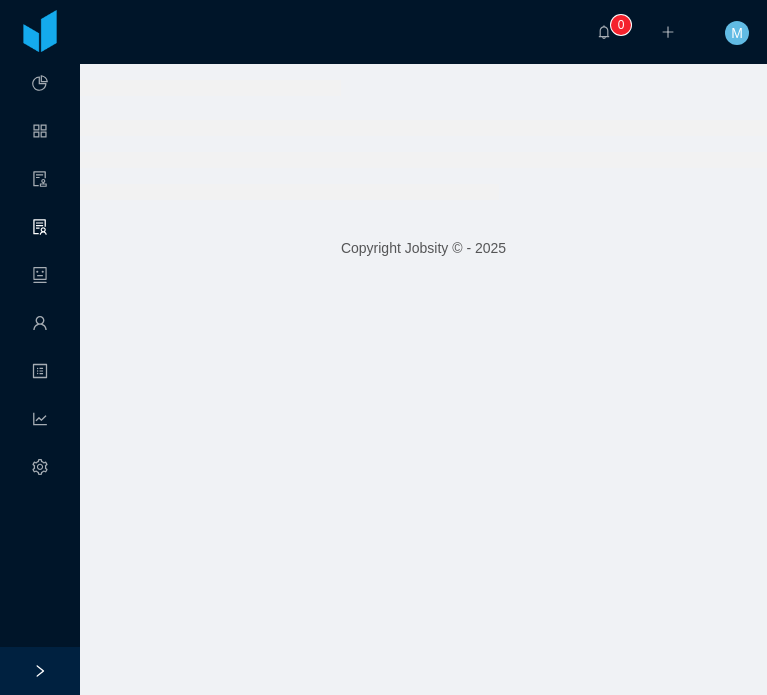 scroll, scrollTop: 0, scrollLeft: 0, axis: both 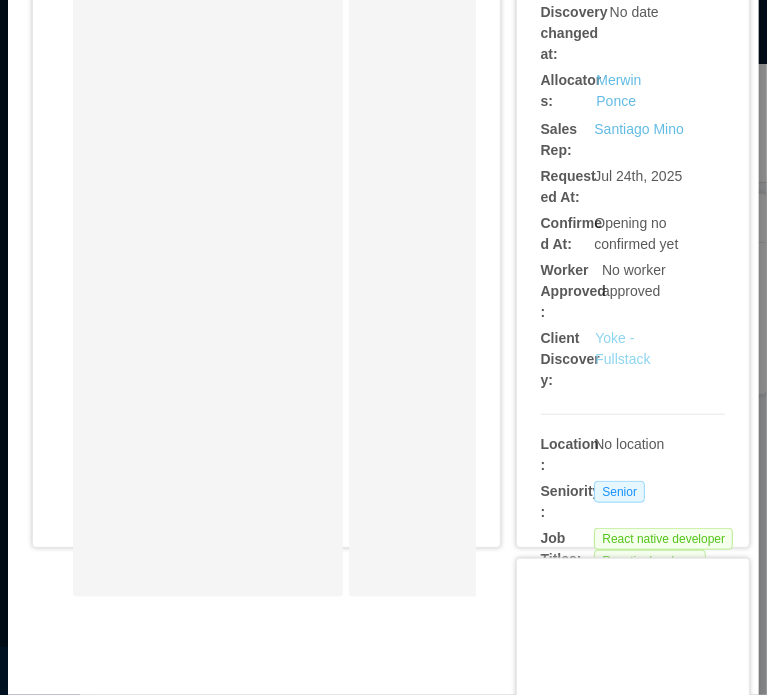 click on "Yoke - Fullstack" at bounding box center [622, 348] 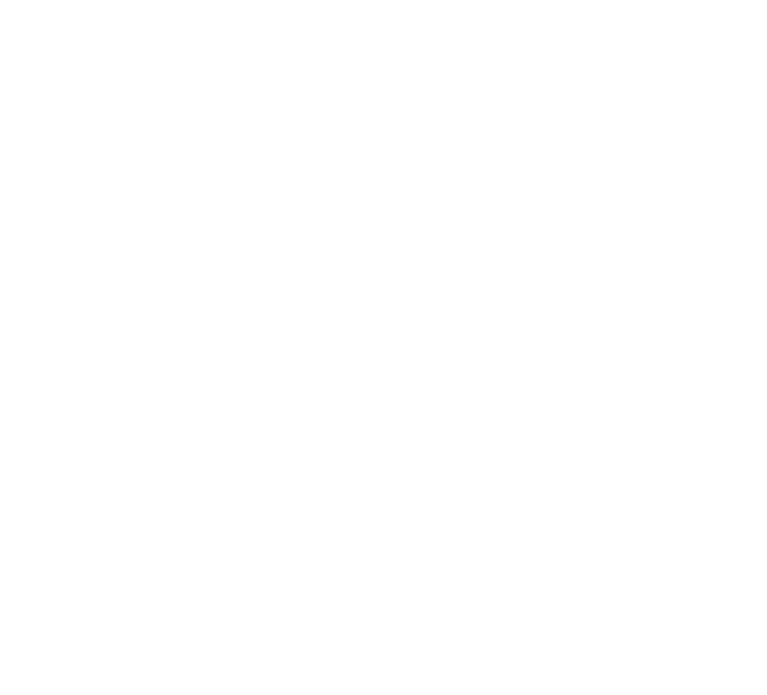scroll, scrollTop: 0, scrollLeft: 0, axis: both 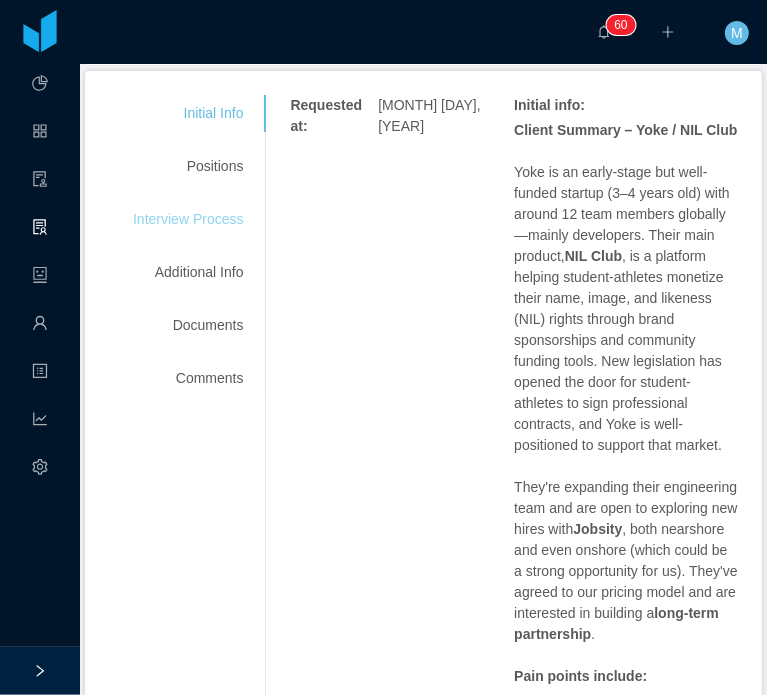 click on "Interview Process" at bounding box center (188, 219) 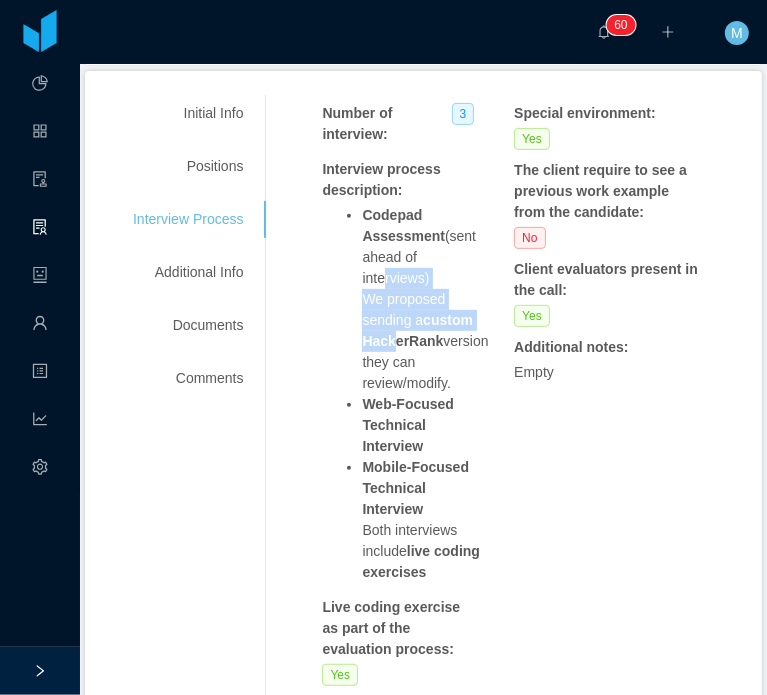 drag, startPoint x: 376, startPoint y: 233, endPoint x: 394, endPoint y: 305, distance: 74.215904 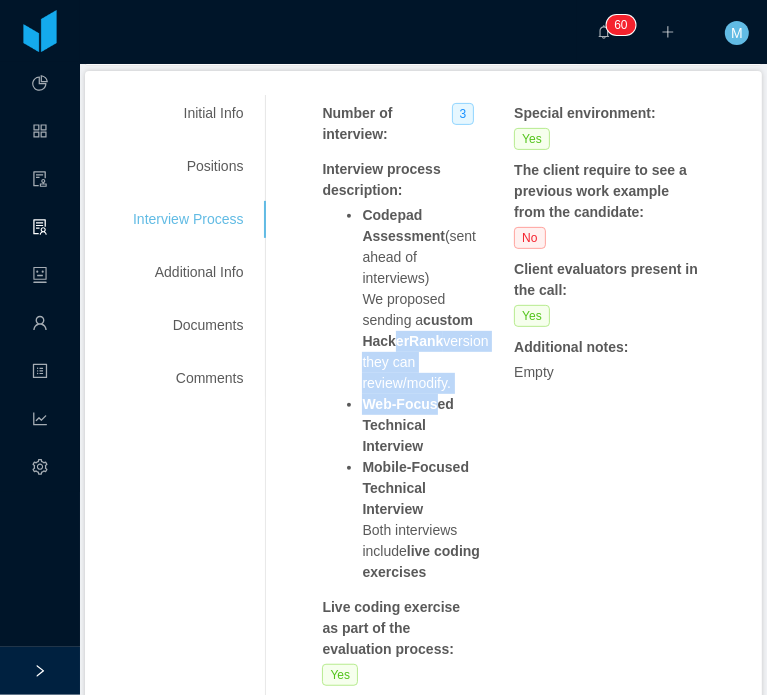 drag, startPoint x: 393, startPoint y: 298, endPoint x: 440, endPoint y: 360, distance: 77.801025 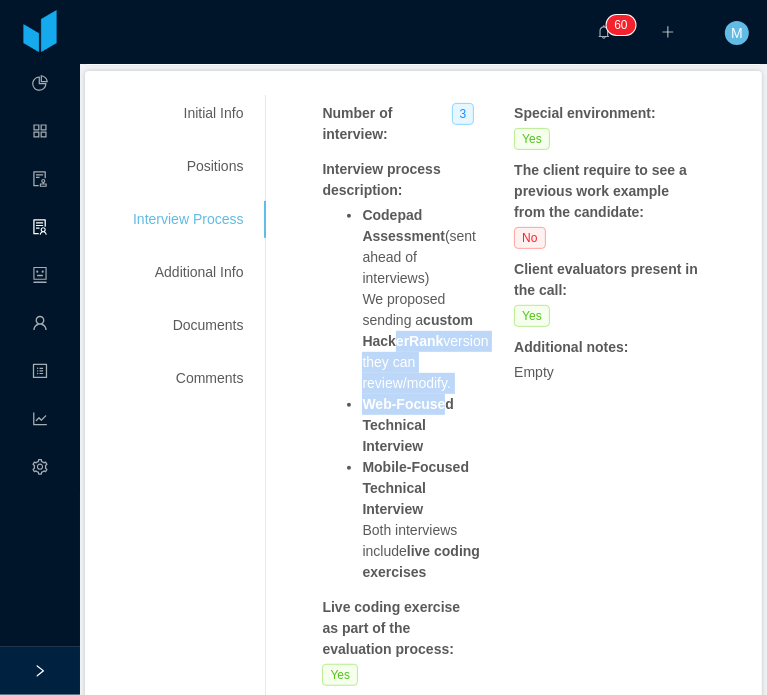 click on "Web-Focused Technical Interview" at bounding box center [408, 425] 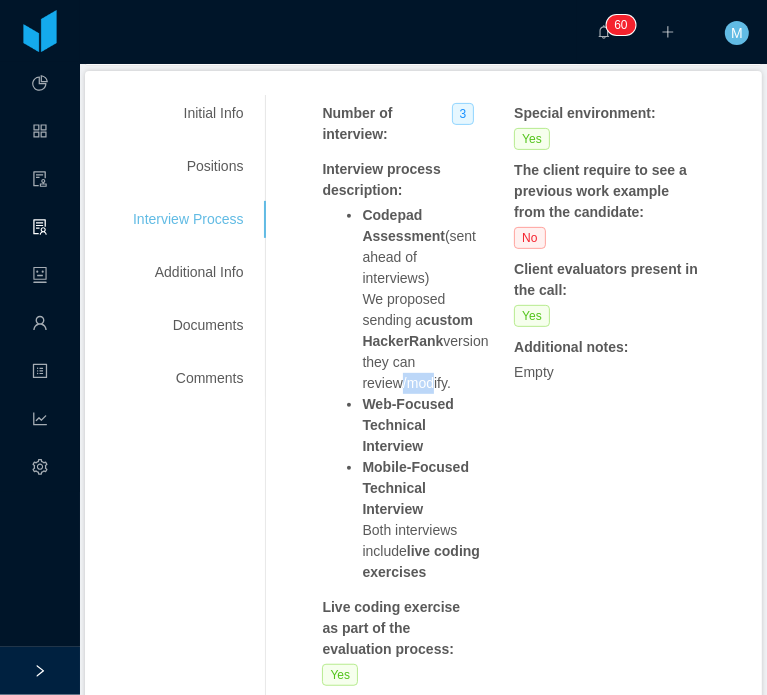 drag, startPoint x: 424, startPoint y: 338, endPoint x: 435, endPoint y: 336, distance: 11.18034 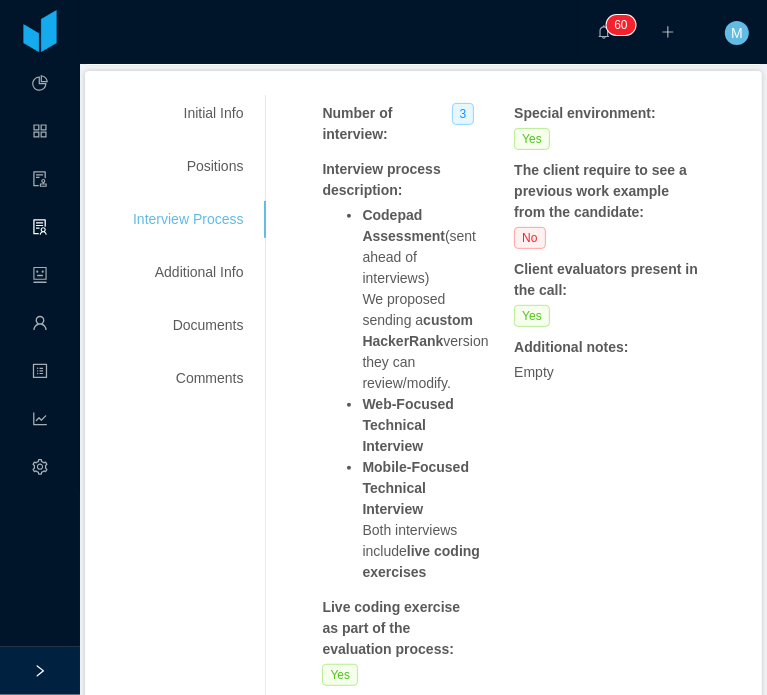 click on "Codepad Assessment  (sent ahead of interviews)   We proposed sending a  custom HackerRank  version they can review/modify." at bounding box center (422, 299) 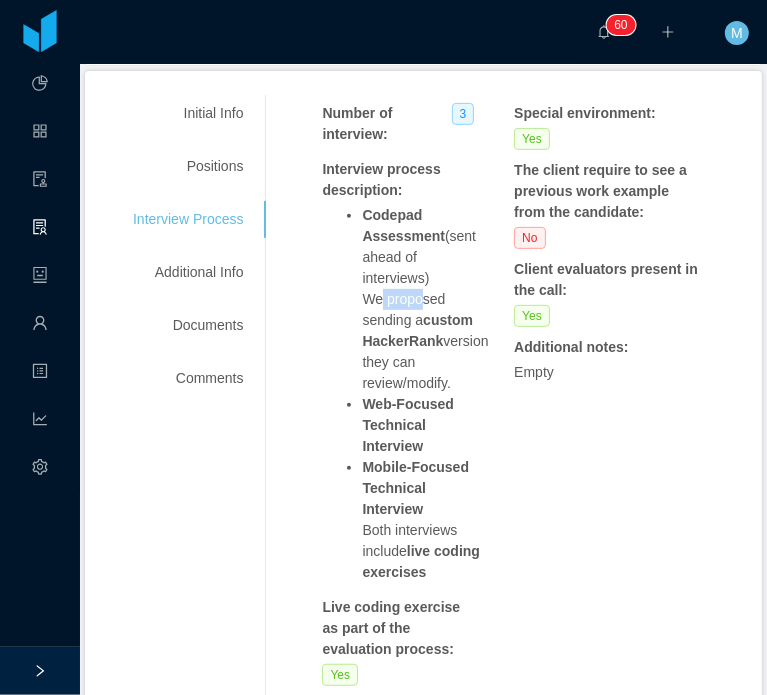 drag, startPoint x: 366, startPoint y: 253, endPoint x: 407, endPoint y: 268, distance: 43.65776 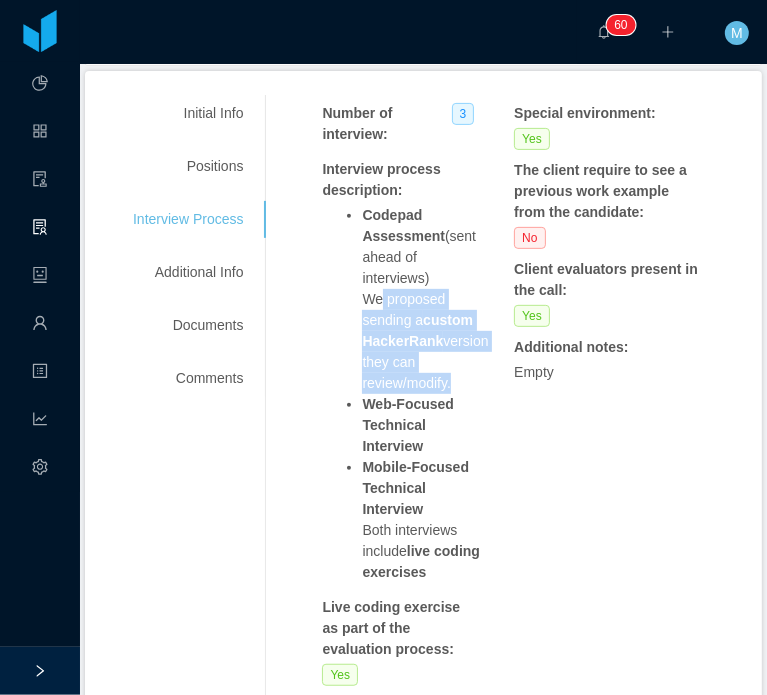click on "Codepad Assessment  (sent ahead of interviews)   We proposed sending a  custom HackerRank  version they can review/modify." at bounding box center (422, 299) 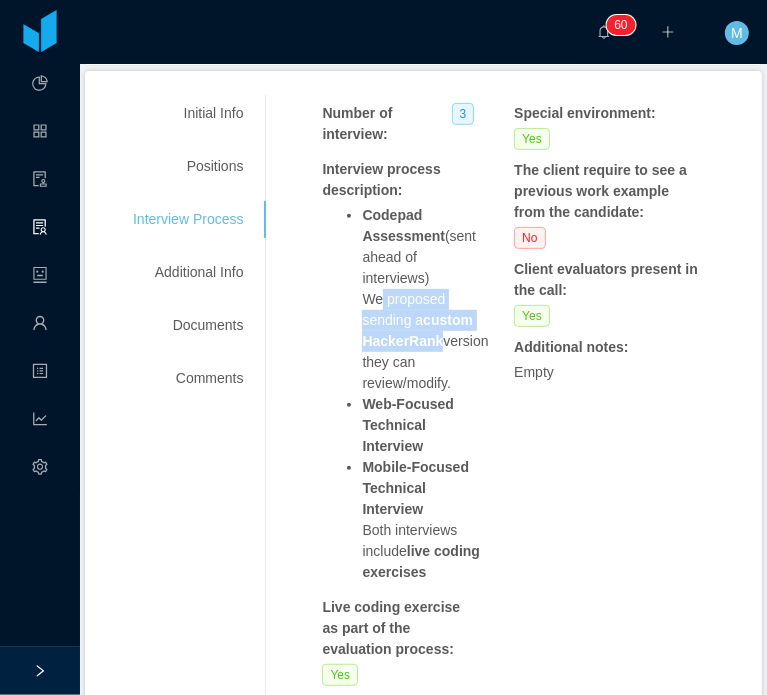 drag, startPoint x: 367, startPoint y: 264, endPoint x: 468, endPoint y: 310, distance: 110.98198 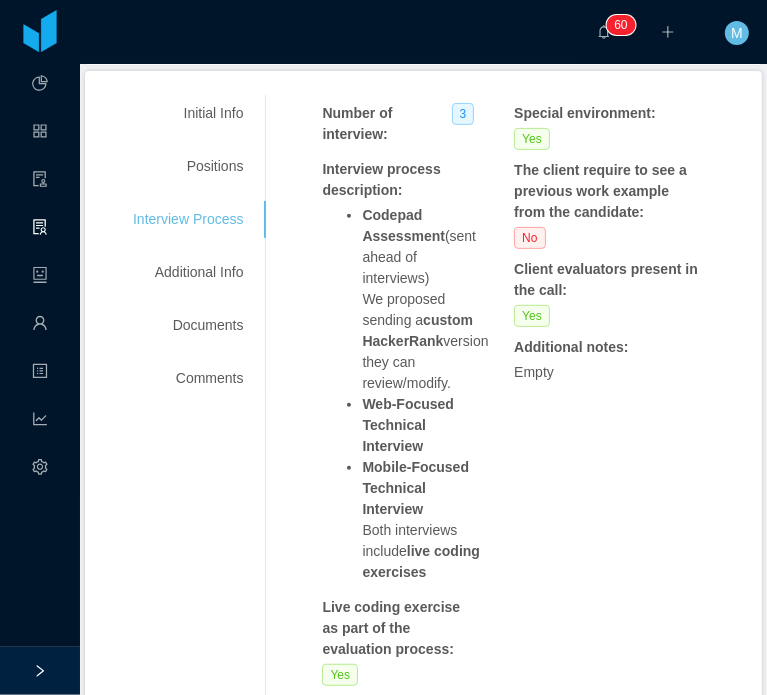 click on "Codepad Assessment  (sent ahead of interviews)   We proposed sending a  custom HackerRank  version they can review/modify." at bounding box center [422, 299] 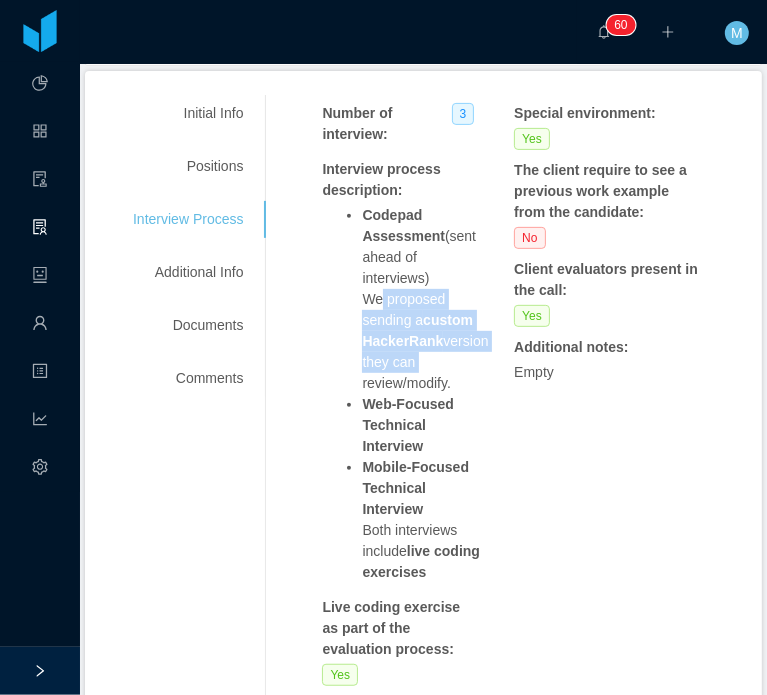 drag, startPoint x: 470, startPoint y: 331, endPoint x: 363, endPoint y: 263, distance: 126.779335 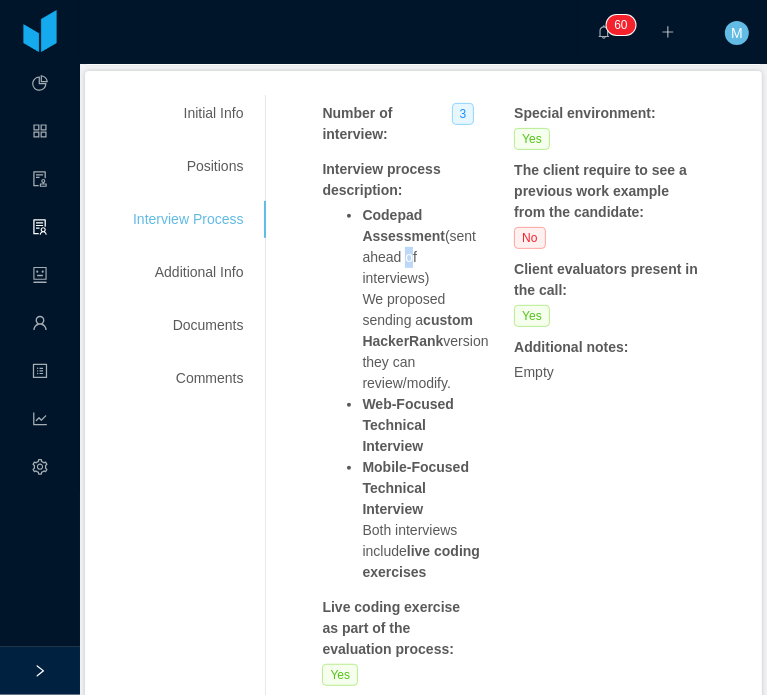 drag, startPoint x: 399, startPoint y: 213, endPoint x: 421, endPoint y: 219, distance: 22.803509 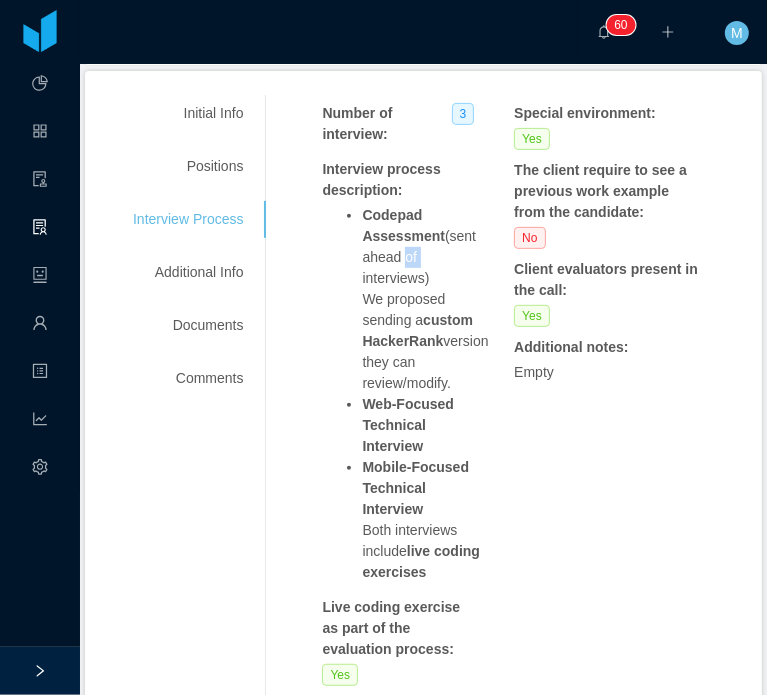 click on "Codepad Assessment  (sent ahead of interviews)   We proposed sending a  custom HackerRank  version they can review/modify." at bounding box center [422, 299] 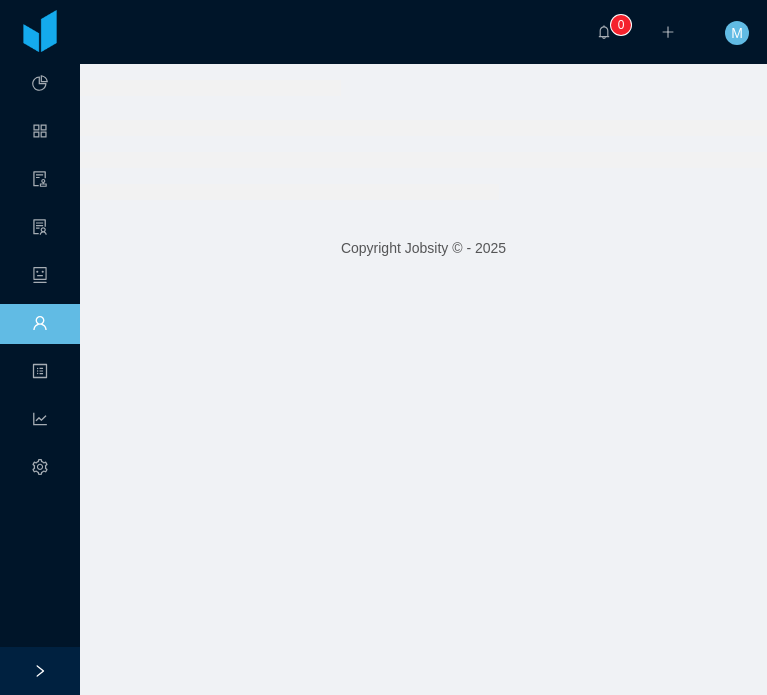 scroll, scrollTop: 0, scrollLeft: 0, axis: both 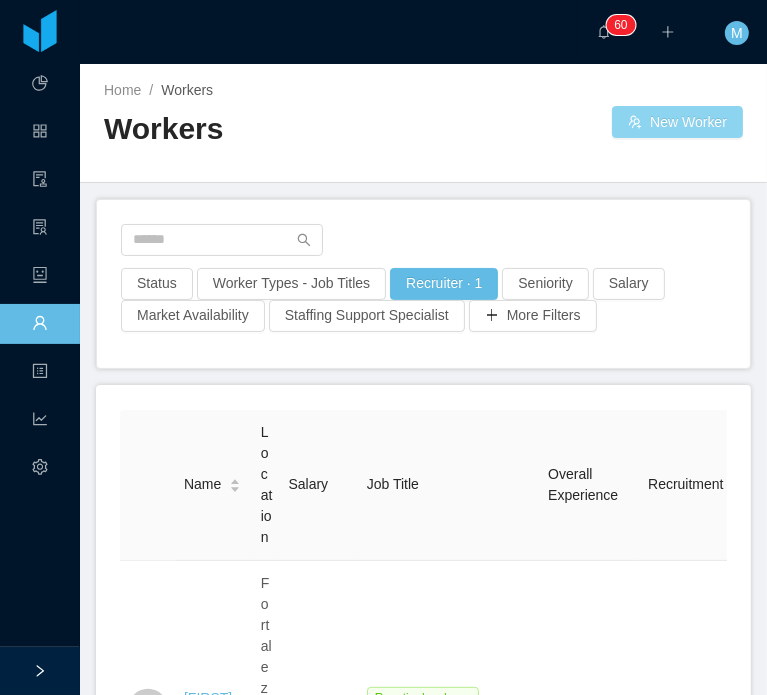 click on "New Worker" at bounding box center (677, 122) 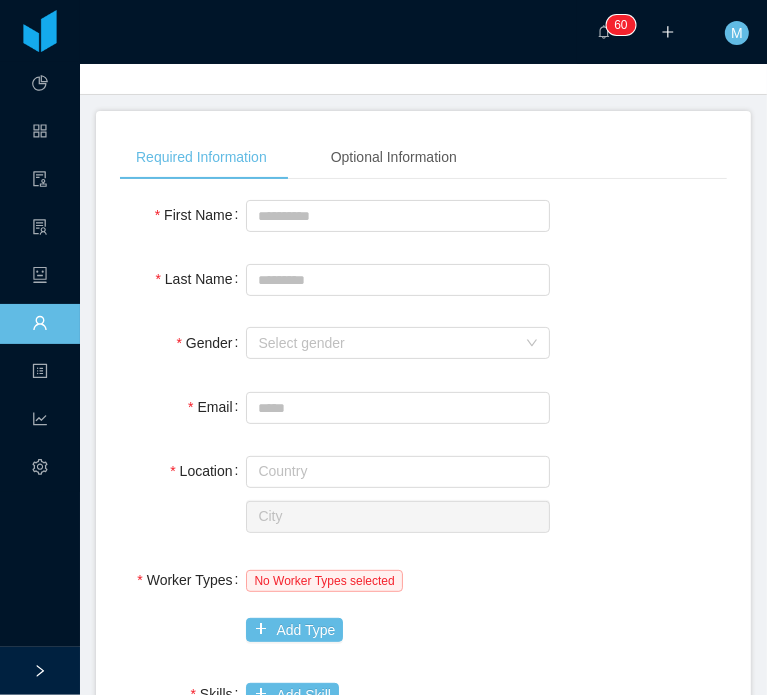 scroll, scrollTop: 100, scrollLeft: 0, axis: vertical 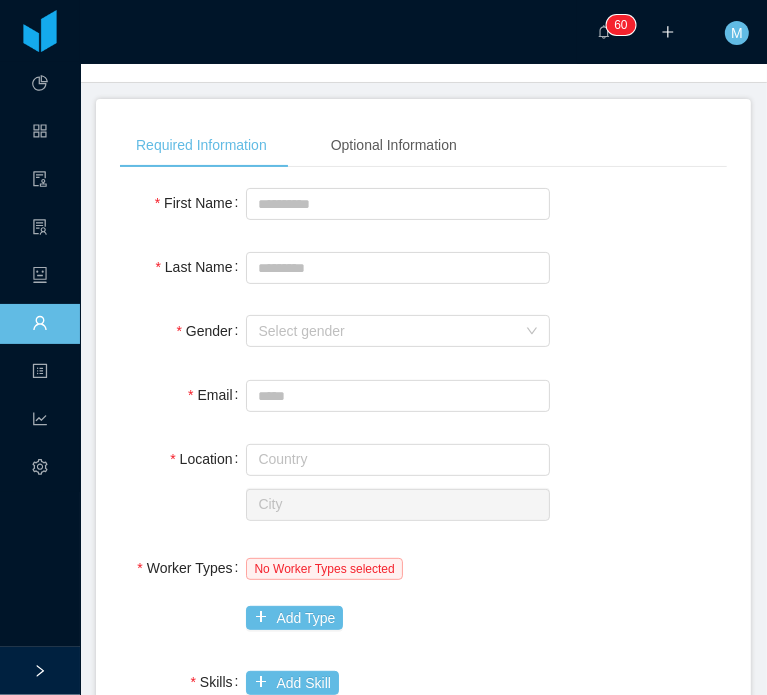 click on "**********" at bounding box center (423, 673) 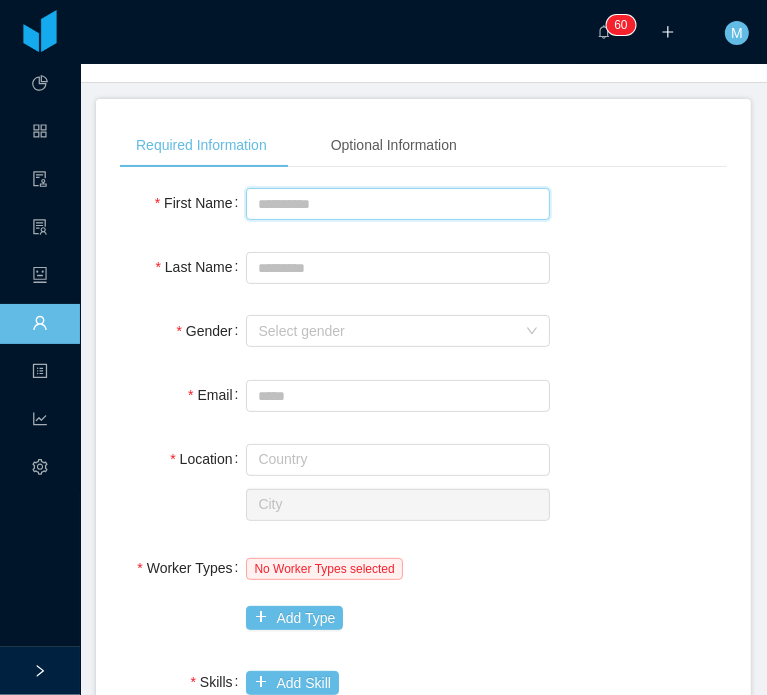 click on "First Name" at bounding box center [398, 204] 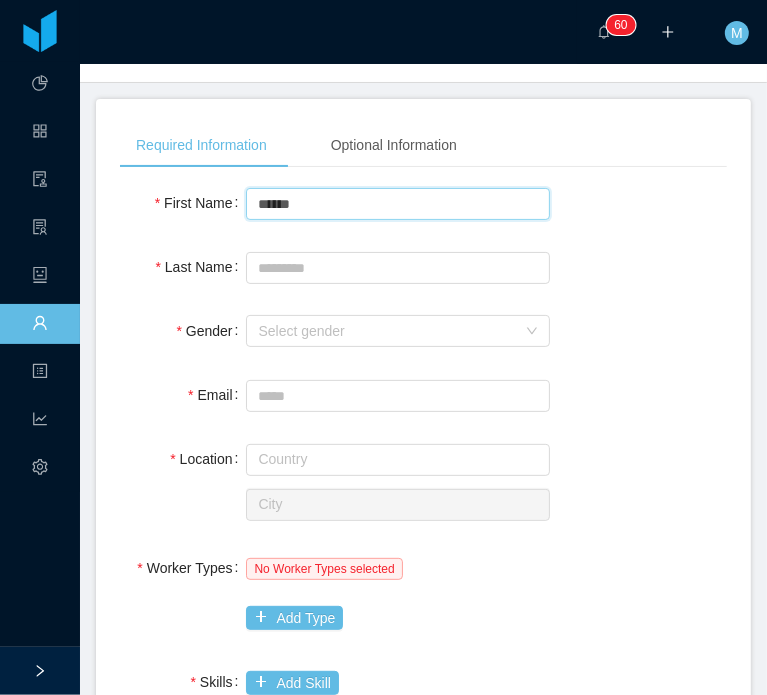 type on "******" 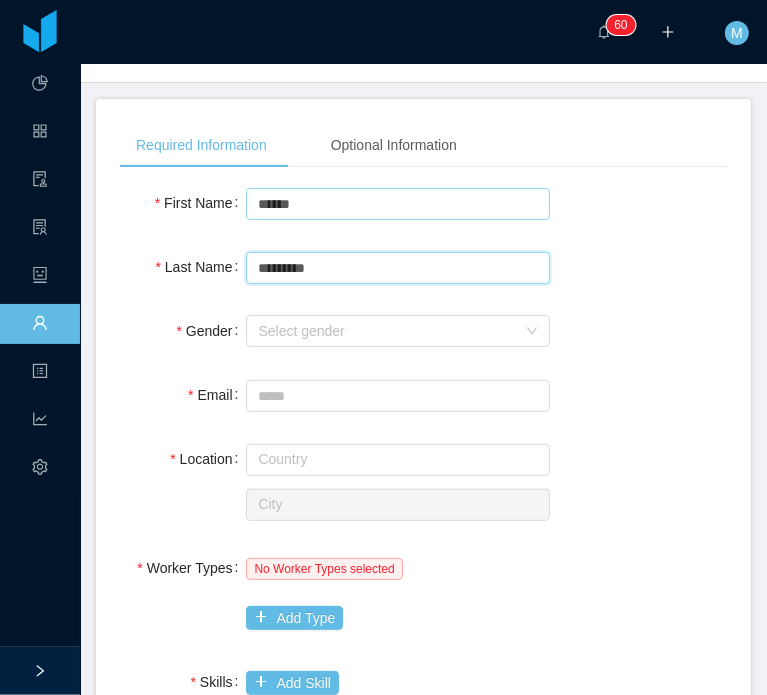 type on "*********" 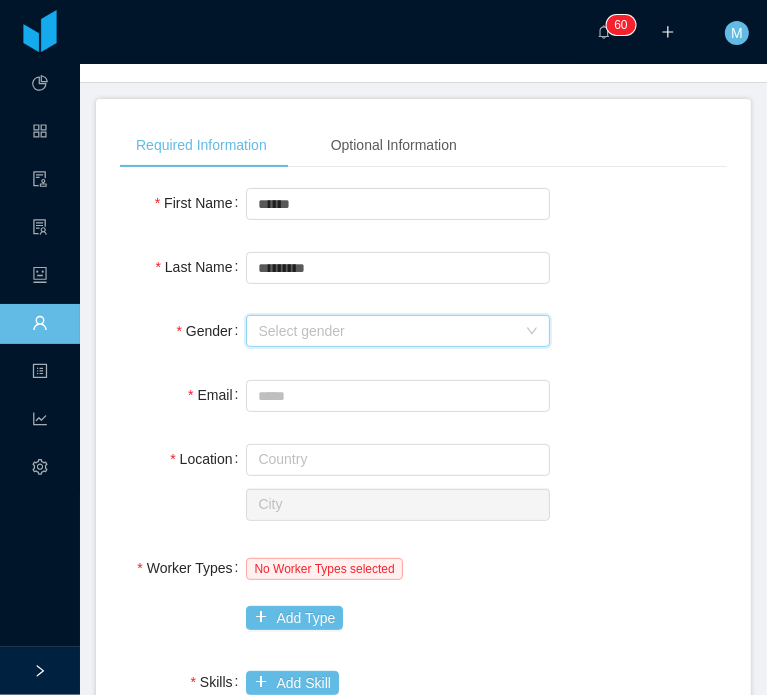 click on "Select gender" at bounding box center [387, 331] 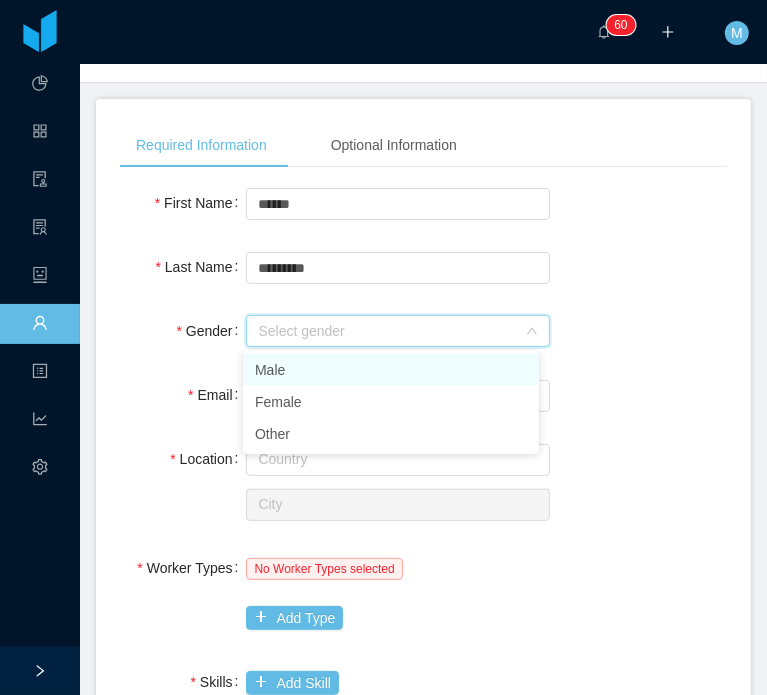 click on "Male" at bounding box center (391, 370) 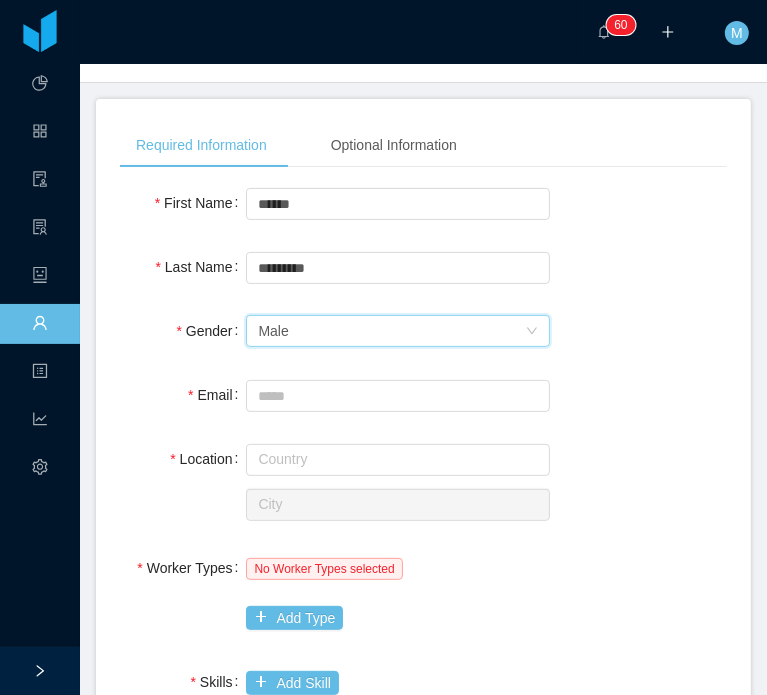 click on "**********" at bounding box center (423, 279) 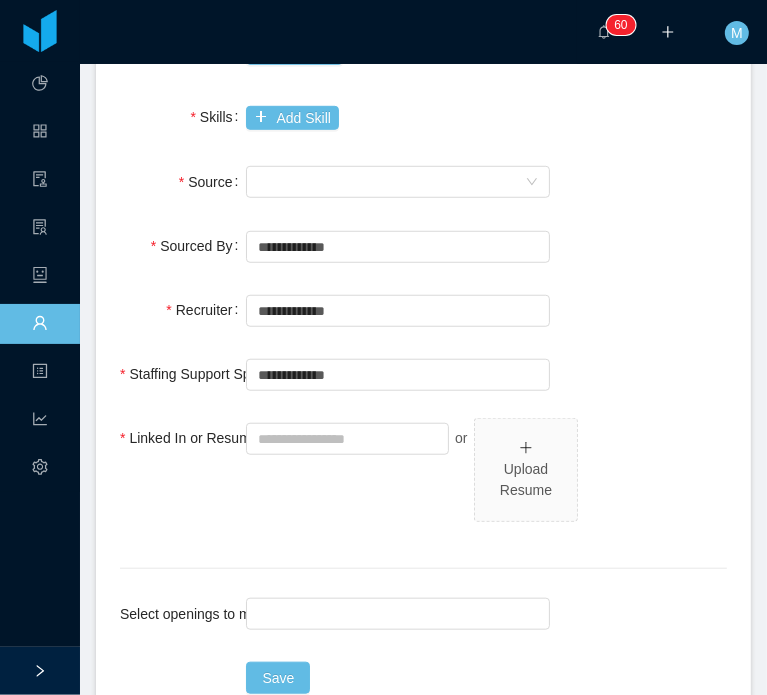 scroll, scrollTop: 700, scrollLeft: 0, axis: vertical 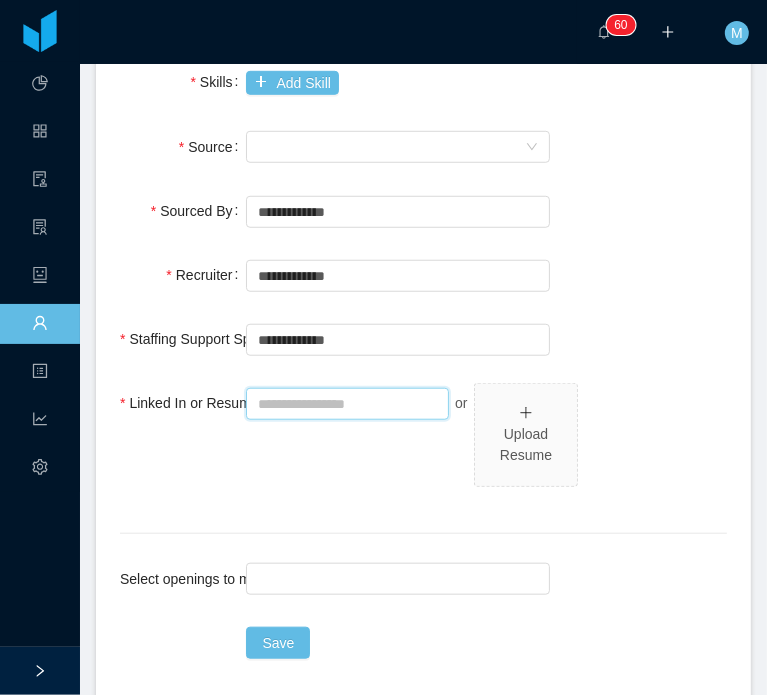 click on "Linked In or Resume" at bounding box center (347, 404) 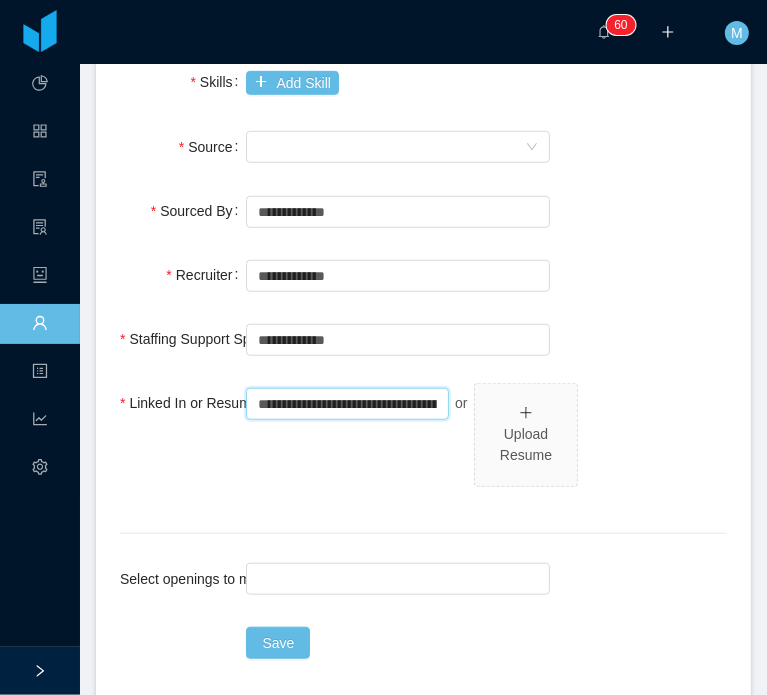 scroll, scrollTop: 0, scrollLeft: 108, axis: horizontal 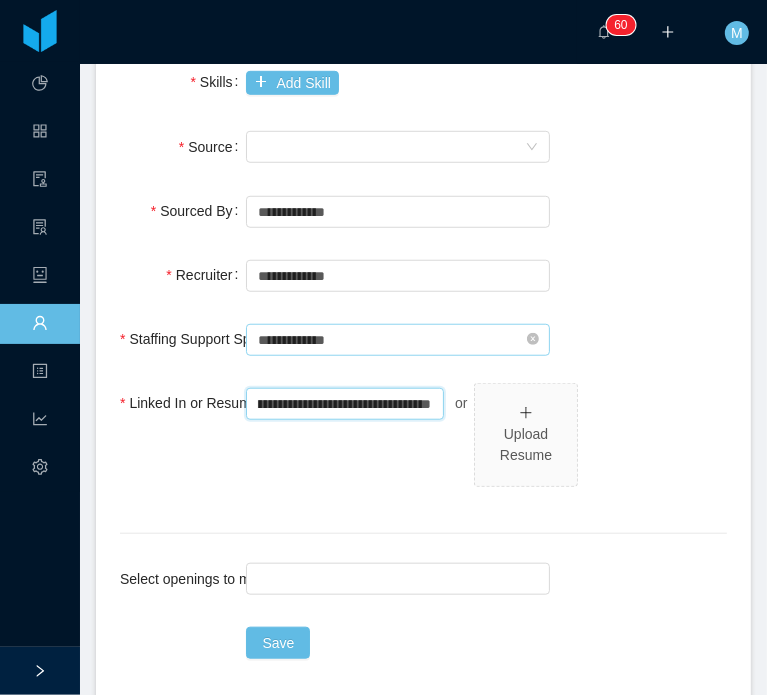 type on "**********" 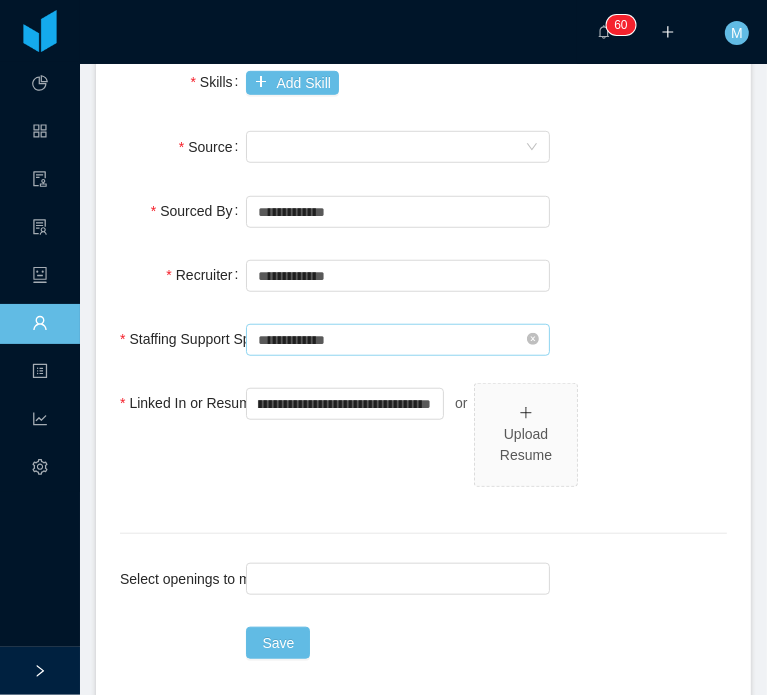 click on "**********" at bounding box center (398, 340) 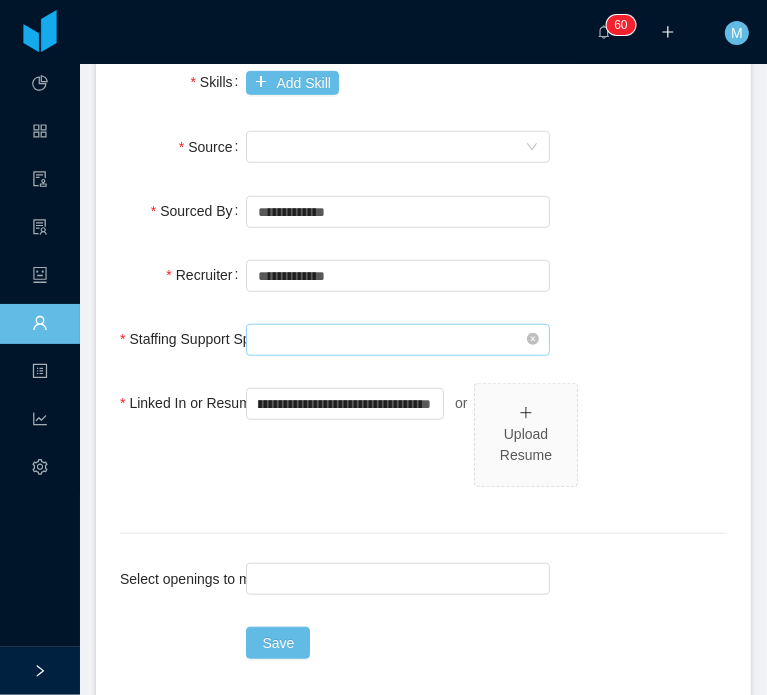 scroll, scrollTop: 0, scrollLeft: 0, axis: both 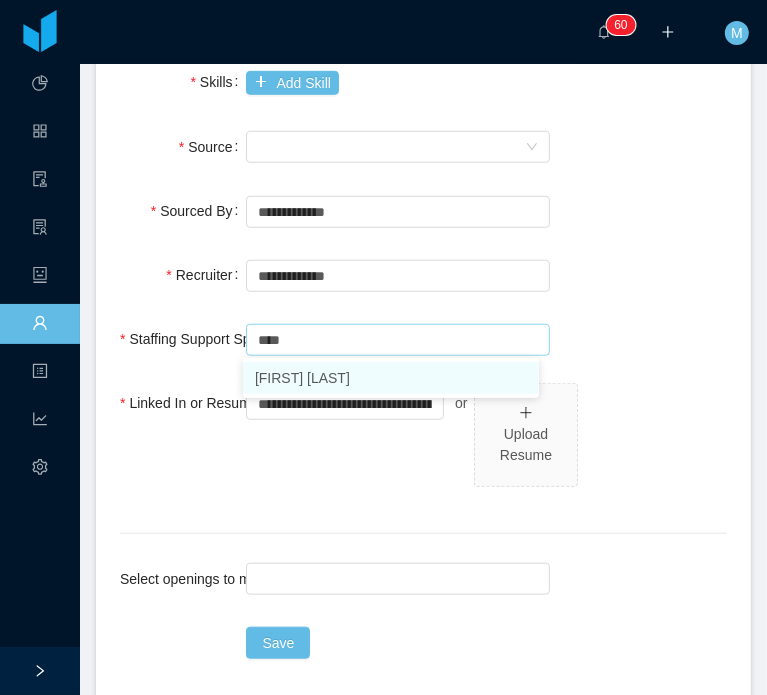 click on "Larissa De Natale" at bounding box center (391, 378) 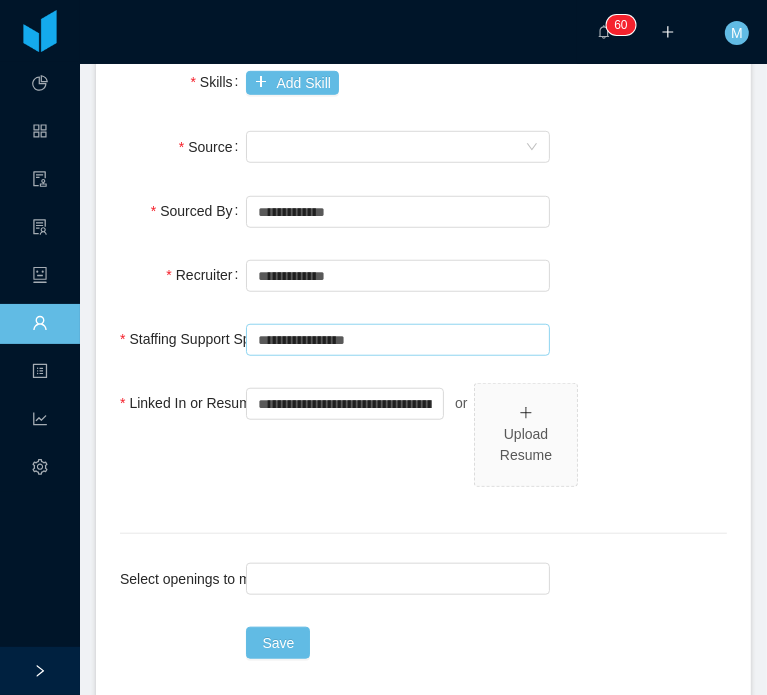 type on "**********" 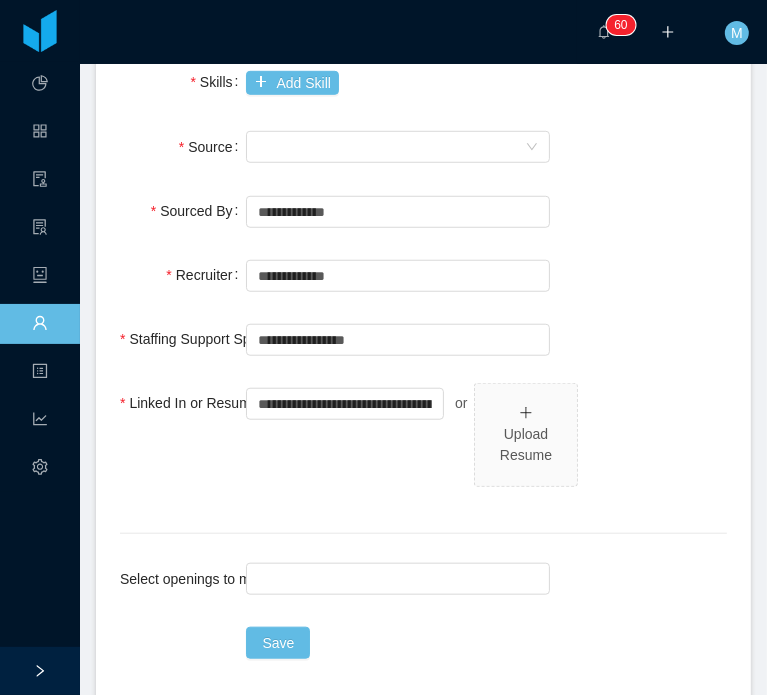click on "Recruiter" at bounding box center [183, 275] 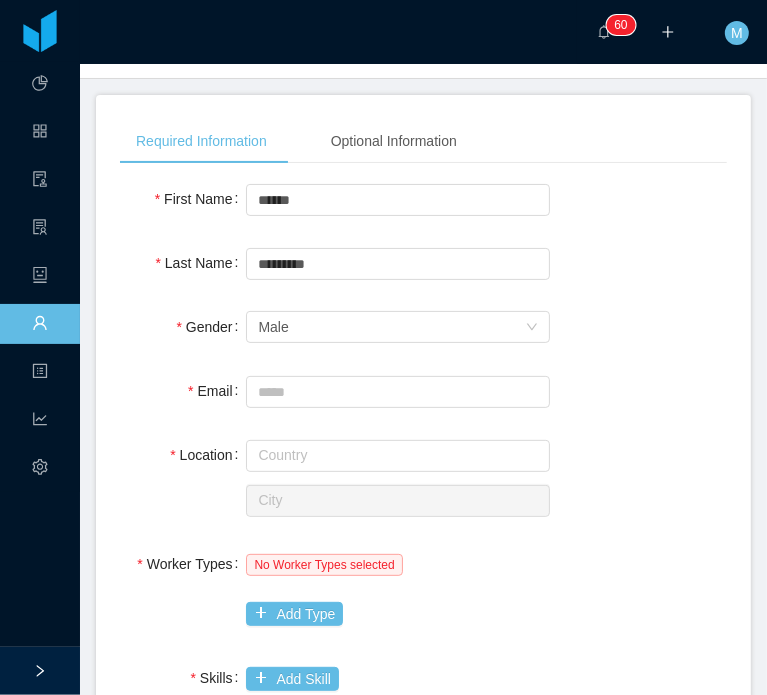 scroll, scrollTop: 100, scrollLeft: 0, axis: vertical 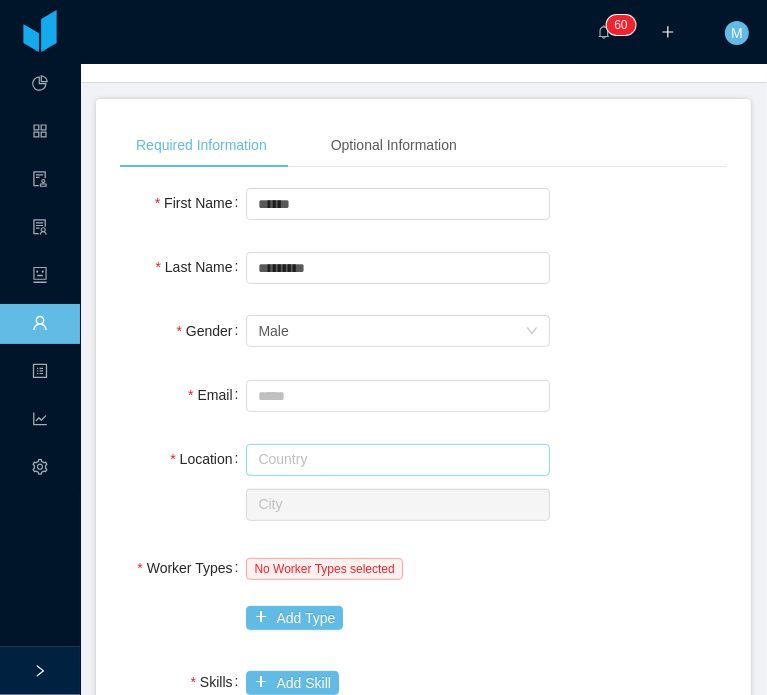 click at bounding box center (398, 460) 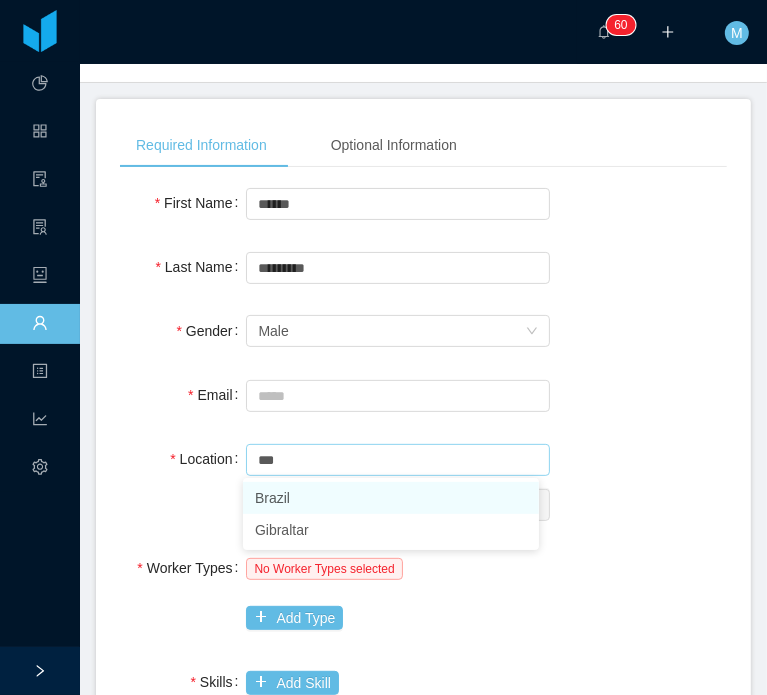 click on "Brazil" at bounding box center (391, 498) 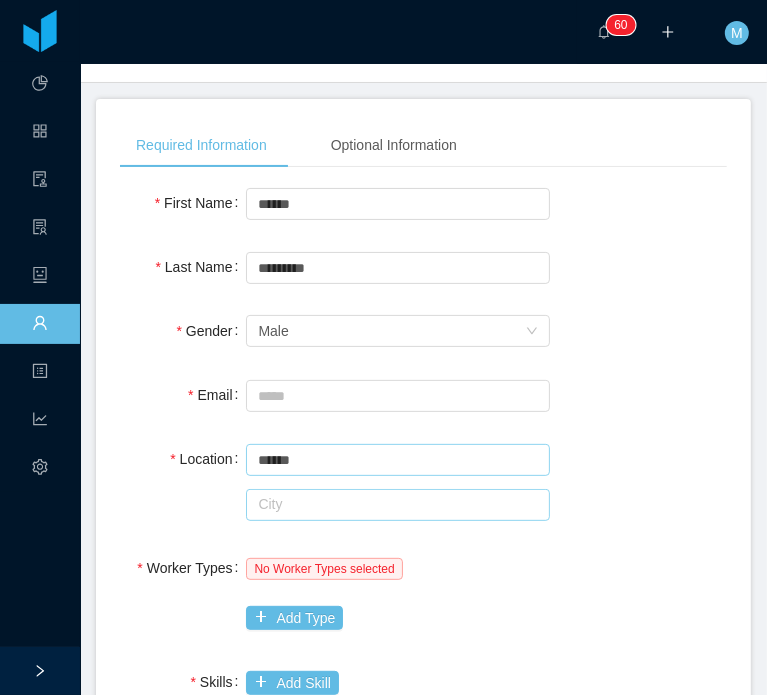 type on "******" 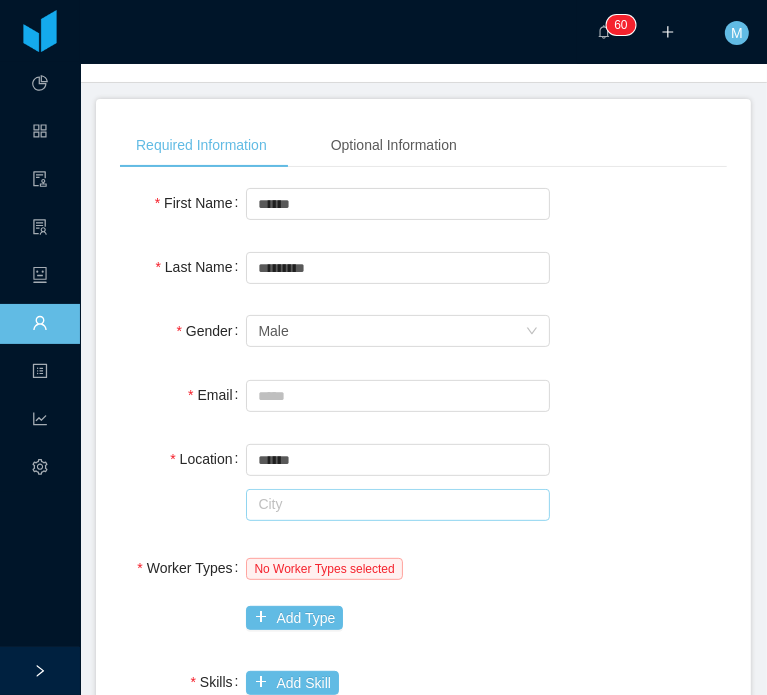 click at bounding box center (398, 505) 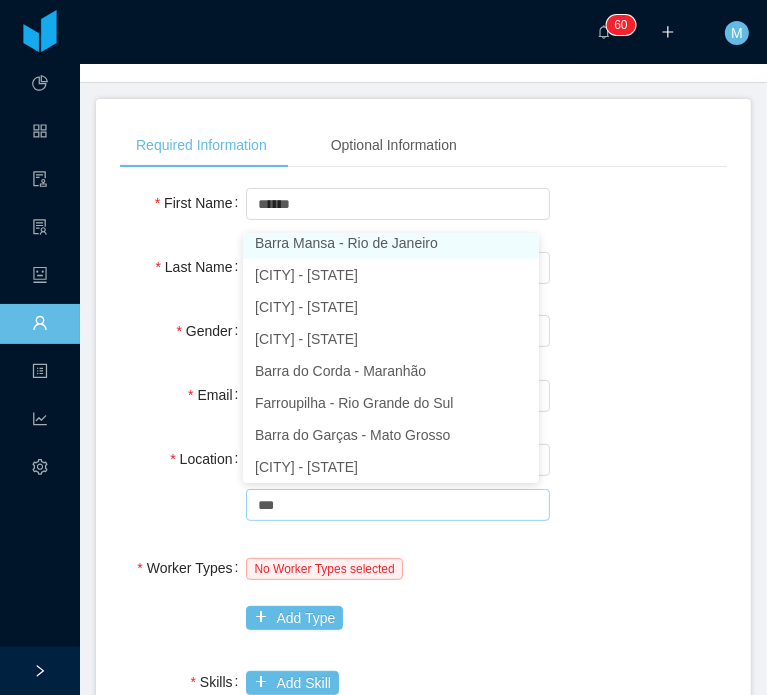 scroll, scrollTop: 4, scrollLeft: 0, axis: vertical 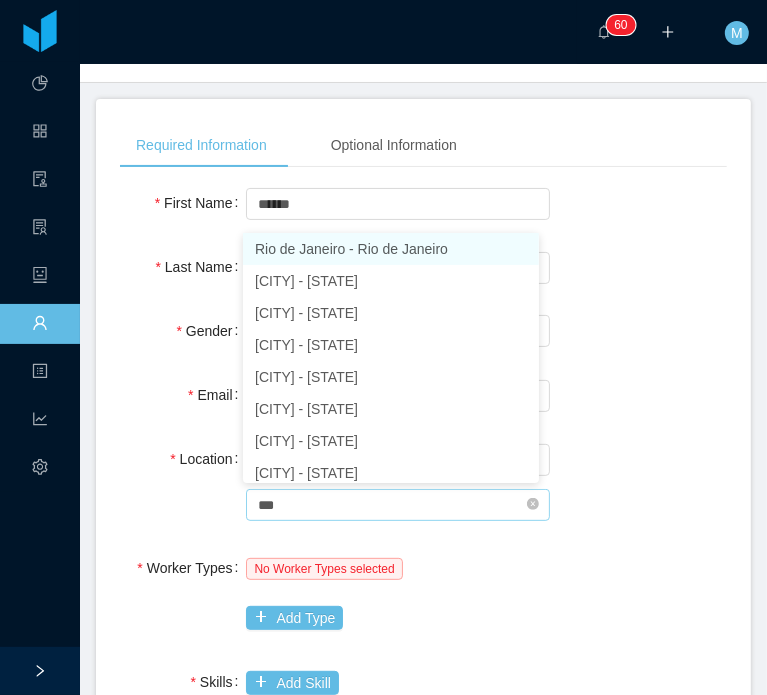 click on "***" at bounding box center [398, 505] 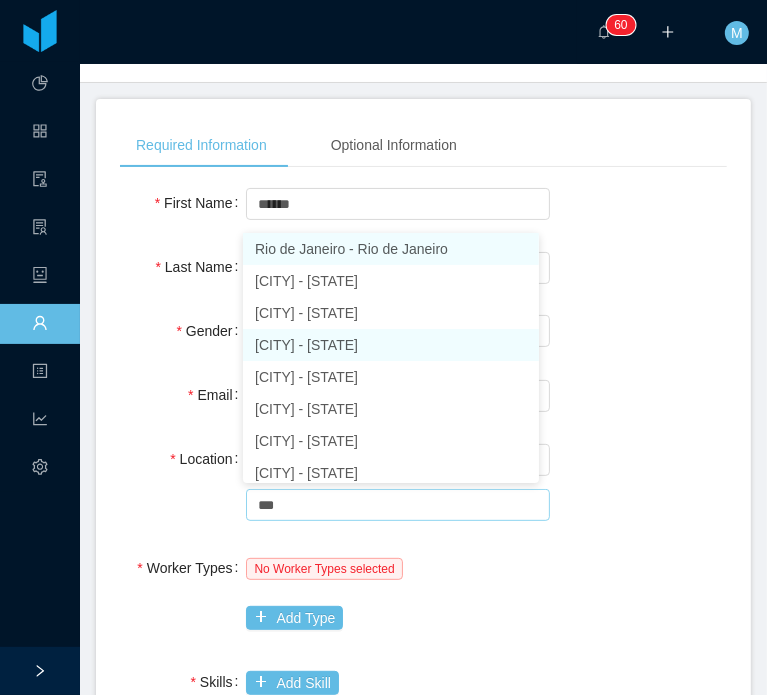 scroll, scrollTop: 10, scrollLeft: 0, axis: vertical 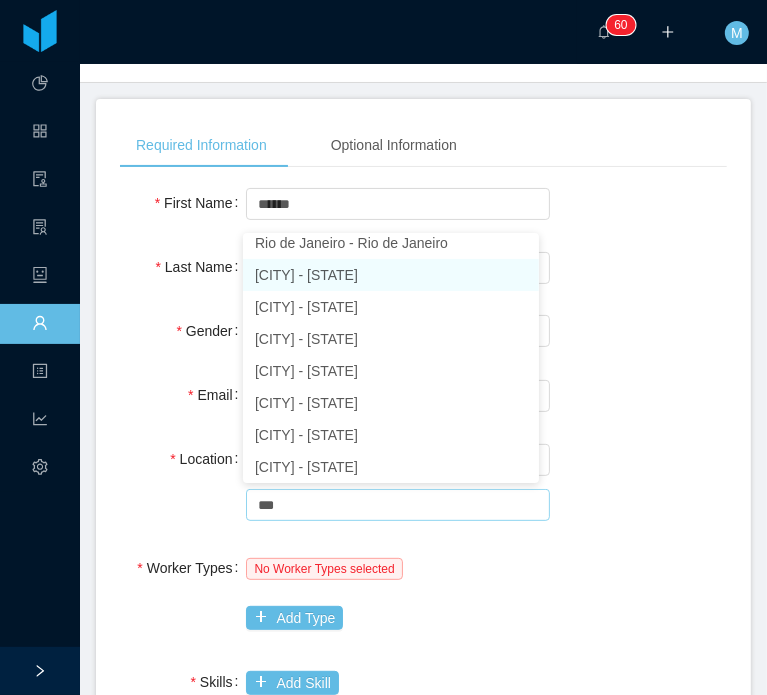 click on "Porto Alegre - Rio Grande do Sul" at bounding box center [391, 275] 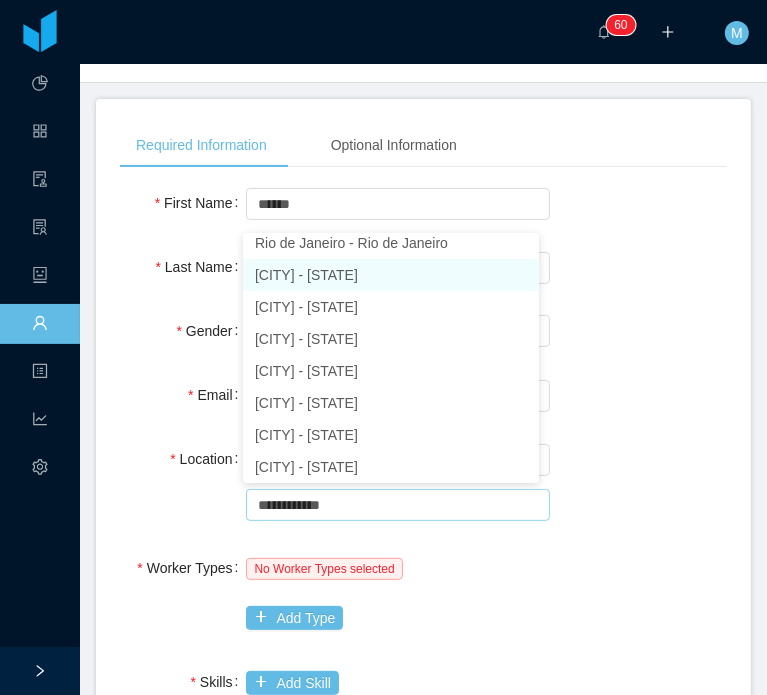 scroll, scrollTop: 4, scrollLeft: 0, axis: vertical 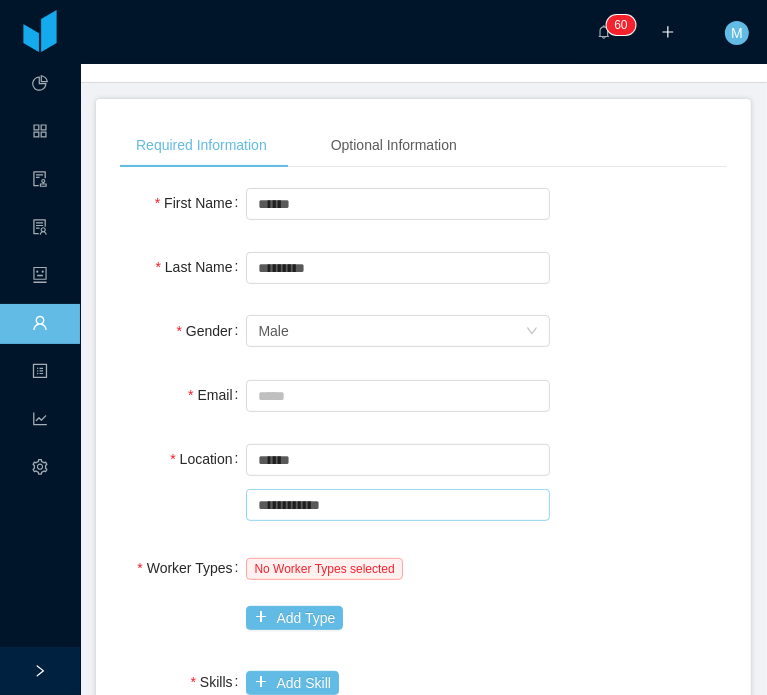 type on "**********" 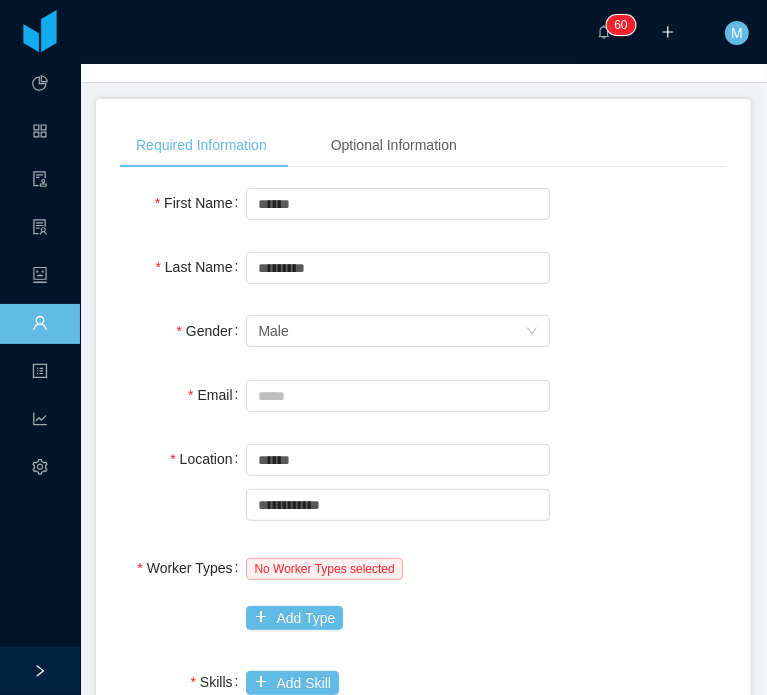 click on "Email" at bounding box center (423, 395) 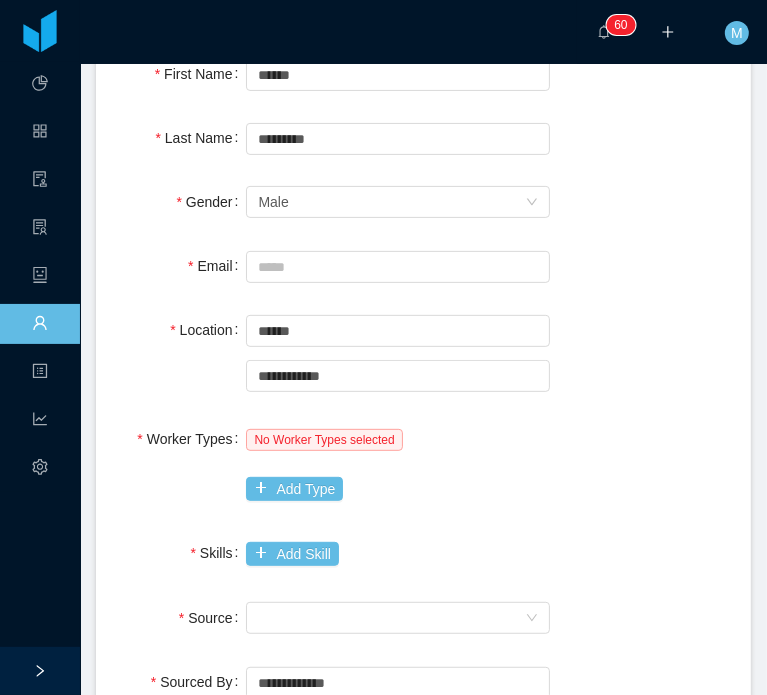 scroll, scrollTop: 300, scrollLeft: 0, axis: vertical 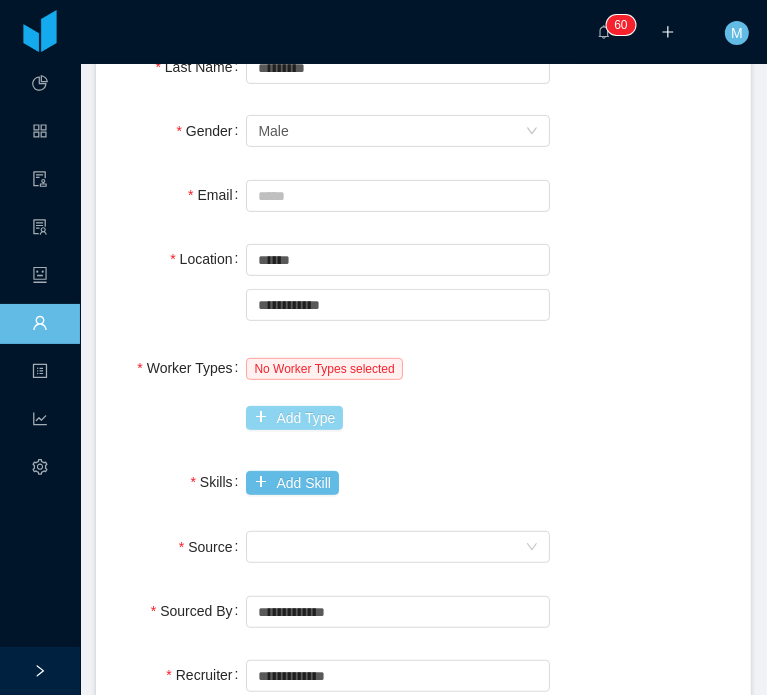 click on "Add Type" at bounding box center [294, 418] 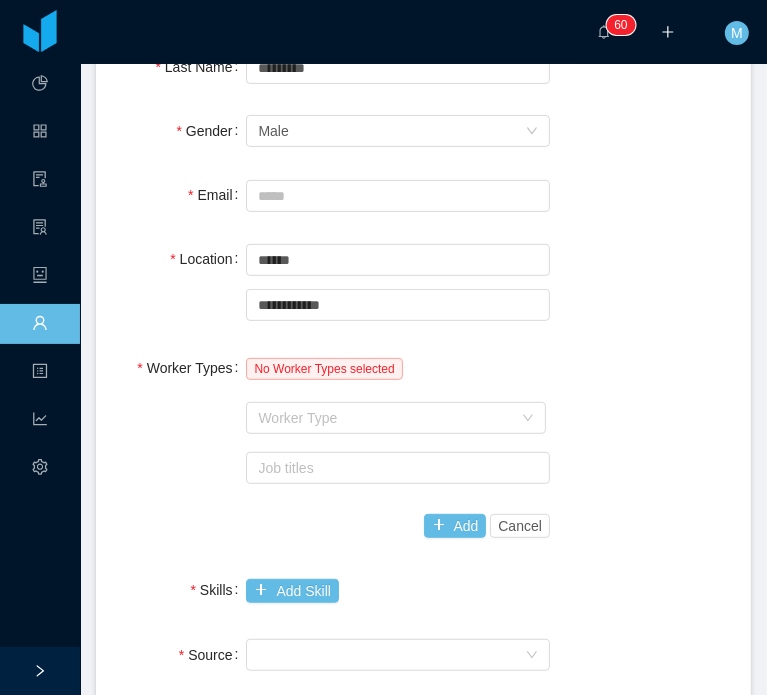 click on "No Worker Types selected Worker Type   Job titles   Add   Cancel" at bounding box center [398, 447] 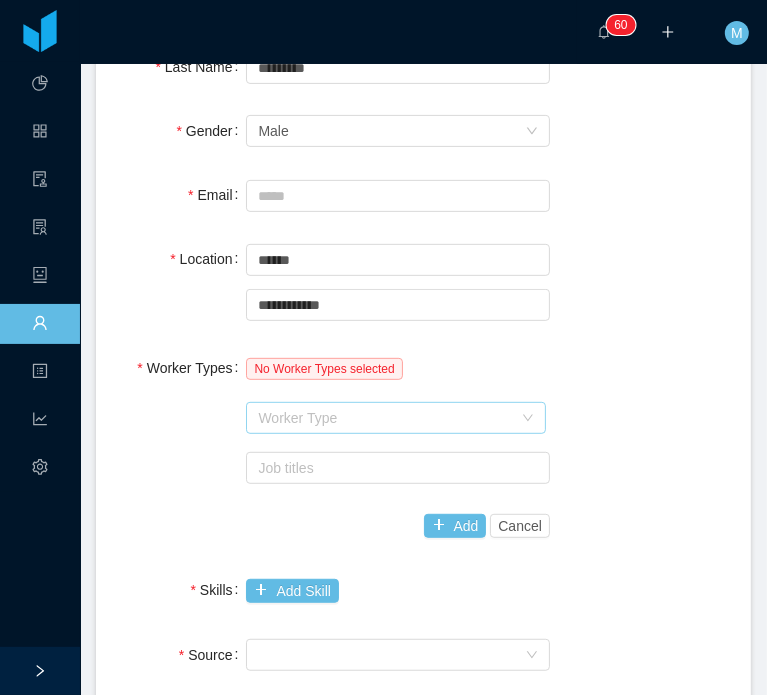 click on "Worker Type" at bounding box center (385, 418) 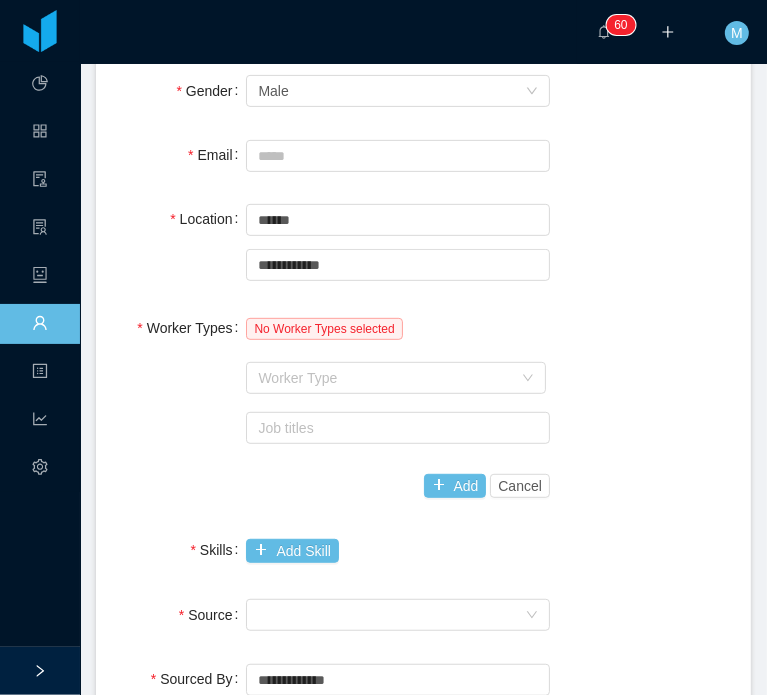 scroll, scrollTop: 600, scrollLeft: 0, axis: vertical 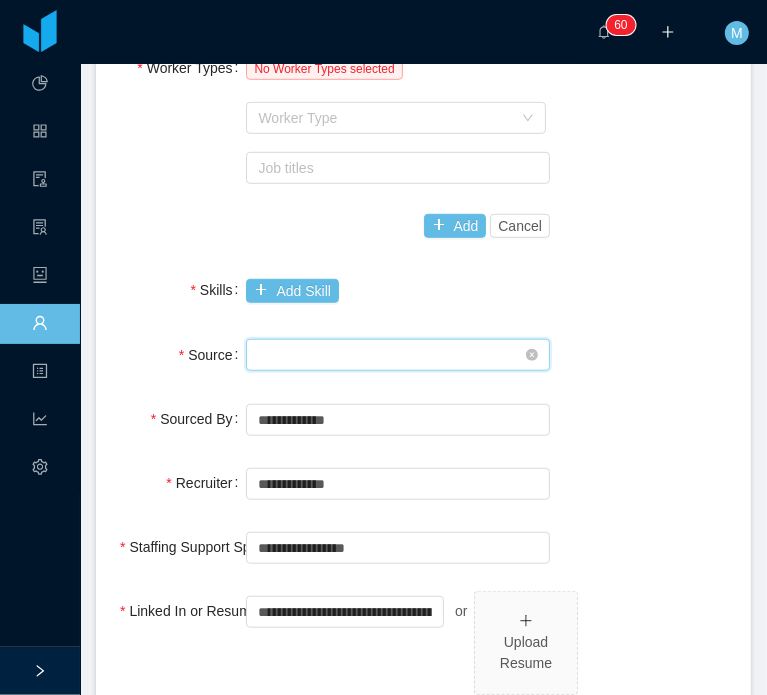 click on "Seniority" at bounding box center (391, 355) 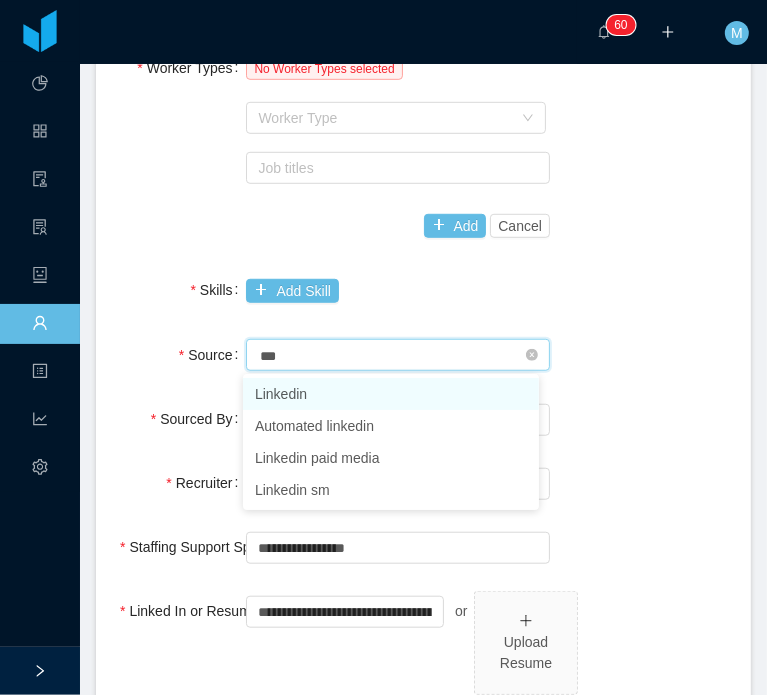 type on "****" 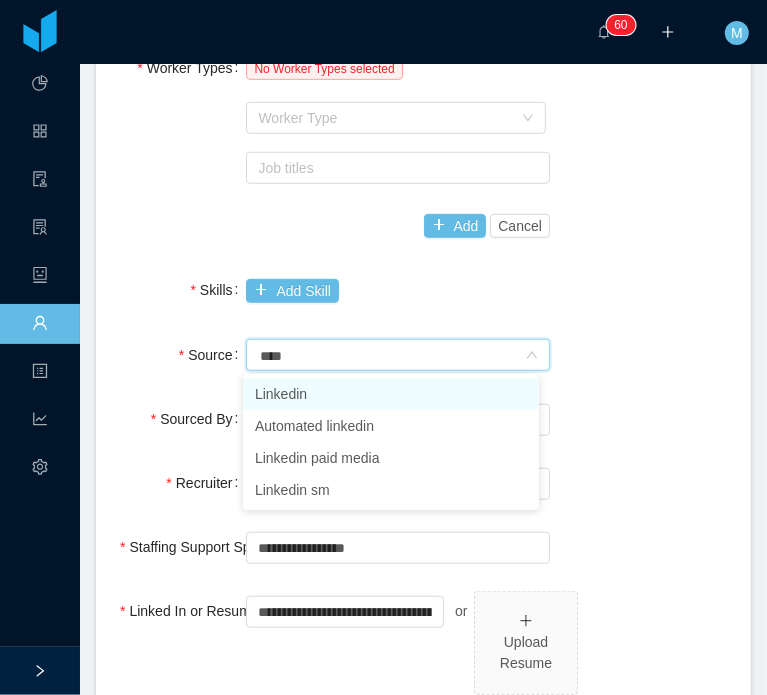 click on "Linkedin" at bounding box center (391, 394) 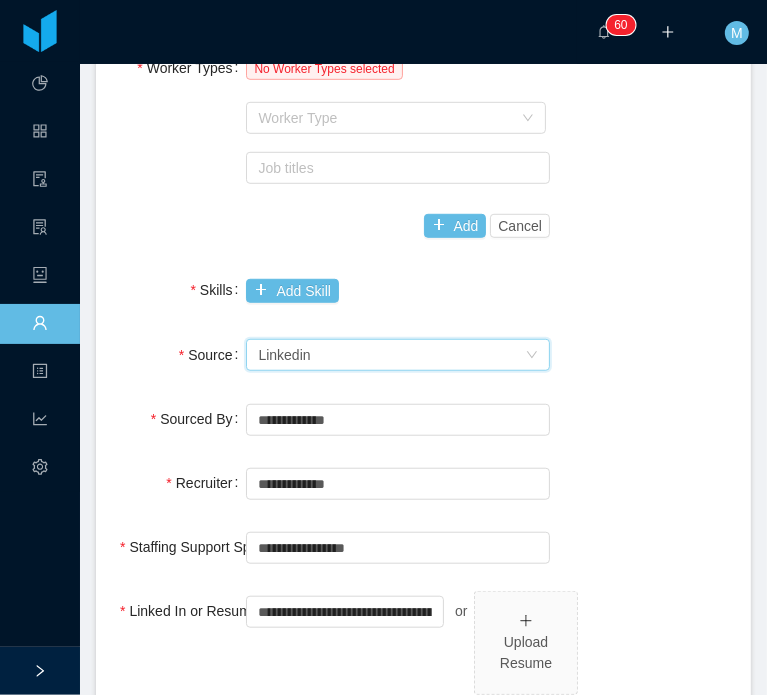 click on "**********" at bounding box center (423, 257) 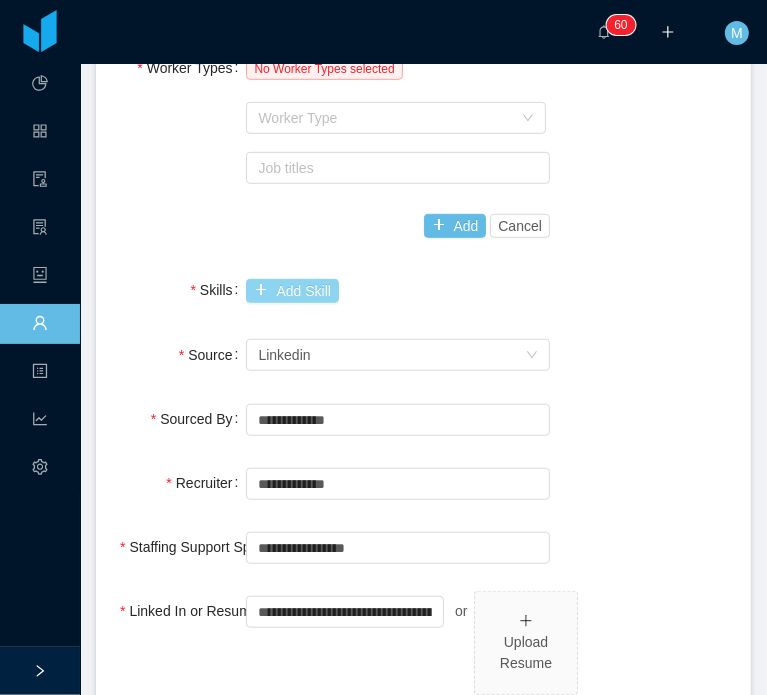 click on "Add Skill" at bounding box center (292, 291) 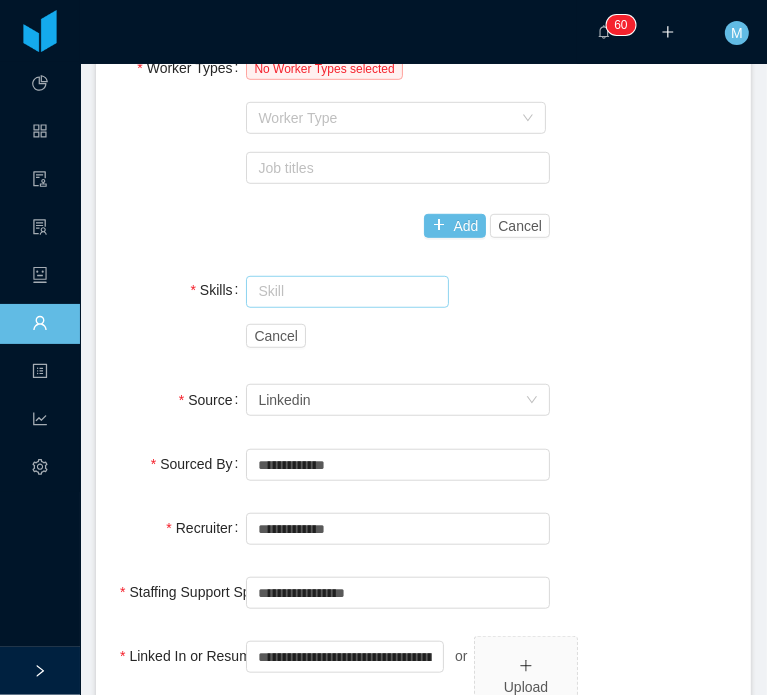 click at bounding box center [347, 292] 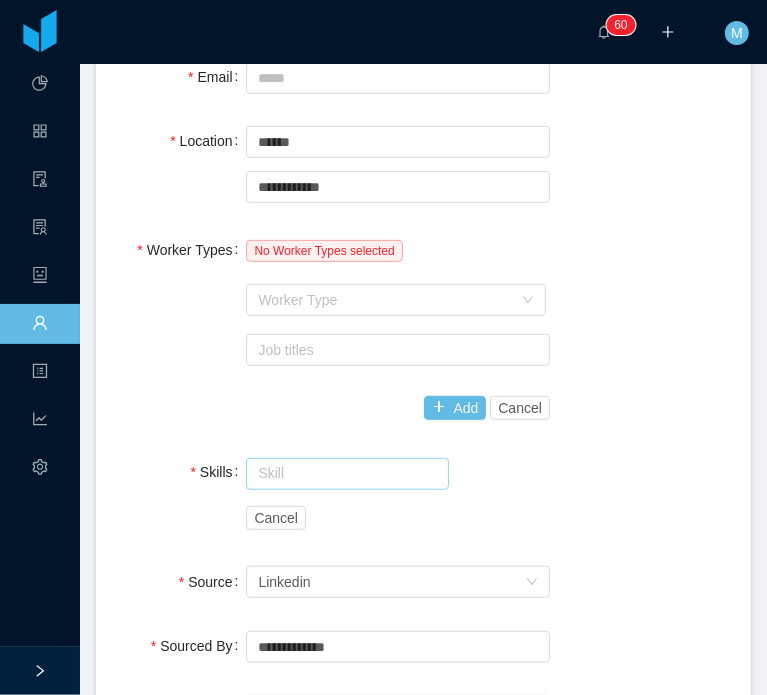 scroll, scrollTop: 456, scrollLeft: 0, axis: vertical 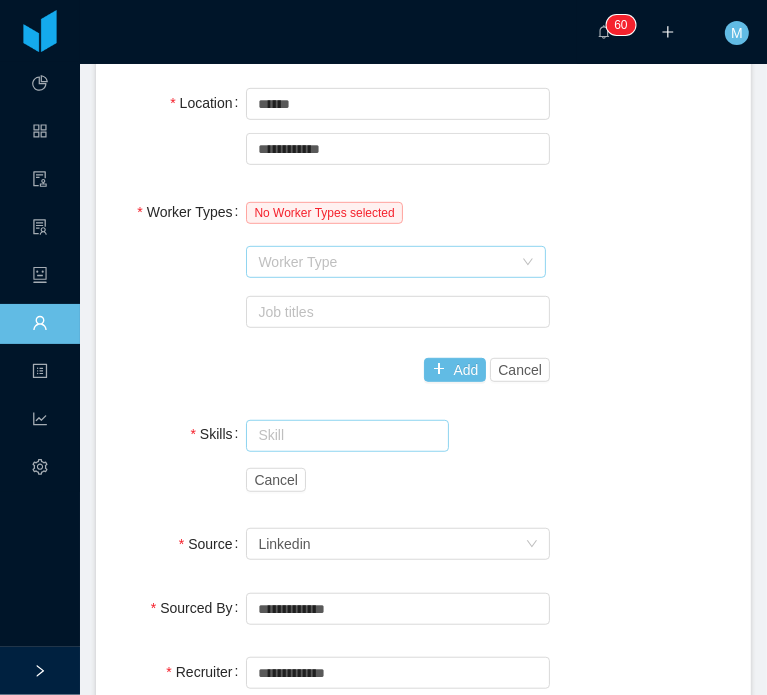 click on "Worker Type" at bounding box center (385, 262) 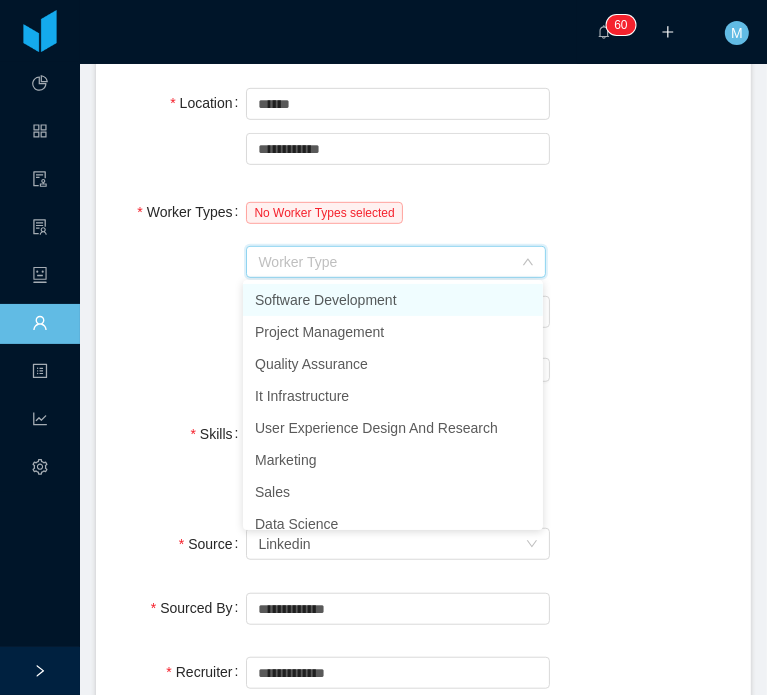 click on "Software Development" at bounding box center (393, 300) 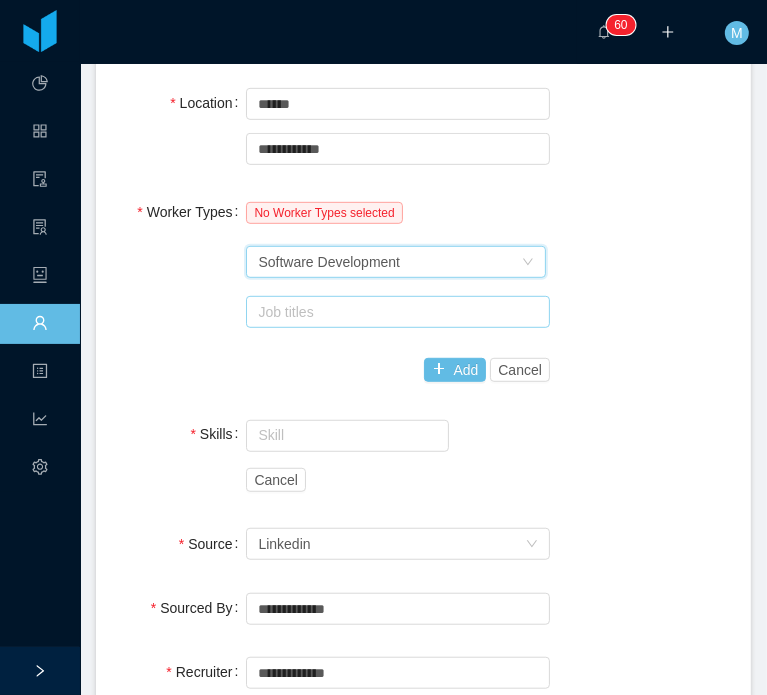click on "Job titles" at bounding box center (393, 312) 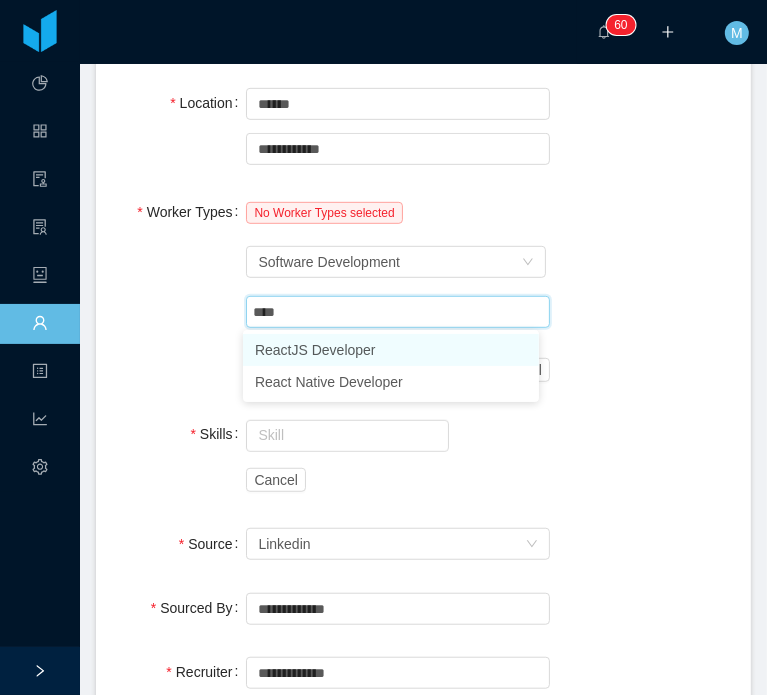 type on "*****" 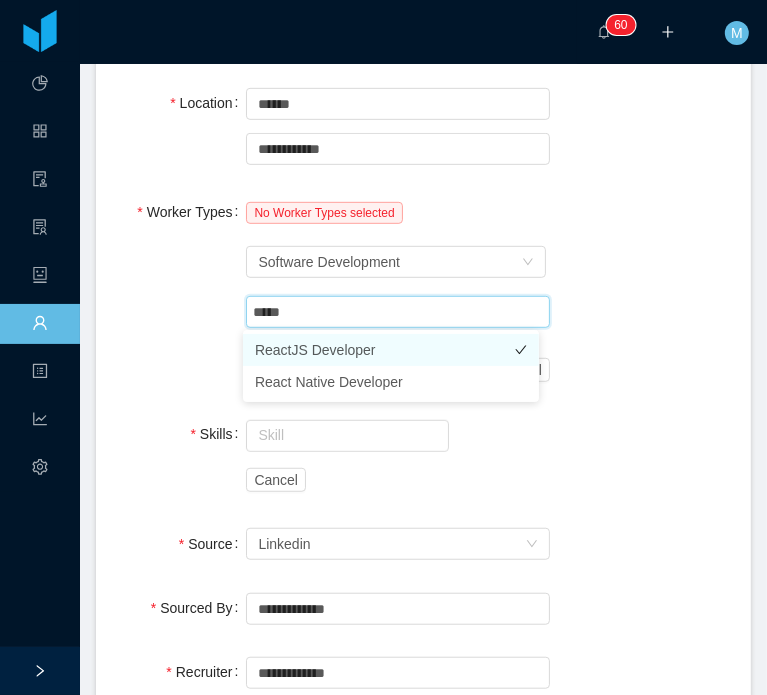 click on "ReactJS Developer" at bounding box center (391, 350) 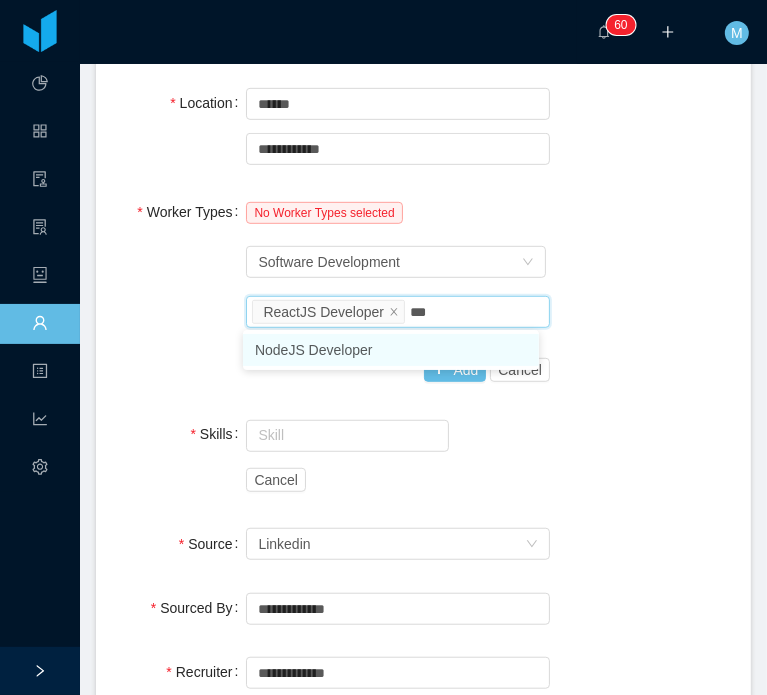 type on "****" 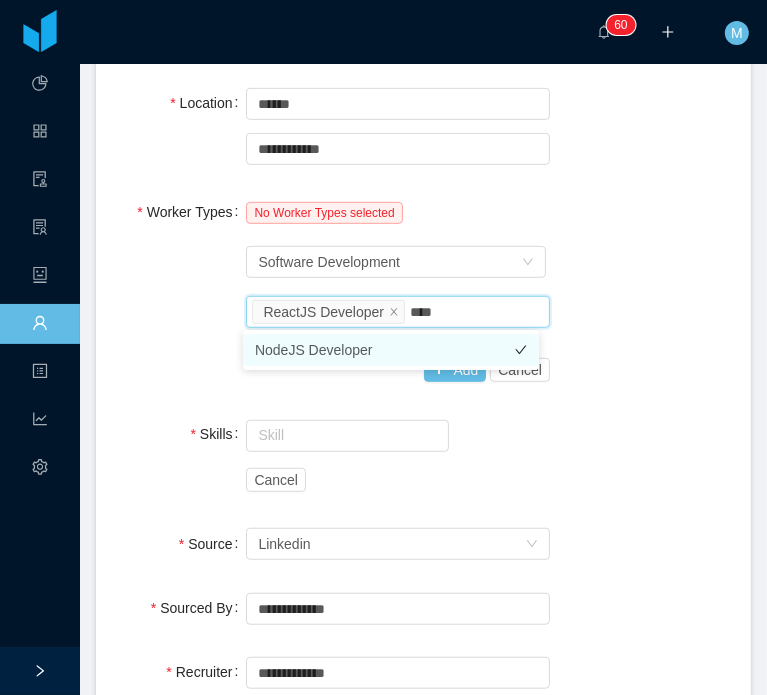 click on "NodeJS Developer" at bounding box center [391, 350] 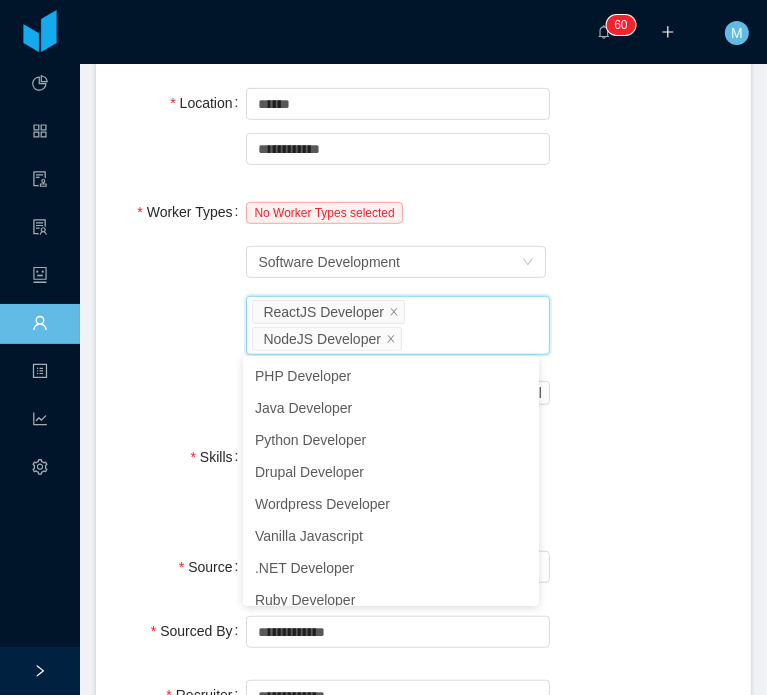 click on "Worker Types No Worker Types selected Worker Type Software Development   Job titles ReactJS Developer NodeJS Developer   Add   Cancel" at bounding box center [423, 302] 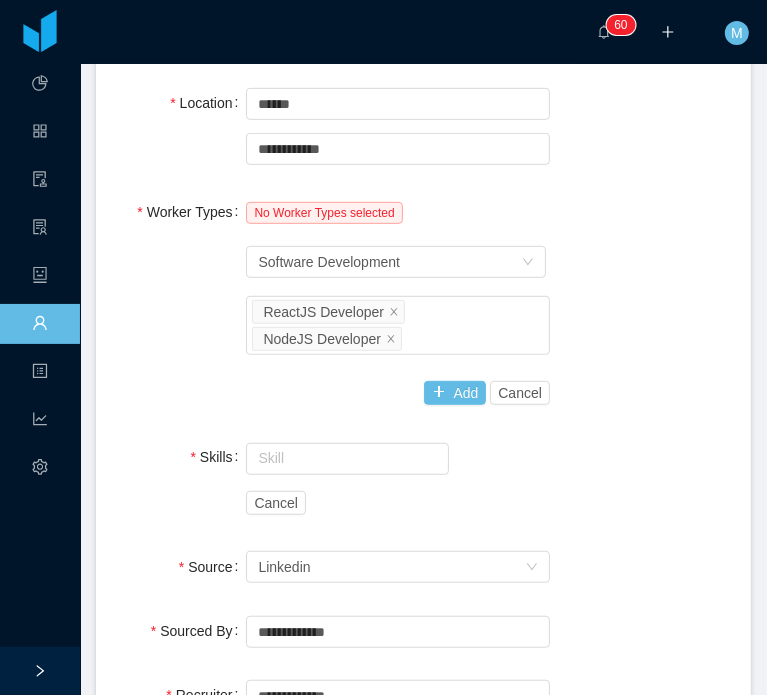 click on "Add   Cancel" at bounding box center [398, 393] 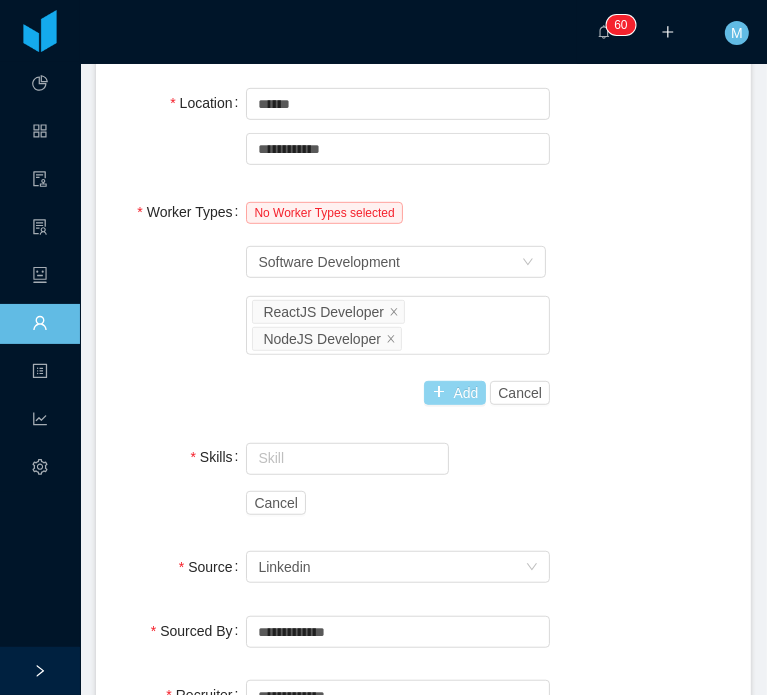 click on "Add" at bounding box center [455, 393] 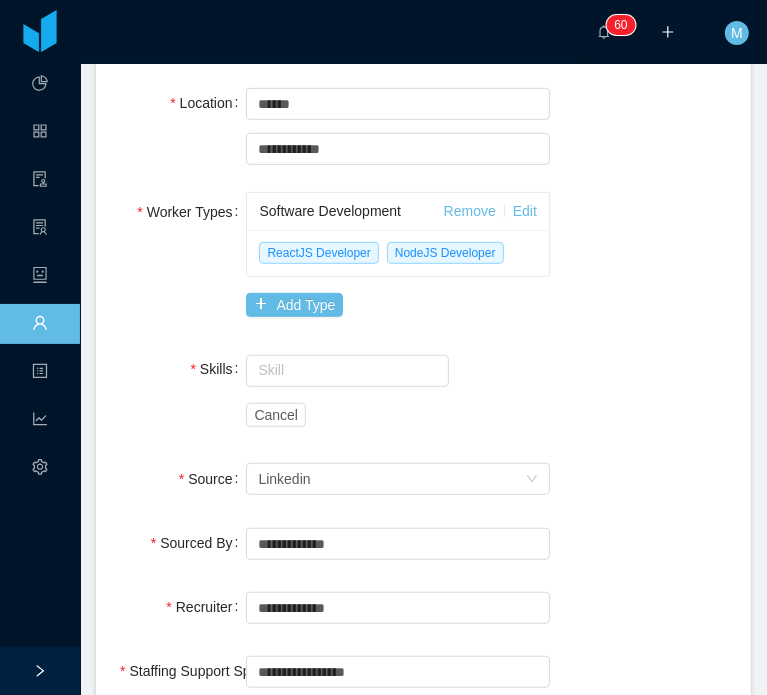 scroll, scrollTop: 476, scrollLeft: 0, axis: vertical 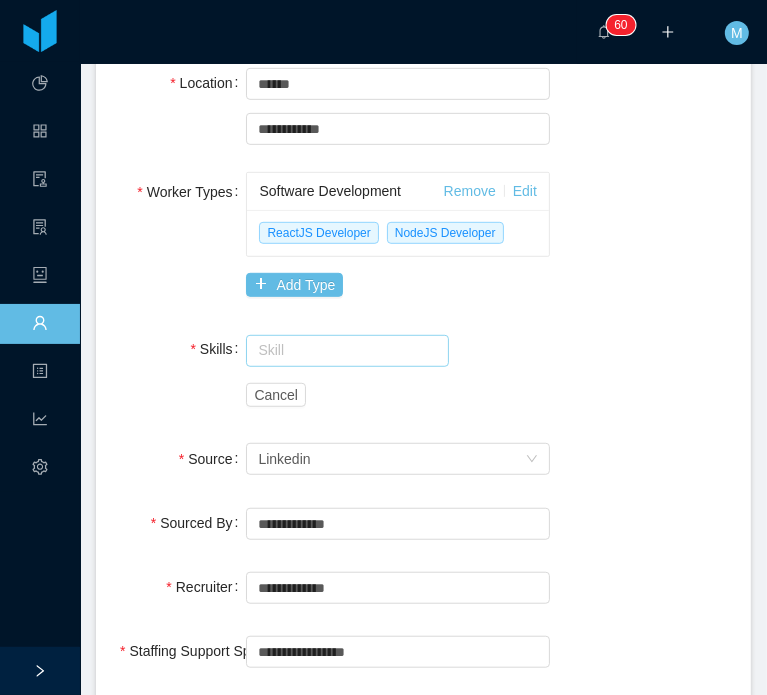 click at bounding box center [347, 351] 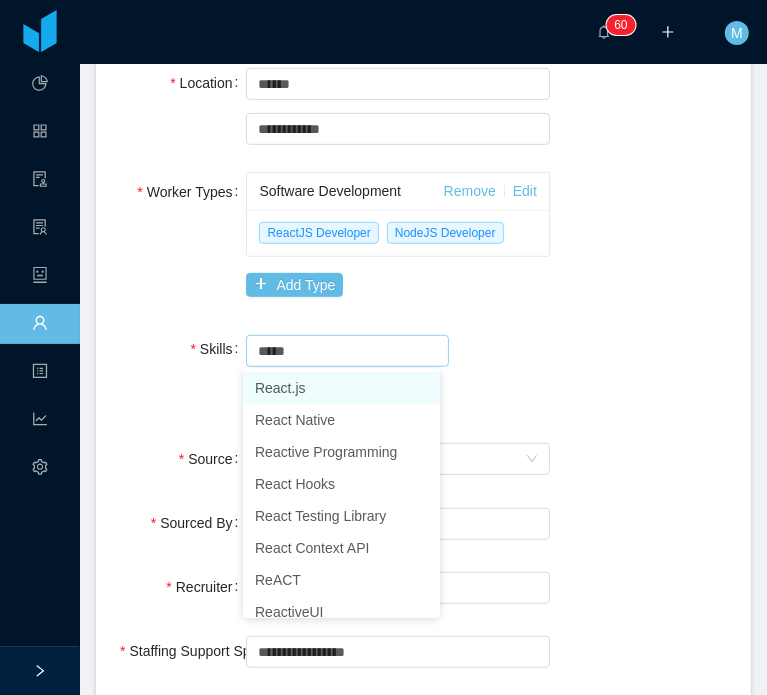 click on "React.js" at bounding box center [341, 388] 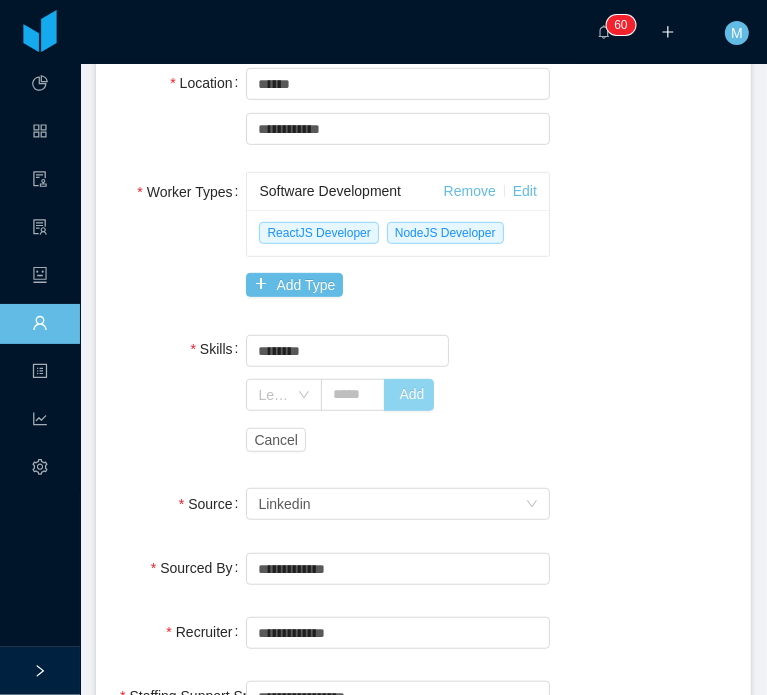 click on "Add" at bounding box center [409, 395] 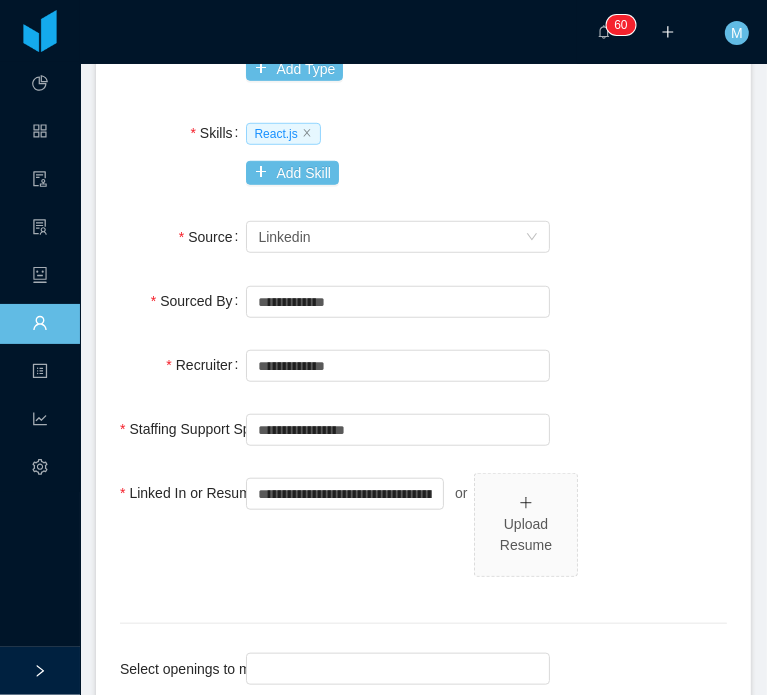 scroll, scrollTop: 880, scrollLeft: 0, axis: vertical 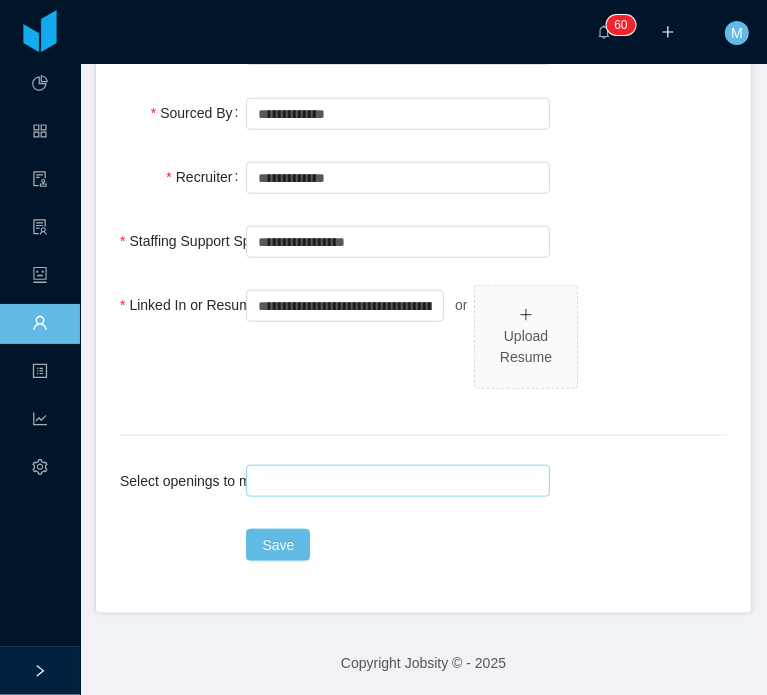 click at bounding box center (395, 481) 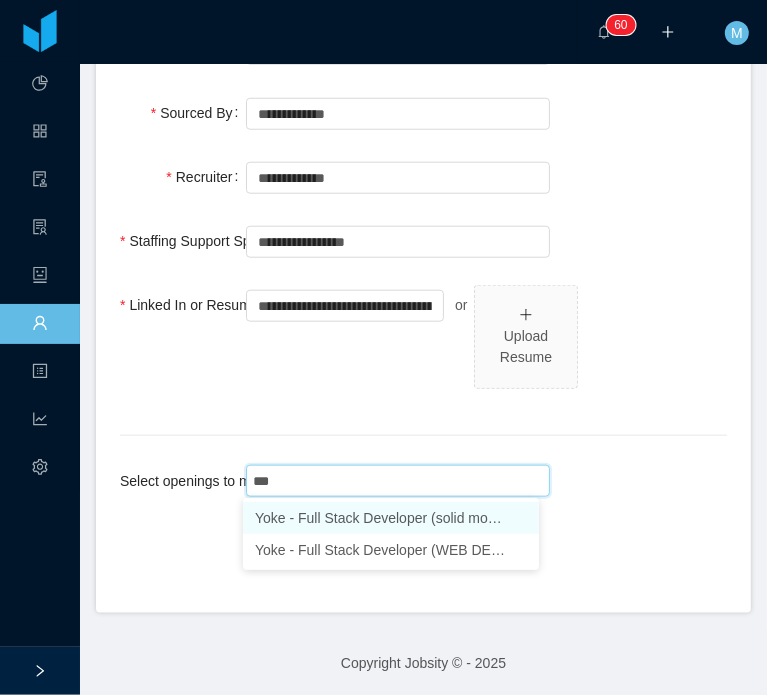 type on "****" 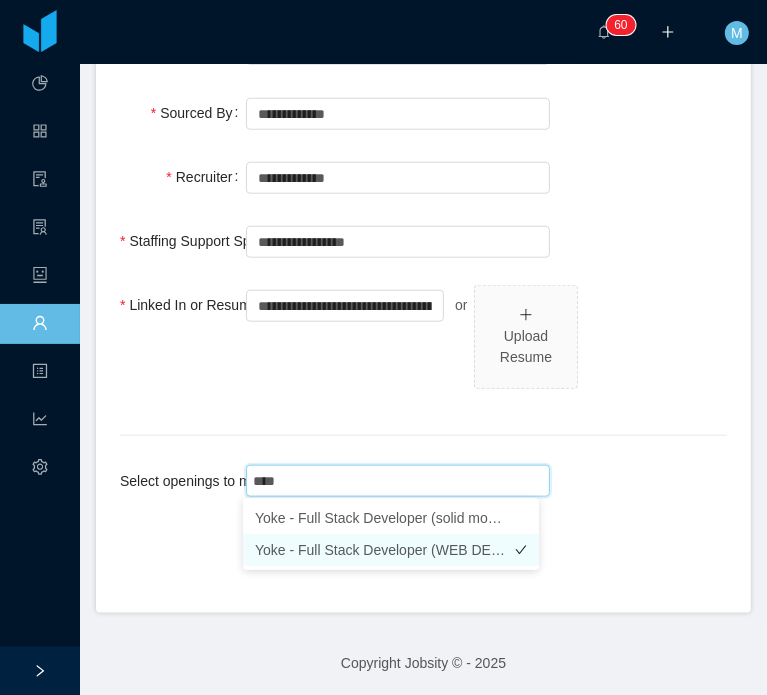 click on "Yoke - Full Stack Developer (WEB DEVELOPER)  1/2" at bounding box center [391, 550] 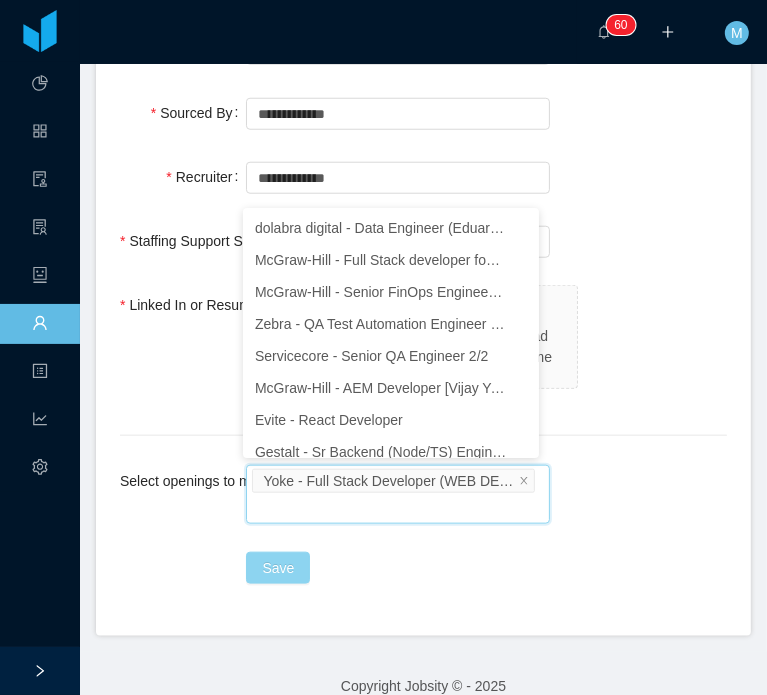 click on "Save" at bounding box center [278, 568] 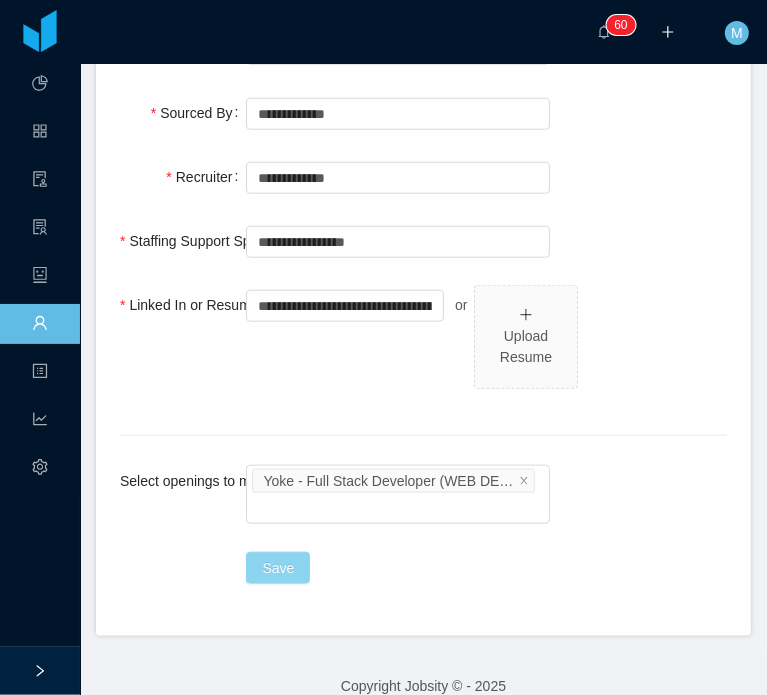 click on "Save" at bounding box center [278, 568] 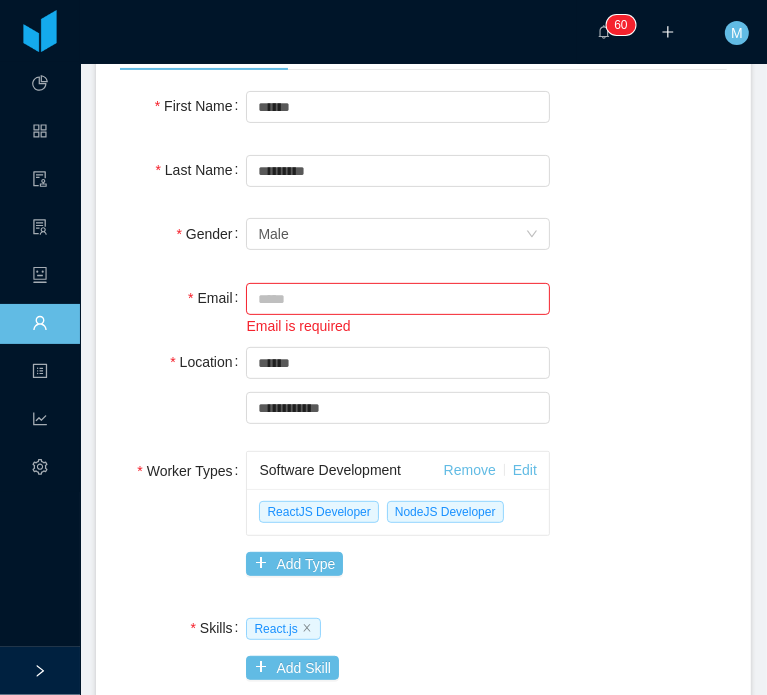 scroll, scrollTop: 196, scrollLeft: 0, axis: vertical 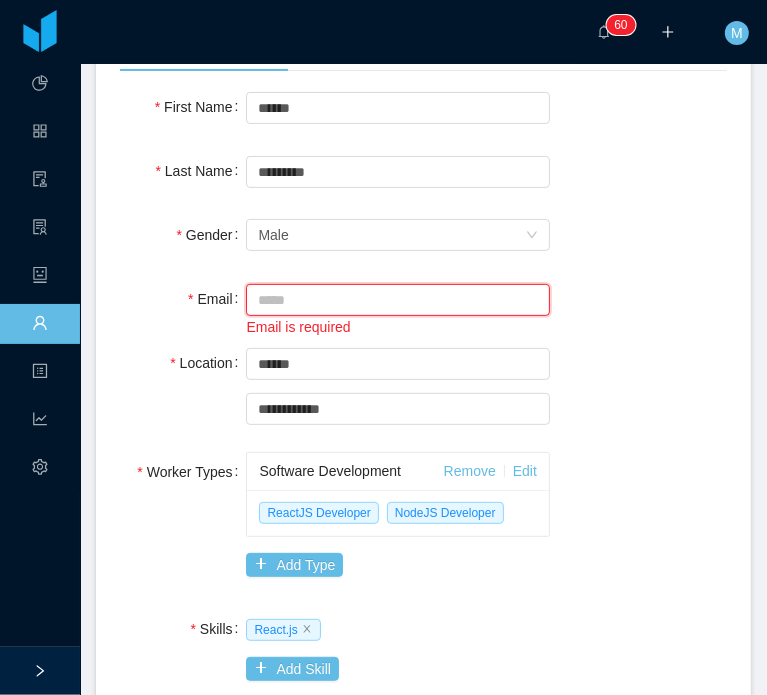 click on "Email" at bounding box center [398, 300] 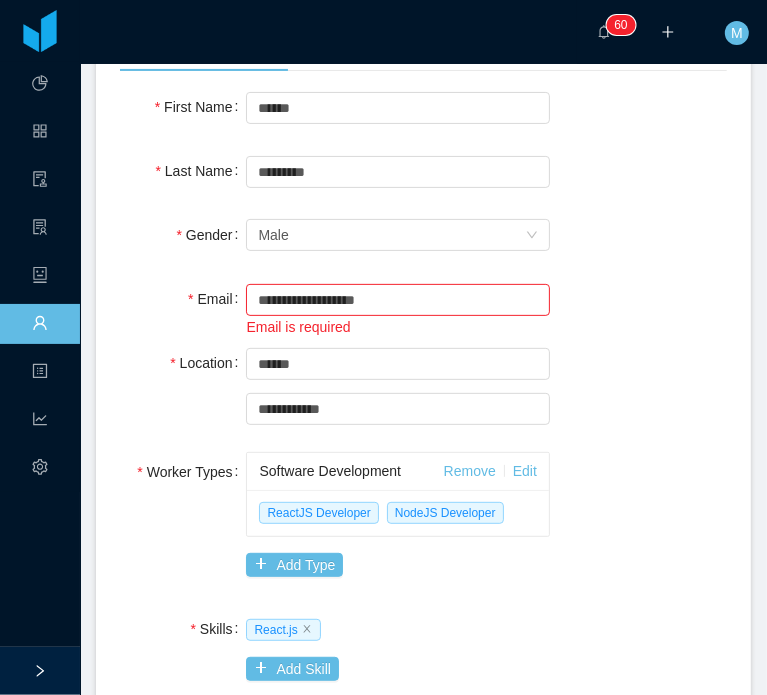 click on "Location" at bounding box center [183, 363] 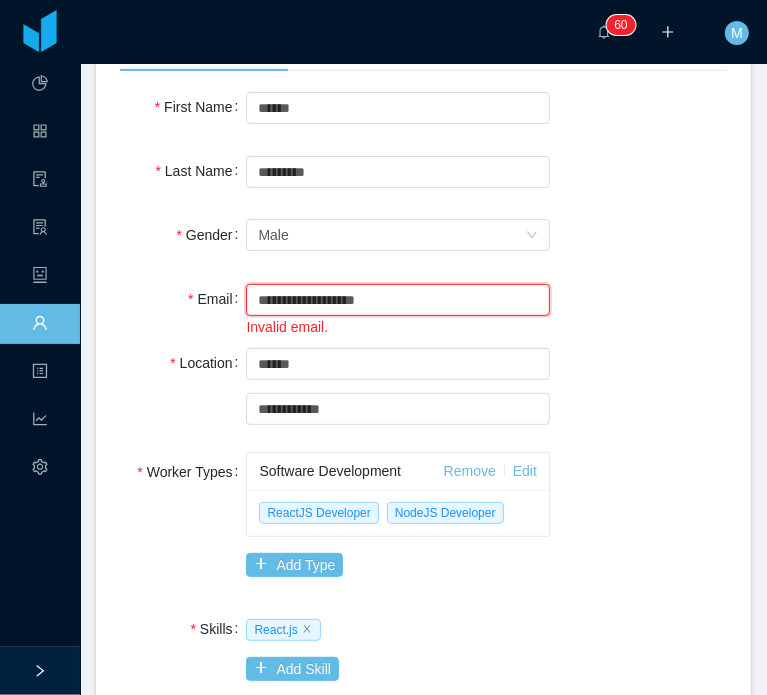 click on "**********" at bounding box center (398, 300) 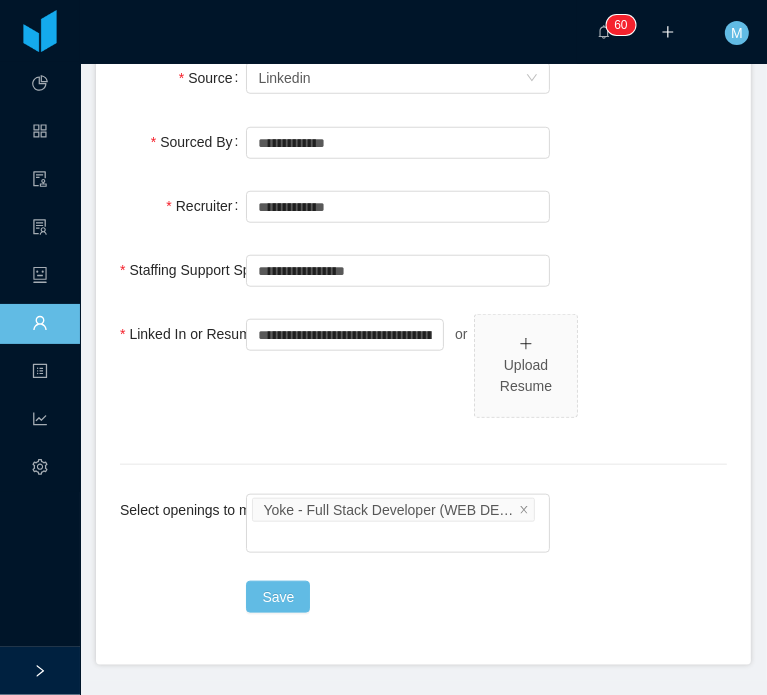 scroll, scrollTop: 904, scrollLeft: 0, axis: vertical 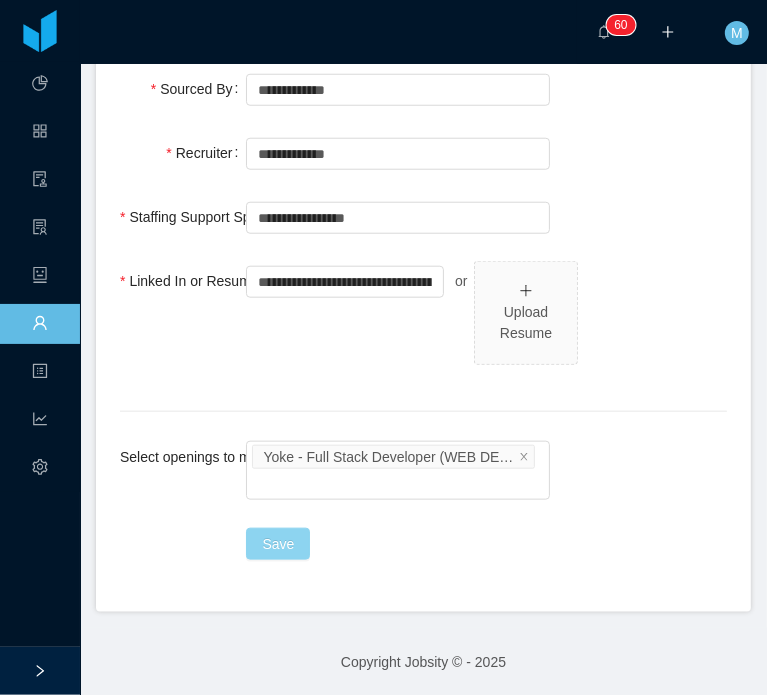 type on "**********" 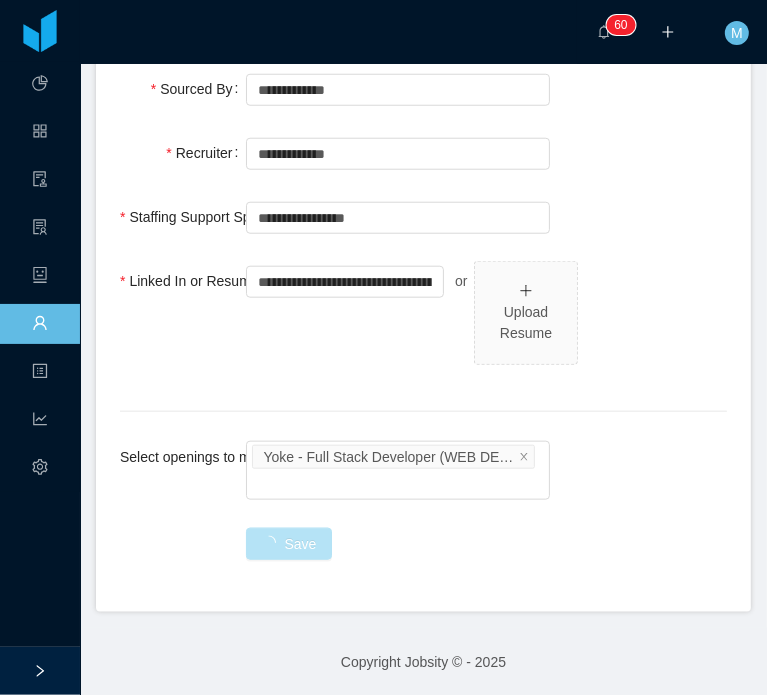click on "Save" at bounding box center [398, 544] 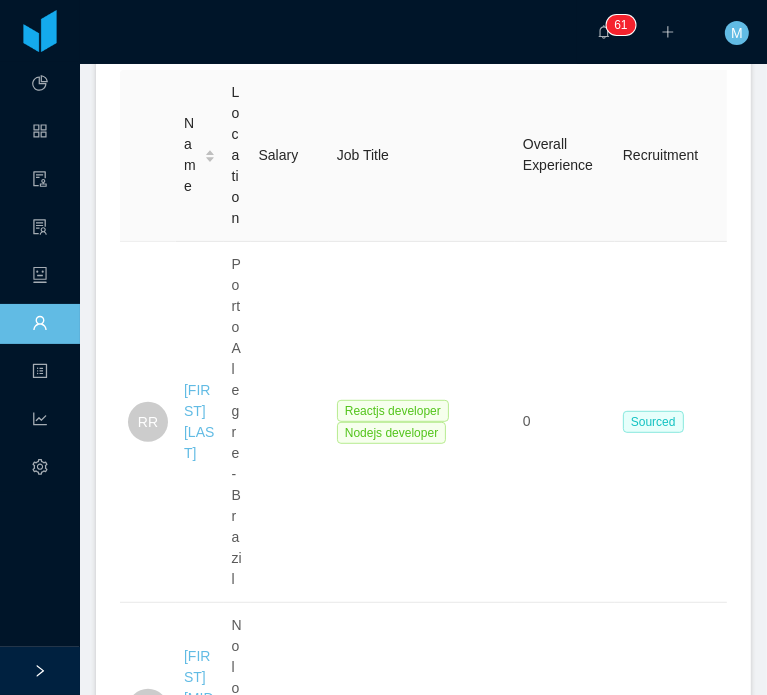scroll, scrollTop: 428, scrollLeft: 0, axis: vertical 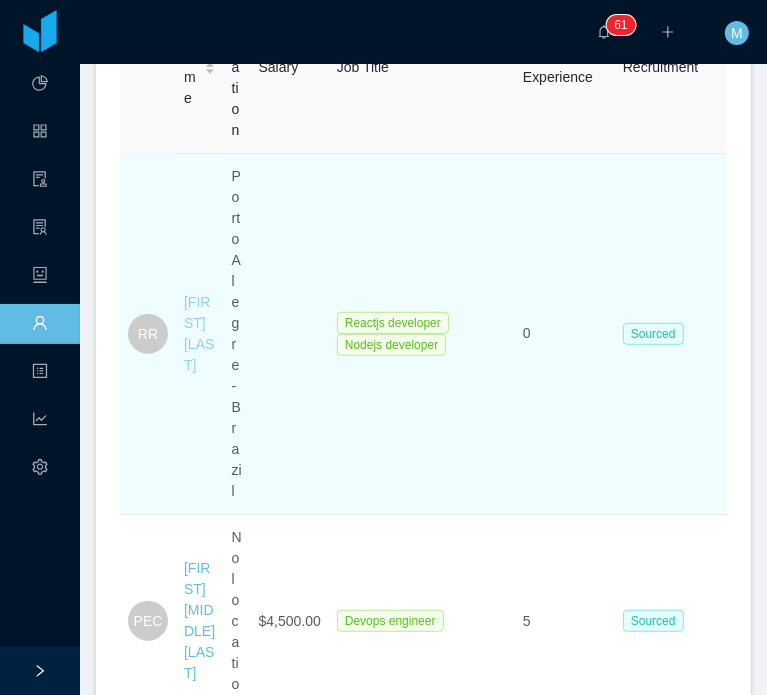 click on "[FIRST] [LAST]" at bounding box center (199, 333) 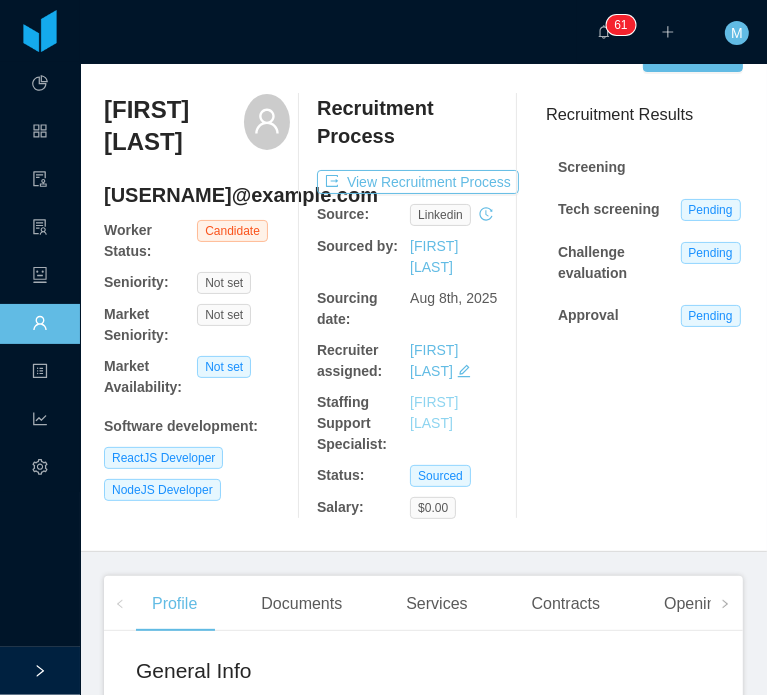 scroll, scrollTop: 0, scrollLeft: 0, axis: both 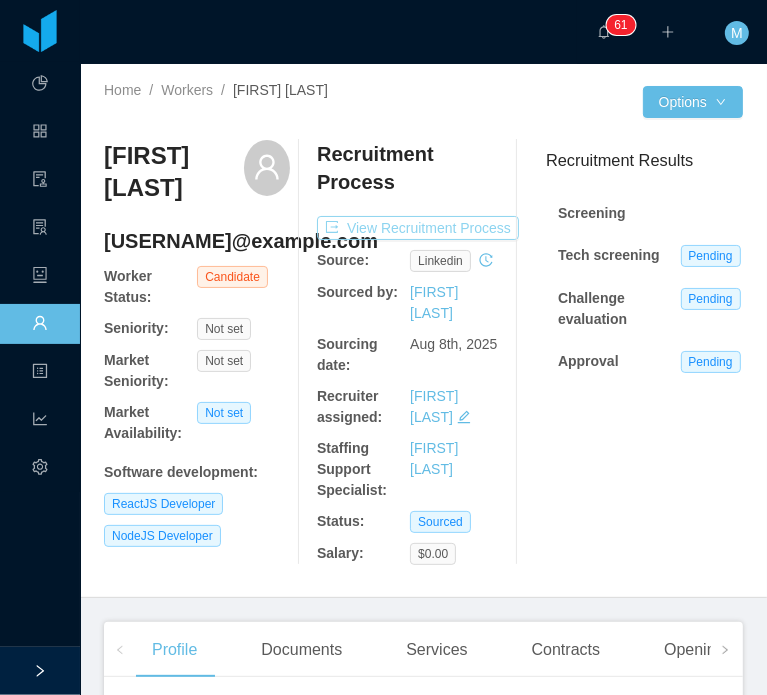 click on "View Recruitment Process" at bounding box center [418, 228] 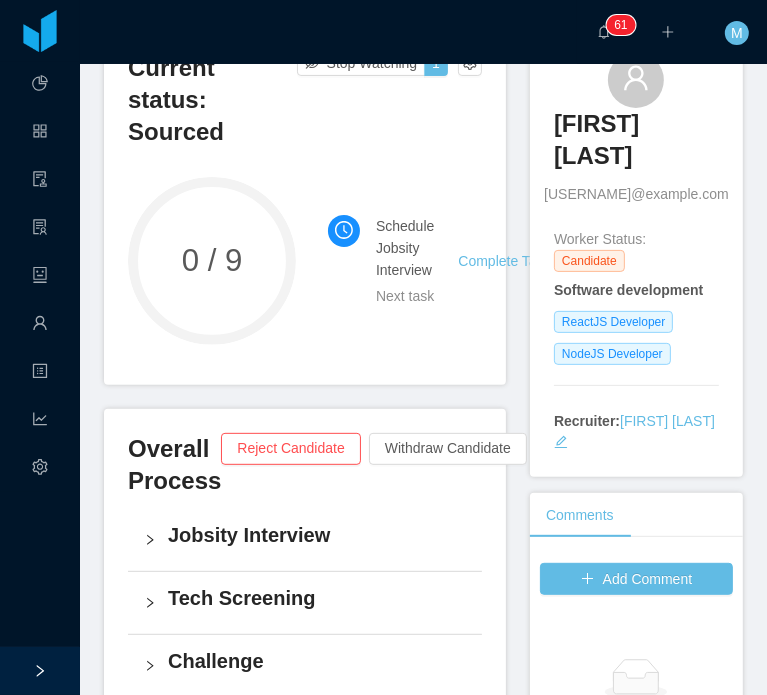 scroll, scrollTop: 0, scrollLeft: 0, axis: both 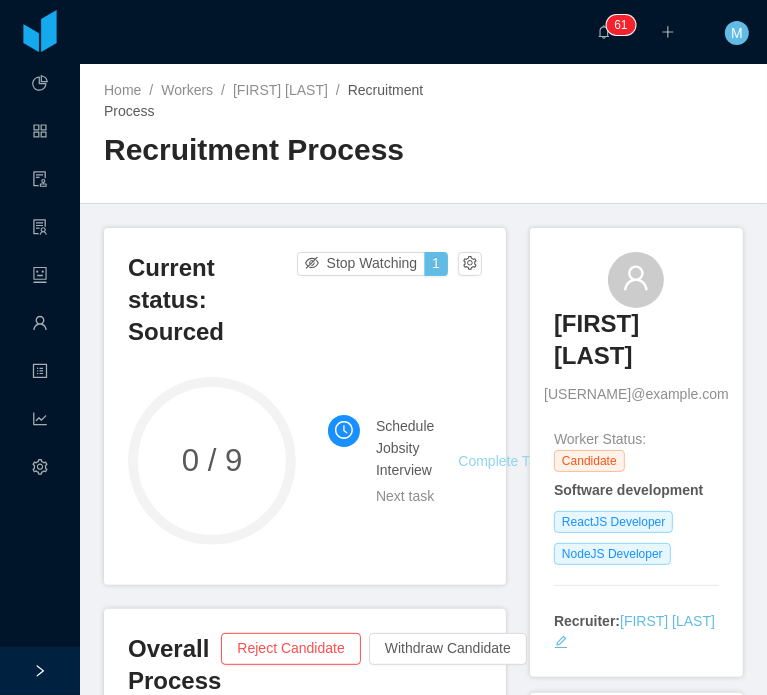 click on "Complete Task" at bounding box center (504, 461) 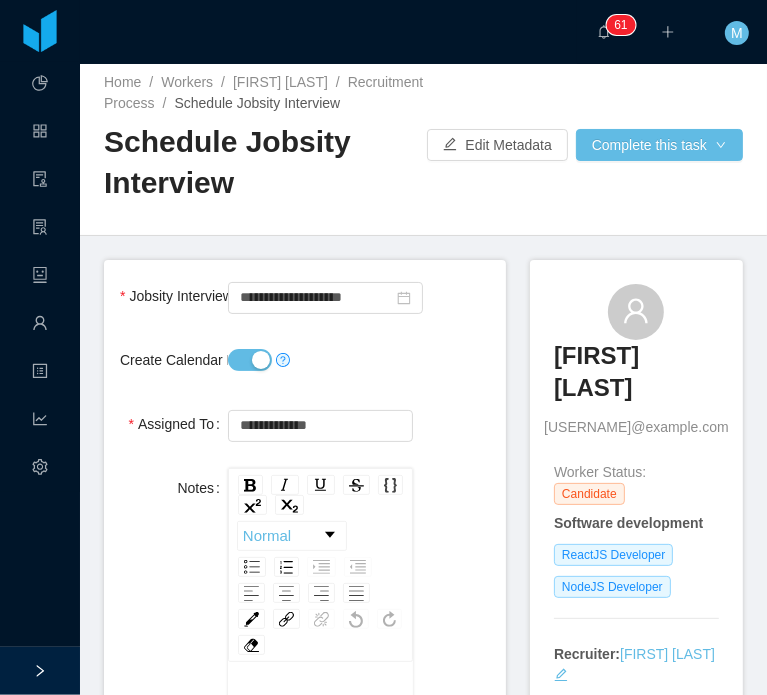 scroll, scrollTop: 0, scrollLeft: 0, axis: both 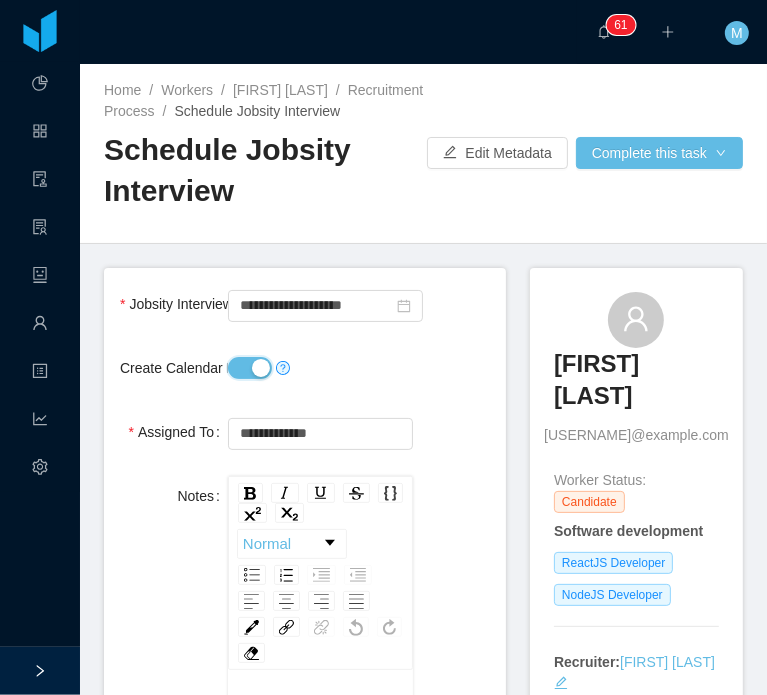 drag, startPoint x: 250, startPoint y: 387, endPoint x: 249, endPoint y: 424, distance: 37.01351 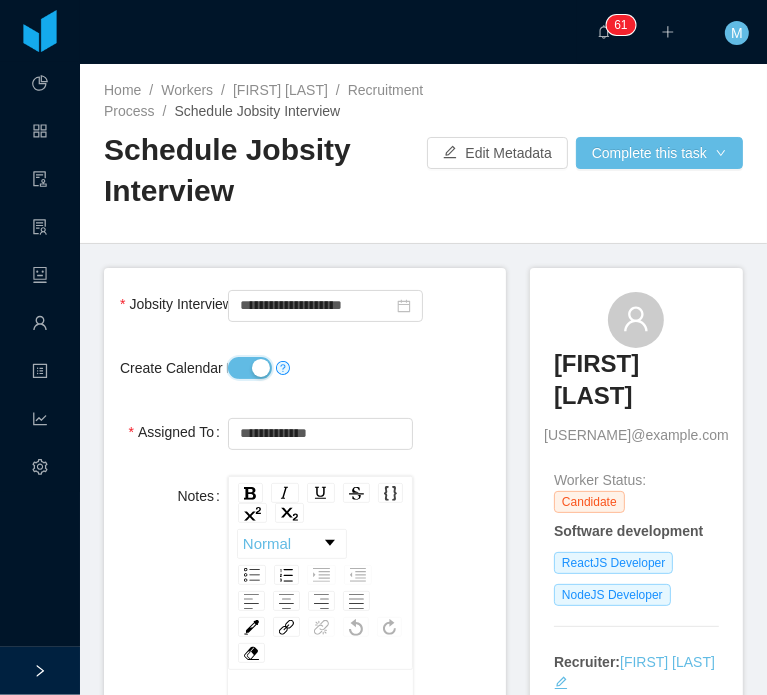 click on "**********" at bounding box center (305, 698) 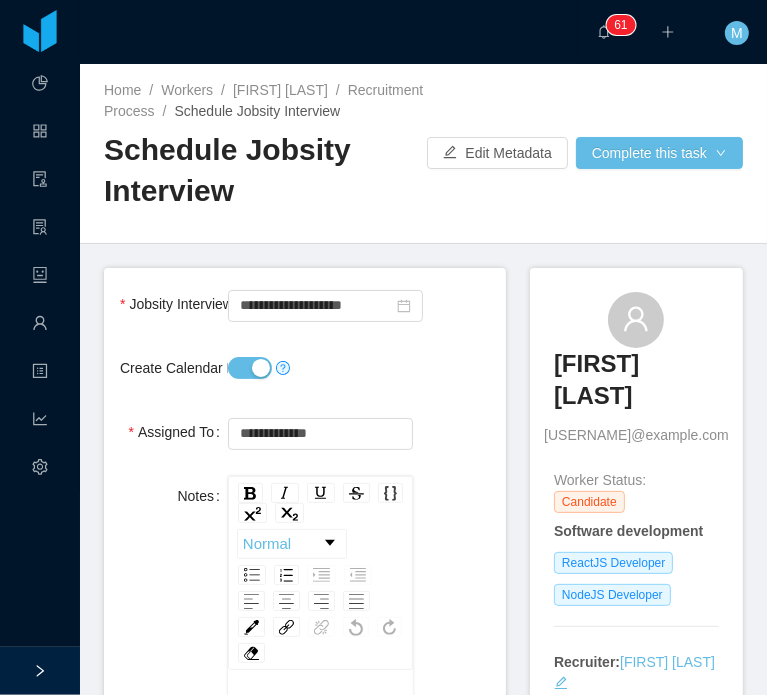 click on "Create Calendar Event?" at bounding box center [250, 368] 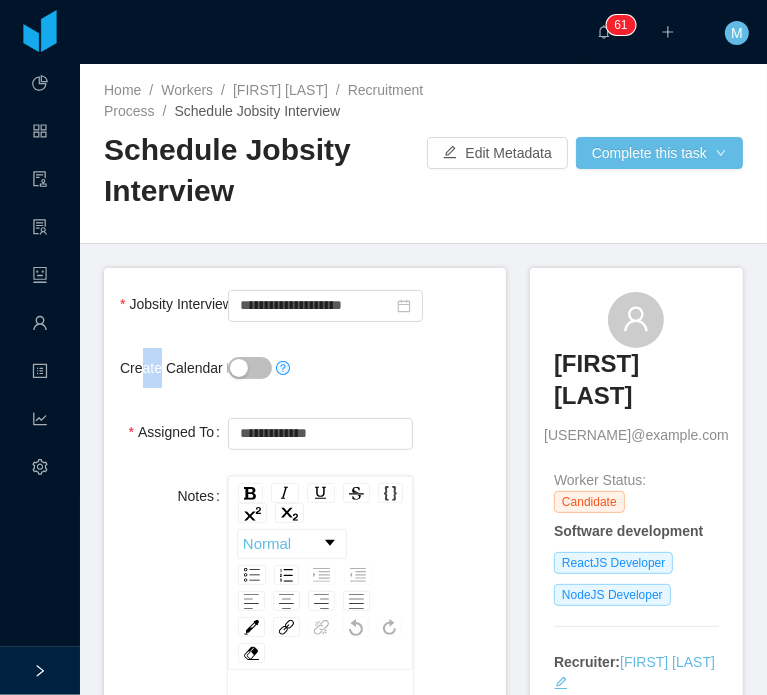 drag, startPoint x: 144, startPoint y: 400, endPoint x: 174, endPoint y: 396, distance: 30.265491 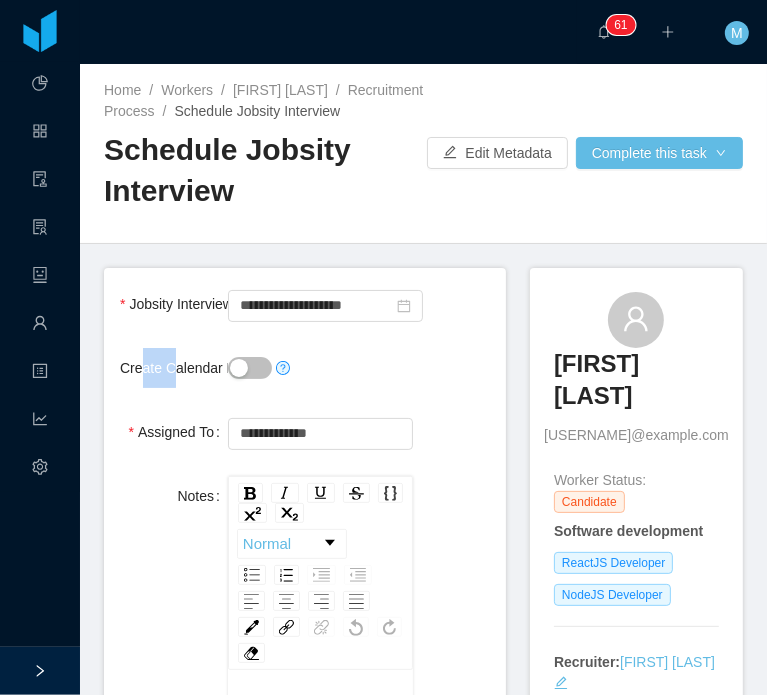 click on "Create Calendar Event?" at bounding box center [202, 368] 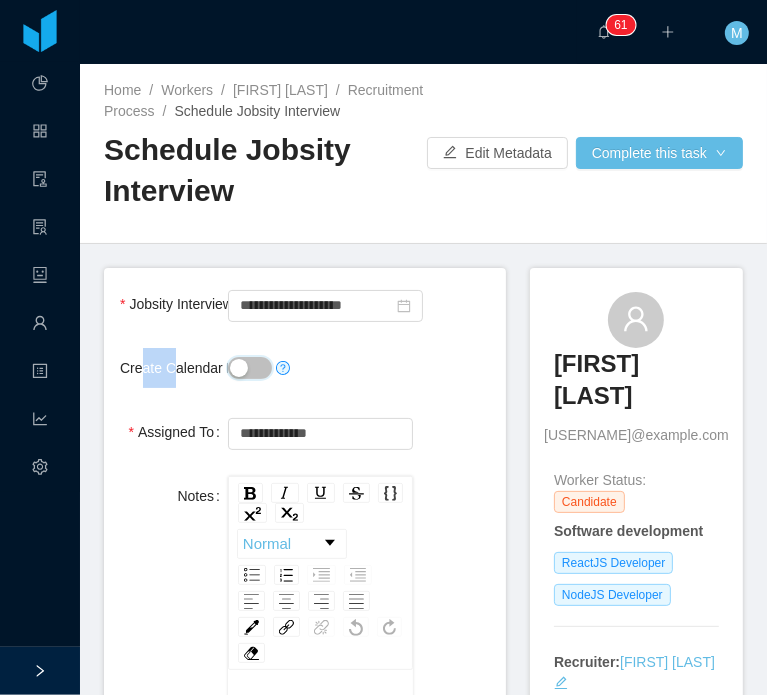 click on "Create Calendar Event?" at bounding box center [250, 368] 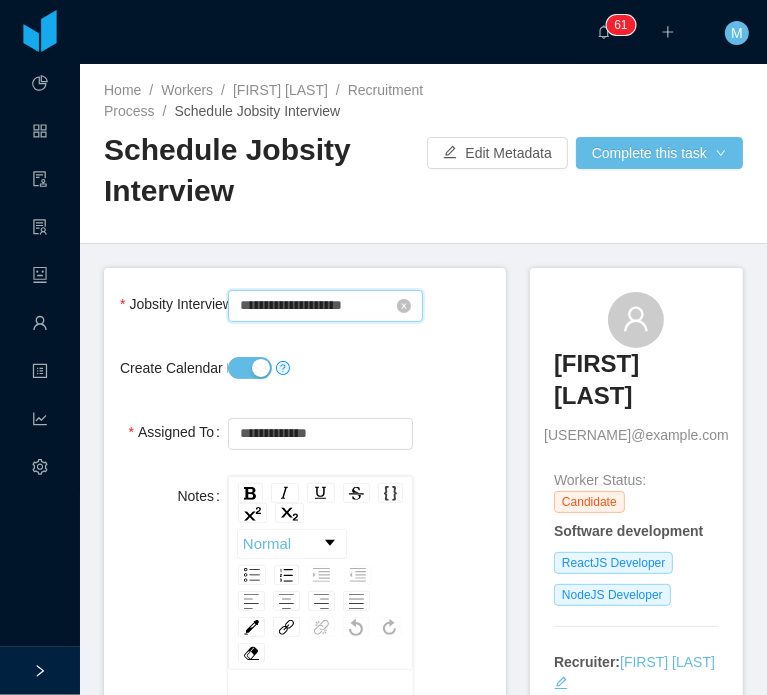 click on "**********" at bounding box center [325, 306] 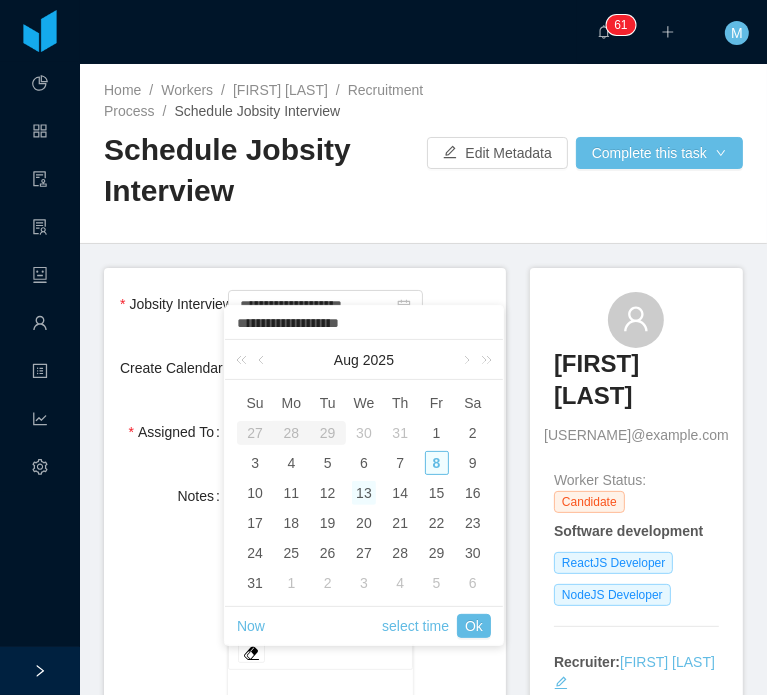 click on "8" at bounding box center [437, 463] 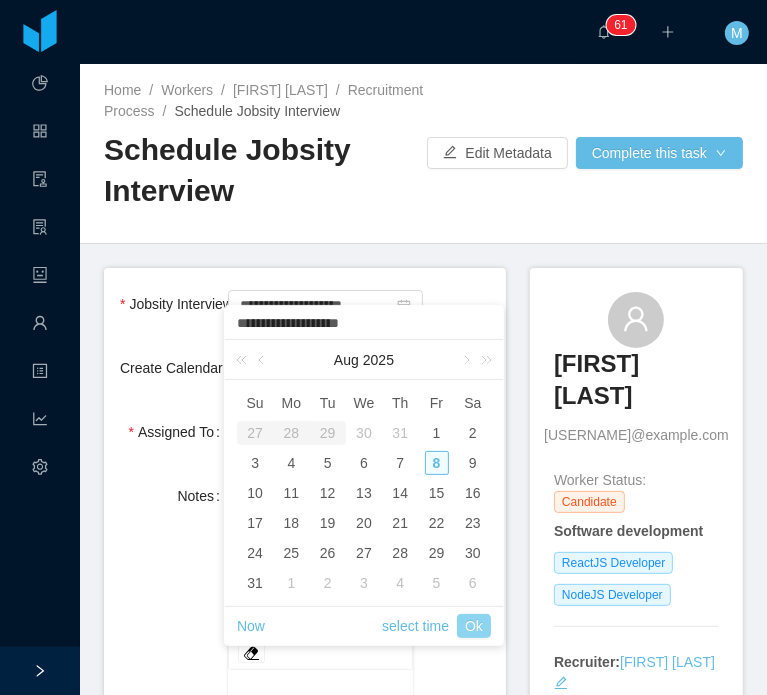 click on "Ok" at bounding box center (474, 626) 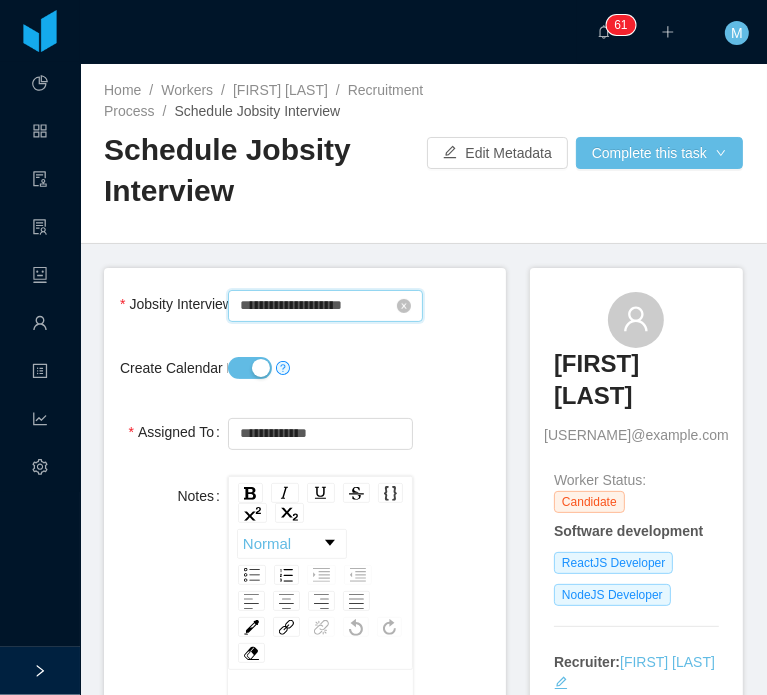 click on "**********" at bounding box center (325, 306) 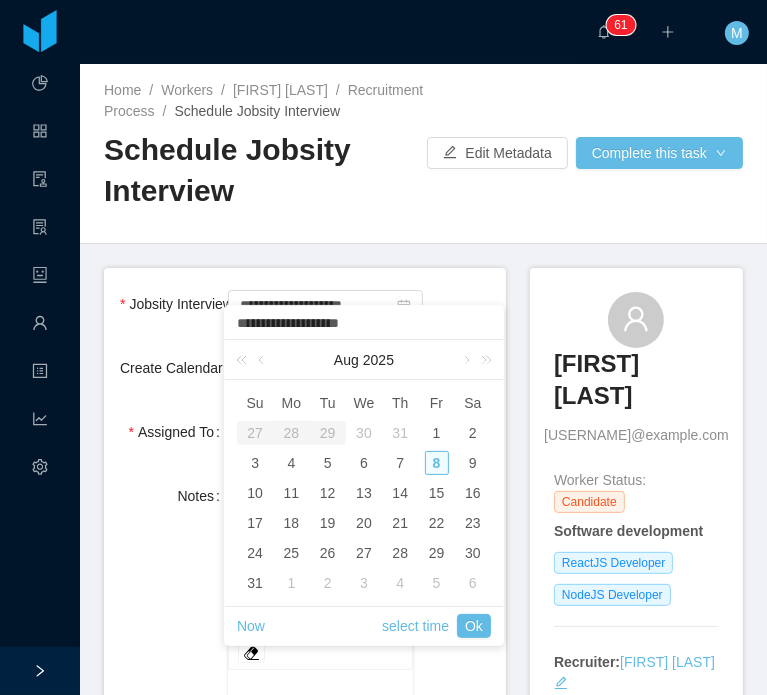 click on "**********" at bounding box center [305, 698] 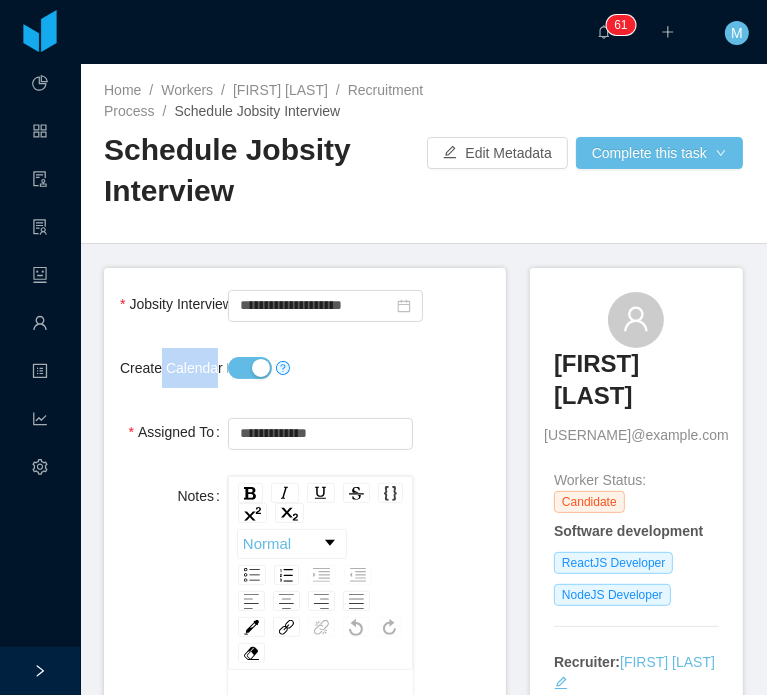 drag, startPoint x: 160, startPoint y: 383, endPoint x: 213, endPoint y: 385, distance: 53.037724 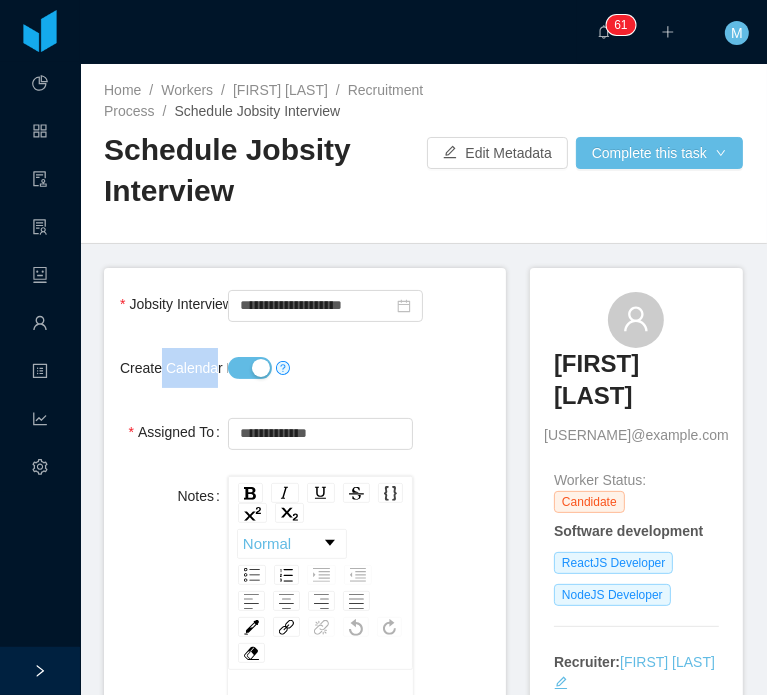 click on "Create Calendar Event?" at bounding box center (202, 368) 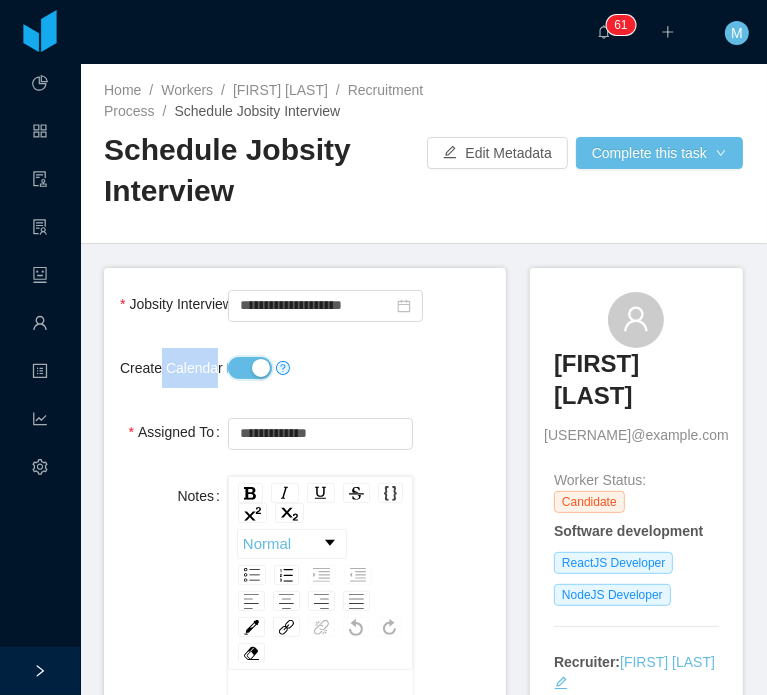 click on "Create Calendar Event?" at bounding box center (250, 368) 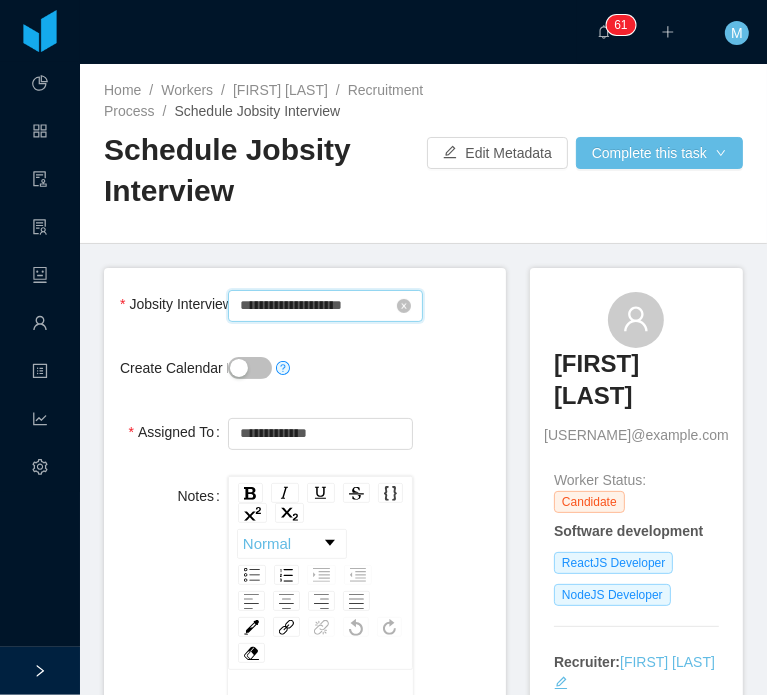 click on "**********" at bounding box center [325, 306] 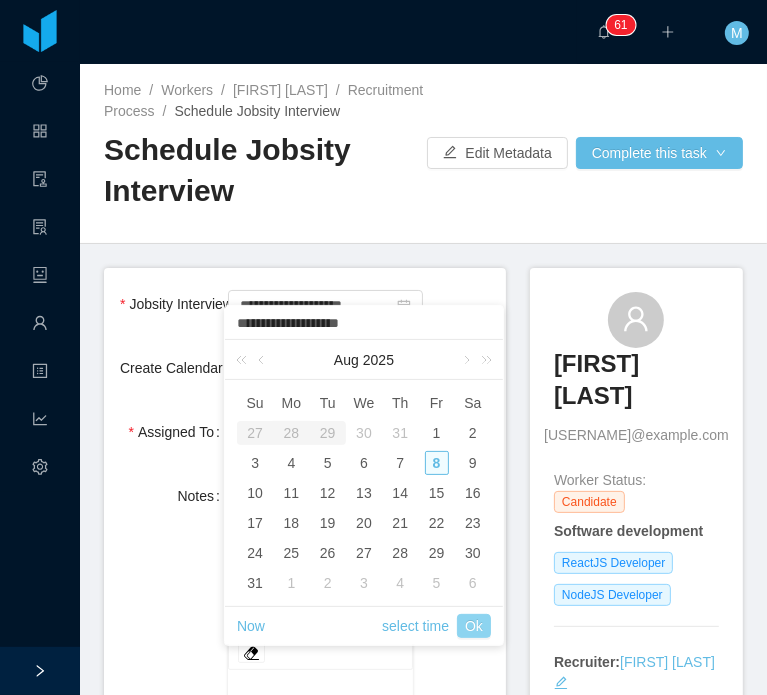 click on "Ok" at bounding box center [474, 626] 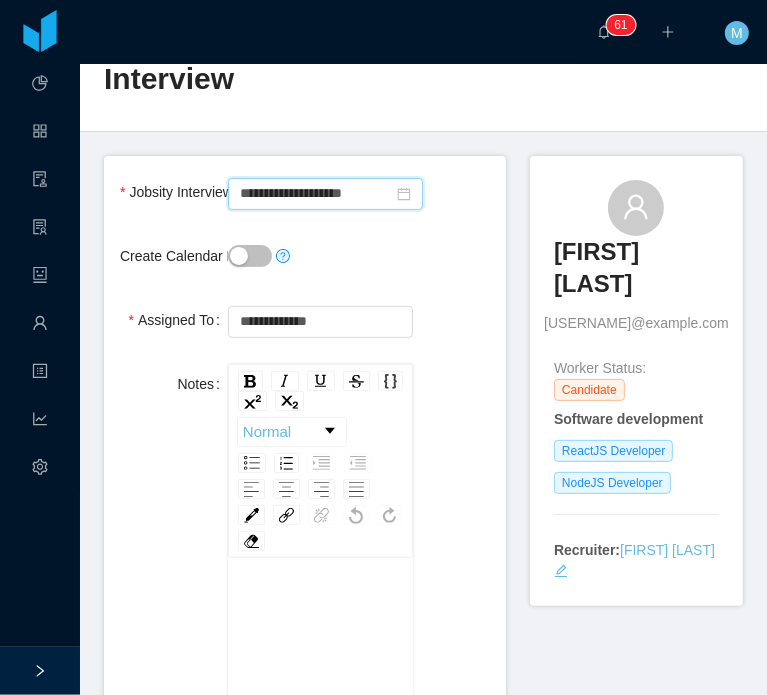 scroll, scrollTop: 0, scrollLeft: 0, axis: both 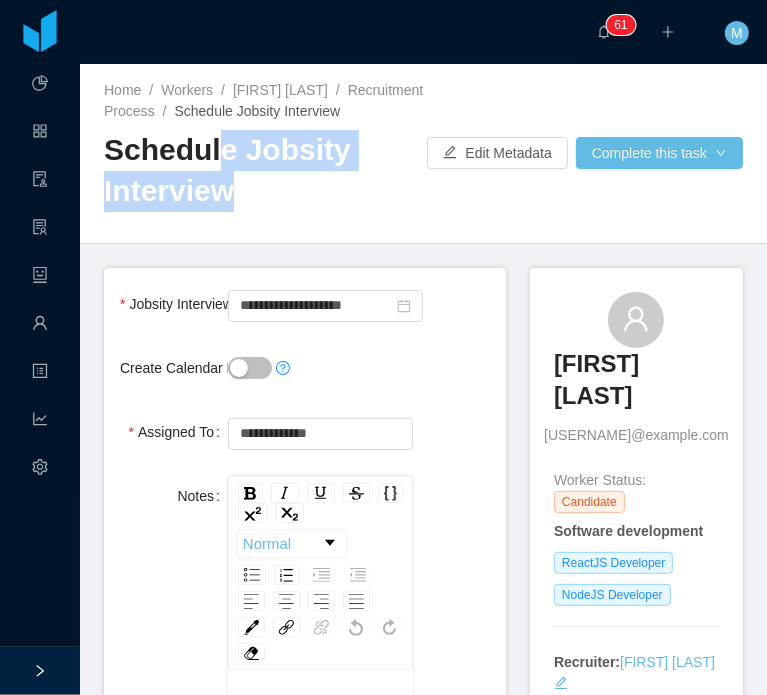 drag, startPoint x: 209, startPoint y: 175, endPoint x: 264, endPoint y: 211, distance: 65.734314 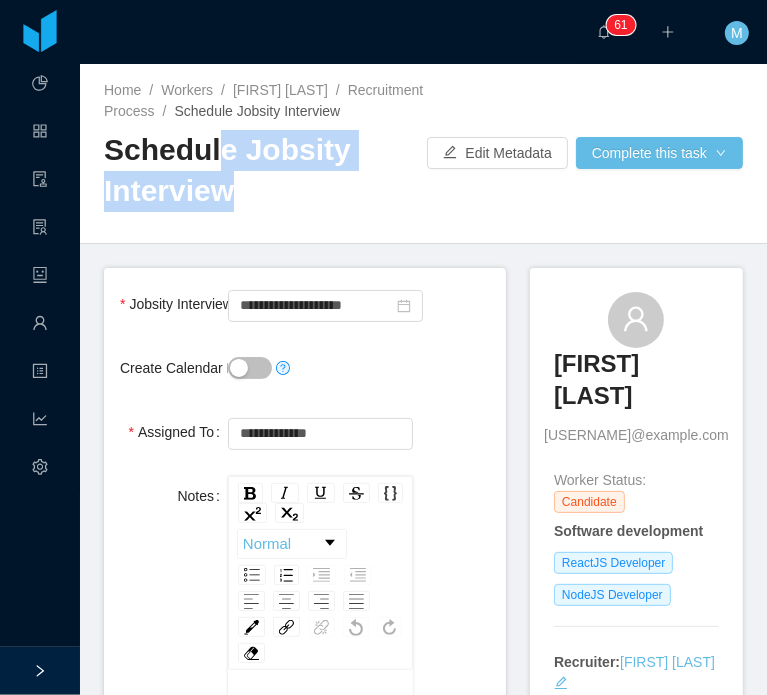 click on "Schedule Jobsity Interview" at bounding box center [264, 170] 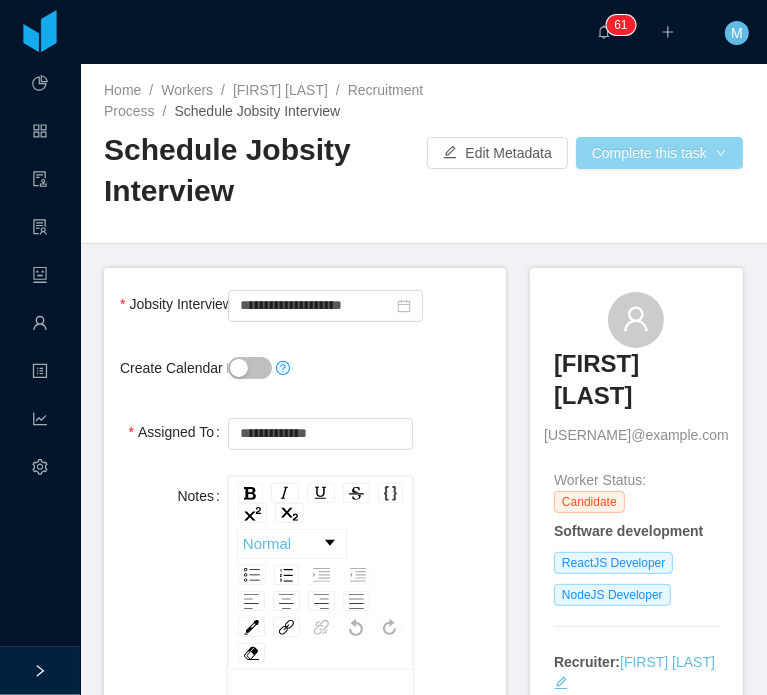 click on "Complete this task" at bounding box center (659, 153) 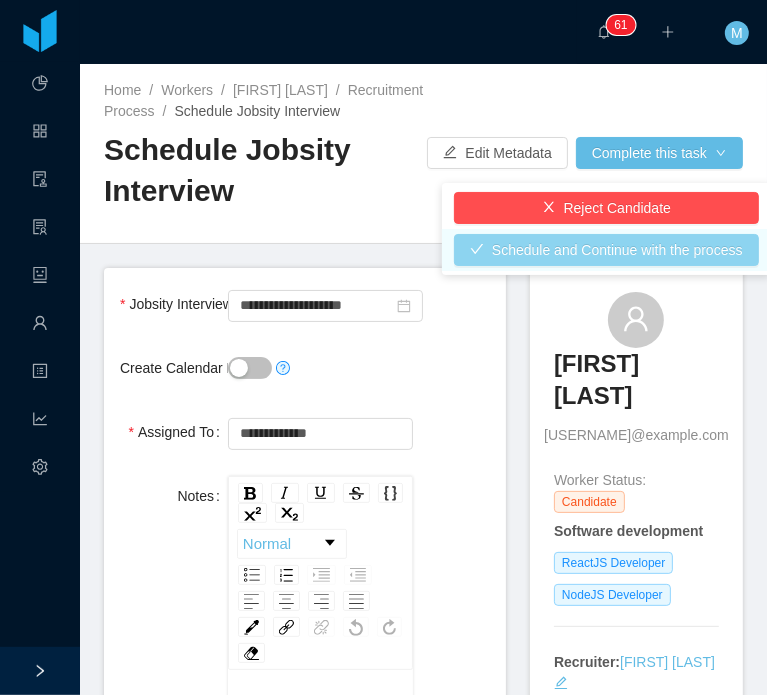 click on "Schedule and Continue with the process" at bounding box center (606, 250) 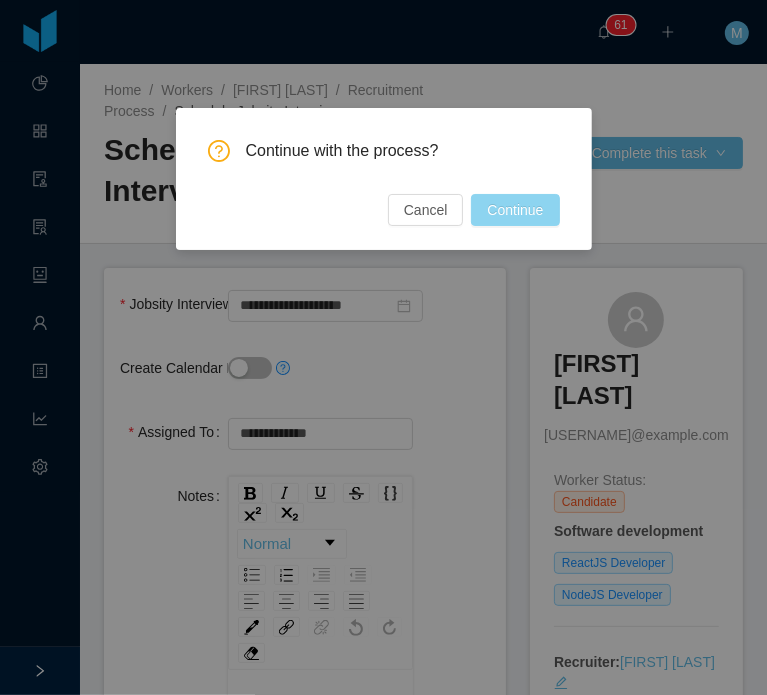 click on "Continue" at bounding box center (515, 210) 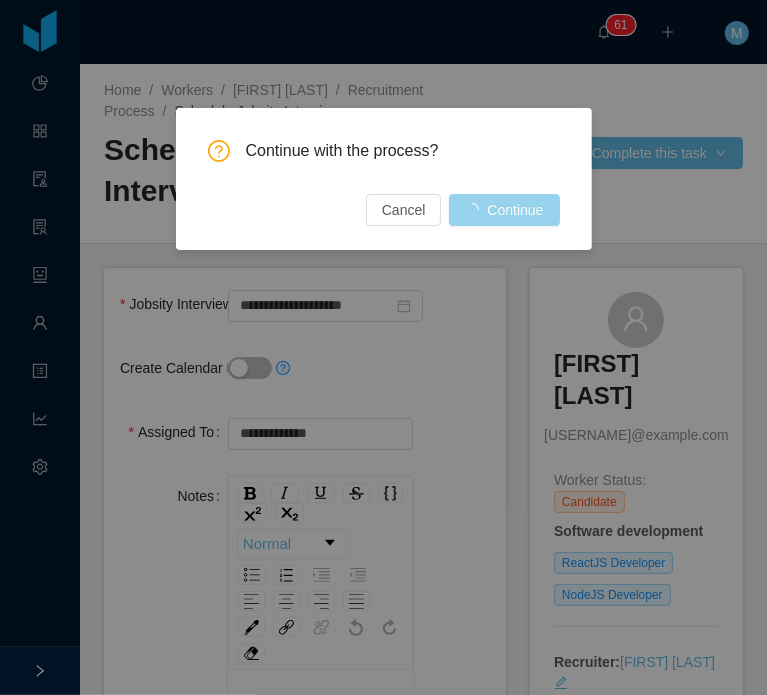 type 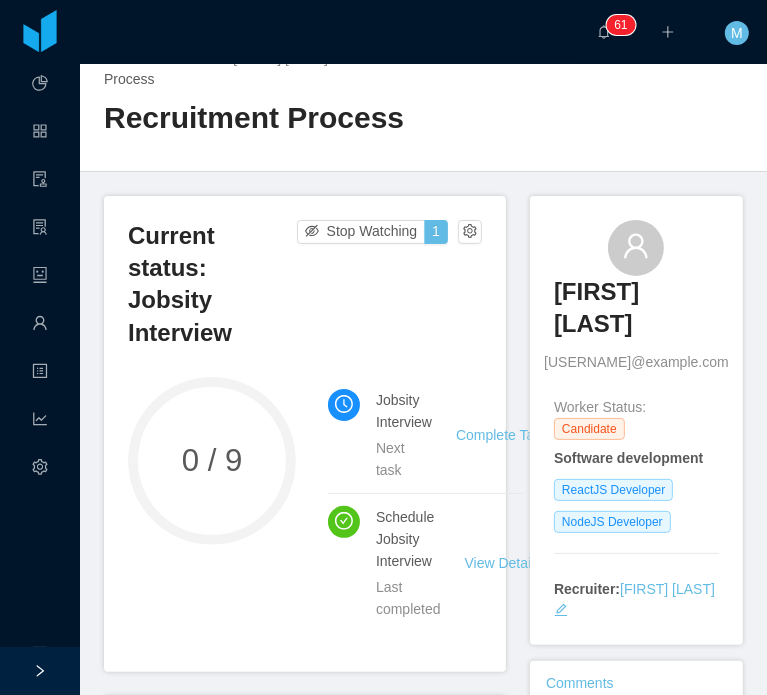 scroll, scrollTop: 0, scrollLeft: 0, axis: both 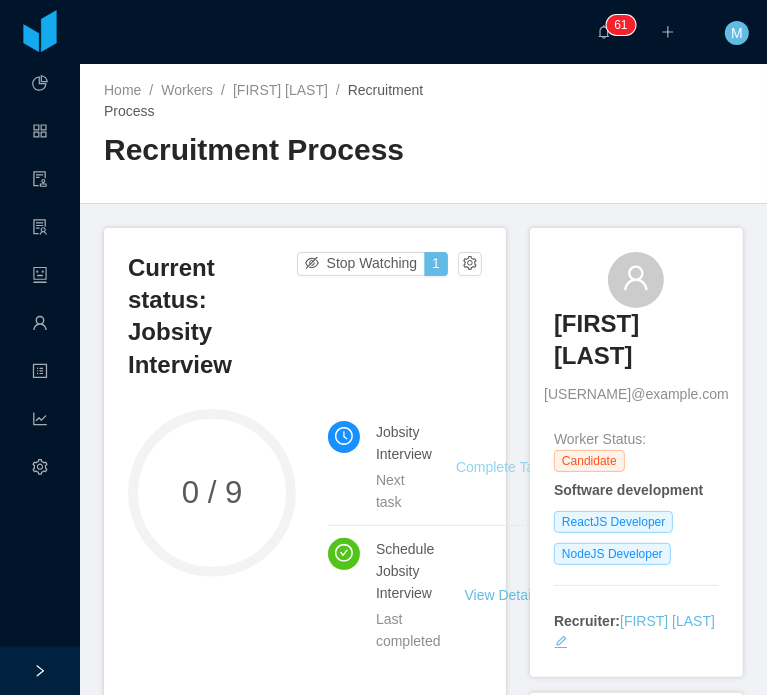 click on "Complete Task" at bounding box center [502, 467] 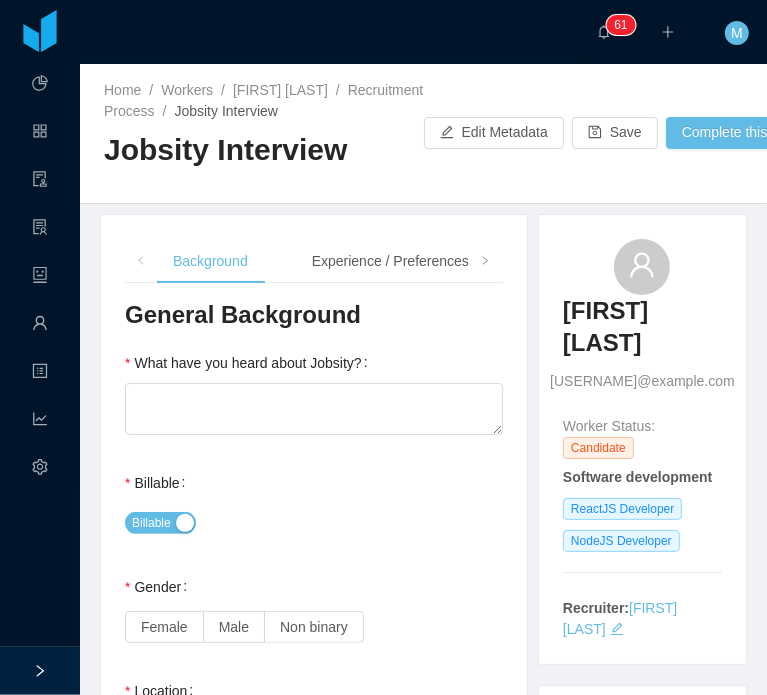 type 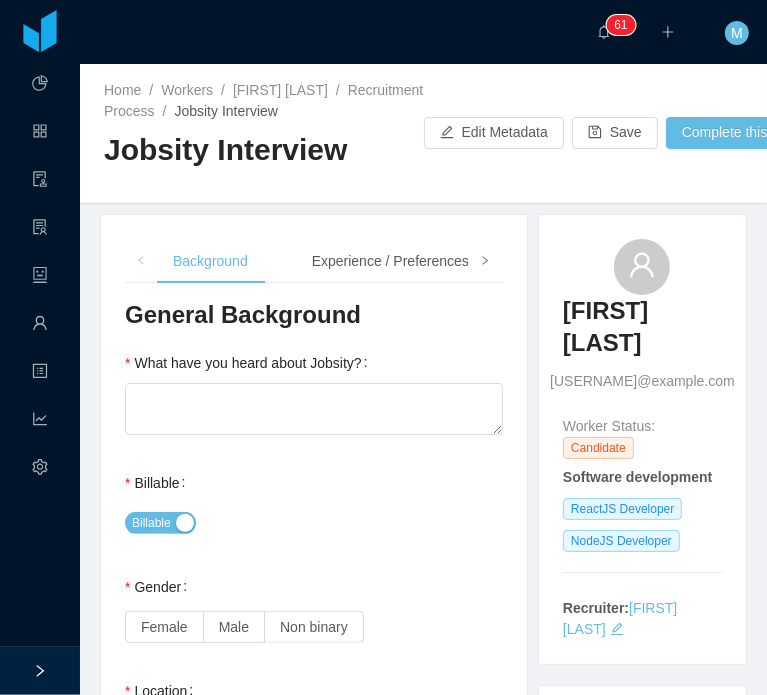 click 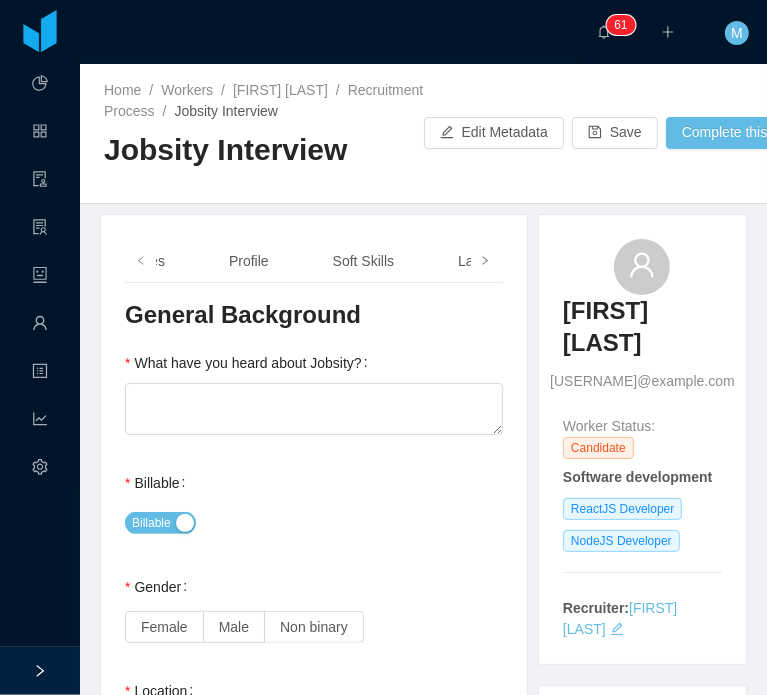 click 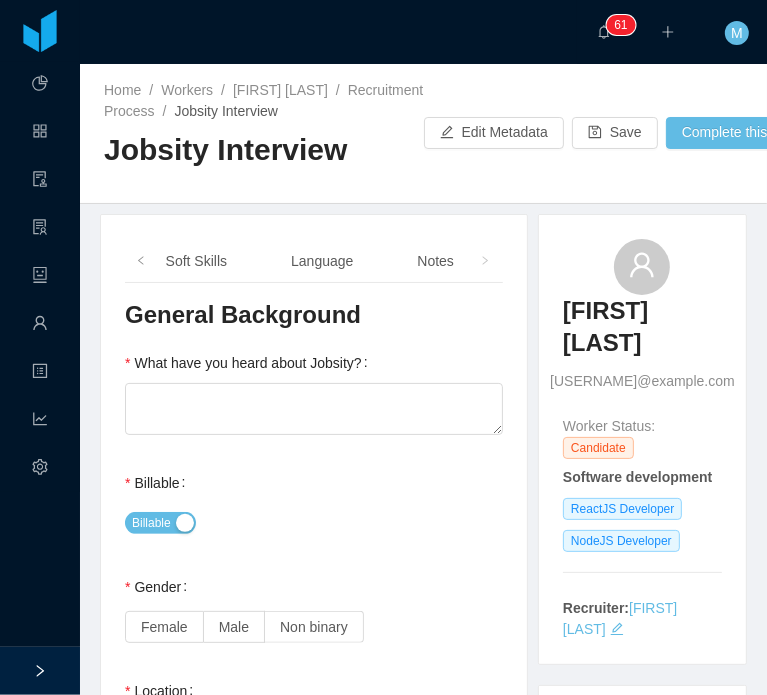 click 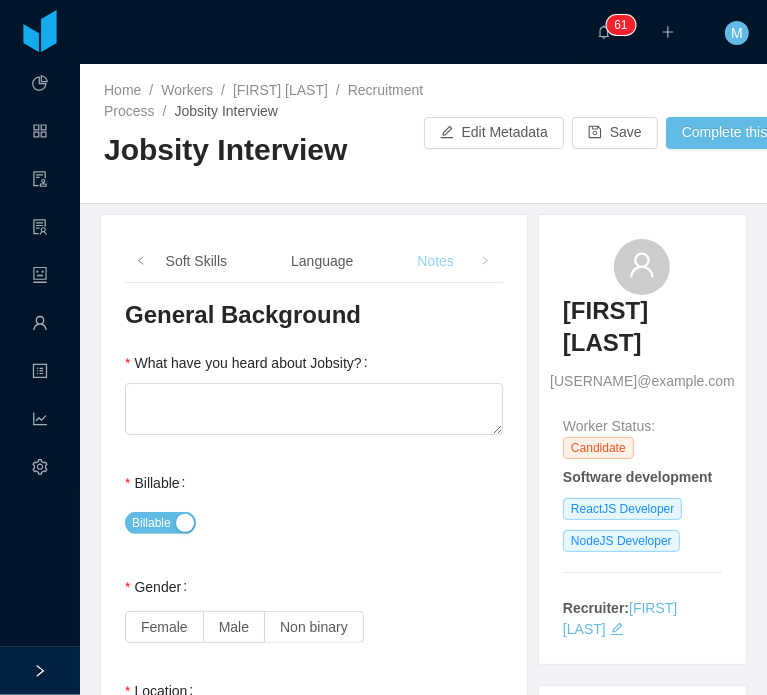 click on "Notes" at bounding box center [435, 261] 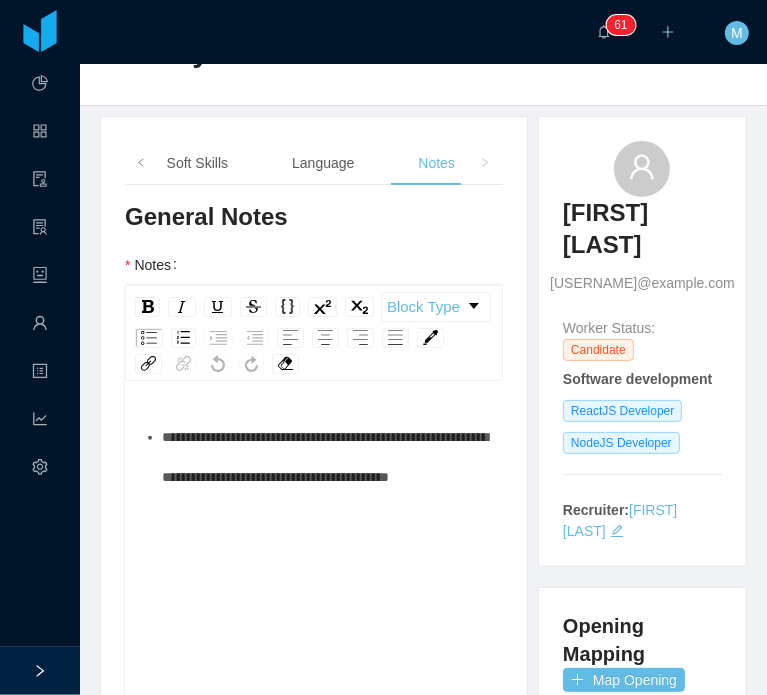 scroll, scrollTop: 200, scrollLeft: 0, axis: vertical 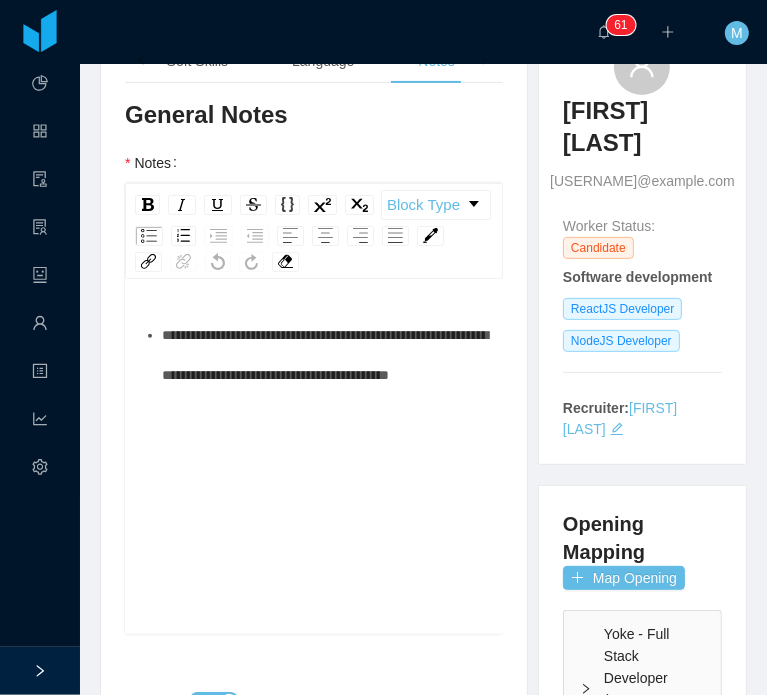 click on "**********" at bounding box center (325, 355) 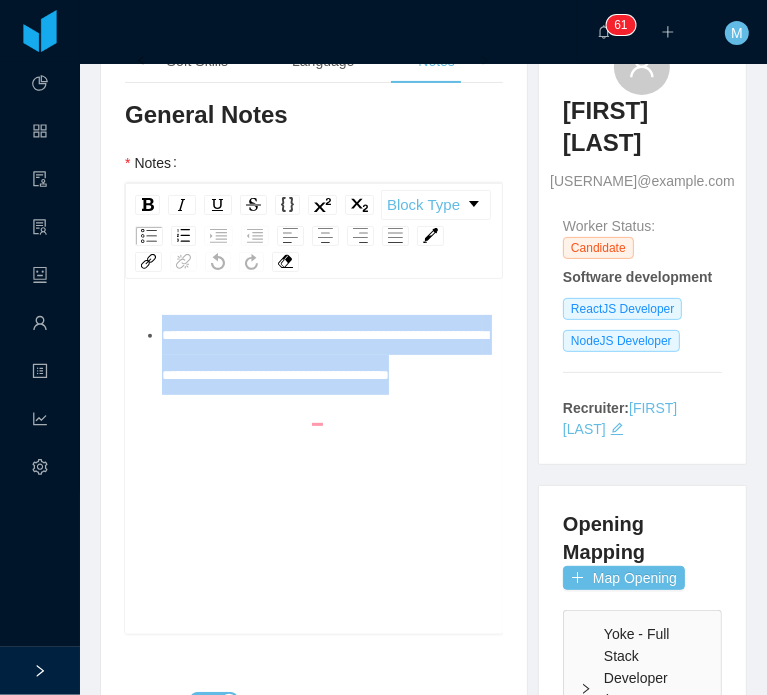 drag, startPoint x: 355, startPoint y: 426, endPoint x: 69, endPoint y: 351, distance: 295.6704 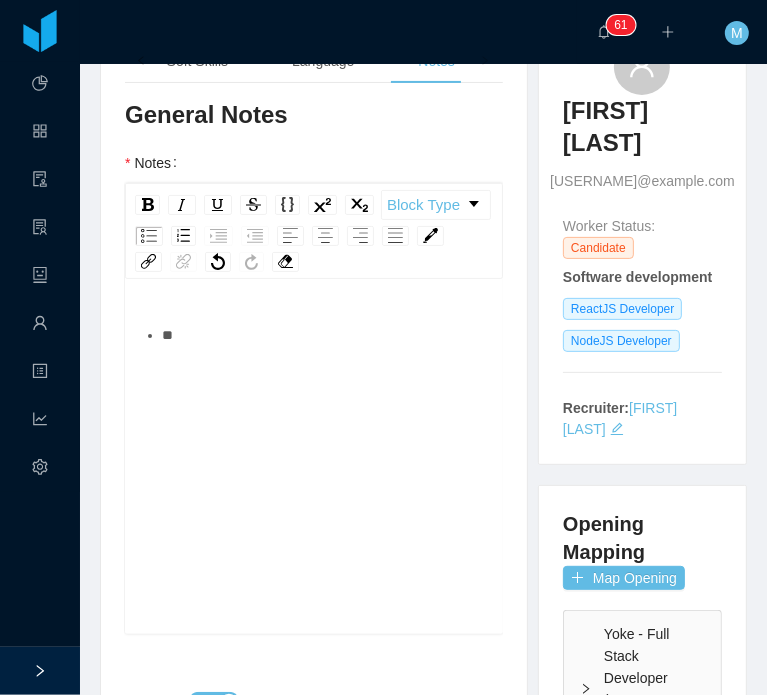 type 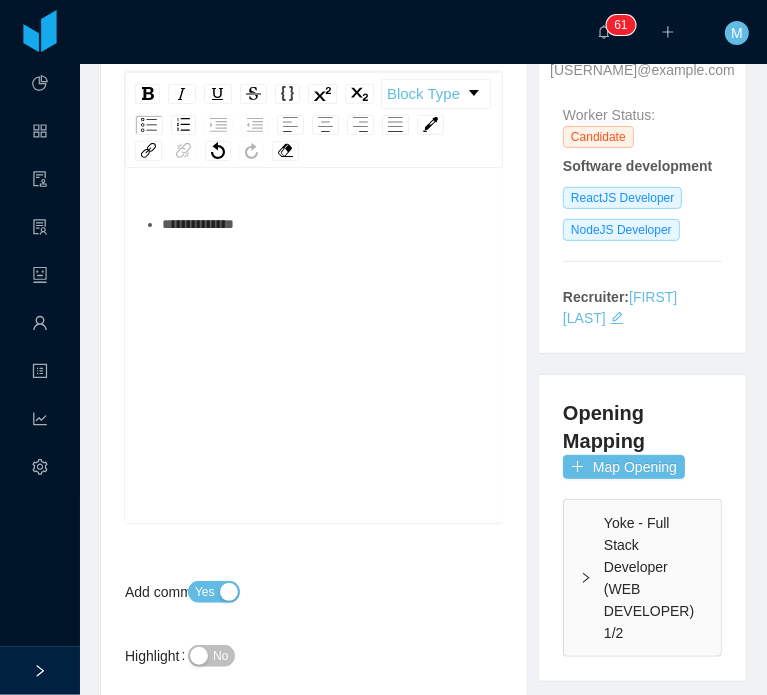 scroll, scrollTop: 316, scrollLeft: 0, axis: vertical 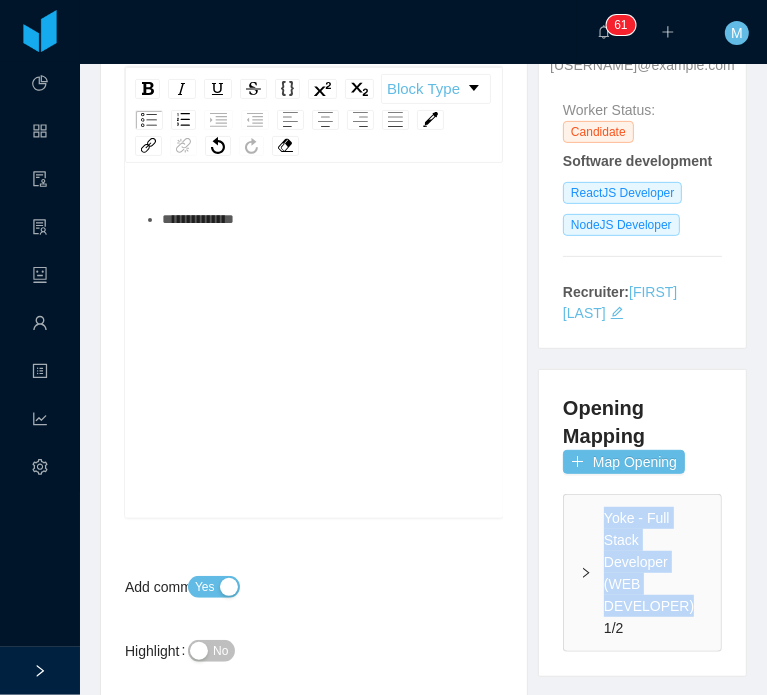 drag, startPoint x: 617, startPoint y: 583, endPoint x: 672, endPoint y: 627, distance: 70.434364 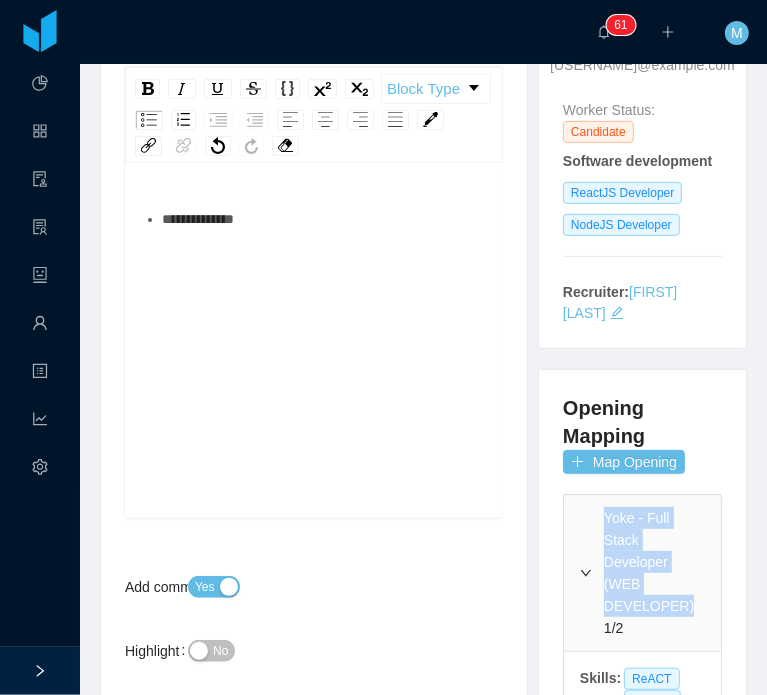click on "**********" at bounding box center (325, 219) 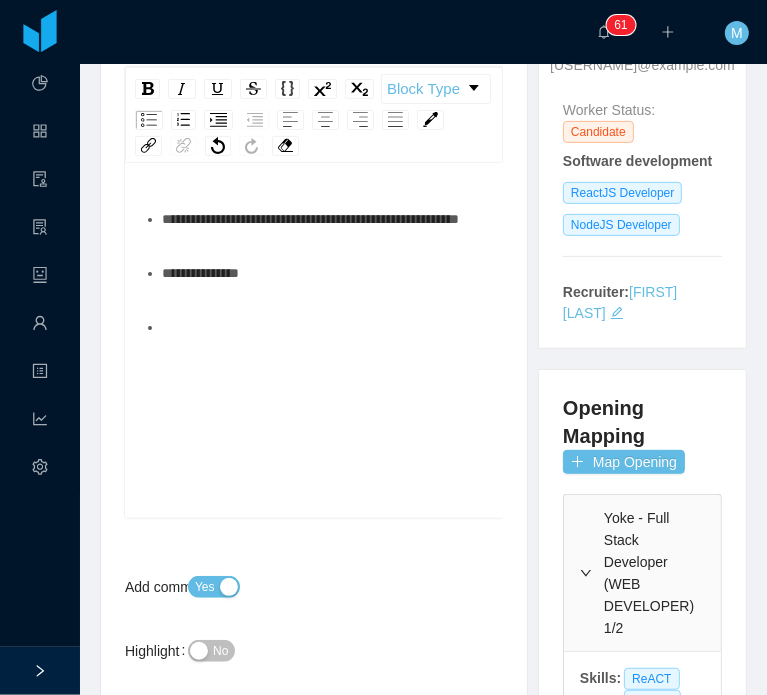 drag, startPoint x: 180, startPoint y: 400, endPoint x: 276, endPoint y: 387, distance: 96.87621 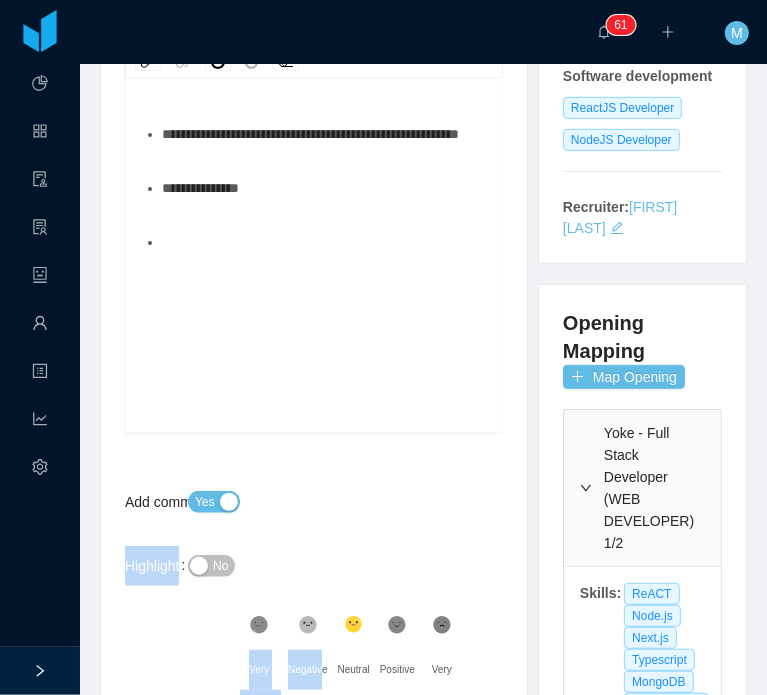 click on "**********" at bounding box center (314, 289) 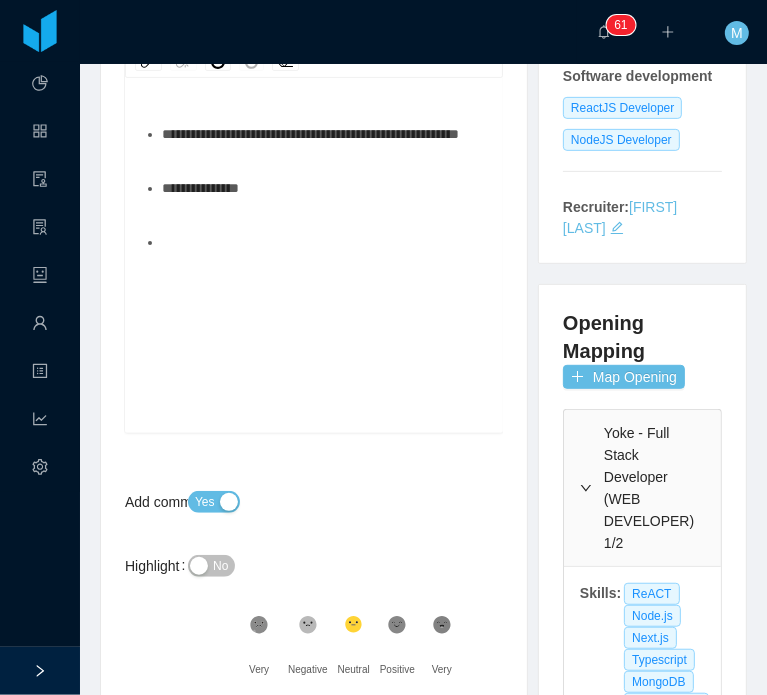 click at bounding box center [325, 242] 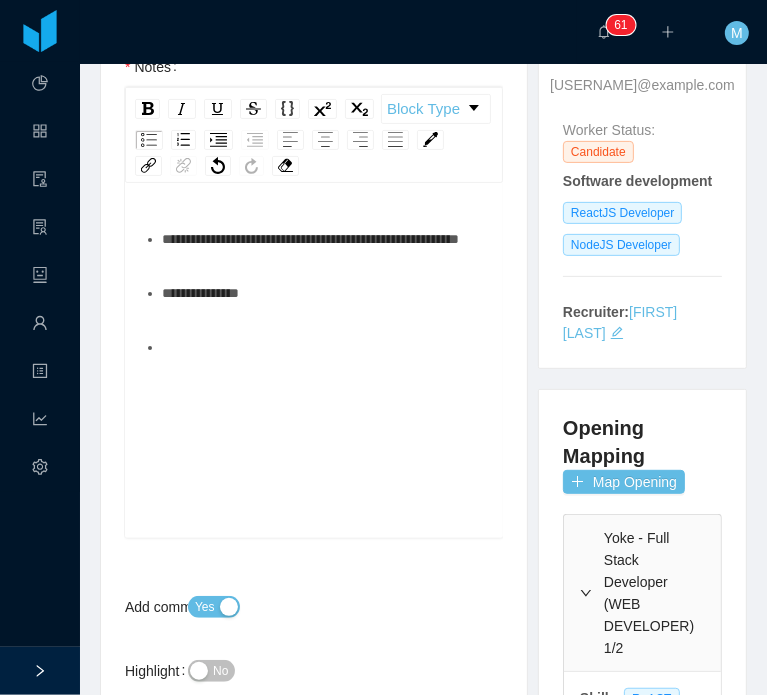 scroll, scrollTop: 201, scrollLeft: 0, axis: vertical 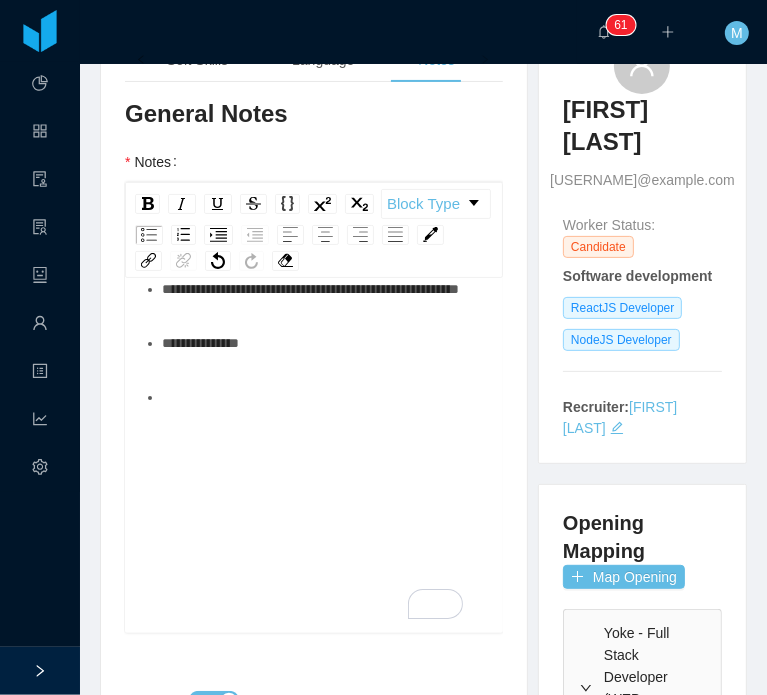 click at bounding box center (325, 397) 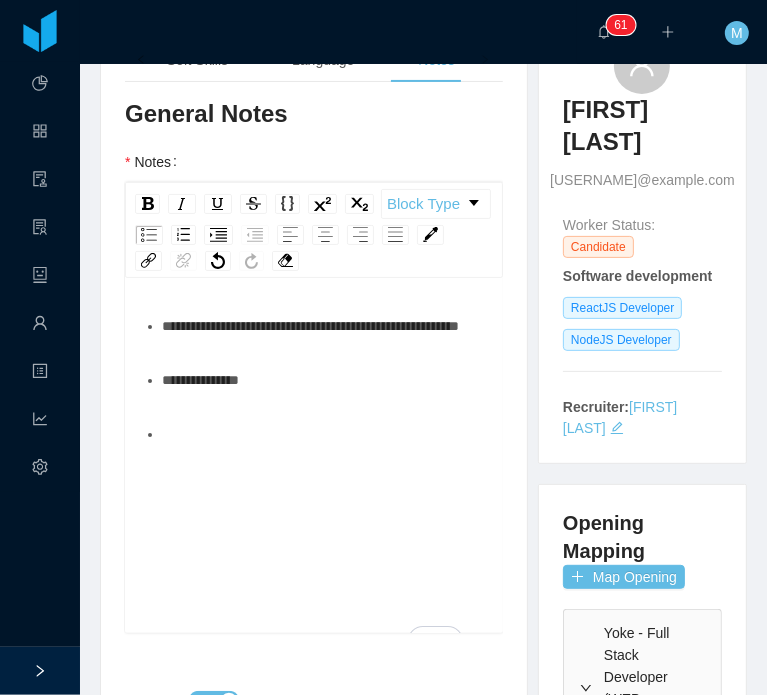 scroll, scrollTop: 8, scrollLeft: 0, axis: vertical 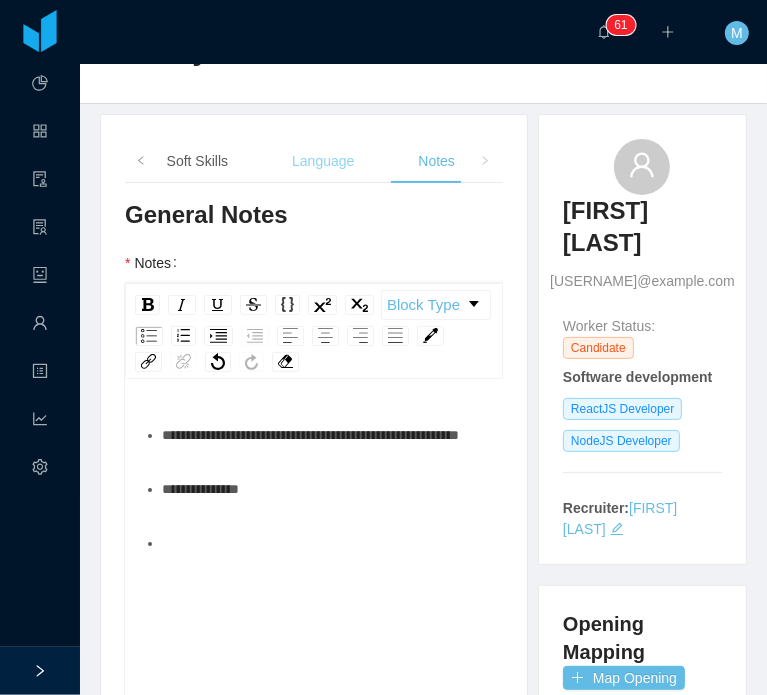 click on "Language" at bounding box center (323, 161) 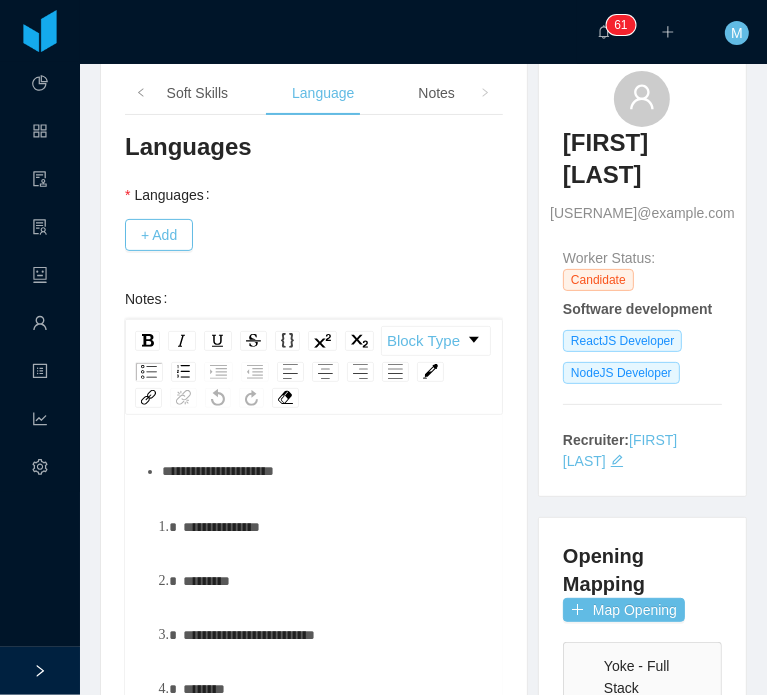 scroll, scrollTop: 300, scrollLeft: 0, axis: vertical 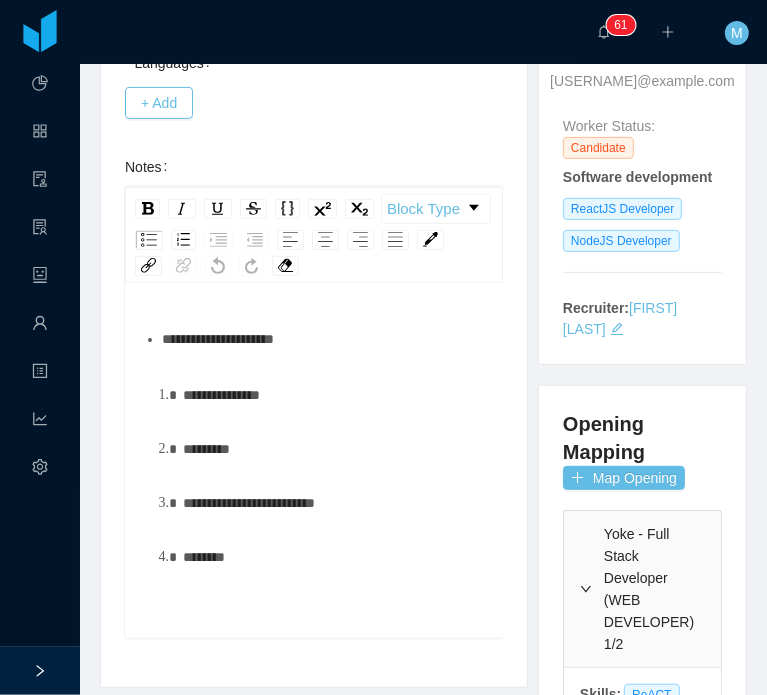 click on "**********" at bounding box center [325, 339] 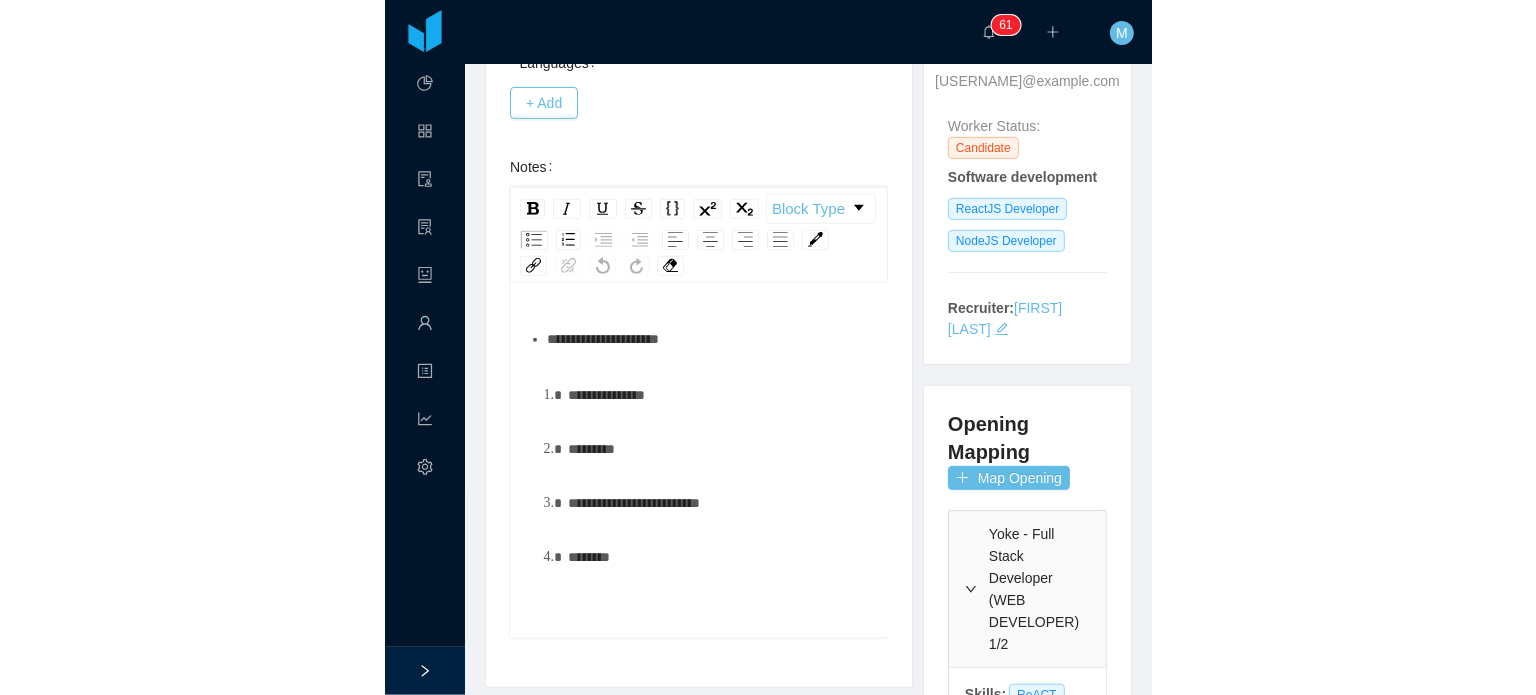 scroll, scrollTop: 0, scrollLeft: 0, axis: both 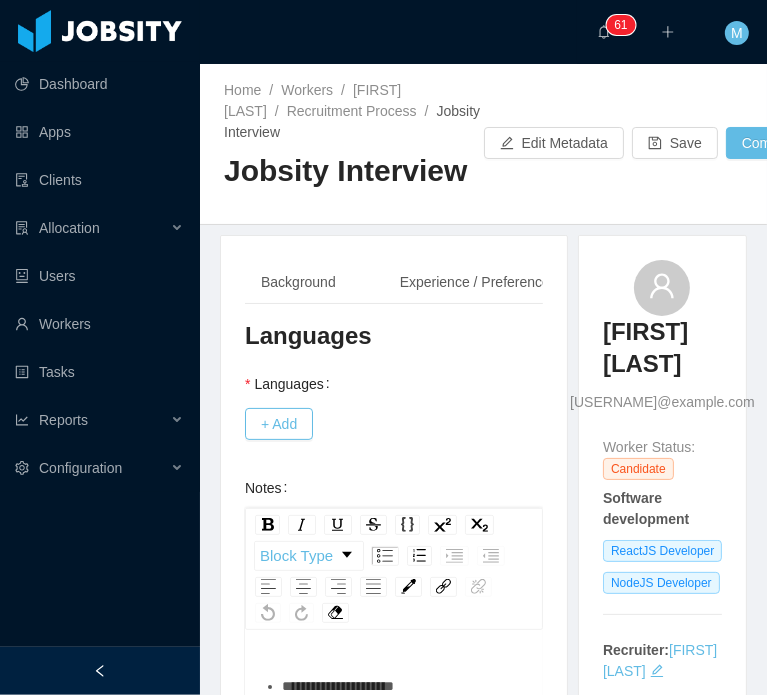 type 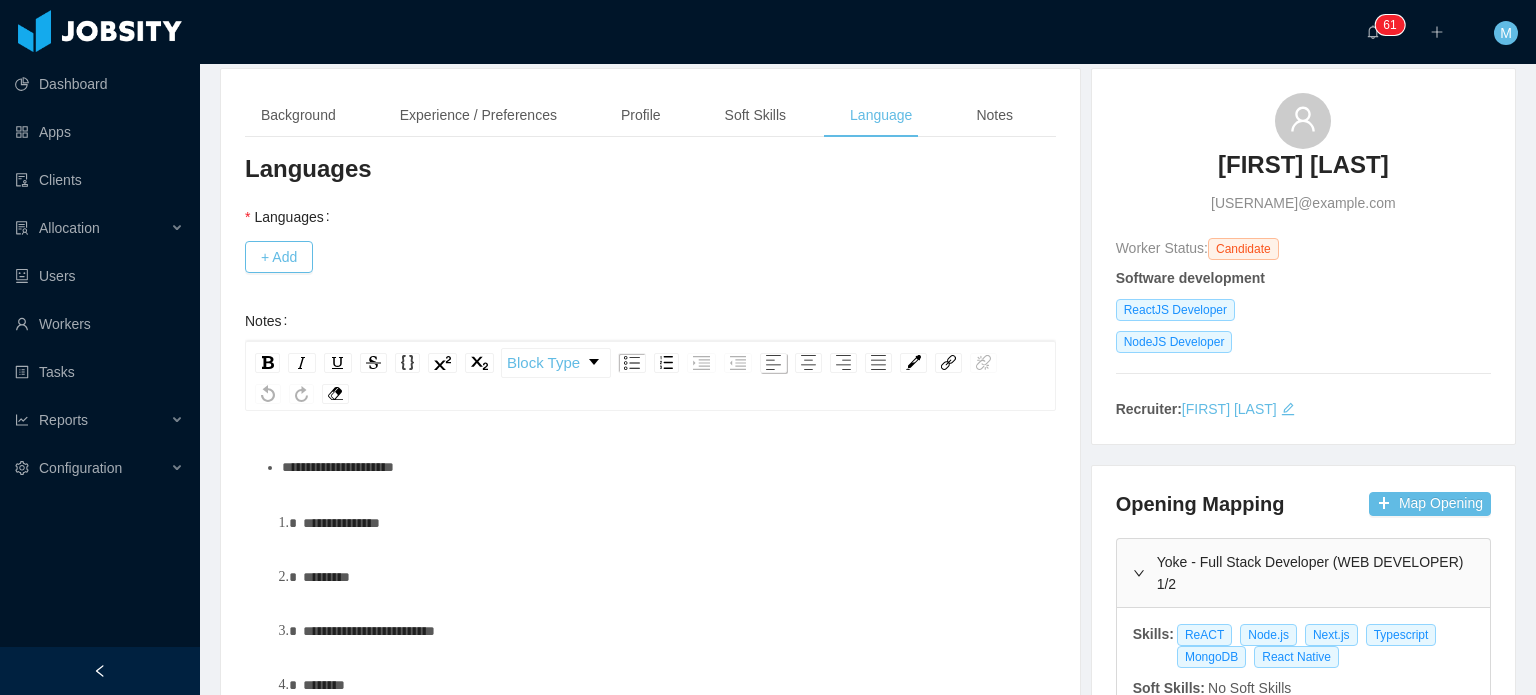 scroll, scrollTop: 100, scrollLeft: 0, axis: vertical 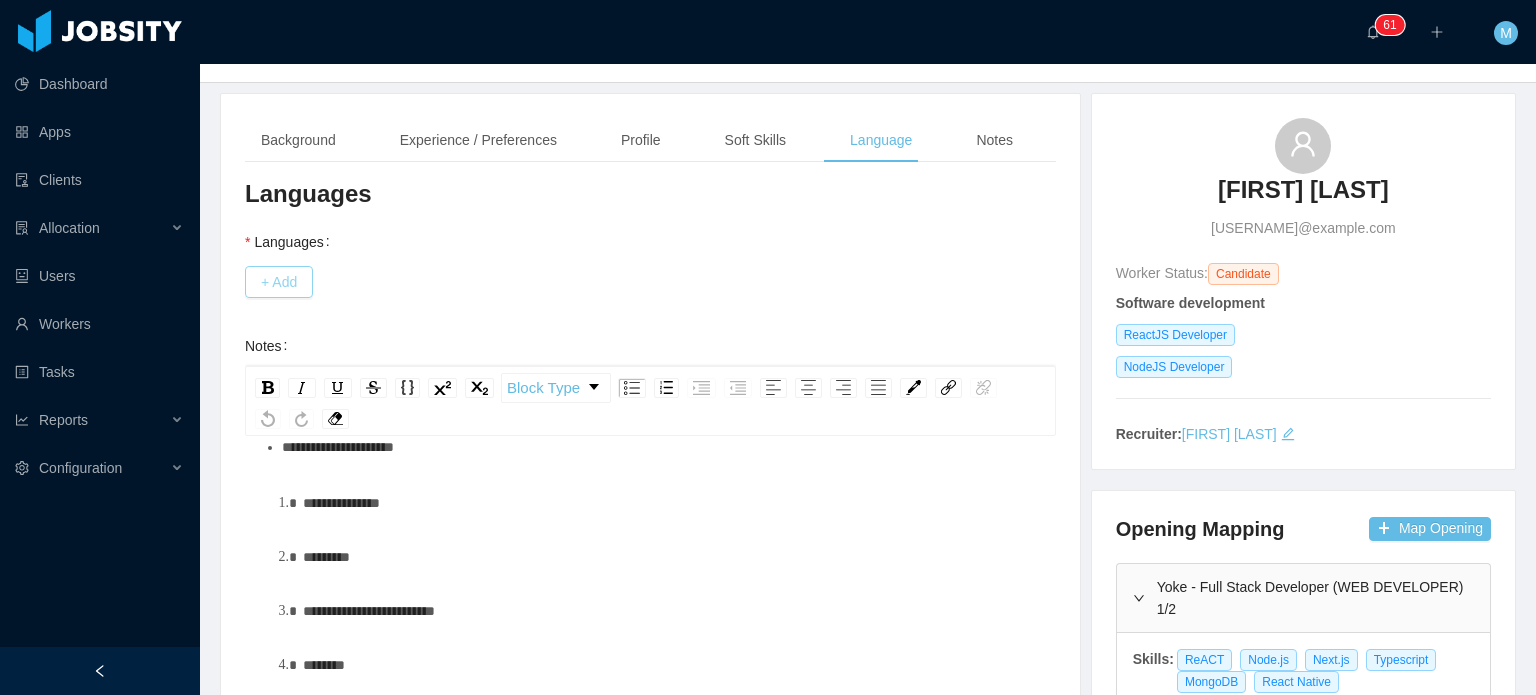 click on "+ Add" at bounding box center (279, 282) 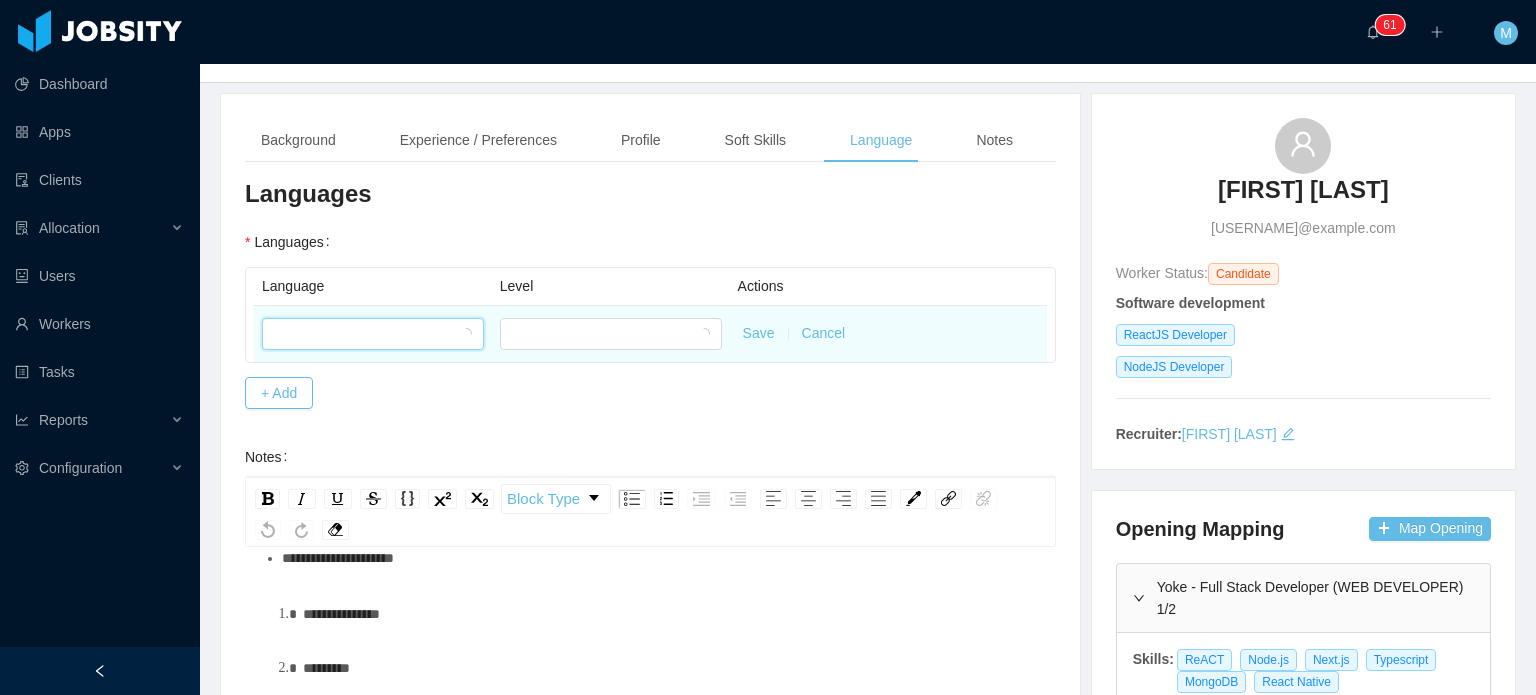 click at bounding box center (366, 334) 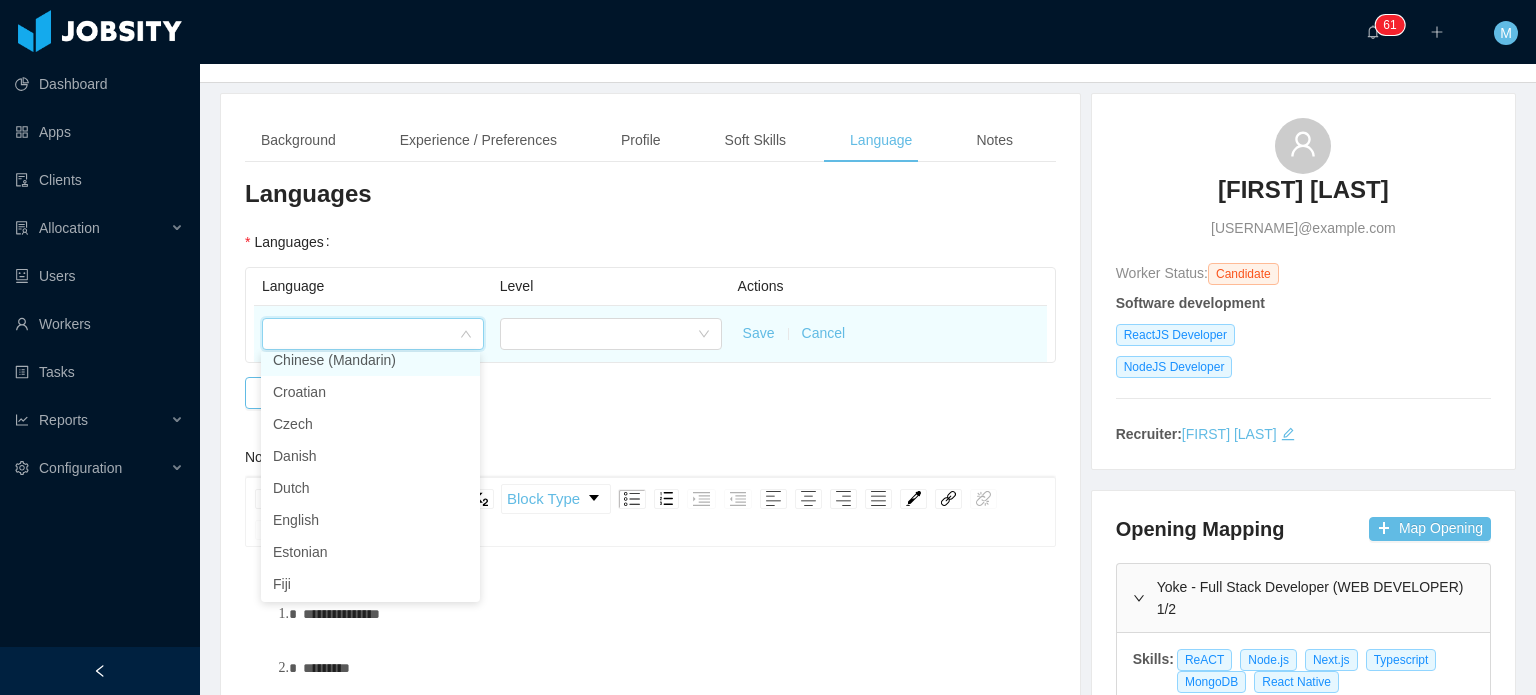 scroll, scrollTop: 292, scrollLeft: 0, axis: vertical 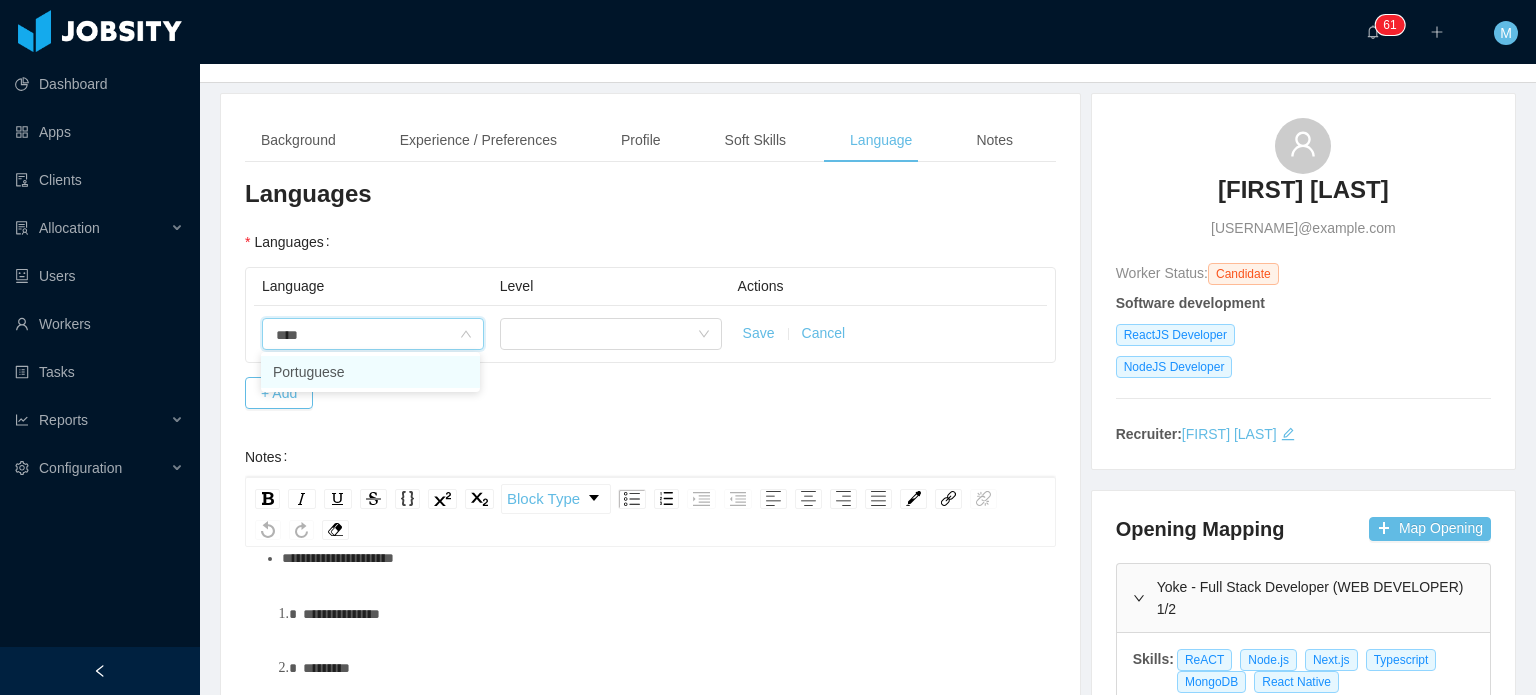 type on "*****" 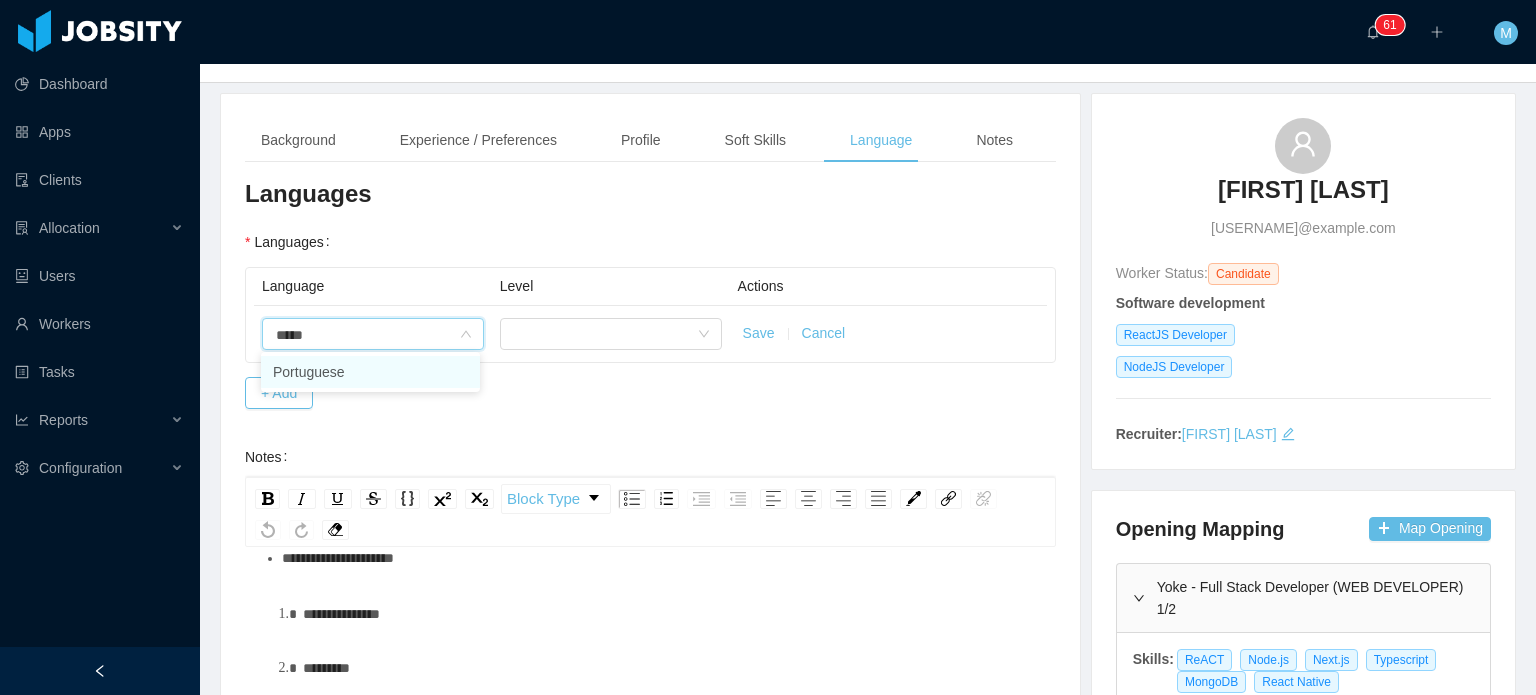 click on "Portuguese" at bounding box center [370, 372] 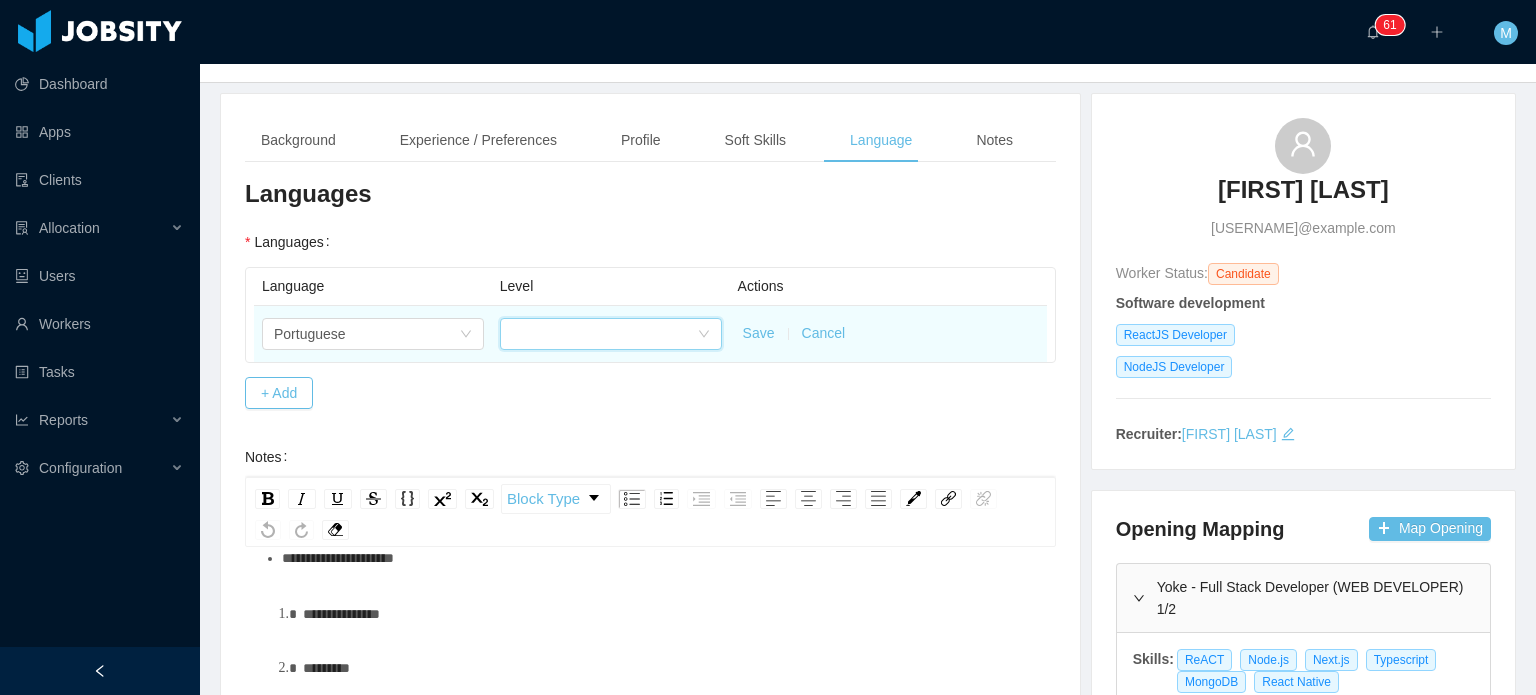click at bounding box center (604, 334) 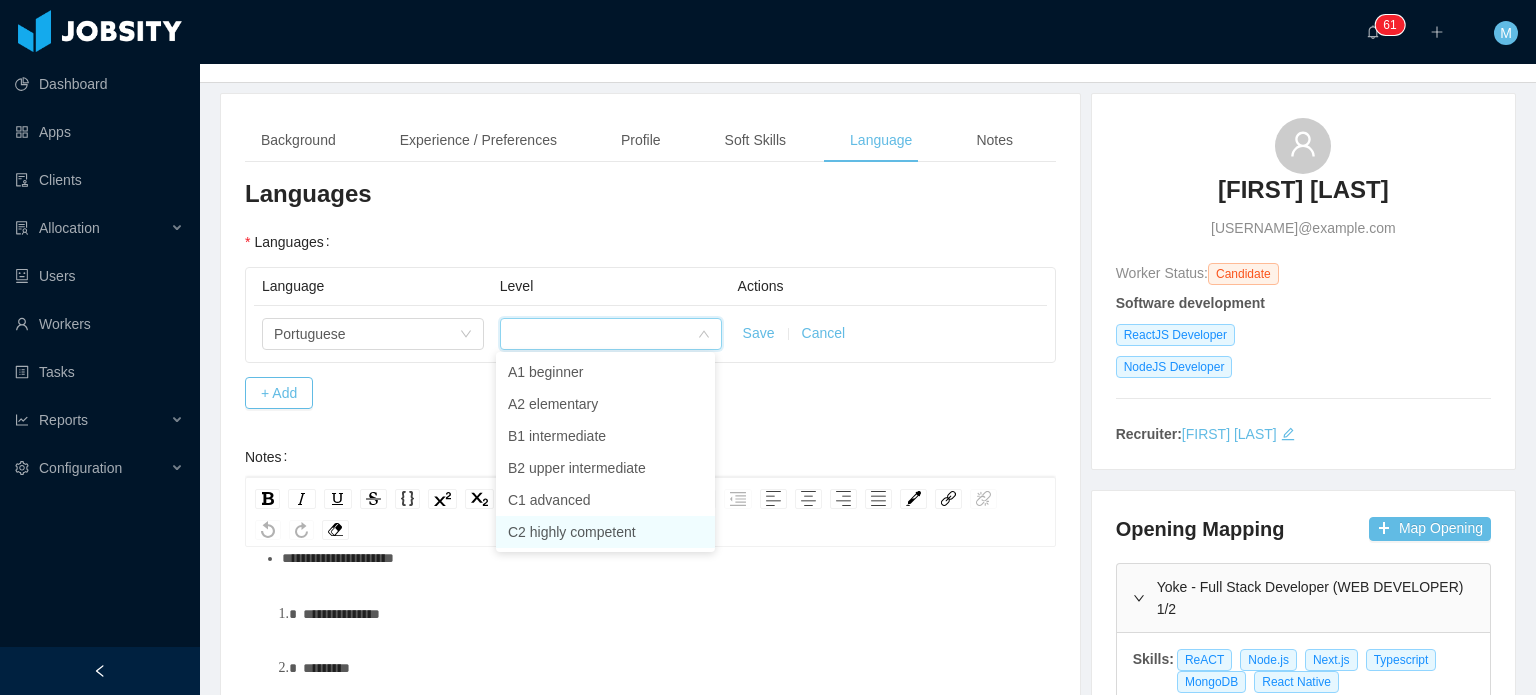 click on "C2 highly competent" at bounding box center [605, 532] 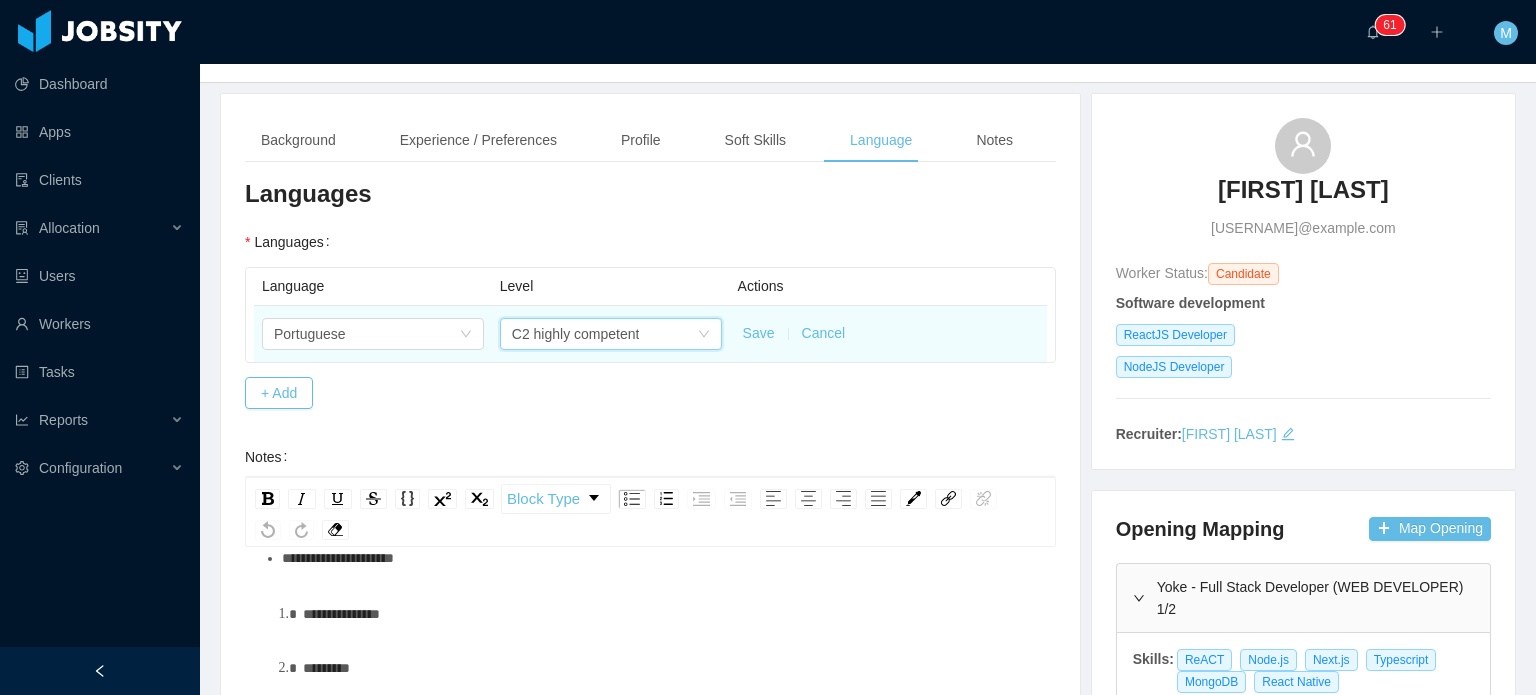 click on "Save" at bounding box center (759, 333) 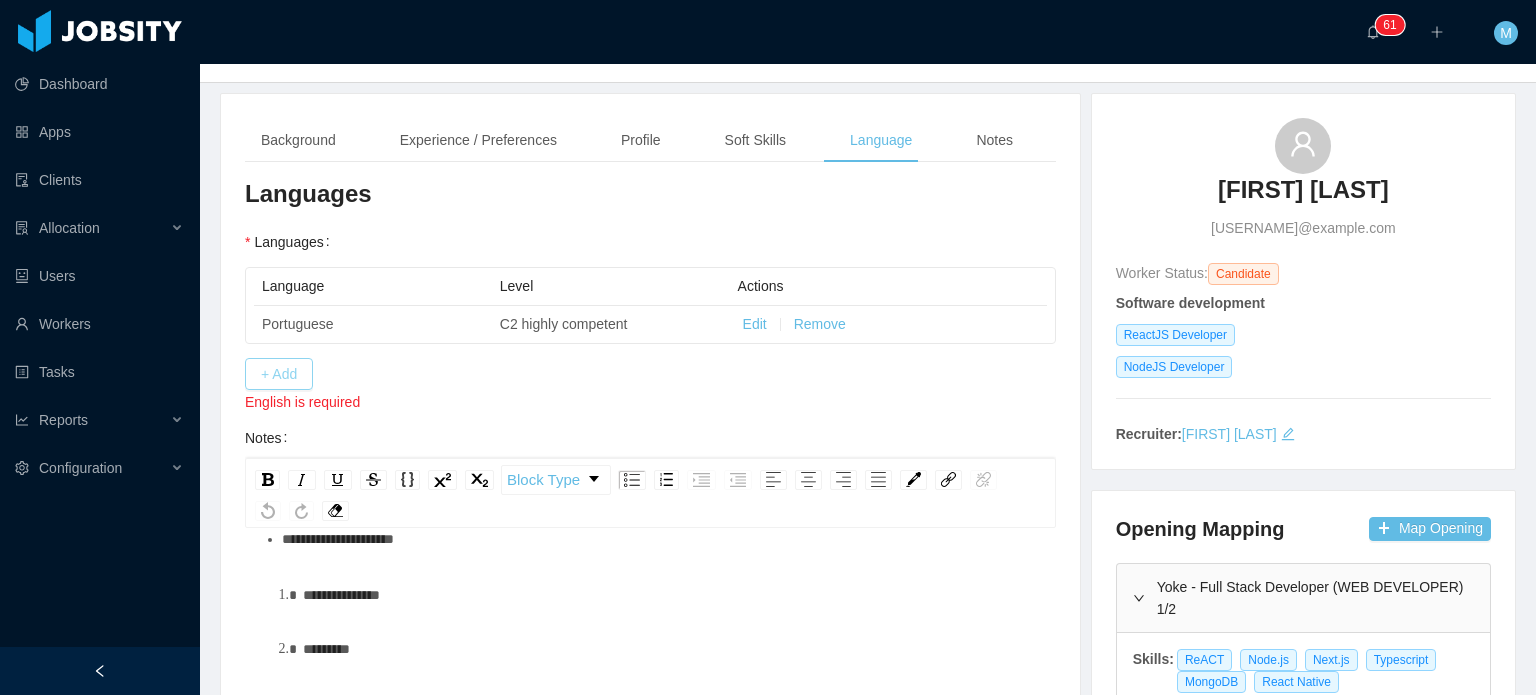 click on "+ Add" at bounding box center (279, 374) 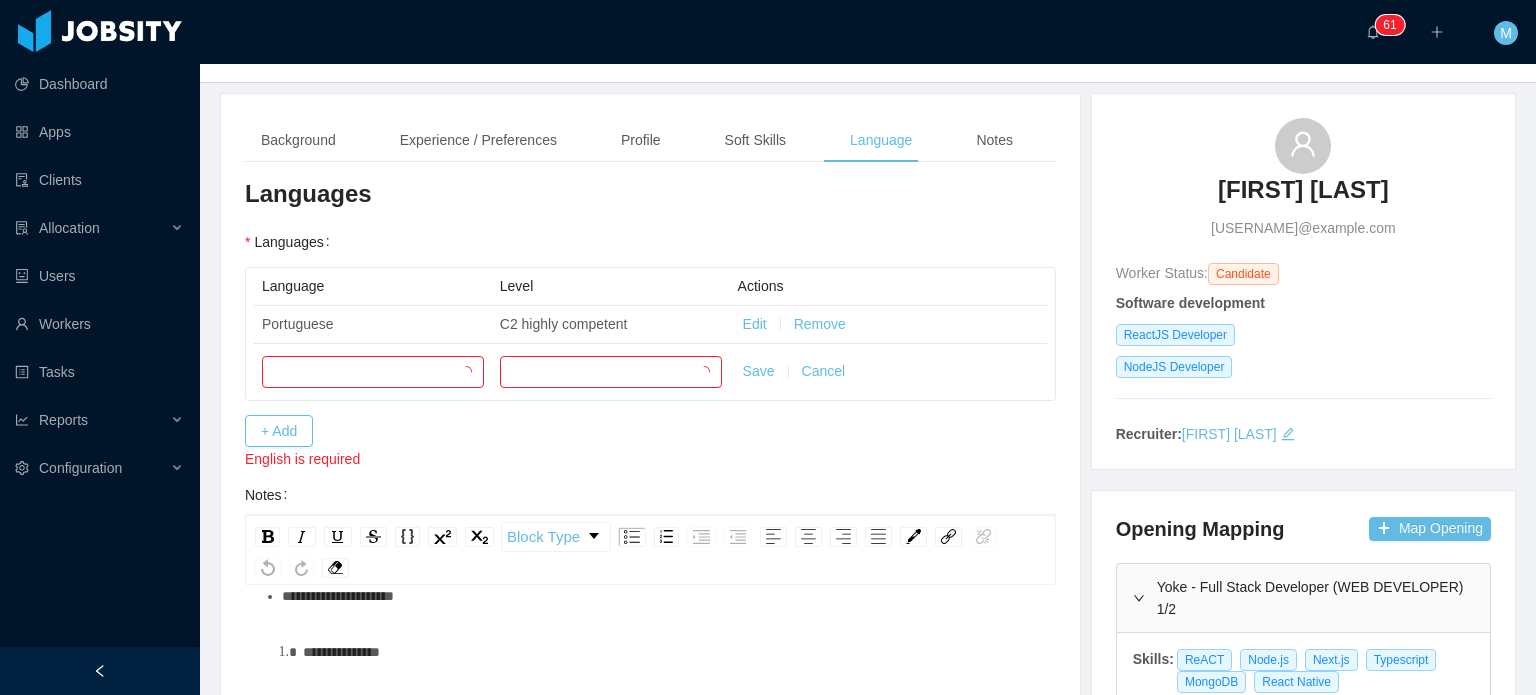 click on "Language Level Actions Portuguese C2 highly competent Edit Remove   Save Cancel" at bounding box center (650, 334) 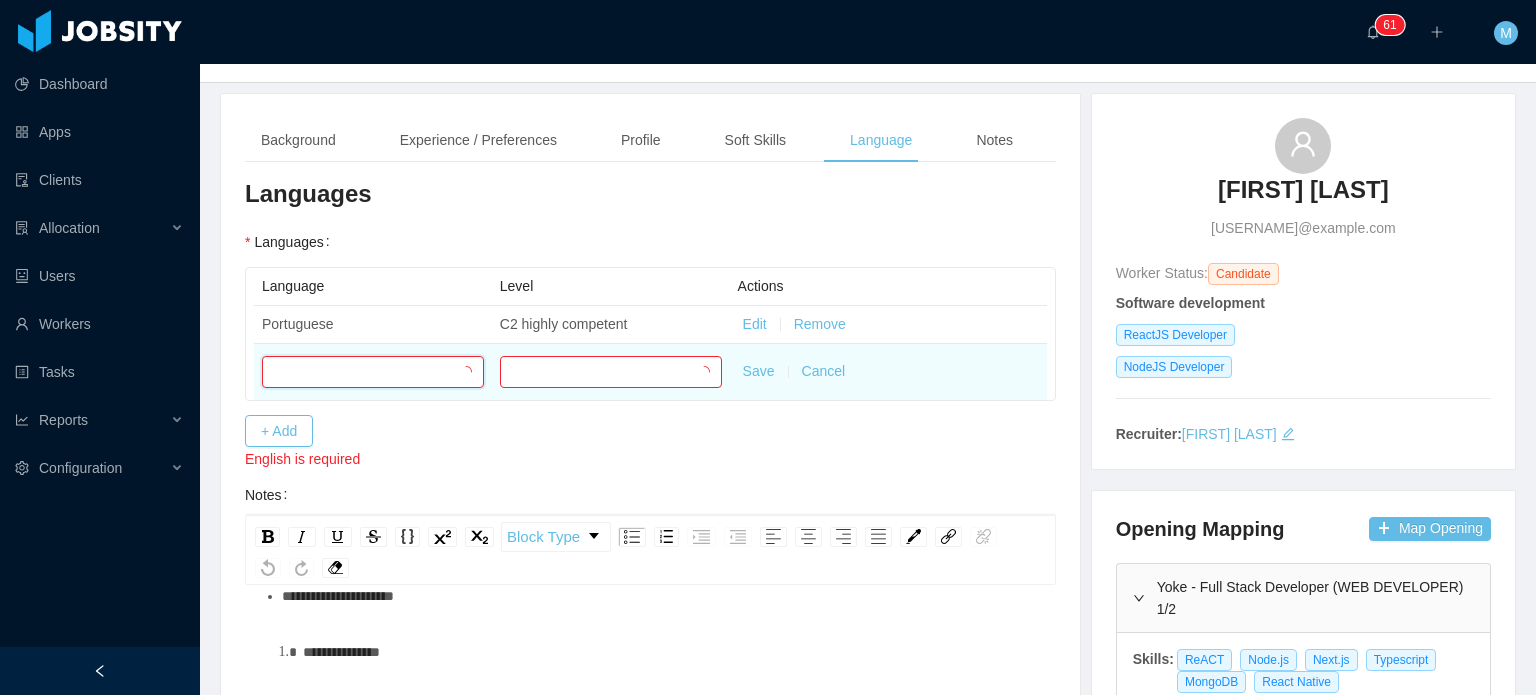 click at bounding box center [366, 372] 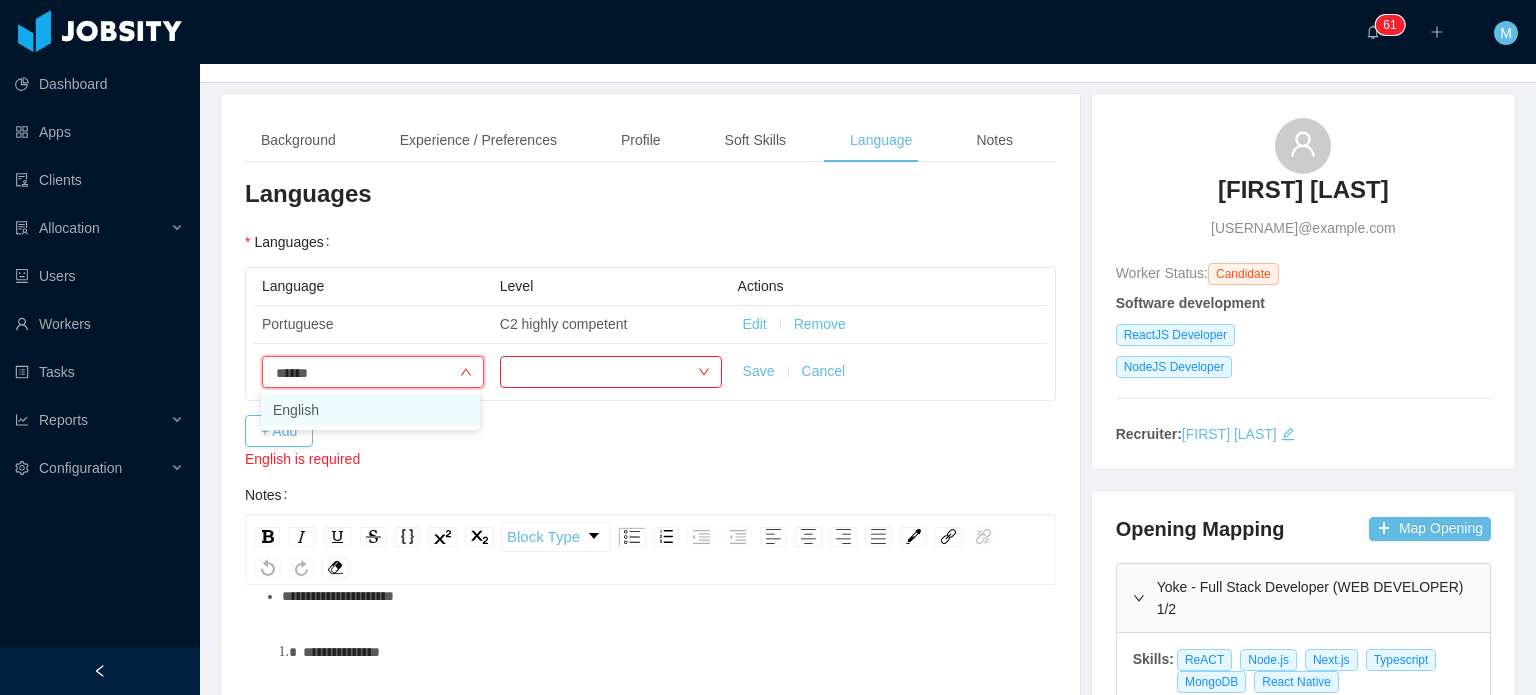 type on "*******" 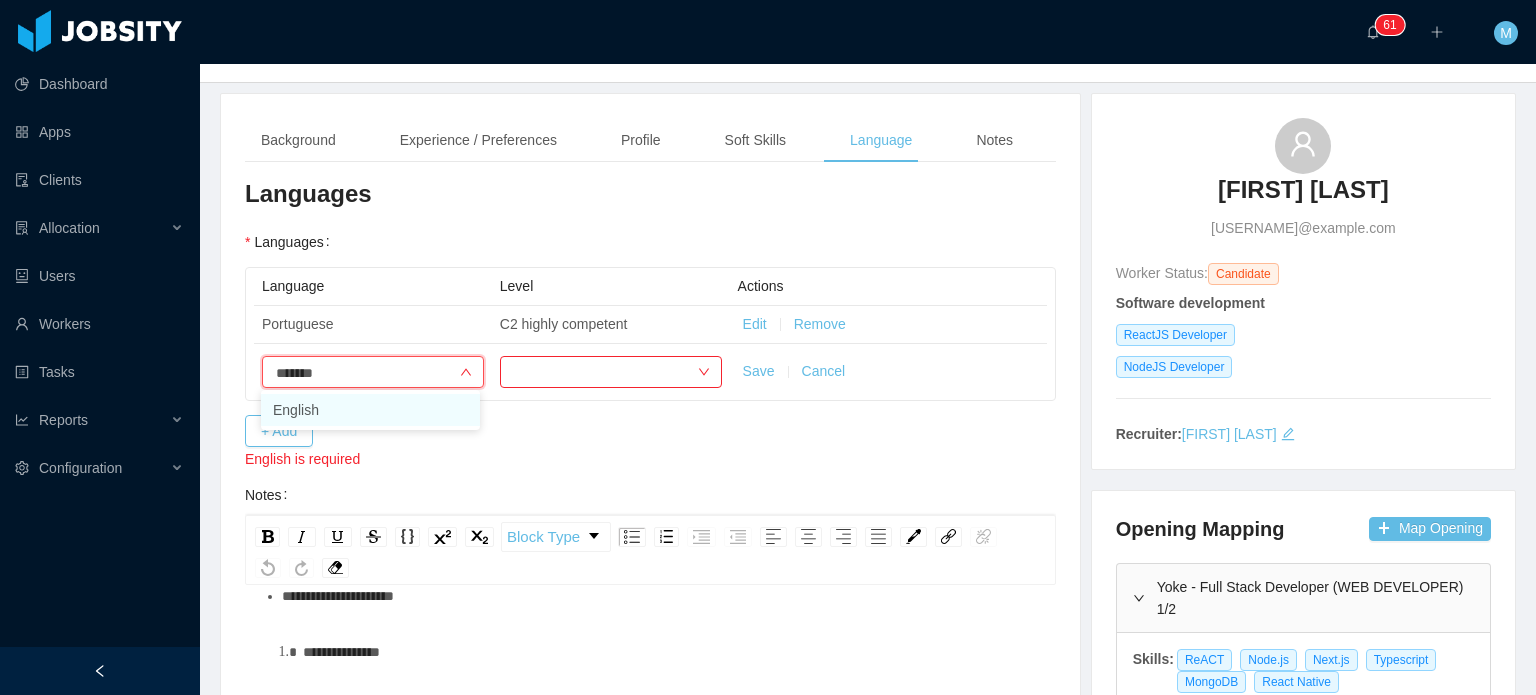 click on "English" at bounding box center [370, 410] 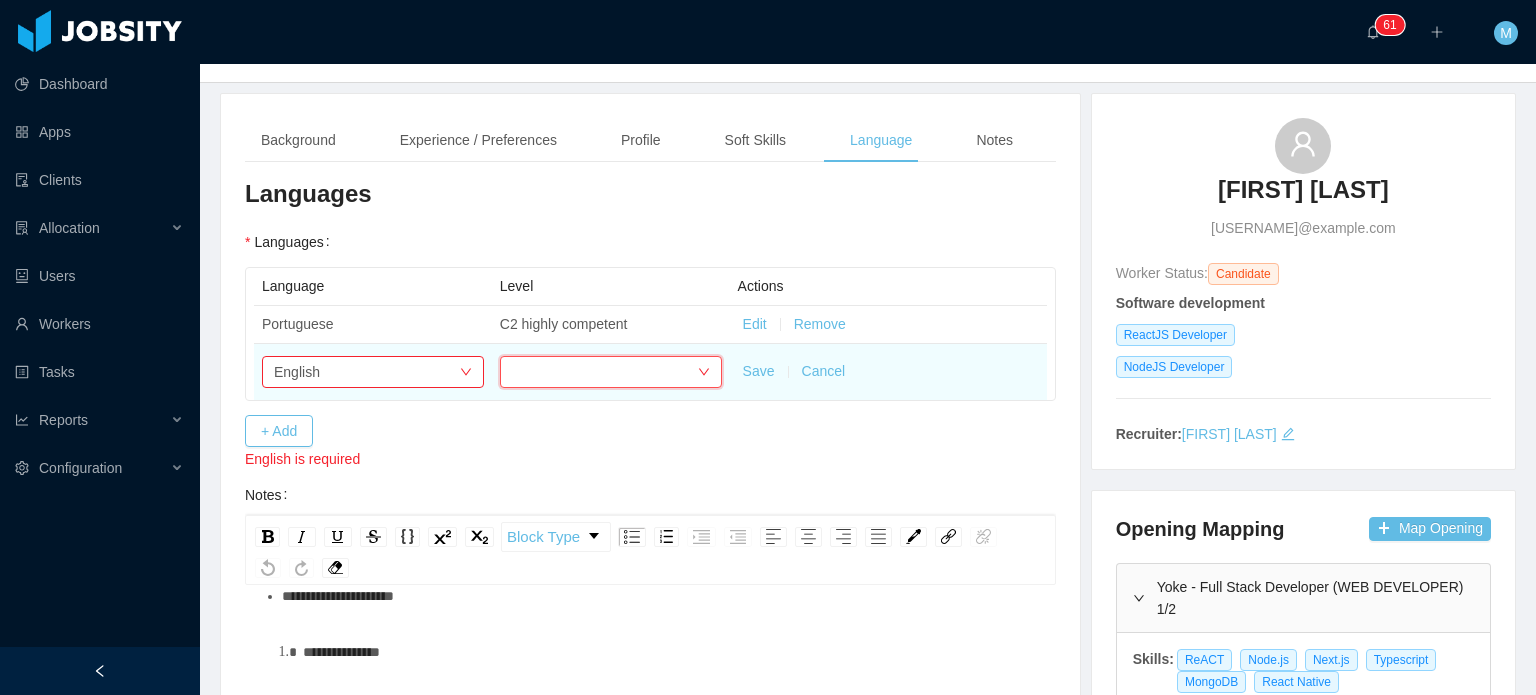 click at bounding box center (604, 372) 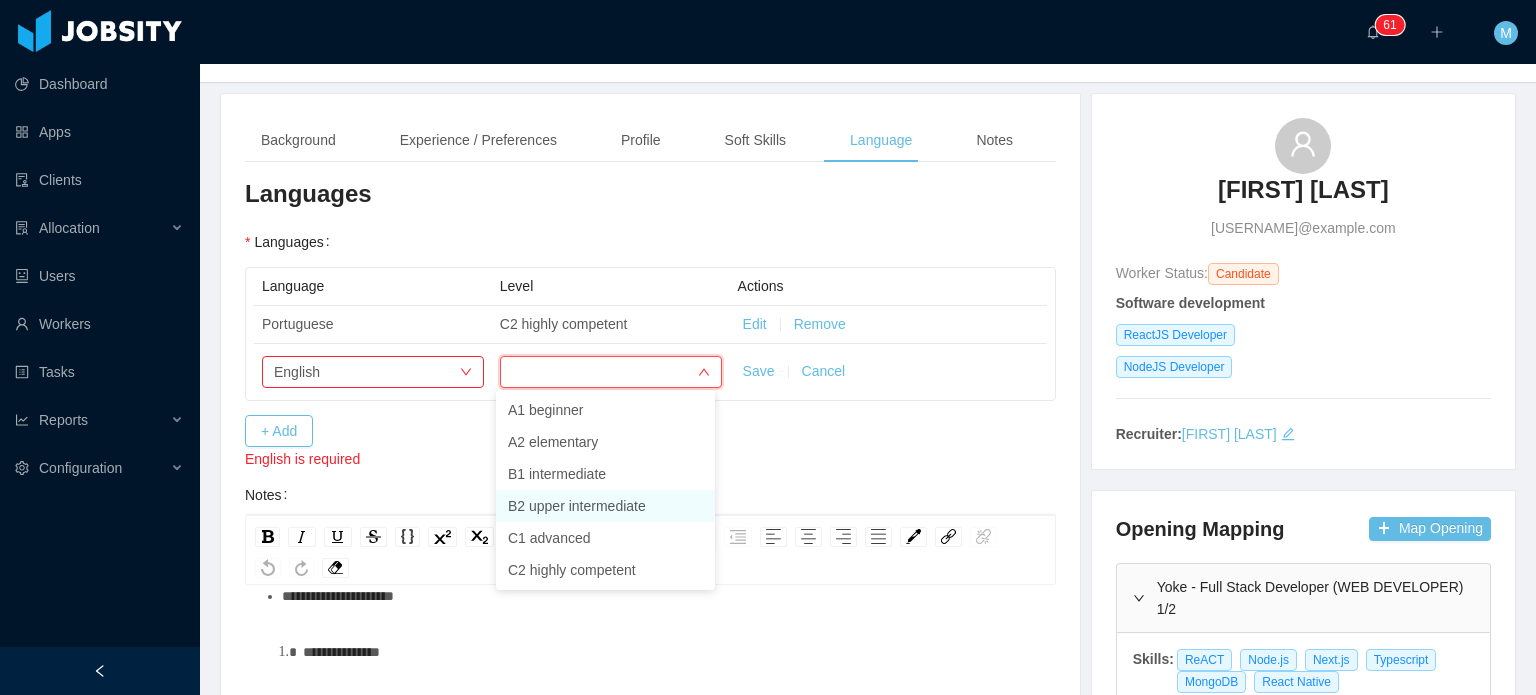 click on "B2 upper intermediate" at bounding box center [605, 506] 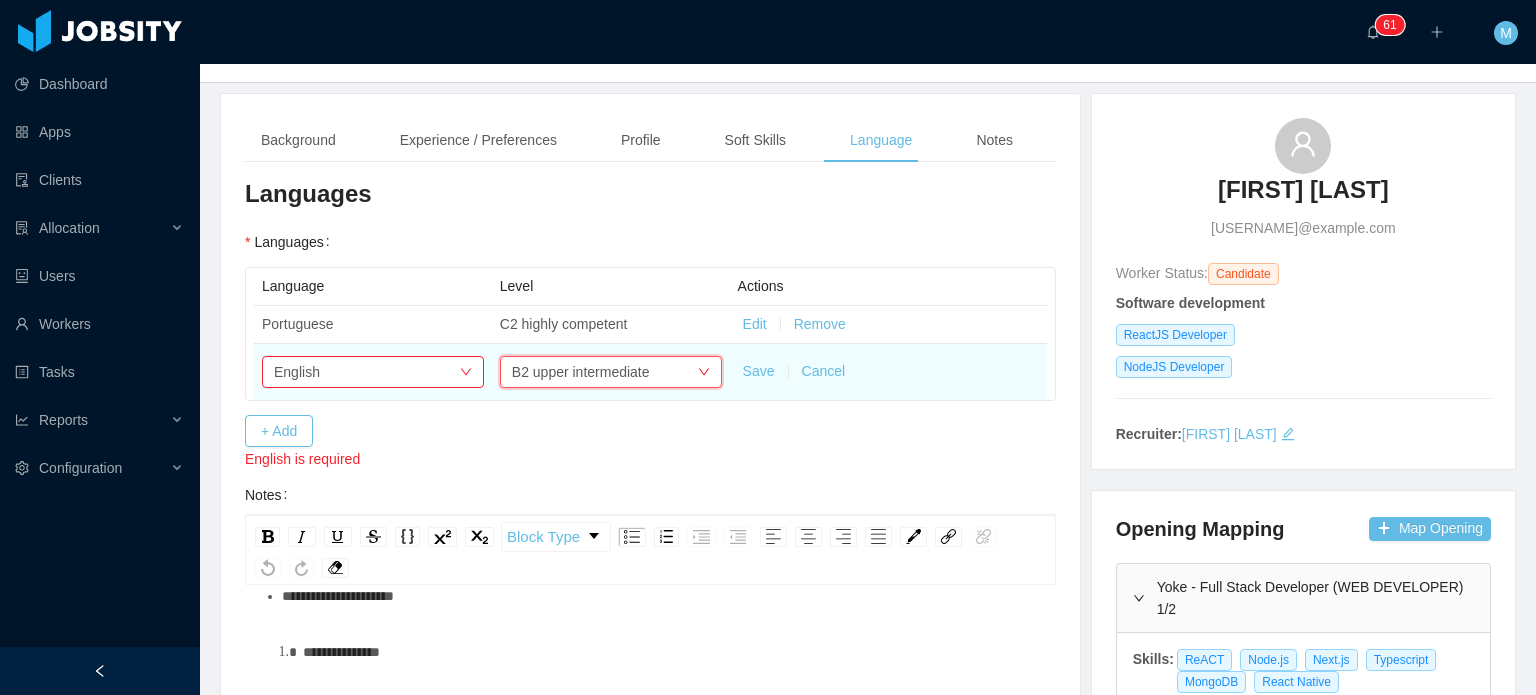 click on "Save" at bounding box center (759, 371) 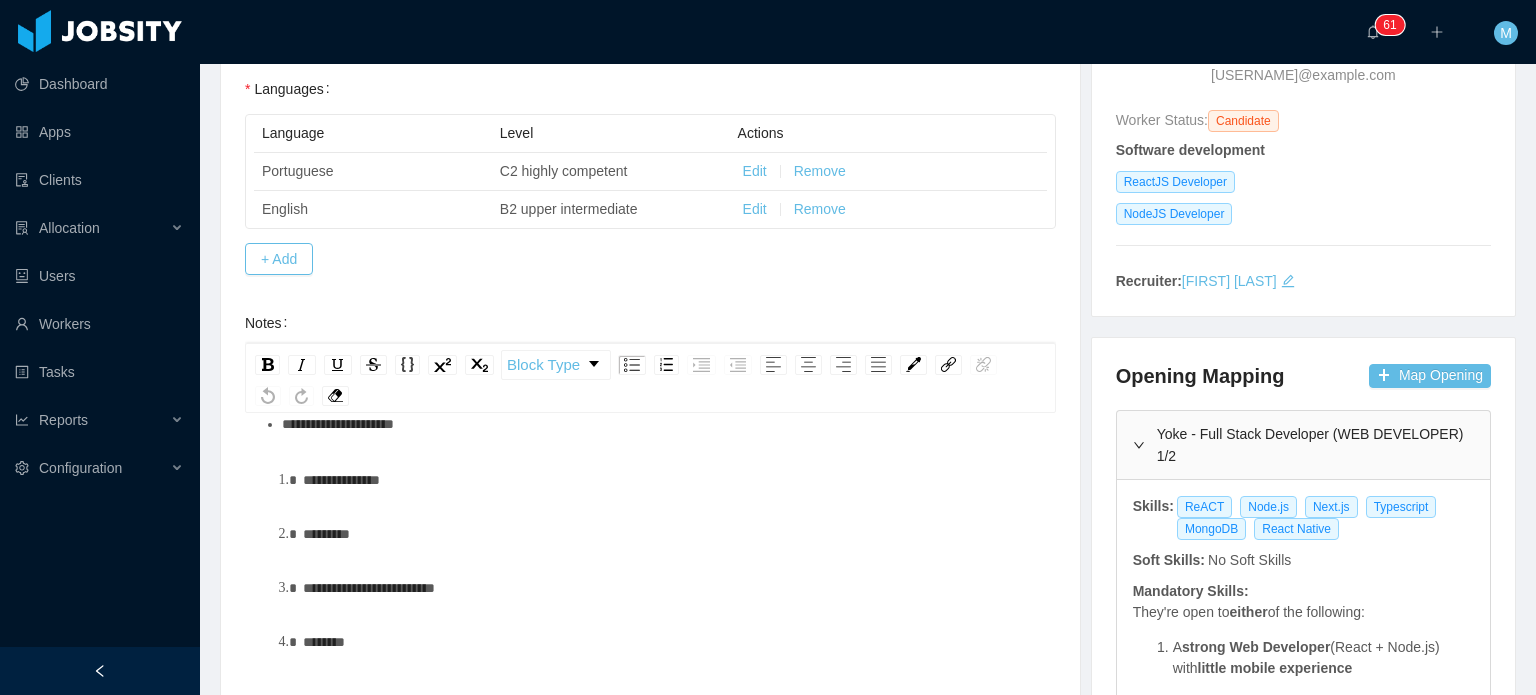 scroll, scrollTop: 300, scrollLeft: 0, axis: vertical 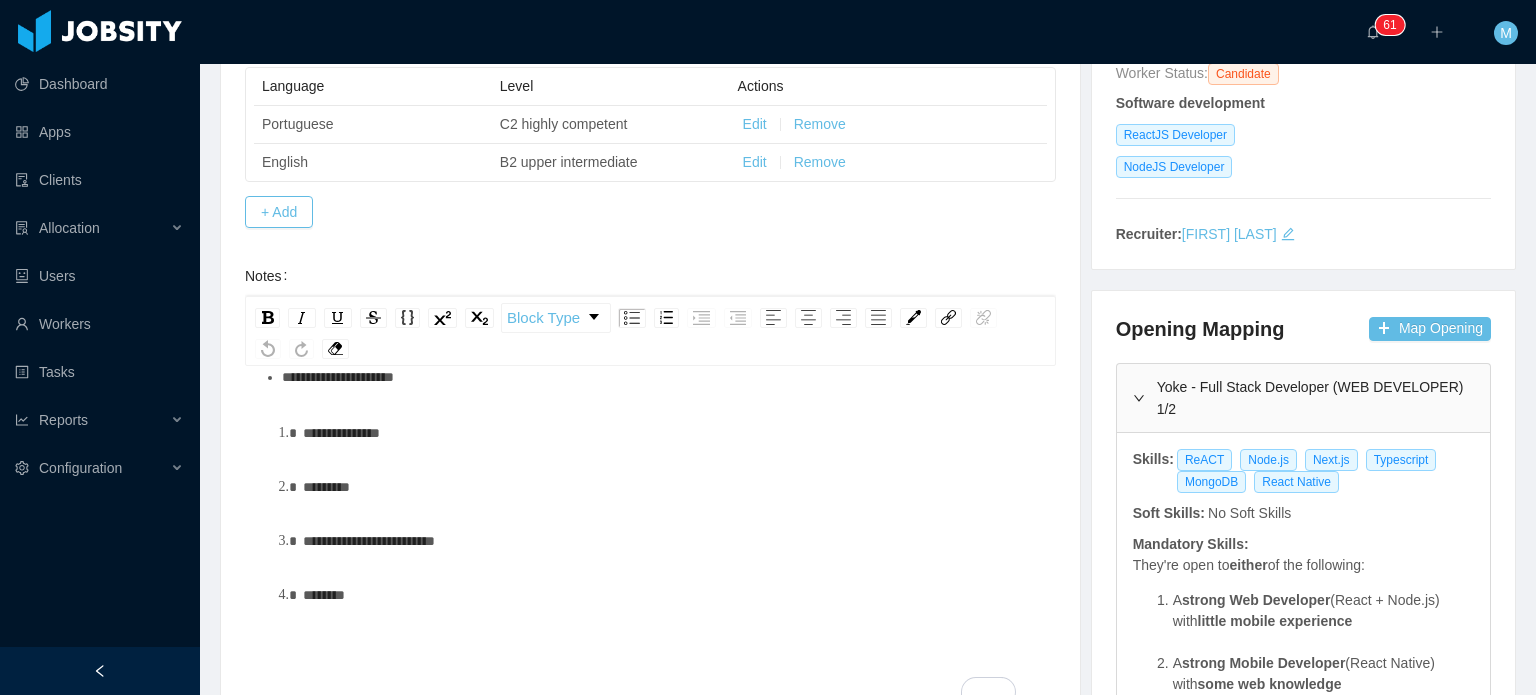 click on "**********" at bounding box center (661, 377) 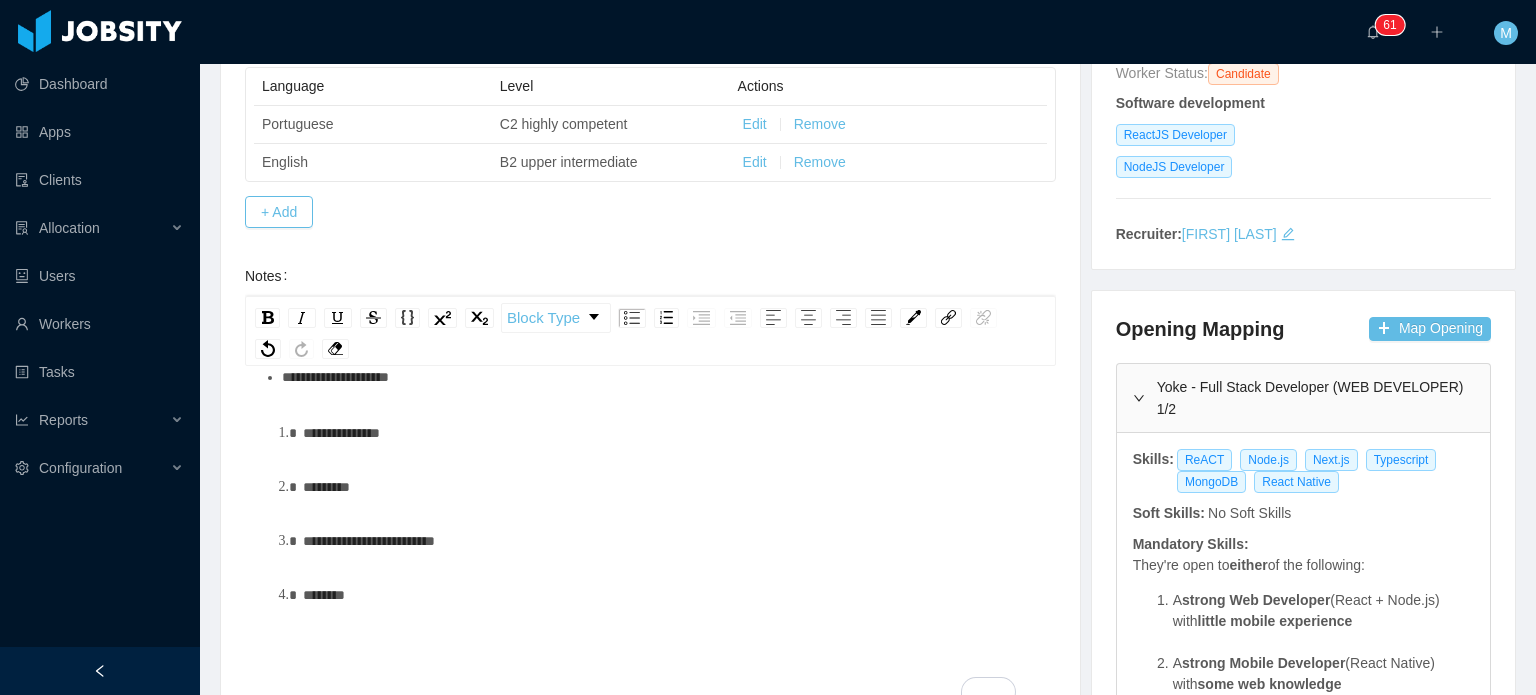 type 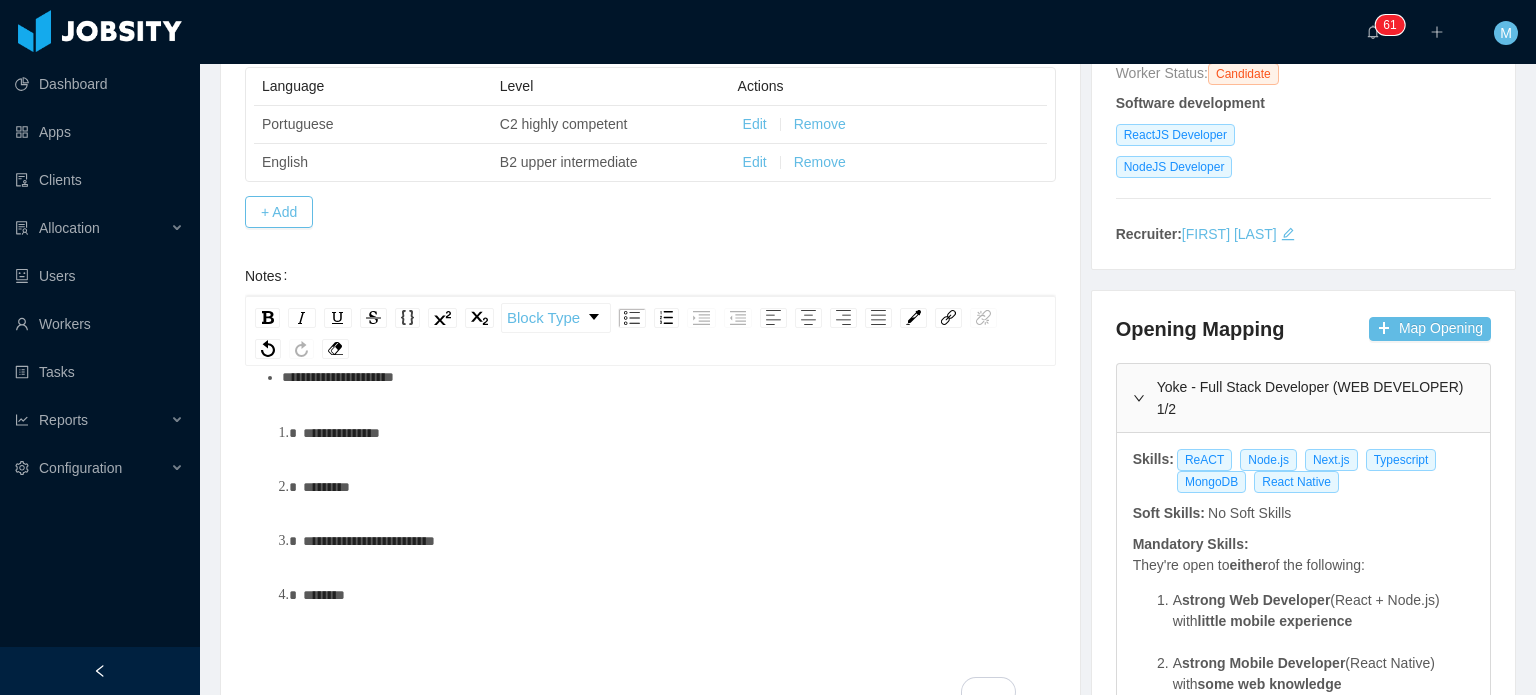 scroll, scrollTop: 41, scrollLeft: 0, axis: vertical 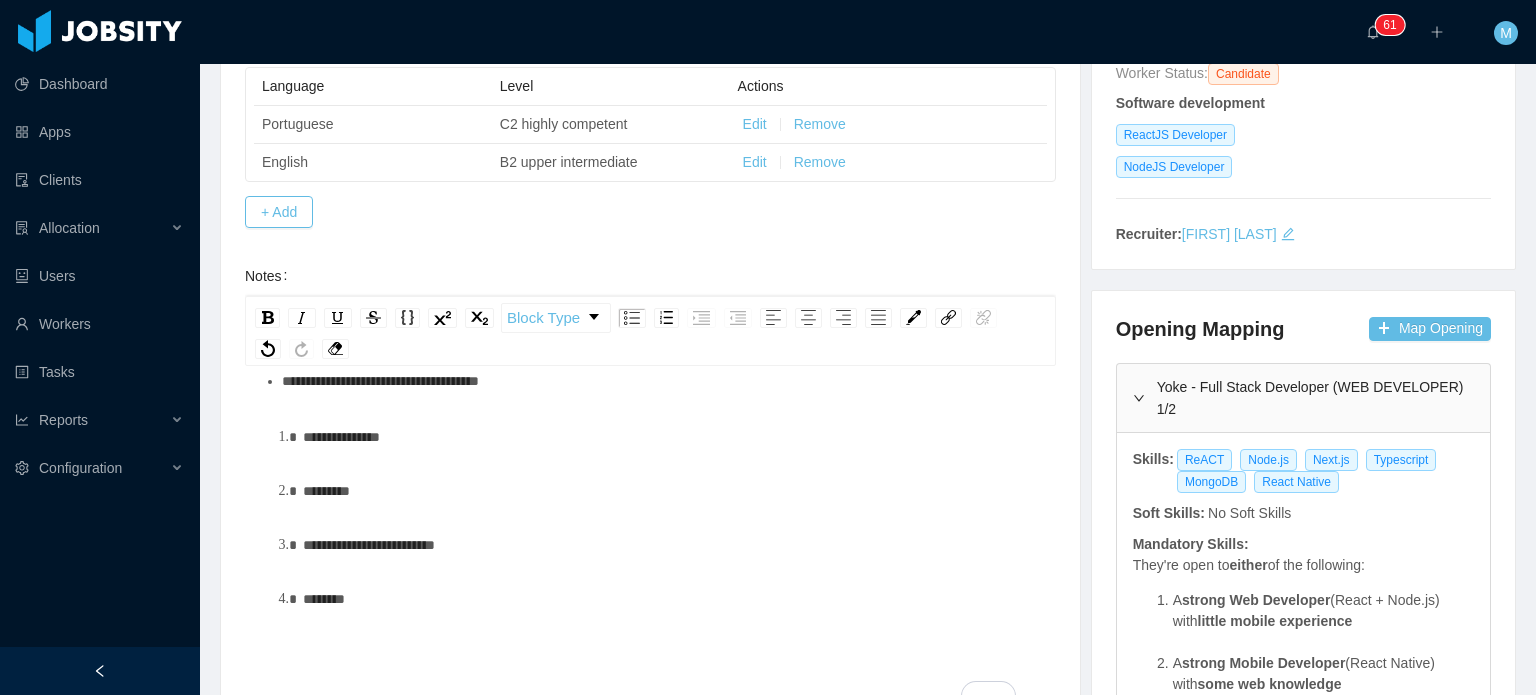 click on "**********" at bounding box center (661, 381) 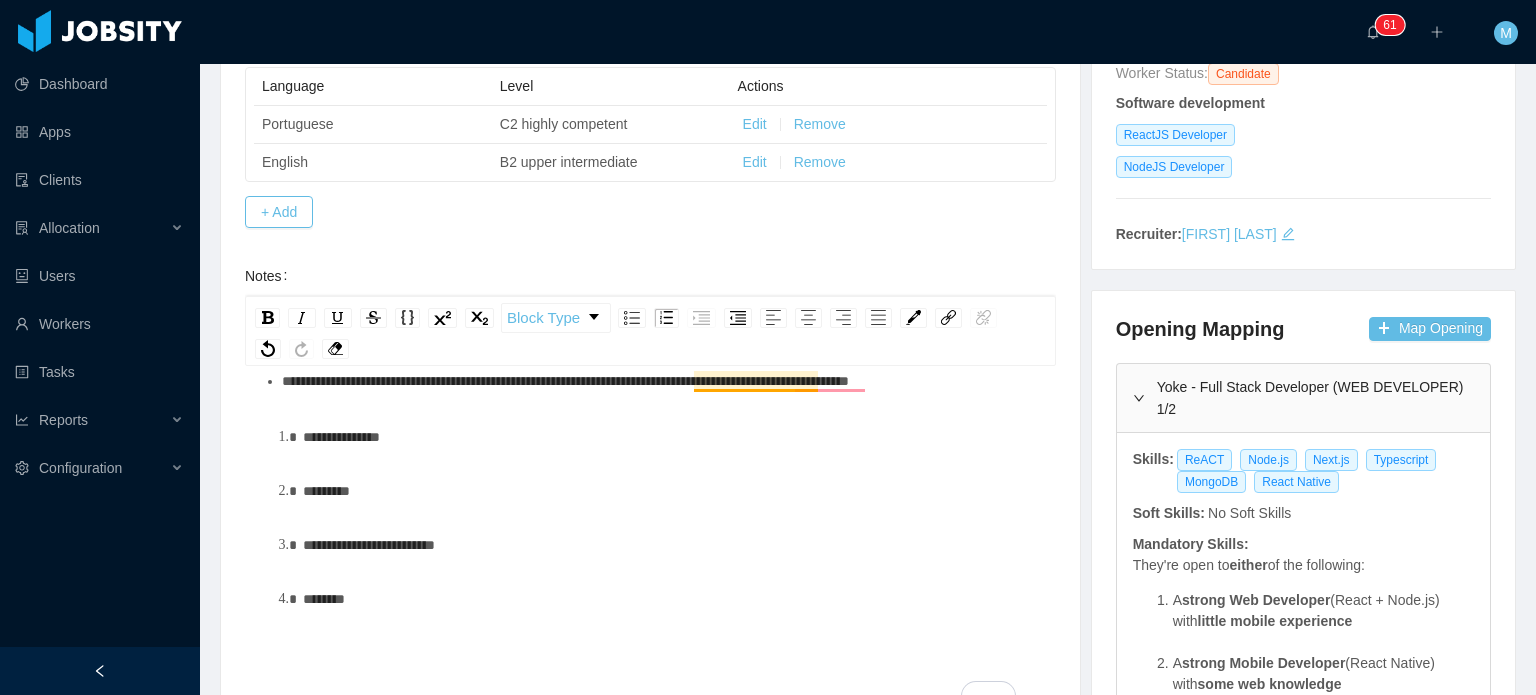 click on "**********" at bounding box center (565, 381) 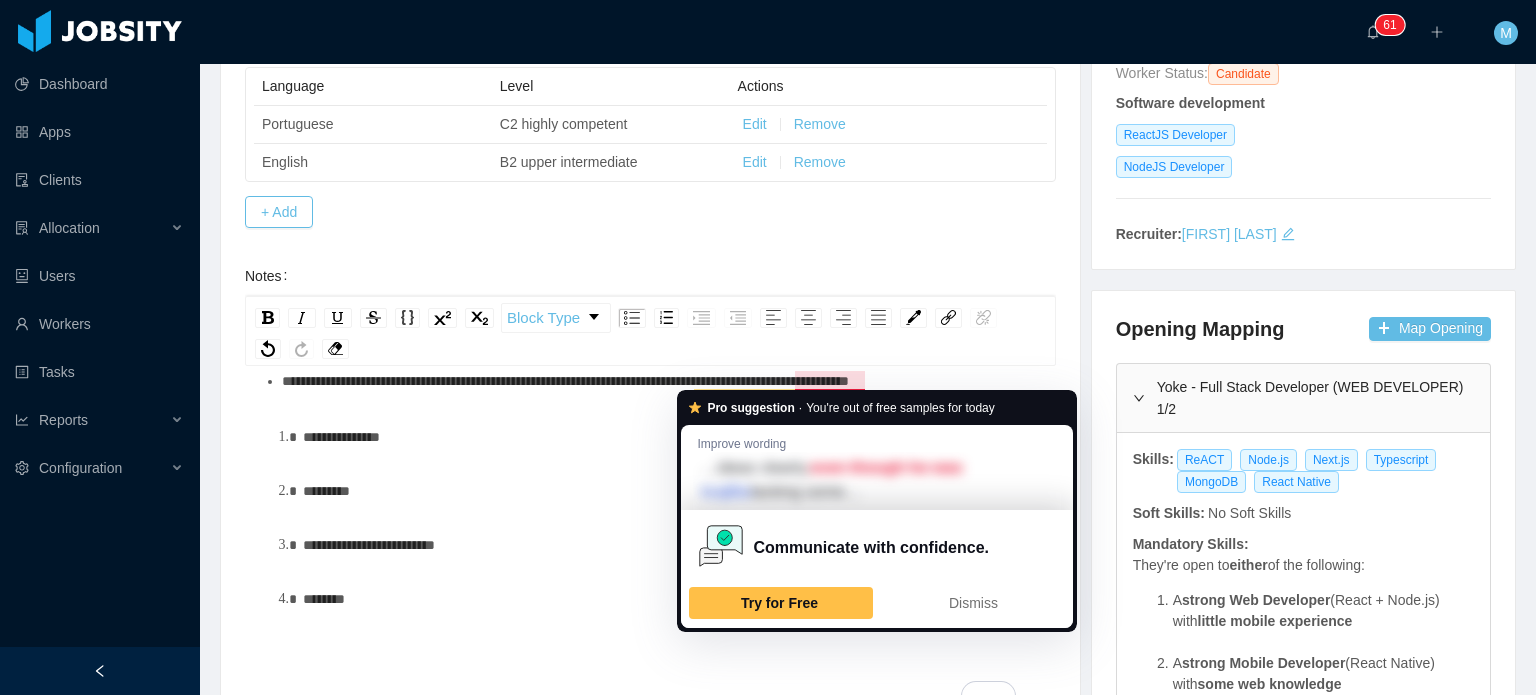 click on "**********" at bounding box center [565, 381] 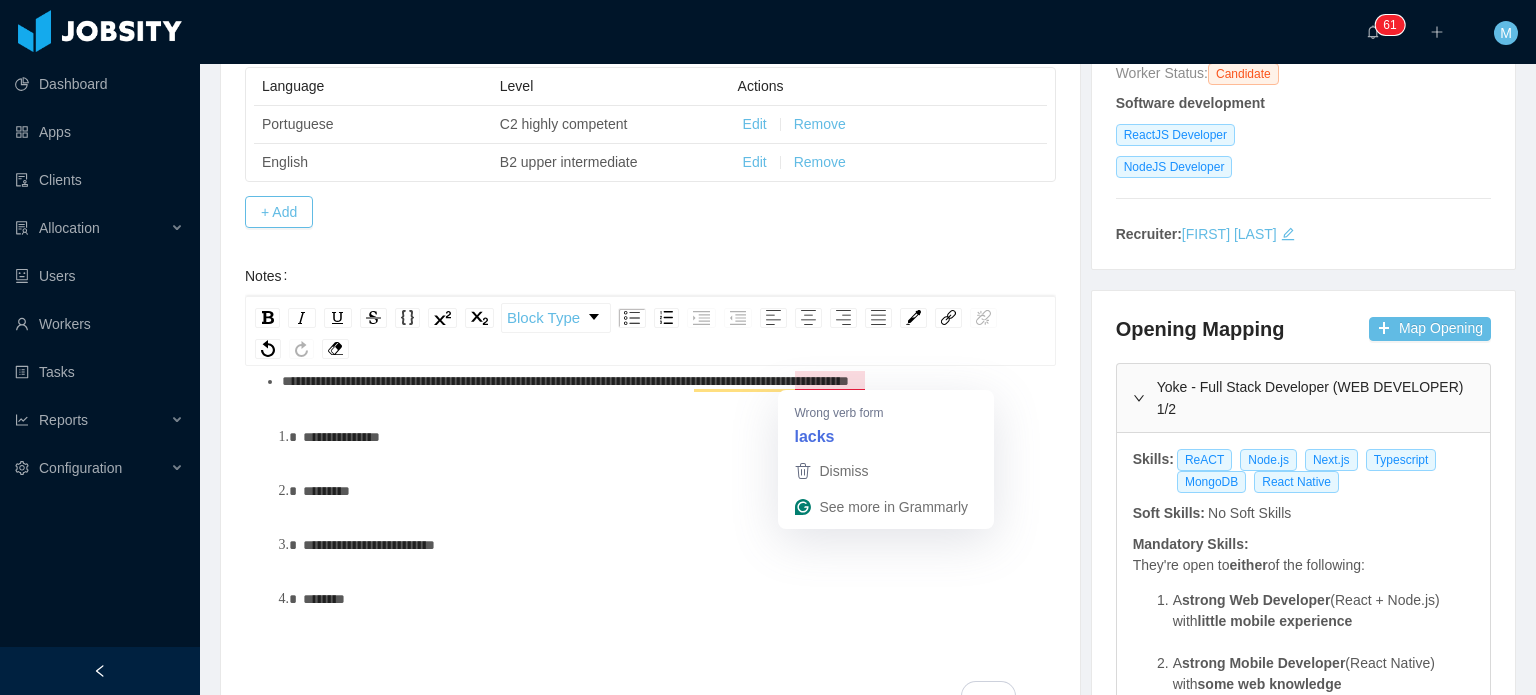 click on "**********" at bounding box center [565, 381] 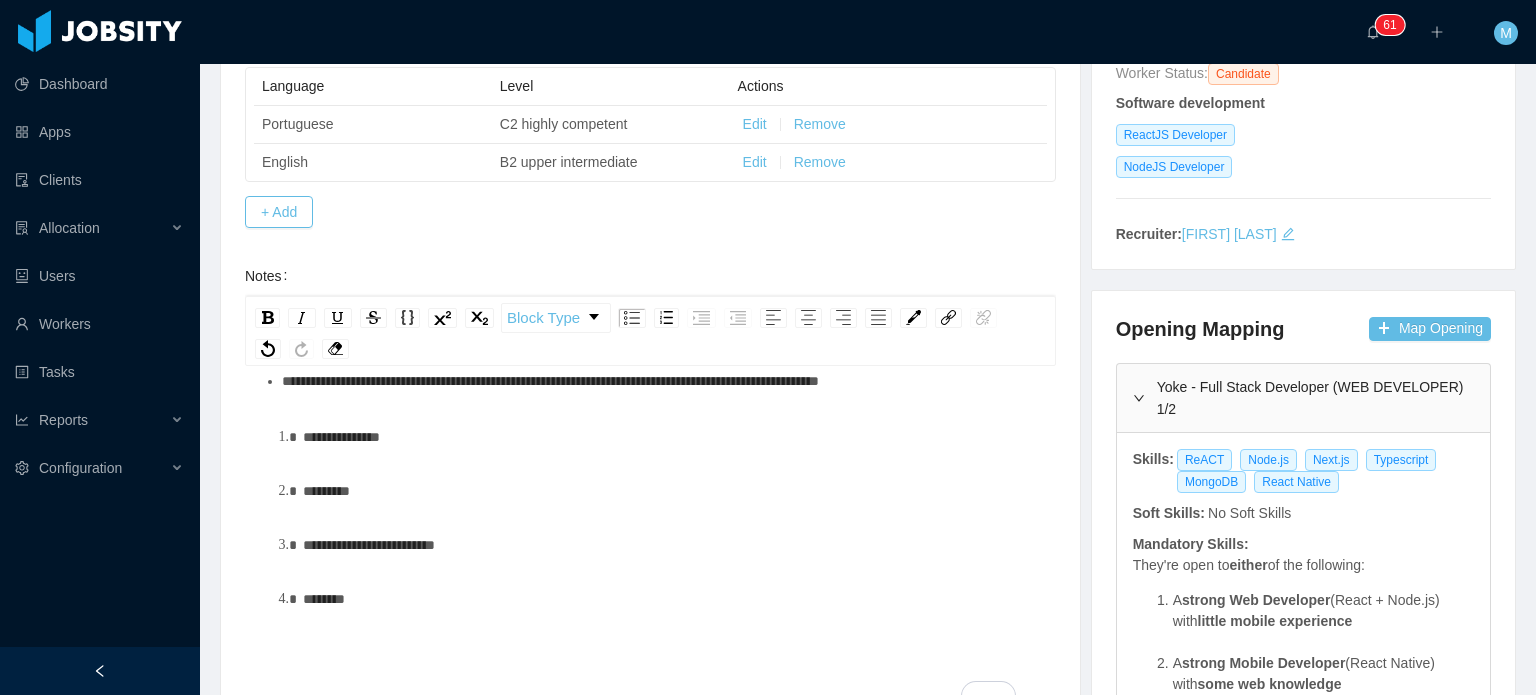 click on "**********" at bounding box center [672, 437] 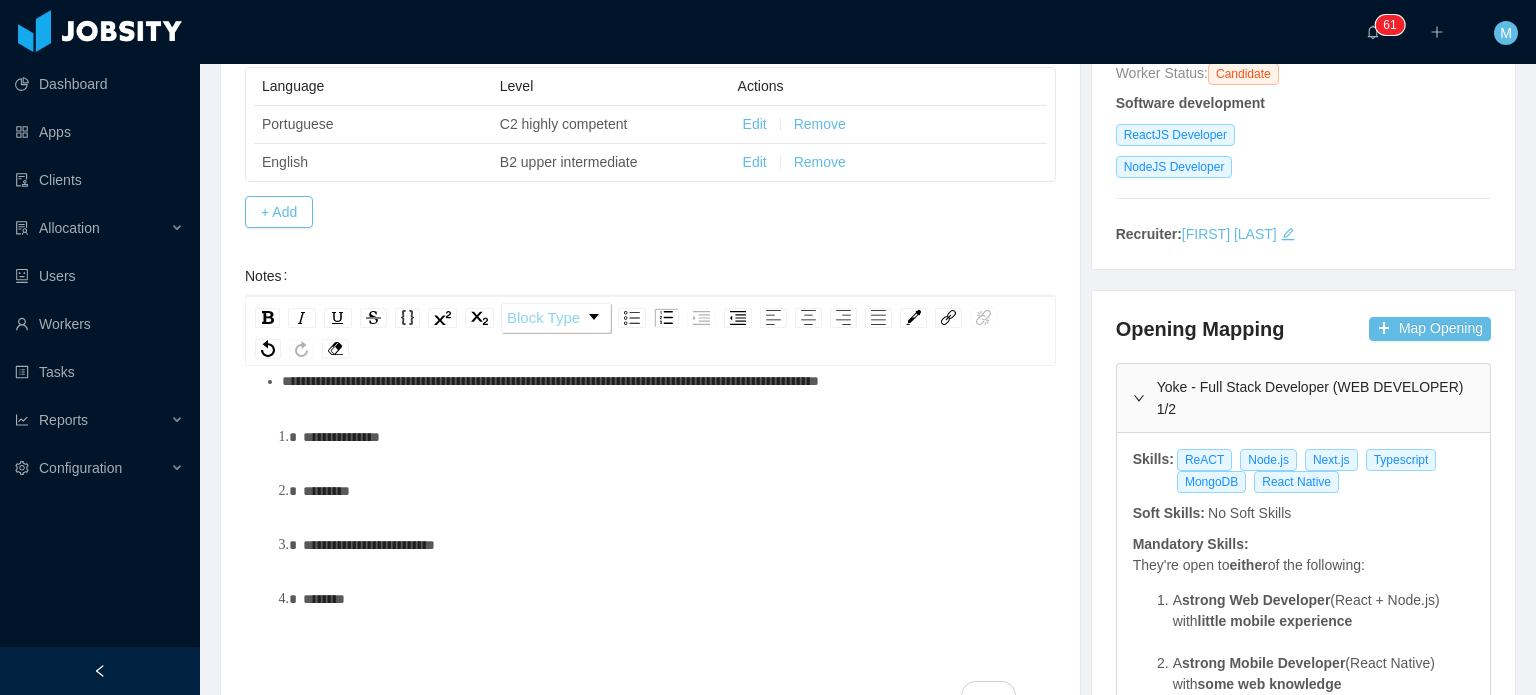 scroll, scrollTop: 380, scrollLeft: 0, axis: vertical 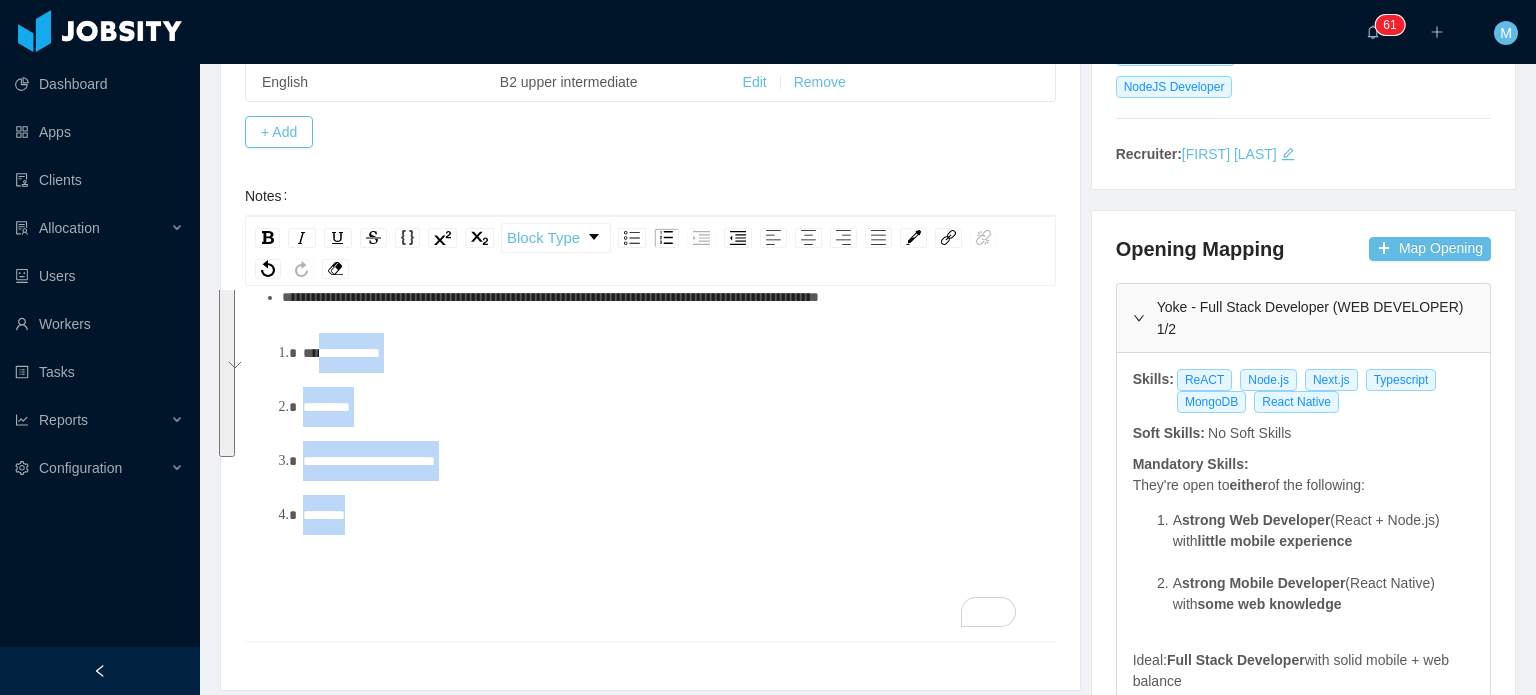 drag, startPoint x: 413, startPoint y: 546, endPoint x: 320, endPoint y: 357, distance: 210.64188 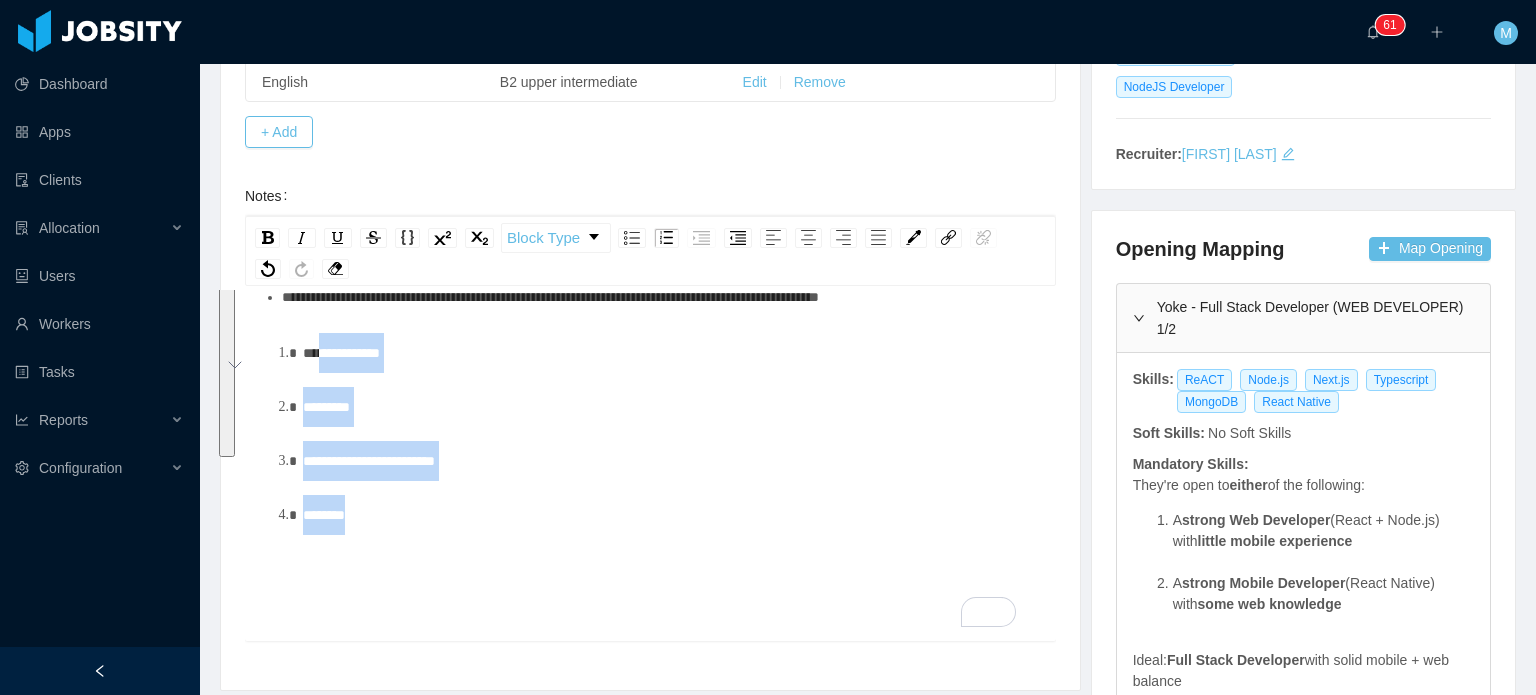 click on "**********" at bounding box center [651, 452] 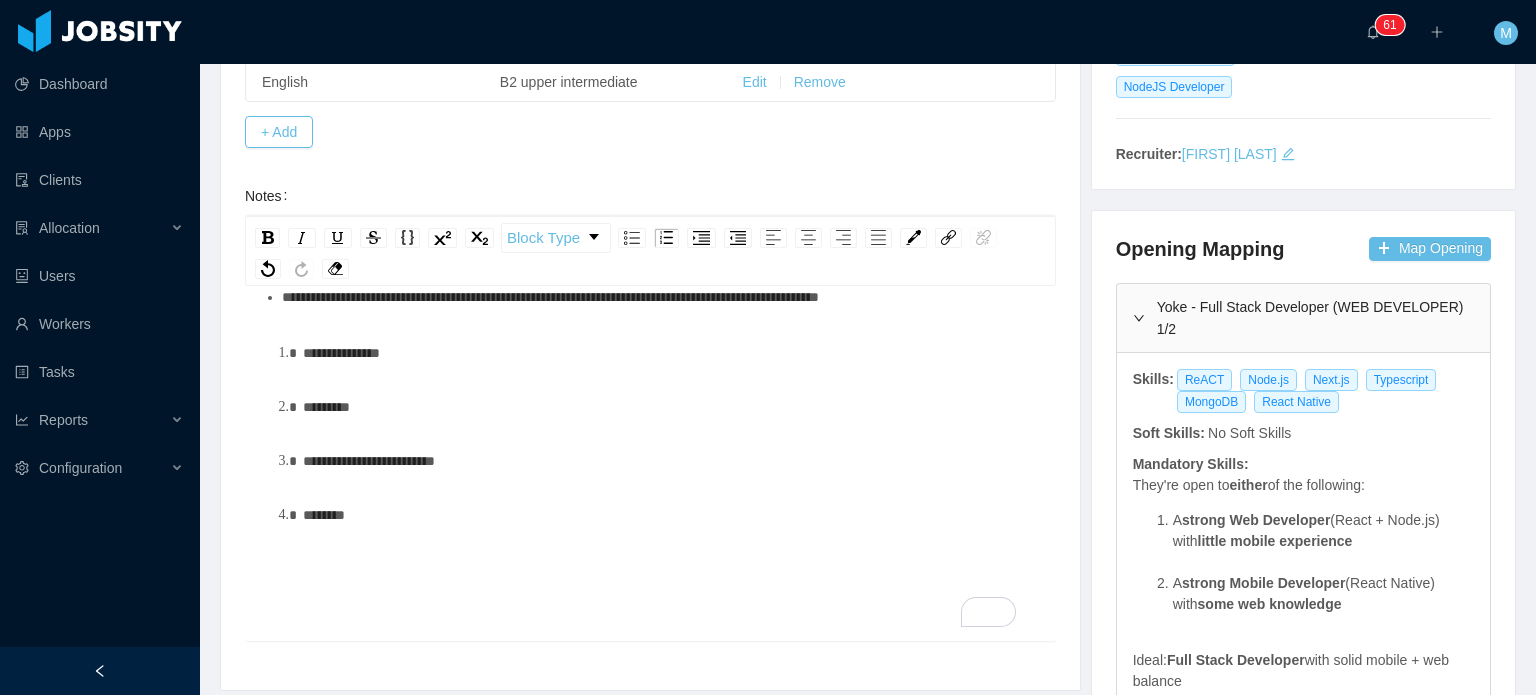 click on "**********" at bounding box center (661, 297) 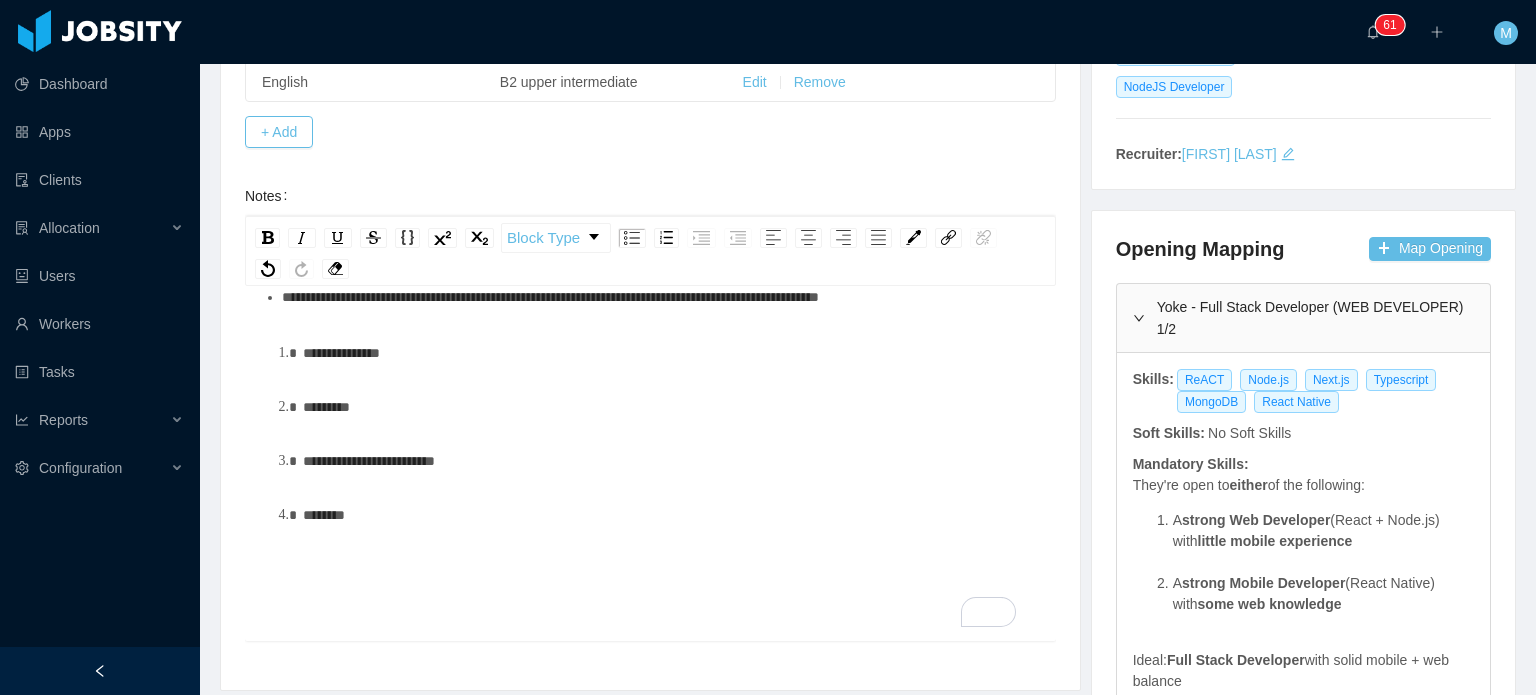 click on "**********" at bounding box center [672, 353] 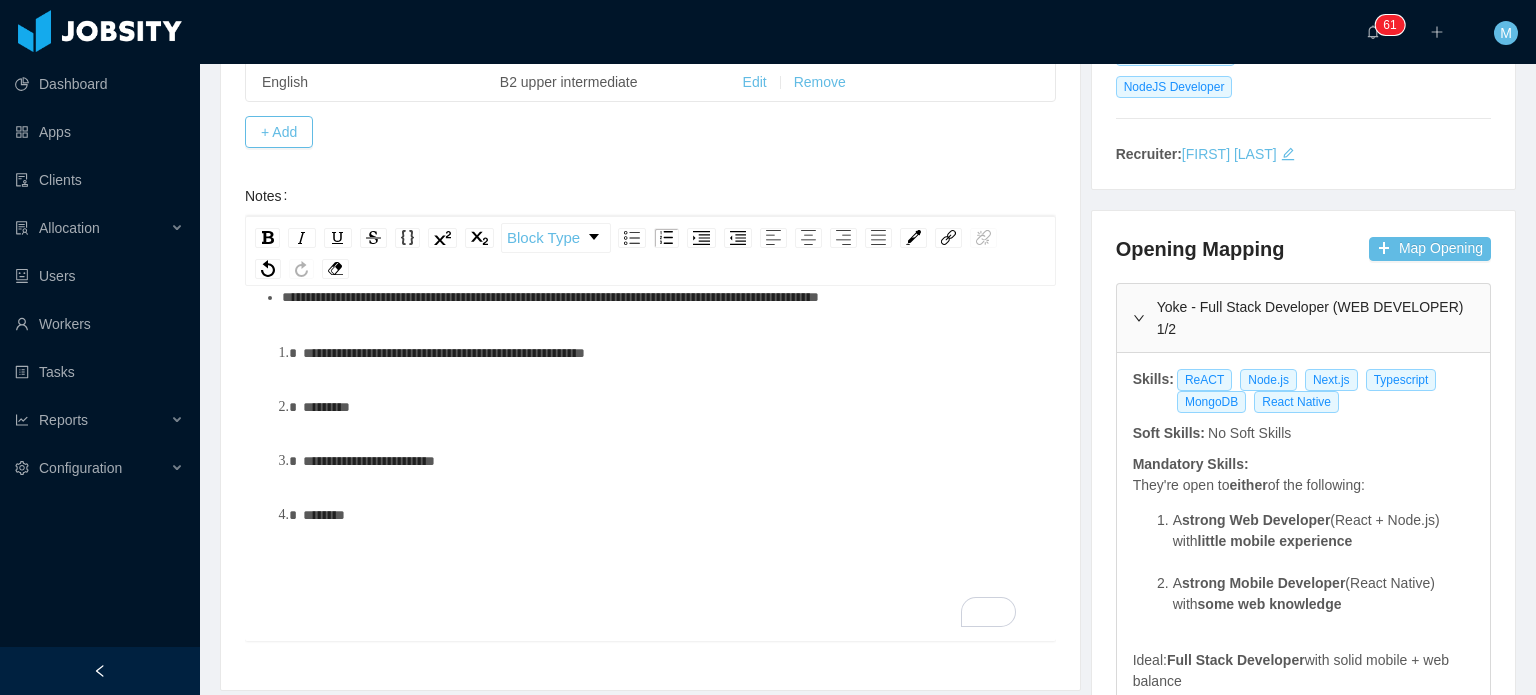 scroll, scrollTop: 0, scrollLeft: 0, axis: both 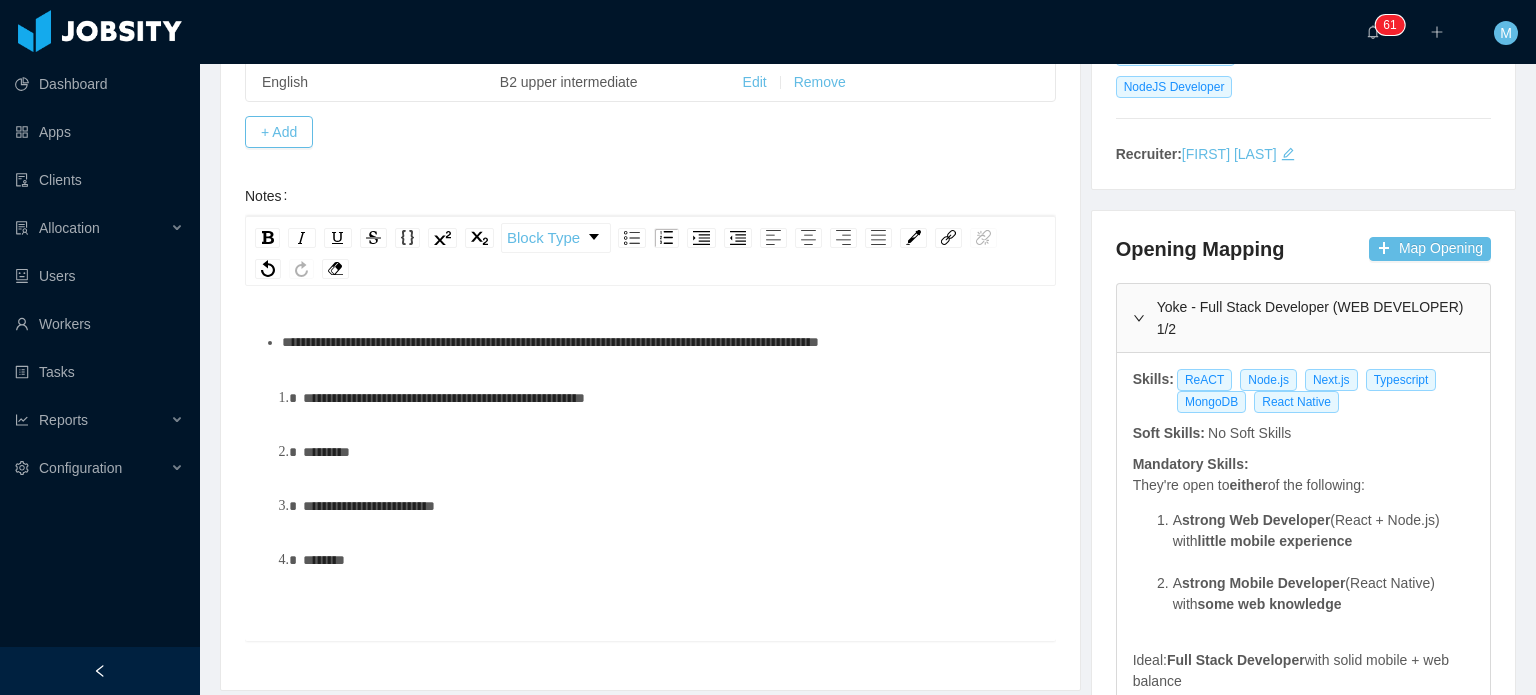 drag, startPoint x: 760, startPoint y: 426, endPoint x: 390, endPoint y: 459, distance: 371.46872 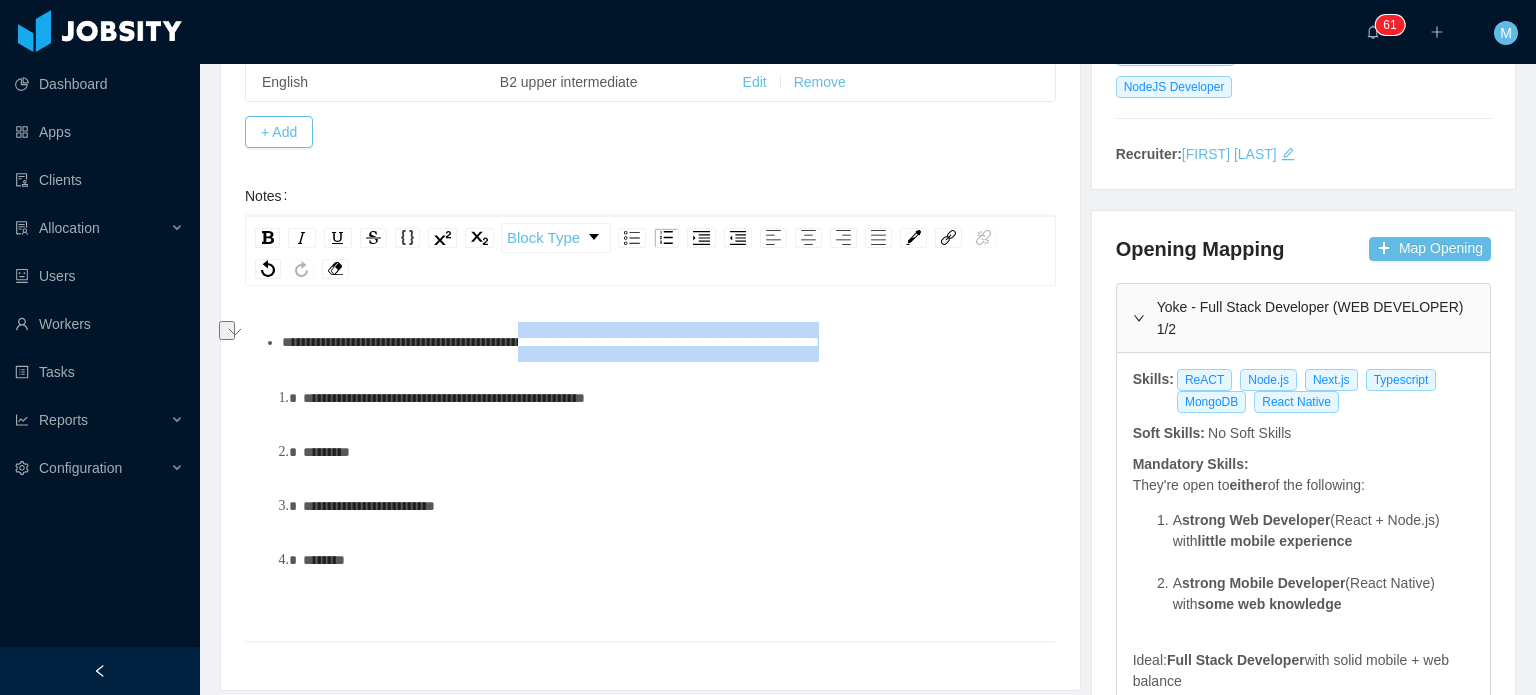 drag, startPoint x: 972, startPoint y: 344, endPoint x: 567, endPoint y: 343, distance: 405.00122 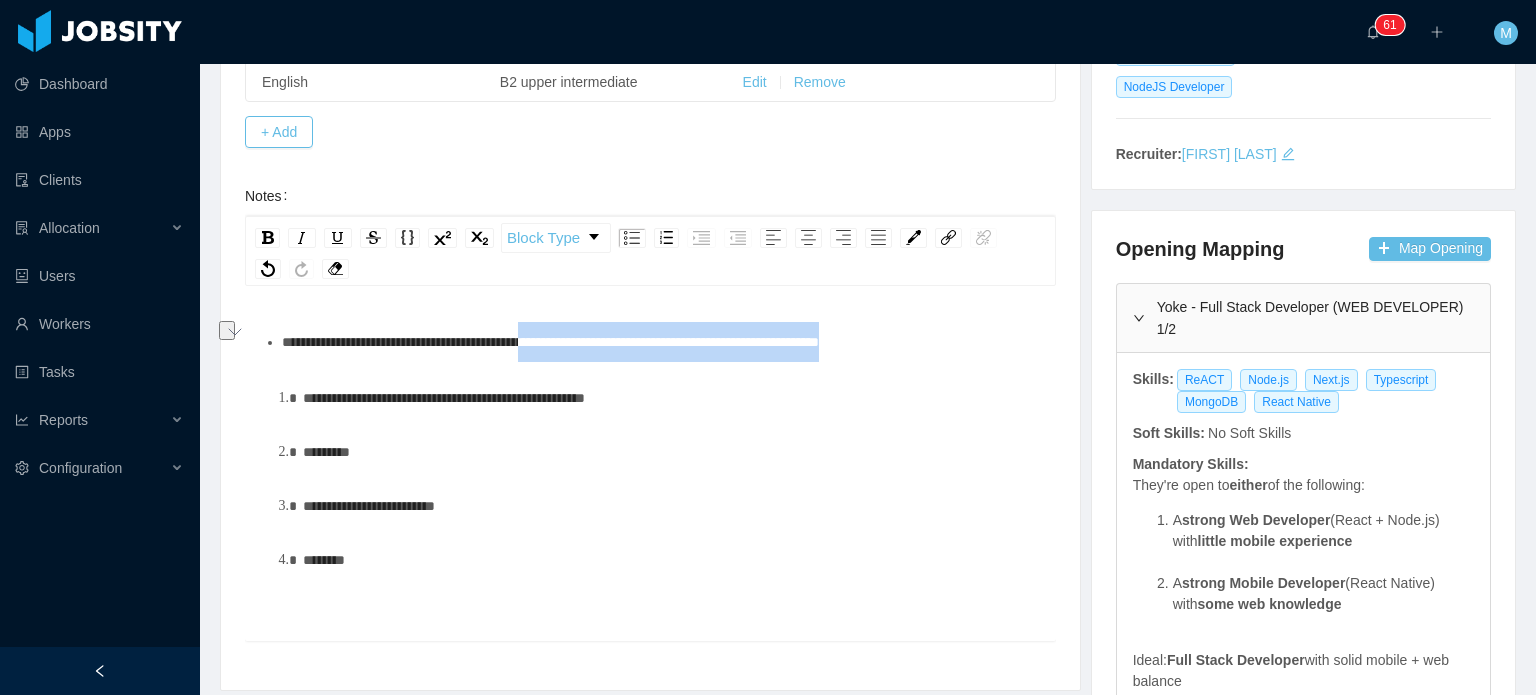 click on "**********" at bounding box center (550, 342) 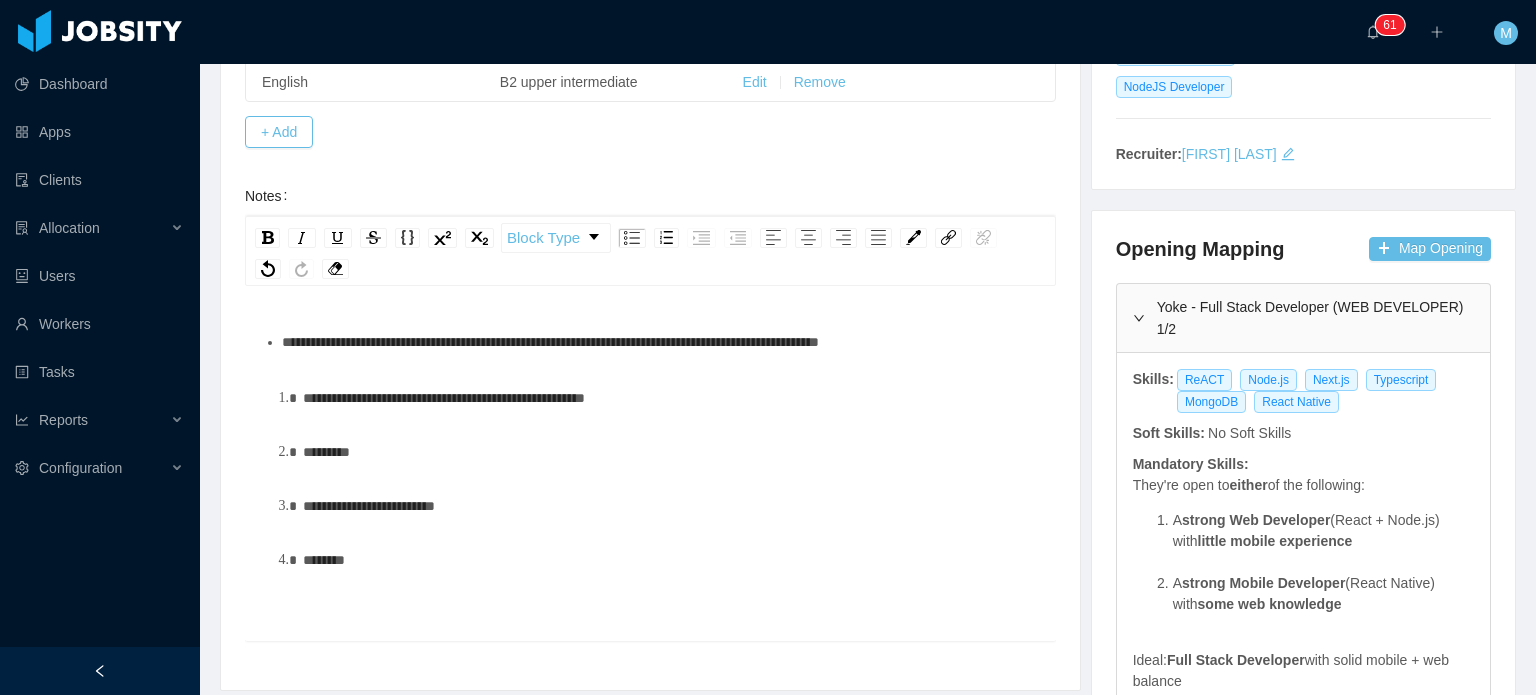 click on "********" at bounding box center (672, 452) 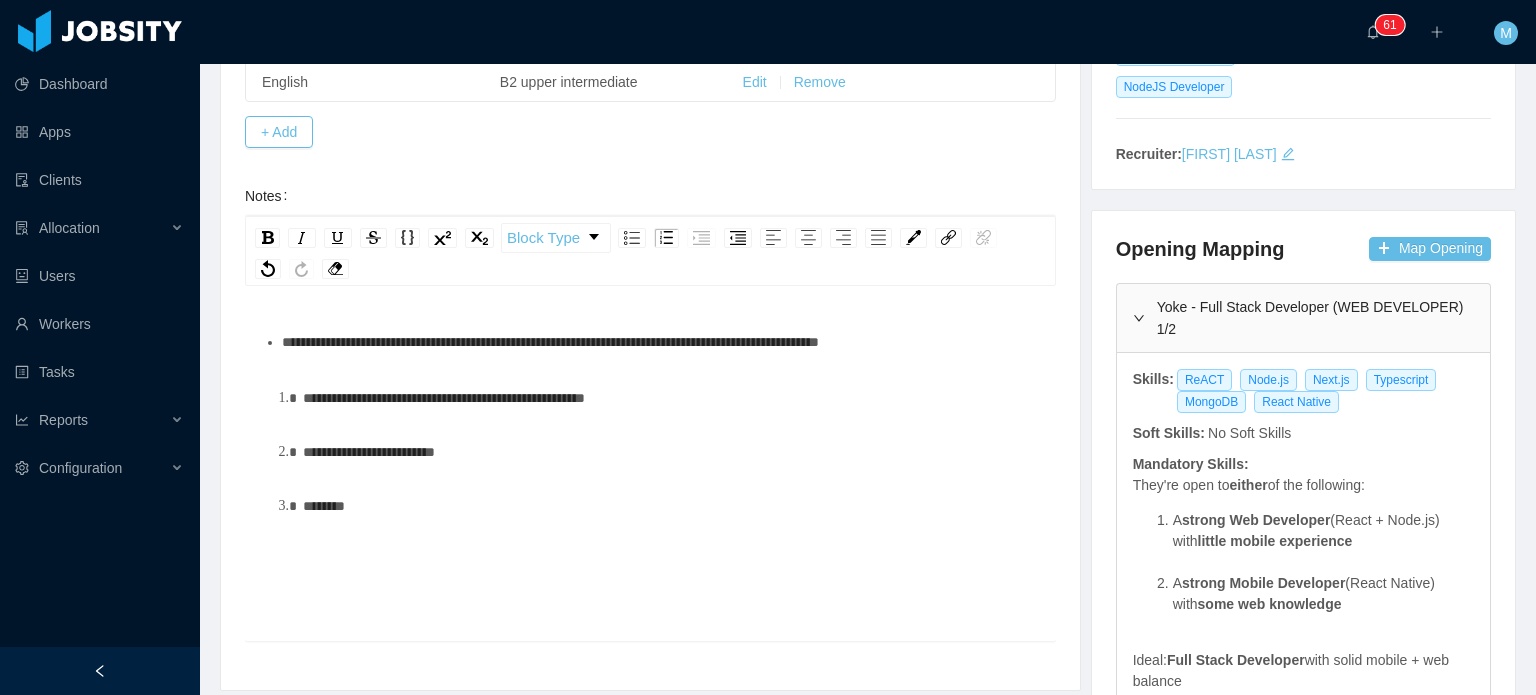 click on "**********" at bounding box center [672, 452] 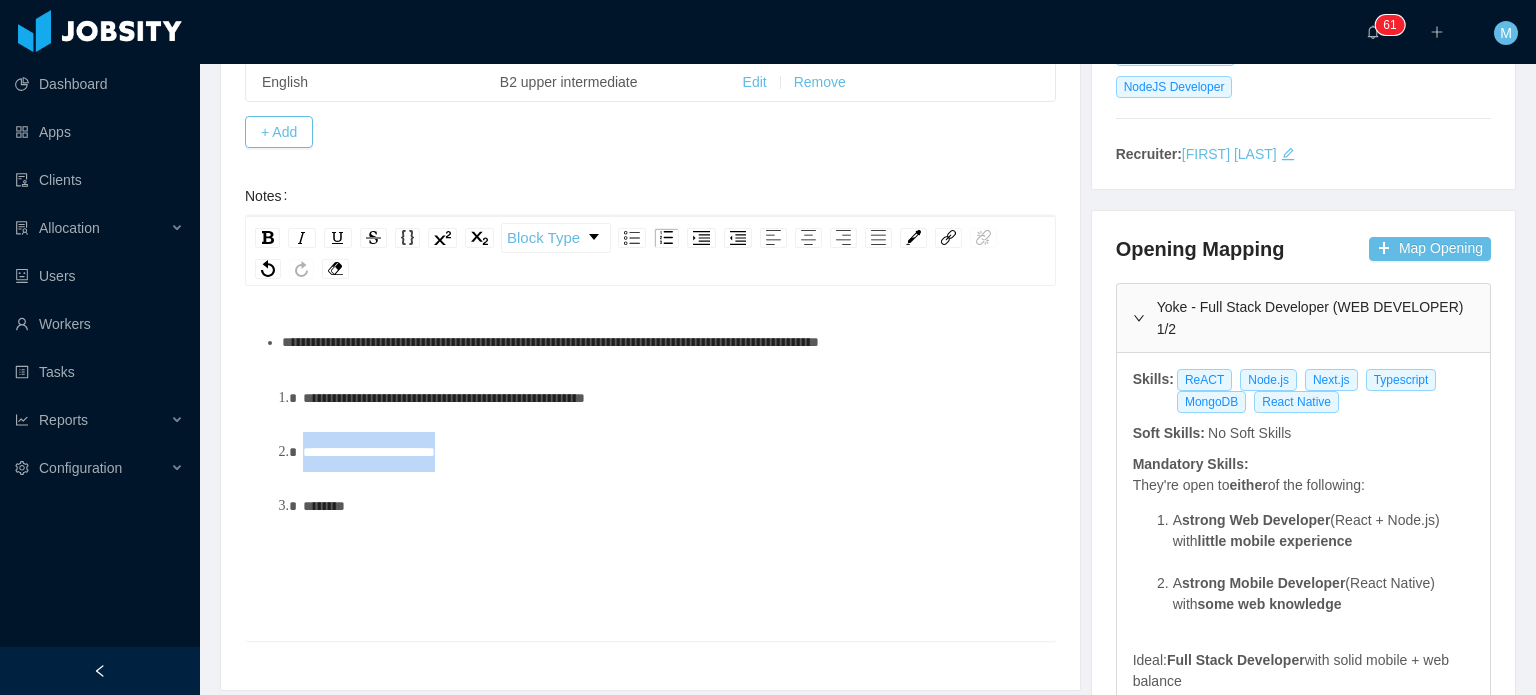 drag, startPoint x: 504, startPoint y: 452, endPoint x: 290, endPoint y: 466, distance: 214.45746 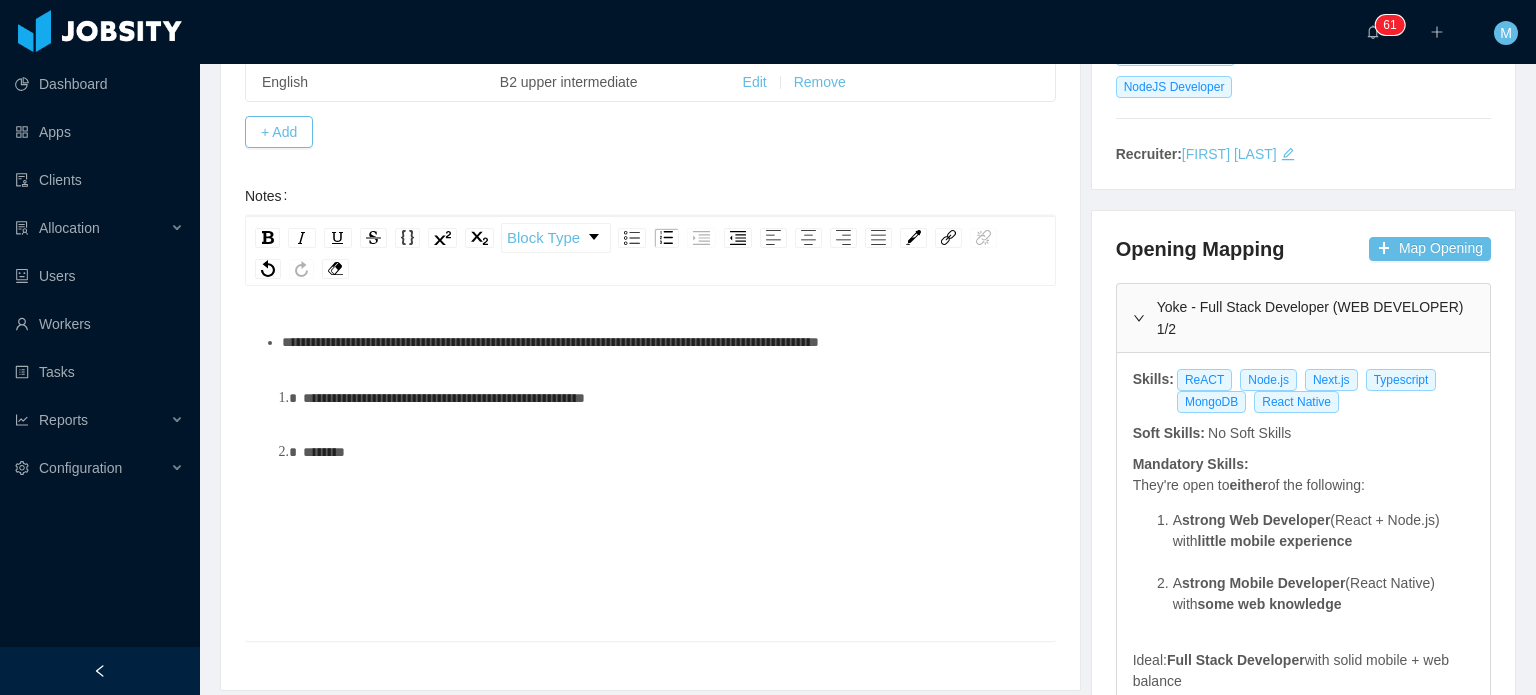 click on "********" at bounding box center [672, 452] 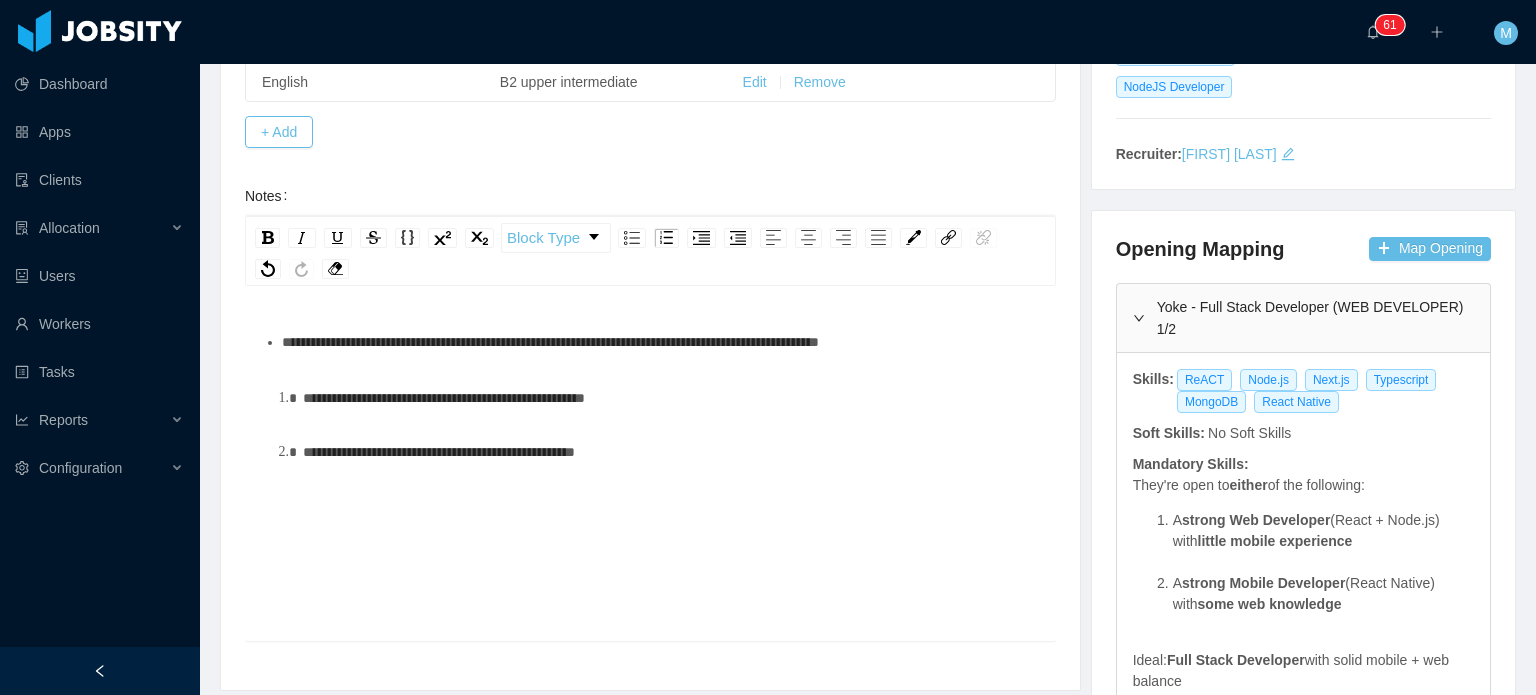 scroll, scrollTop: 30, scrollLeft: 0, axis: vertical 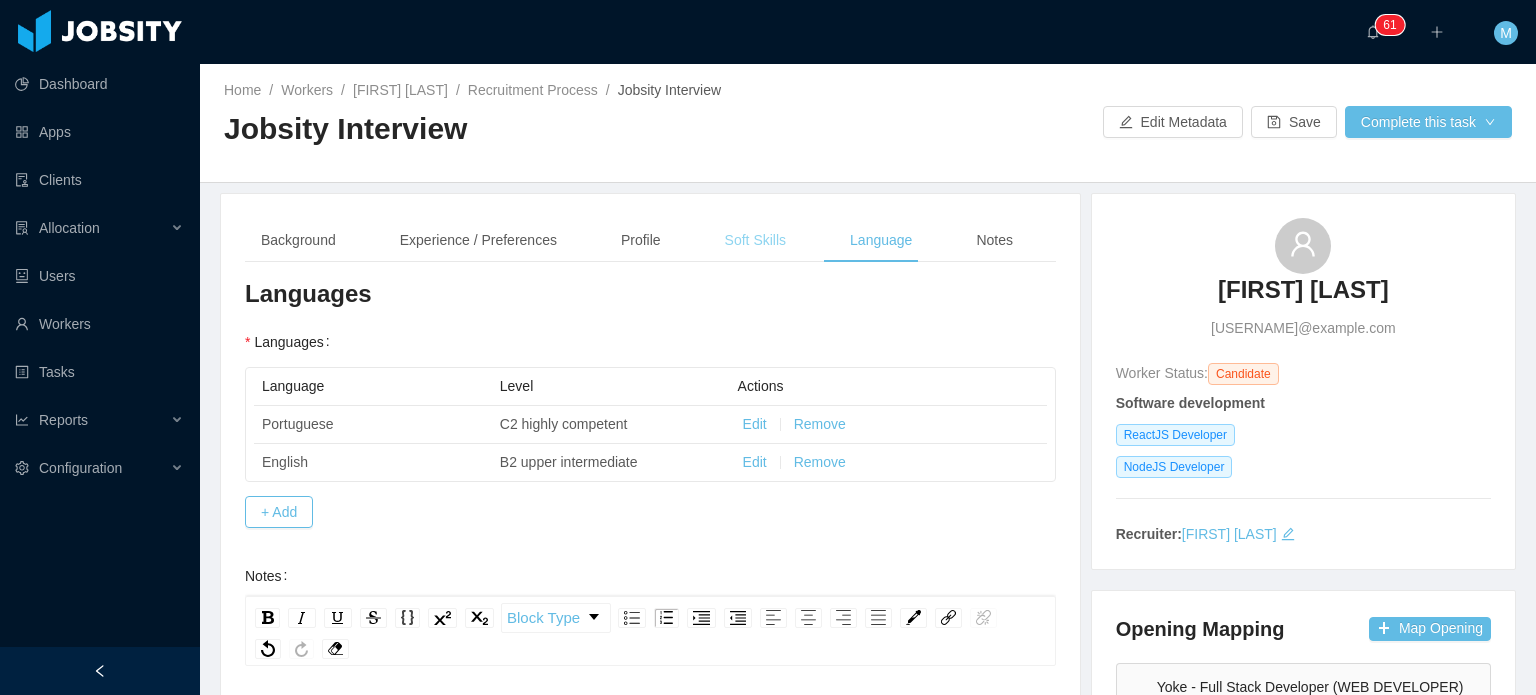 click on "Soft Skills" at bounding box center (755, 240) 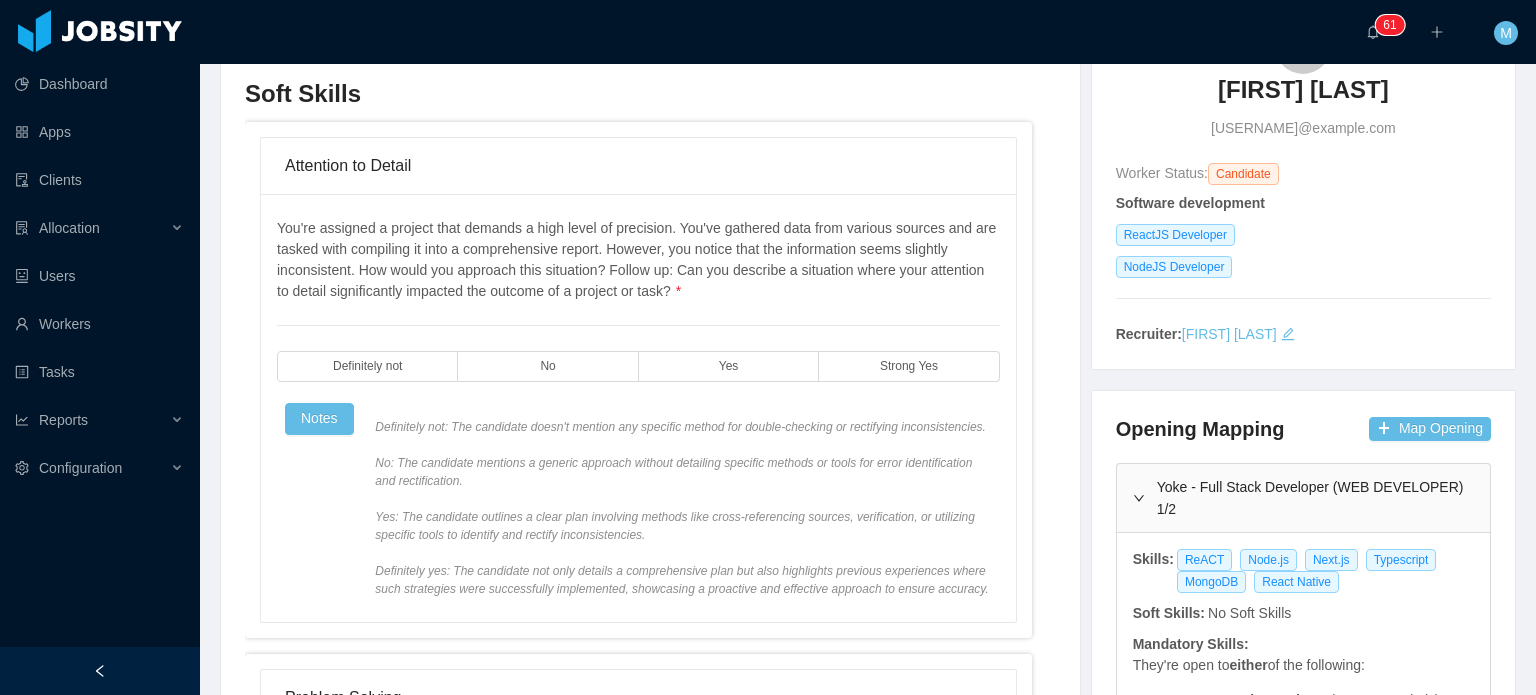 scroll, scrollTop: 220, scrollLeft: 0, axis: vertical 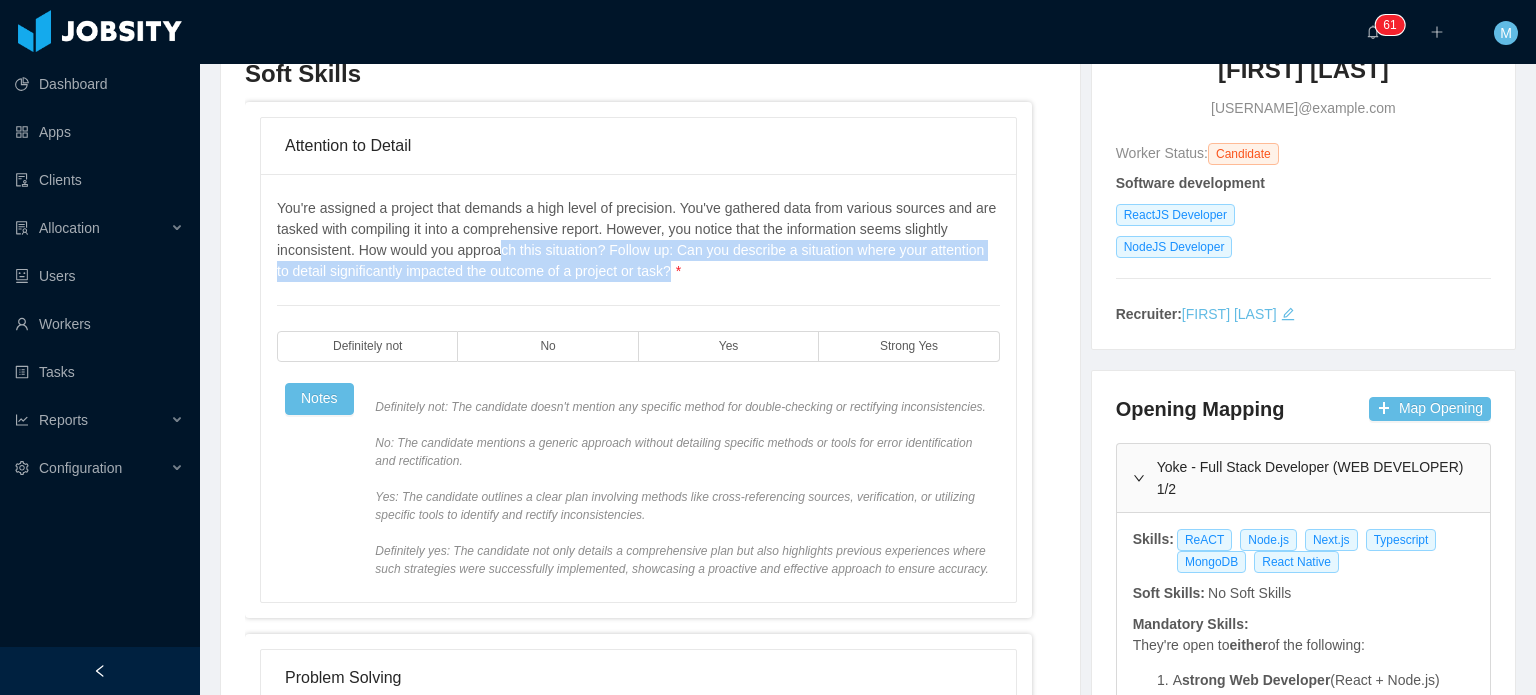 drag, startPoint x: 590, startPoint y: 247, endPoint x: 737, endPoint y: 260, distance: 147.57372 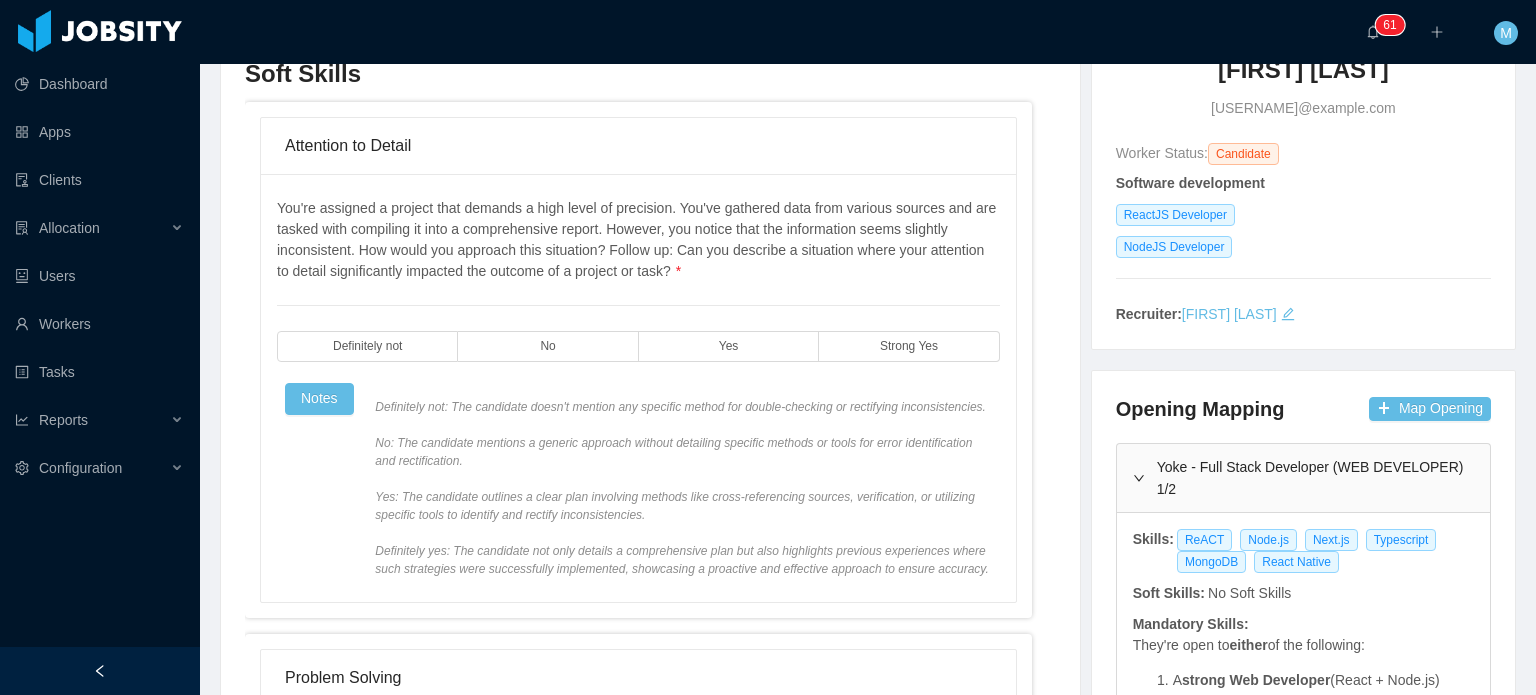 click on "You're assigned a project that demands a high level of precision. You've gathered data from various sources and are tasked with compiling it into a comprehensive report. However, you notice that the information seems slightly inconsistent. How would you approach this situation? Follow up: Can you describe a situation where your attention to detail significantly impacted the outcome of a project or task? * Definitely not No Yes Strong Yes Notes" at bounding box center [638, 388] 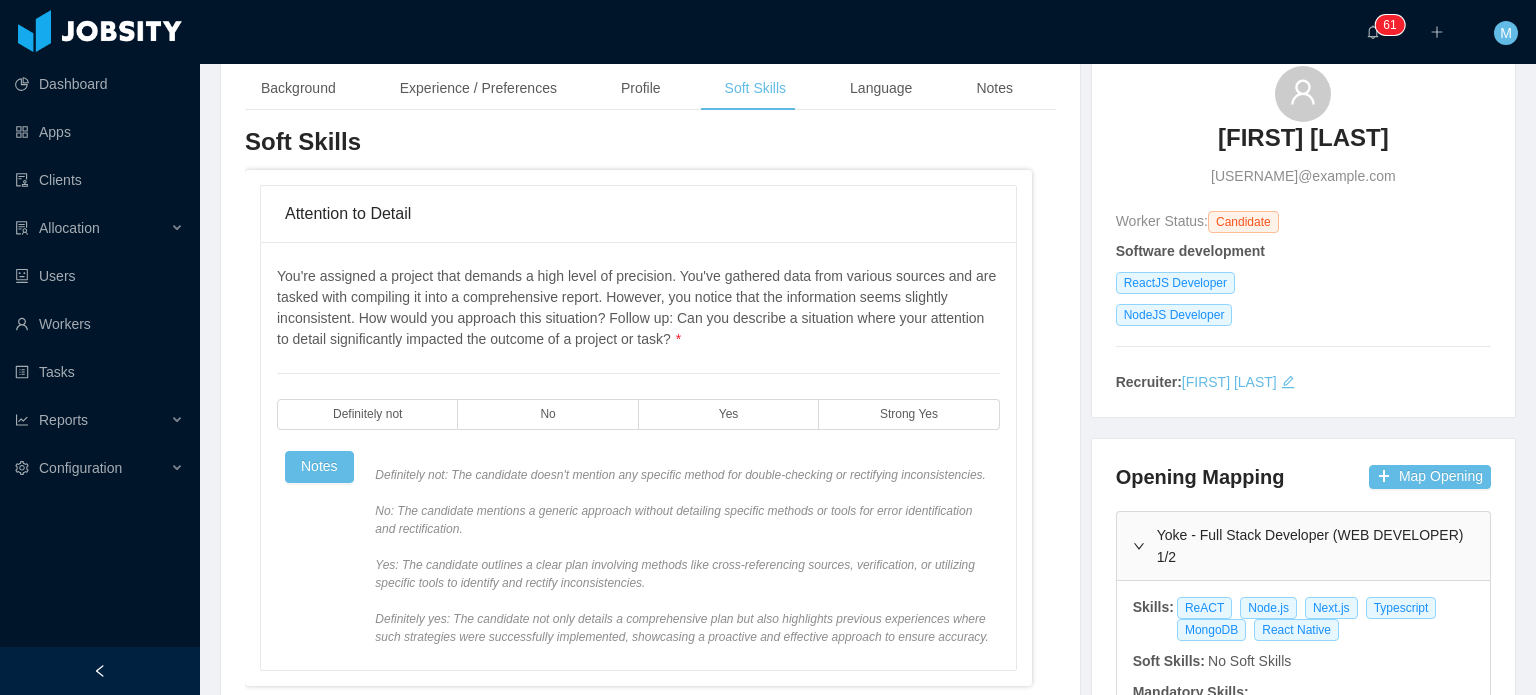 scroll, scrollTop: 152, scrollLeft: 0, axis: vertical 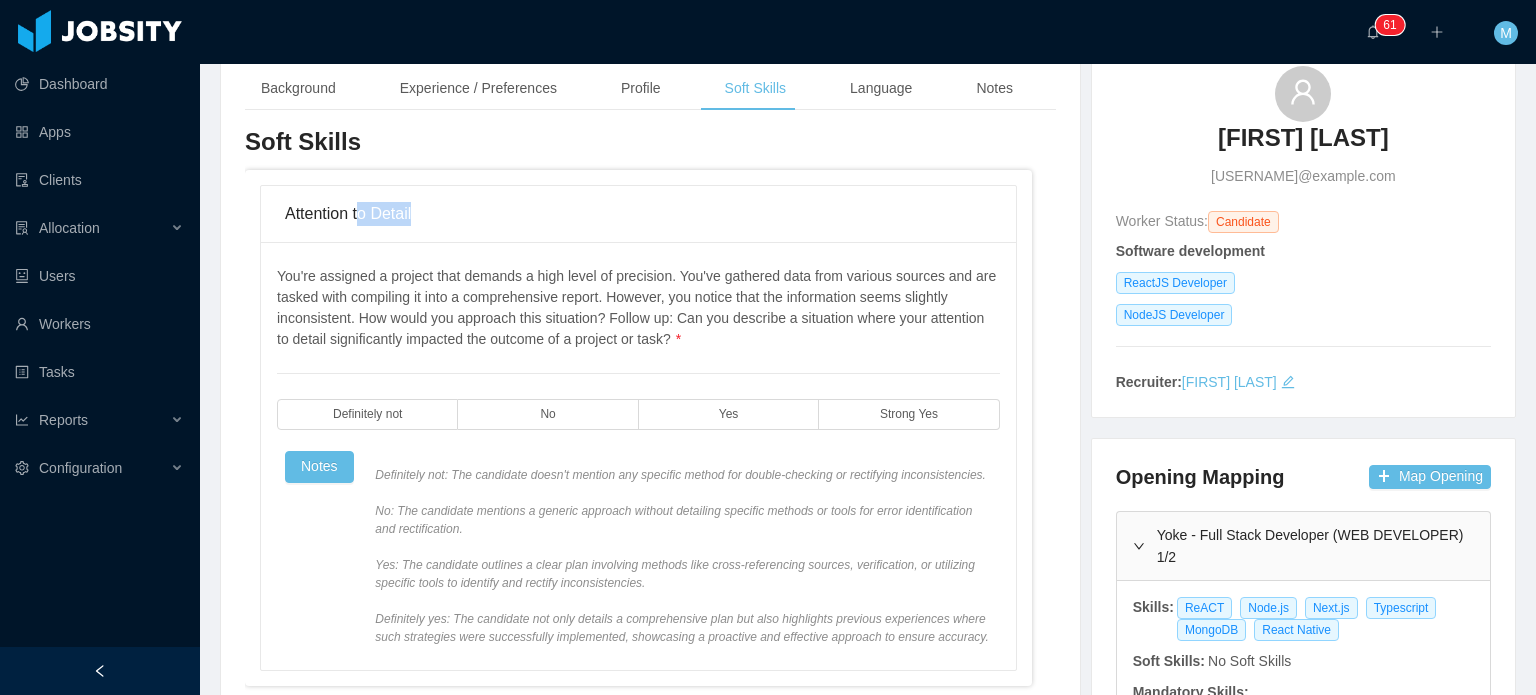 drag, startPoint x: 363, startPoint y: 219, endPoint x: 421, endPoint y: 221, distance: 58.034473 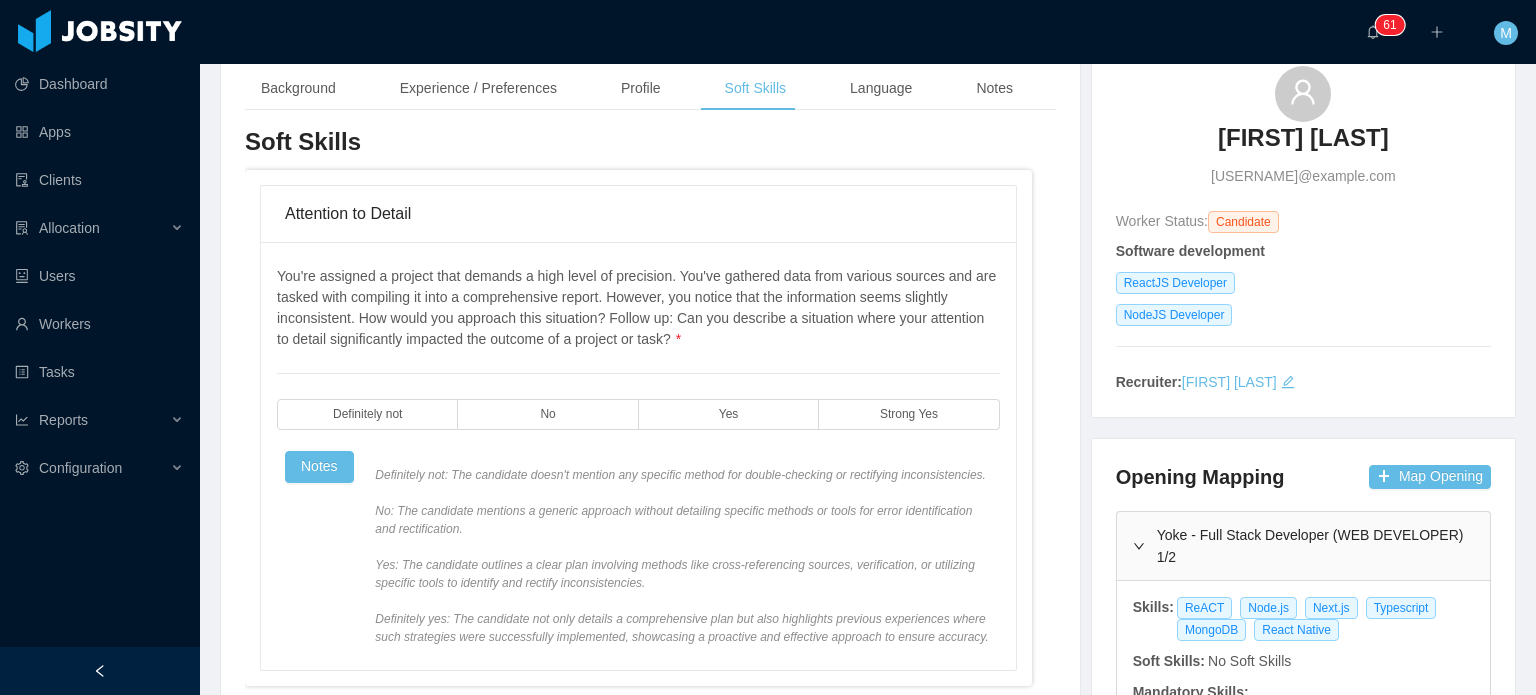 drag, startPoint x: 382, startPoint y: 351, endPoint x: 611, endPoint y: 347, distance: 229.03493 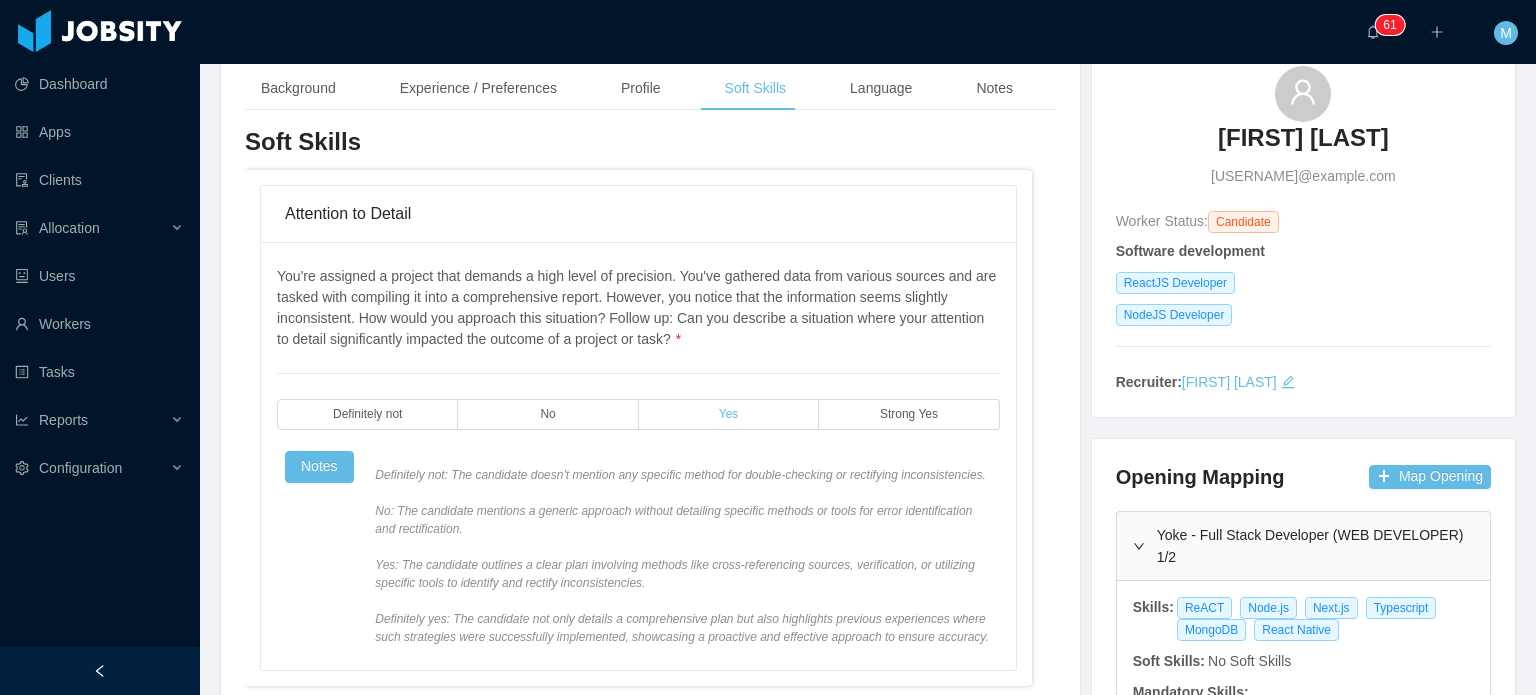 click on "Yes" at bounding box center [729, 414] 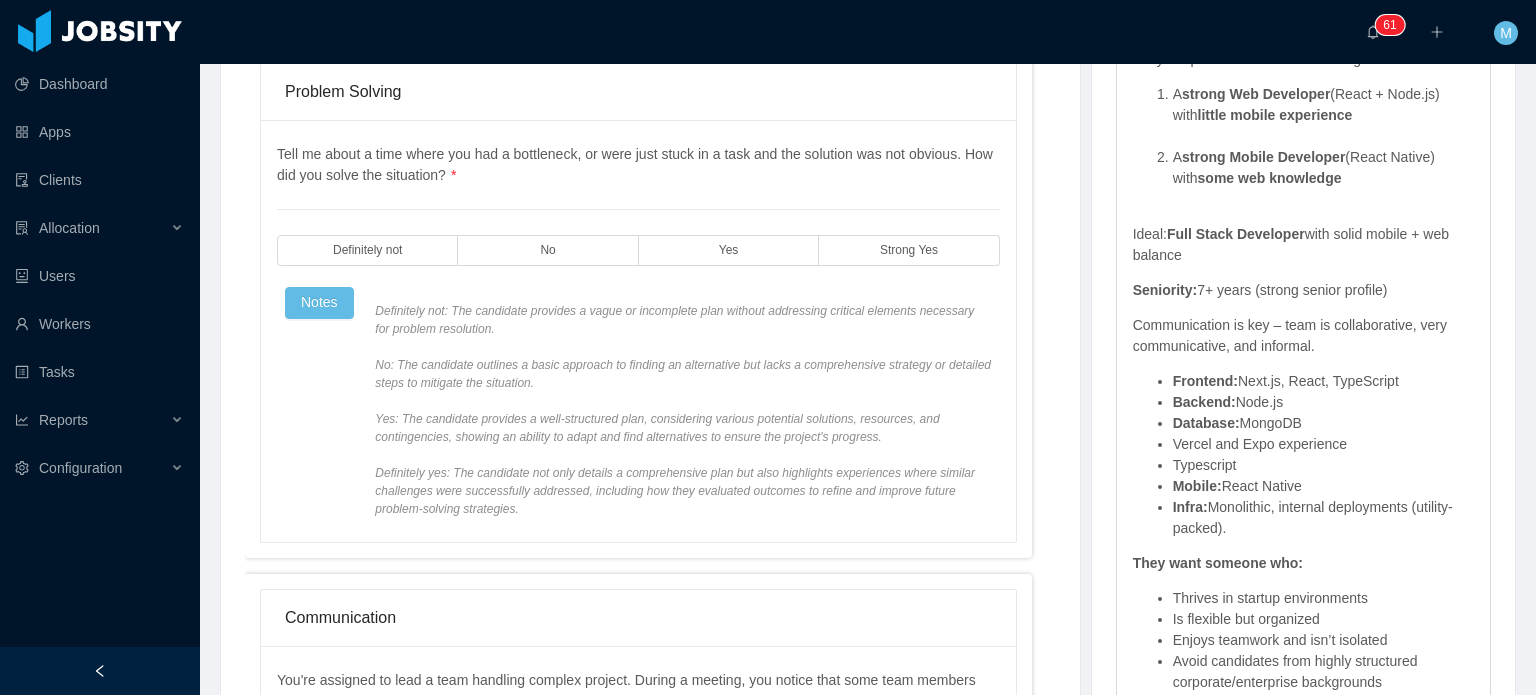 scroll, scrollTop: 802, scrollLeft: 0, axis: vertical 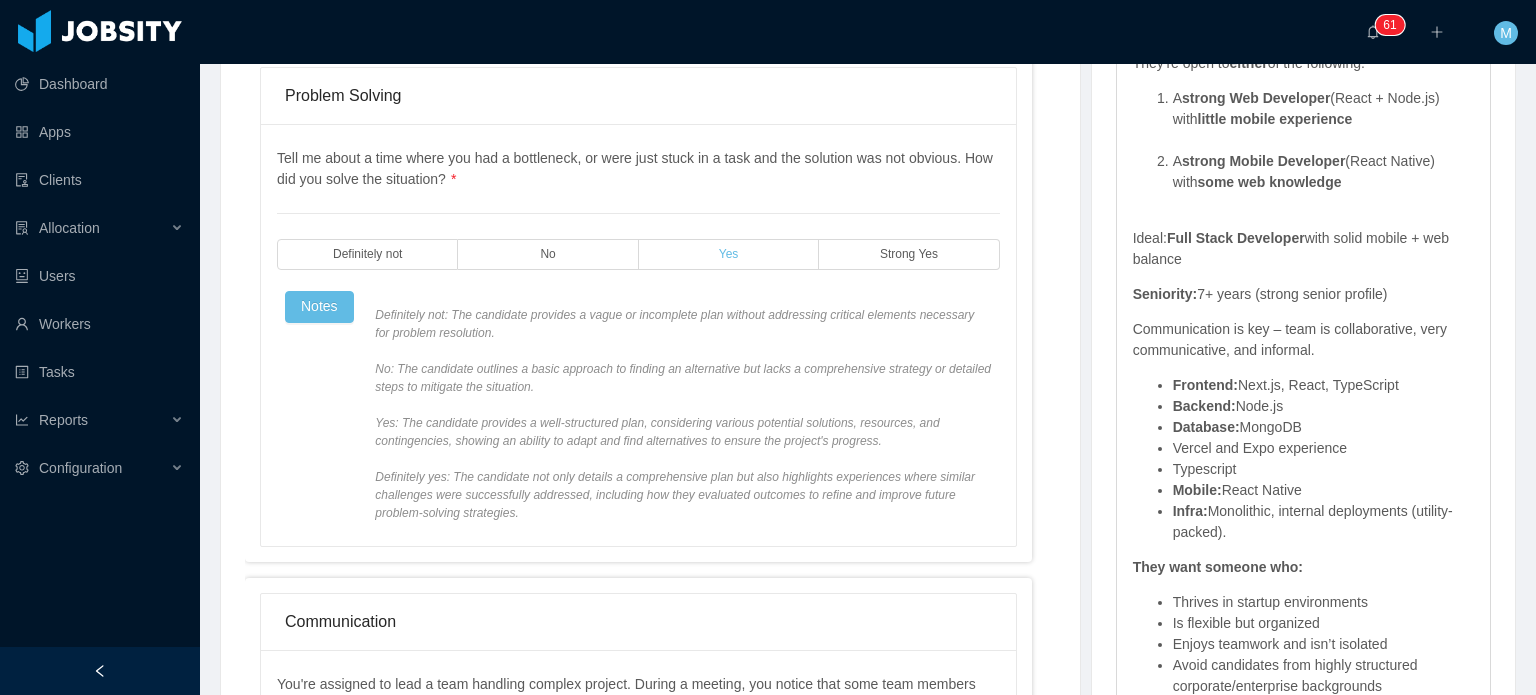 click on "Yes" at bounding box center [729, 254] 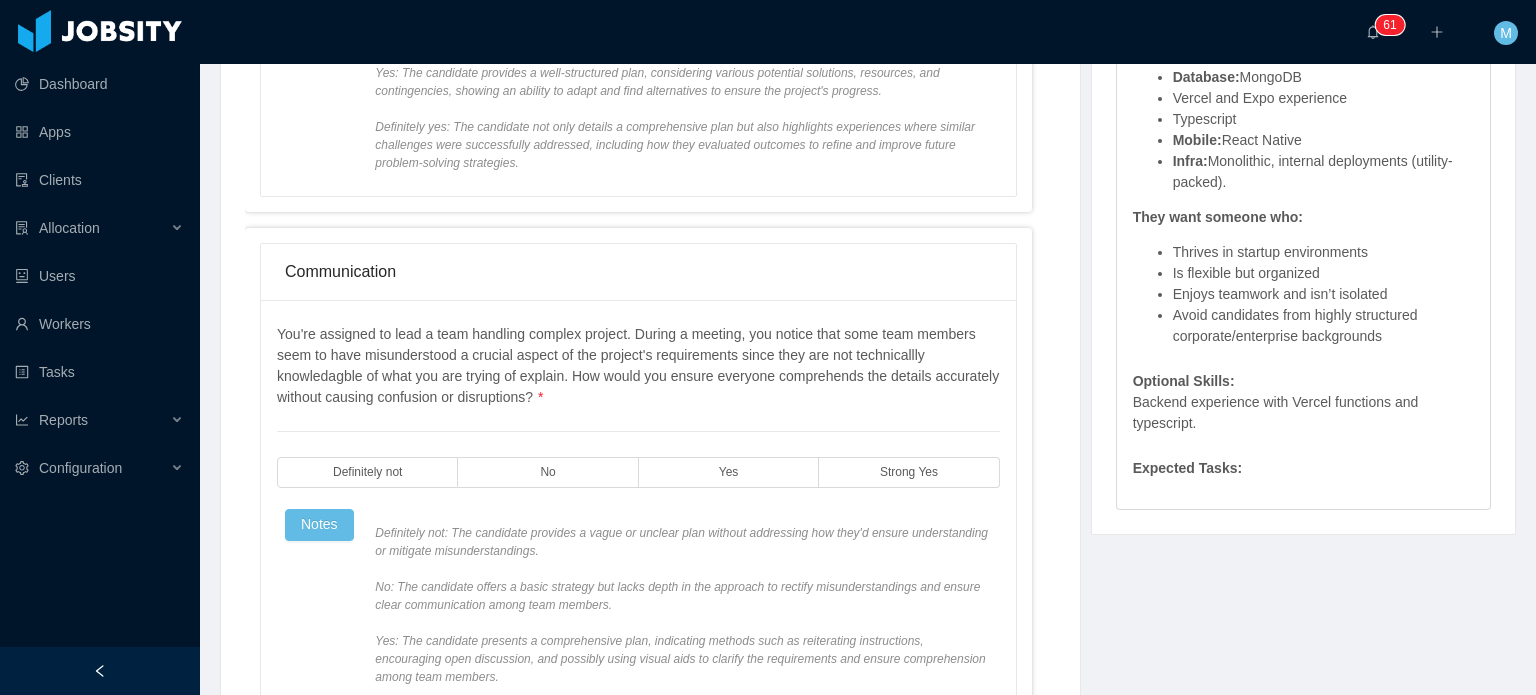 scroll, scrollTop: 1160, scrollLeft: 0, axis: vertical 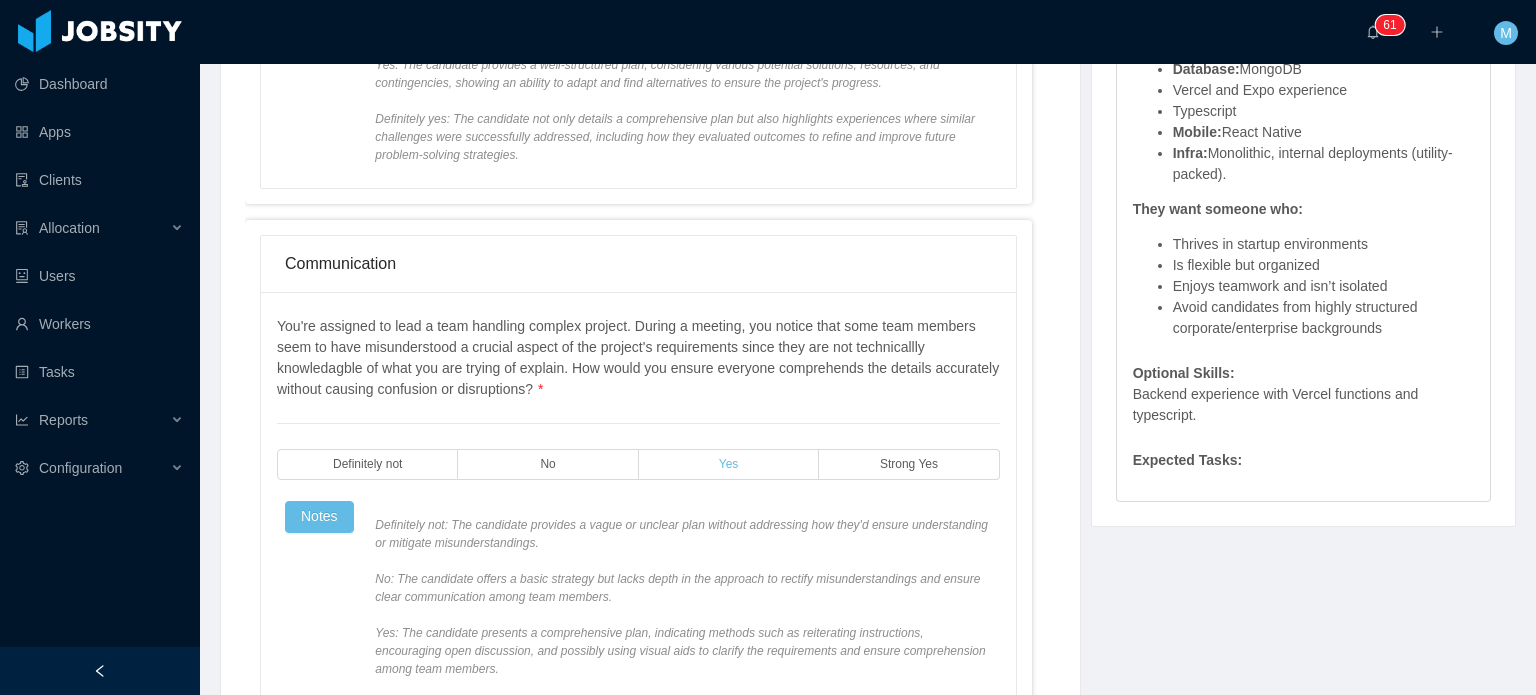click on "Yes" at bounding box center [729, 464] 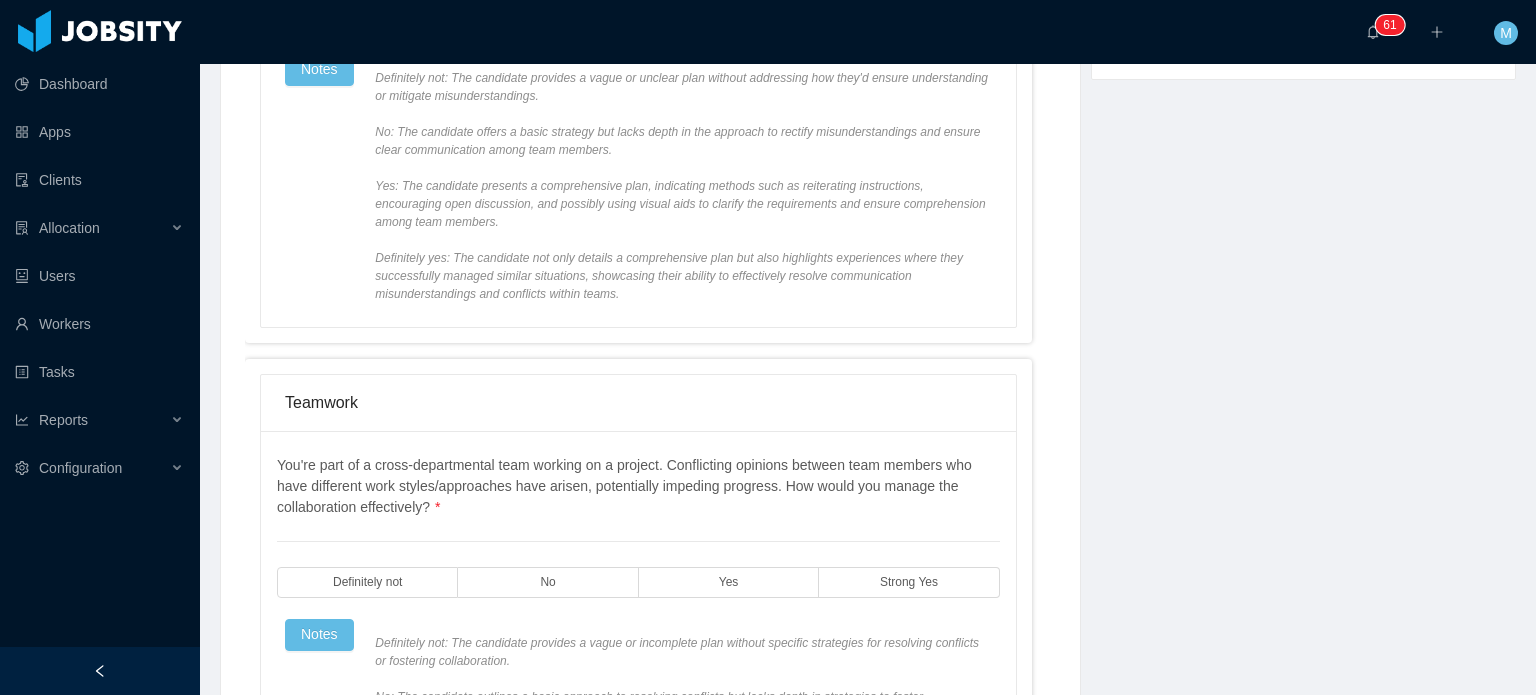 scroll, scrollTop: 1695, scrollLeft: 0, axis: vertical 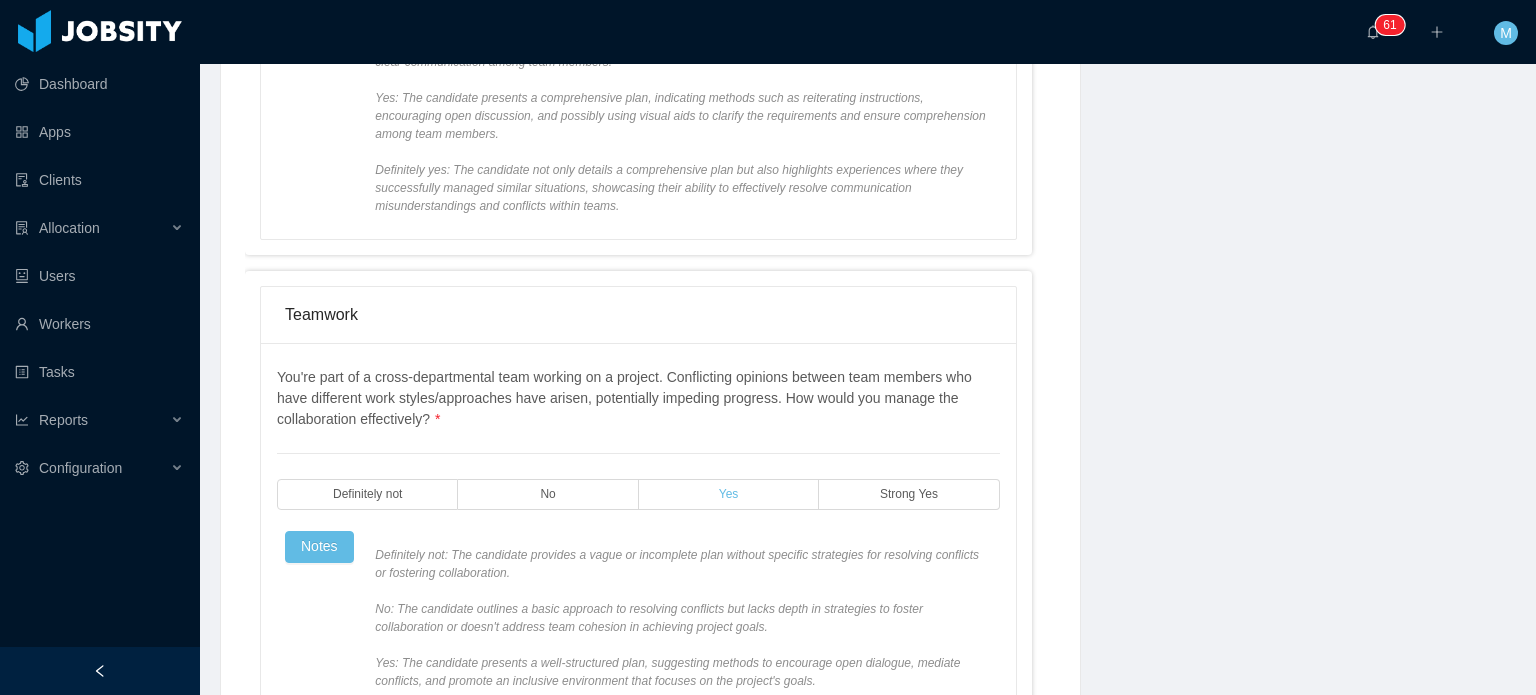 click on "Yes" at bounding box center [729, 494] 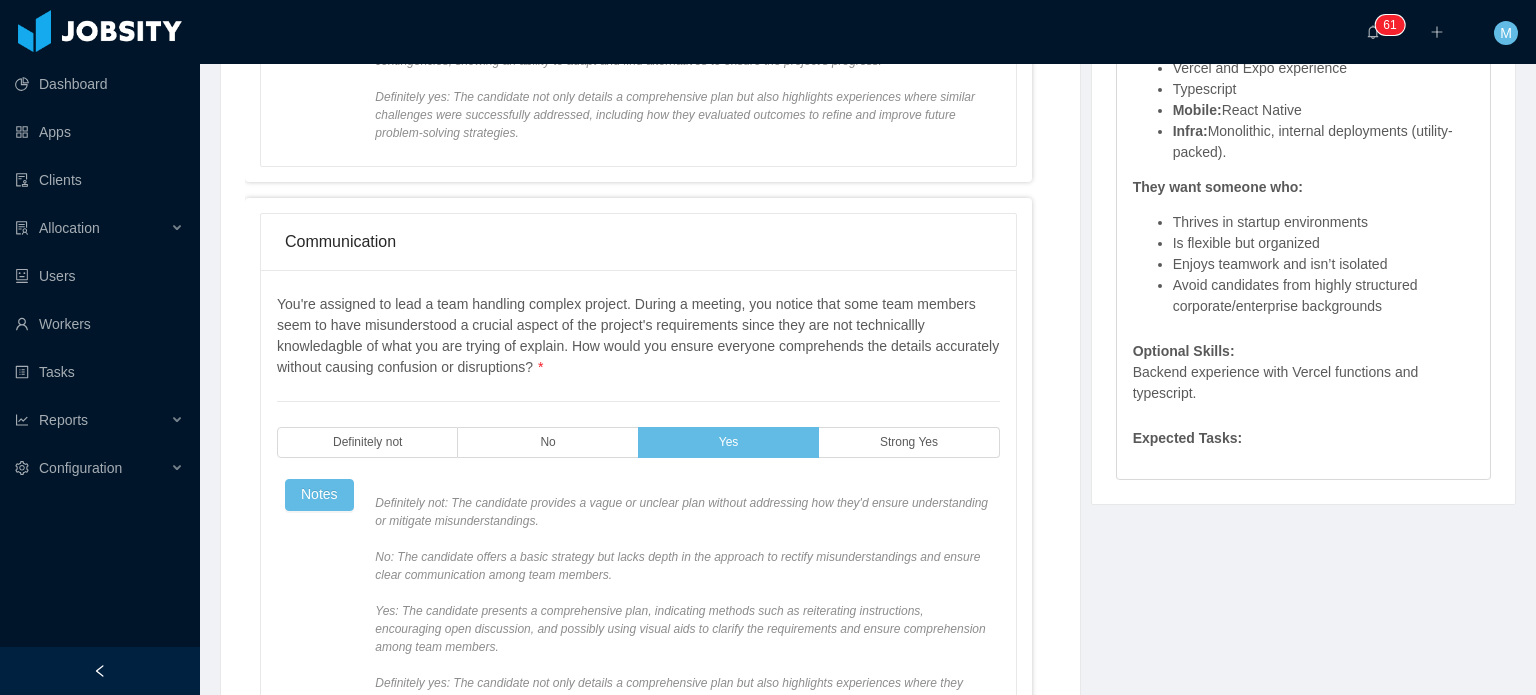scroll, scrollTop: 1187, scrollLeft: 0, axis: vertical 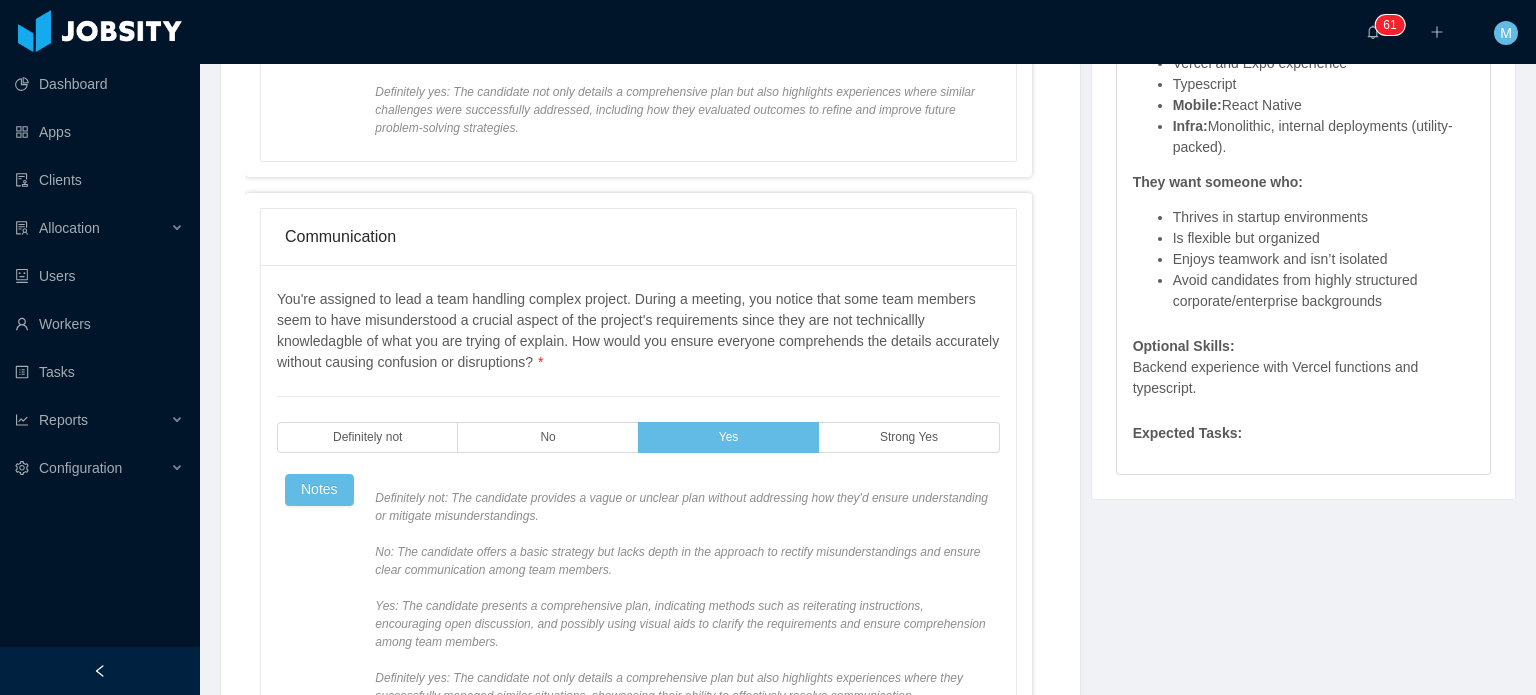 drag, startPoint x: 676, startPoint y: 307, endPoint x: 631, endPoint y: 230, distance: 89.1852 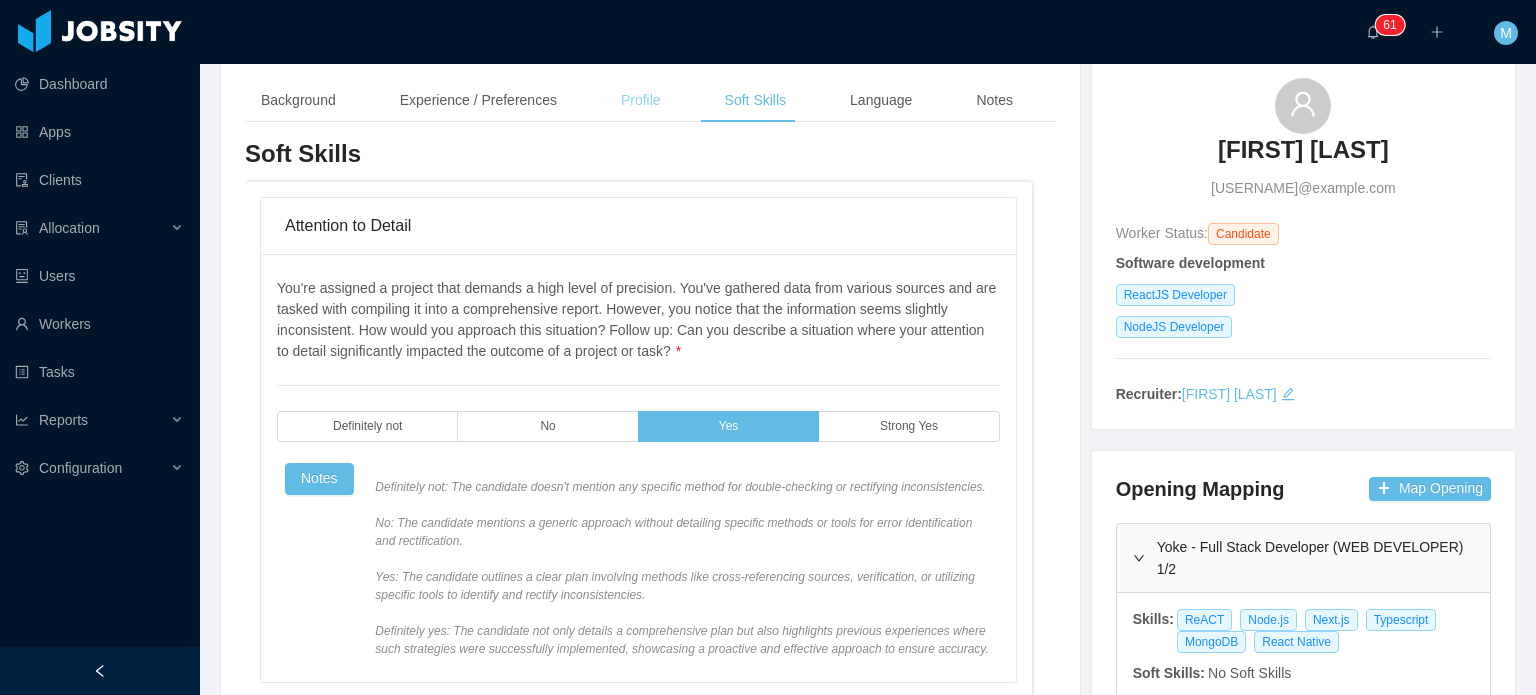 scroll, scrollTop: 47, scrollLeft: 0, axis: vertical 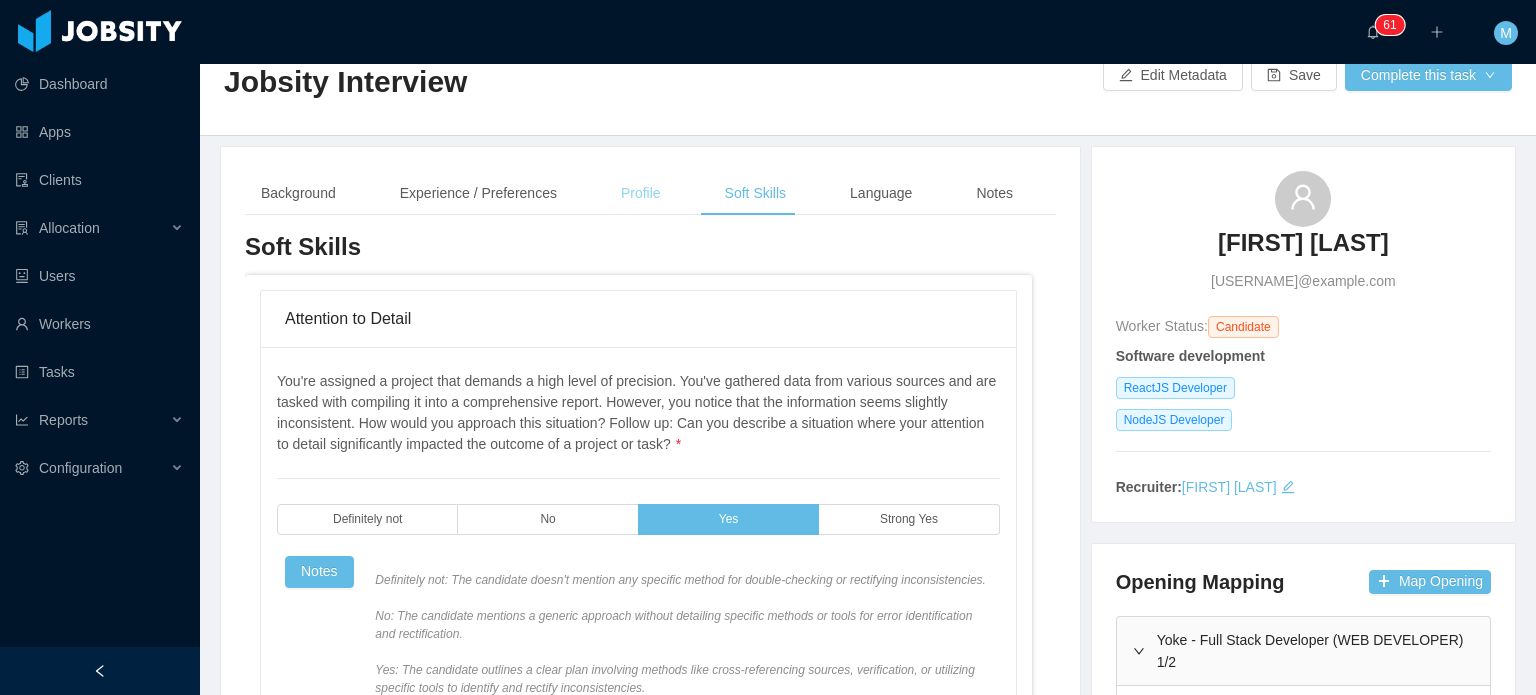 click on "Profile" at bounding box center [641, 193] 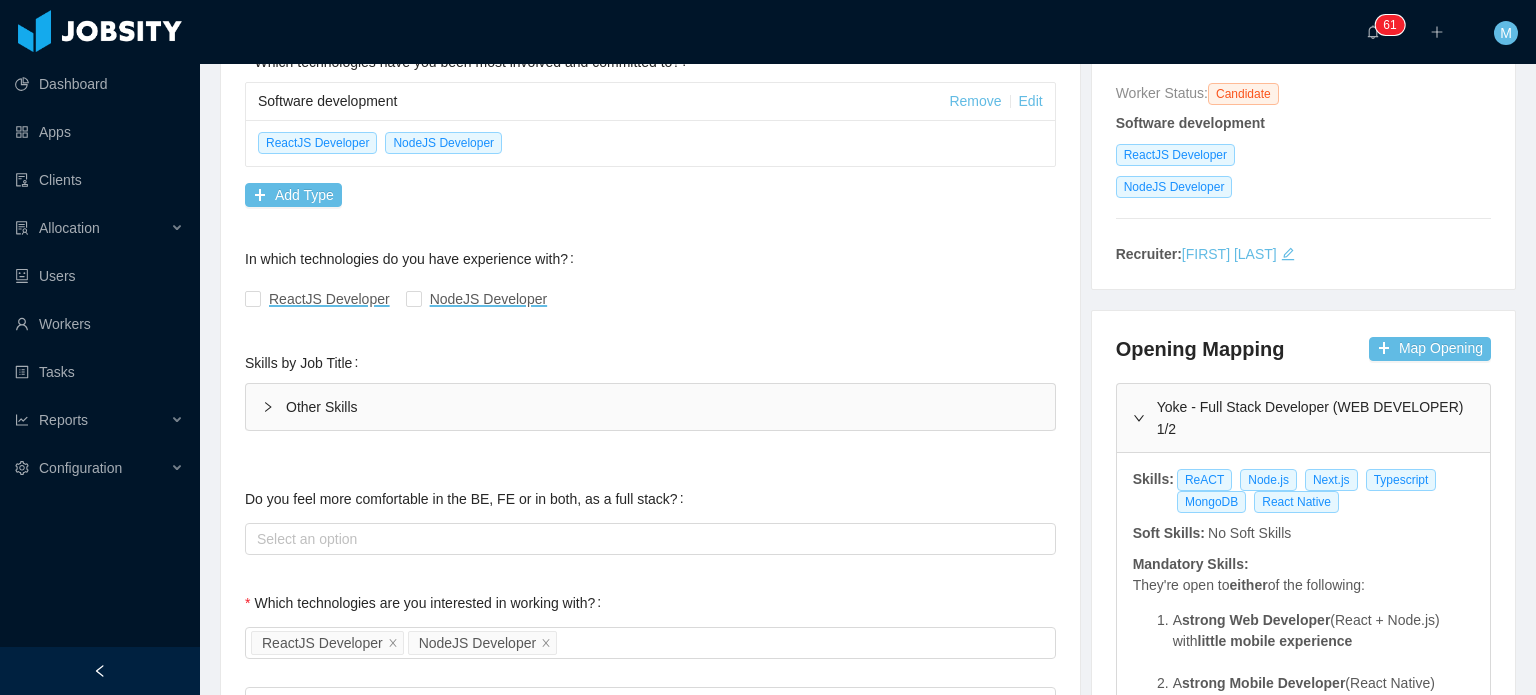 scroll, scrollTop: 296, scrollLeft: 0, axis: vertical 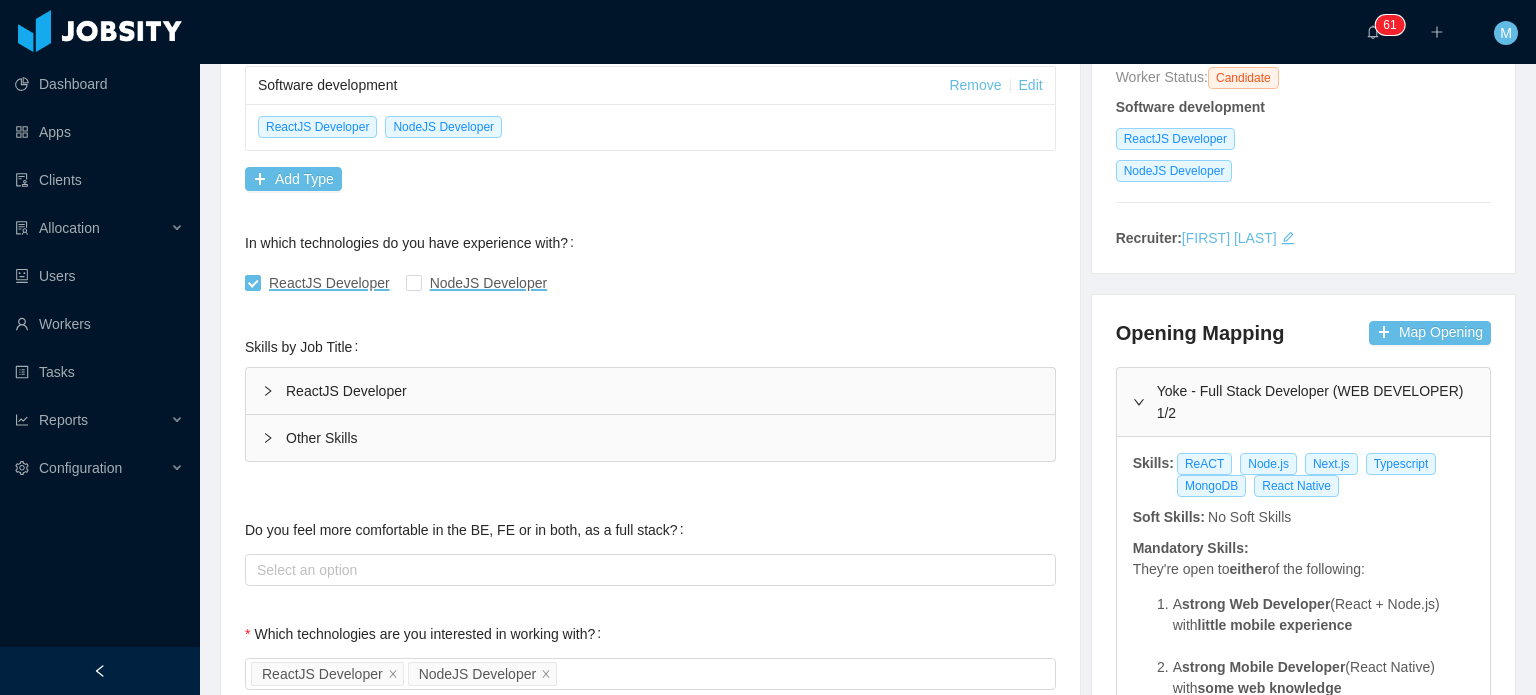 click on "ReactJS Developer" at bounding box center (650, 391) 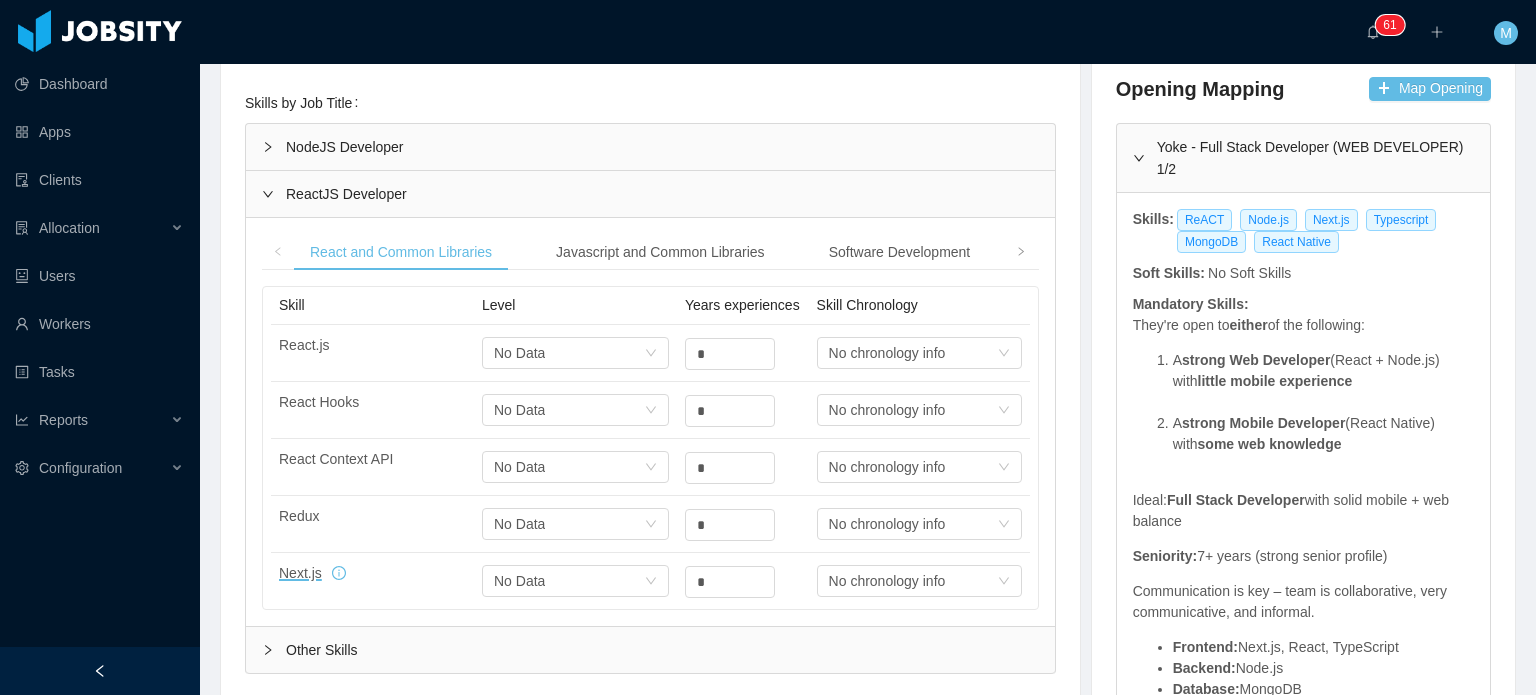 scroll, scrollTop: 615, scrollLeft: 0, axis: vertical 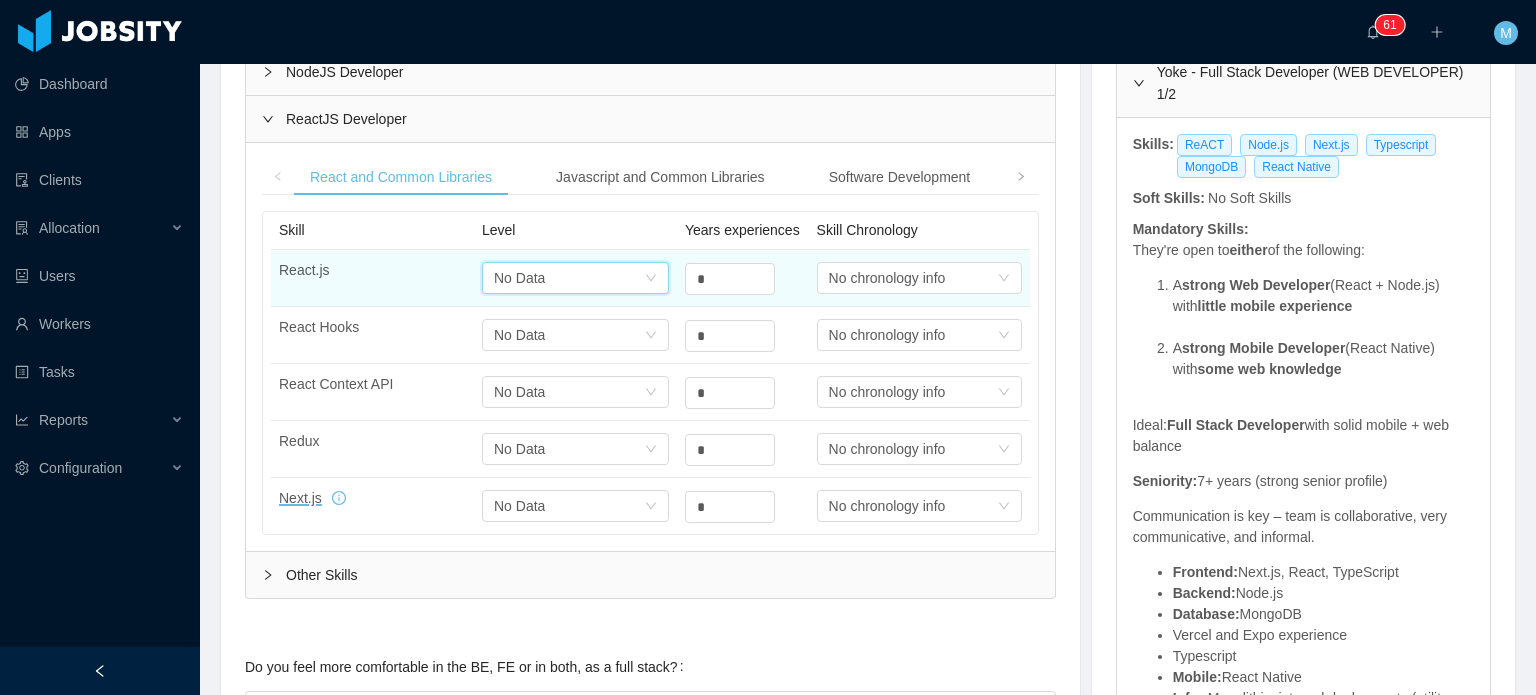 click 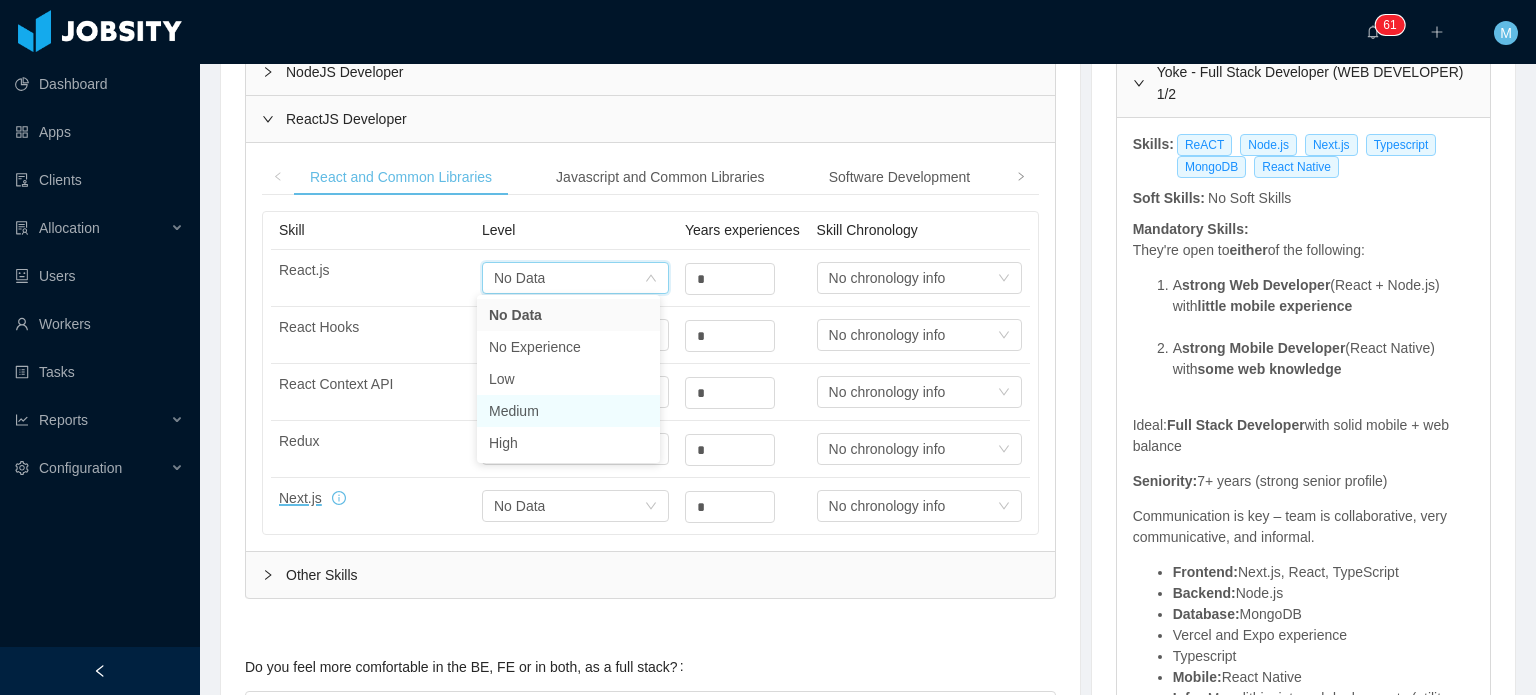 click on "Medium" at bounding box center (568, 411) 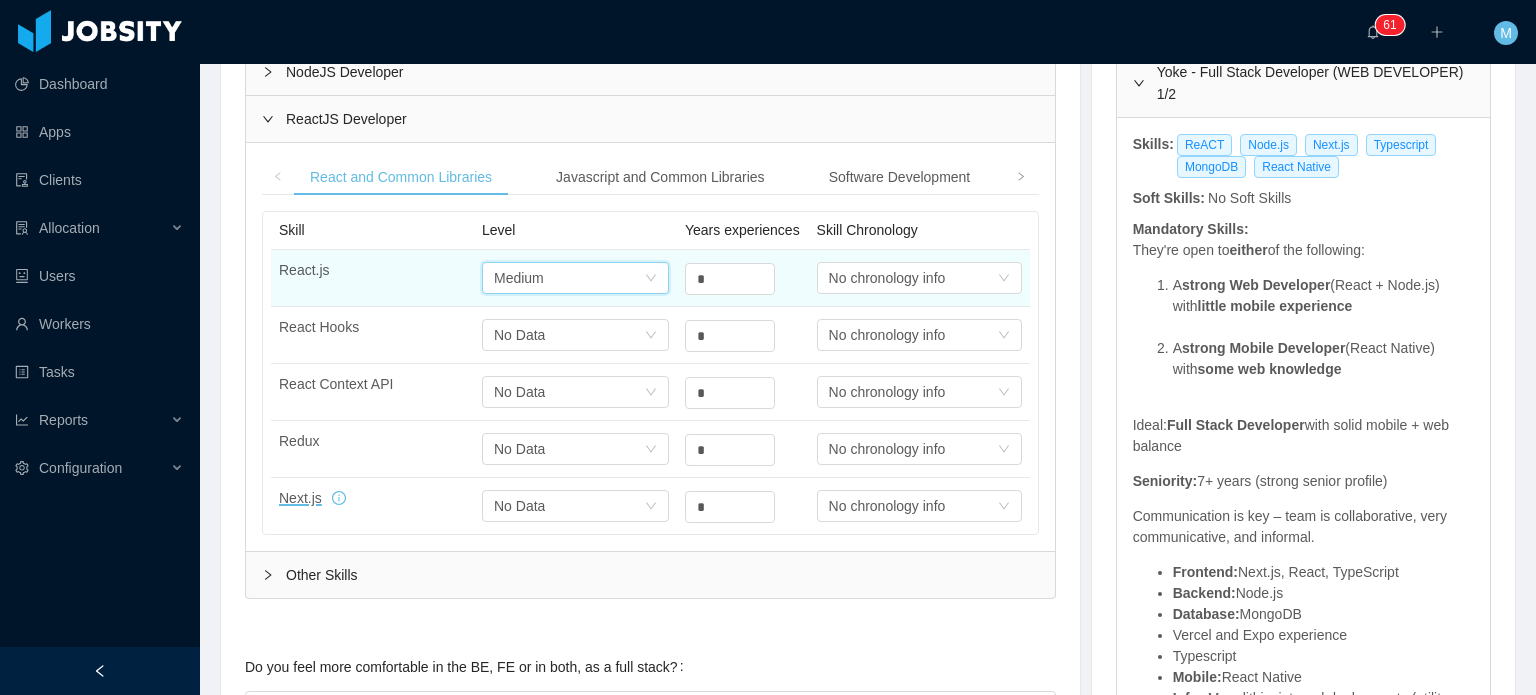 click on "React.js Select one Medium * Select one No chronology info" at bounding box center [650, 278] 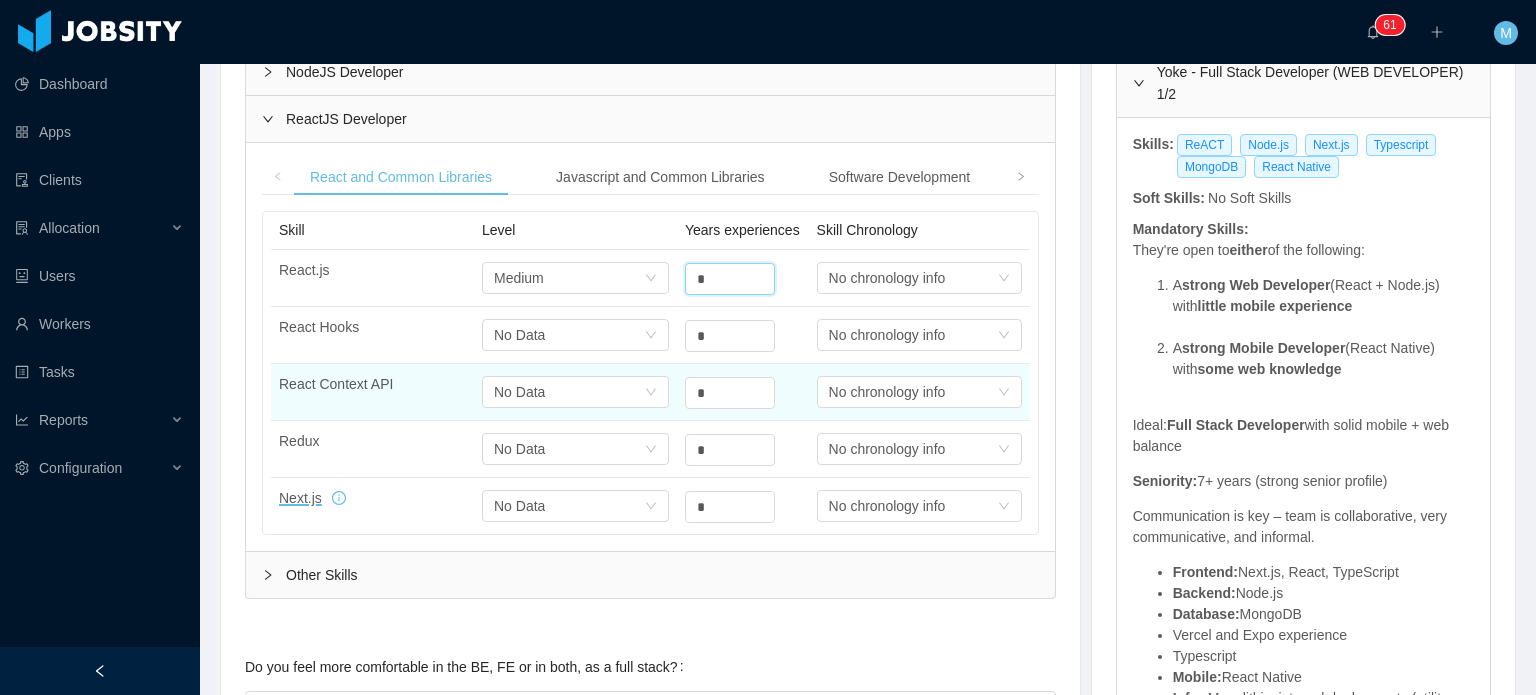 scroll, scrollTop: 640, scrollLeft: 0, axis: vertical 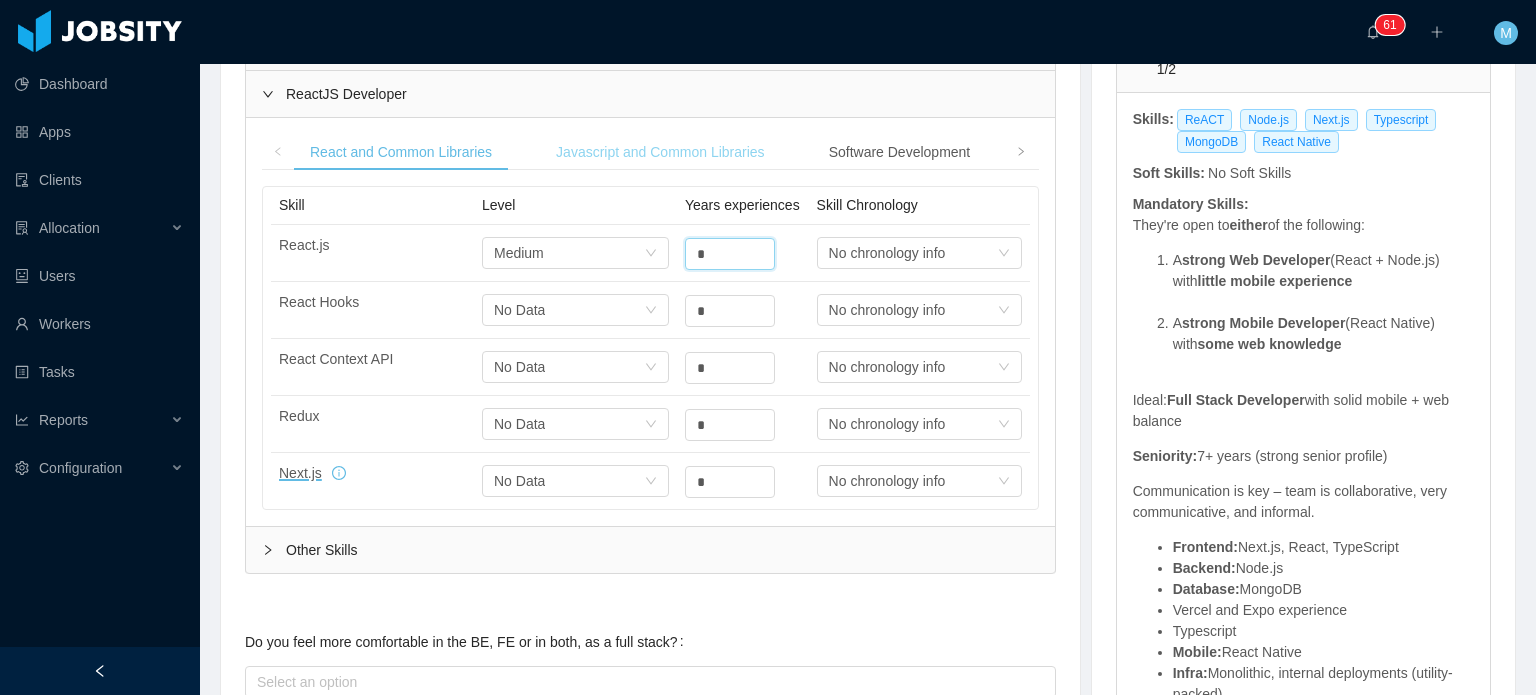 type on "*" 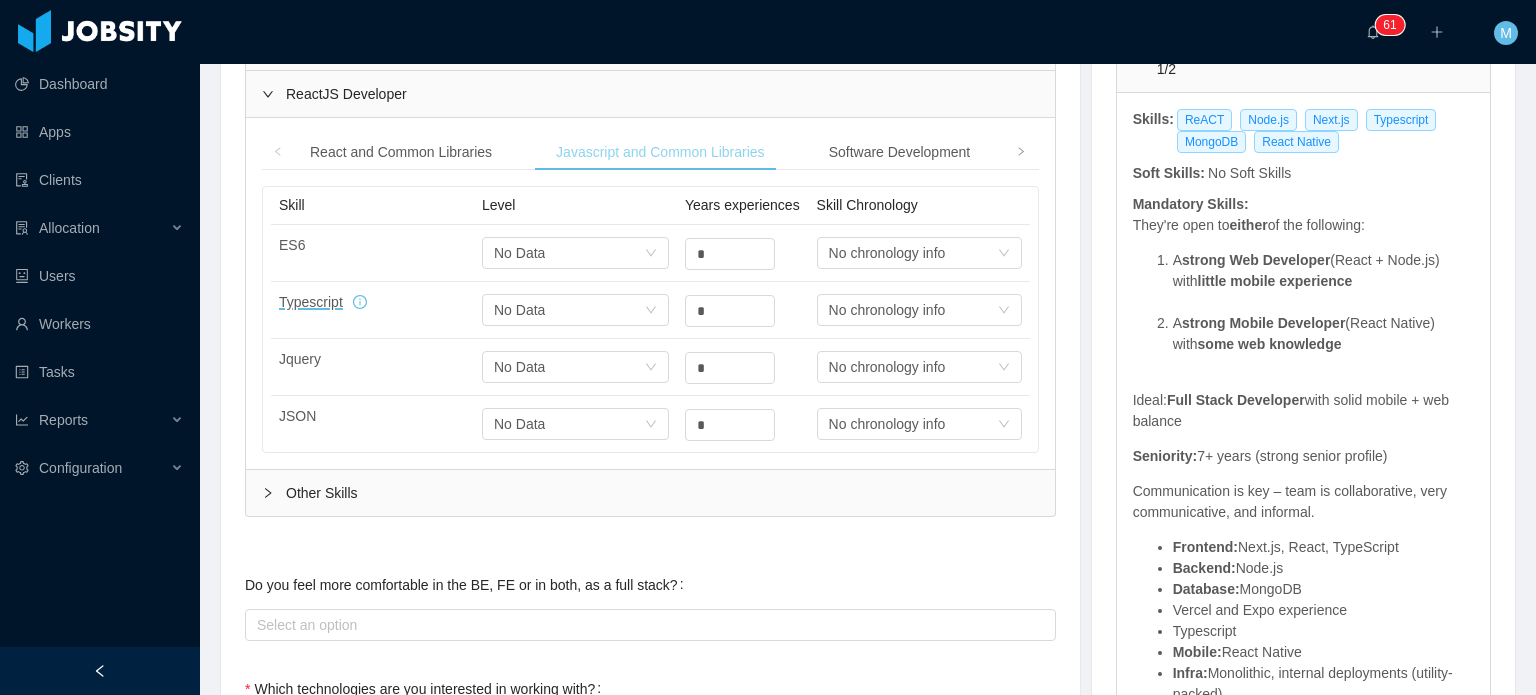 click on "Javascript and Common Libraries" at bounding box center [660, 152] 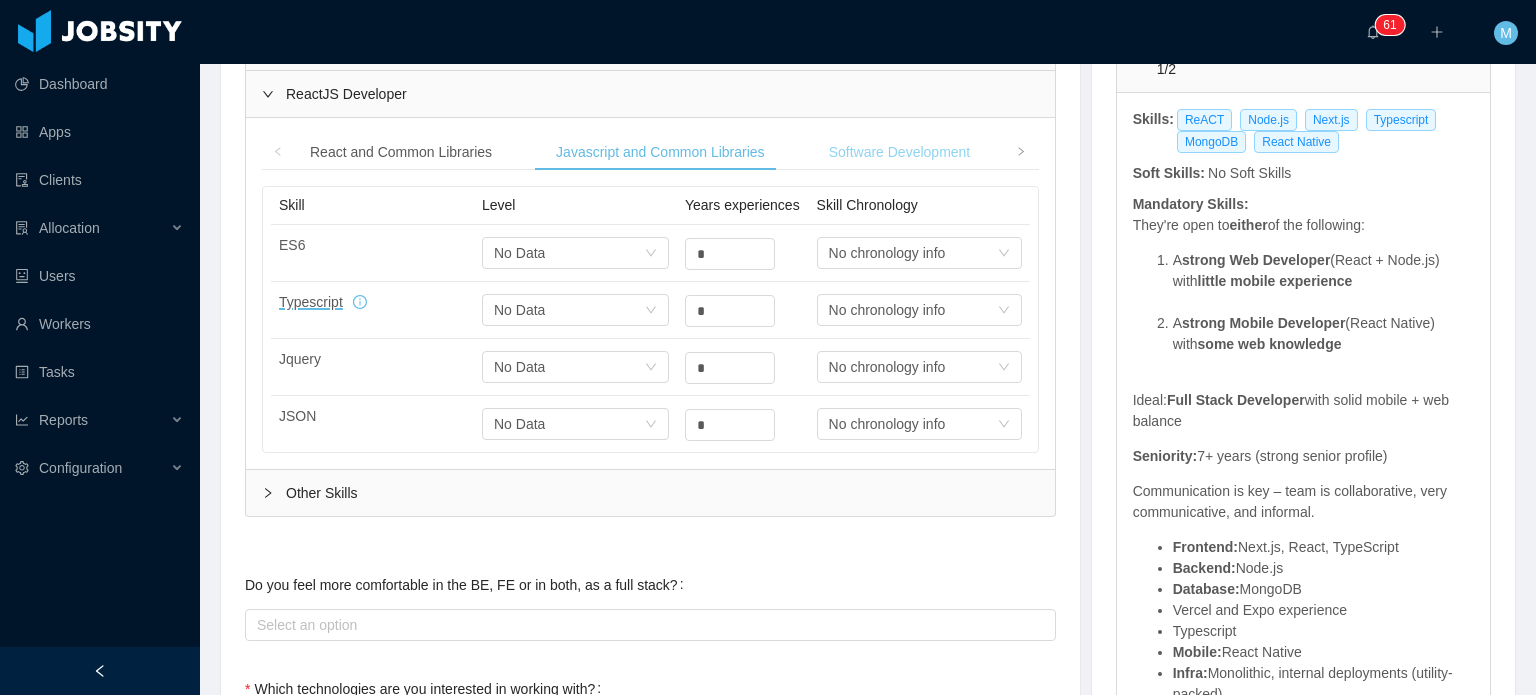 click on "Software Development" at bounding box center (900, 152) 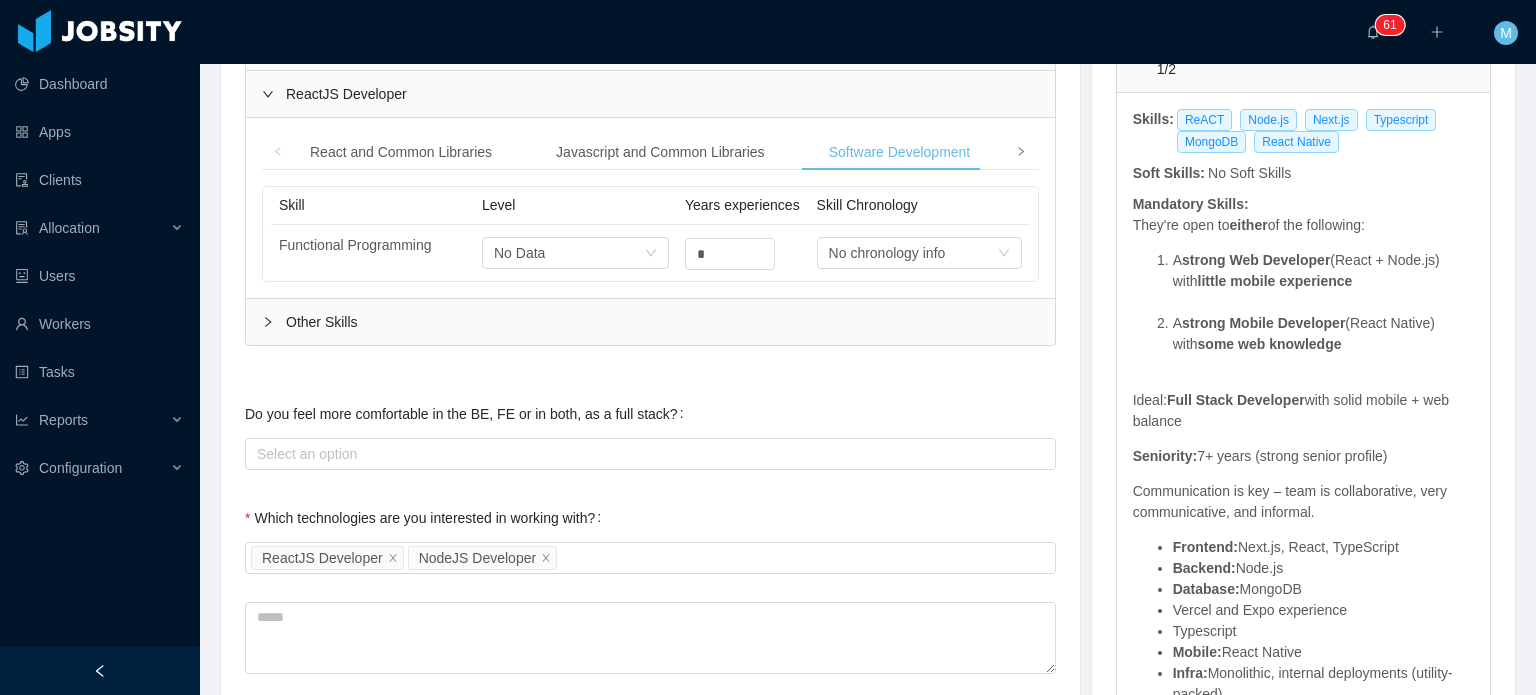 click at bounding box center (1021, 152) 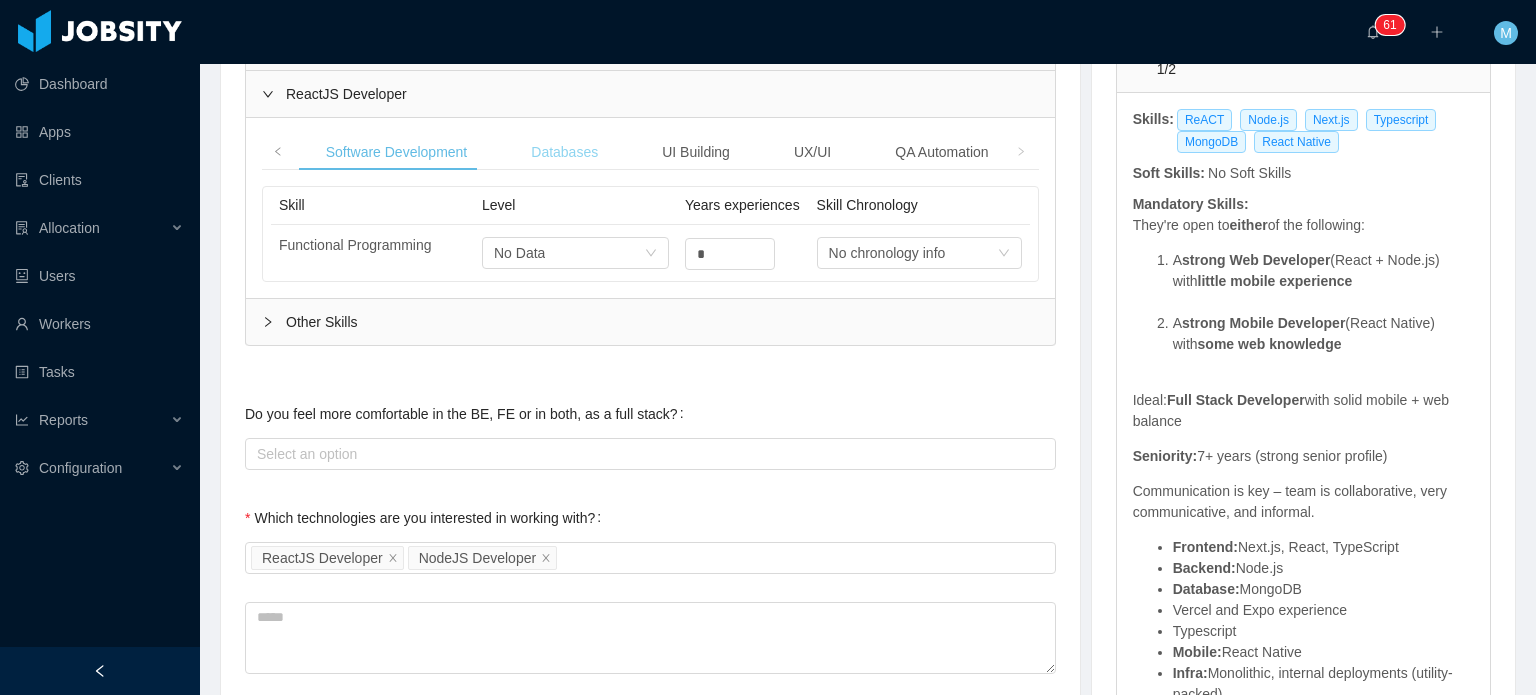 click on "Databases" at bounding box center (564, 152) 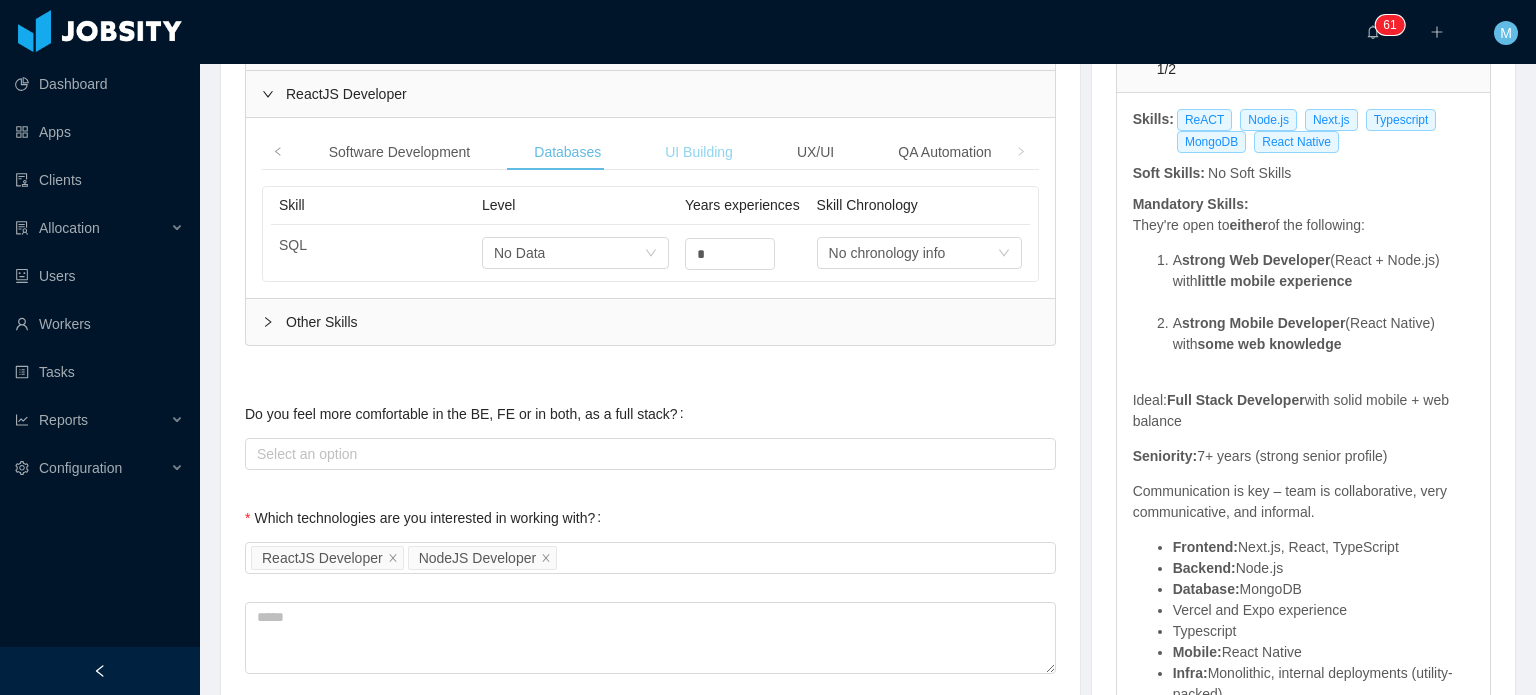 click on "UI Building" at bounding box center (699, 152) 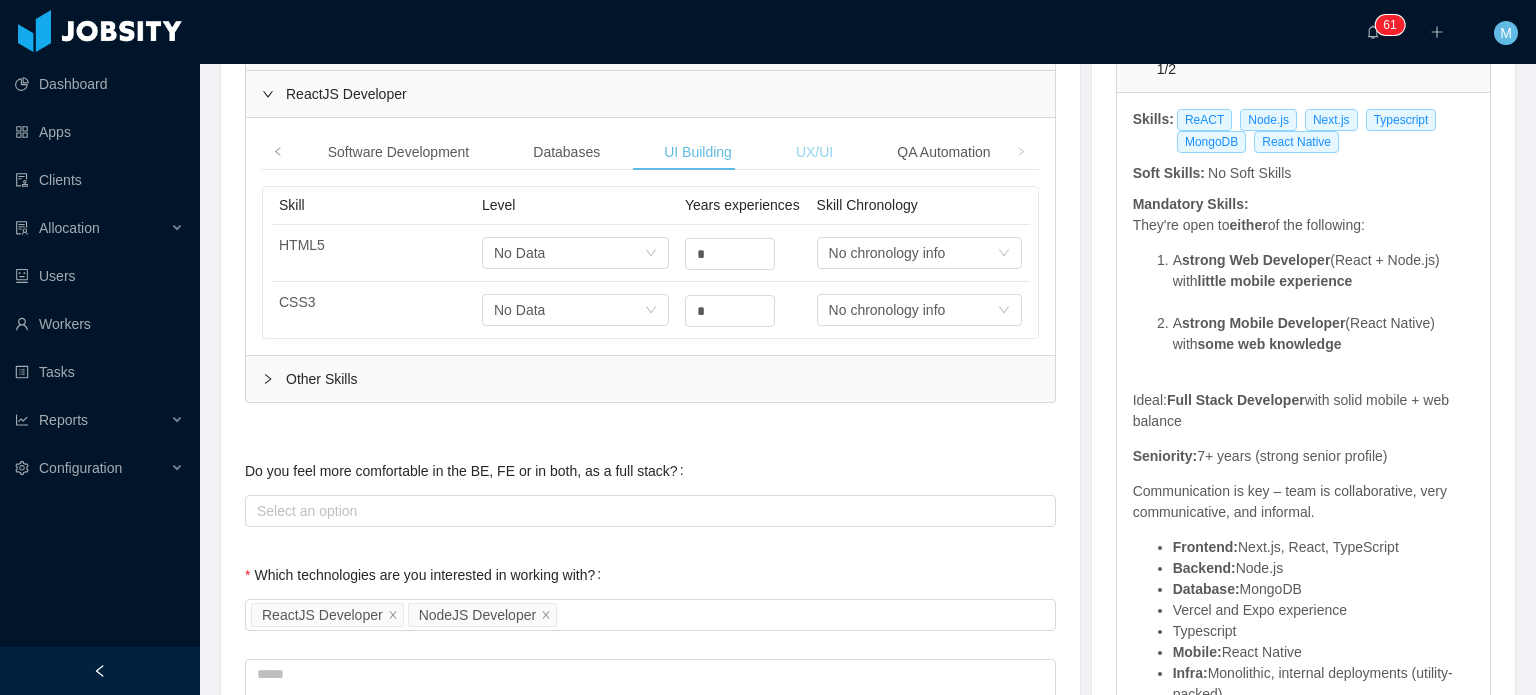 click on "UX/UI" at bounding box center [814, 152] 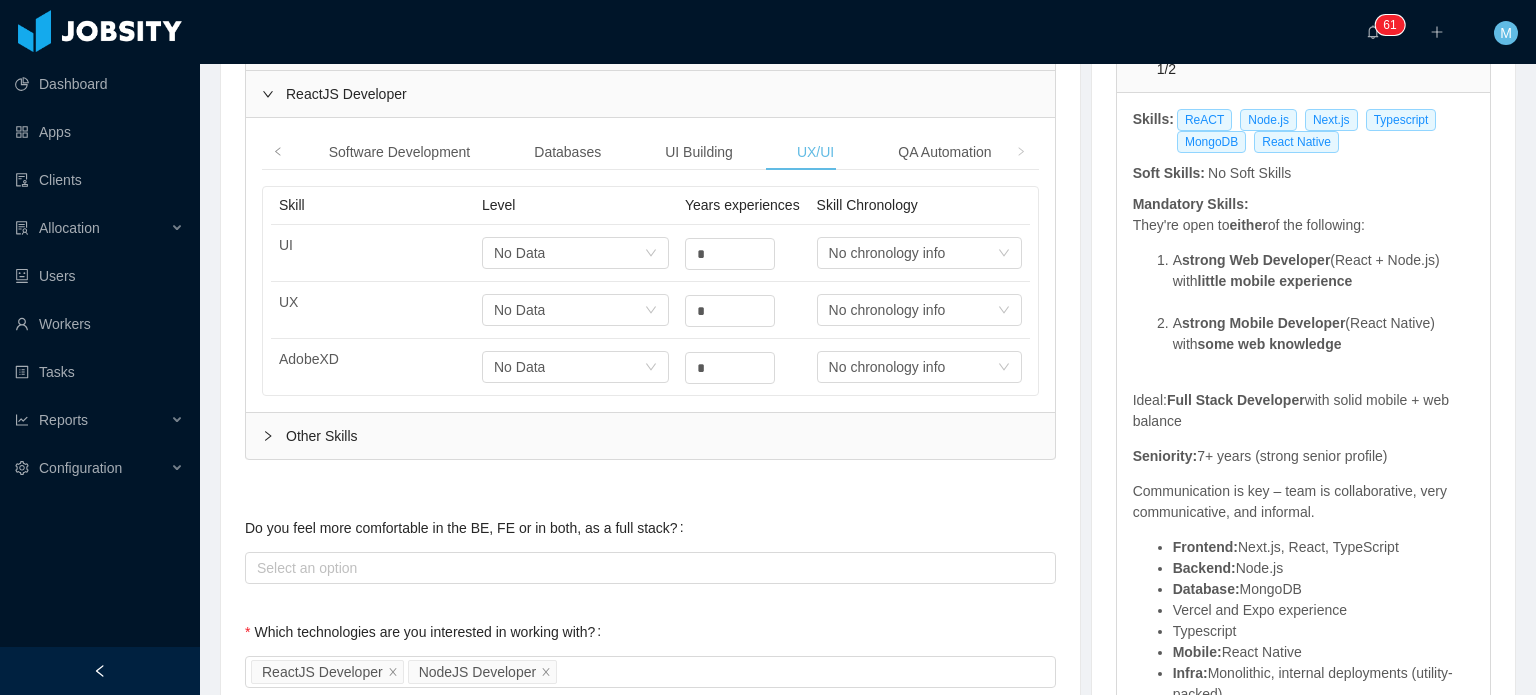 click on "React and Common Libraries Javascript and Common Libraries Software Development Databases UI Building UX/UI QA Automation Skill Level Years experiences Skill Chronology React.js Select one Medium * Select one No chronology info React Hooks Select one No Data * Select one No chronology info React Context API Select one No Data * Select one No chronology info Redux Select one No Data * Select one No chronology info Next.js Select one No Data * Select one No chronology info Skill Level Years experiences Skill Chronology ES6 Select one No Data * Select one No chronology info Typescript Select one No Data * Select one No chronology info Jquery Select one No Data * Select one No chronology info JSON Select one No Data * Select one No chronology info Skill Level Years experiences Skill Chronology Functional Programming Select one No Data * Select one No chronology info Skill Level Years experiences Skill Chronology SQL Select one No Data * Select one No chronology info Skill Level Years experiences Skill Chronology" at bounding box center (650, 265) 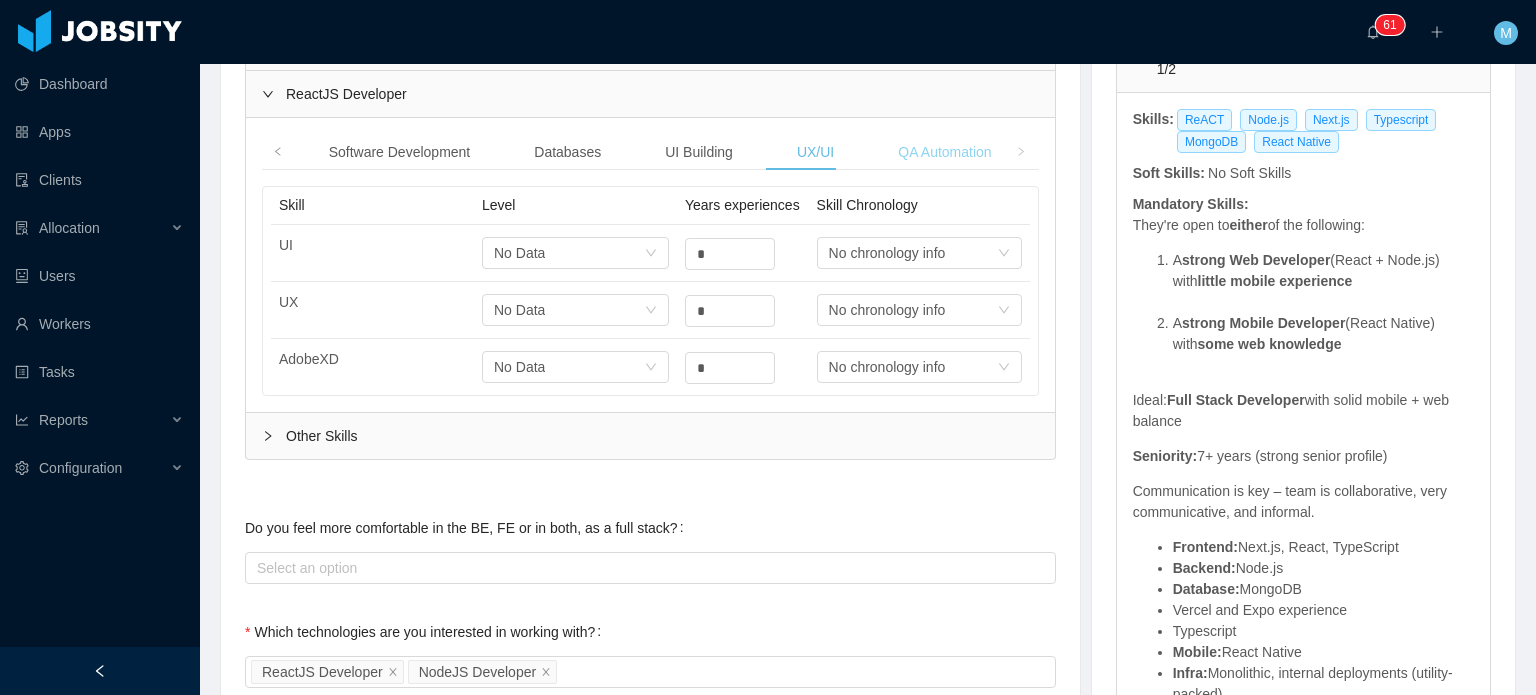 click on "QA Automation" at bounding box center (944, 152) 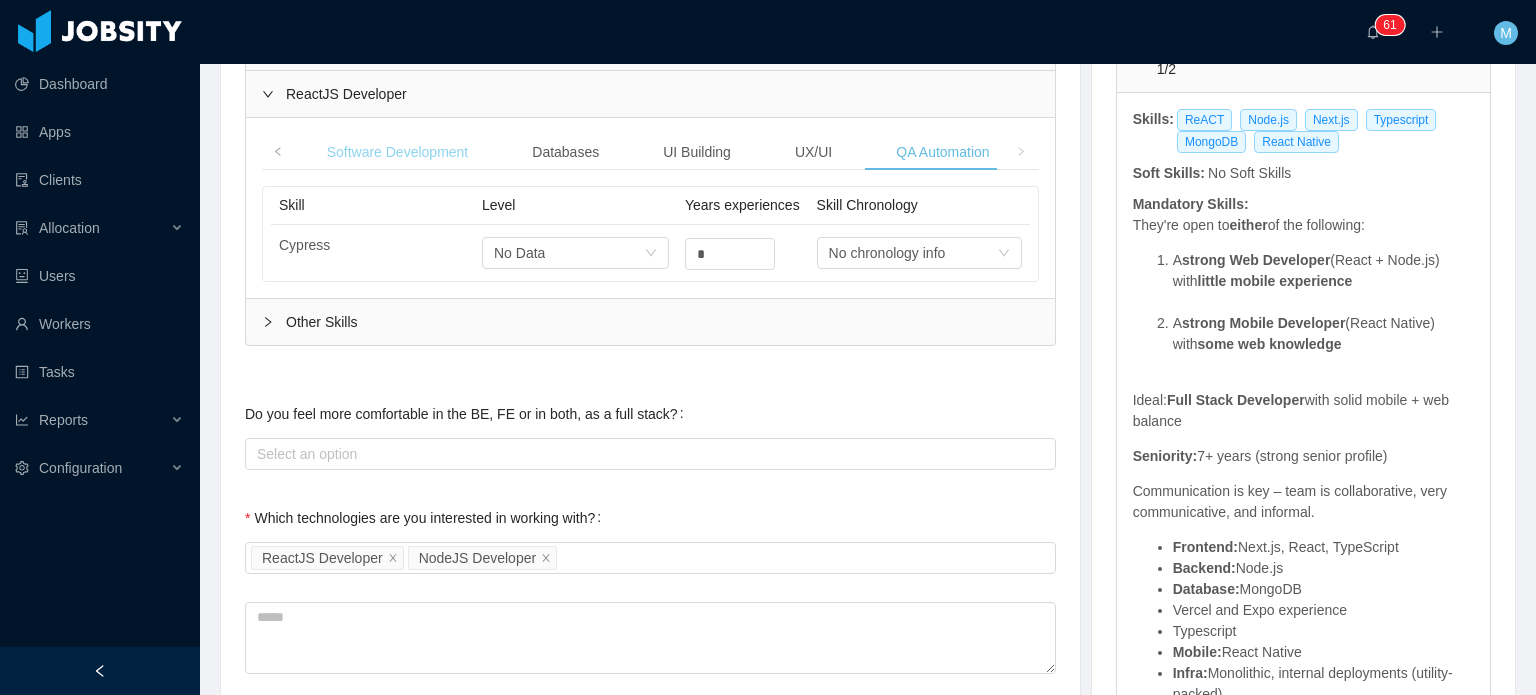 click on "Software Development" at bounding box center (398, 152) 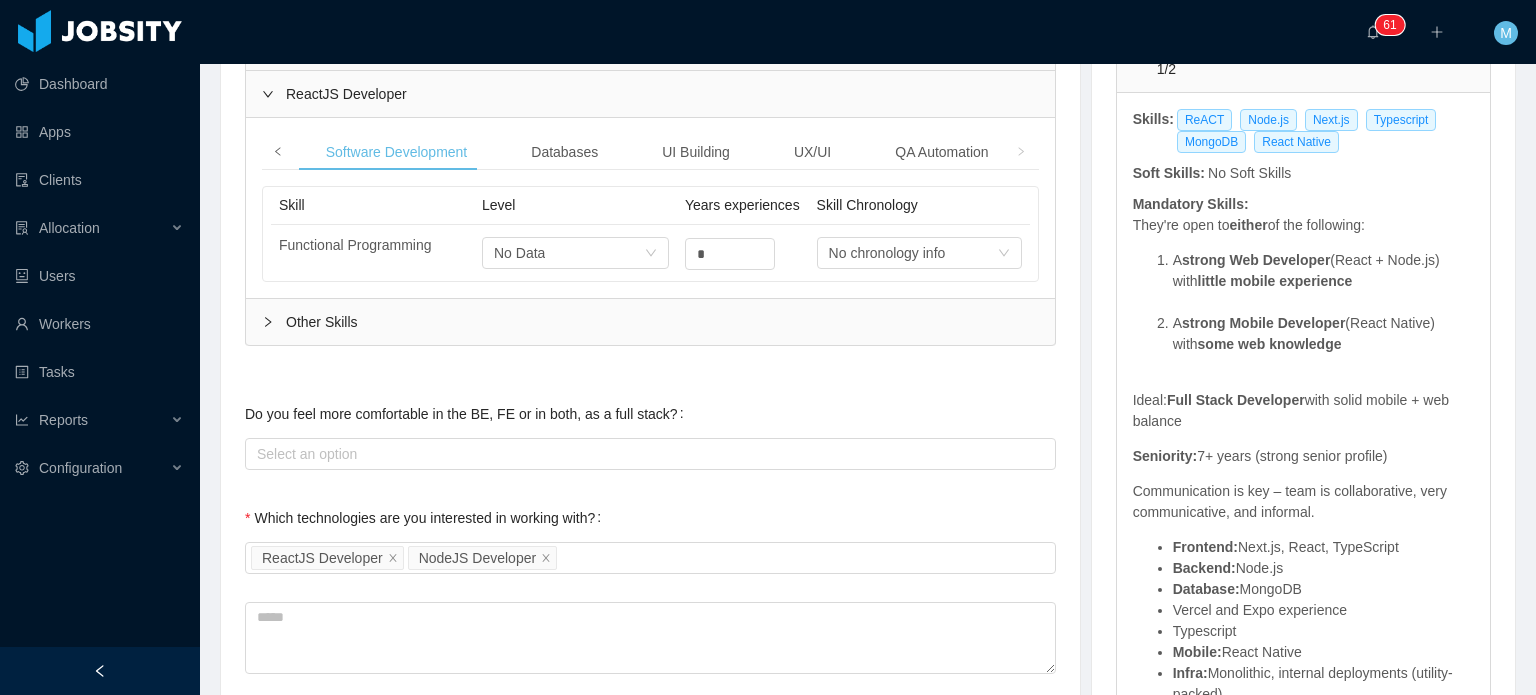 click at bounding box center (278, 152) 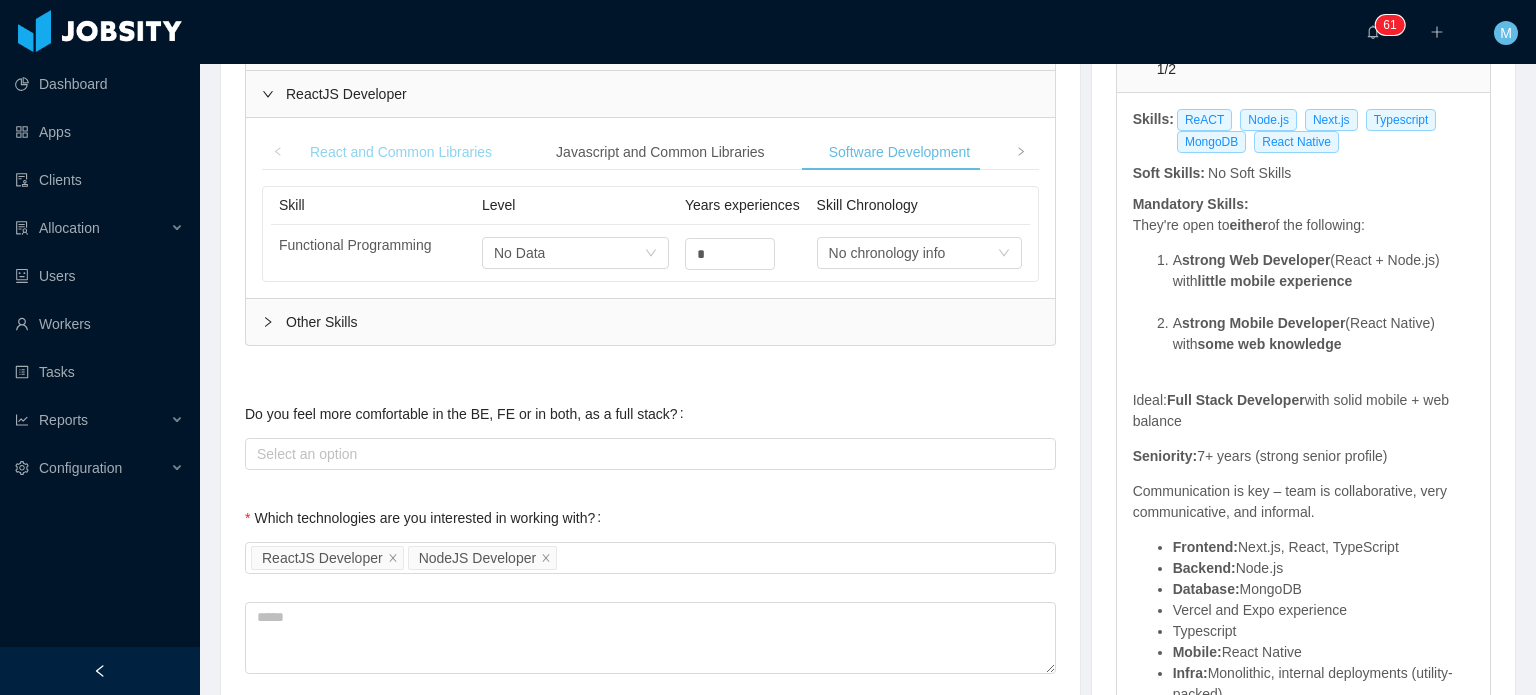 click on "React and Common Libraries" at bounding box center (401, 152) 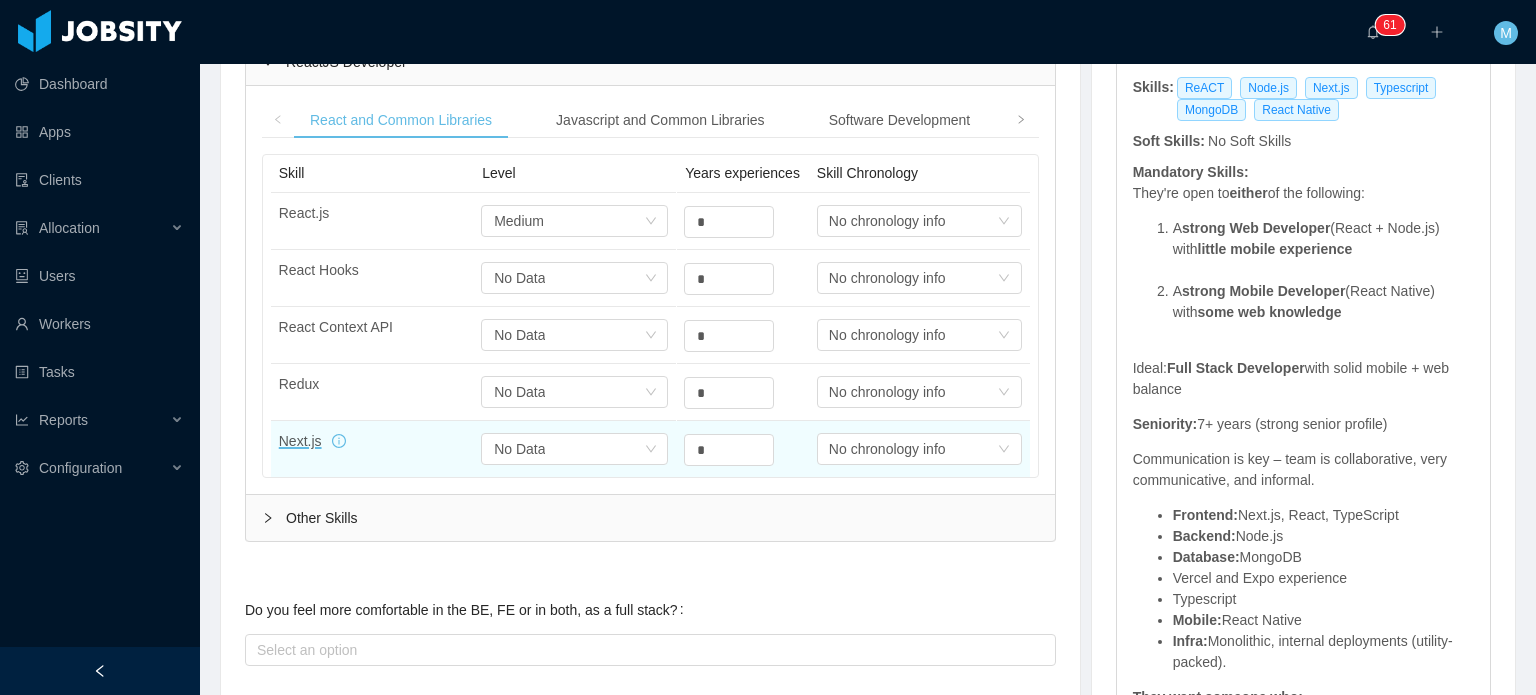 scroll, scrollTop: 728, scrollLeft: 0, axis: vertical 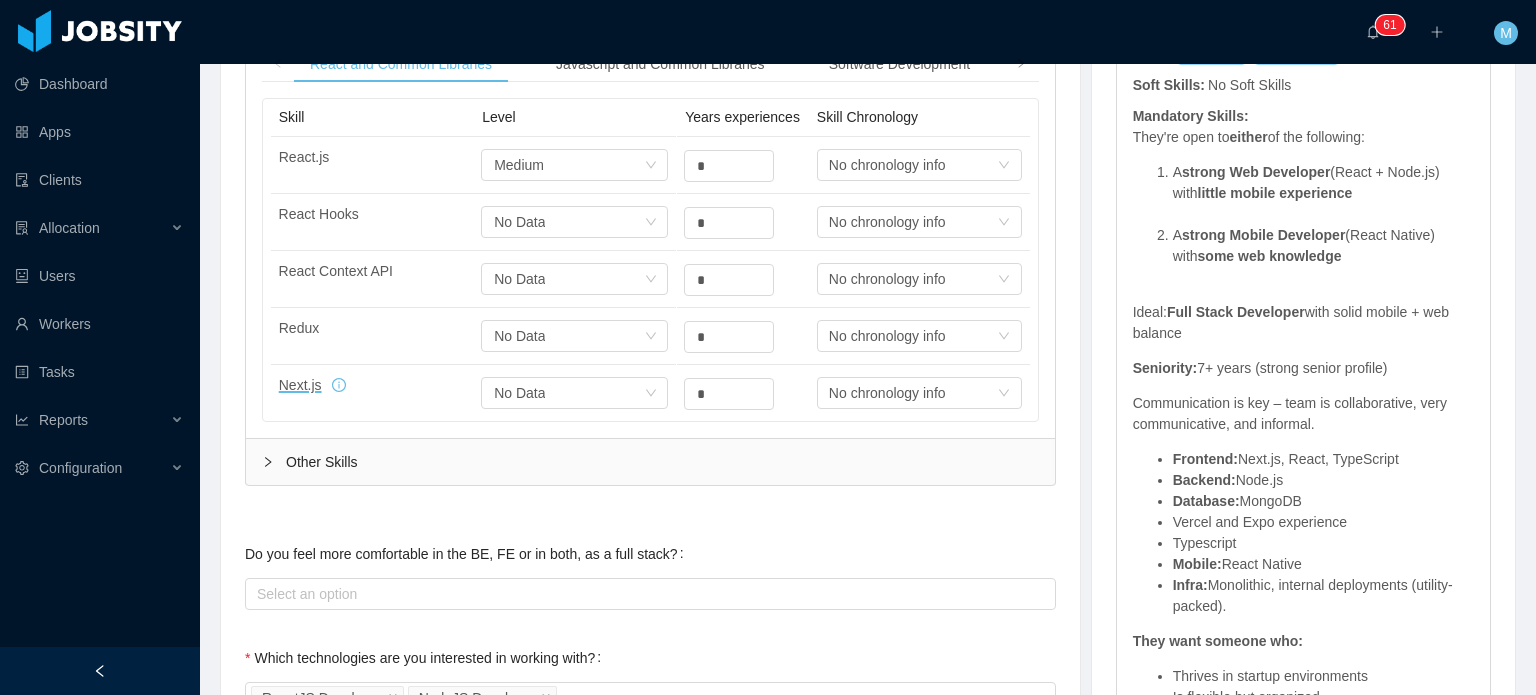 click on "Other Skills" at bounding box center (650, 462) 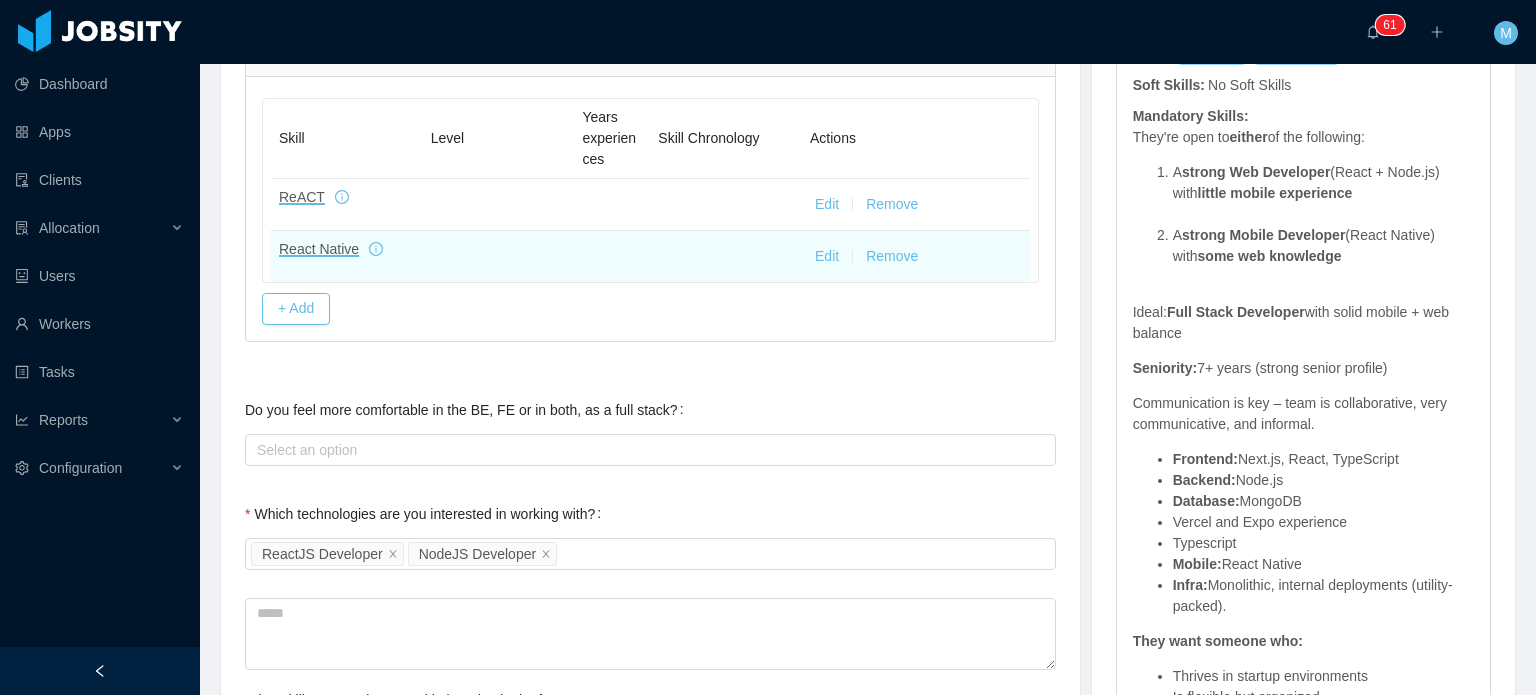 scroll, scrollTop: 584, scrollLeft: 0, axis: vertical 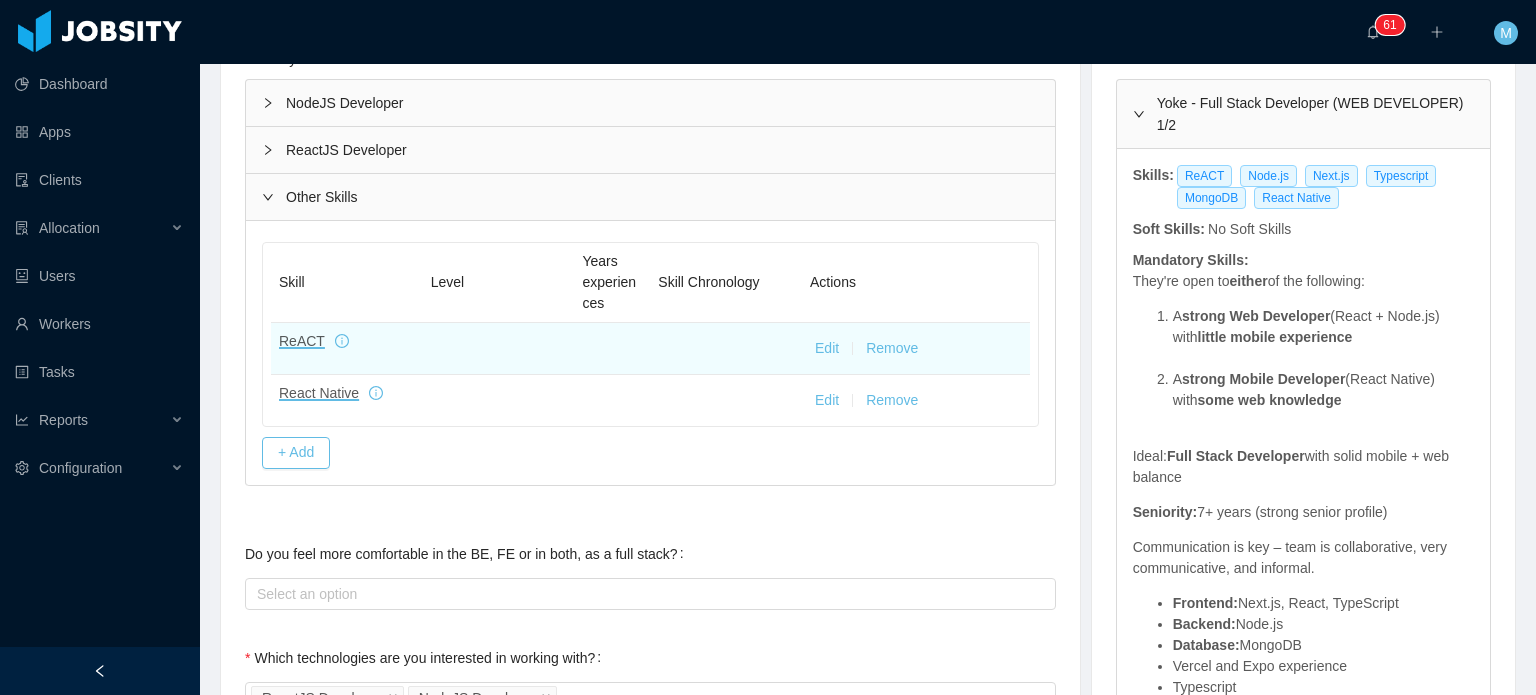 click on "Edit" at bounding box center (827, 348) 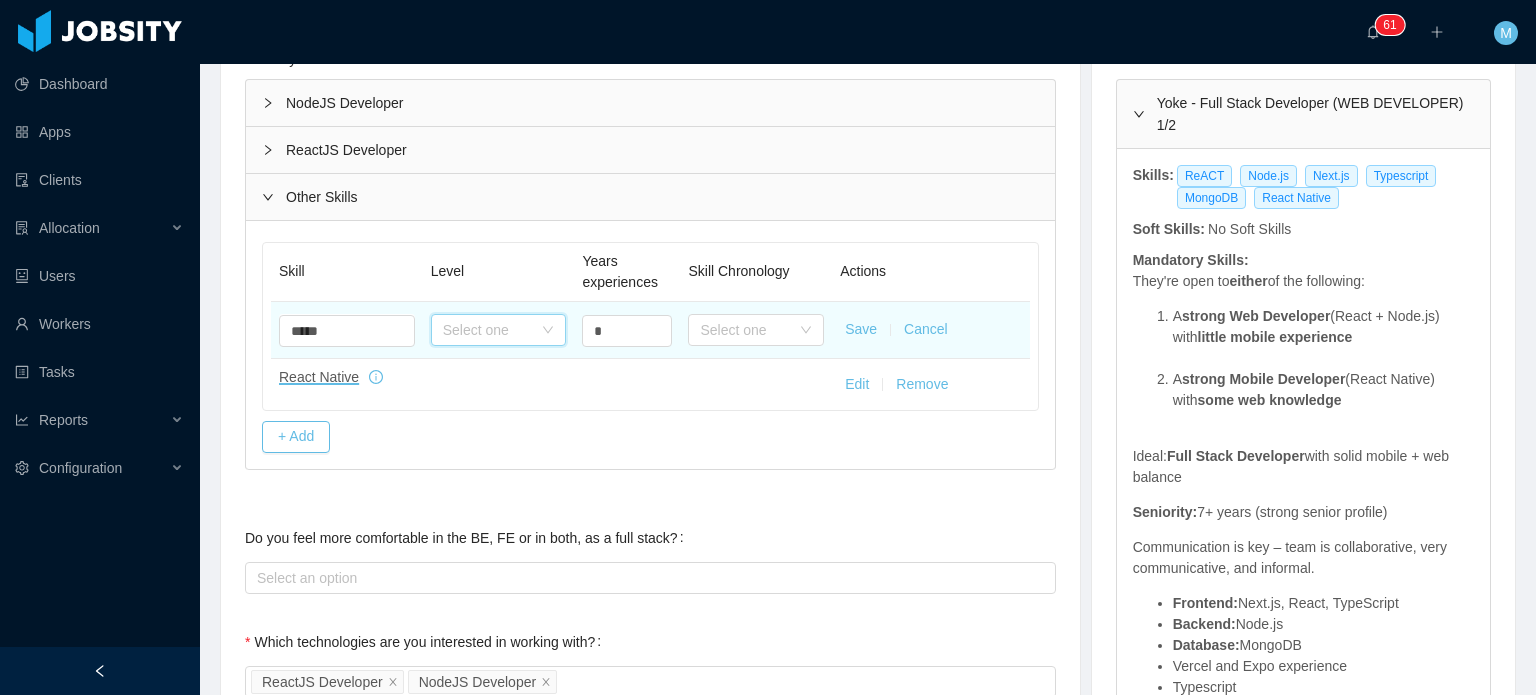 click on "Select one" at bounding box center (492, 330) 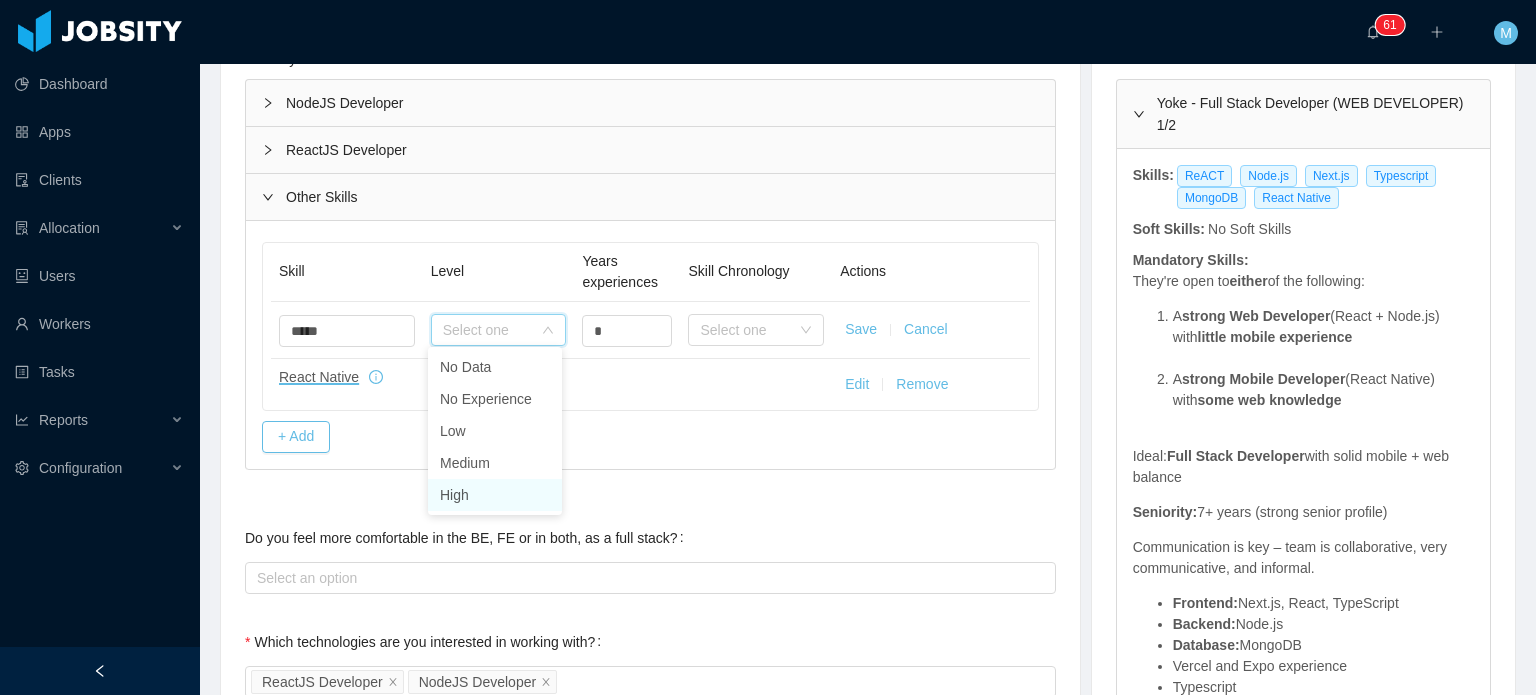 click on "High" at bounding box center (495, 495) 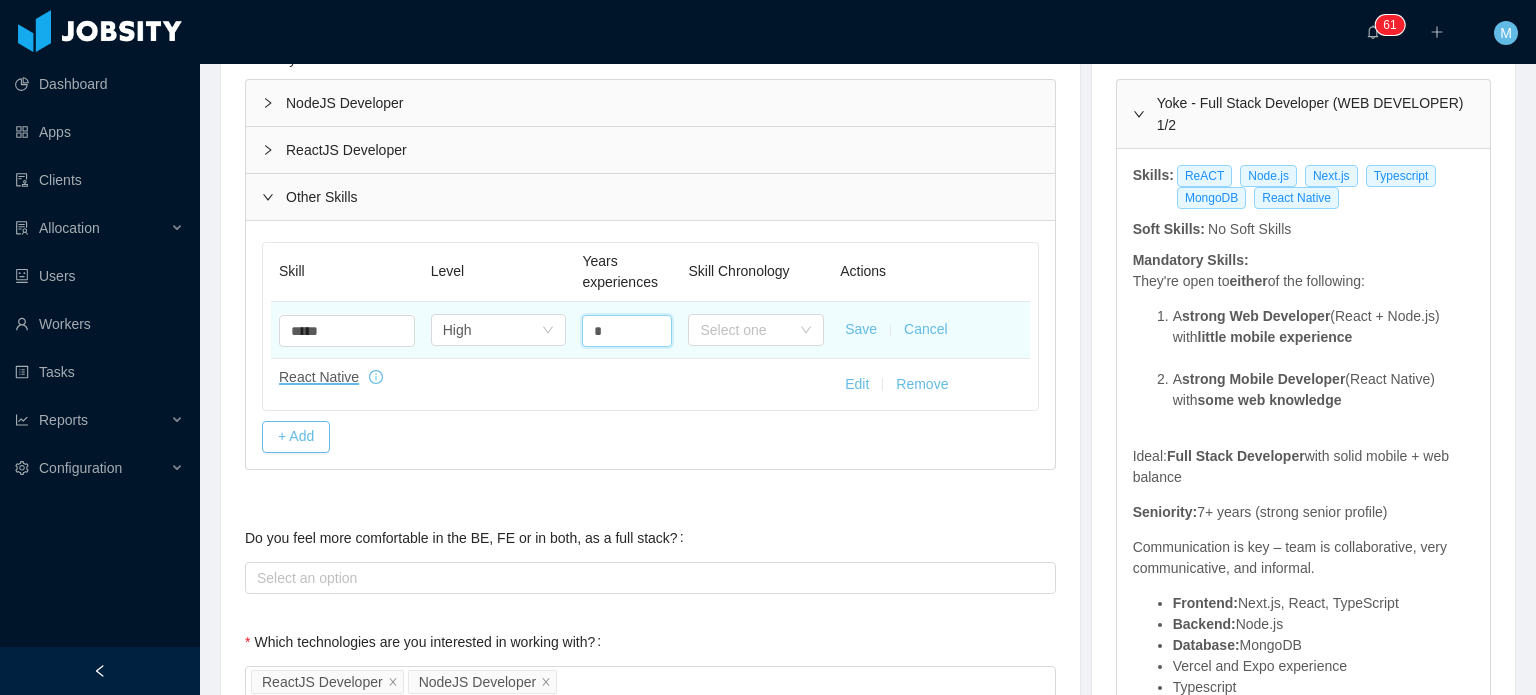 drag, startPoint x: 627, startPoint y: 335, endPoint x: 572, endPoint y: 323, distance: 56.293873 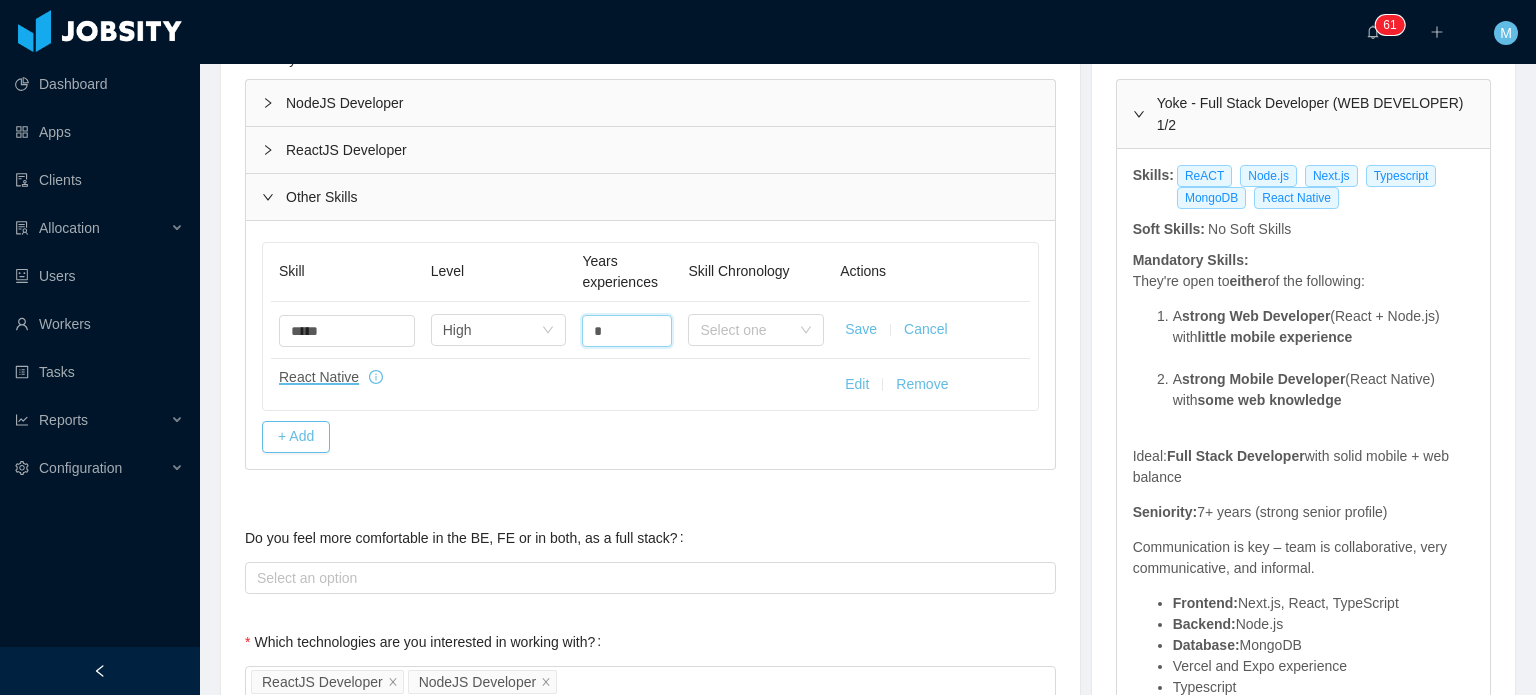 type on "*" 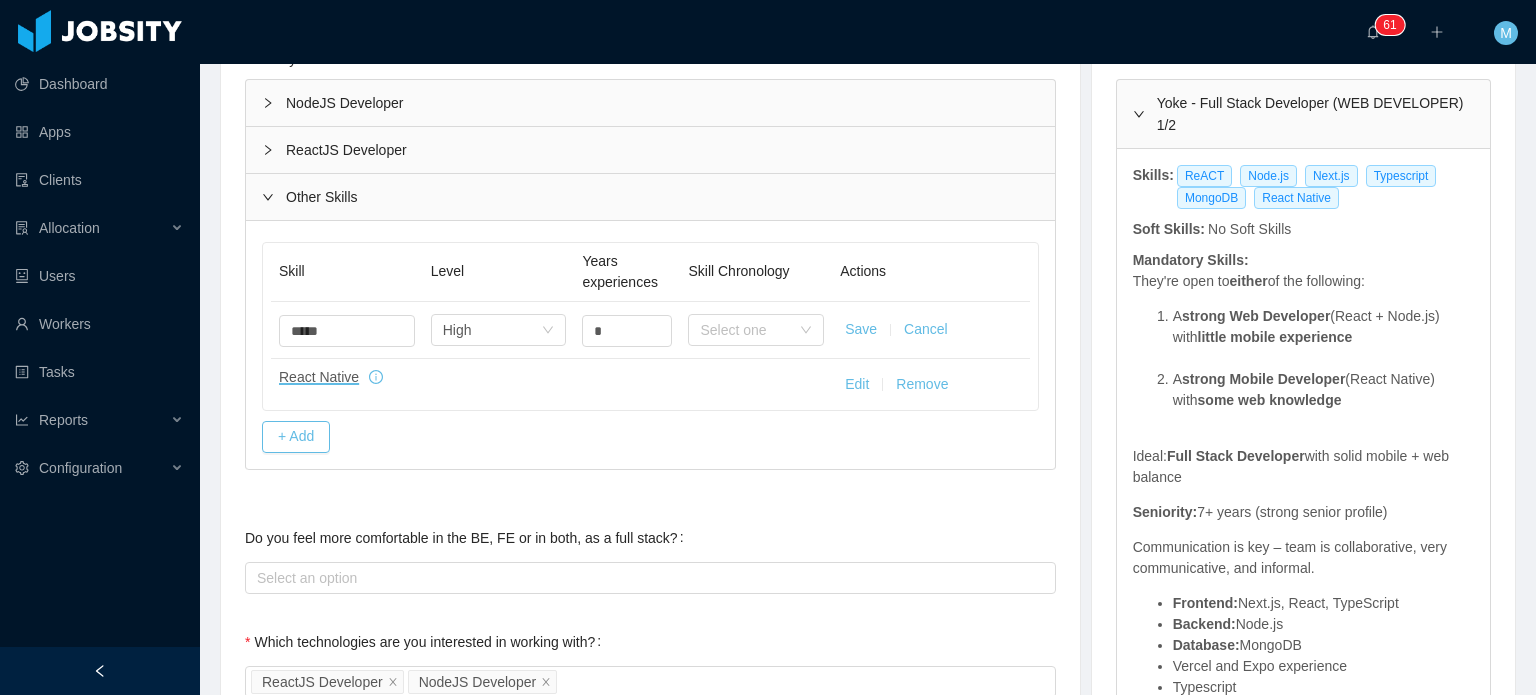 click on "Save Cancel" at bounding box center (931, 330) 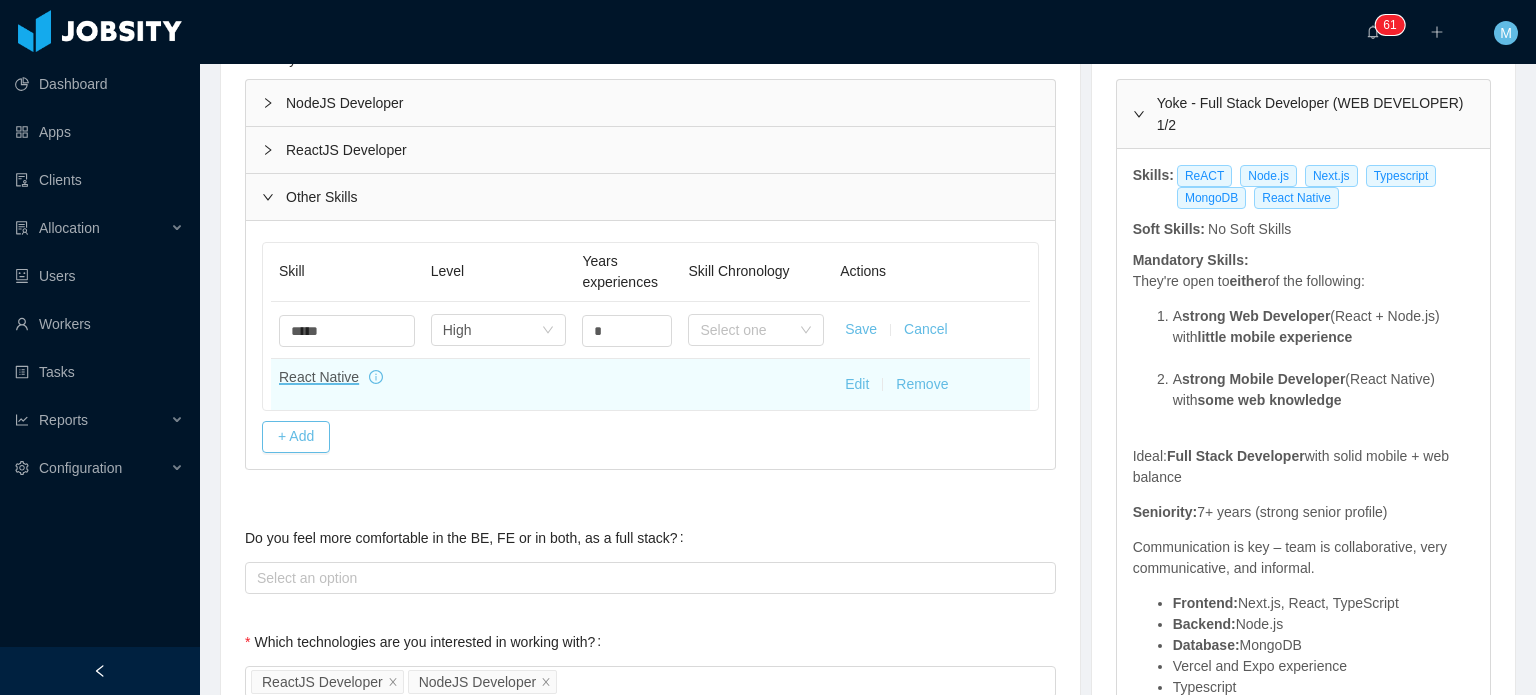 click on "Edit Remove" at bounding box center (931, 384) 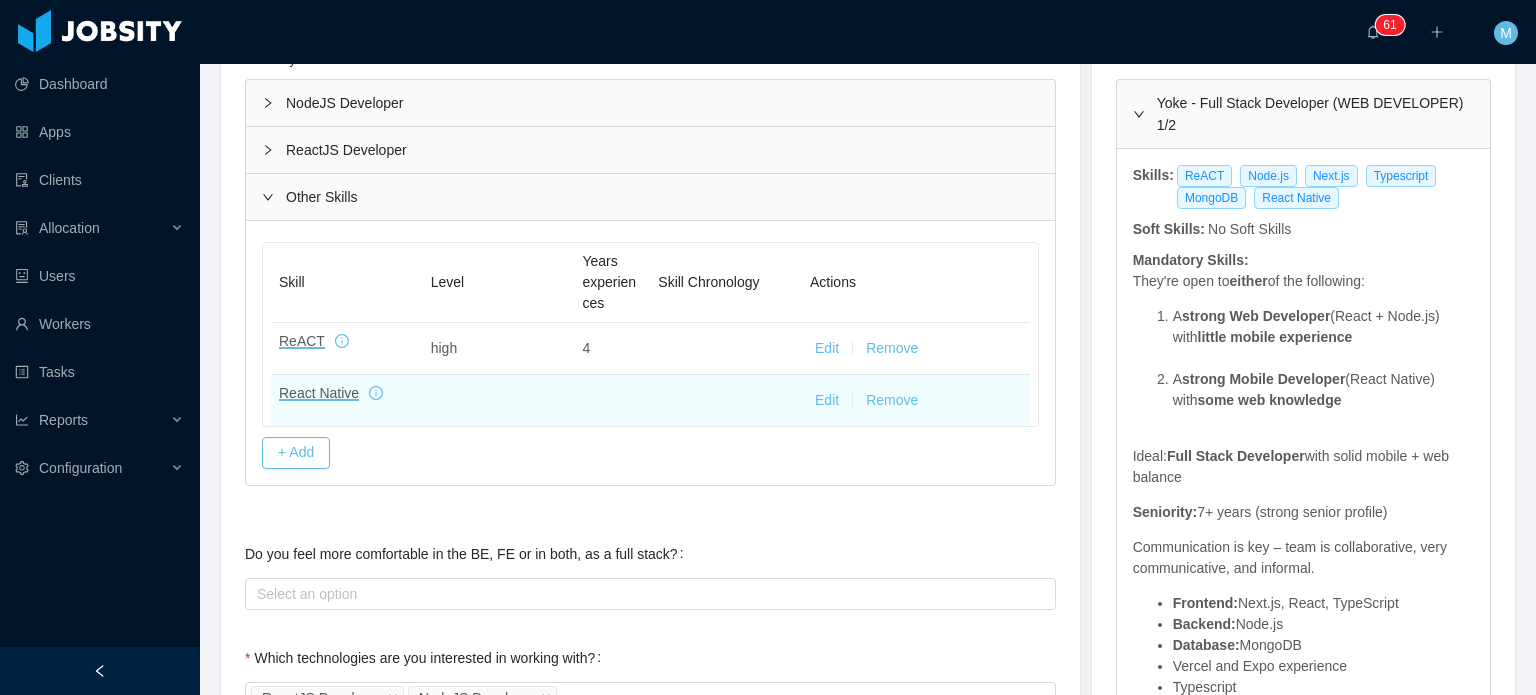 click on "Edit" at bounding box center [827, 400] 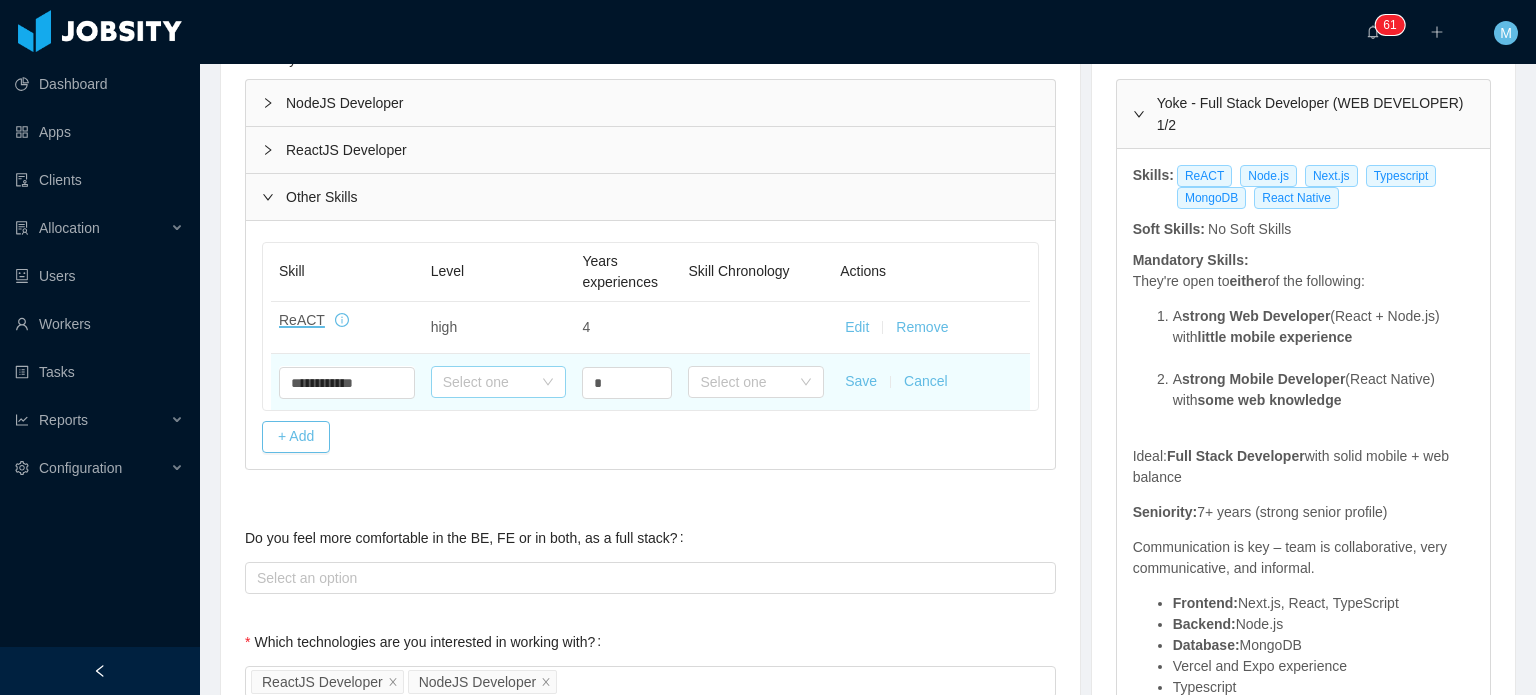 click on "Select one" at bounding box center [488, 382] 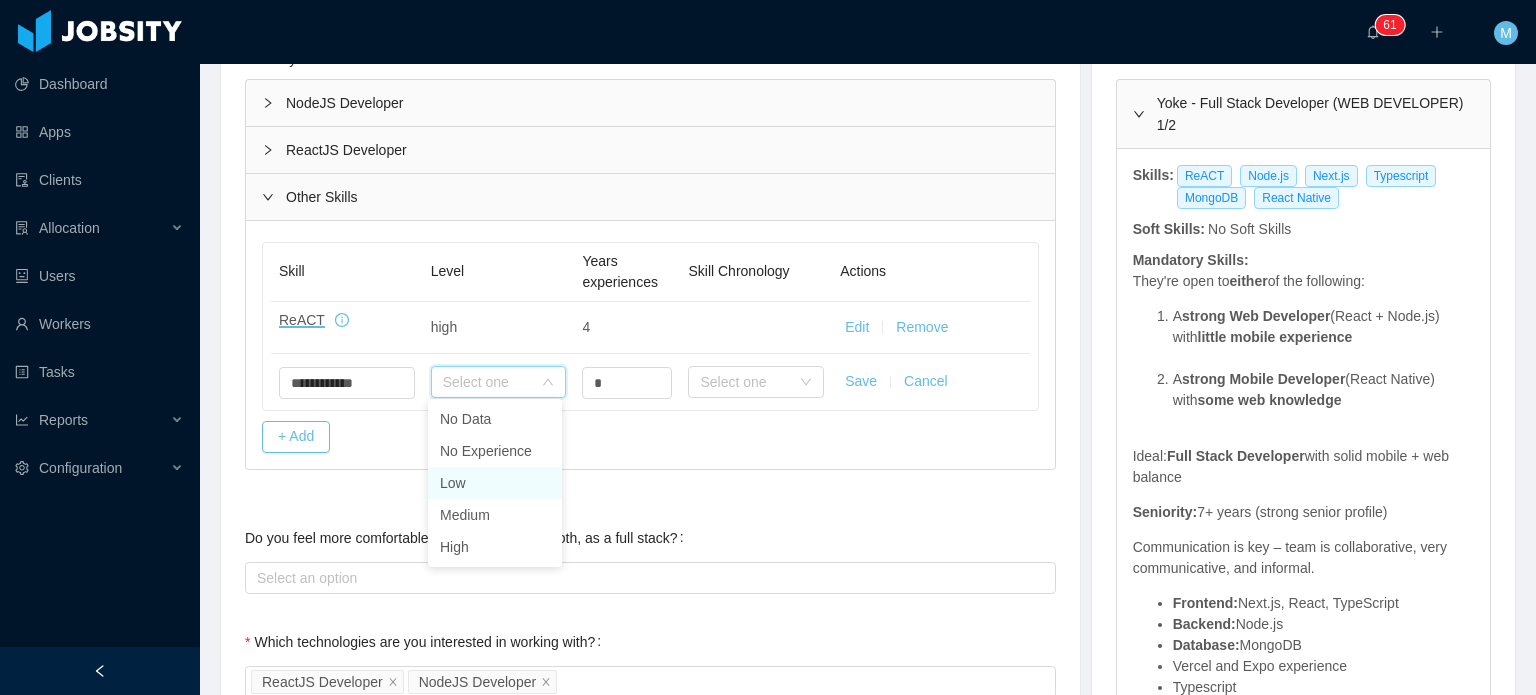 drag, startPoint x: 536, startPoint y: 451, endPoint x: 471, endPoint y: 490, distance: 75.802376 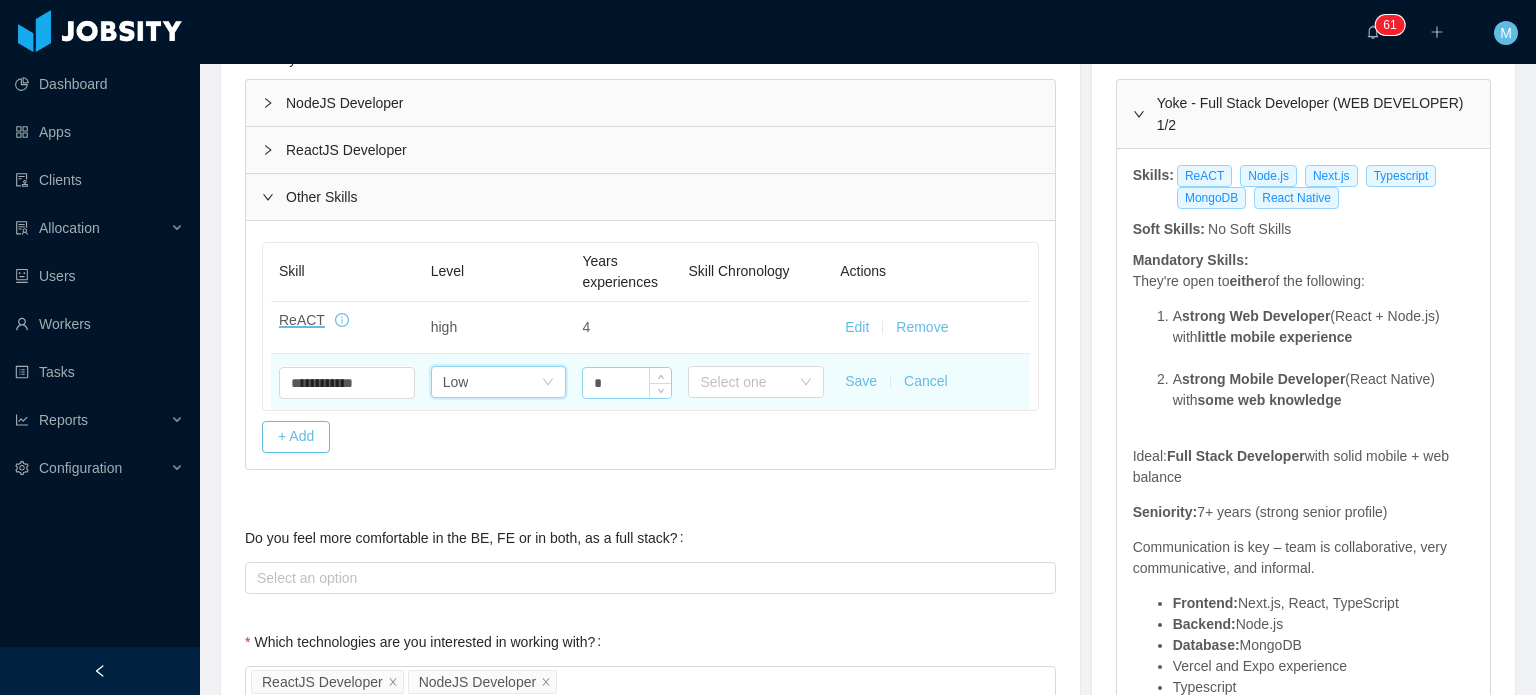 click on "*" at bounding box center (627, 383) 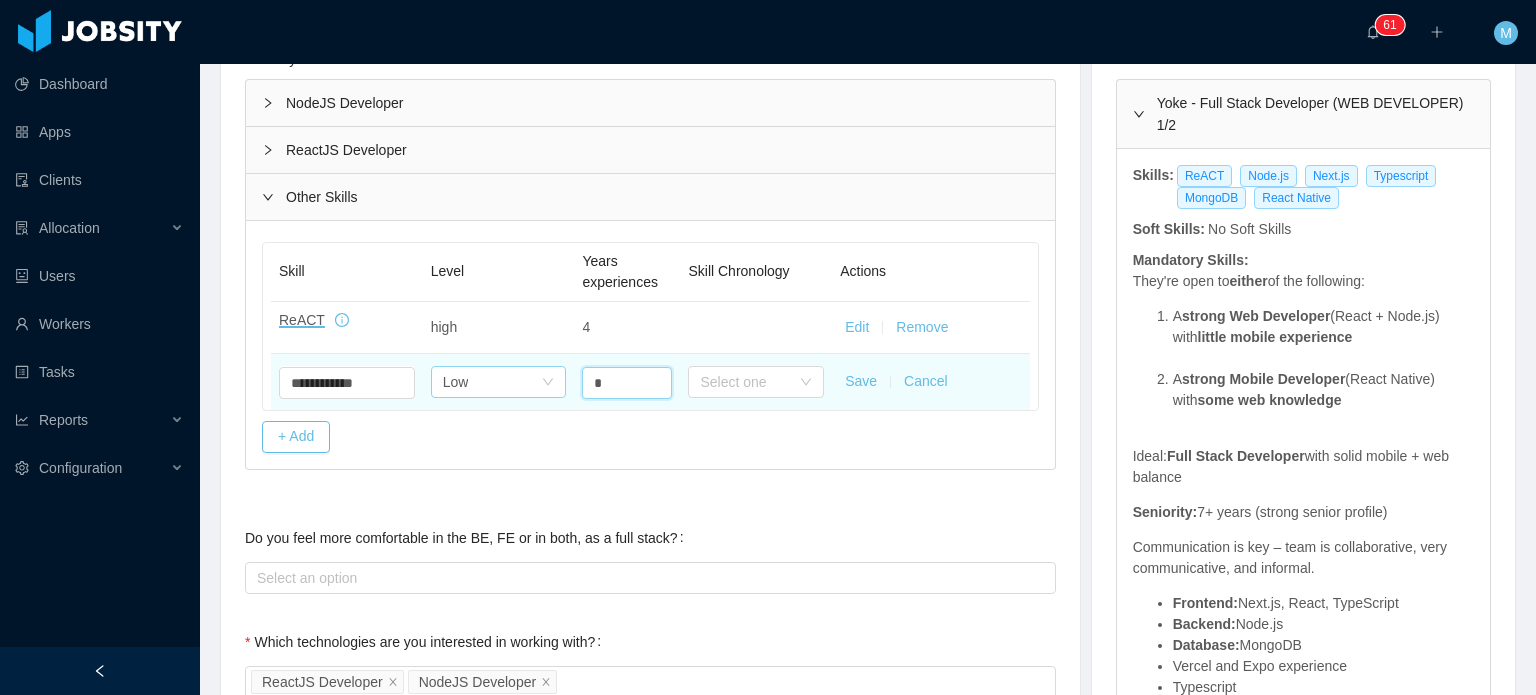 drag, startPoint x: 608, startPoint y: 394, endPoint x: 548, endPoint y: 387, distance: 60.40695 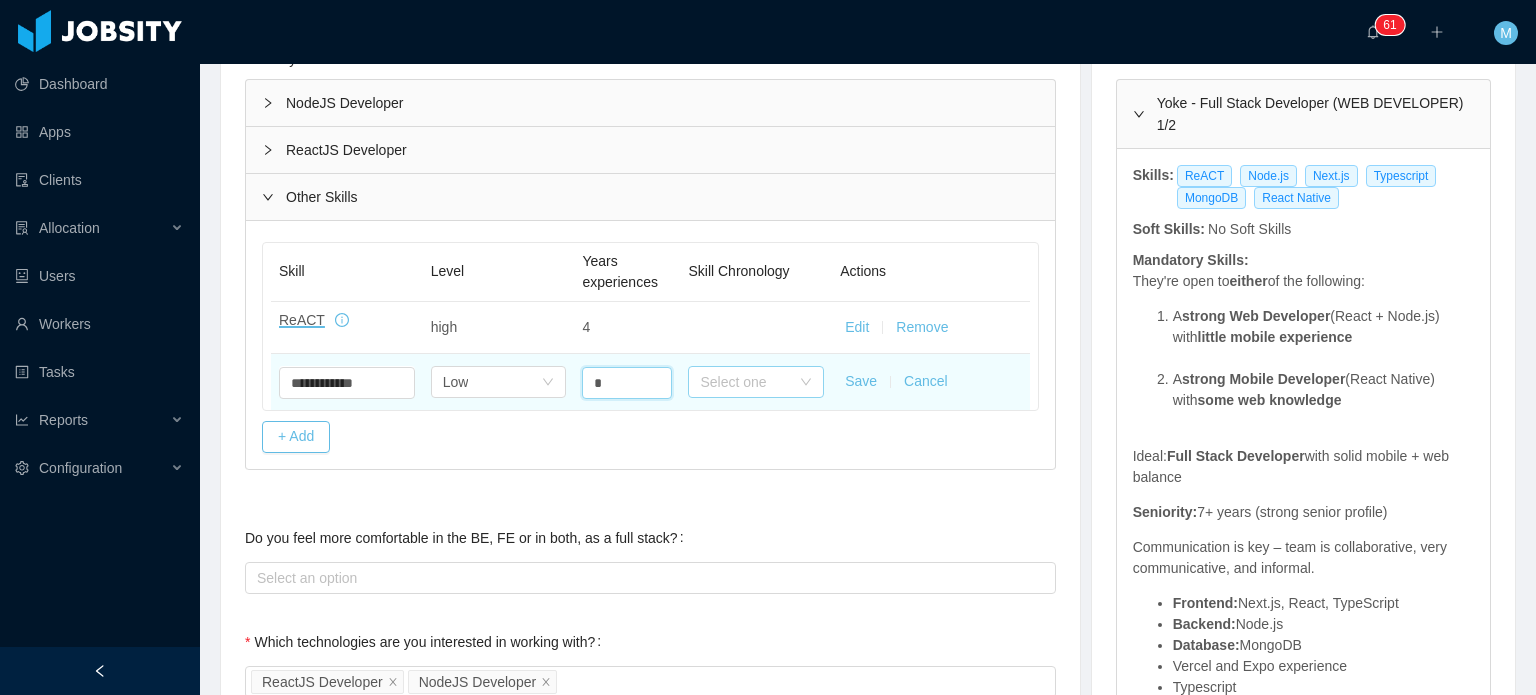type on "*" 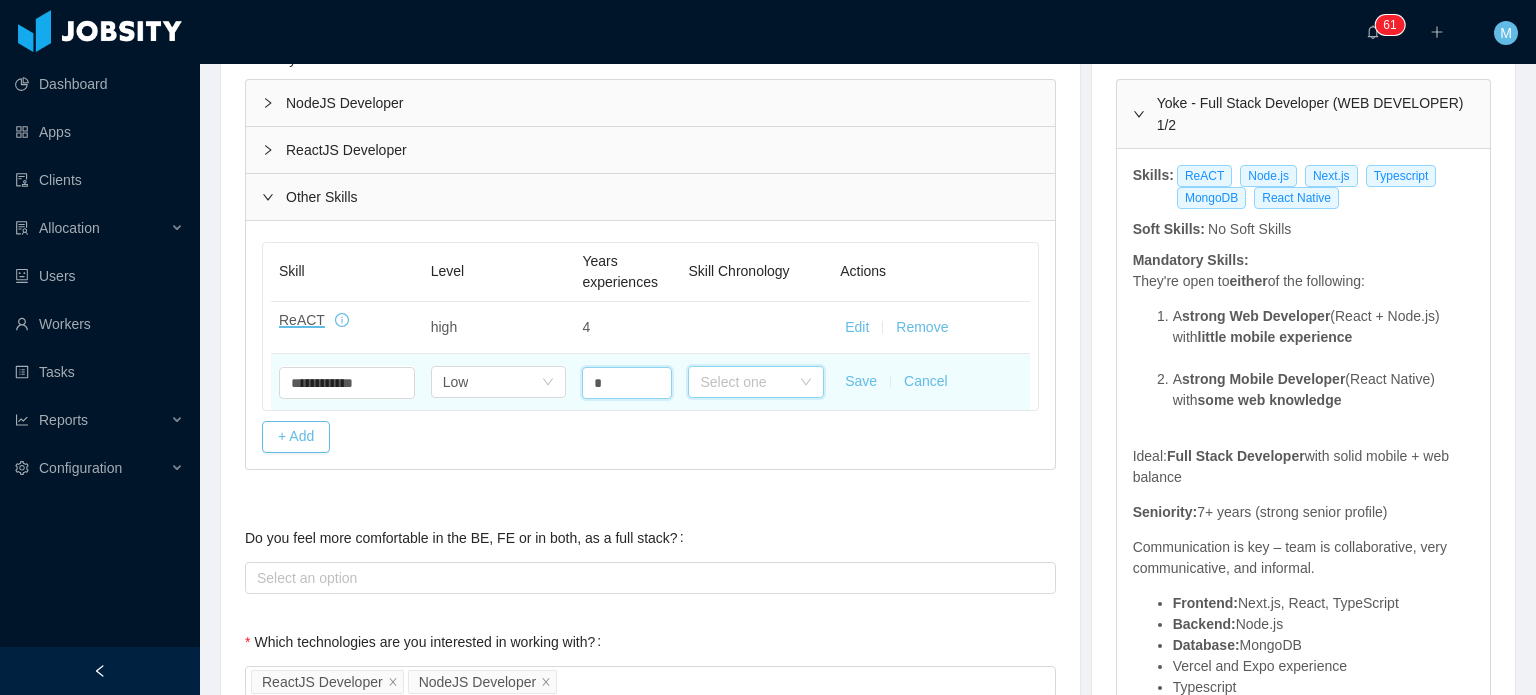 click on "Select one" at bounding box center (749, 382) 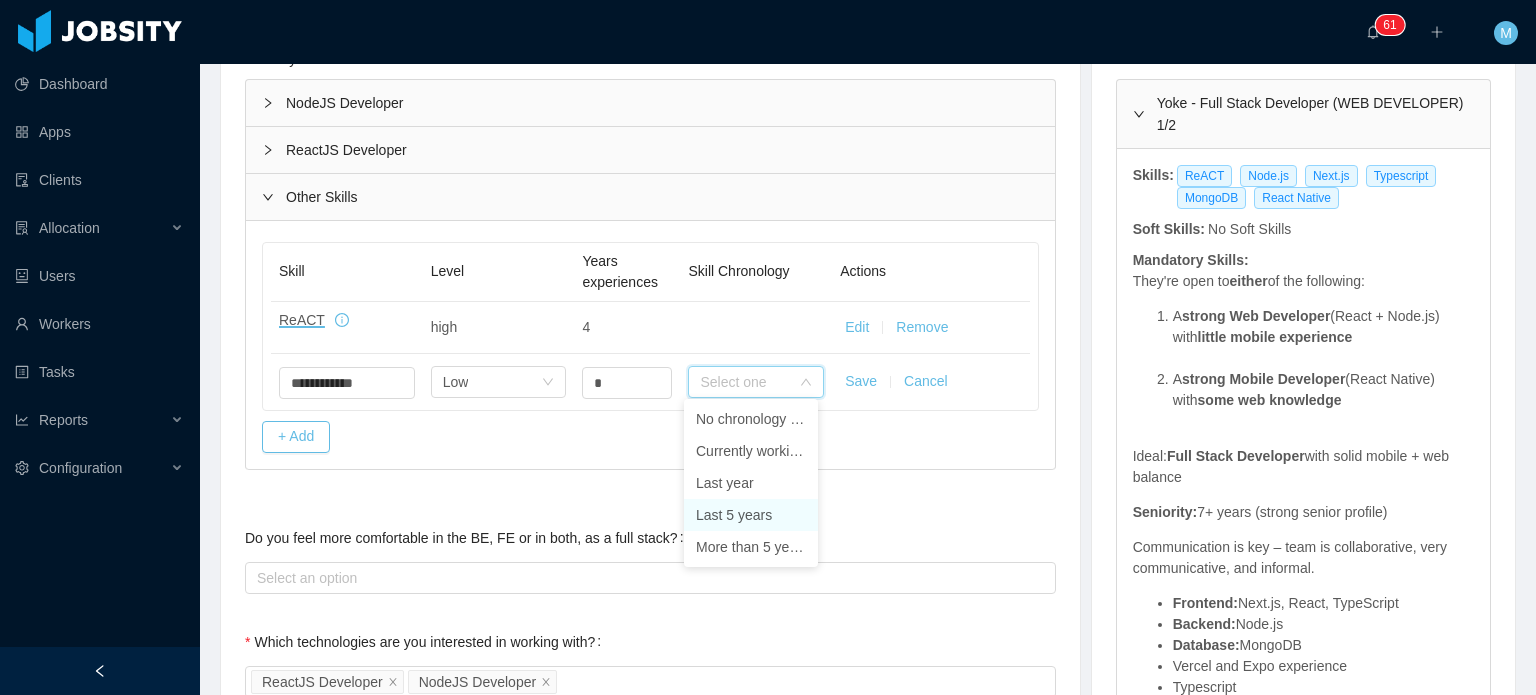 click on "Last 5 years" at bounding box center (751, 515) 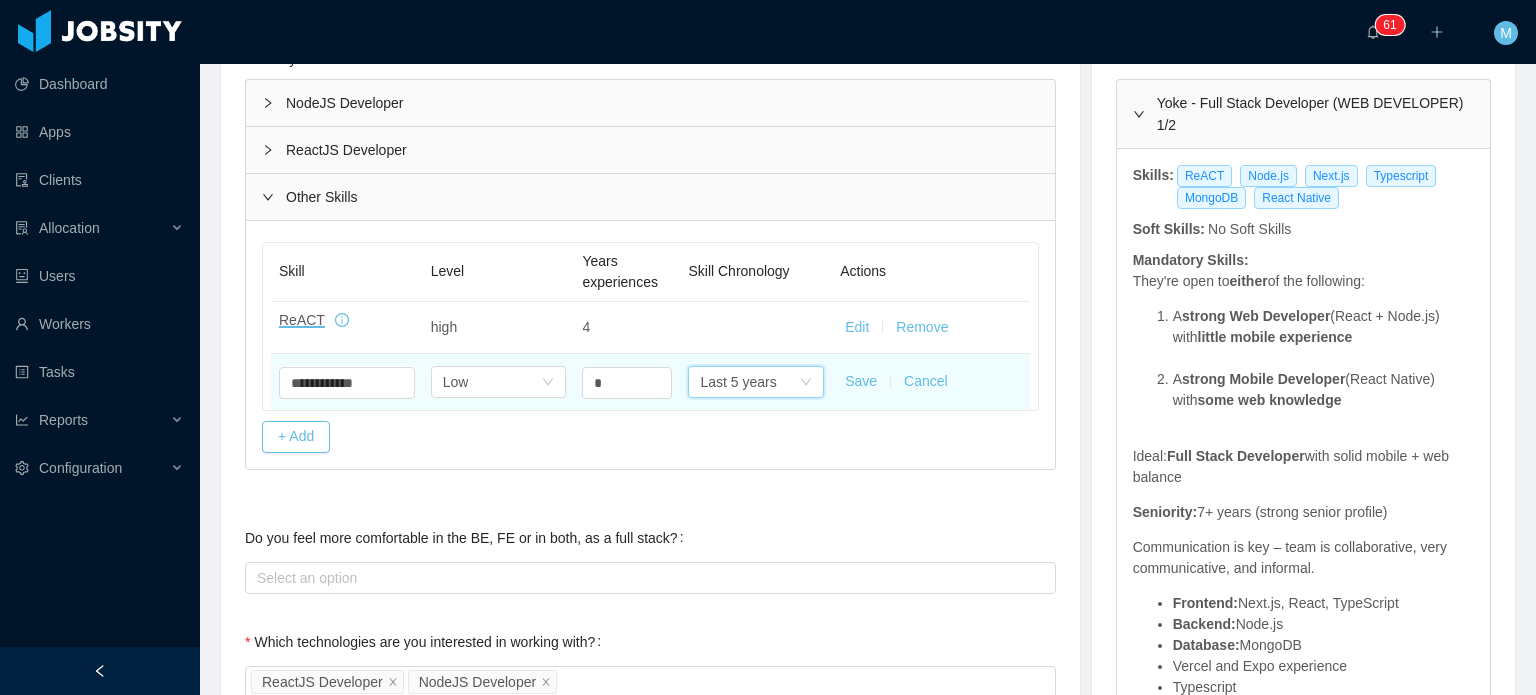 click on "Select one Last 5 years" at bounding box center (749, 382) 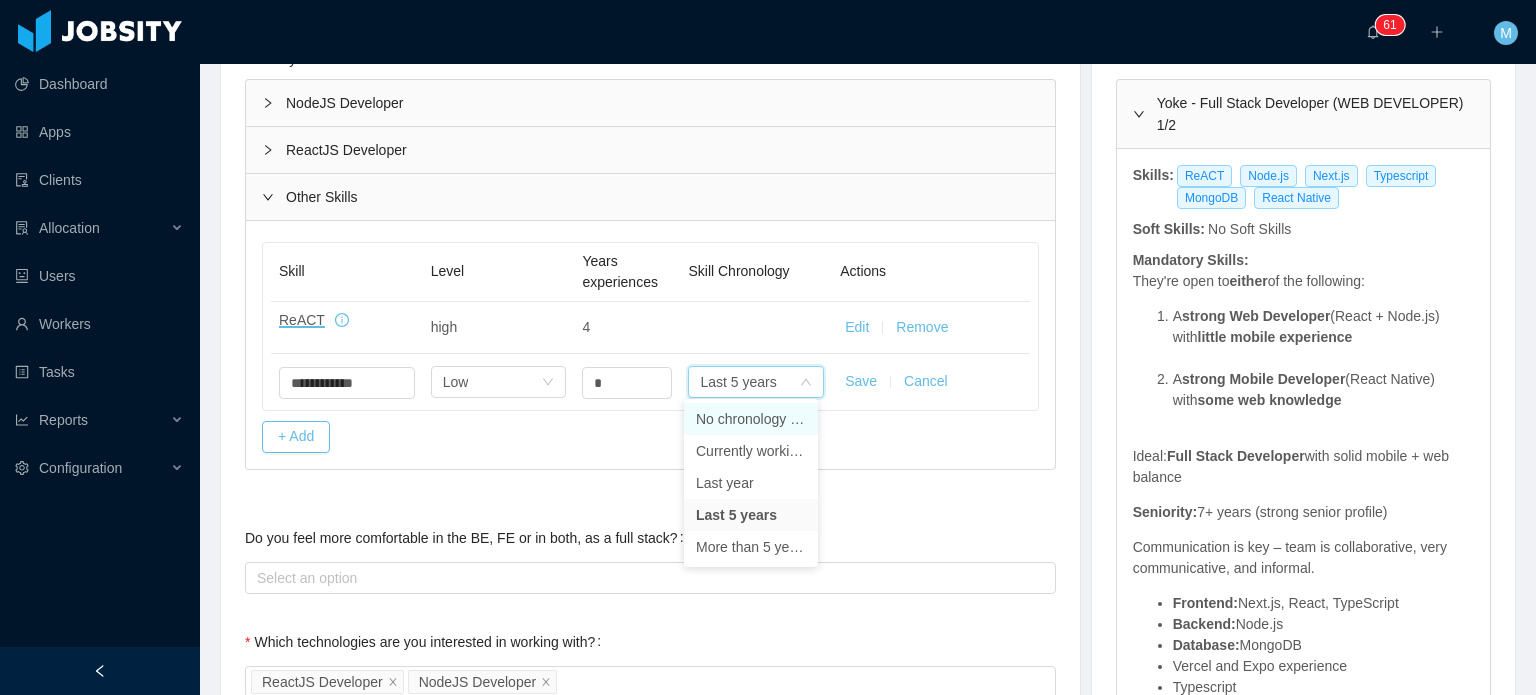 click on "No chronology info" at bounding box center [751, 419] 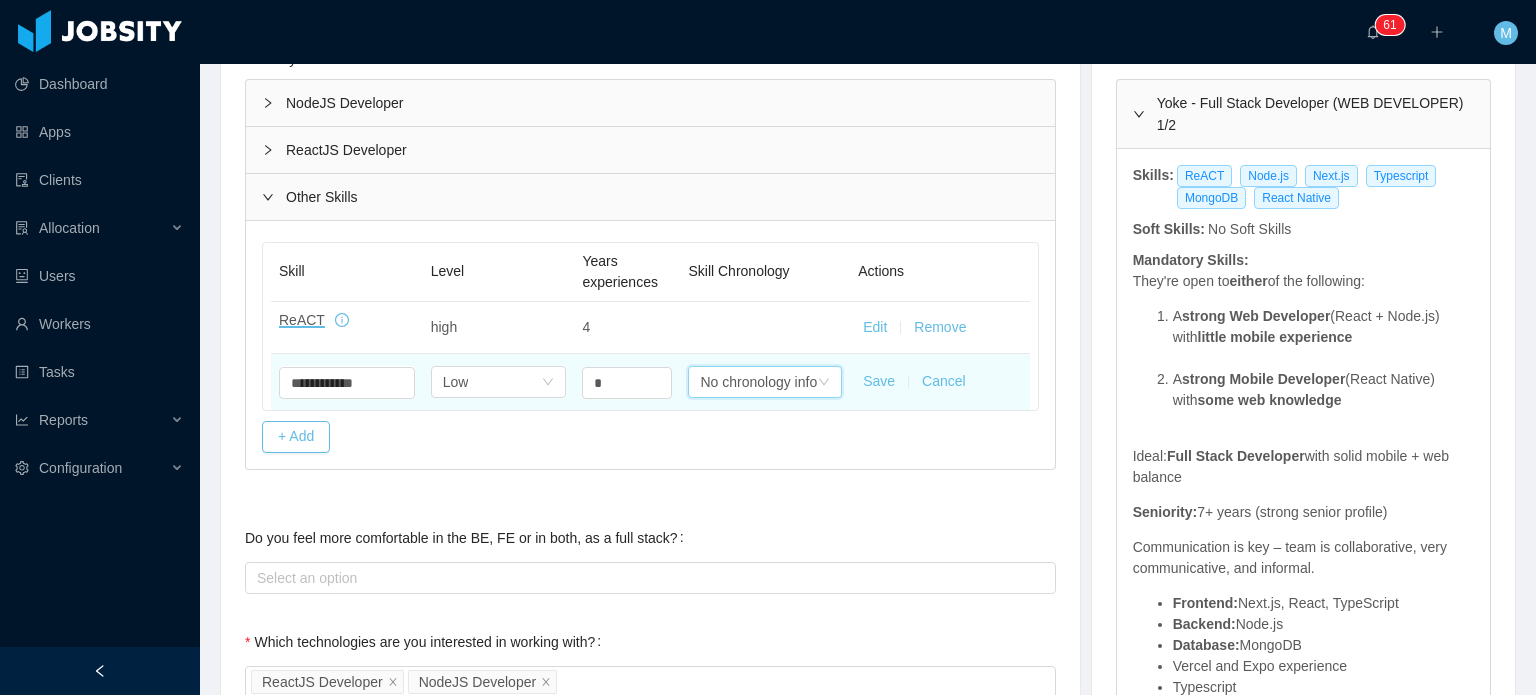 click on "No chronology info" at bounding box center (758, 382) 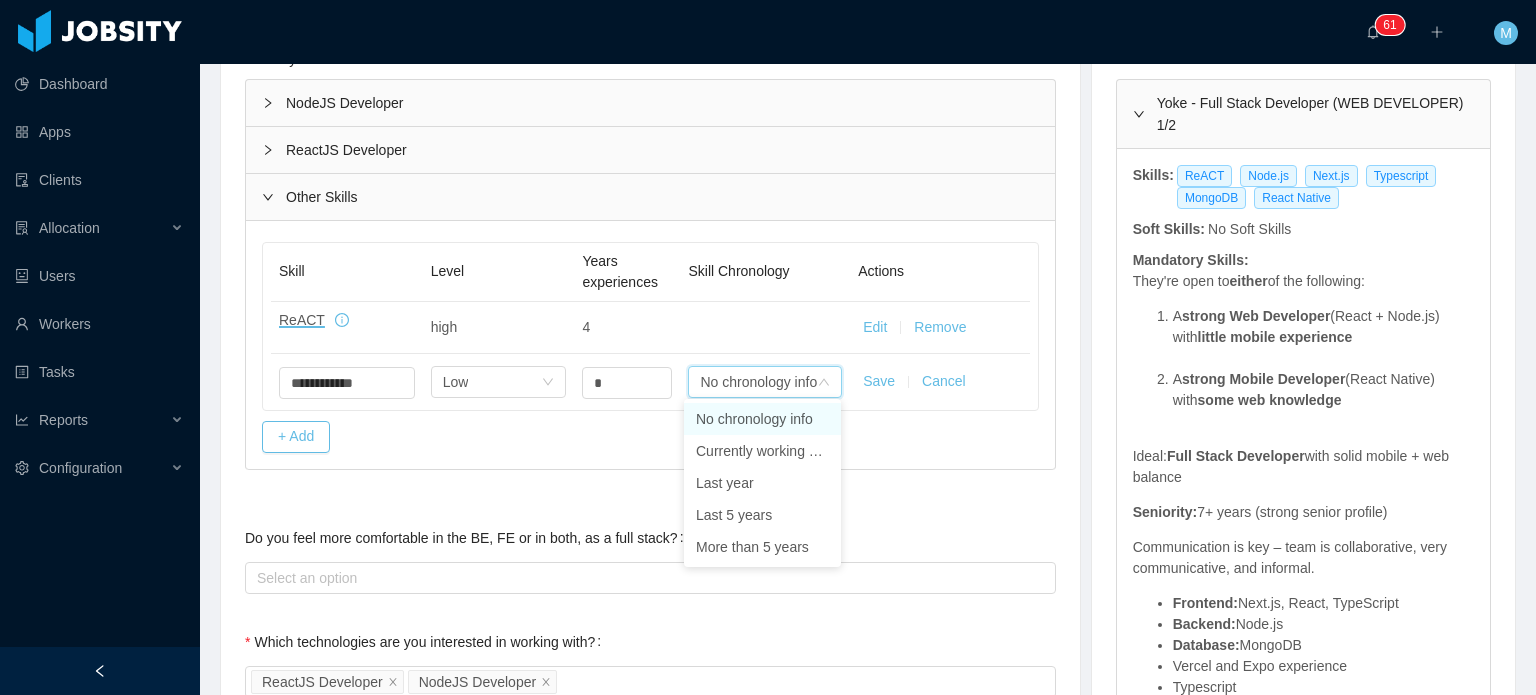 click on "No chronology info" at bounding box center [762, 419] 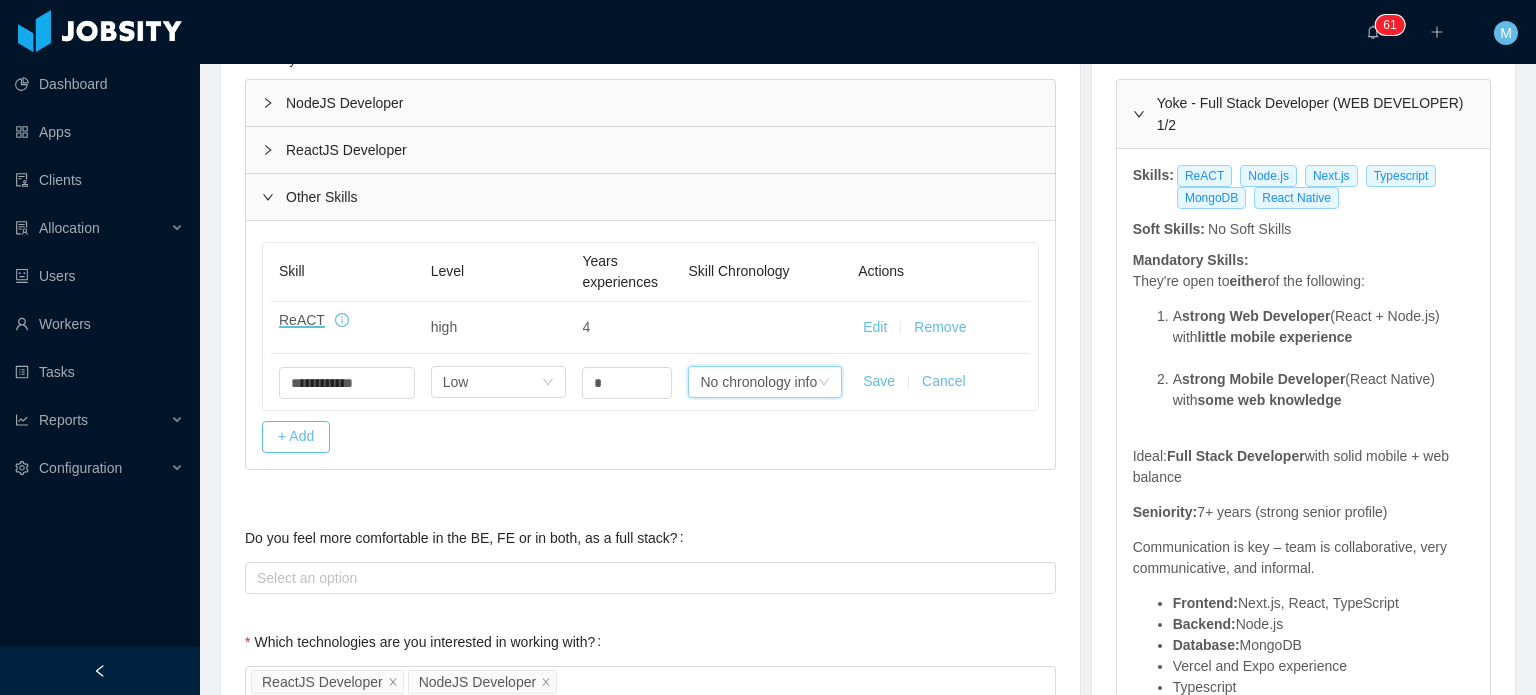 click on "Save" at bounding box center (879, 381) 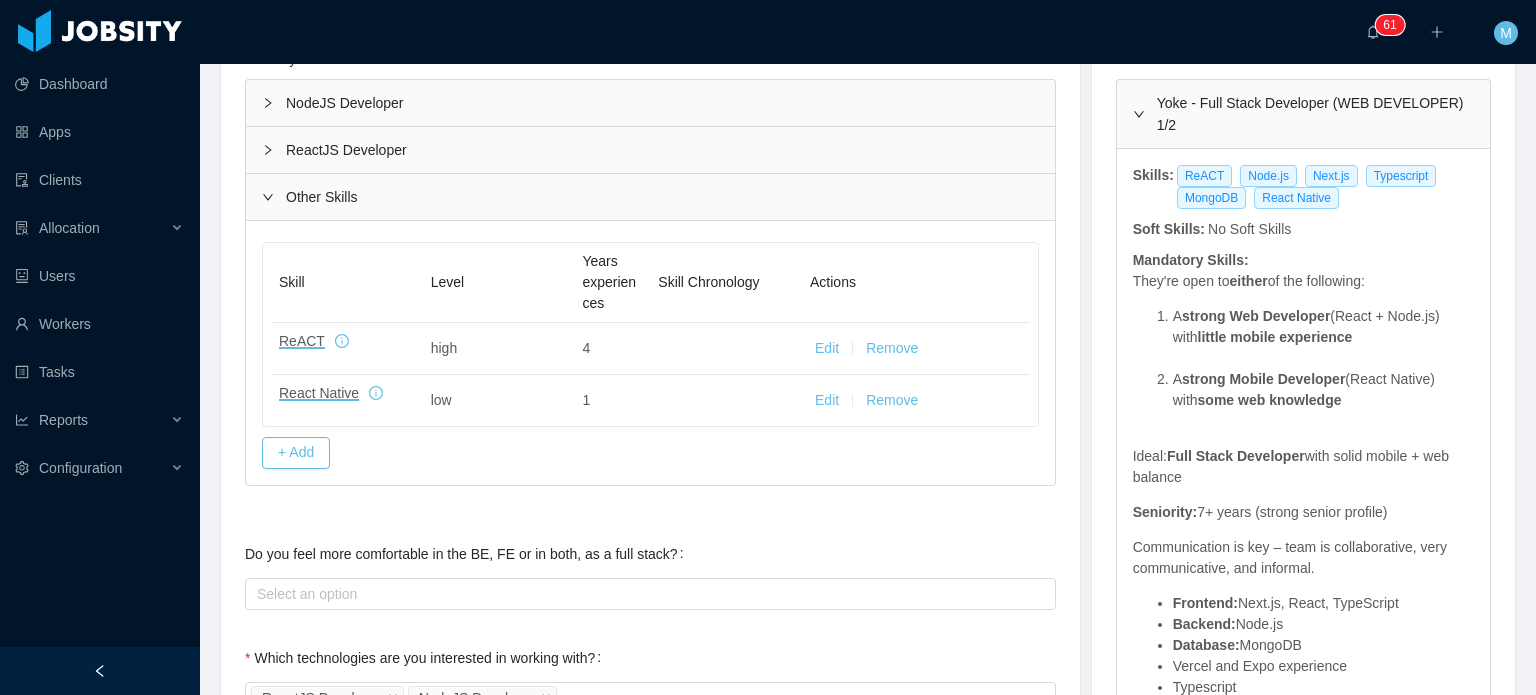 click on "Edit Remove" at bounding box center [916, 400] 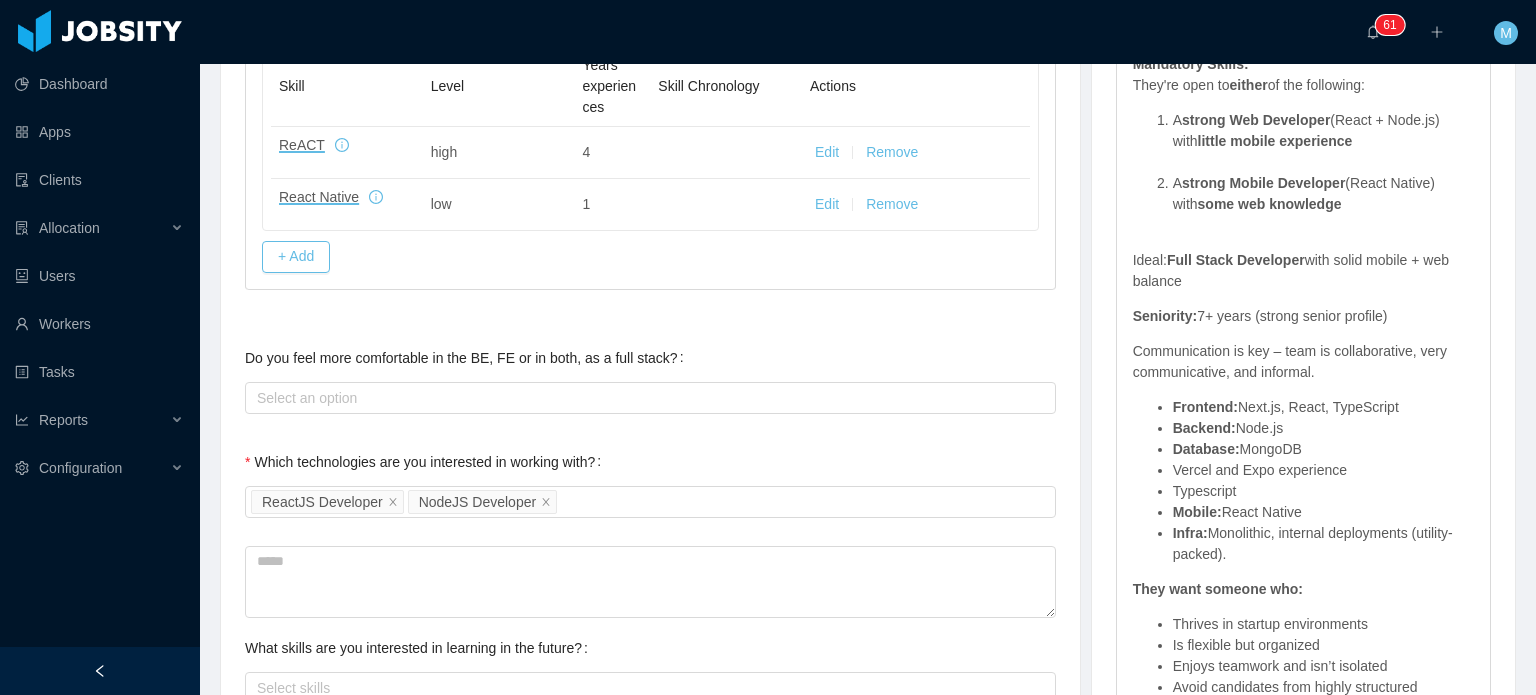 scroll, scrollTop: 788, scrollLeft: 0, axis: vertical 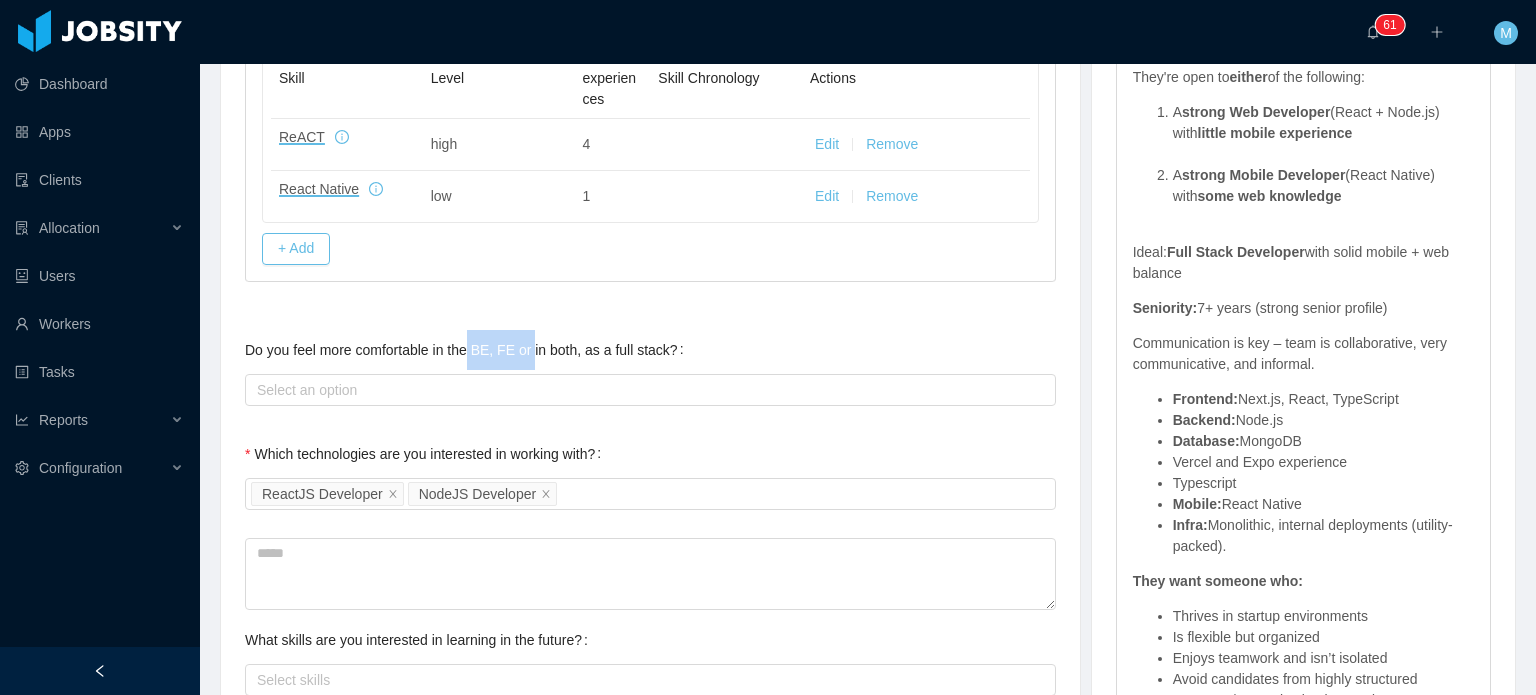 drag, startPoint x: 468, startPoint y: 359, endPoint x: 525, endPoint y: 351, distance: 57.558666 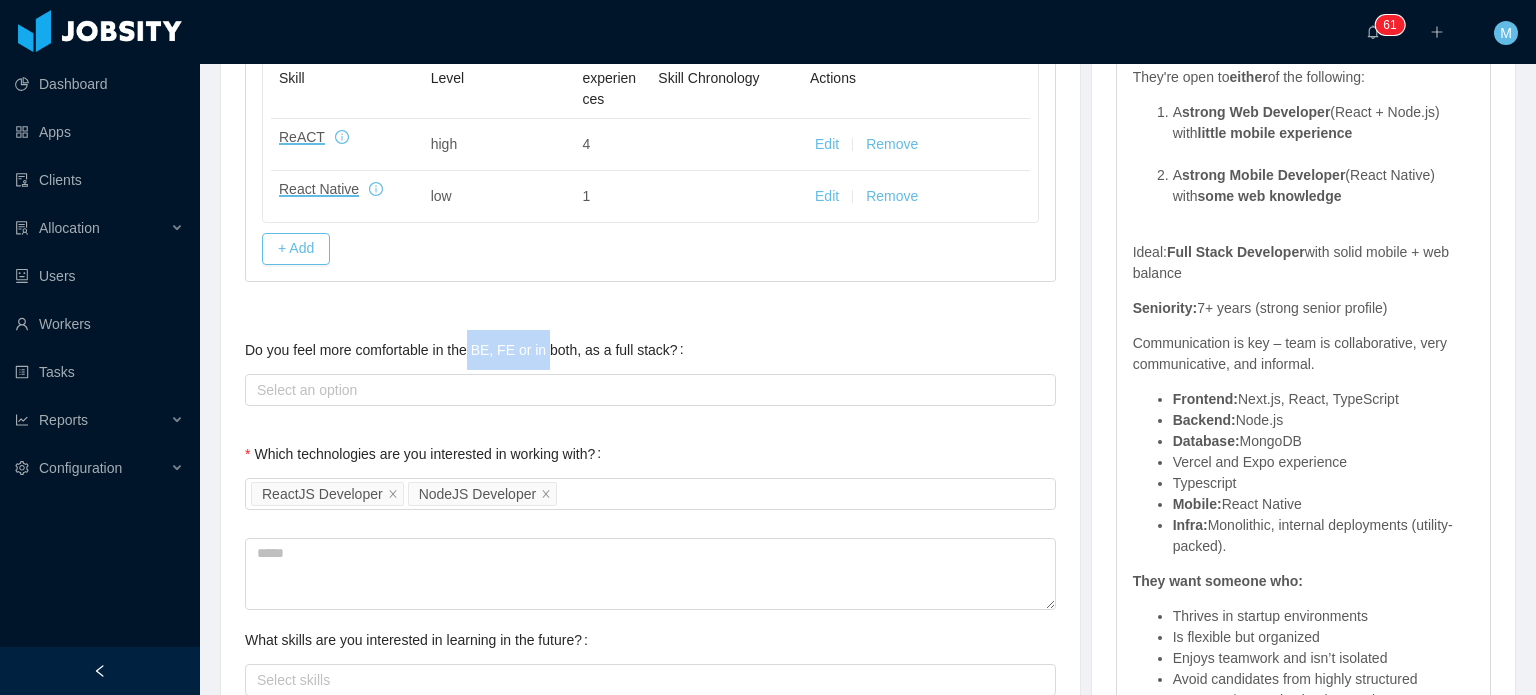 click on "Do you feel more comfortable in the BE, FE or in both, as a full stack?" at bounding box center [468, 350] 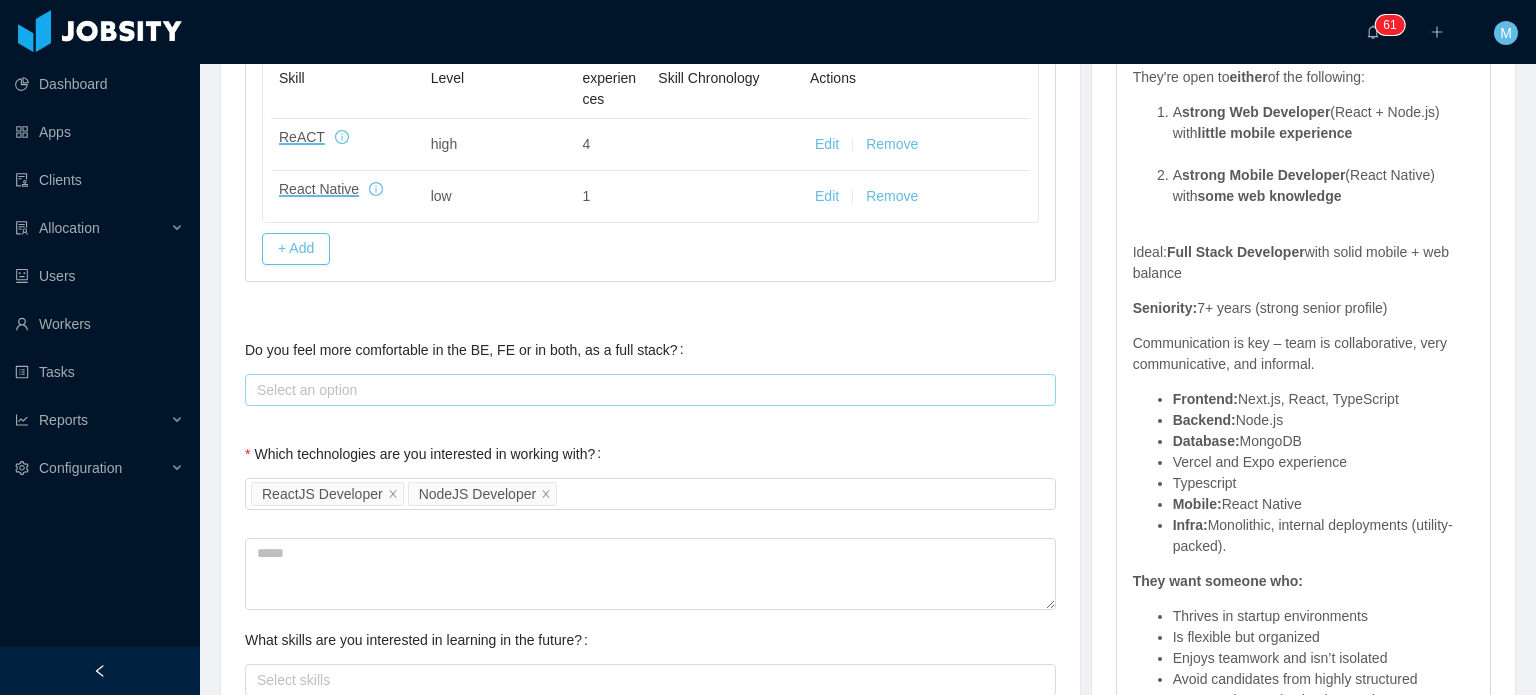 click on "Select an option" at bounding box center [646, 390] 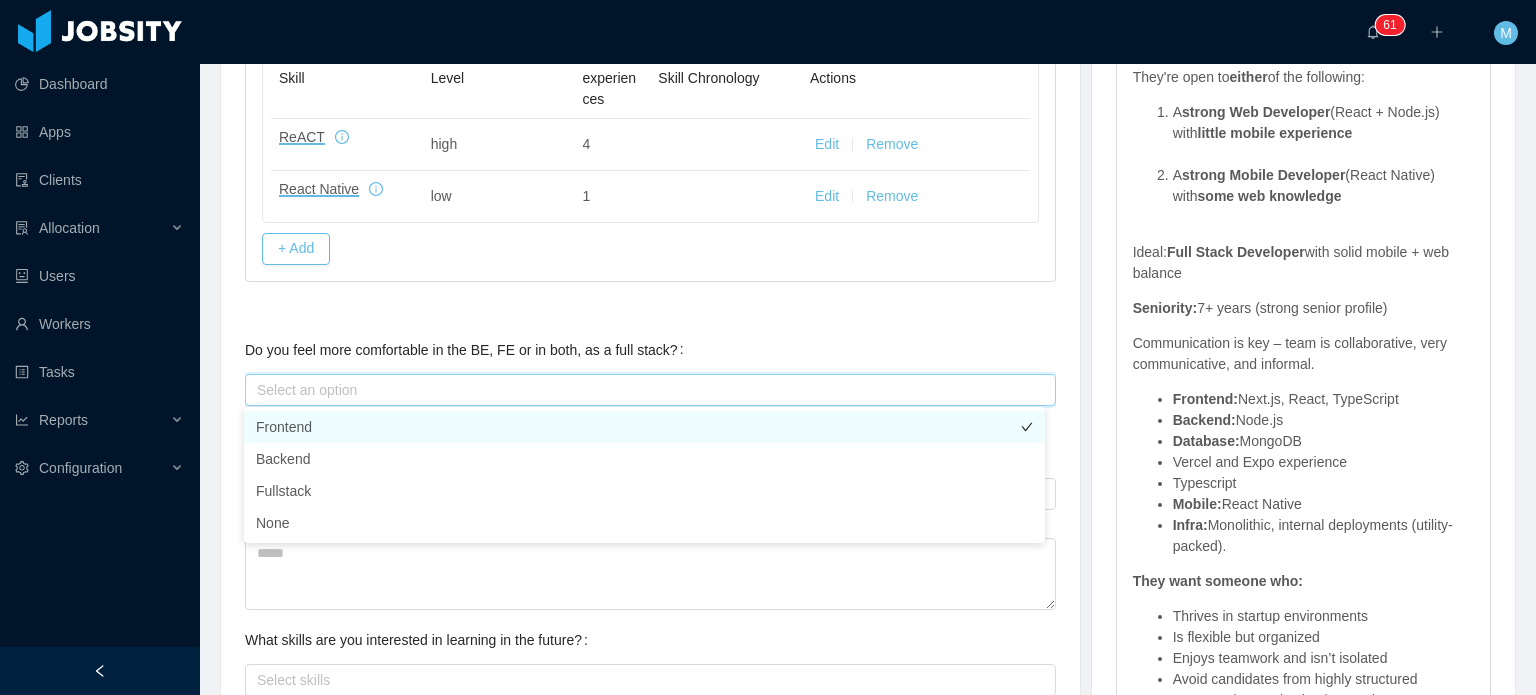 click on "Frontend" at bounding box center [644, 427] 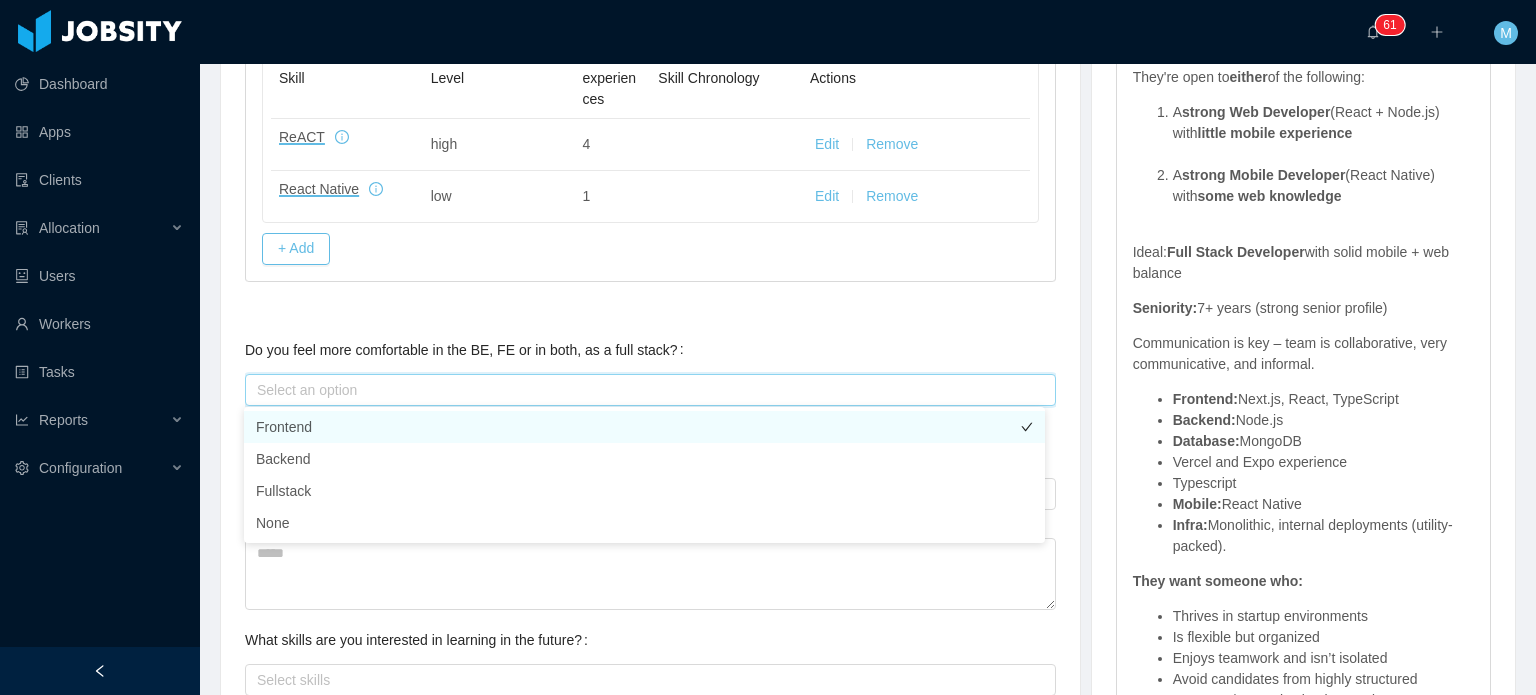 click on "Frontend" at bounding box center (644, 427) 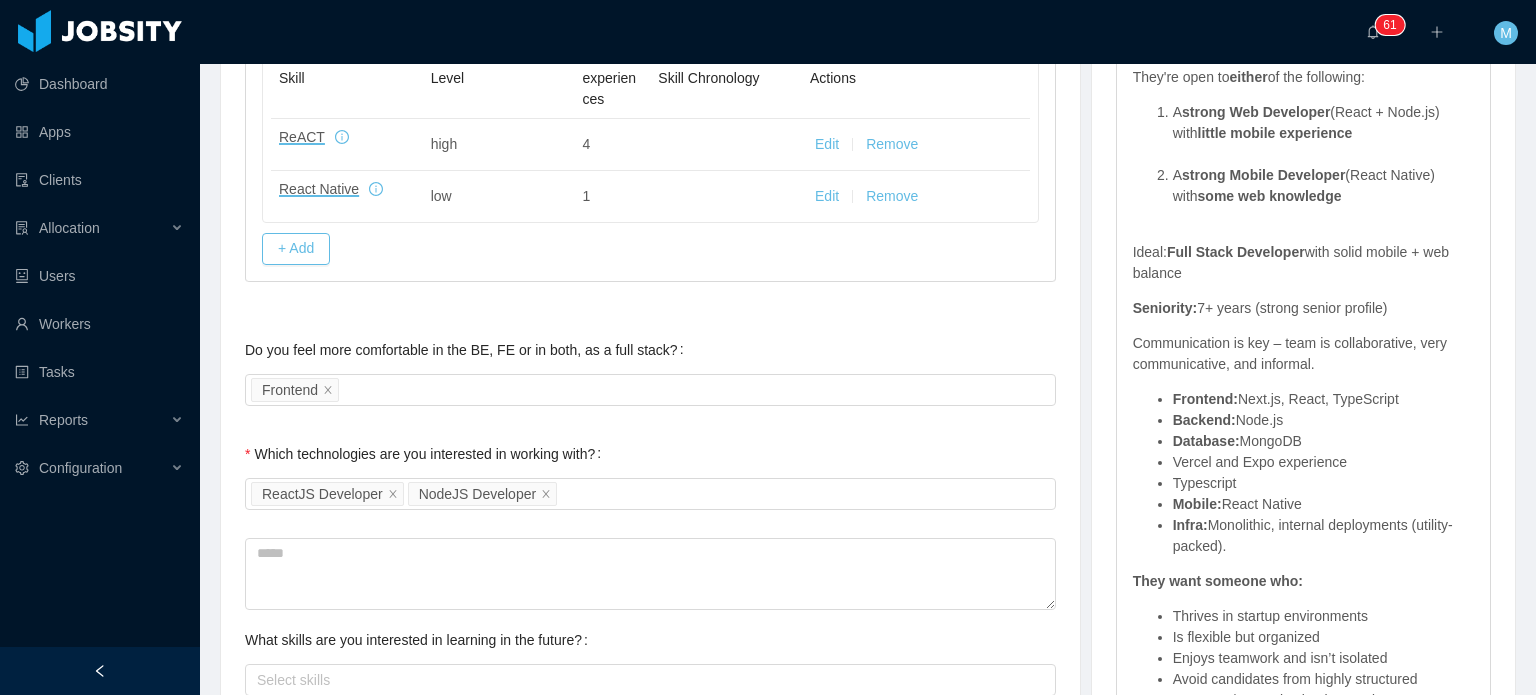 click on "Do you feel more comfortable in the BE, FE or in both, as a full stack? Select an option Frontend" at bounding box center [650, 370] 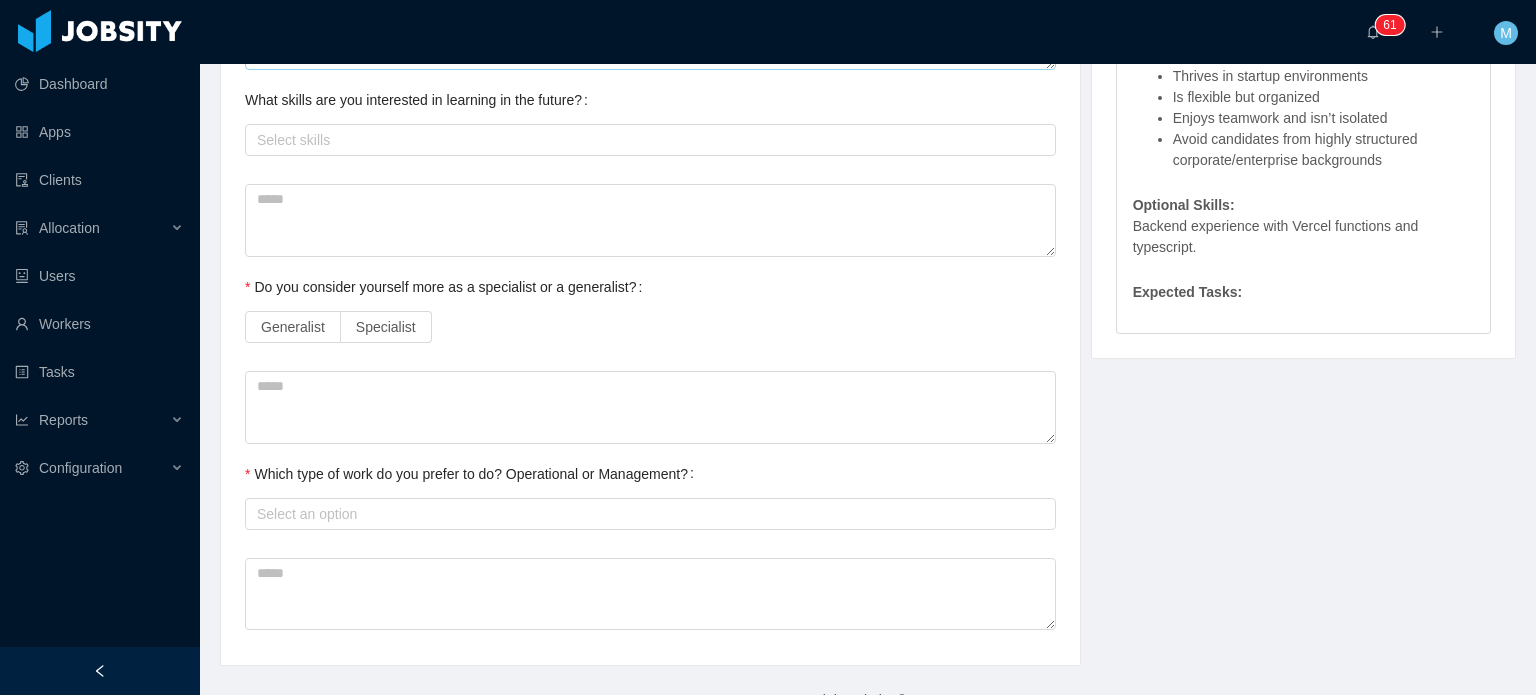 scroll, scrollTop: 1331, scrollLeft: 0, axis: vertical 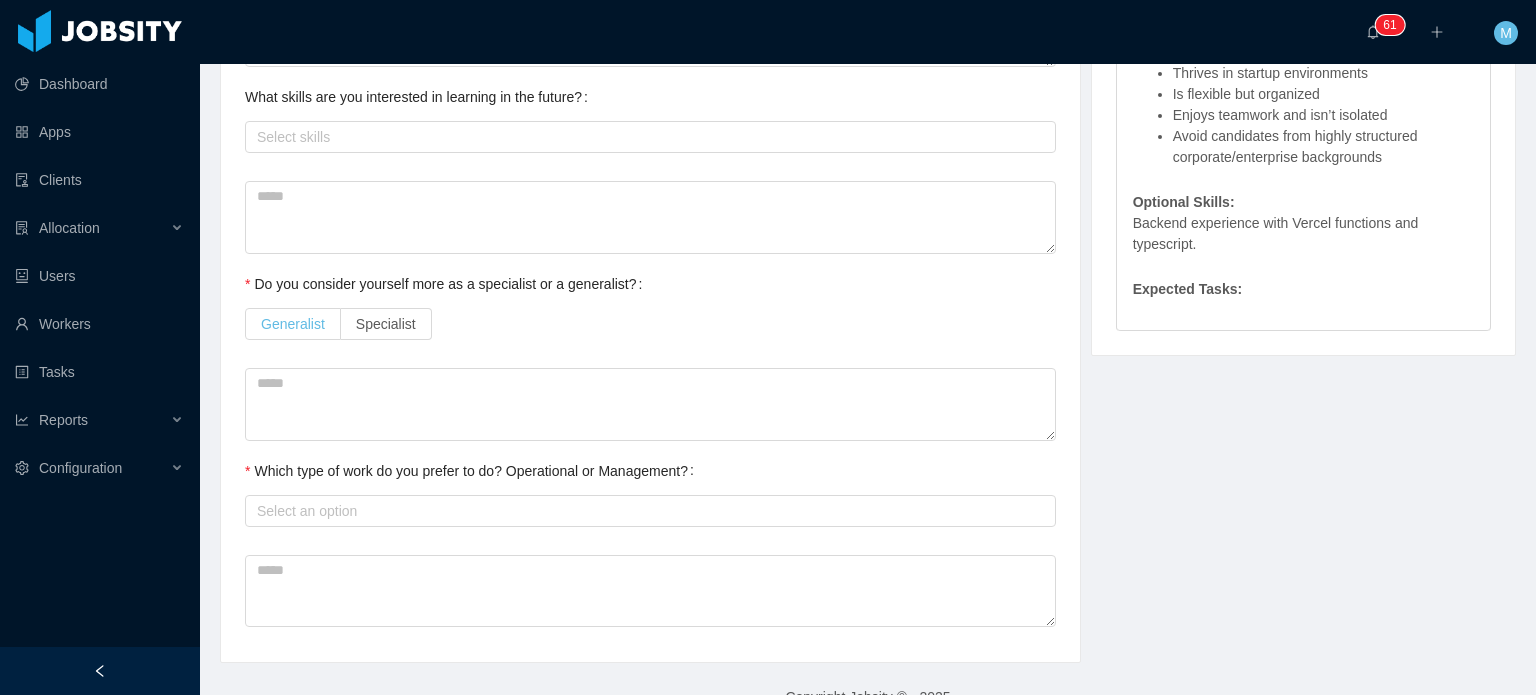 click on "Generalist" at bounding box center (293, 324) 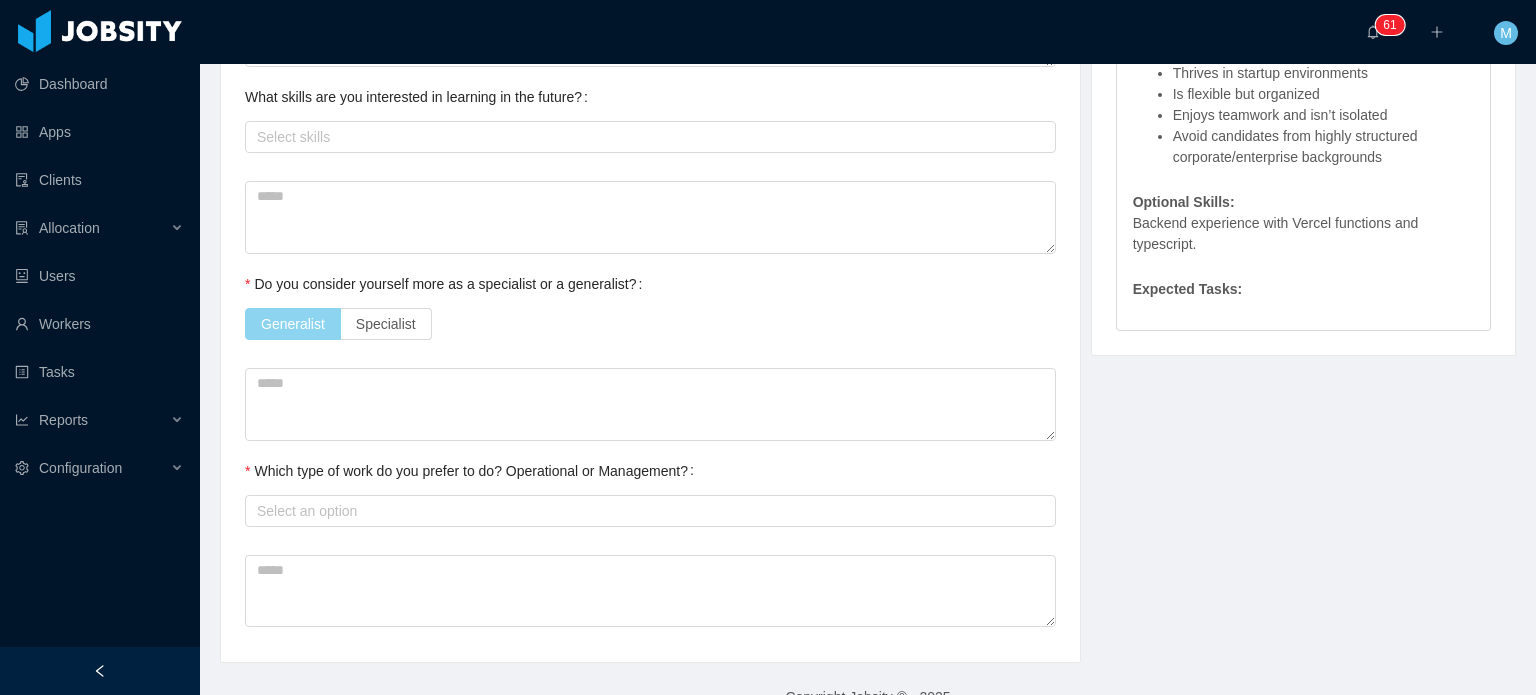 click on "Generalist" at bounding box center (293, 324) 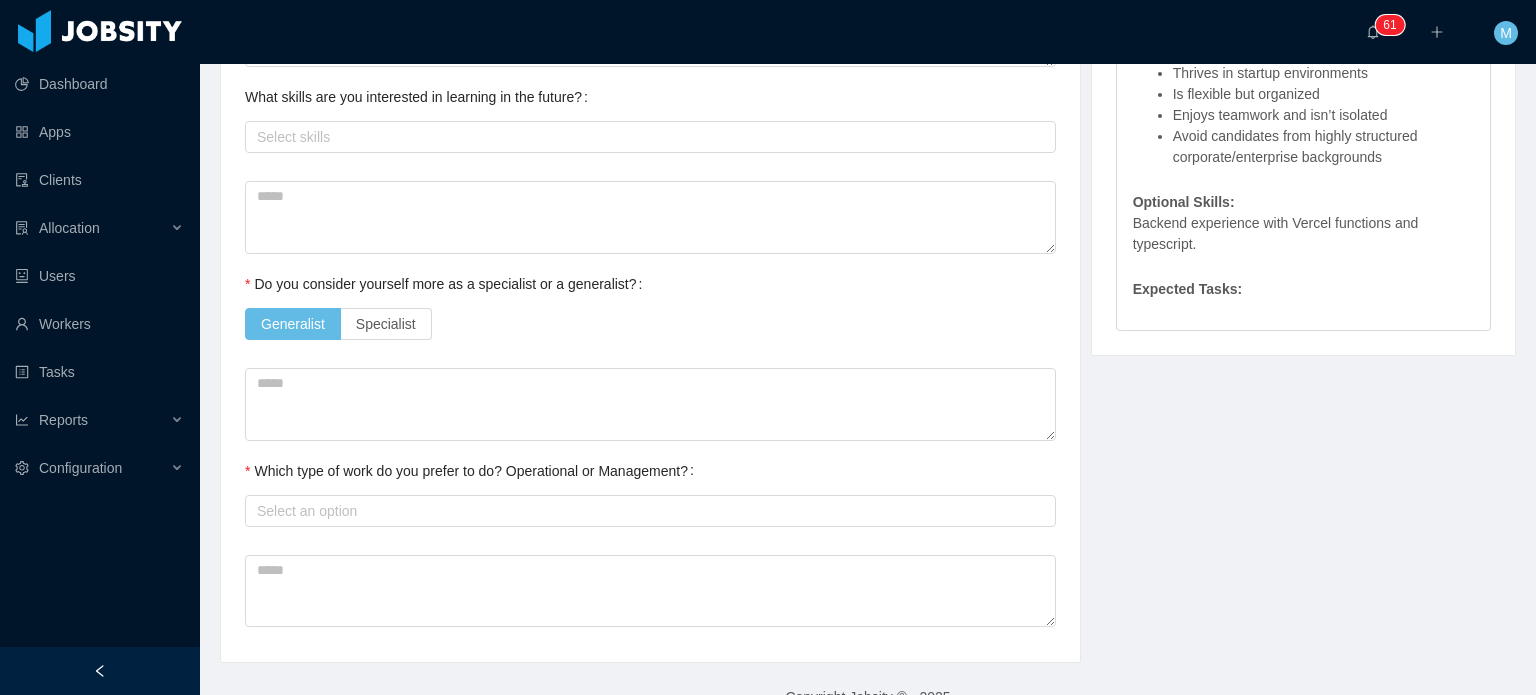 click on "Generalist Specialist" at bounding box center (650, 324) 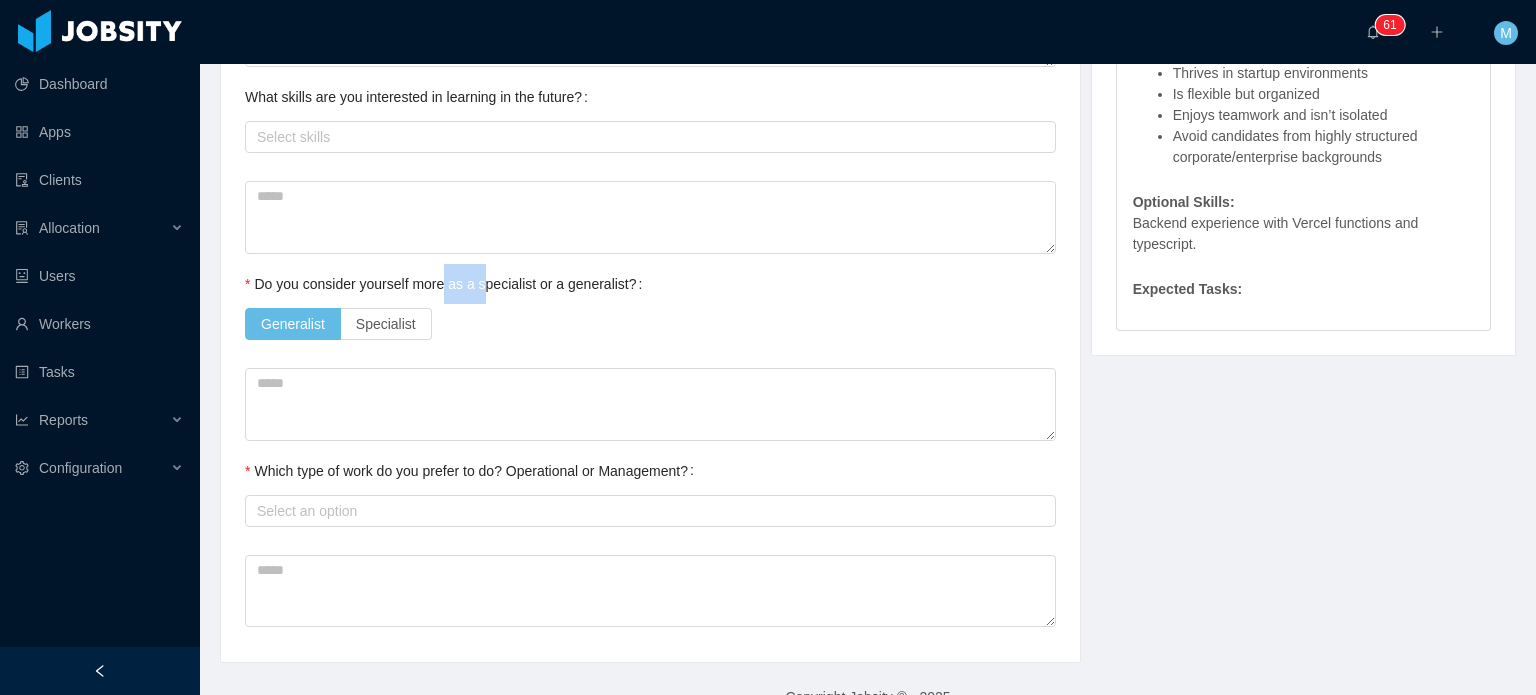drag, startPoint x: 447, startPoint y: 288, endPoint x: 485, endPoint y: 293, distance: 38.327538 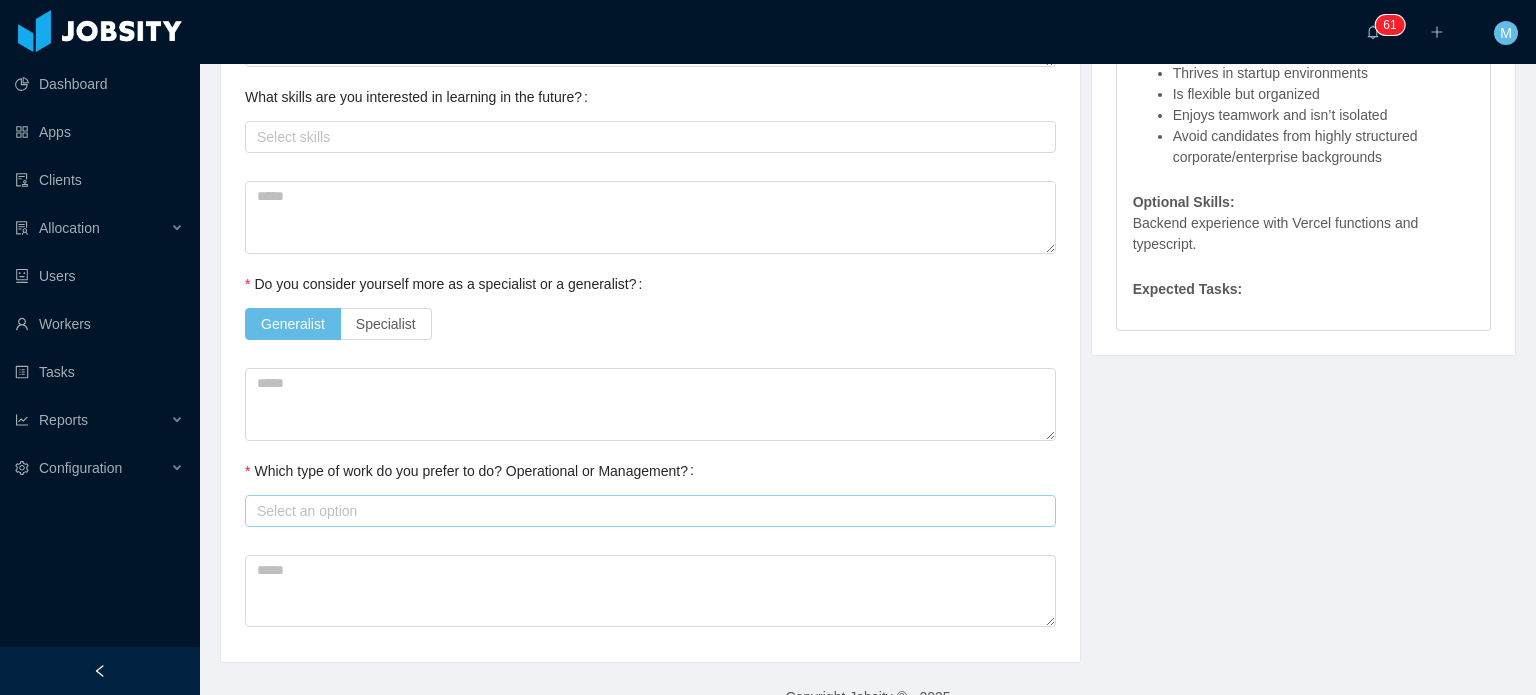 click on "Select an option" at bounding box center (646, 511) 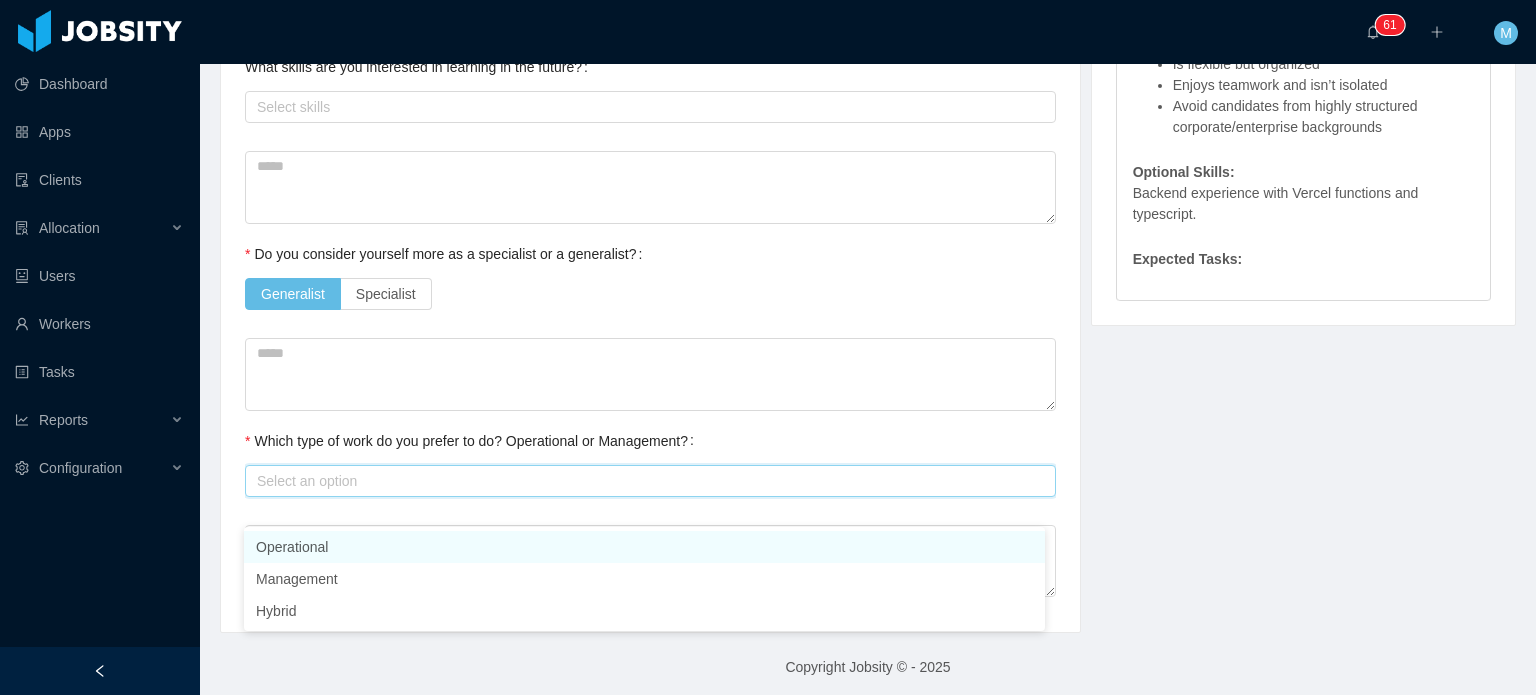 scroll, scrollTop: 1365, scrollLeft: 0, axis: vertical 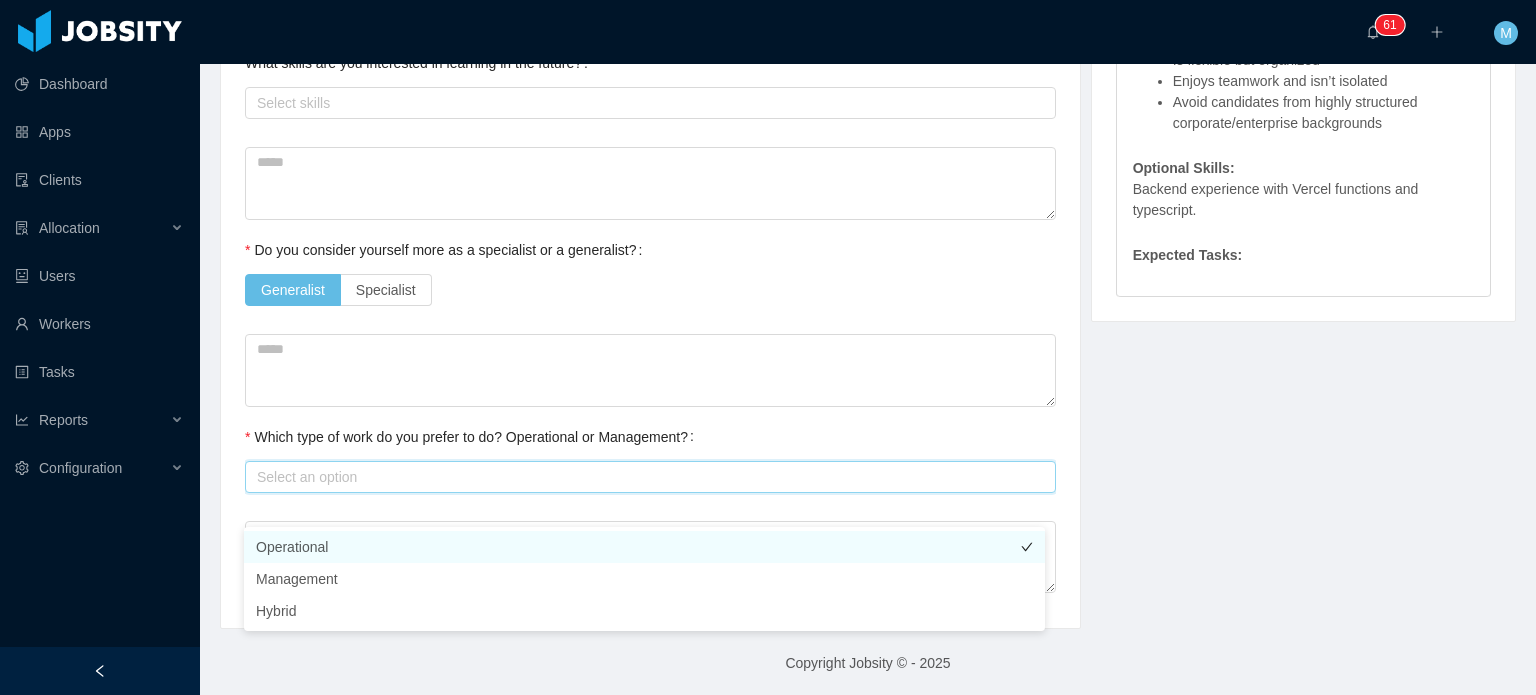 click on "Operational" at bounding box center (644, 547) 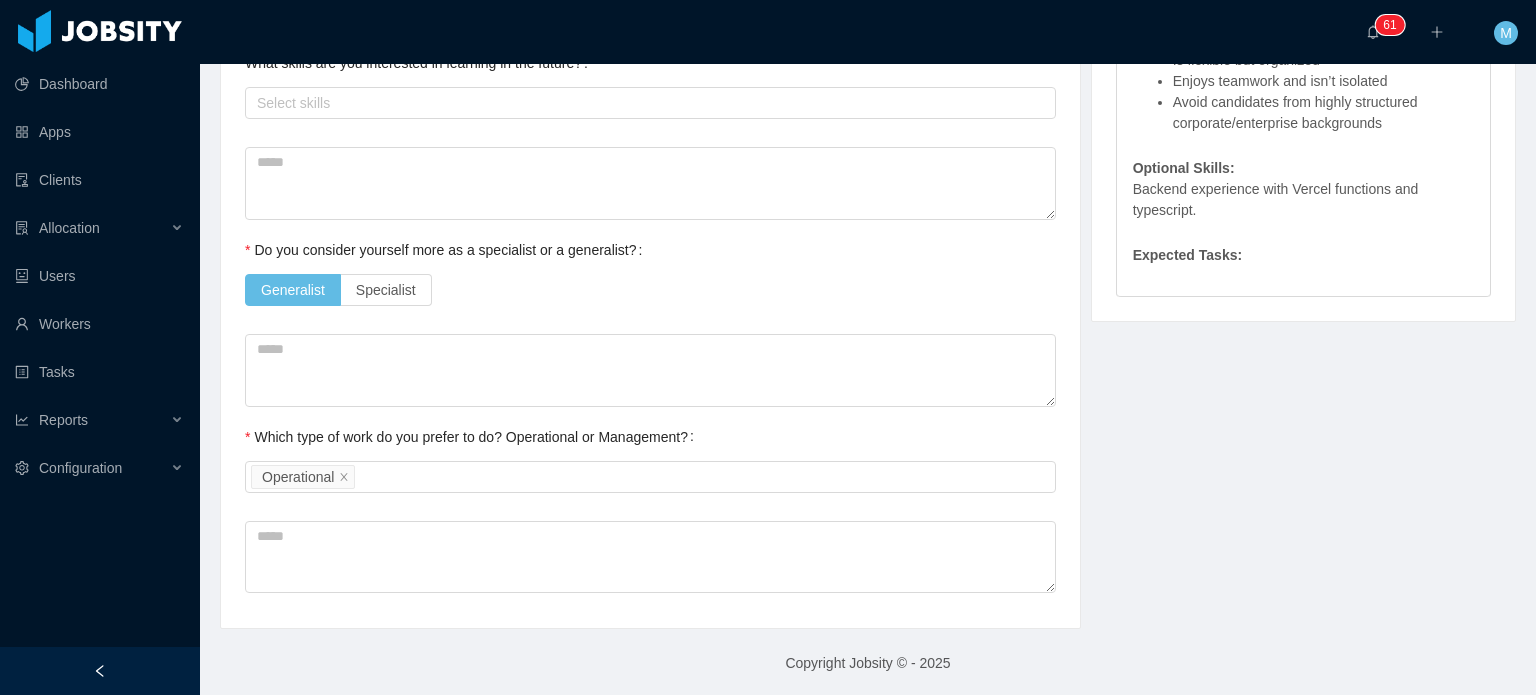 click on "**********" at bounding box center [868, -271] 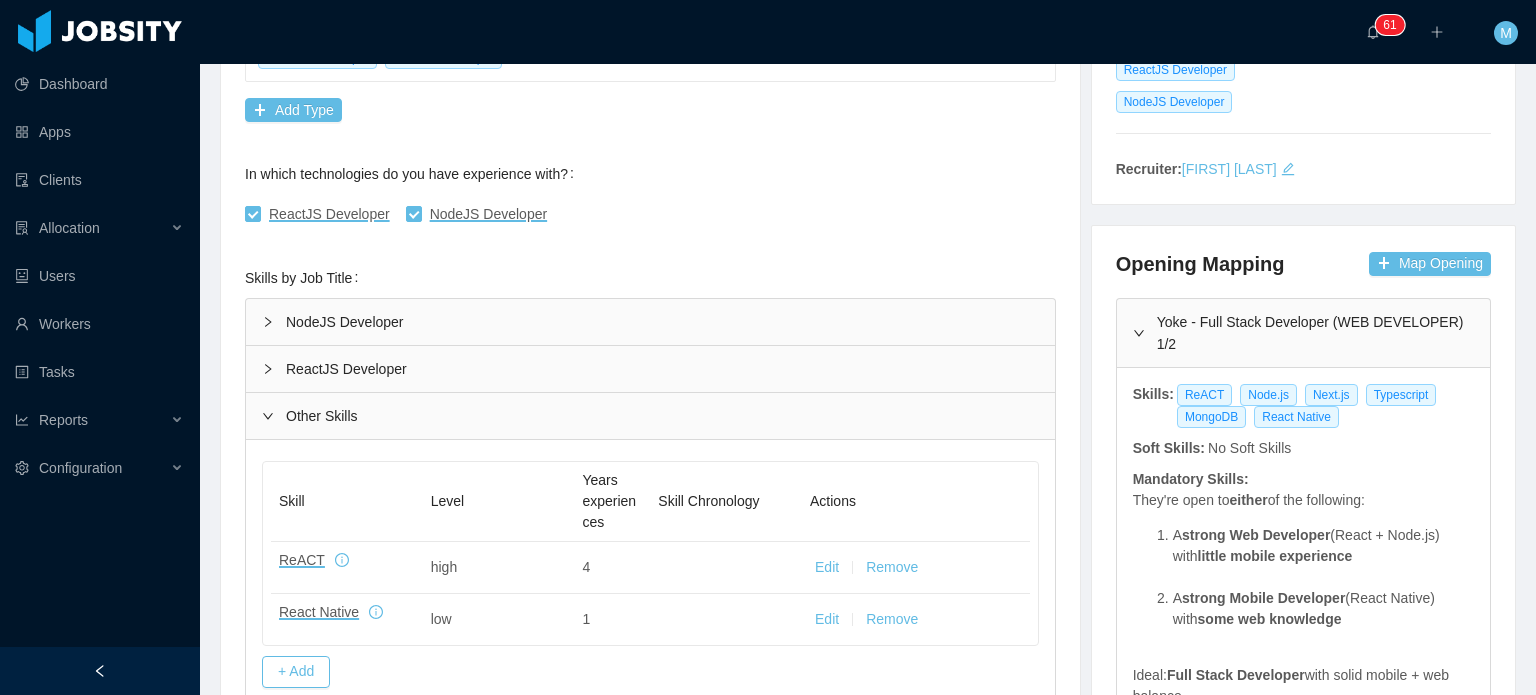 scroll, scrollTop: 0, scrollLeft: 0, axis: both 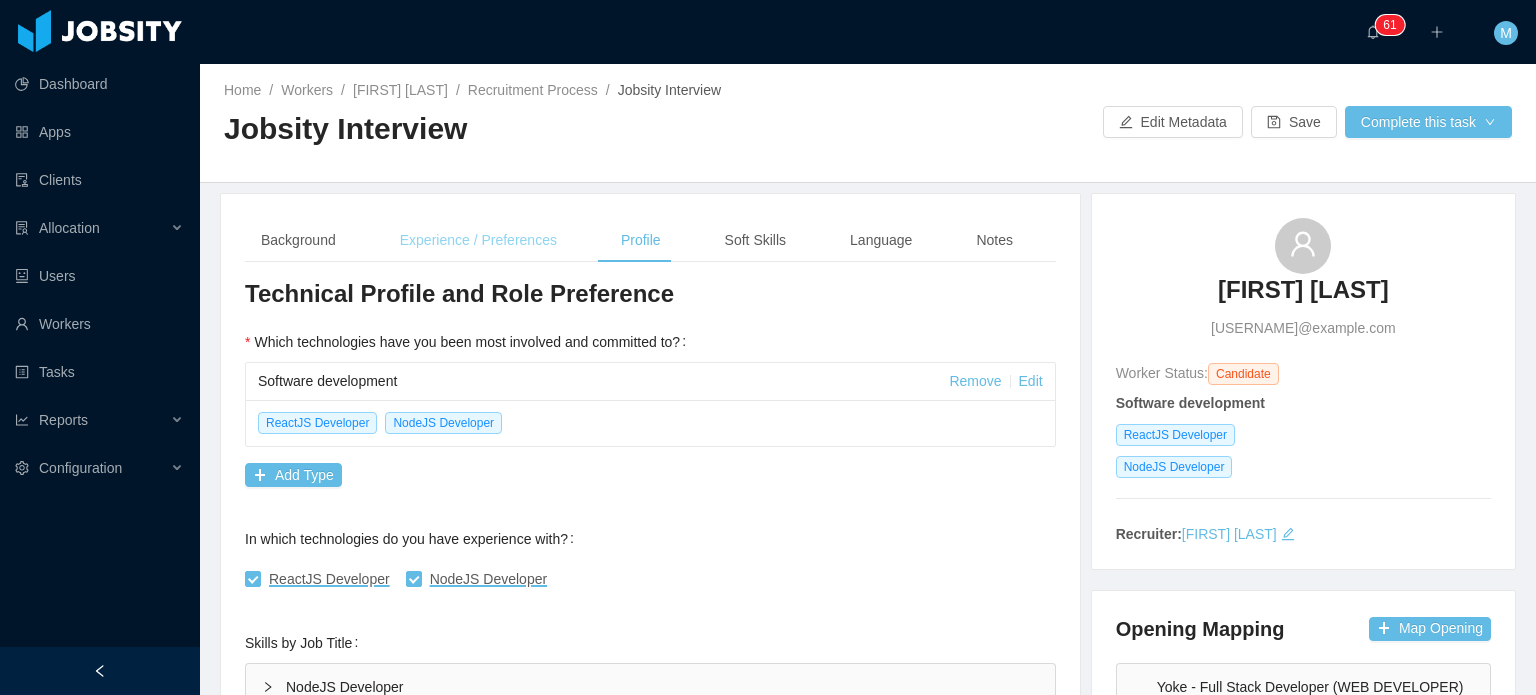 click on "Experience / Preferences" at bounding box center [478, 240] 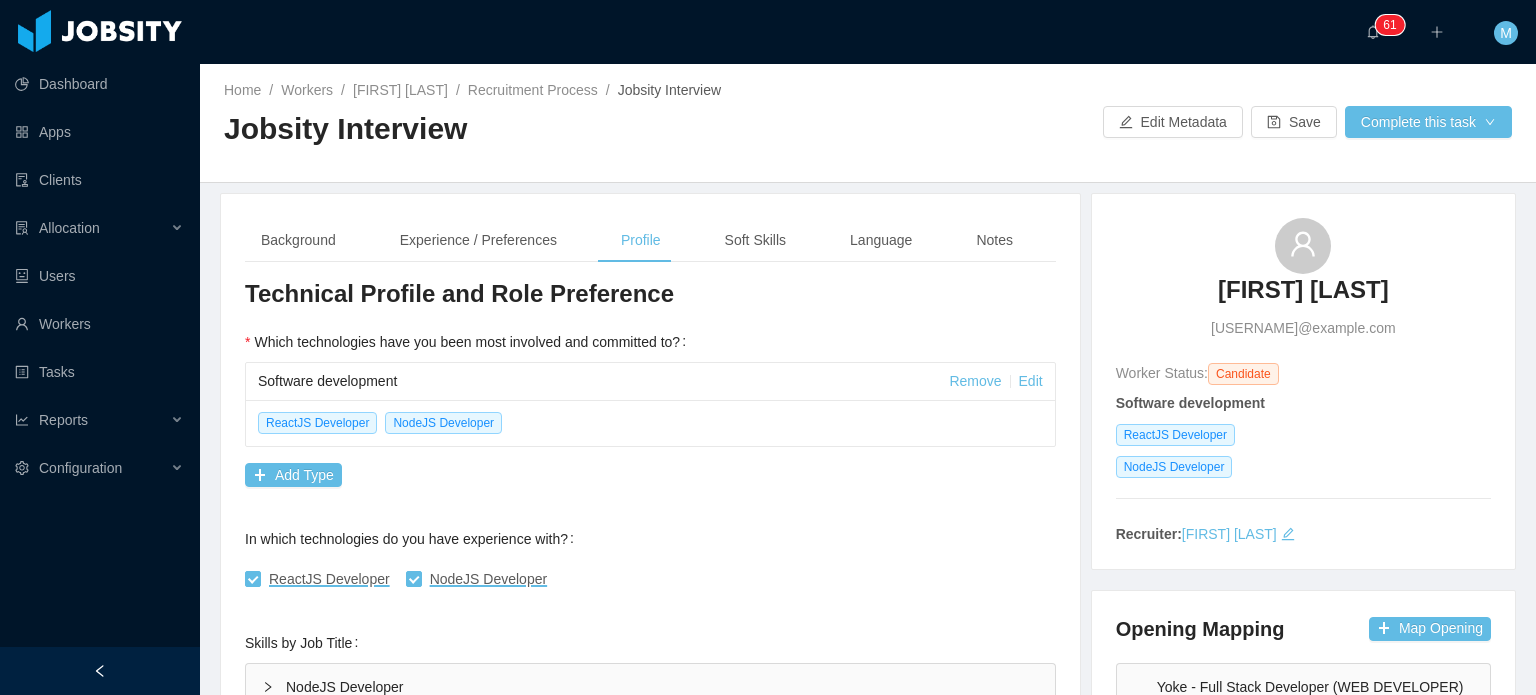 type 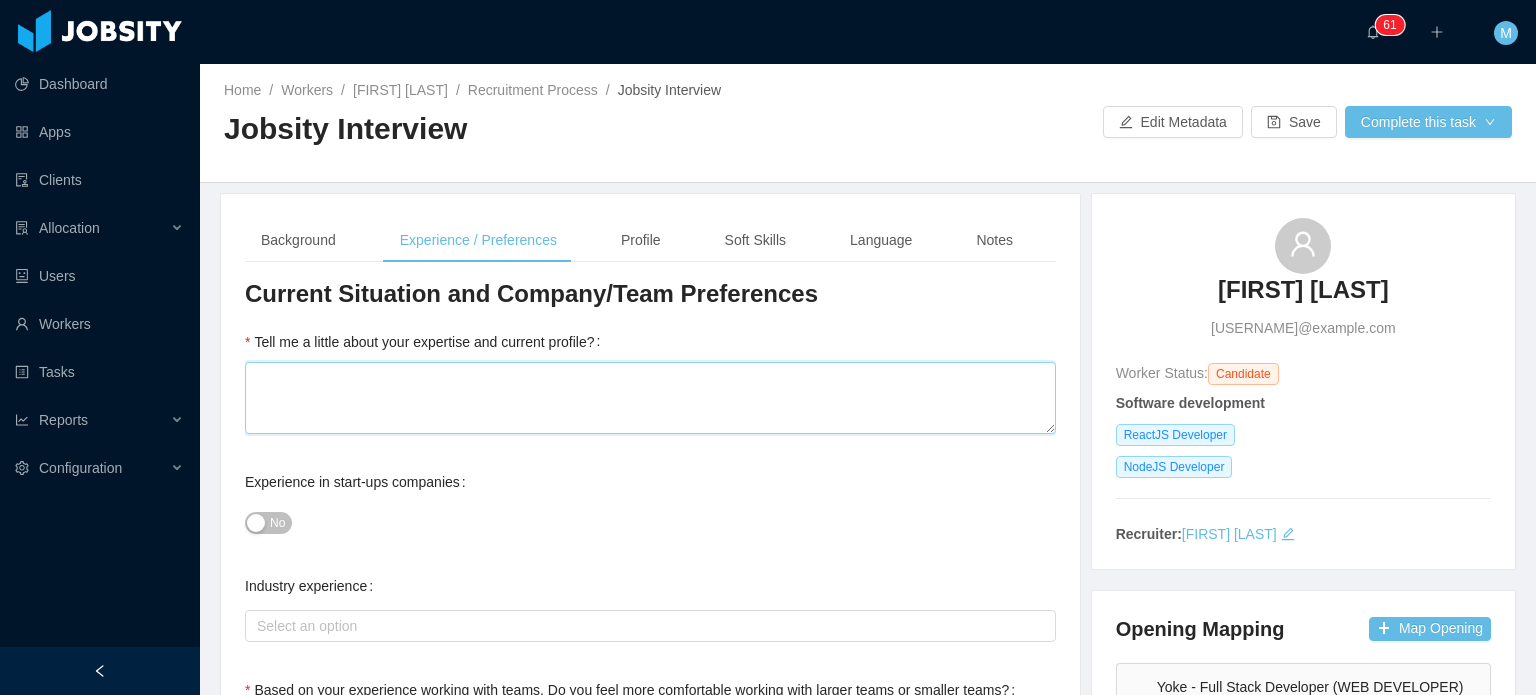 click on "Tell me a little about your expertise and current profile?" at bounding box center [650, 398] 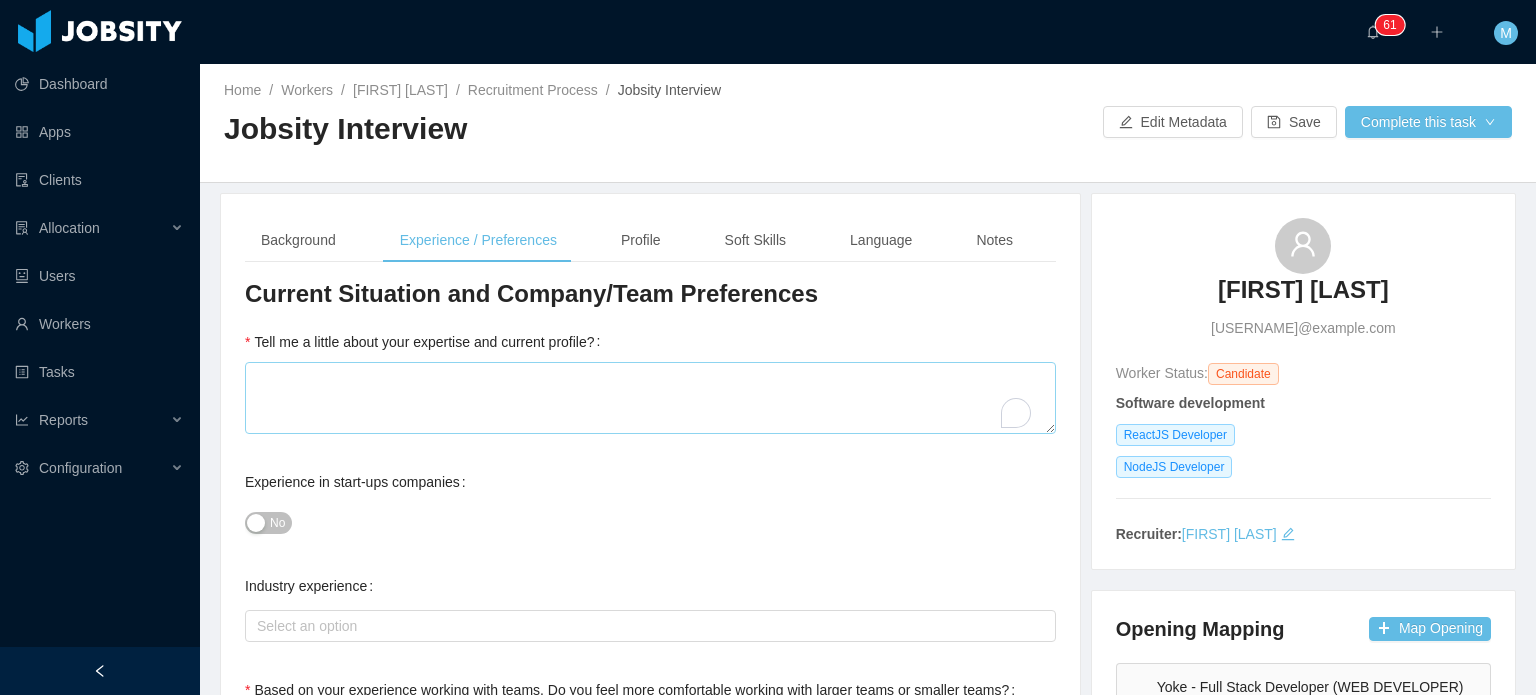 click on "Tell me a little about your expertise and current profile?" at bounding box center [426, 342] 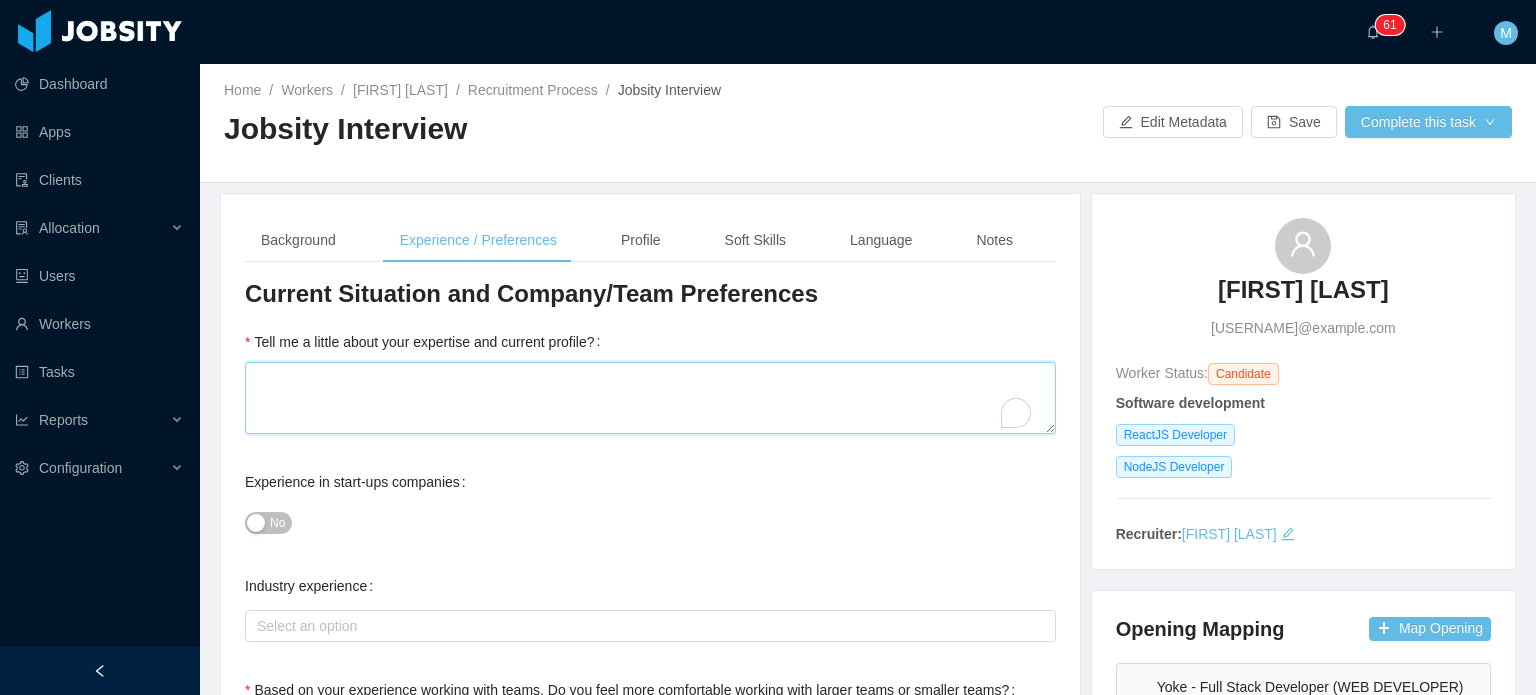 click on "Tell me a little about your expertise and current profile?" at bounding box center [650, 398] 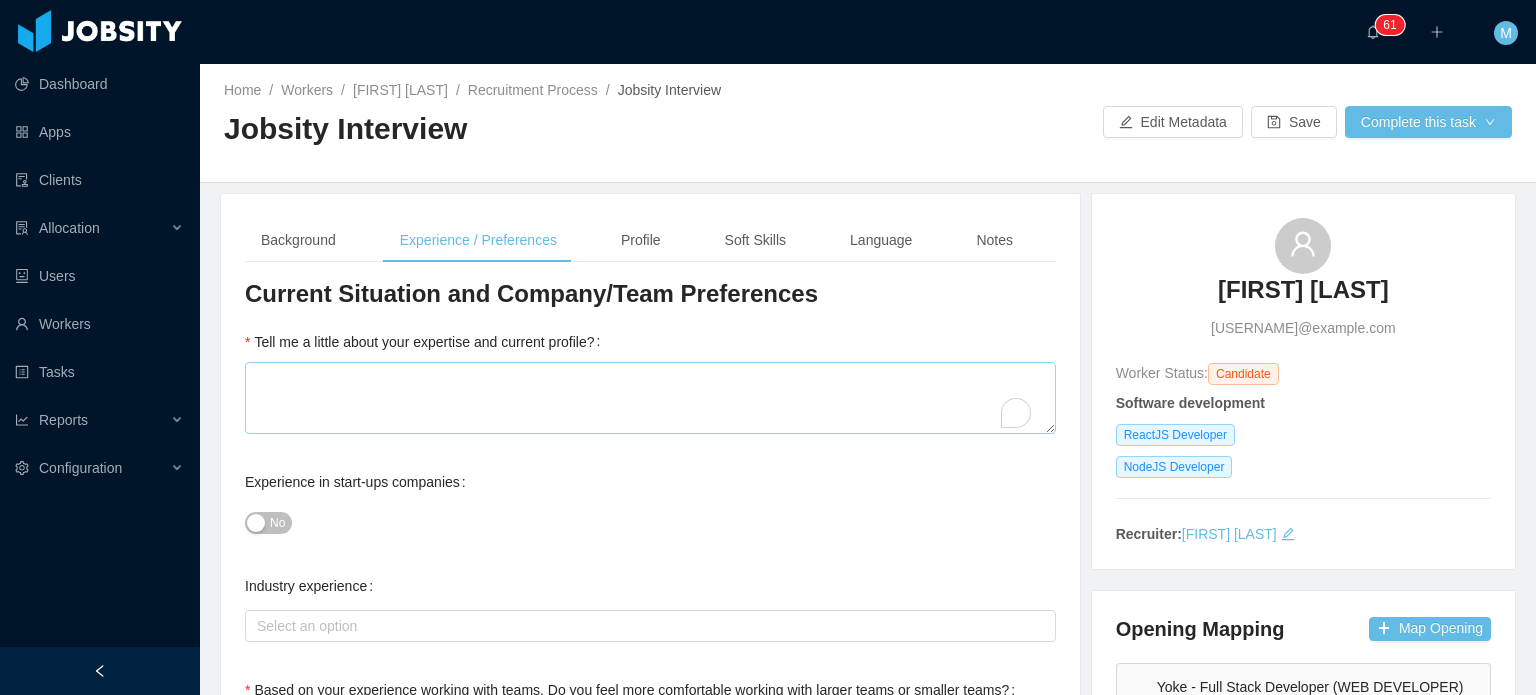 click on "Tell me a little about your expertise and current profile?" at bounding box center (426, 342) 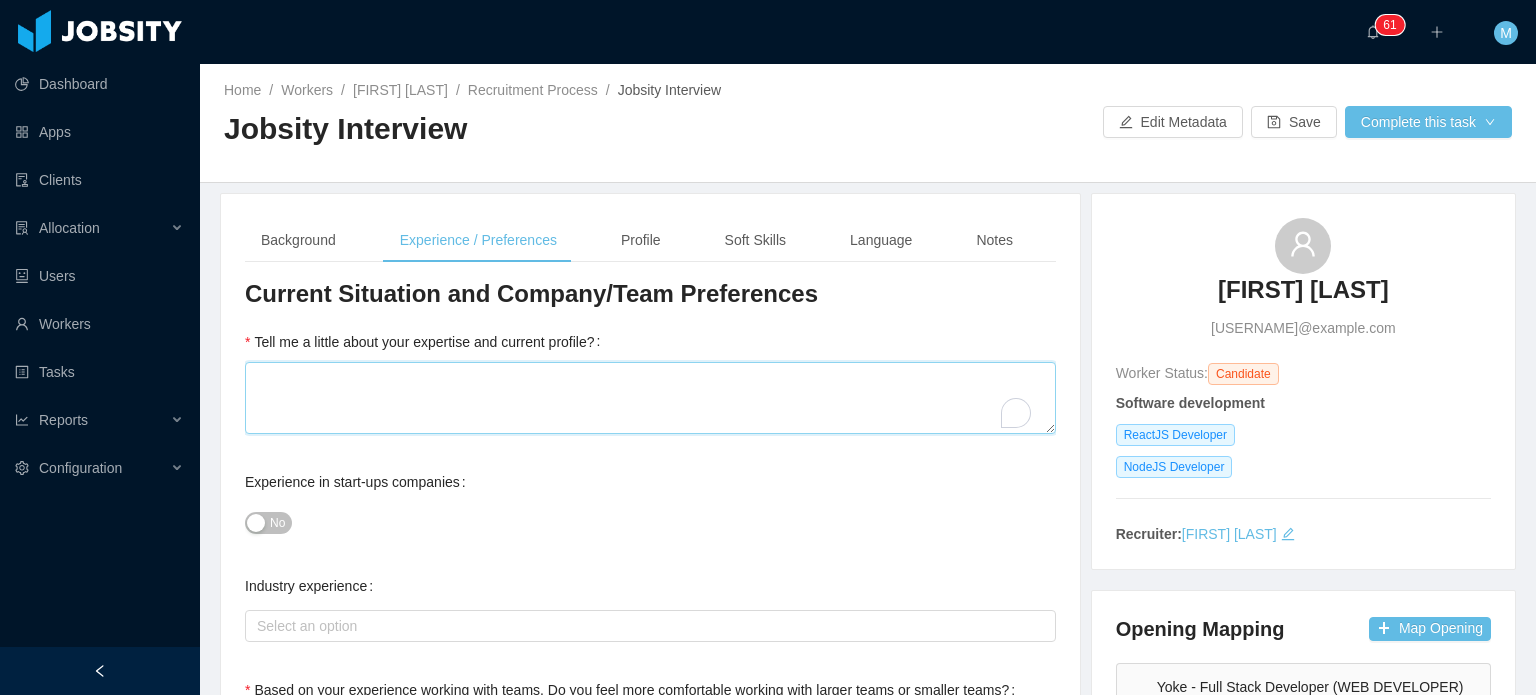 click on "Tell me a little about your expertise and current profile?" at bounding box center (650, 398) 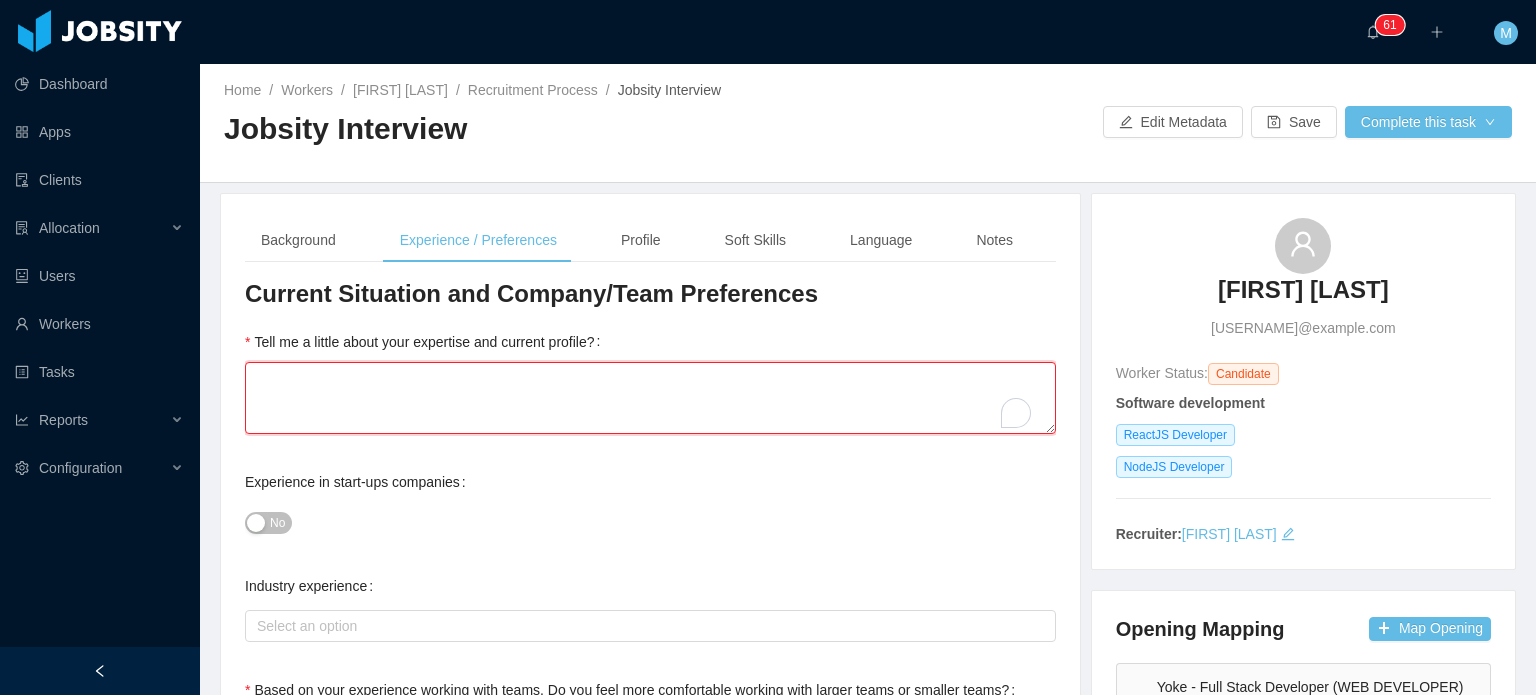 click on "Tell me a little about your expertise and current profile?" at bounding box center [650, 398] 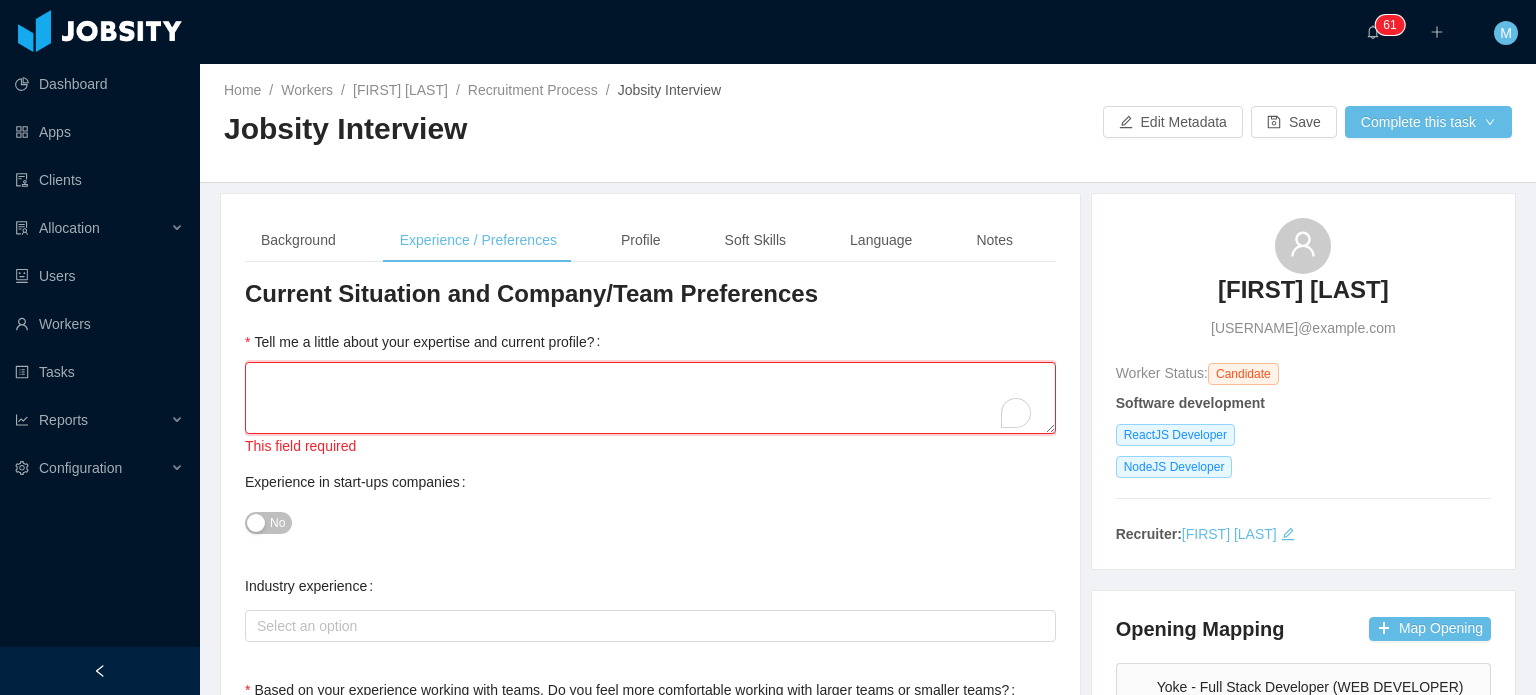 type on "*" 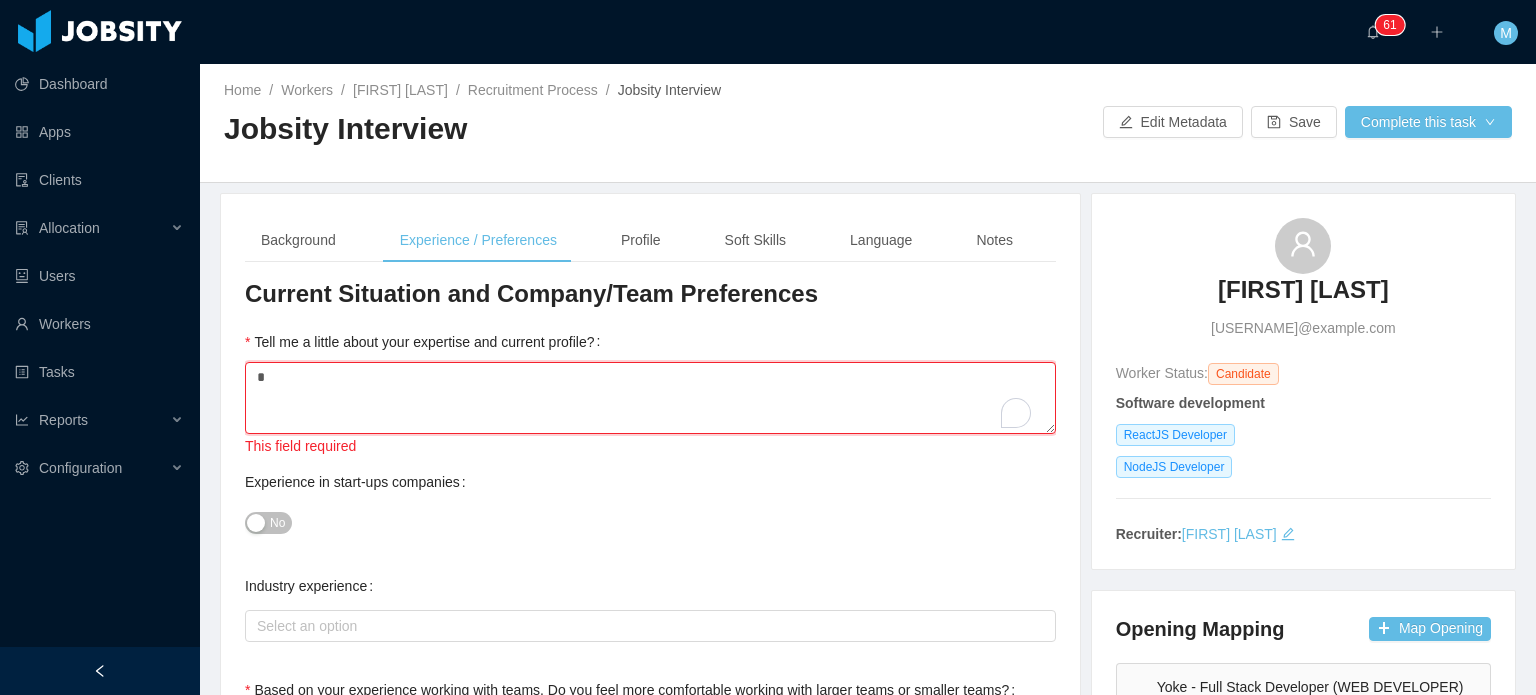 type 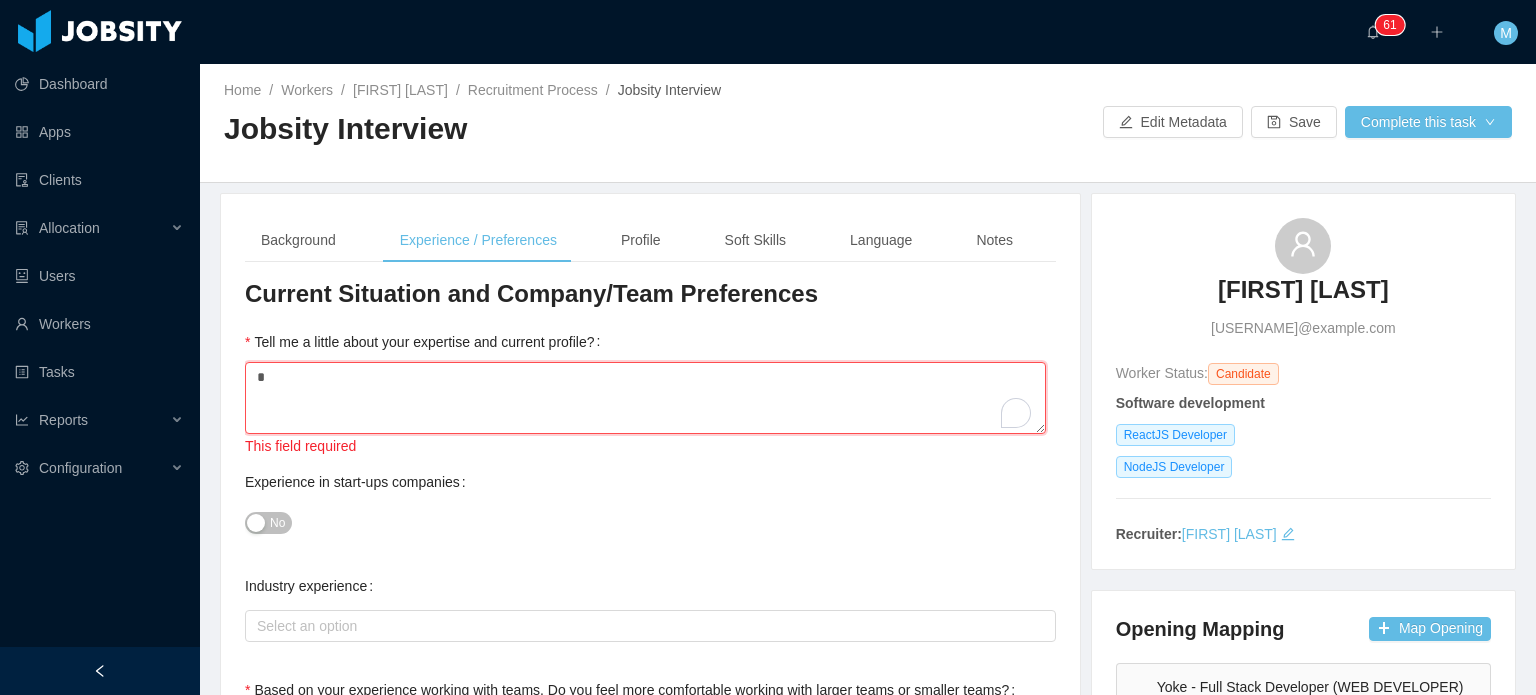 scroll, scrollTop: 104, scrollLeft: 0, axis: vertical 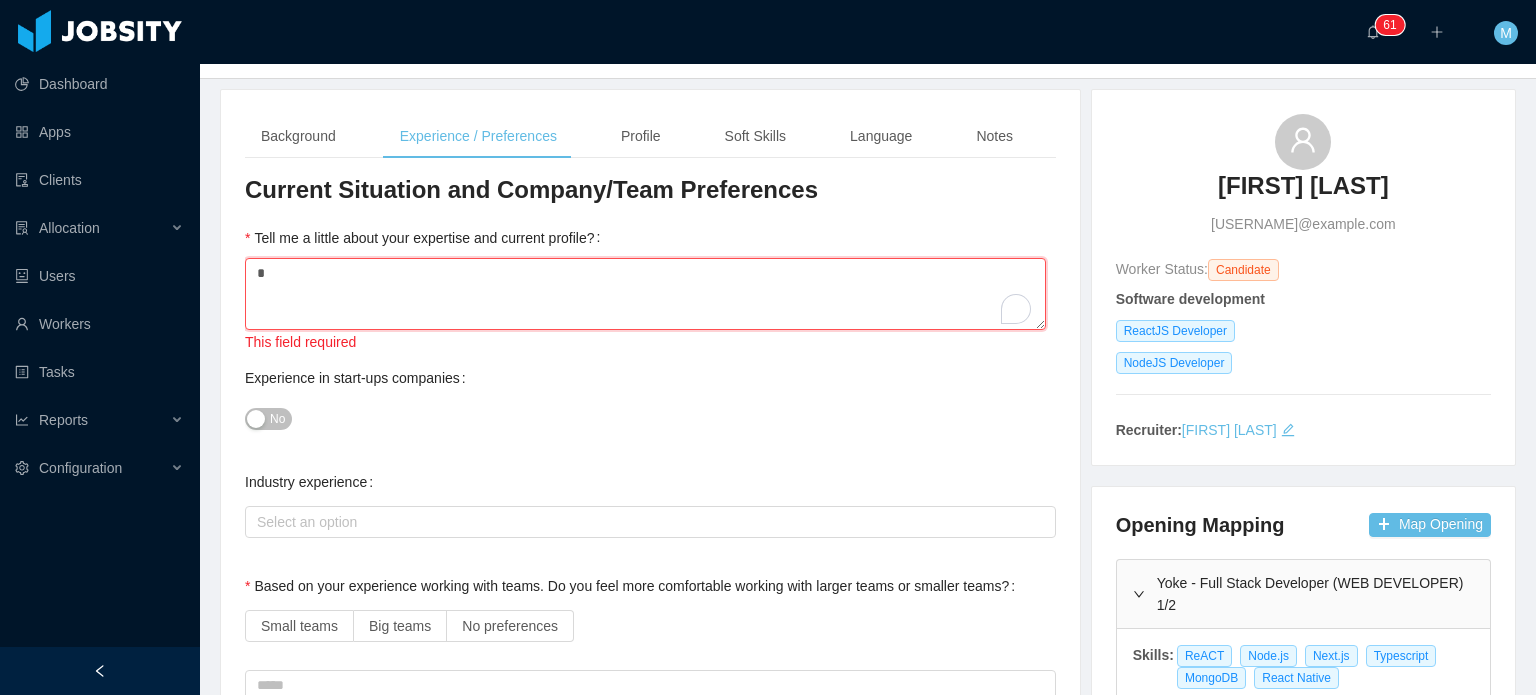 type on "*" 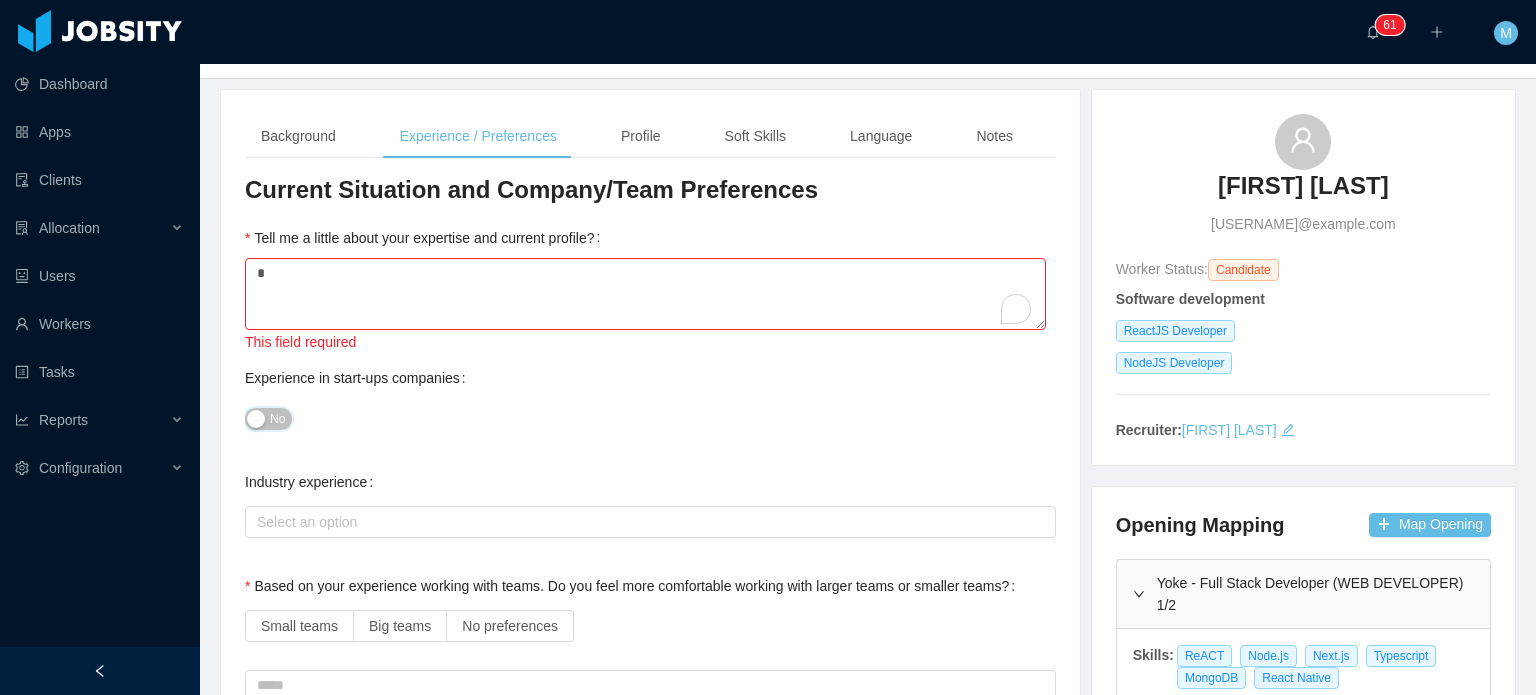 drag, startPoint x: 272, startPoint y: 411, endPoint x: 448, endPoint y: 344, distance: 188.32153 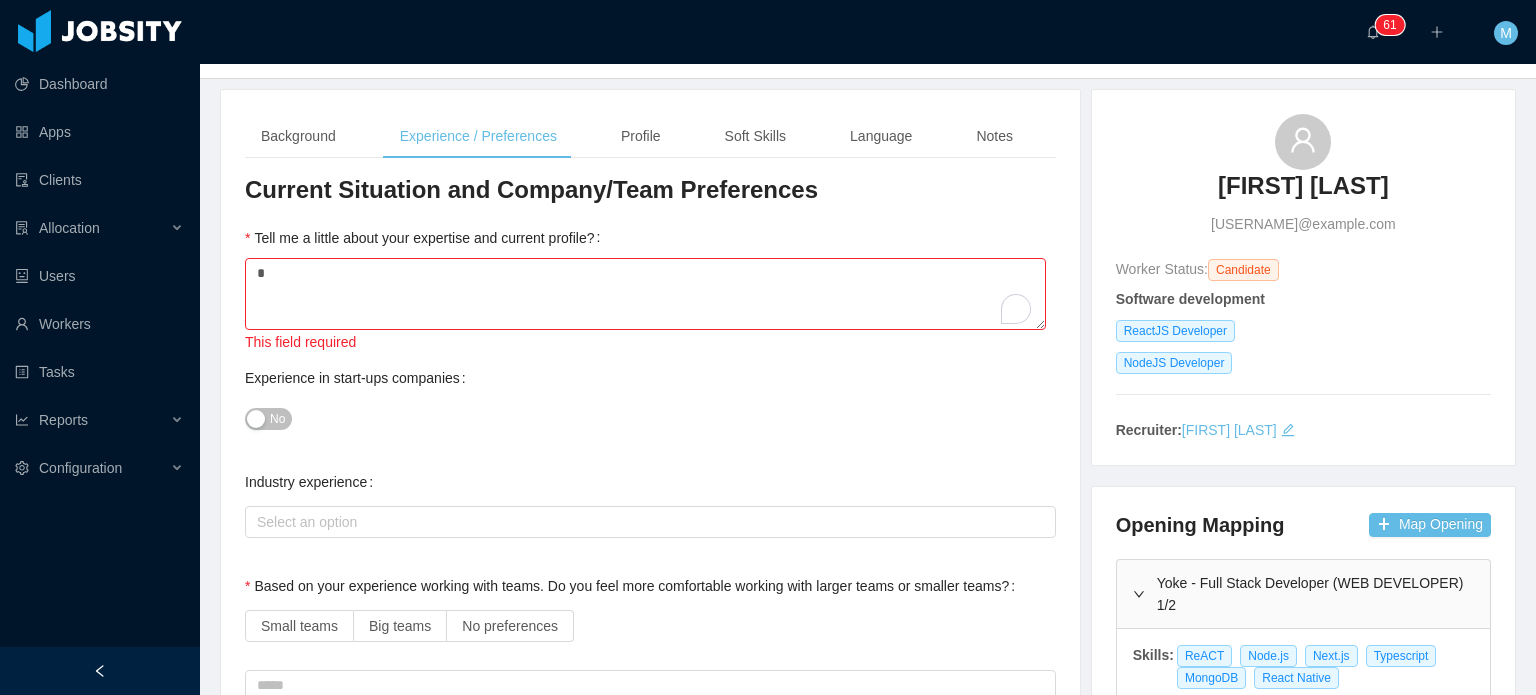 click on "No" at bounding box center (277, 419) 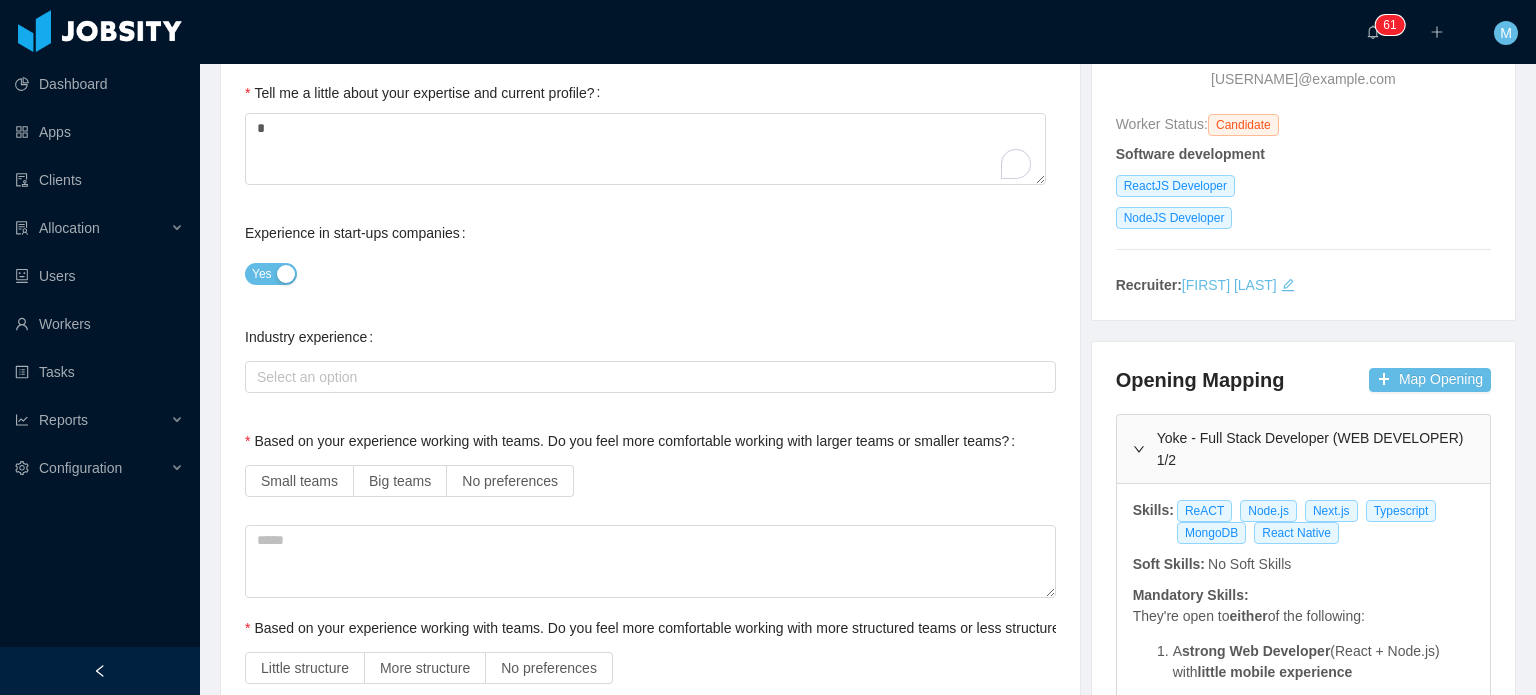 scroll, scrollTop: 304, scrollLeft: 0, axis: vertical 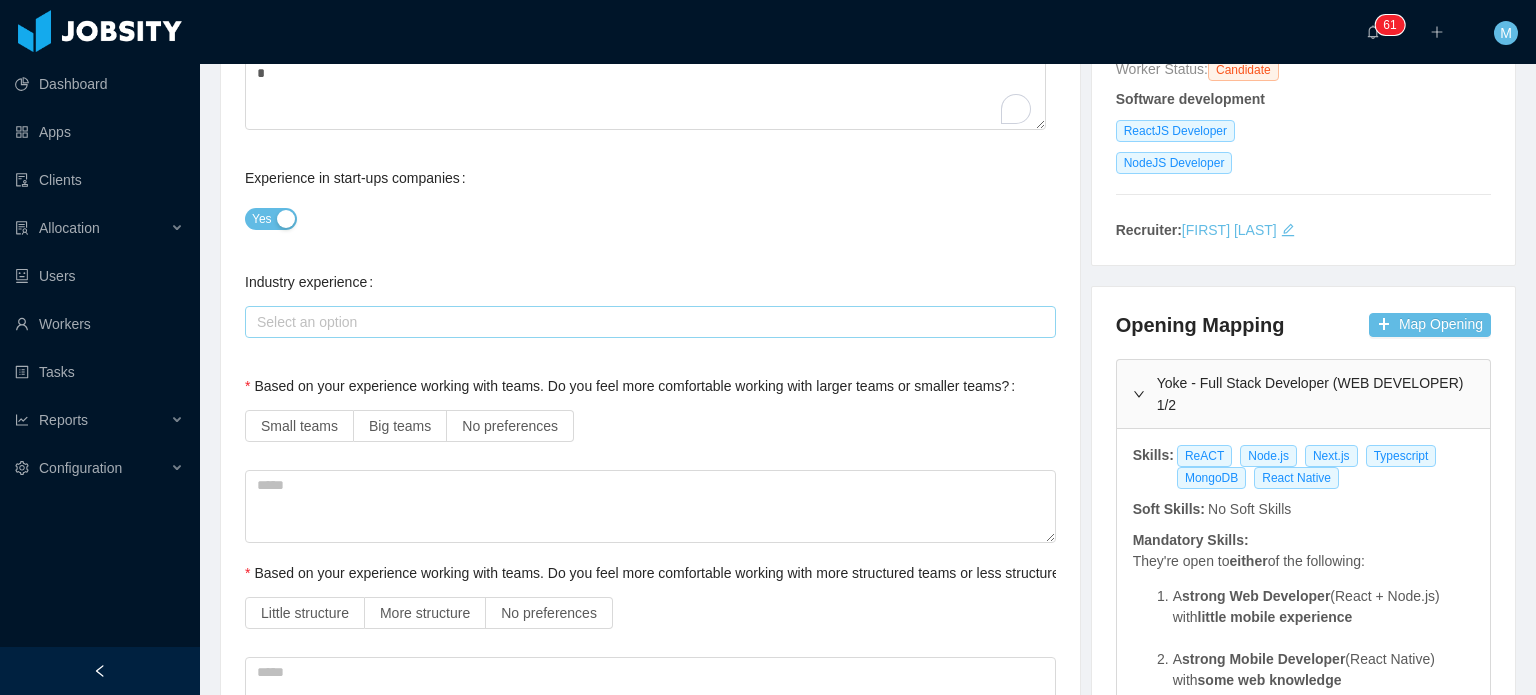click on "Select an option" at bounding box center (646, 322) 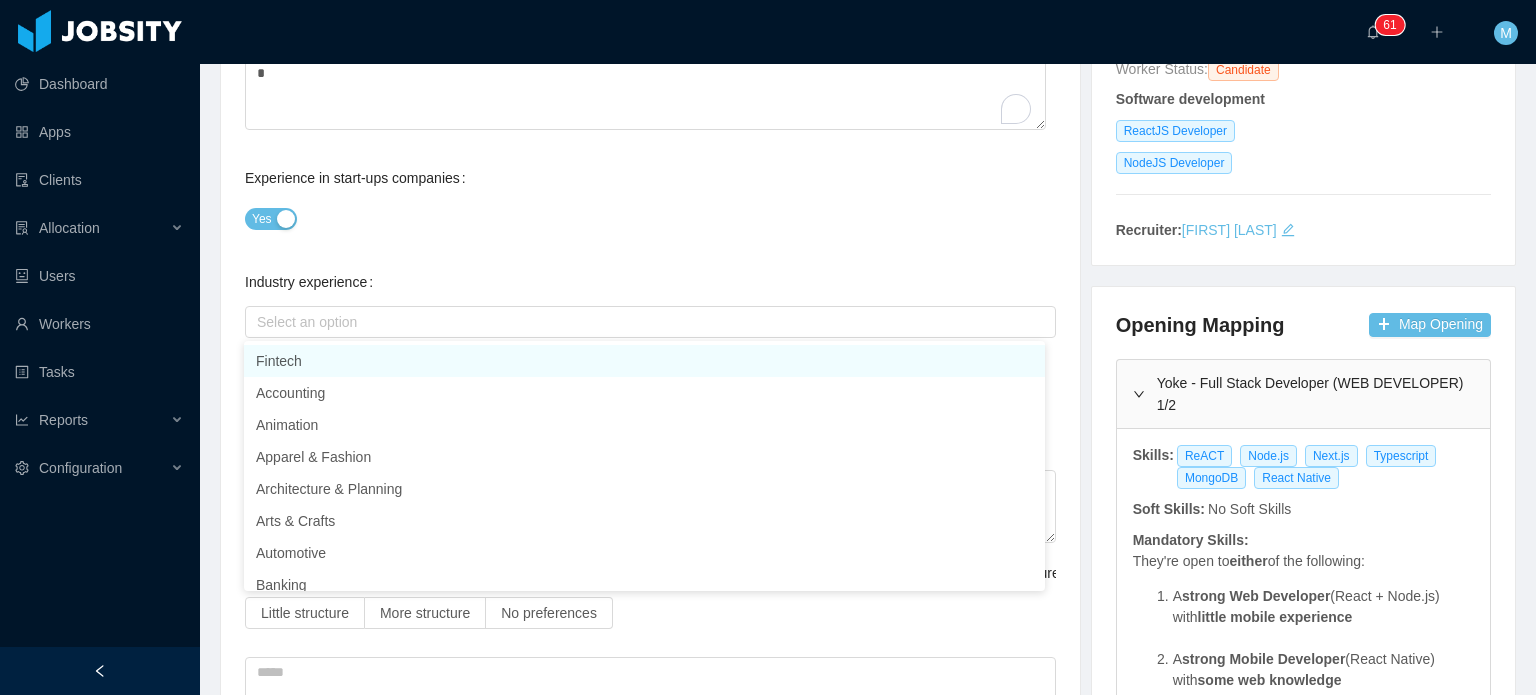 click on "Industry experience Select an option" at bounding box center (650, 302) 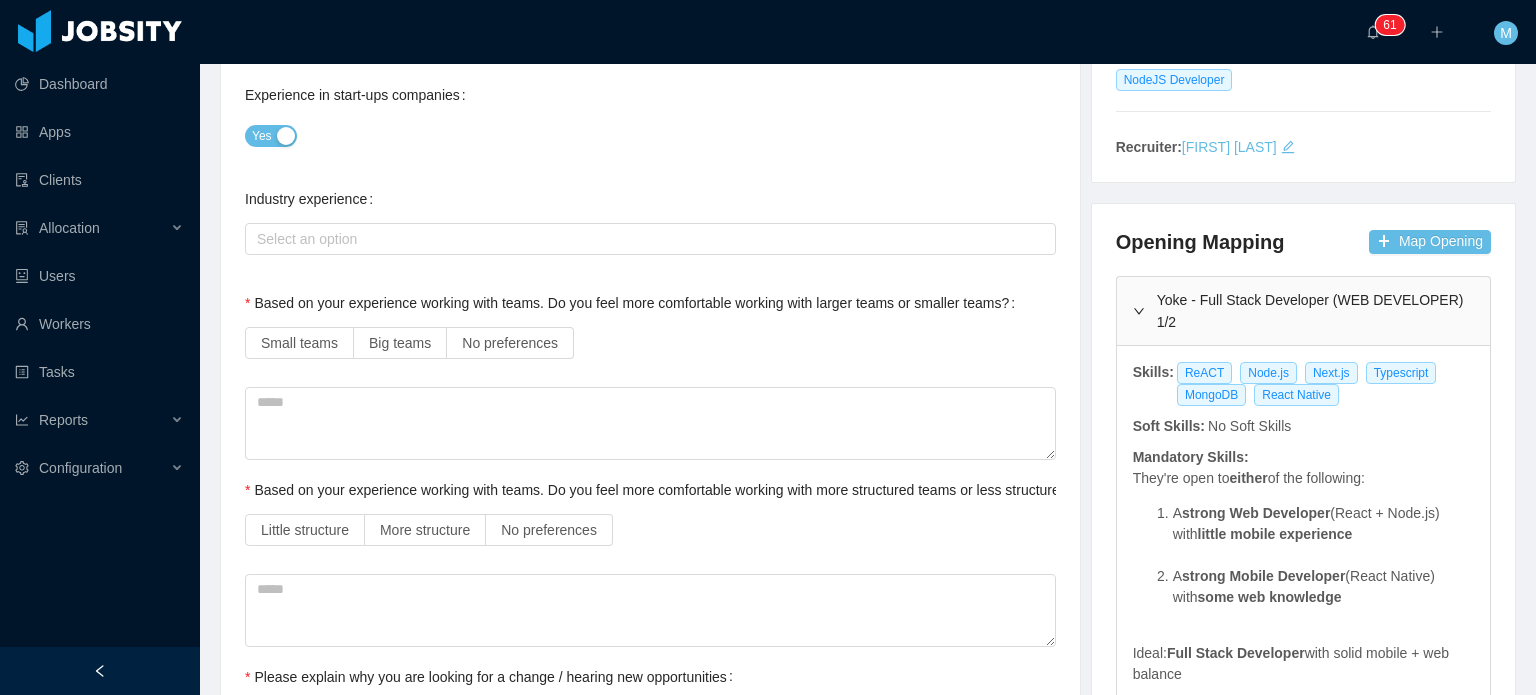 scroll, scrollTop: 404, scrollLeft: 0, axis: vertical 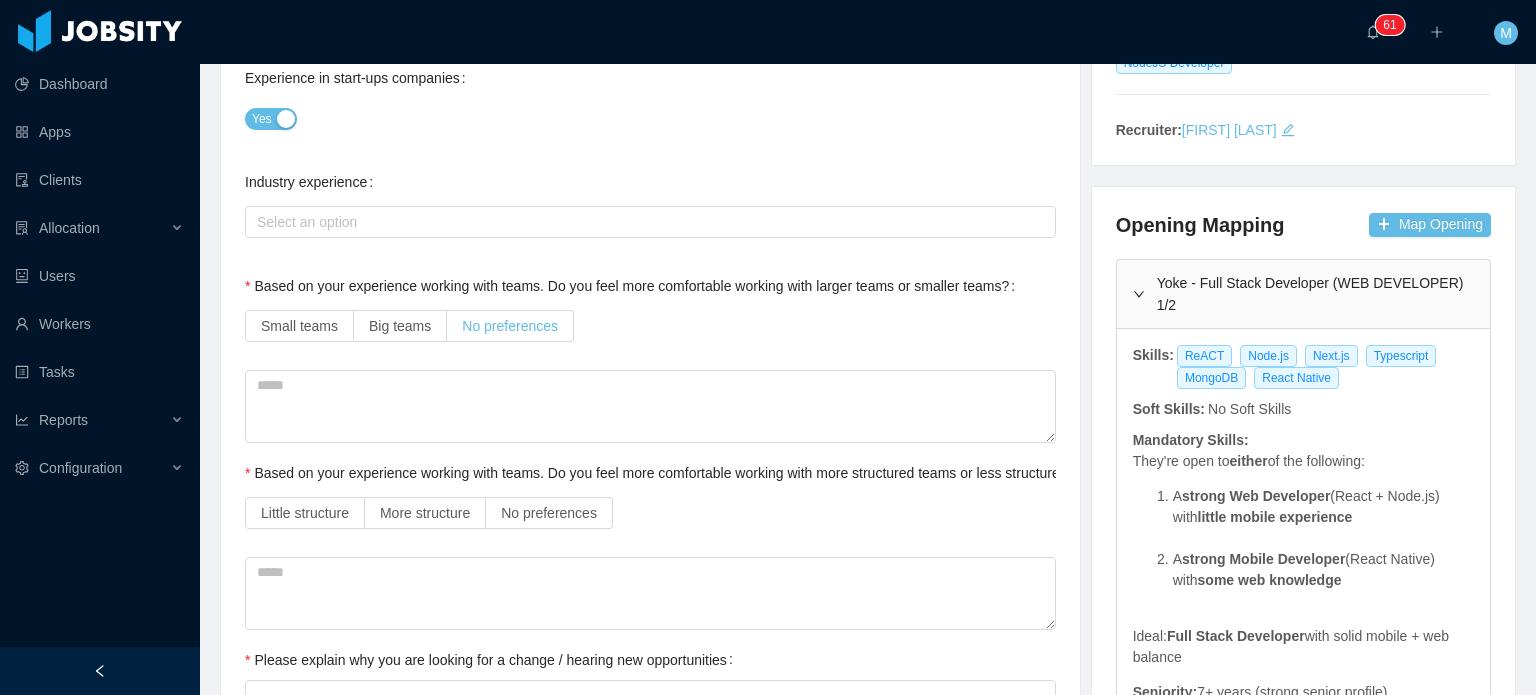 click on "No preferences" at bounding box center (510, 326) 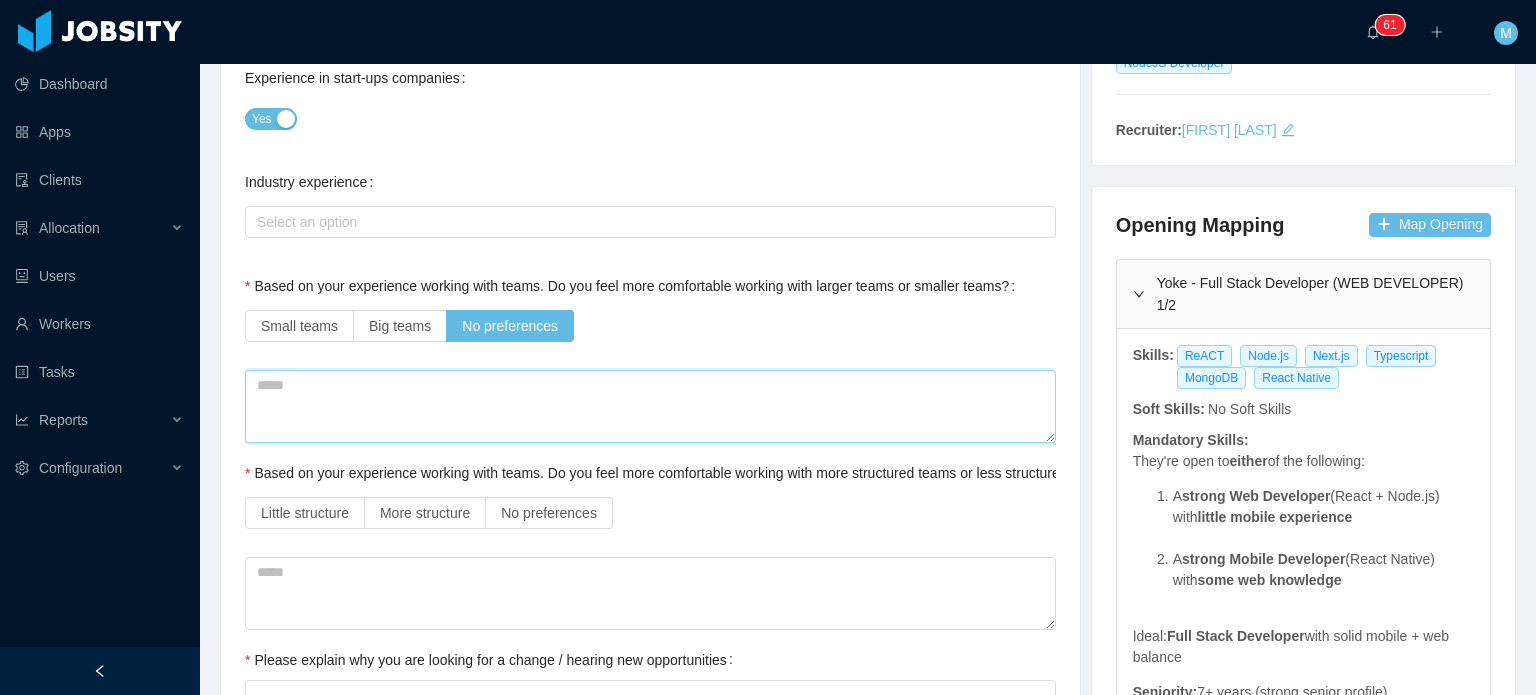 click at bounding box center [650, 406] 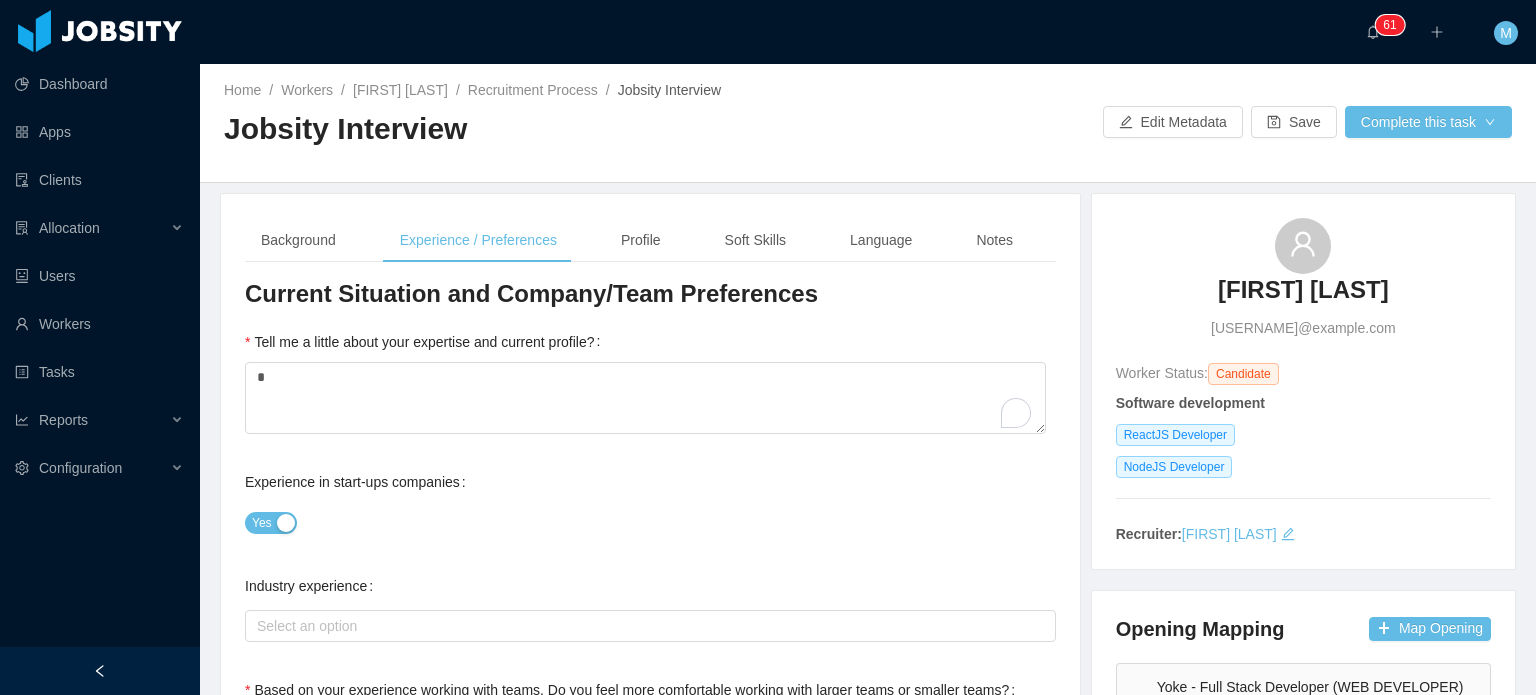 scroll, scrollTop: 500, scrollLeft: 0, axis: vertical 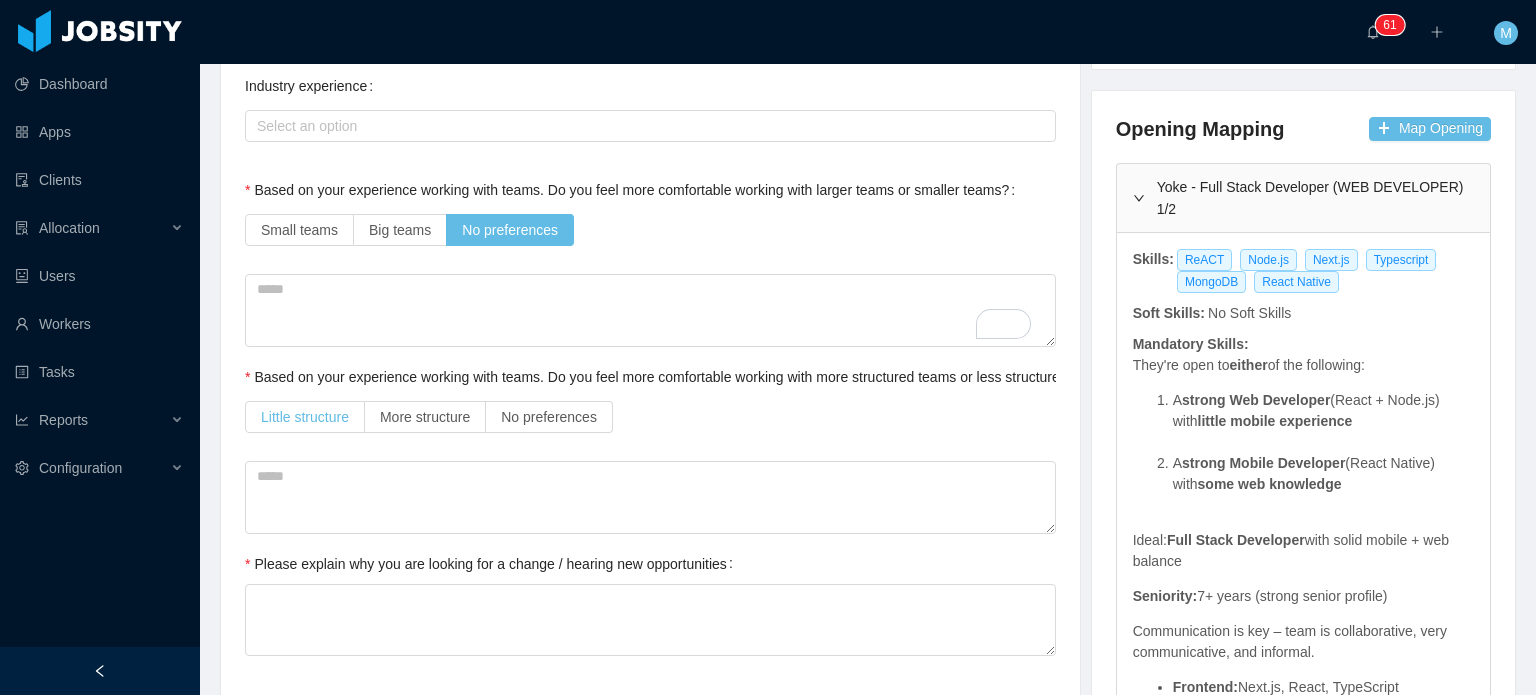 click on "Little structure" at bounding box center [305, 417] 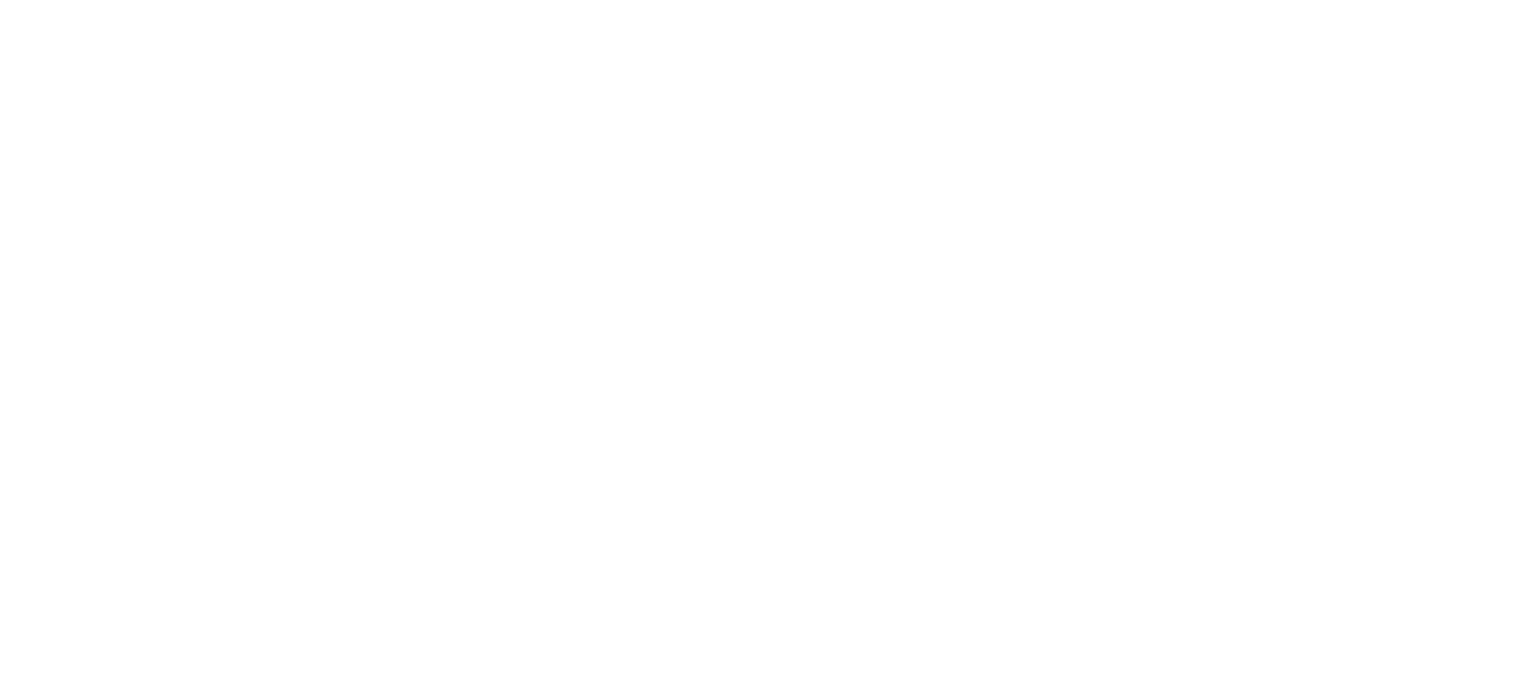 scroll, scrollTop: 0, scrollLeft: 0, axis: both 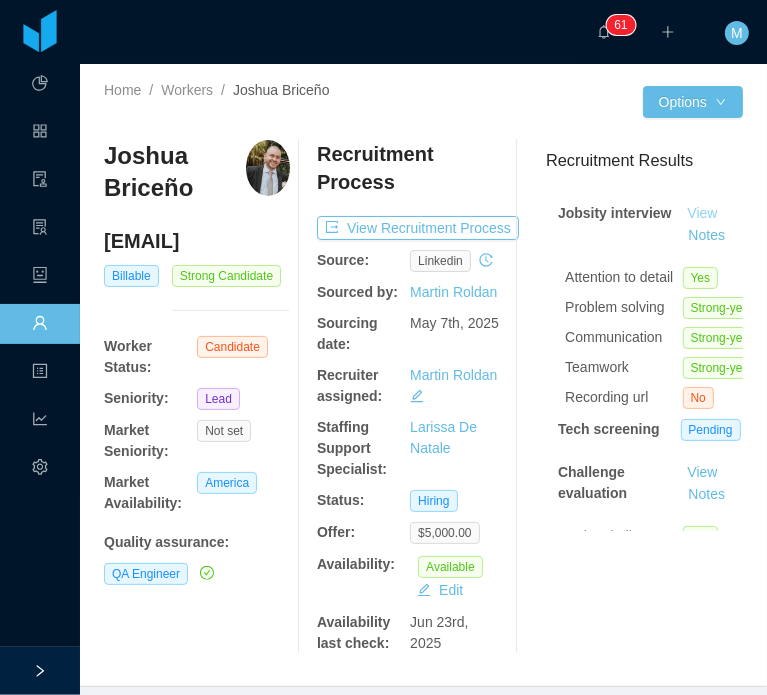 click on "View" at bounding box center [703, 213] 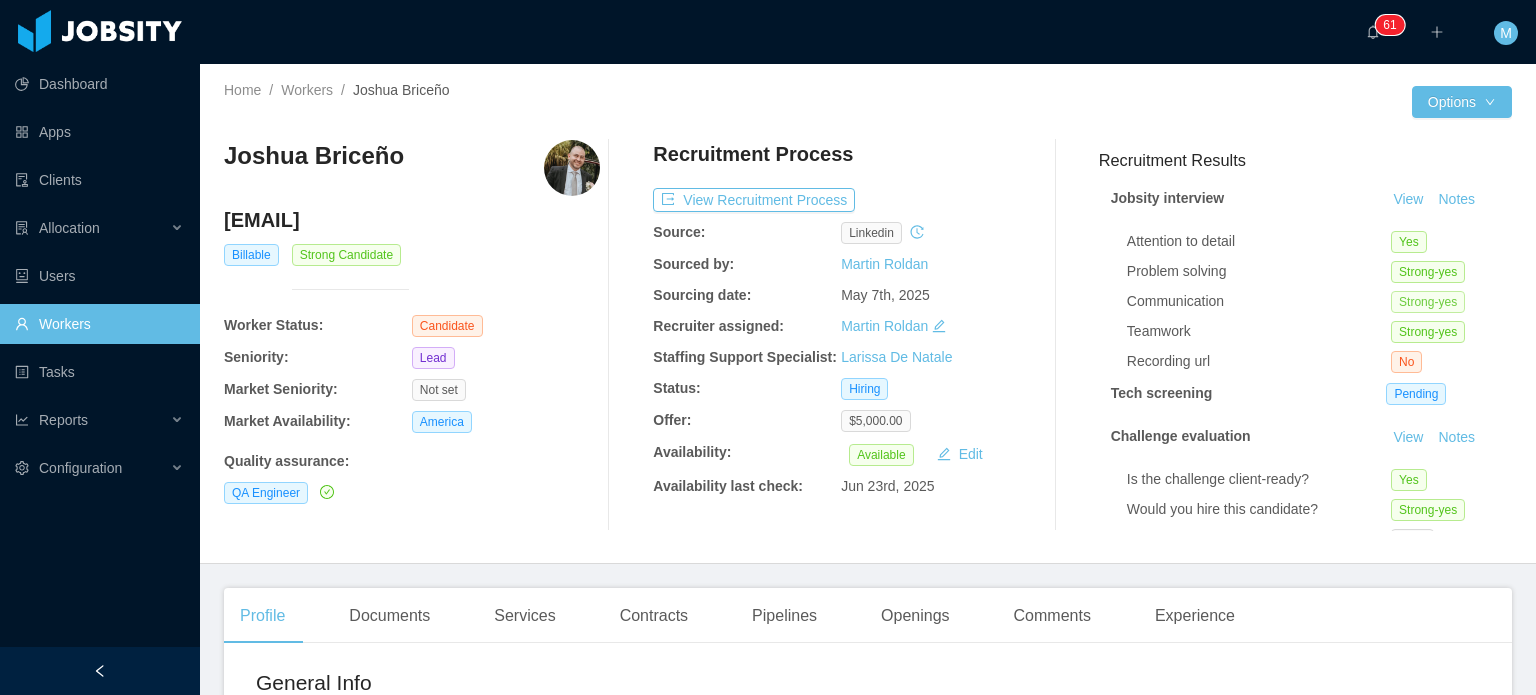 scroll, scrollTop: 0, scrollLeft: 0, axis: both 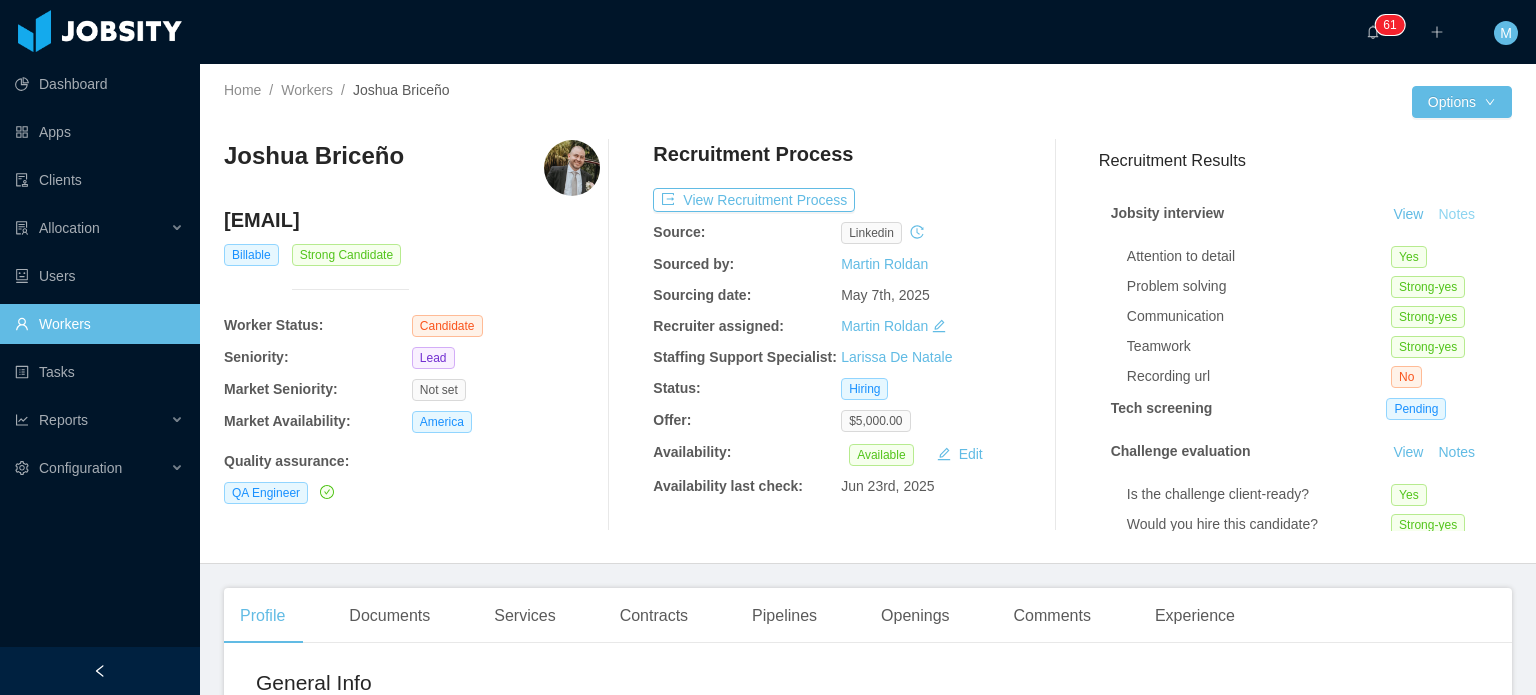 click on "Notes" at bounding box center (1456, 215) 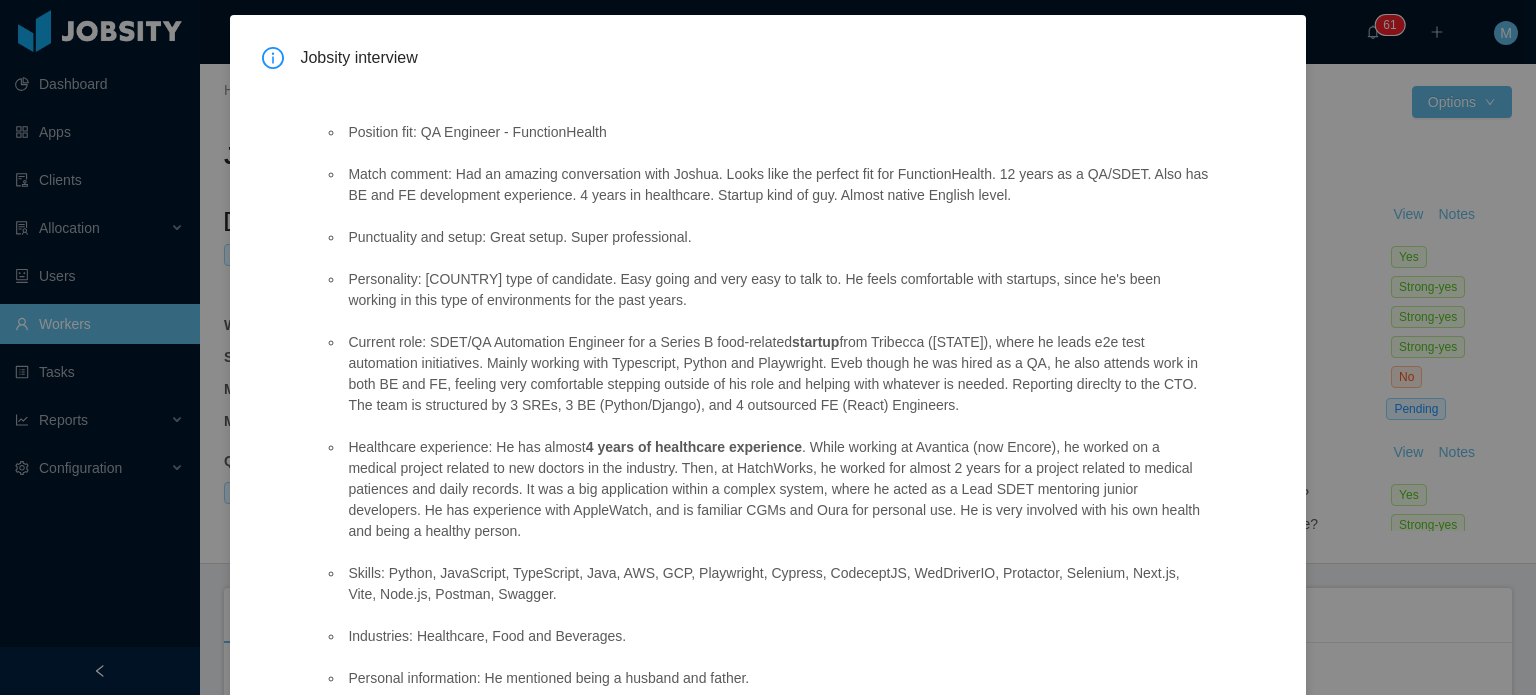 scroll, scrollTop: 38, scrollLeft: 0, axis: vertical 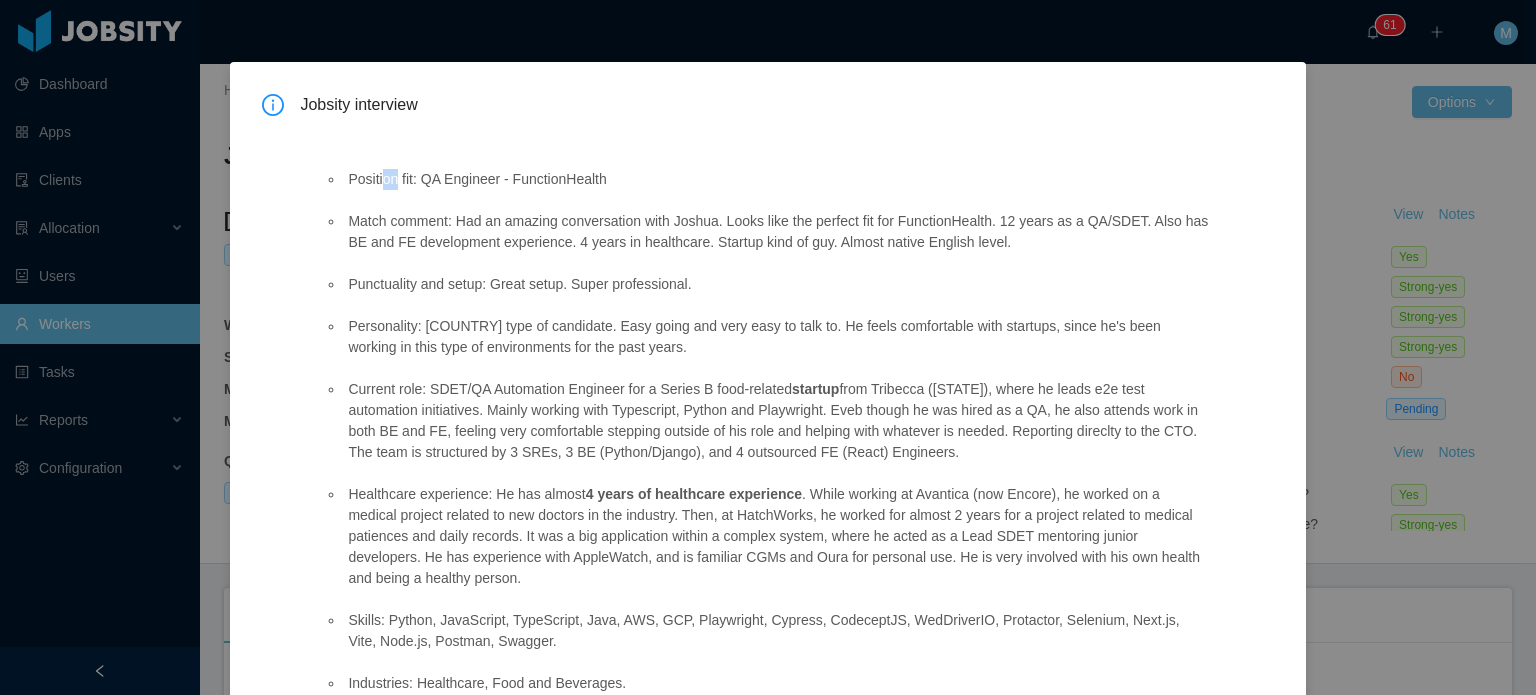 drag, startPoint x: 393, startPoint y: 171, endPoint x: 635, endPoint y: 225, distance: 247.95161 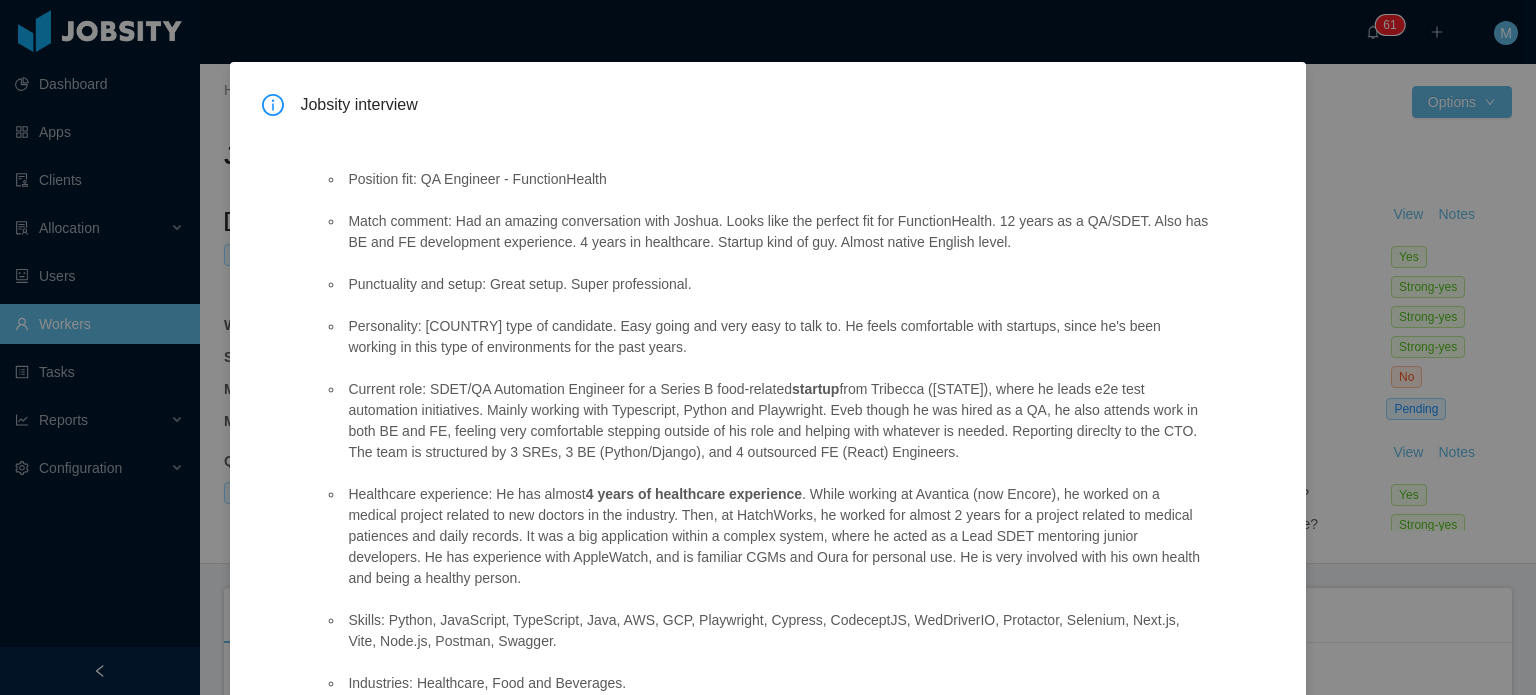 click on "Match comment: Had an amazing conversation with Joshua. Looks like the perfect fit for FunctionHealth. 12 years as a QA/SDET. Also has BE and FE development experience. 4 years in healthcare. Startup kind of guy. Almost native English level." at bounding box center (776, 232) 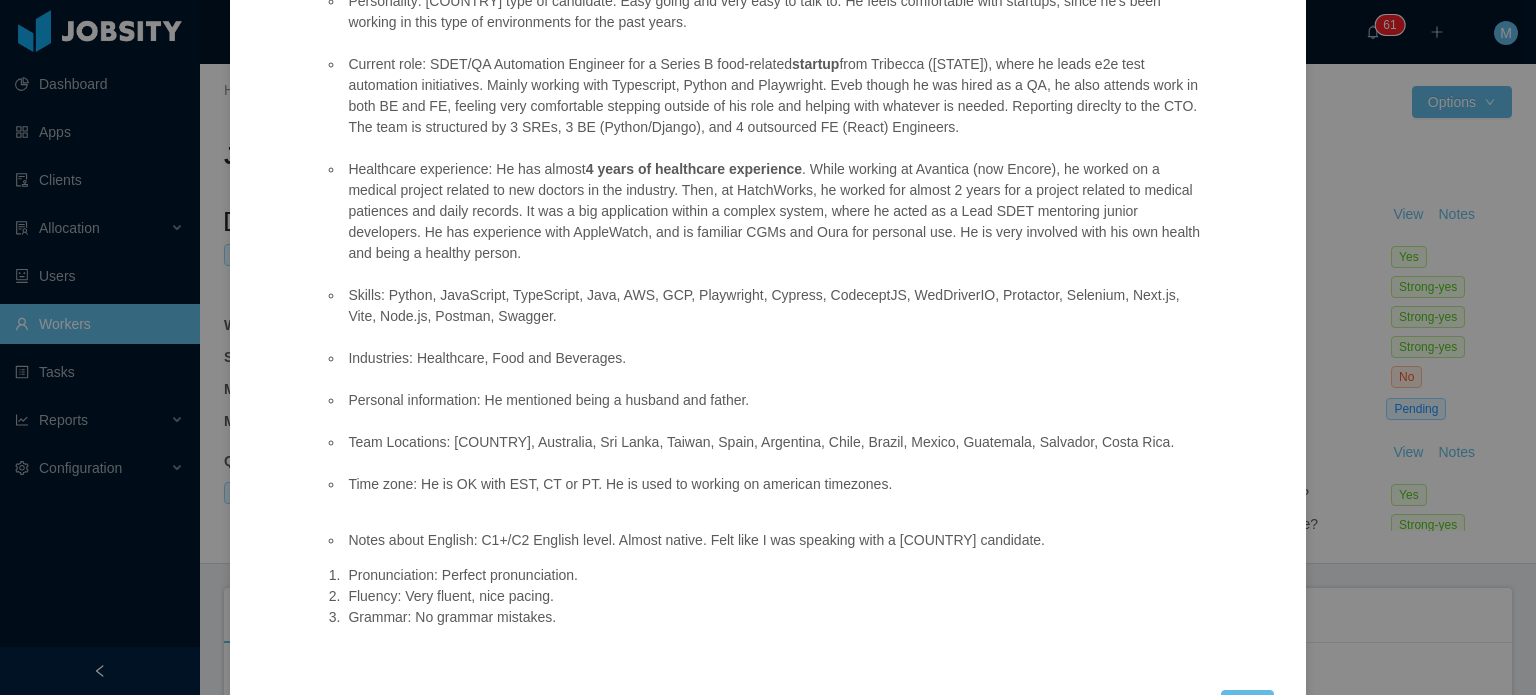 scroll, scrollTop: 438, scrollLeft: 0, axis: vertical 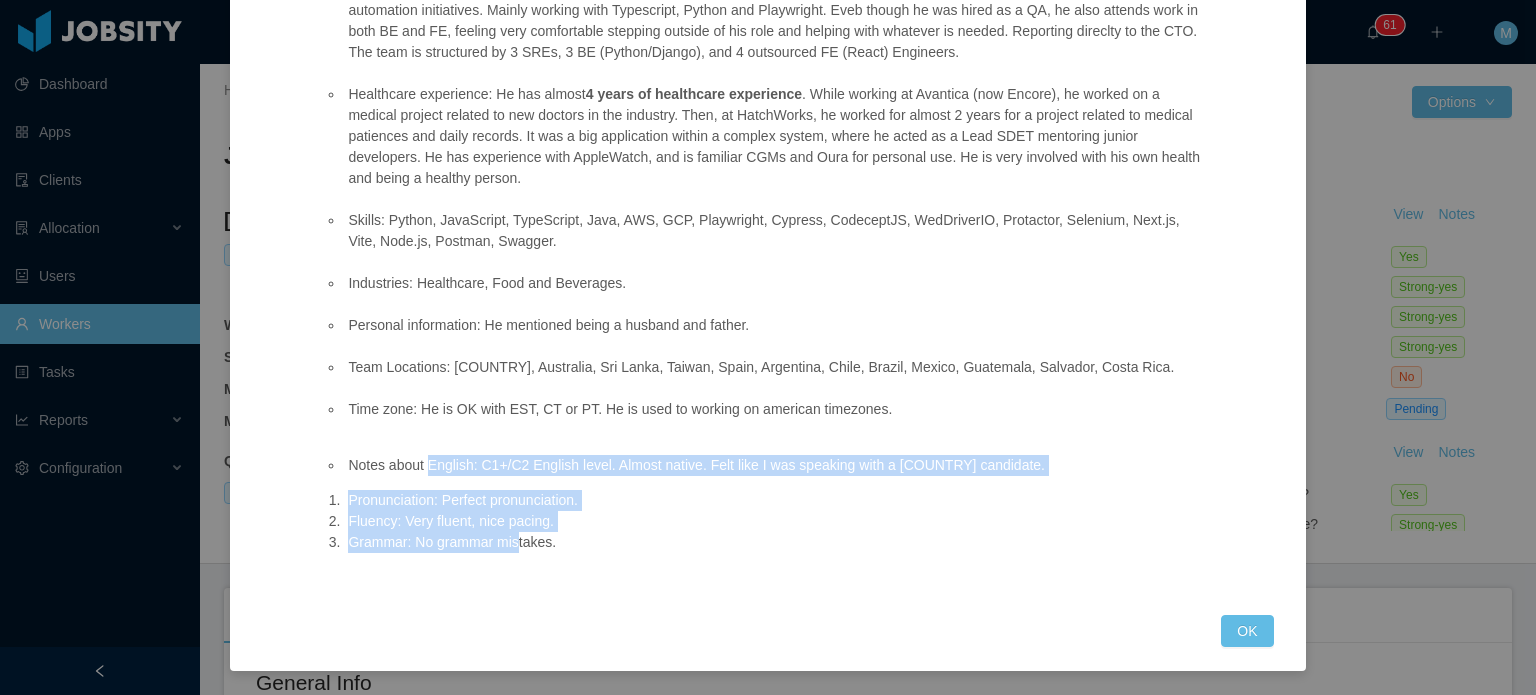 drag, startPoint x: 485, startPoint y: 516, endPoint x: 515, endPoint y: 534, distance: 34.98571 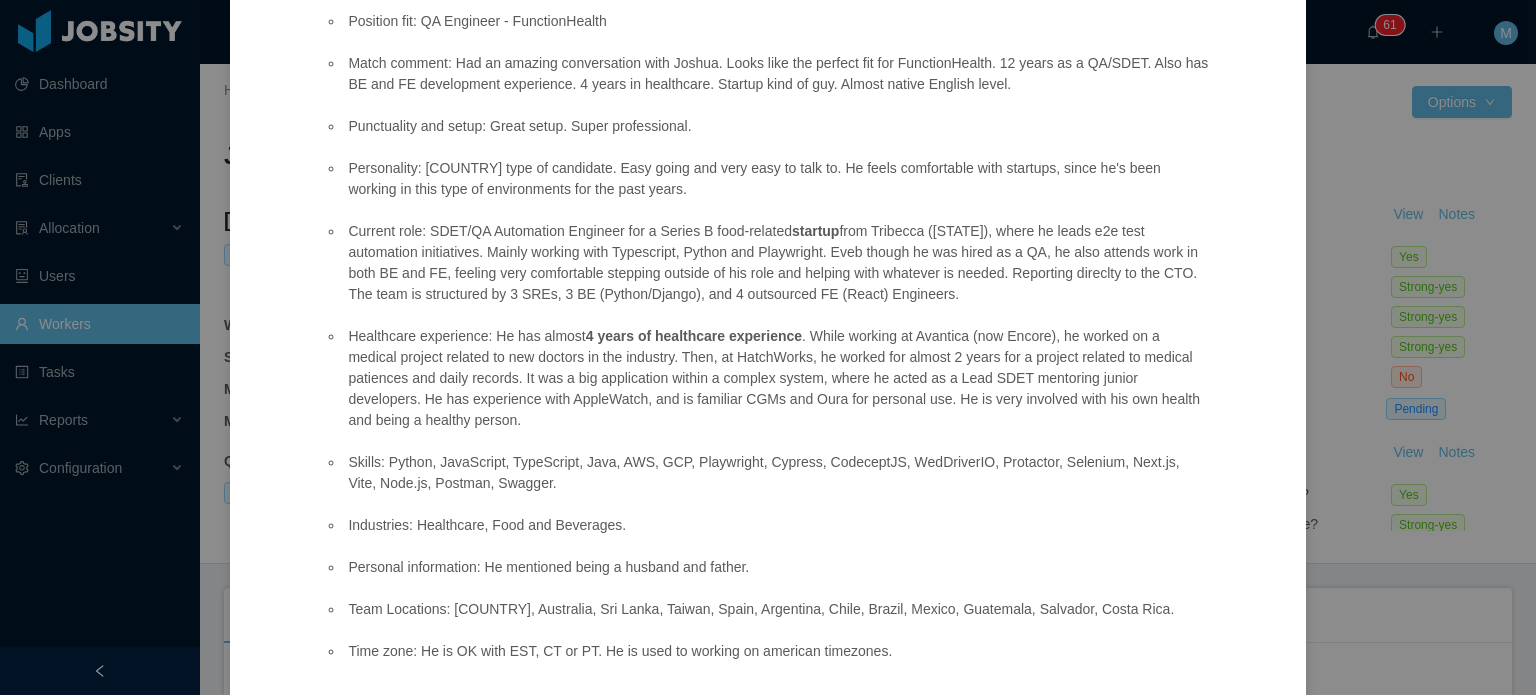scroll, scrollTop: 138, scrollLeft: 0, axis: vertical 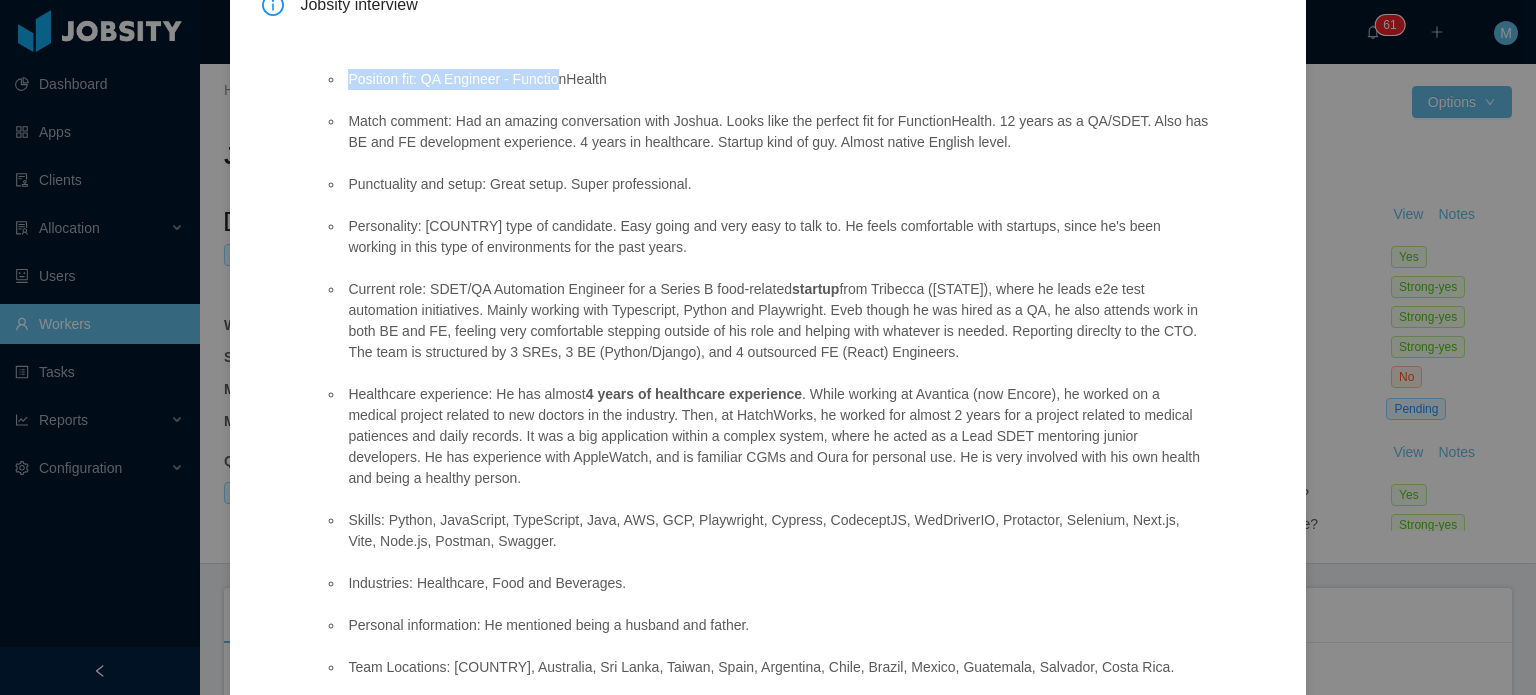 drag, startPoint x: 428, startPoint y: 98, endPoint x: 582, endPoint y: 84, distance: 154.63506 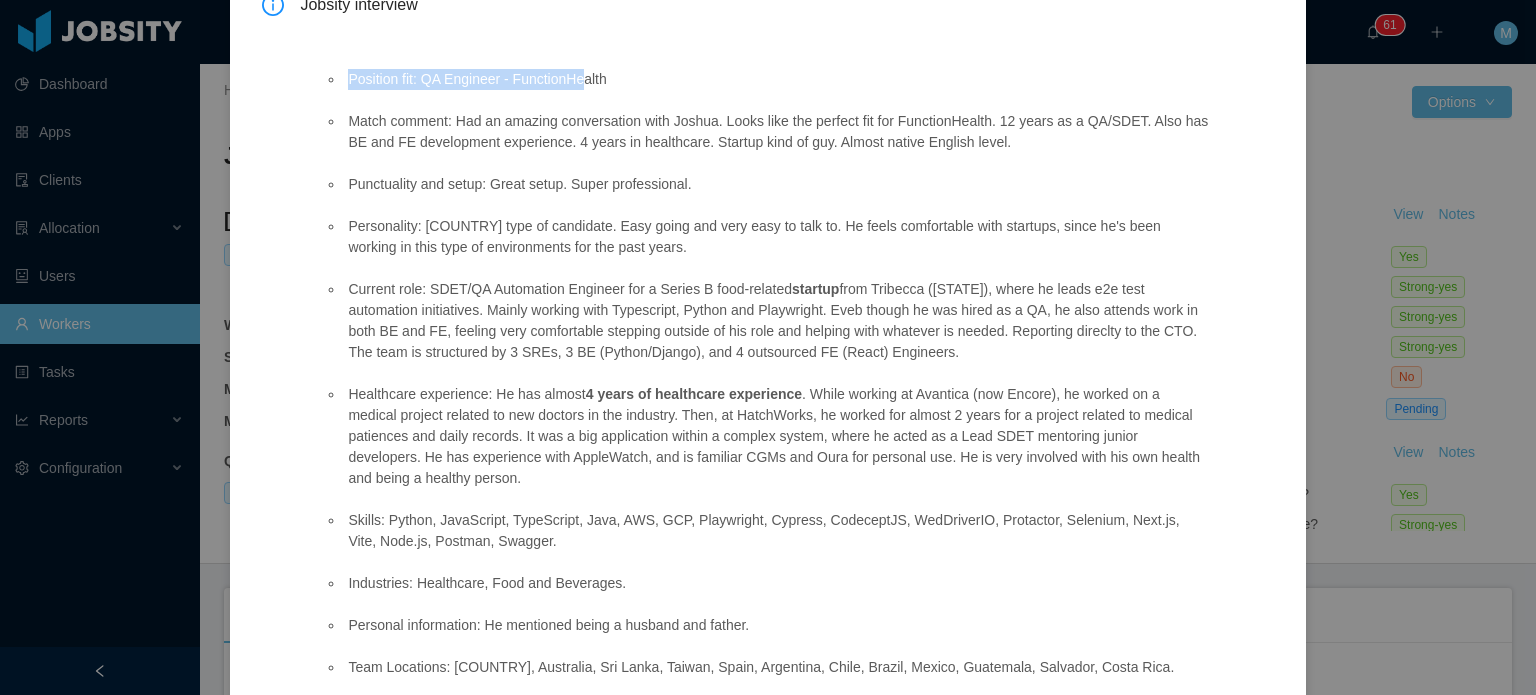 click on "Position fit: QA Engineer - FunctionHealth" at bounding box center (776, 79) 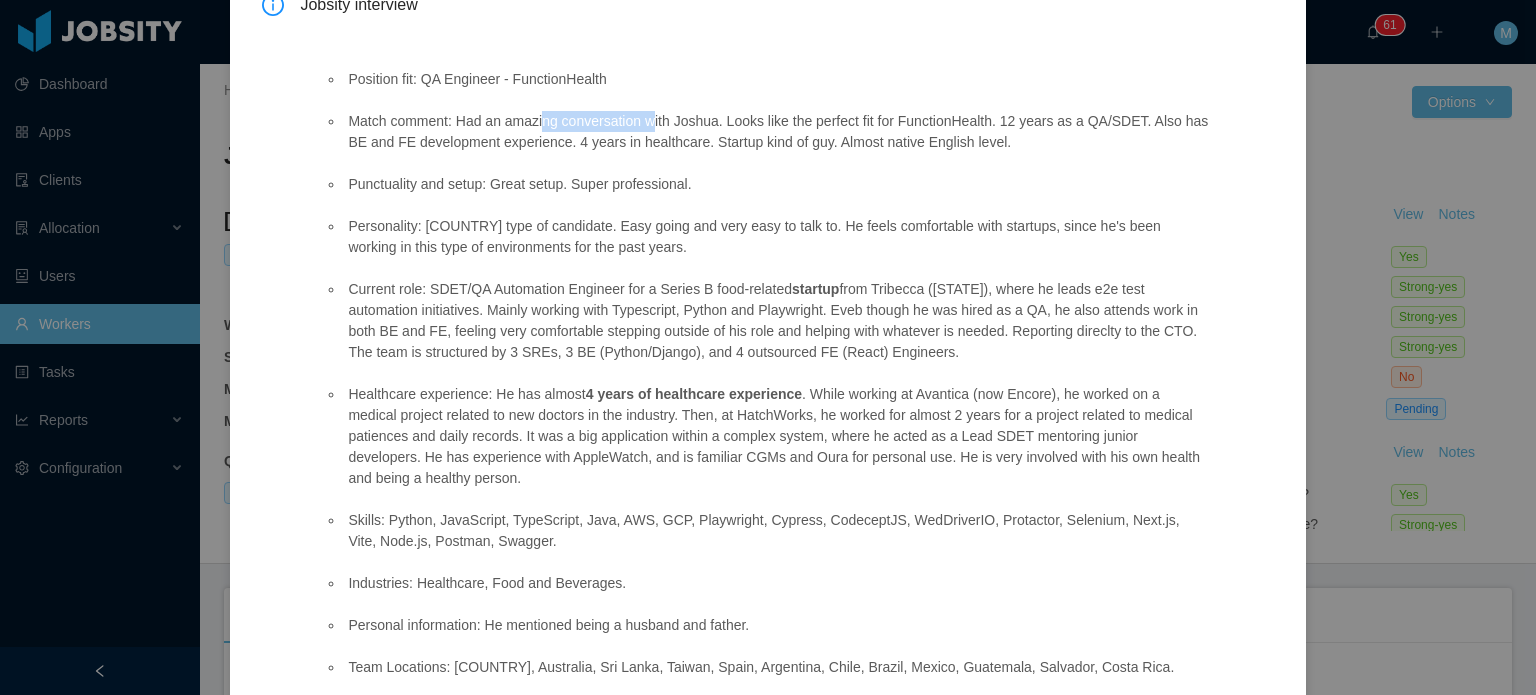 drag, startPoint x: 537, startPoint y: 123, endPoint x: 652, endPoint y: 115, distance: 115.27792 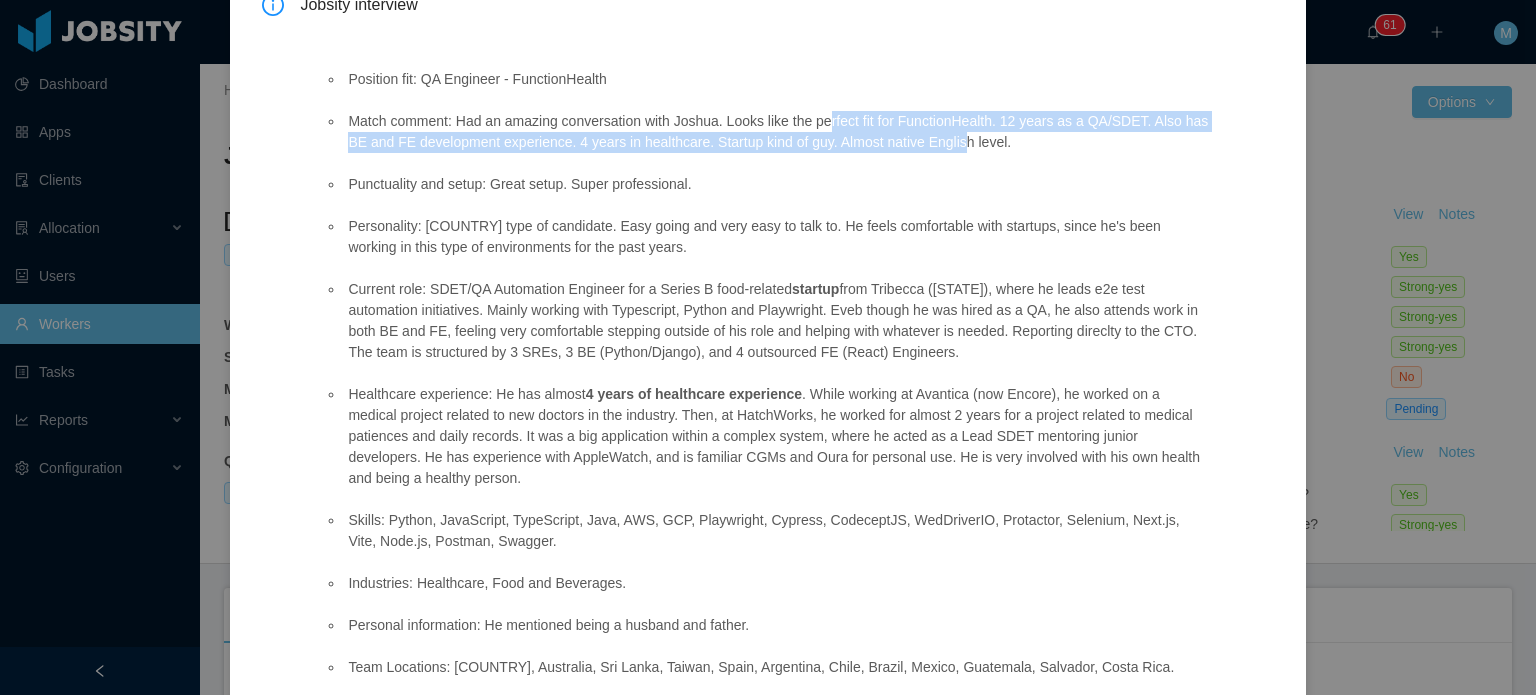 drag, startPoint x: 832, startPoint y: 132, endPoint x: 952, endPoint y: 140, distance: 120.26637 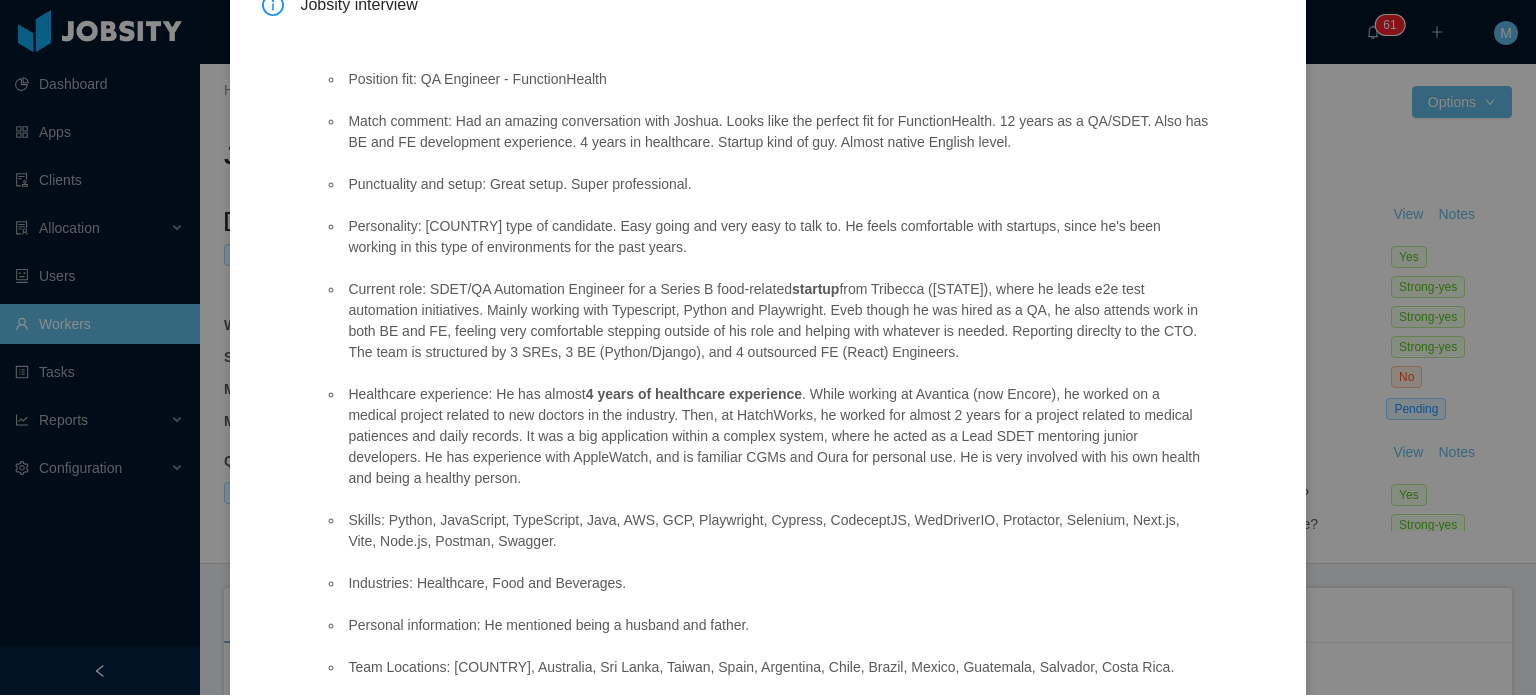 click on "Match comment: Had an amazing conversation with Joshua. Looks like the perfect fit for FunctionHealth. 12 years as a QA/SDET. Also has BE and FE development experience. 4 years in healthcare. Startup kind of guy. Almost native English level." at bounding box center [776, 132] 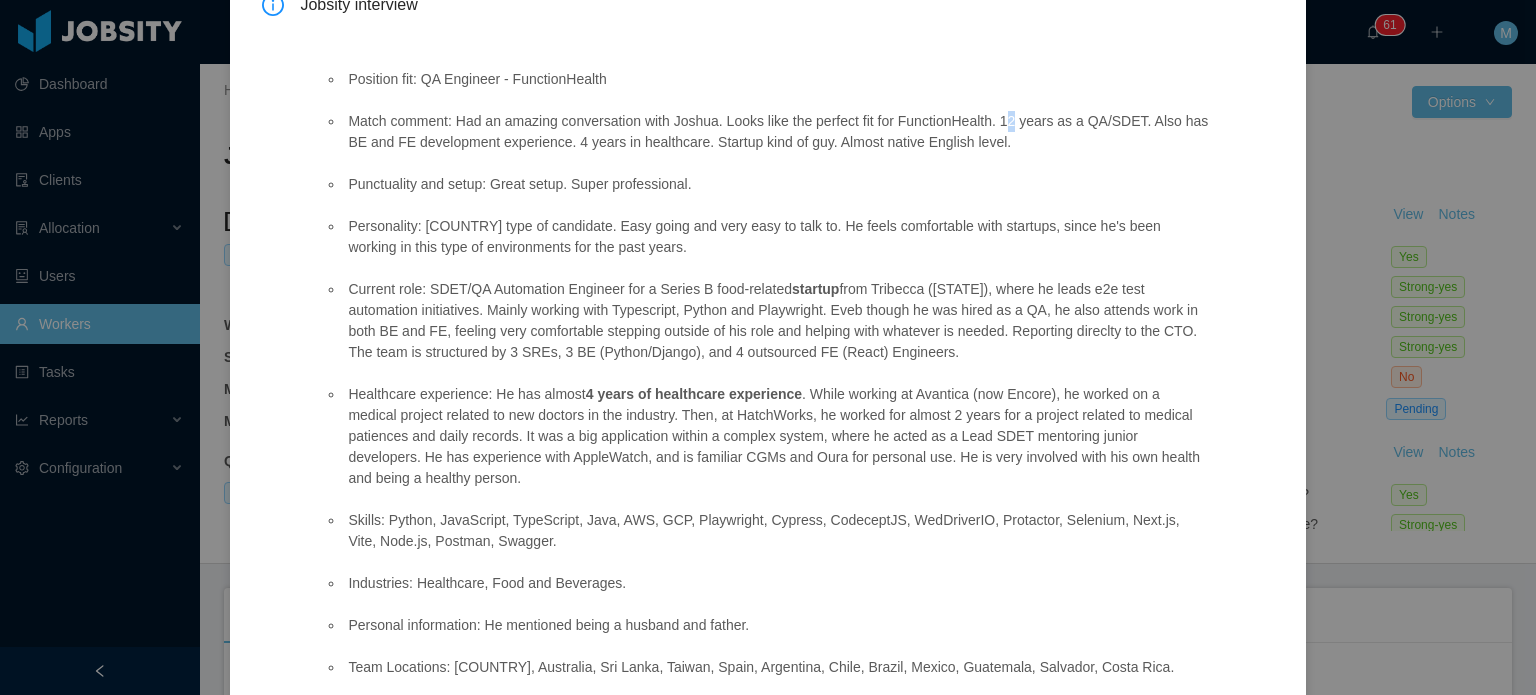 click on "Match comment: Had an amazing conversation with Joshua. Looks like the perfect fit for FunctionHealth. 12 years as a QA/SDET. Also has BE and FE development experience. 4 years in healthcare. Startup kind of guy. Almost native English level." at bounding box center (776, 132) 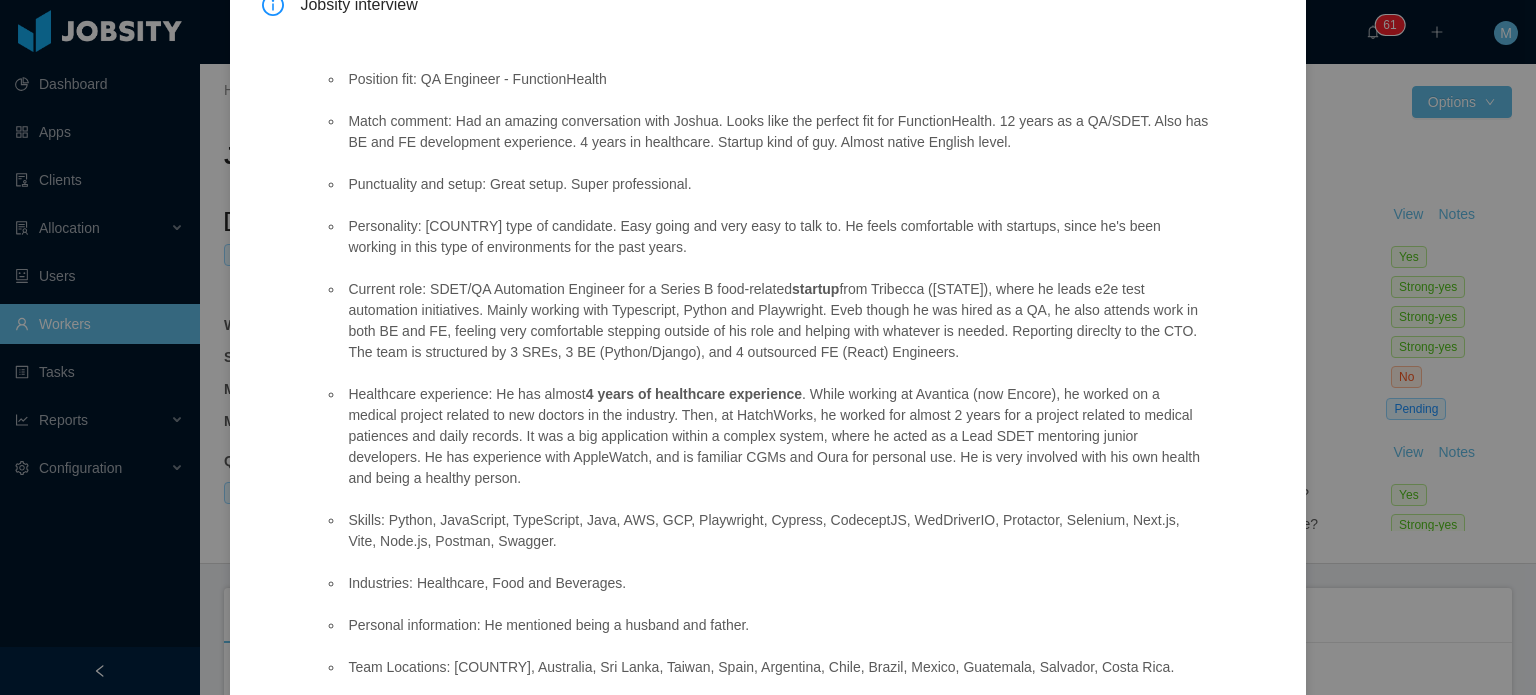 click on "Match comment: Had an amazing conversation with Joshua. Looks like the perfect fit for FunctionHealth. 12 years as a QA/SDET. Also has BE and FE development experience. 4 years in healthcare. Startup kind of guy. Almost native English level." at bounding box center [776, 132] 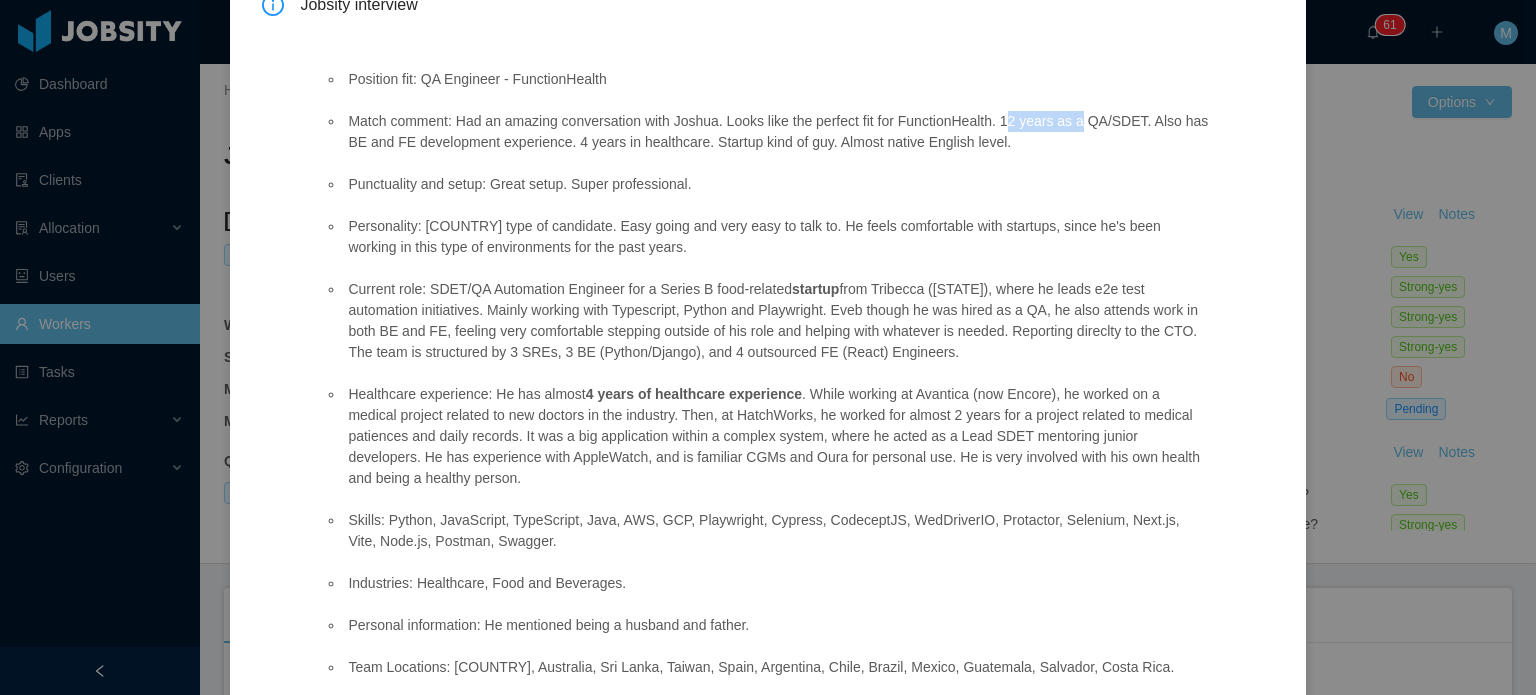 drag, startPoint x: 1004, startPoint y: 119, endPoint x: 1177, endPoint y: 126, distance: 173.14156 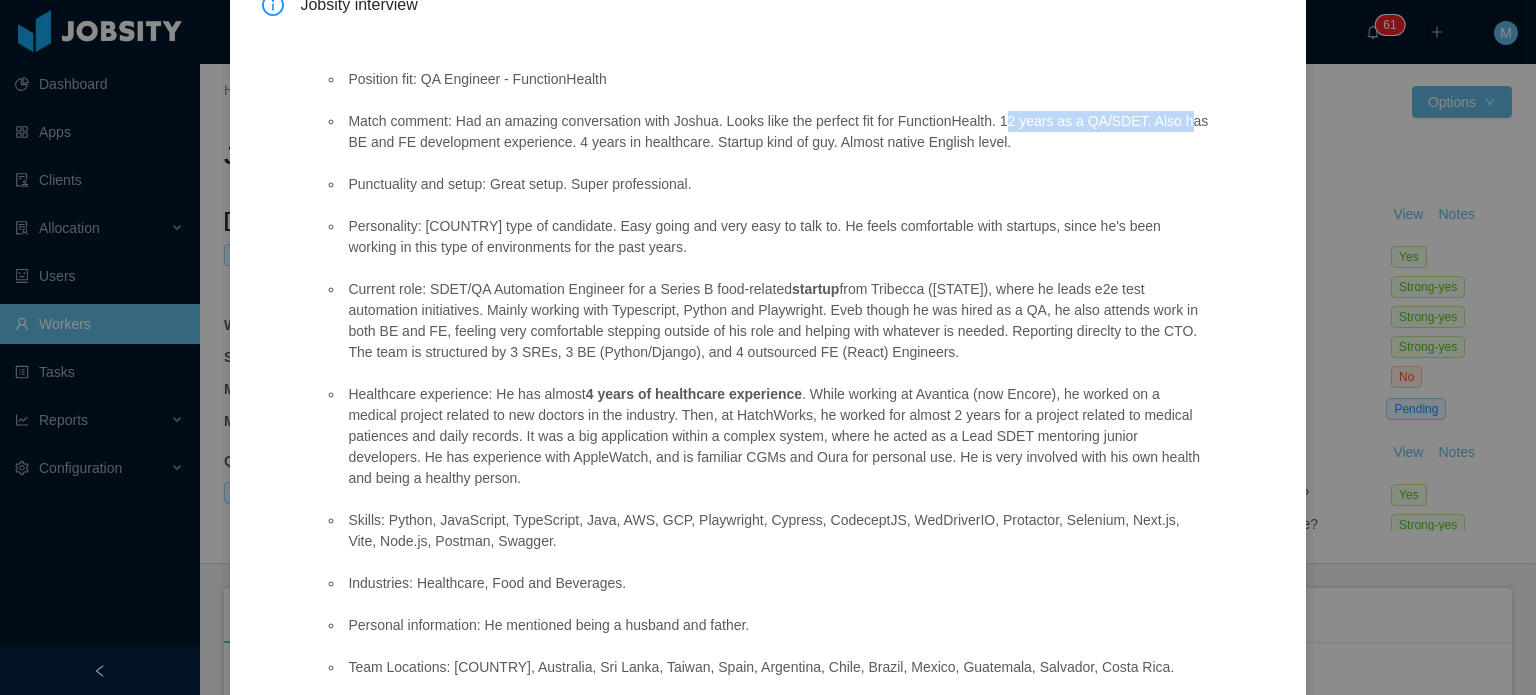 click on "Match comment: Had an amazing conversation with Joshua. Looks like the perfect fit for FunctionHealth. 12 years as a QA/SDET. Also has BE and FE development experience. 4 years in healthcare. Startup kind of guy. Almost native English level." at bounding box center (776, 132) 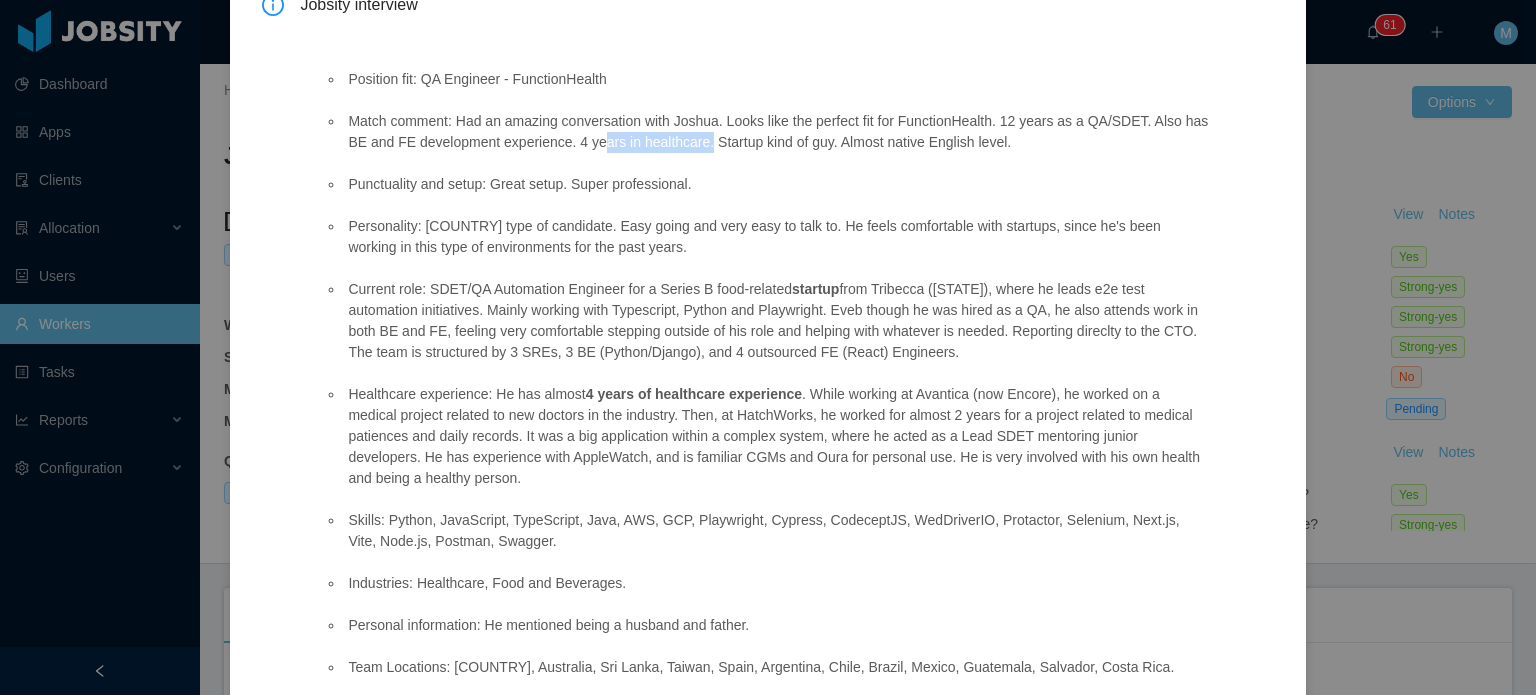 drag, startPoint x: 595, startPoint y: 143, endPoint x: 699, endPoint y: 141, distance: 104.019226 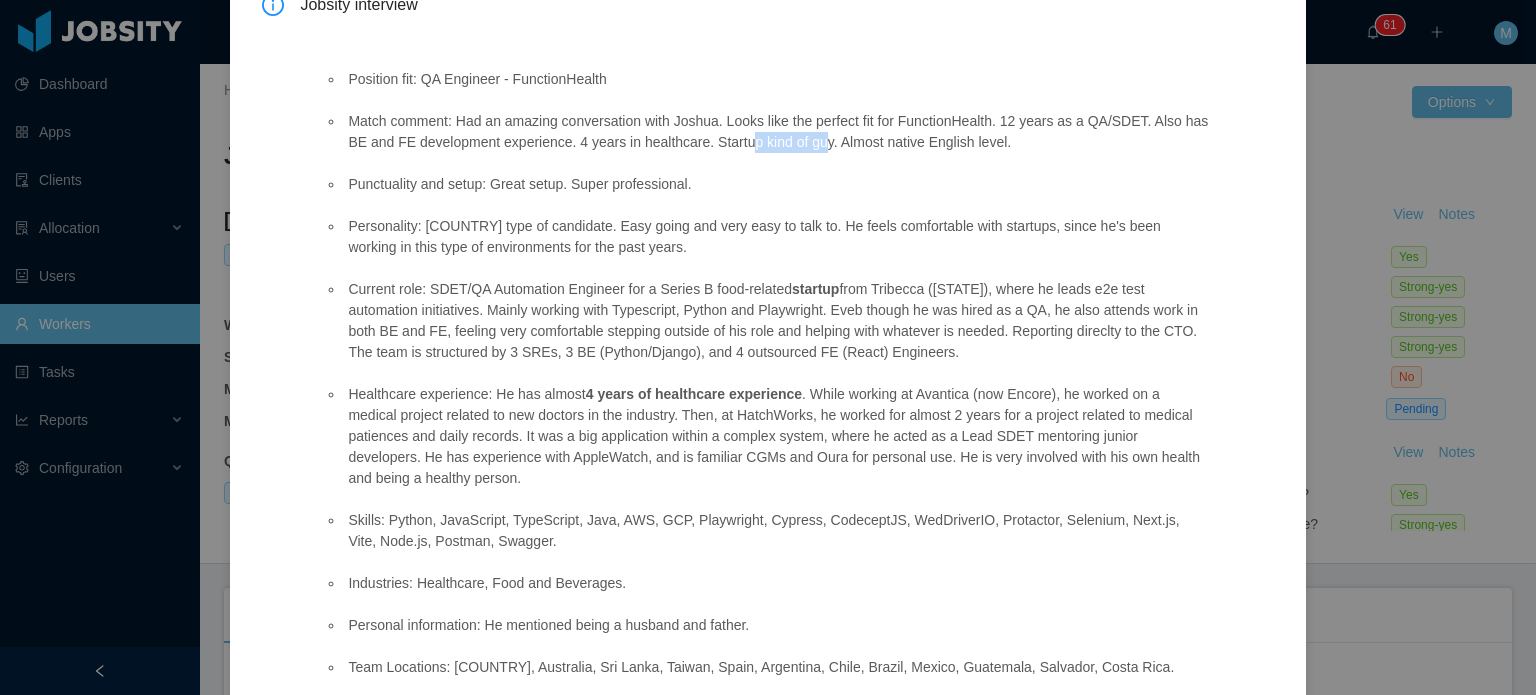 drag, startPoint x: 736, startPoint y: 143, endPoint x: 814, endPoint y: 132, distance: 78.77182 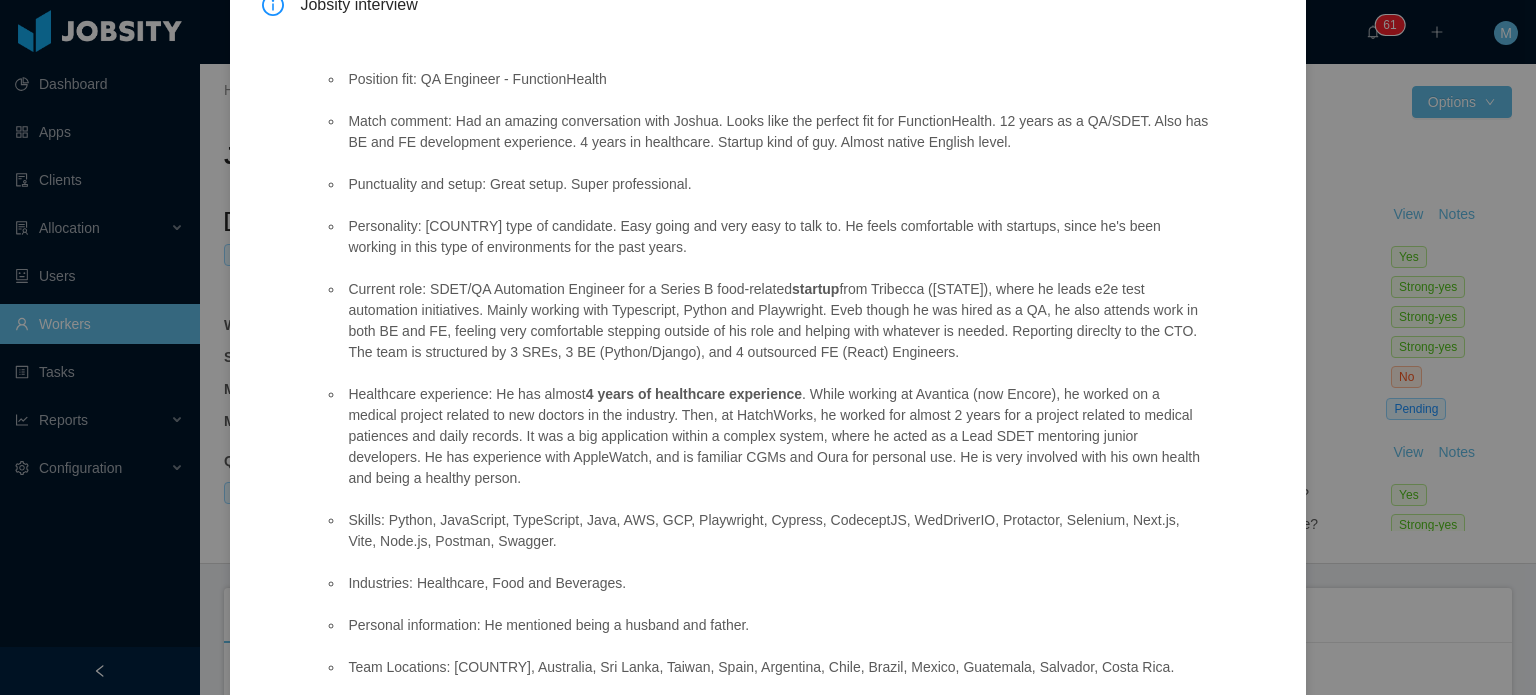 scroll, scrollTop: 202, scrollLeft: 0, axis: vertical 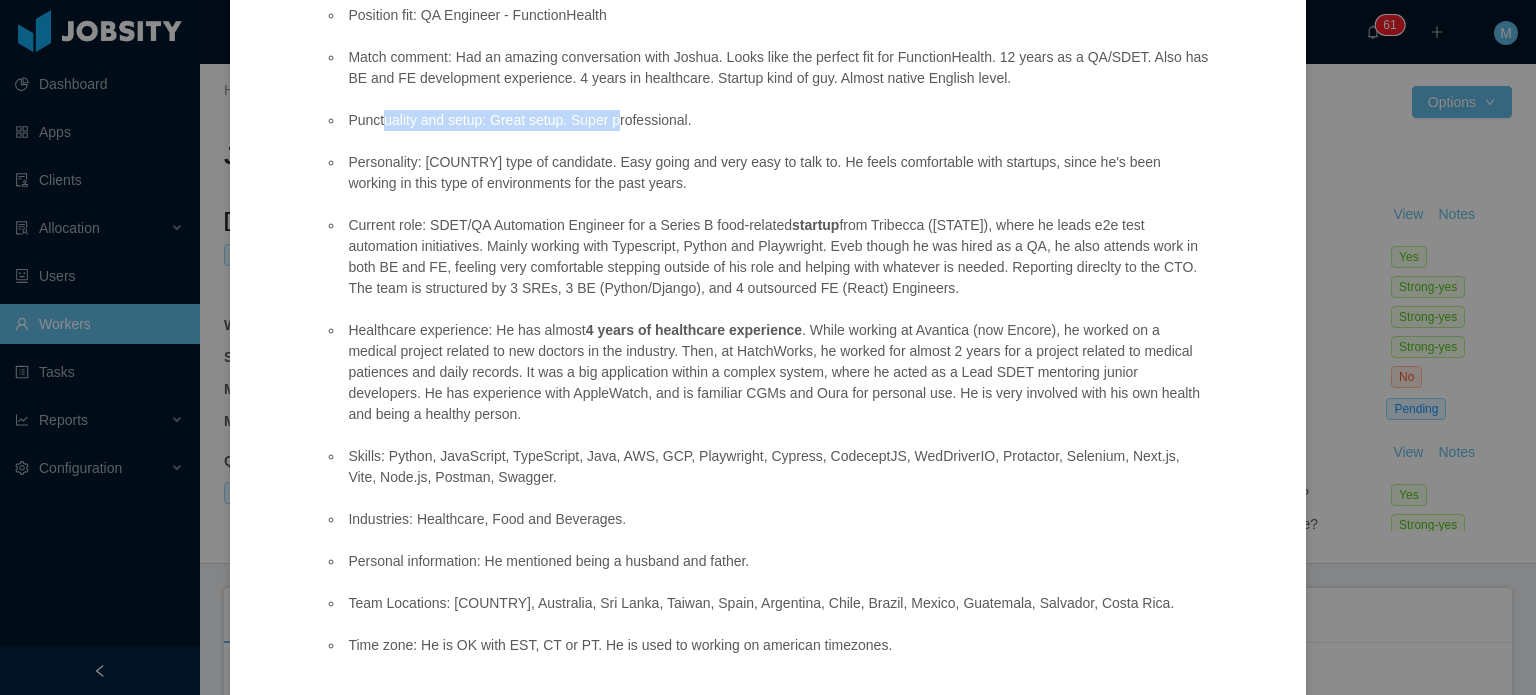 drag, startPoint x: 379, startPoint y: 124, endPoint x: 576, endPoint y: 96, distance: 198.9799 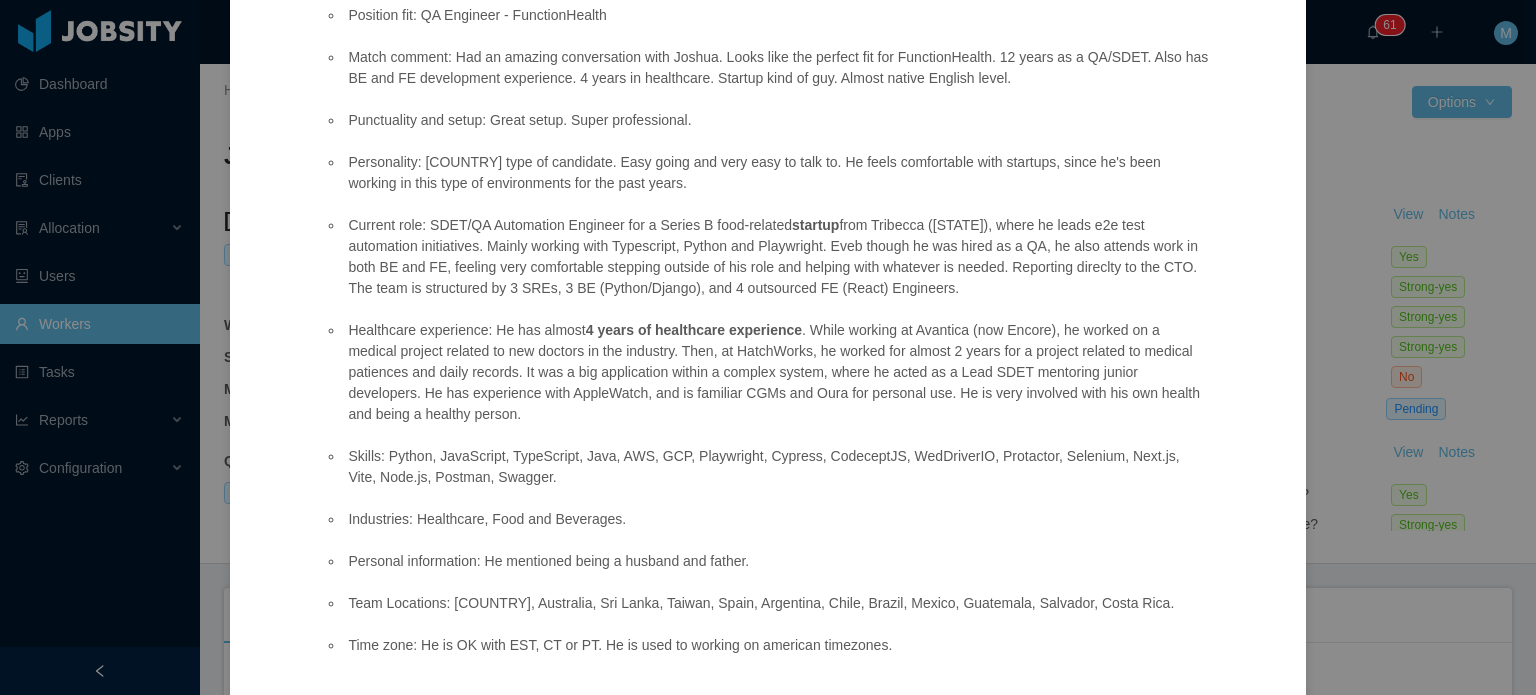 click on "Position fit: QA Engineer - FunctionHealth Match comment: Had an amazing conversation with Joshua. Looks like the perfect fit for FunctionHealth. 12 years as a QA/SDET. Also has BE and FE development experience. 4 years in healthcare. Startup kind of guy. Almost native English level.  Punctuality and setup: Great setup. Super professional.  Personality: US type of candidate. Easy going and very easy to talk to. He feels comfortable with startups, since he's been working in this type of environments for the past years.  Current role: SDET/QA Automation Engineer for a Series B food-related  startup  from Tribecca (NY), where he leads e2e test automation initiatives. Mainly working with Typescript, Python and Playwright. Eveb though he was hired as a QA, he also attends work in both BE and FE, feeling very comfortable stepping outside of his role and helping with whatever is needed. Reporting direclty to the CTO. The team is structured by 3 SREs, 3 BE (Python/Django), and 4 outsourced FE (React) Engineers." at bounding box center (766, 330) 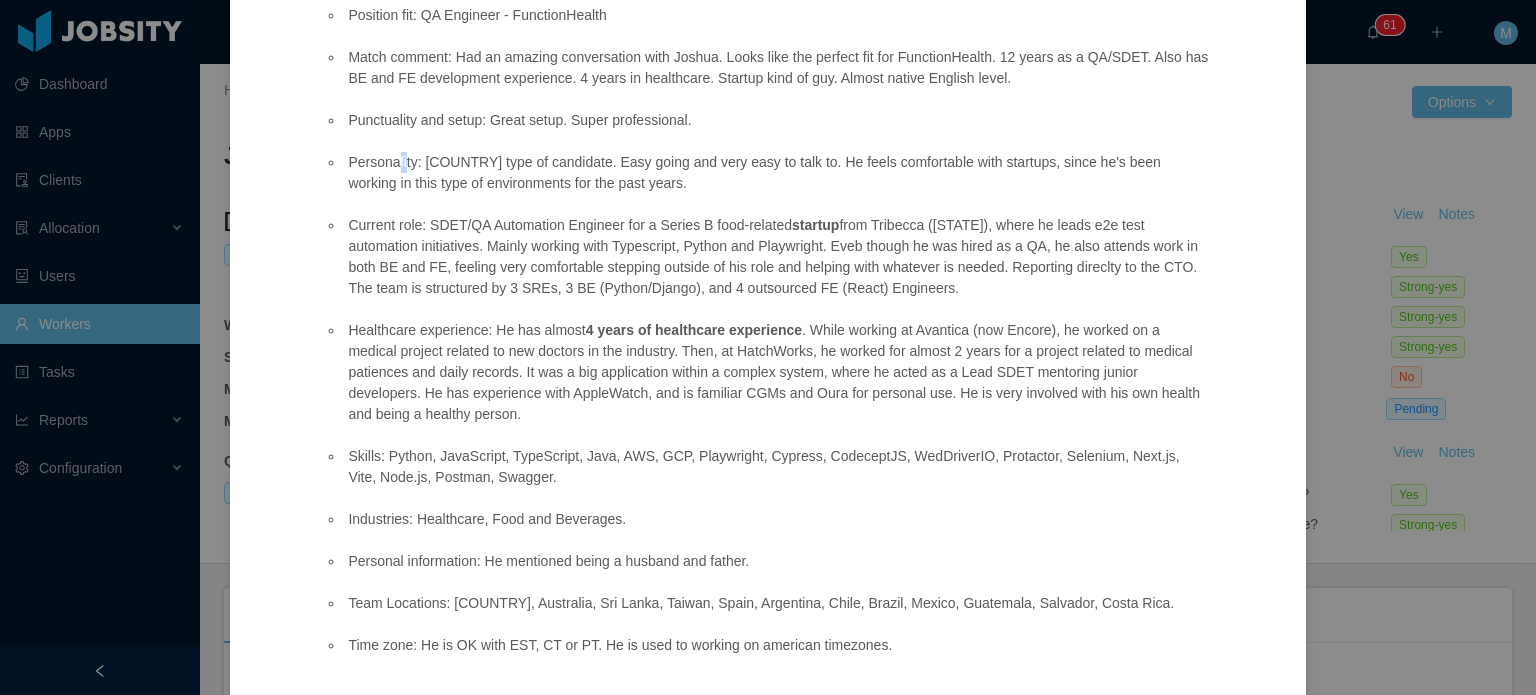 click on "Personality: US type of candidate. Easy going and very easy to talk to. He feels comfortable with startups, since he's been working in this type of environments for the past years." at bounding box center (776, 173) 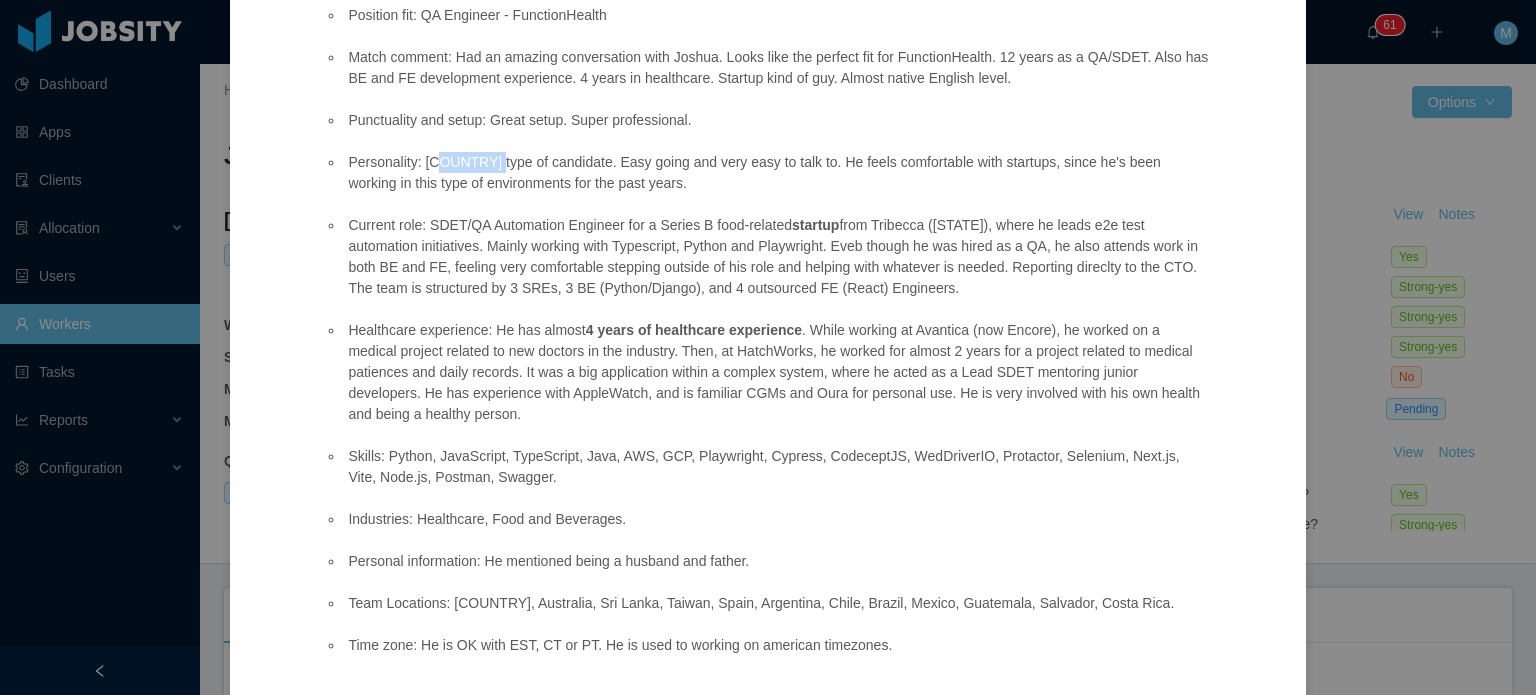 drag, startPoint x: 436, startPoint y: 167, endPoint x: 485, endPoint y: 160, distance: 49.497475 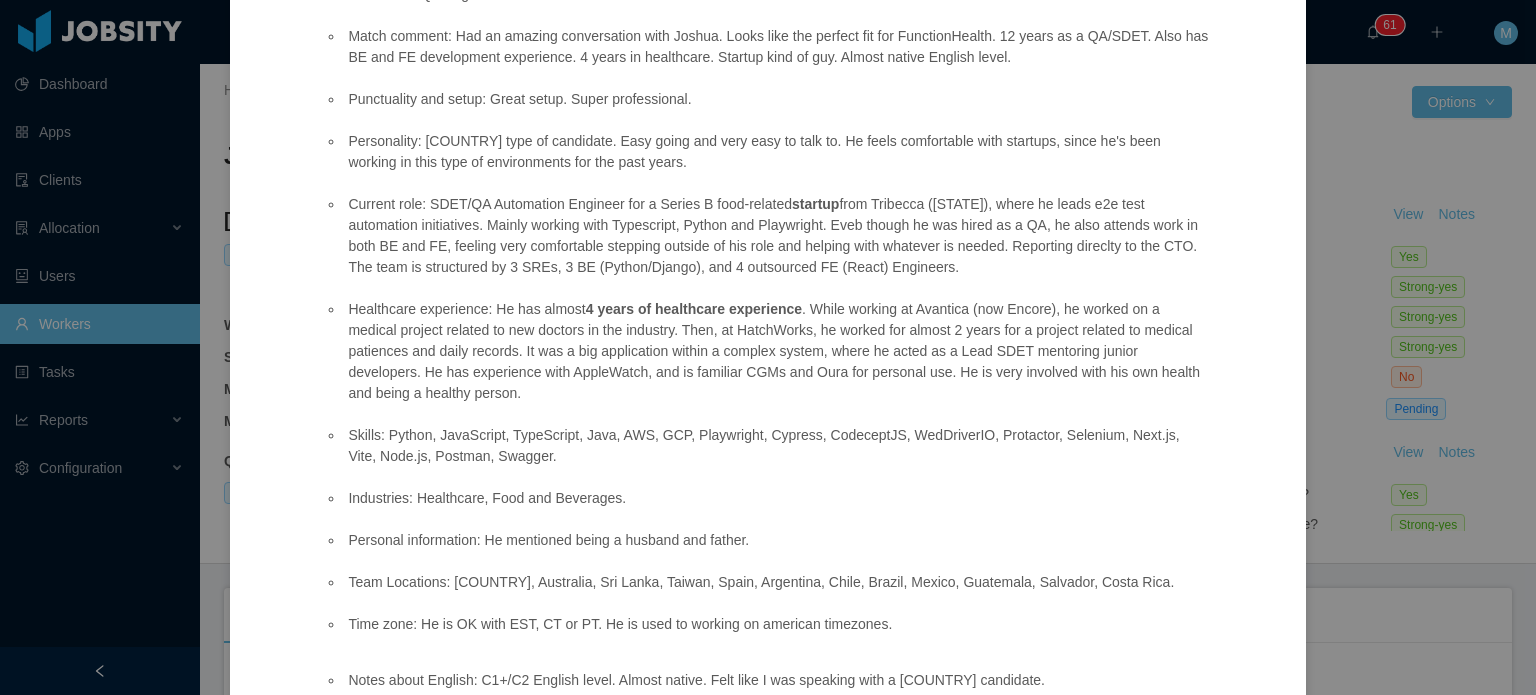 scroll, scrollTop: 228, scrollLeft: 0, axis: vertical 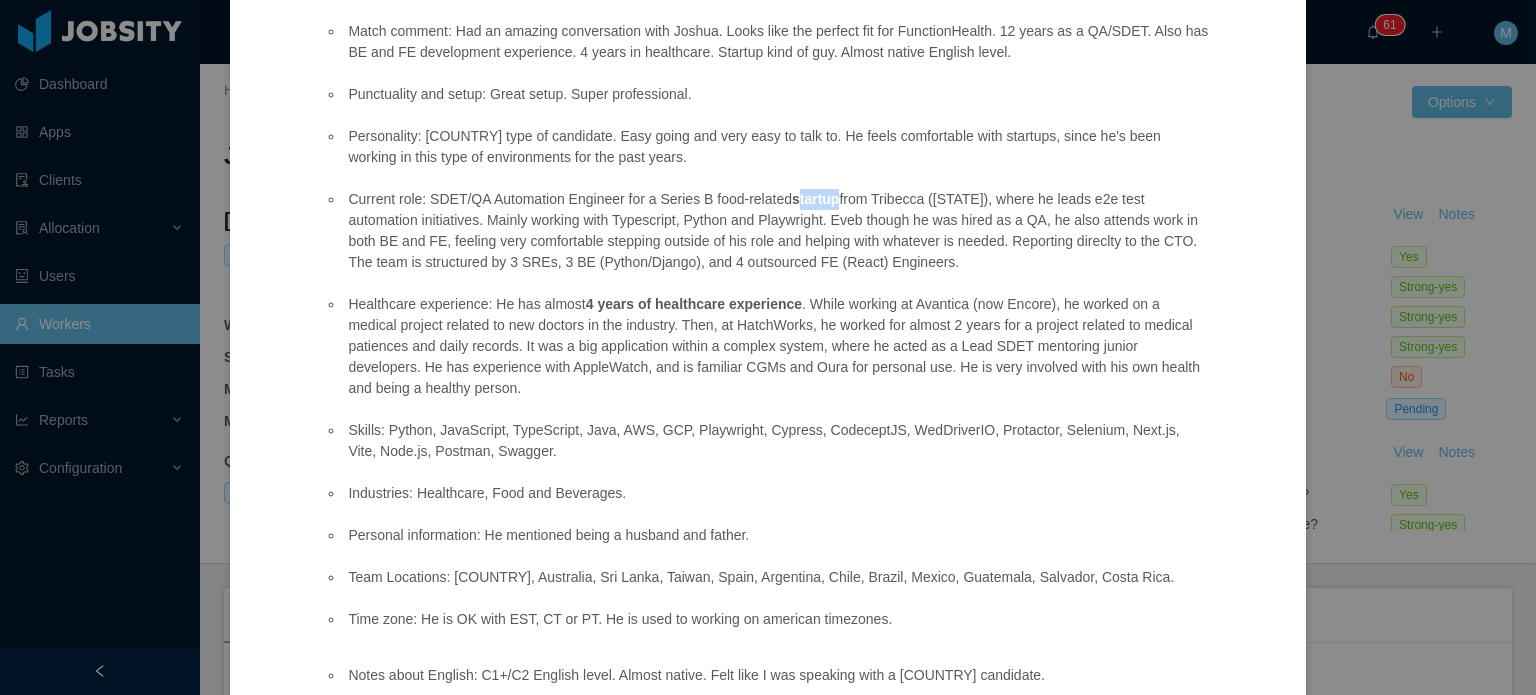 drag, startPoint x: 803, startPoint y: 204, endPoint x: 829, endPoint y: 202, distance: 26.076809 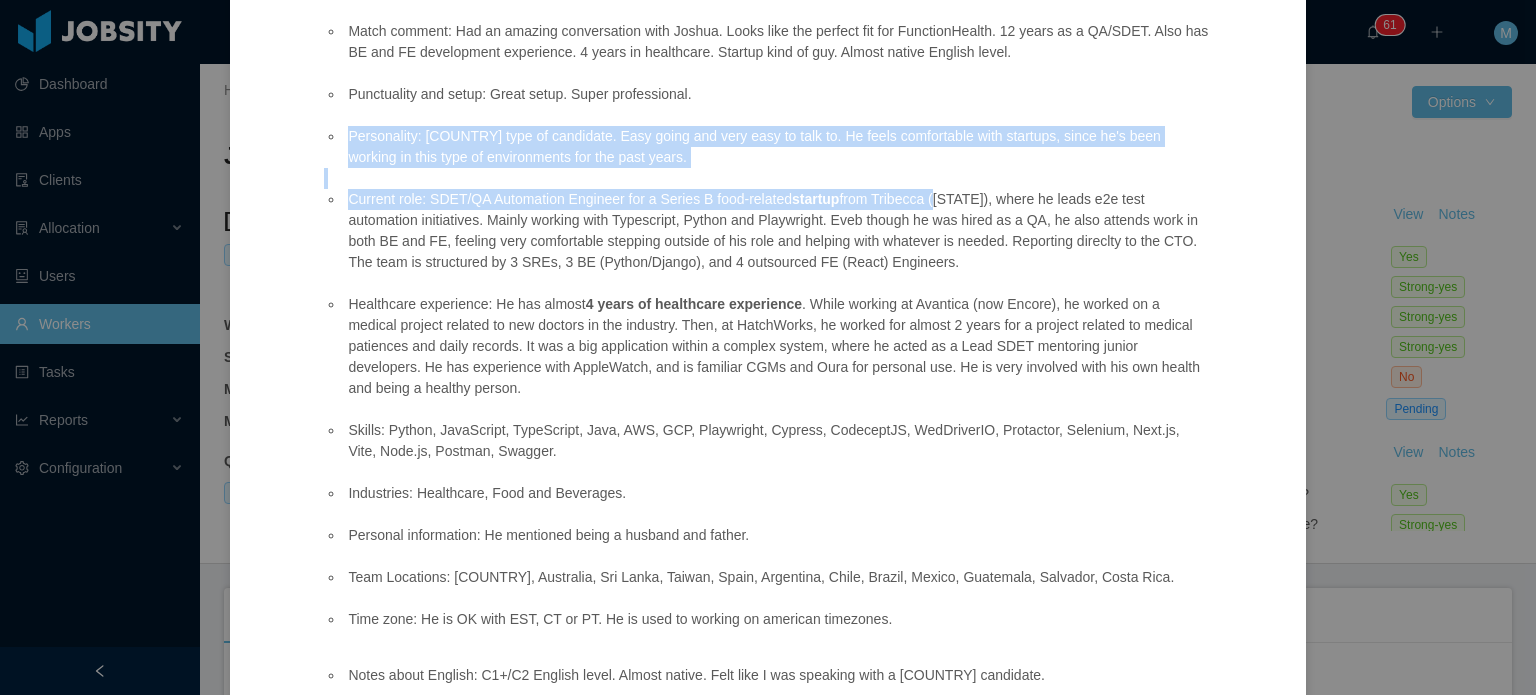 drag, startPoint x: 927, startPoint y: 202, endPoint x: 757, endPoint y: 156, distance: 176.1136 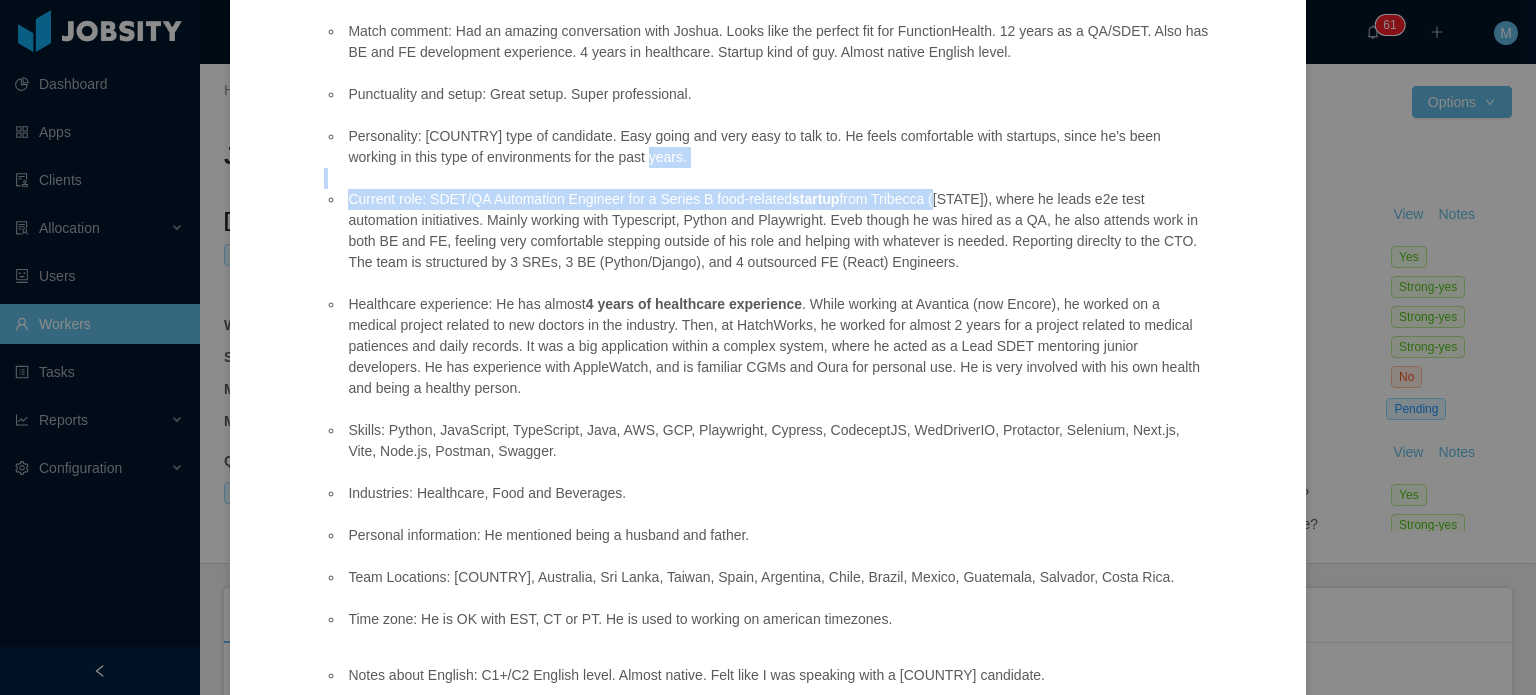 click on "Current role: SDET/QA Automation Engineer for a Series B food-related  startup  from Tribecca (NY), where he leads e2e test automation initiatives. Mainly working with Typescript, Python and Playwright. Eveb though he was hired as a QA, he also attends work in both BE and FE, feeling very comfortable stepping outside of his role and helping with whatever is needed. Reporting direclty to the CTO. The team is structured by 3 SREs, 3 BE (Python/Django), and 4 outsourced FE (React) Engineers." at bounding box center (776, 231) 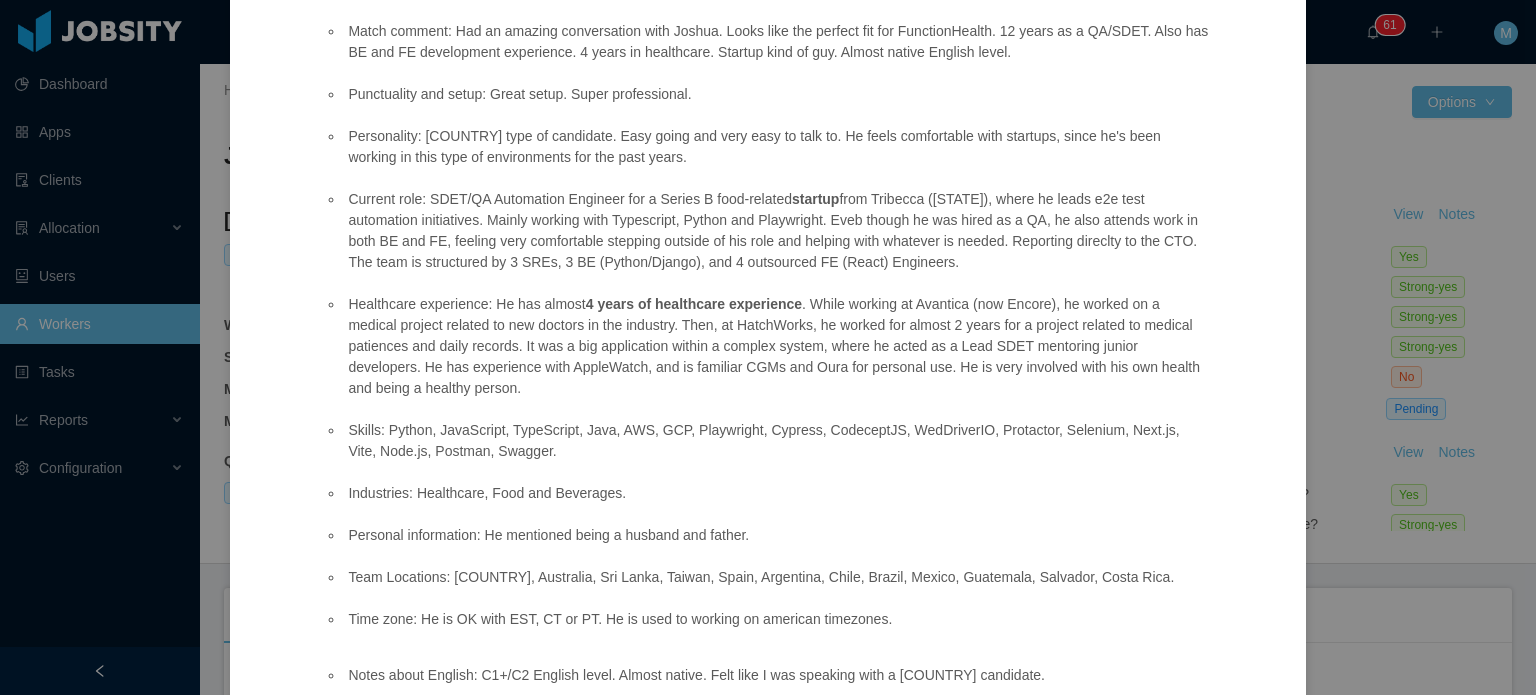 scroll, scrollTop: 277, scrollLeft: 0, axis: vertical 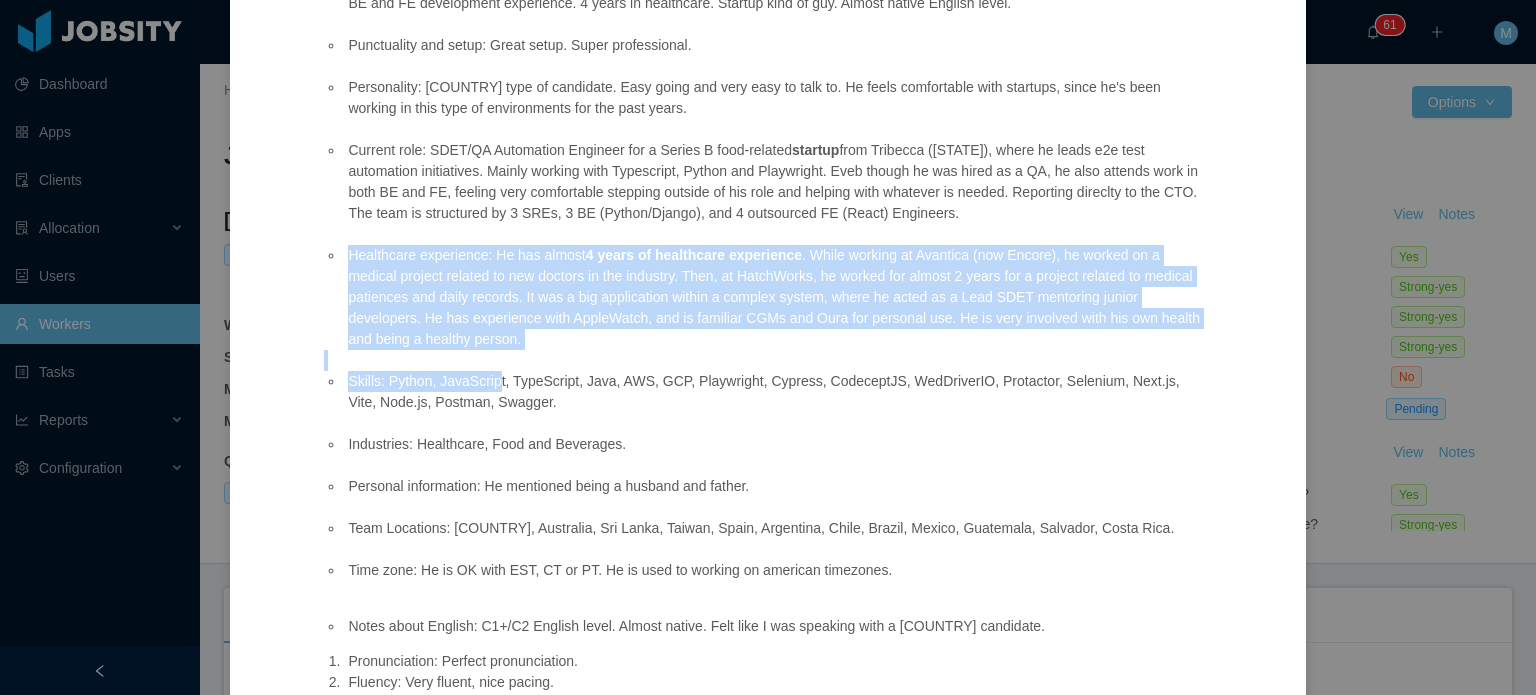 drag, startPoint x: 346, startPoint y: 255, endPoint x: 492, endPoint y: 397, distance: 203.6664 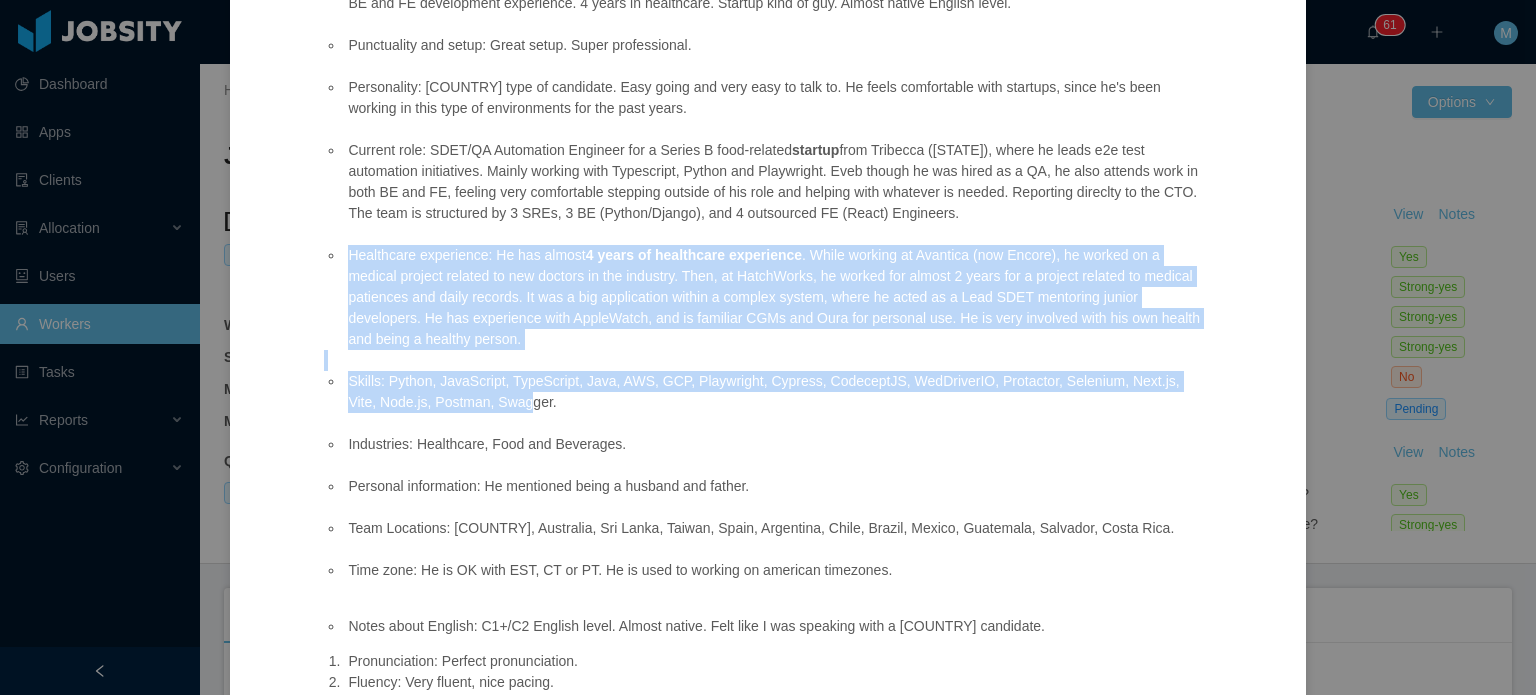 click on "Healthcare experience: He has almost  4 years of healthcare experience . While working at Avantica (now Encore), he worked on a medical project related to new doctors in the industry. Then, at HatchWorks, he worked for almost 2 years for a project related to medical patiences and daily records. It was a big application within a complex system, where he acted as a Lead SDET mentoring junior developers. He has experience with AppleWatch, and is familiar CGMs and Oura for personal use. He is very involved with his own health and being a healthy person." at bounding box center (776, 297) 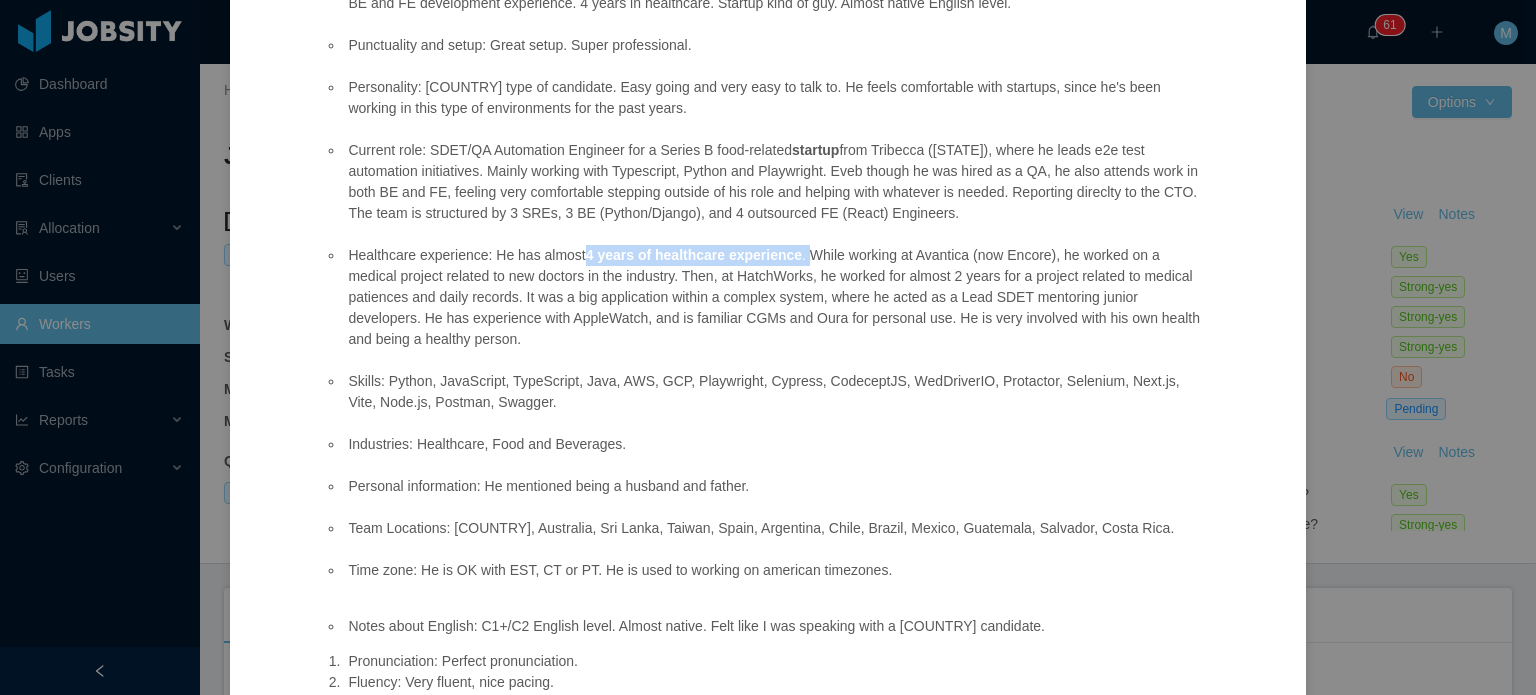 drag, startPoint x: 578, startPoint y: 258, endPoint x: 795, endPoint y: 248, distance: 217.23029 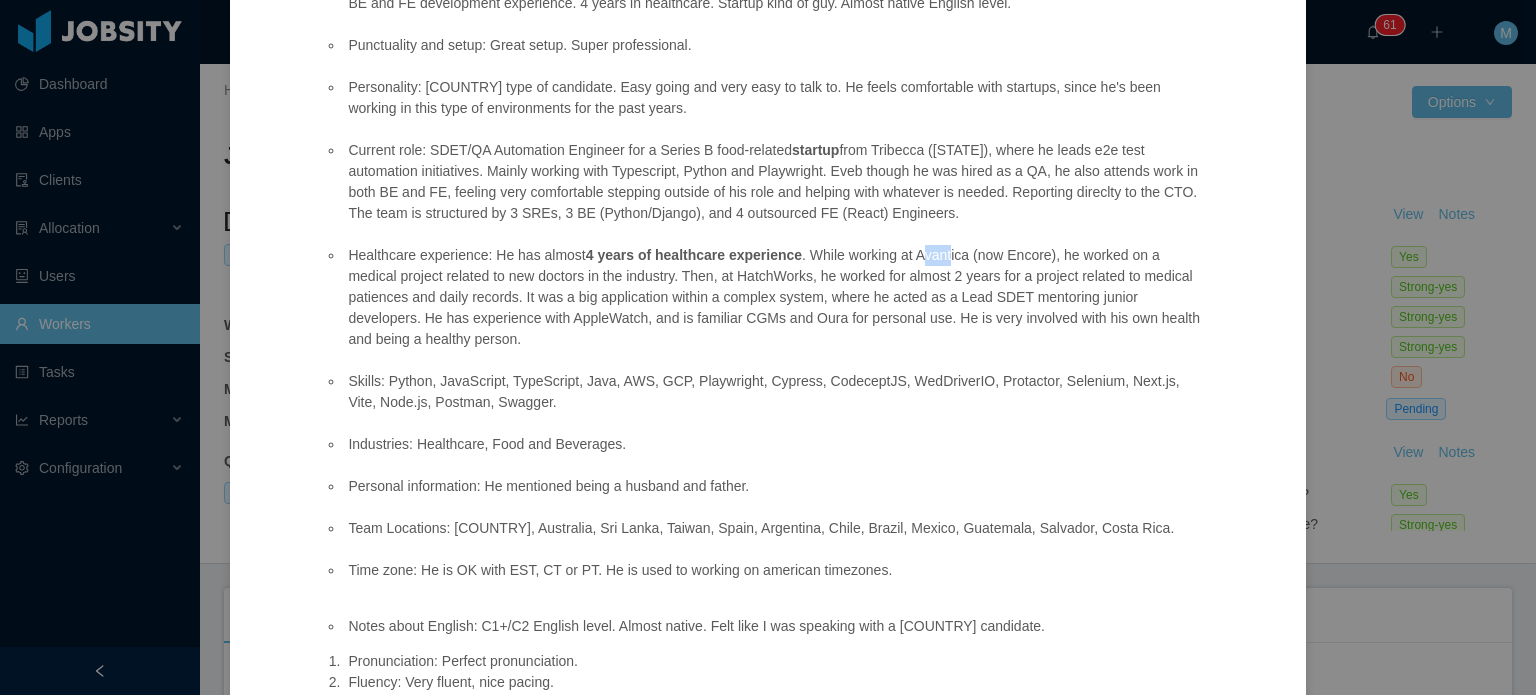 drag, startPoint x: 910, startPoint y: 260, endPoint x: 938, endPoint y: 259, distance: 28.01785 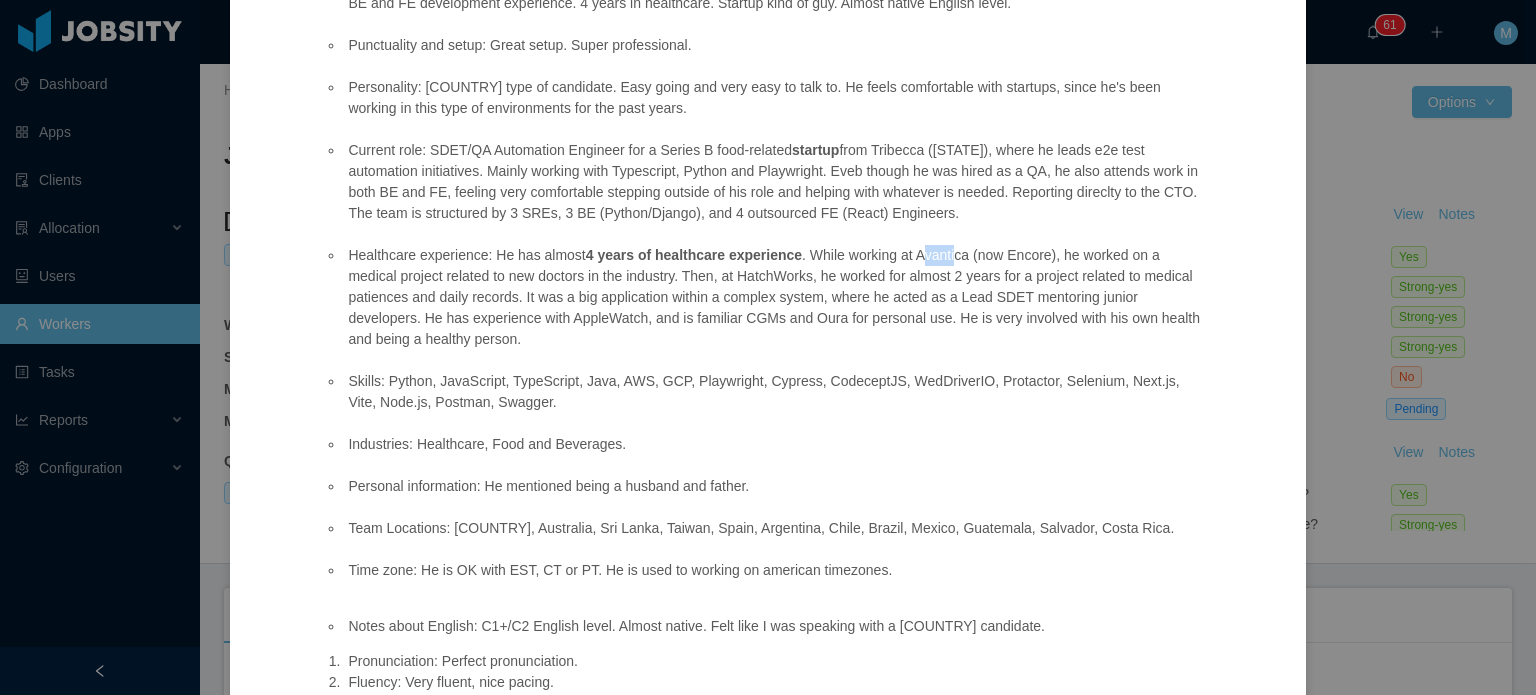 click on "Healthcare experience: He has almost  4 years of healthcare experience . While working at Avantica (now Encore), he worked on a medical project related to new doctors in the industry. Then, at HatchWorks, he worked for almost 2 years for a project related to medical patiences and daily records. It was a big application within a complex system, where he acted as a Lead SDET mentoring junior developers. He has experience with AppleWatch, and is familiar CGMs and Oura for personal use. He is very involved with his own health and being a healthy person." at bounding box center (776, 297) 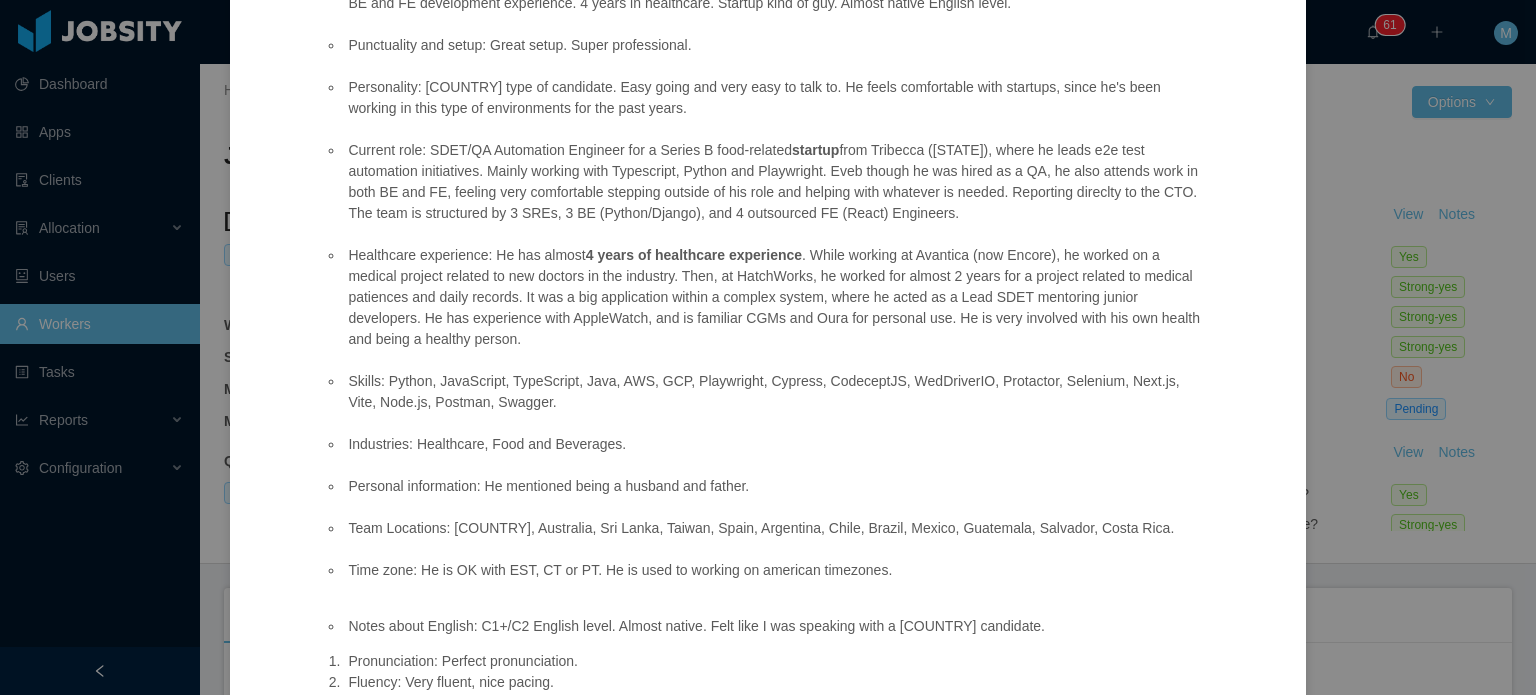 click on "Healthcare experience: He has almost  4 years of healthcare experience . While working at Avantica (now Encore), he worked on a medical project related to new doctors in the industry. Then, at HatchWorks, he worked for almost 2 years for a project related to medical patiences and daily records. It was a big application within a complex system, where he acted as a Lead SDET mentoring junior developers. He has experience with AppleWatch, and is familiar CGMs and Oura for personal use. He is very involved with his own health and being a healthy person." at bounding box center (776, 297) 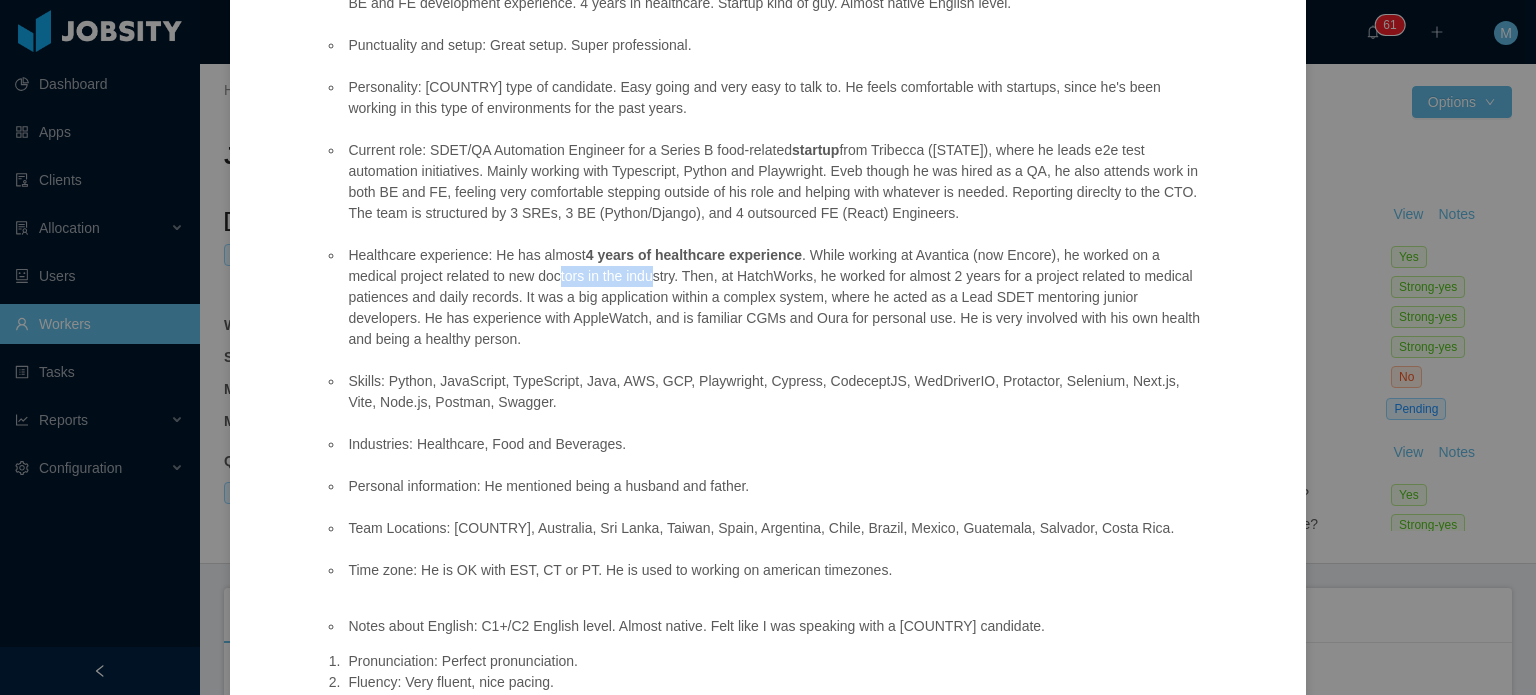 drag, startPoint x: 532, startPoint y: 278, endPoint x: 605, endPoint y: 279, distance: 73.00685 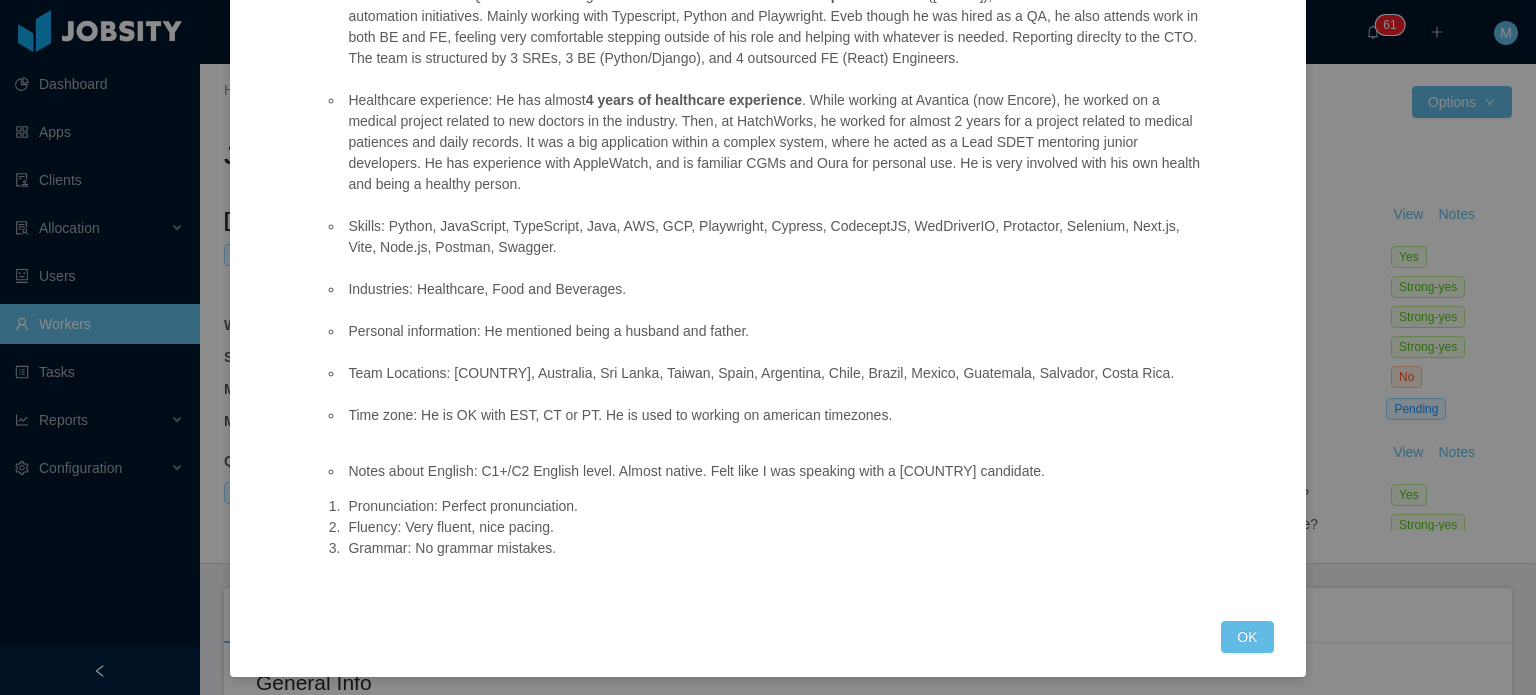 scroll, scrollTop: 438, scrollLeft: 0, axis: vertical 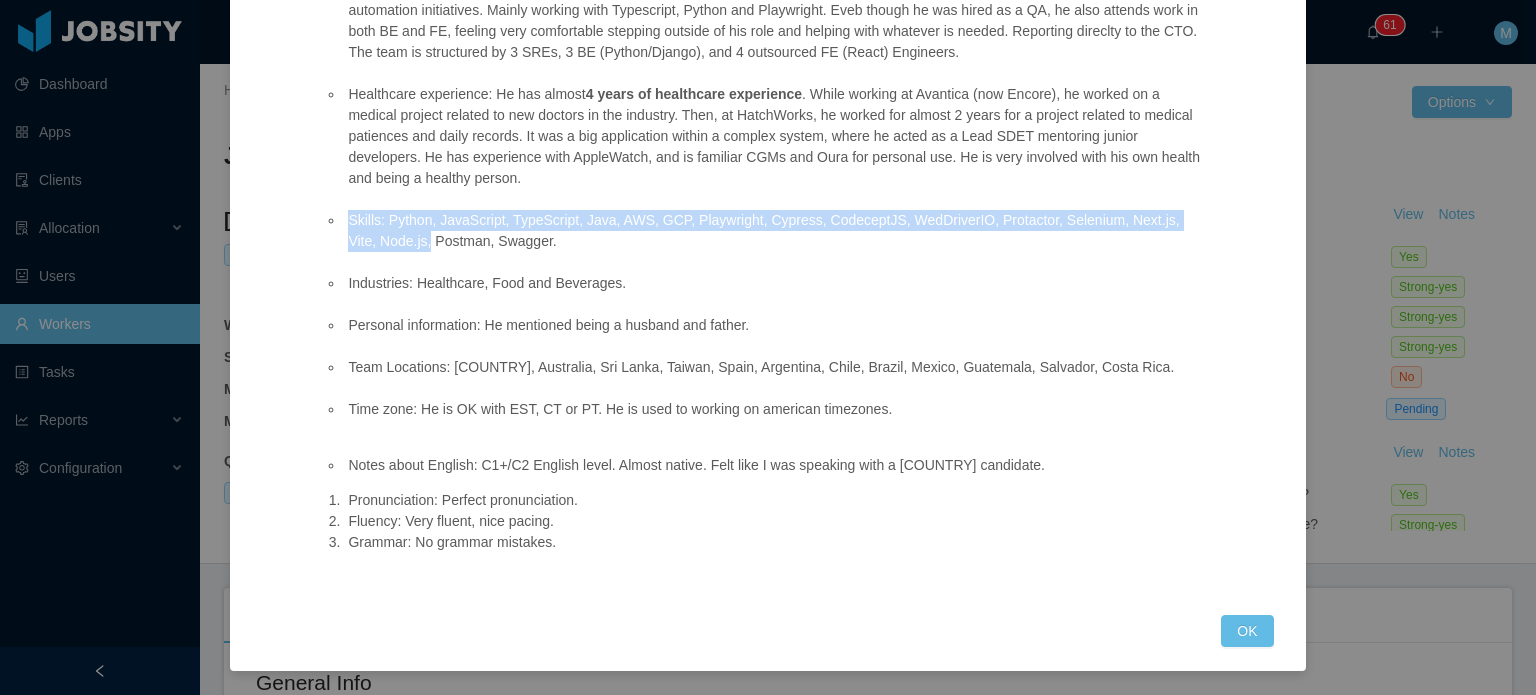 drag, startPoint x: 396, startPoint y: 232, endPoint x: 495, endPoint y: 256, distance: 101.86756 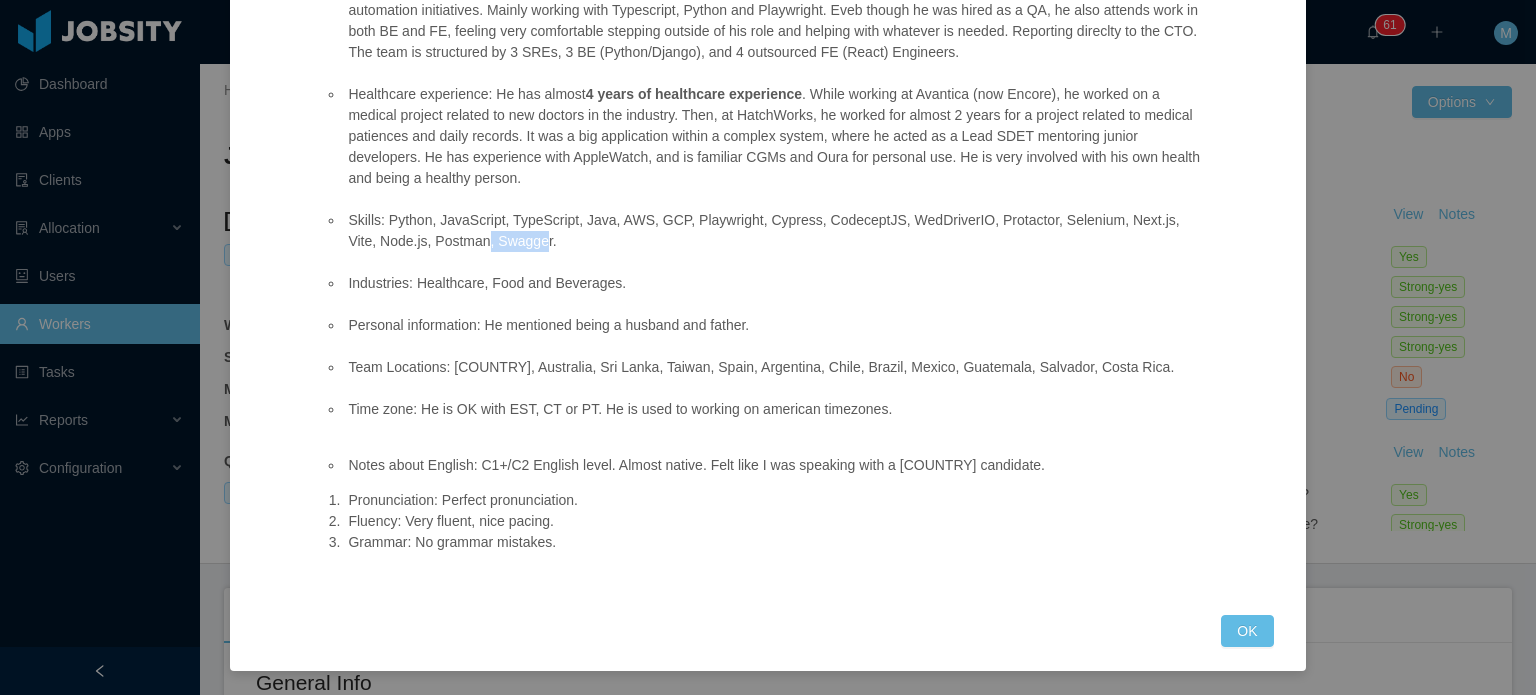 drag, startPoint x: 509, startPoint y: 243, endPoint x: 454, endPoint y: 243, distance: 55 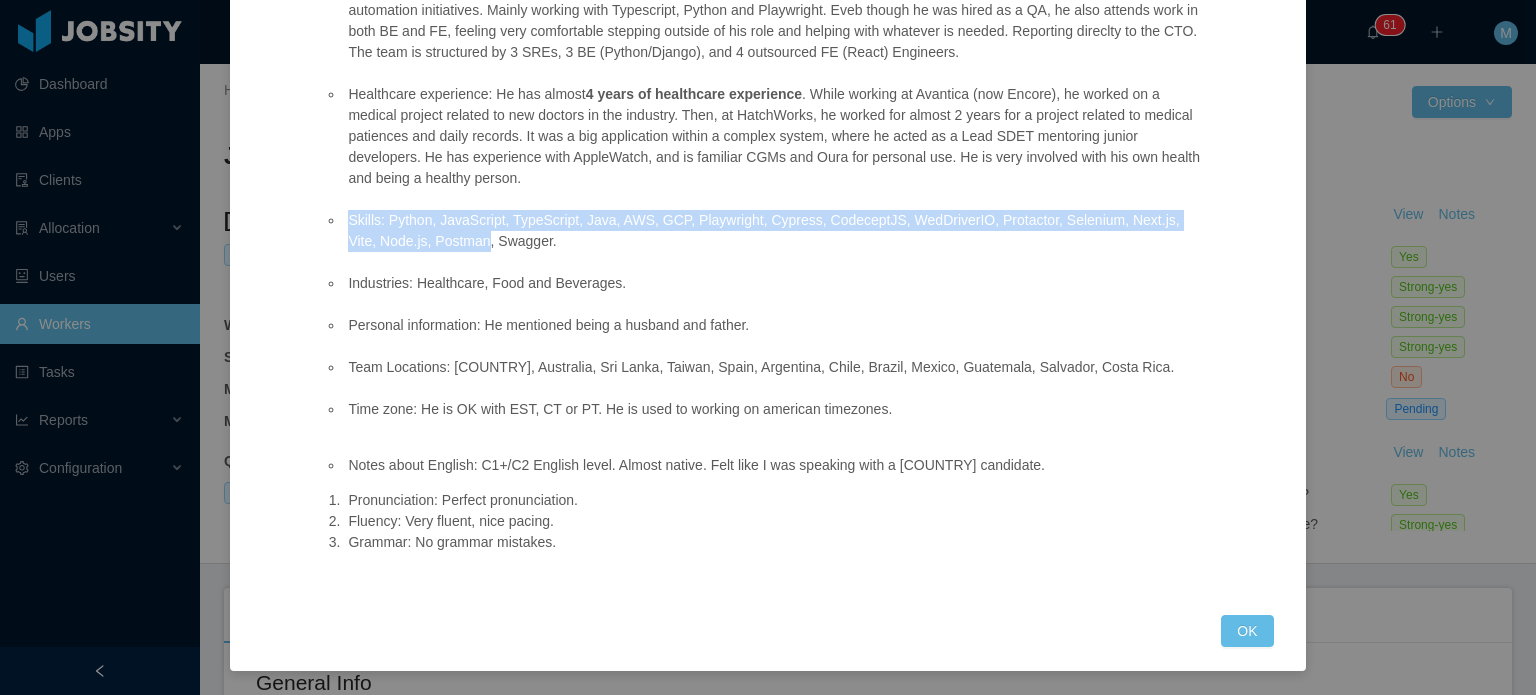 drag, startPoint x: 457, startPoint y: 255, endPoint x: 487, endPoint y: 259, distance: 30.265491 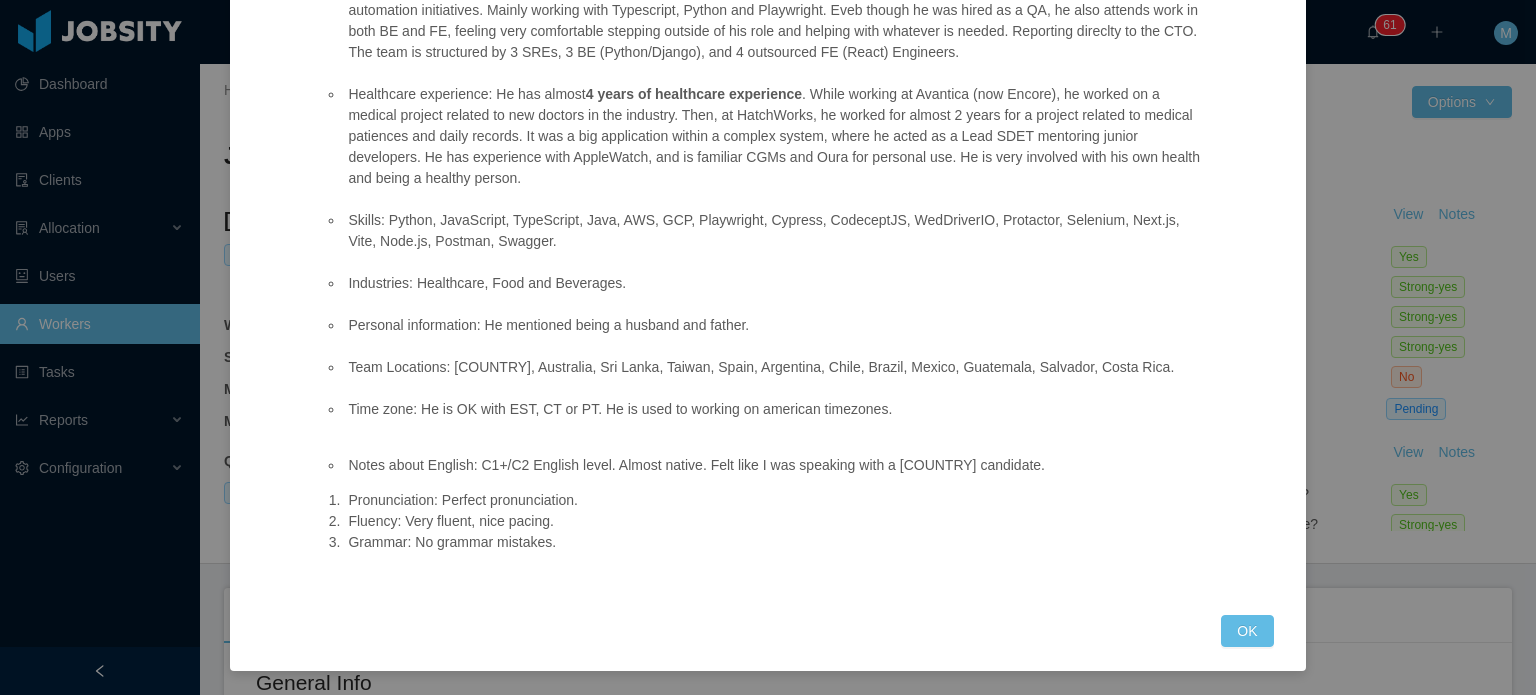 click on "Skills: Python, JavaScript, TypeScript, Java, AWS, GCP, Playwright, Cypress, CodeceptJS, WedDriverIO, Protactor, Selenium, Next.js, Vite, Node.js, Postman, Swagger." at bounding box center (776, 231) 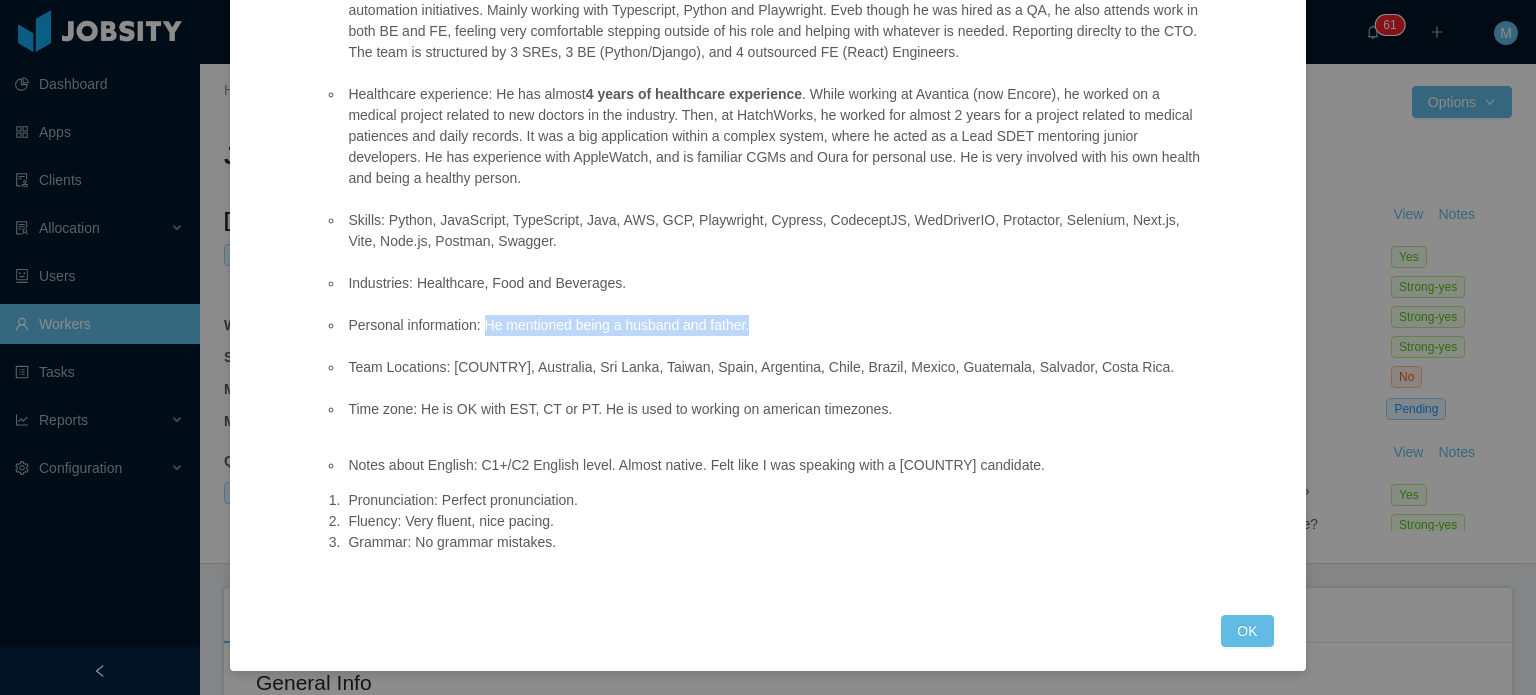 drag, startPoint x: 480, startPoint y: 328, endPoint x: 747, endPoint y: 323, distance: 267.0468 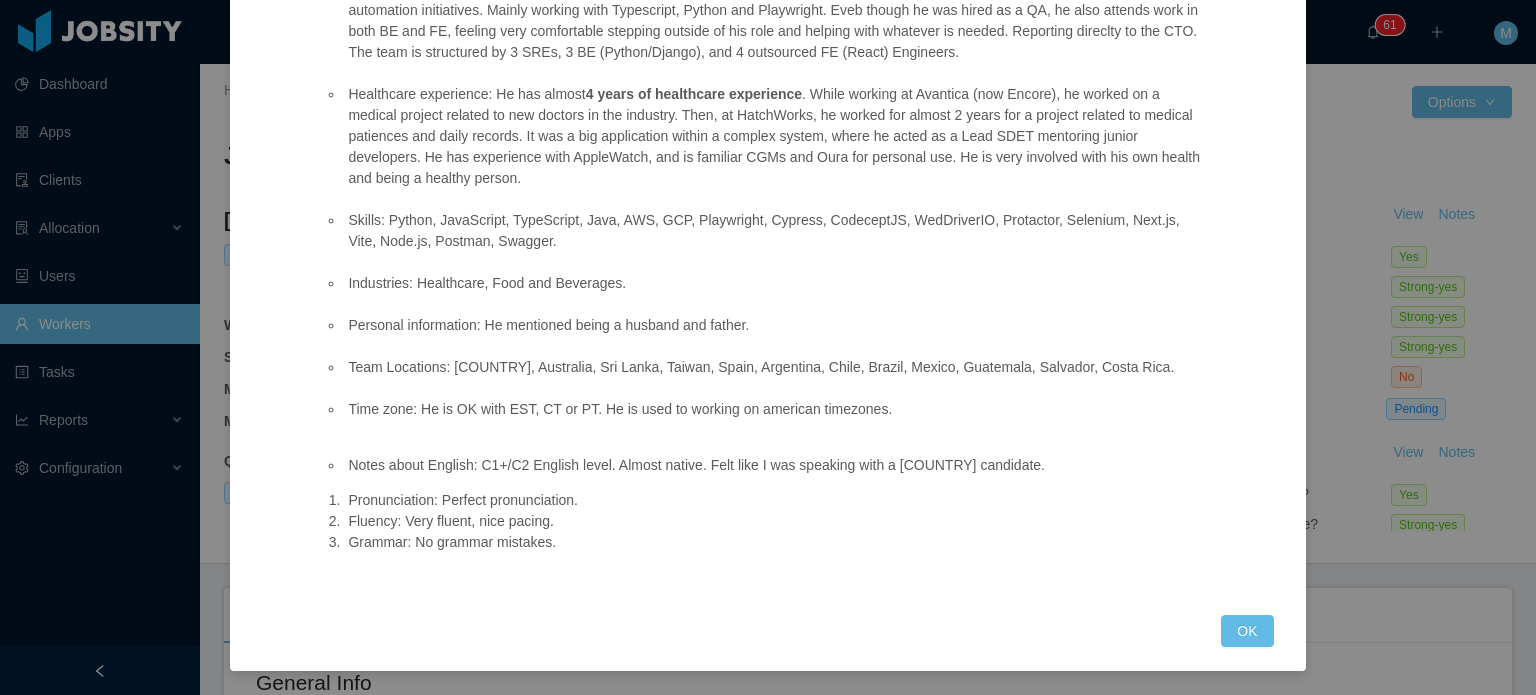 drag, startPoint x: 747, startPoint y: 323, endPoint x: 147, endPoint y: 323, distance: 600 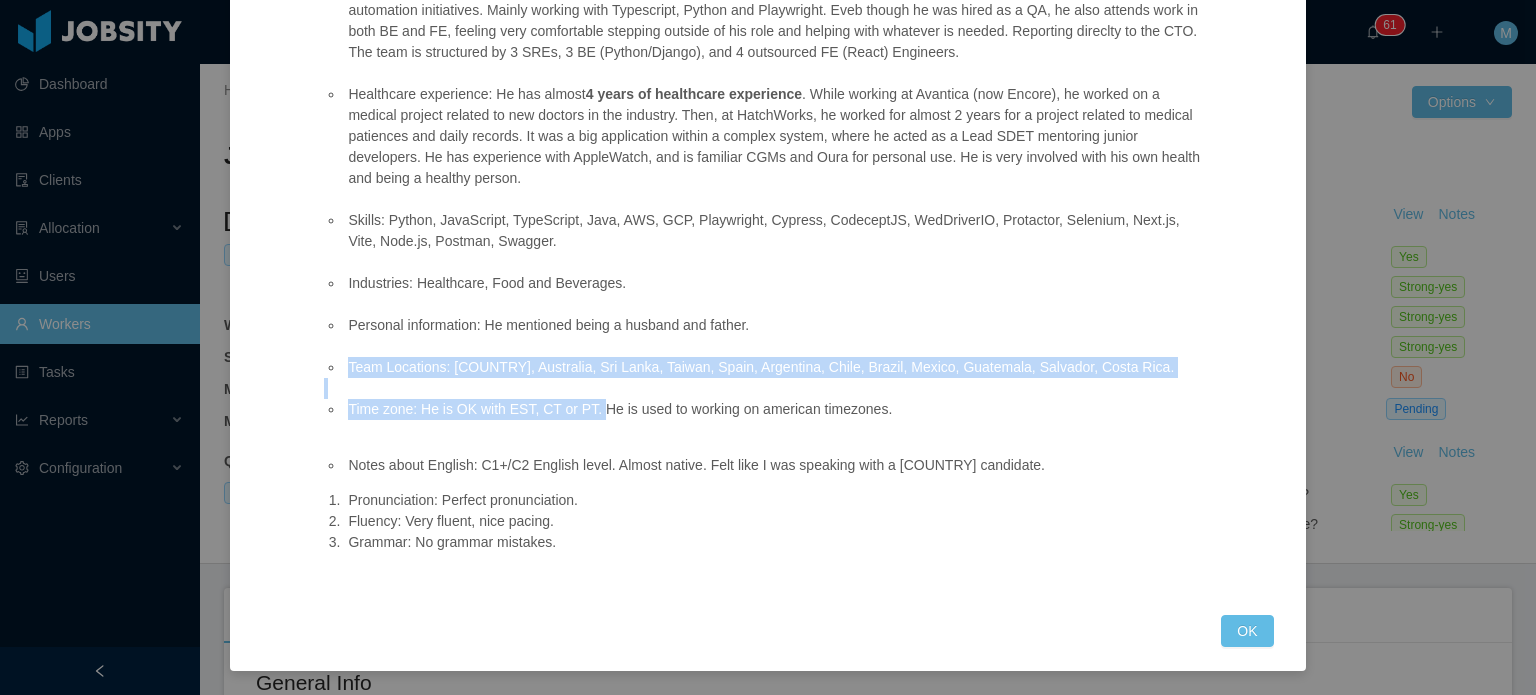 click on "Position fit: QA Engineer - FunctionHealth Match comment: Had an amazing conversation with Joshua. Looks like the perfect fit for FunctionHealth. 12 years as a QA/SDET. Also has BE and FE development experience. 4 years in healthcare. Startup kind of guy. Almost native English level.  Punctuality and setup: Great setup. Super professional.  Personality: US type of candidate. Easy going and very easy to talk to. He feels comfortable with startups, since he's been working in this type of environments for the past years.  Current role: SDET/QA Automation Engineer for a Series B food-related  startup  from Tribecca (NY), where he leads e2e test automation initiatives. Mainly working with Typescript, Python and Playwright. Eveb though he was hired as a QA, he also attends work in both BE and FE, feeling very comfortable stepping outside of his role and helping with whatever is needed. Reporting direclty to the CTO. The team is structured by 3 SREs, 3 BE (Python/Django), and 4 outsourced FE (React) Engineers." at bounding box center (766, 94) 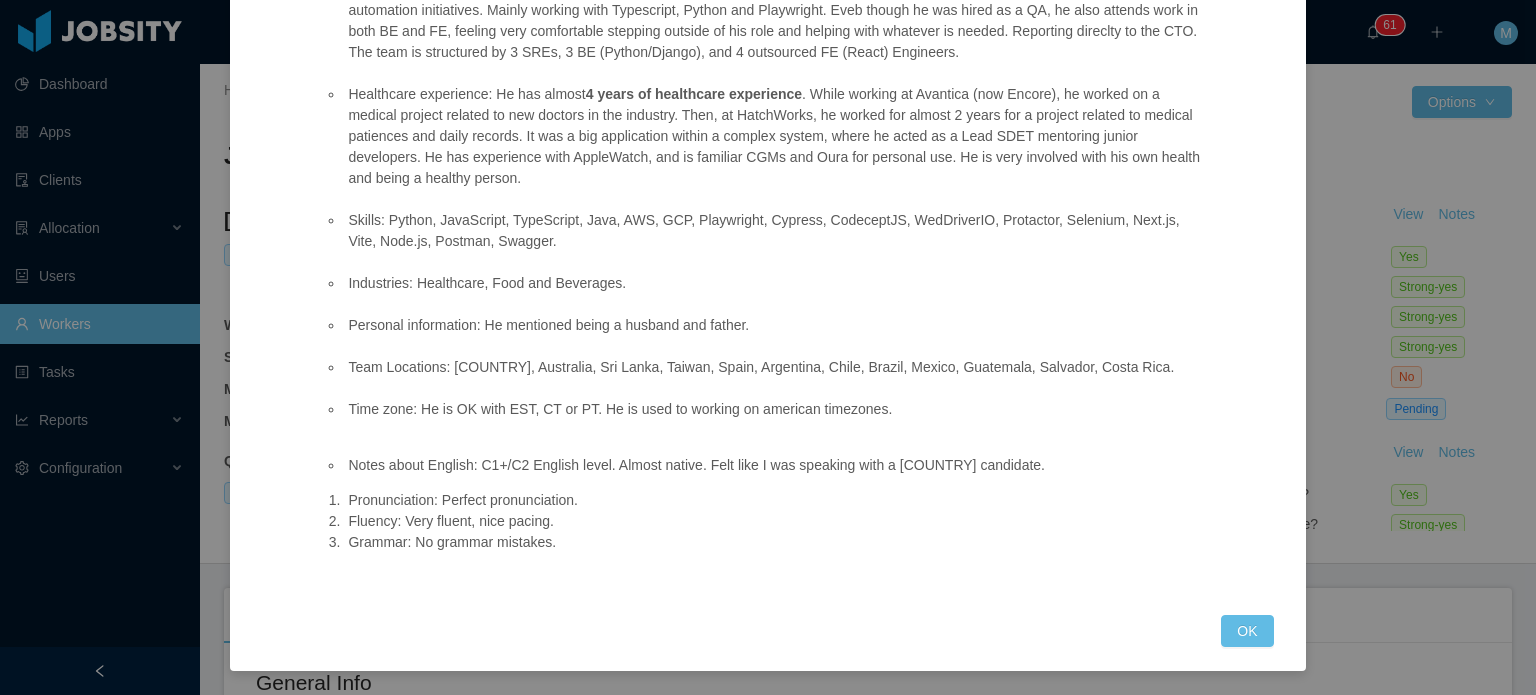 click on "Time zone: He is OK with EST, CT or PT. He is used to working on american timezones." at bounding box center (776, 409) 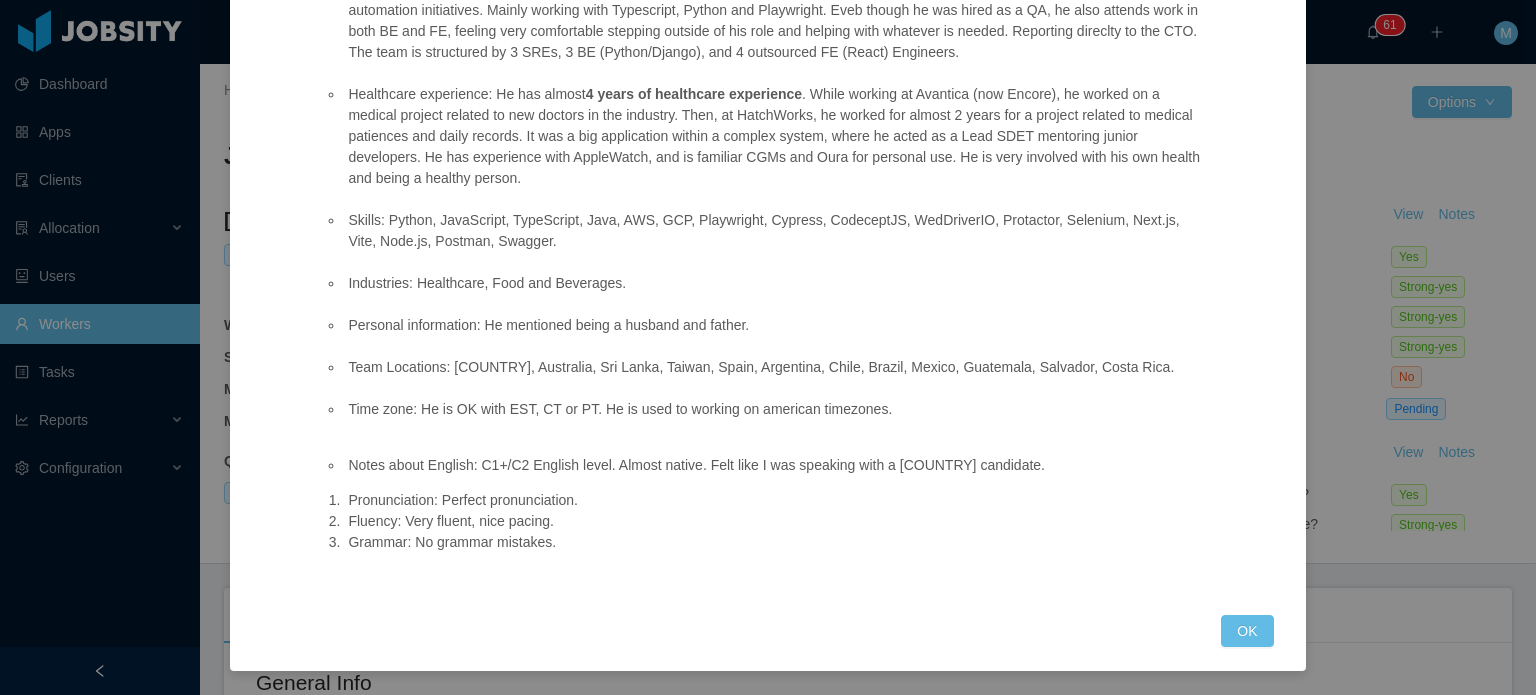 drag, startPoint x: 396, startPoint y: 462, endPoint x: 559, endPoint y: 544, distance: 182.4637 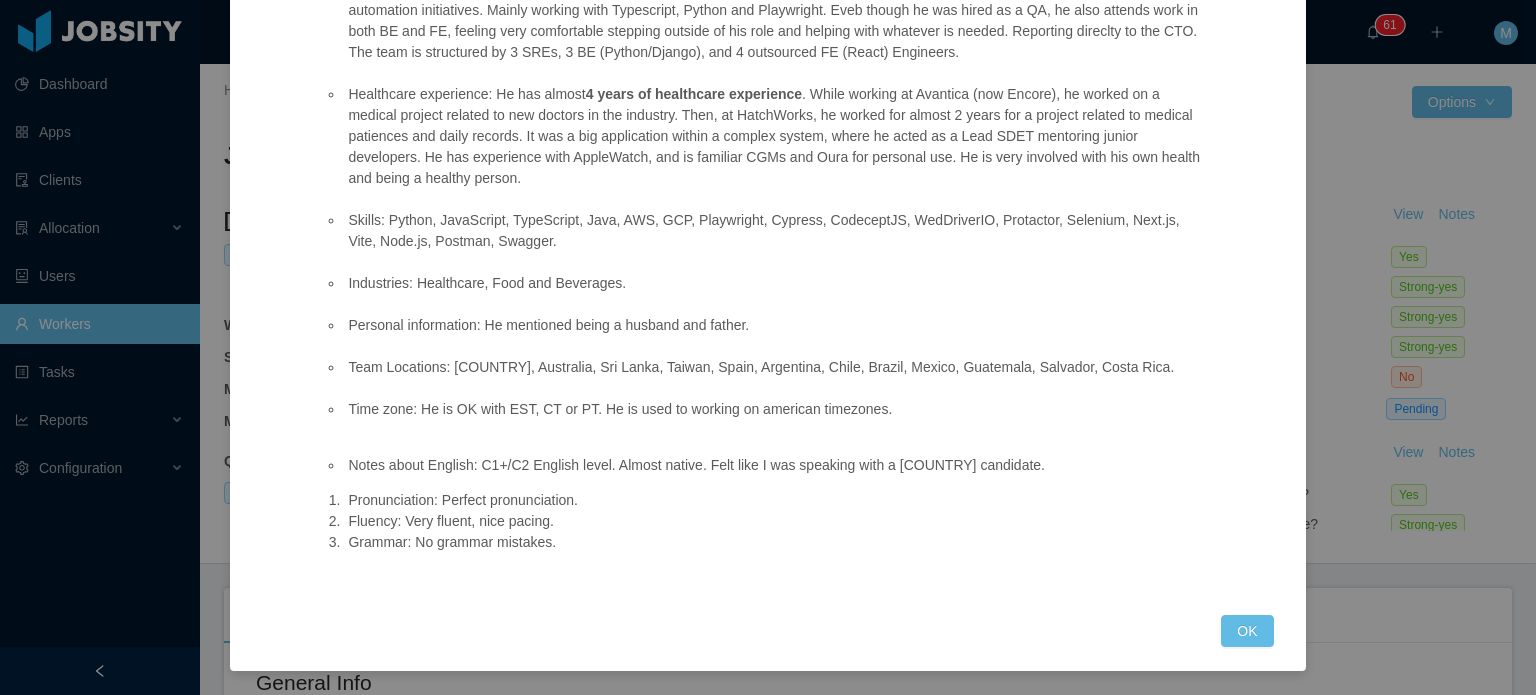 drag, startPoint x: 466, startPoint y: 463, endPoint x: 569, endPoint y: 536, distance: 126.24579 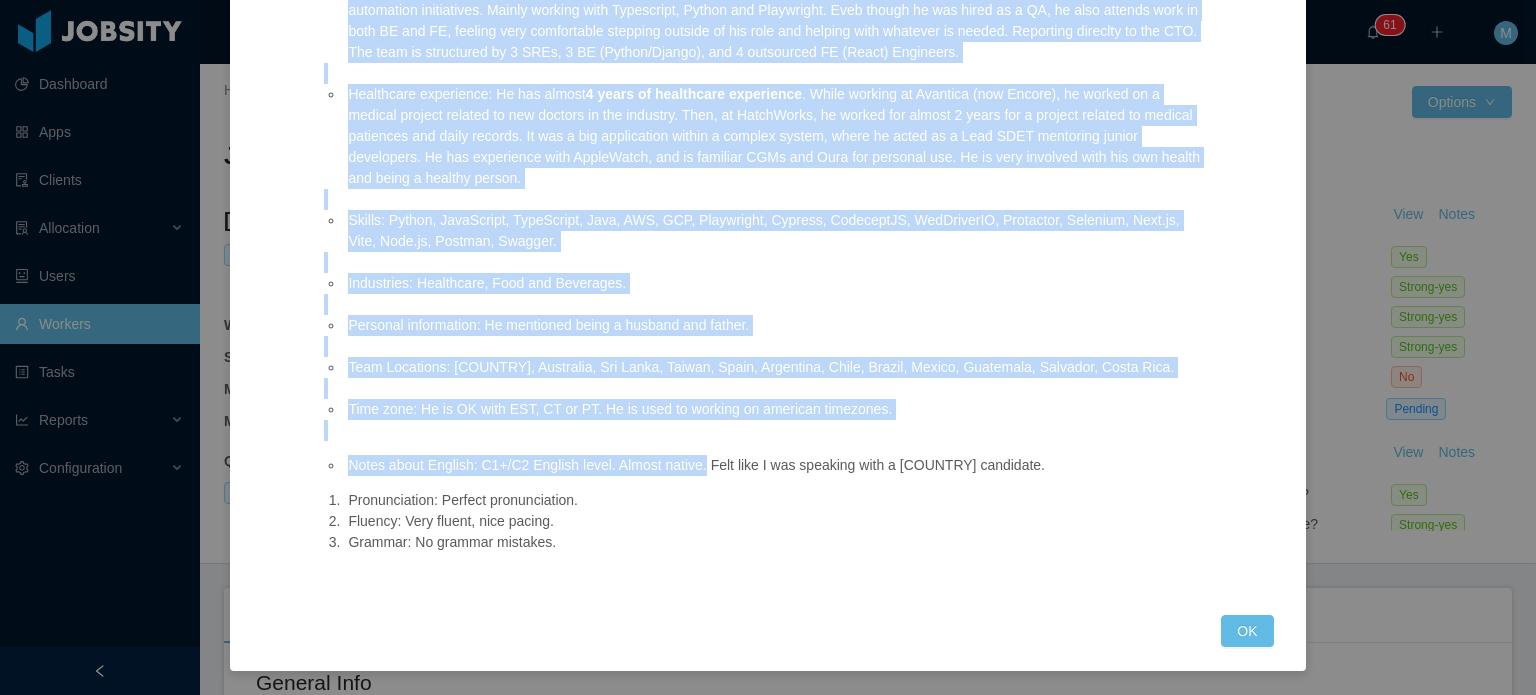drag, startPoint x: 694, startPoint y: 470, endPoint x: 739, endPoint y: 478, distance: 45.705578 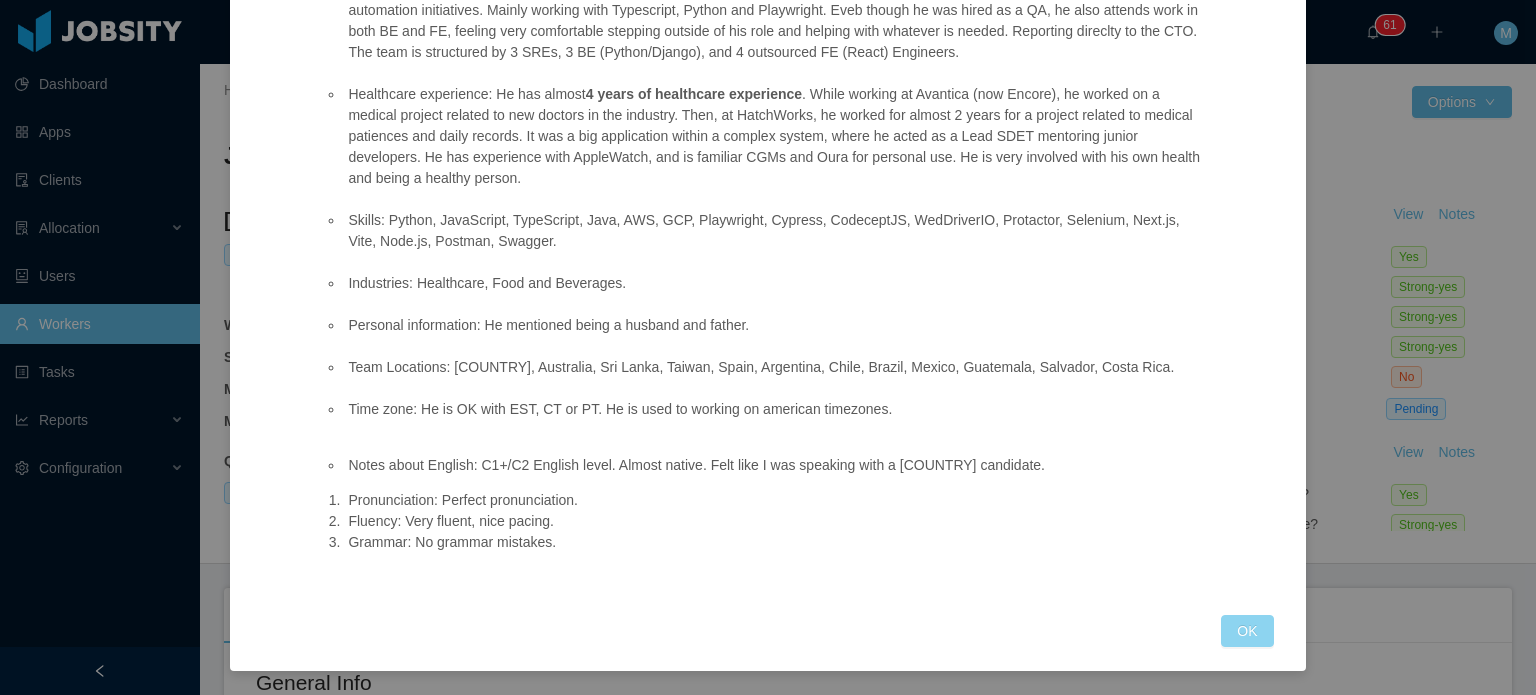 click on "OK" at bounding box center [1247, 631] 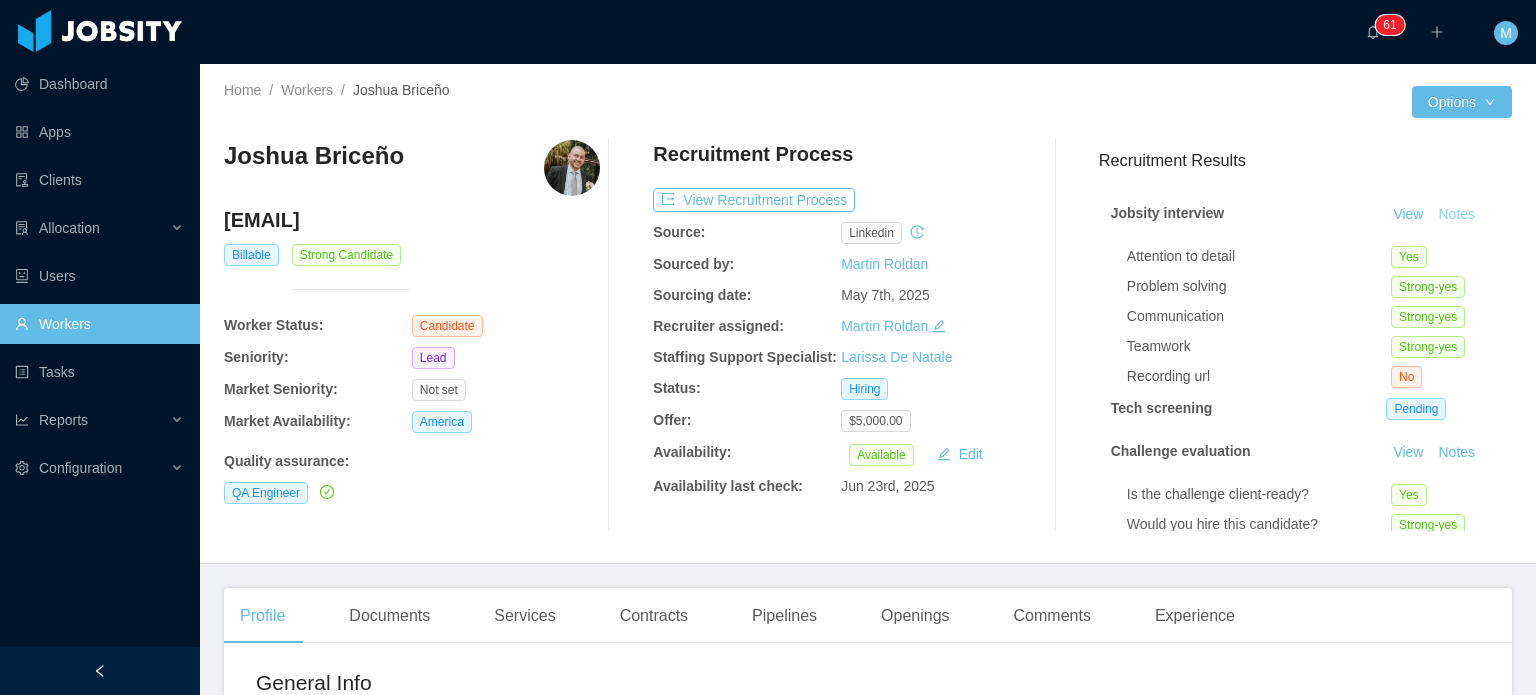 scroll, scrollTop: 338, scrollLeft: 0, axis: vertical 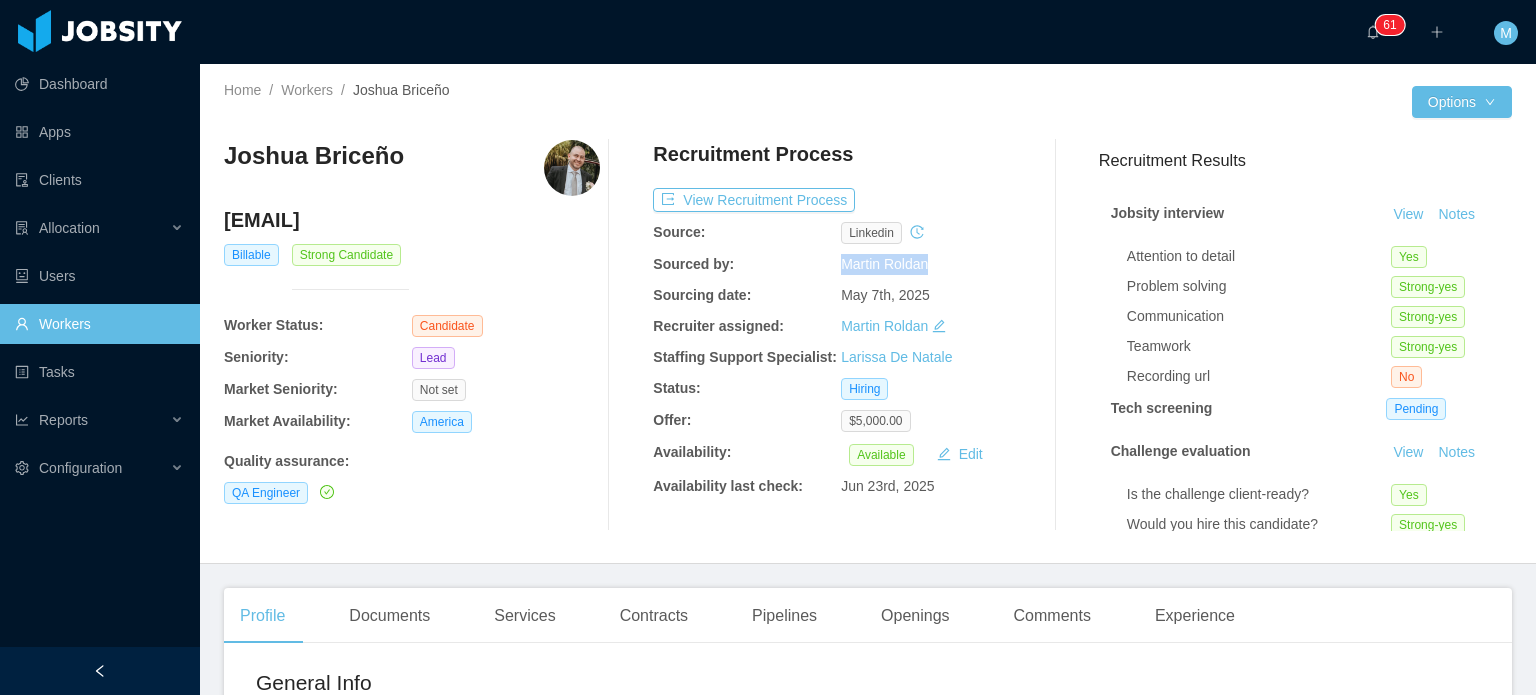 click on "Sourced by: Martin Roldan" at bounding box center [841, 264] 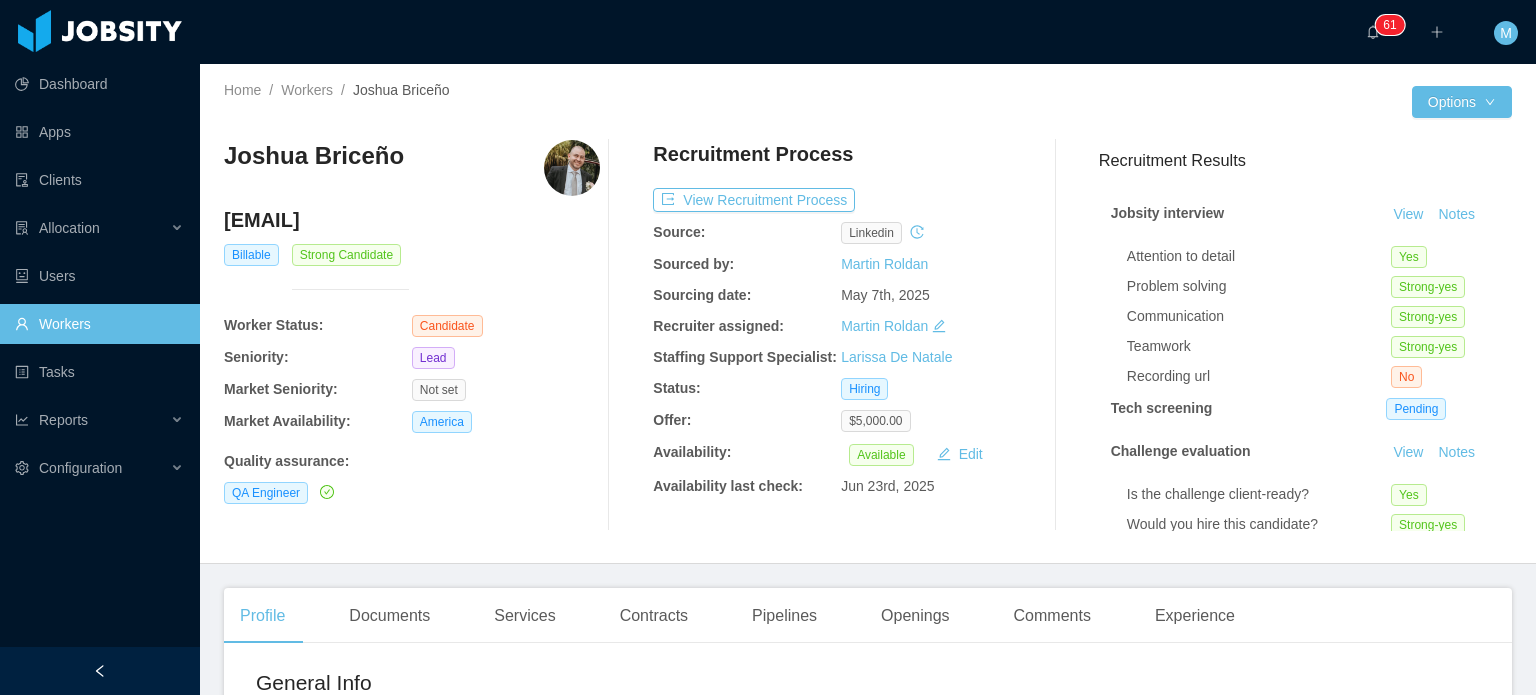click on "Sourcing date:" at bounding box center (747, 295) 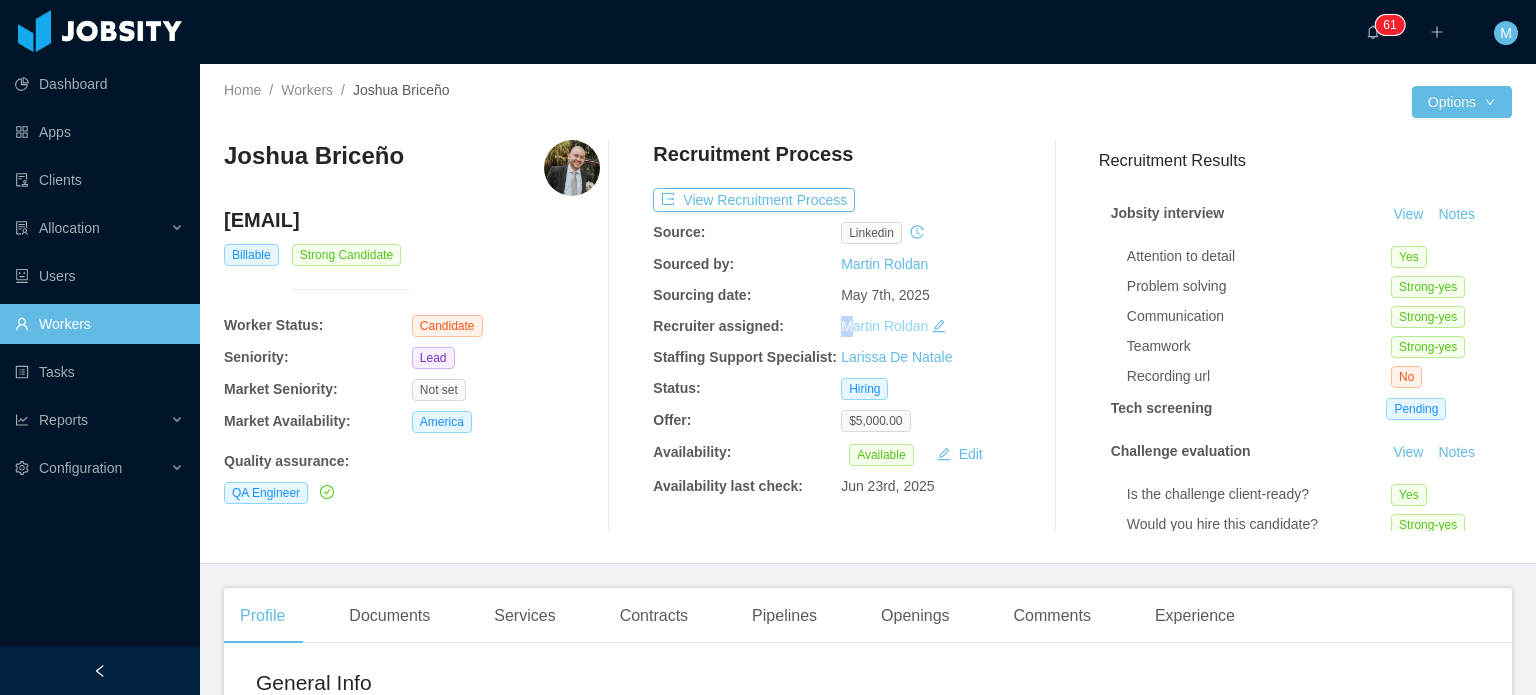 drag, startPoint x: 819, startPoint y: 317, endPoint x: 844, endPoint y: 317, distance: 25 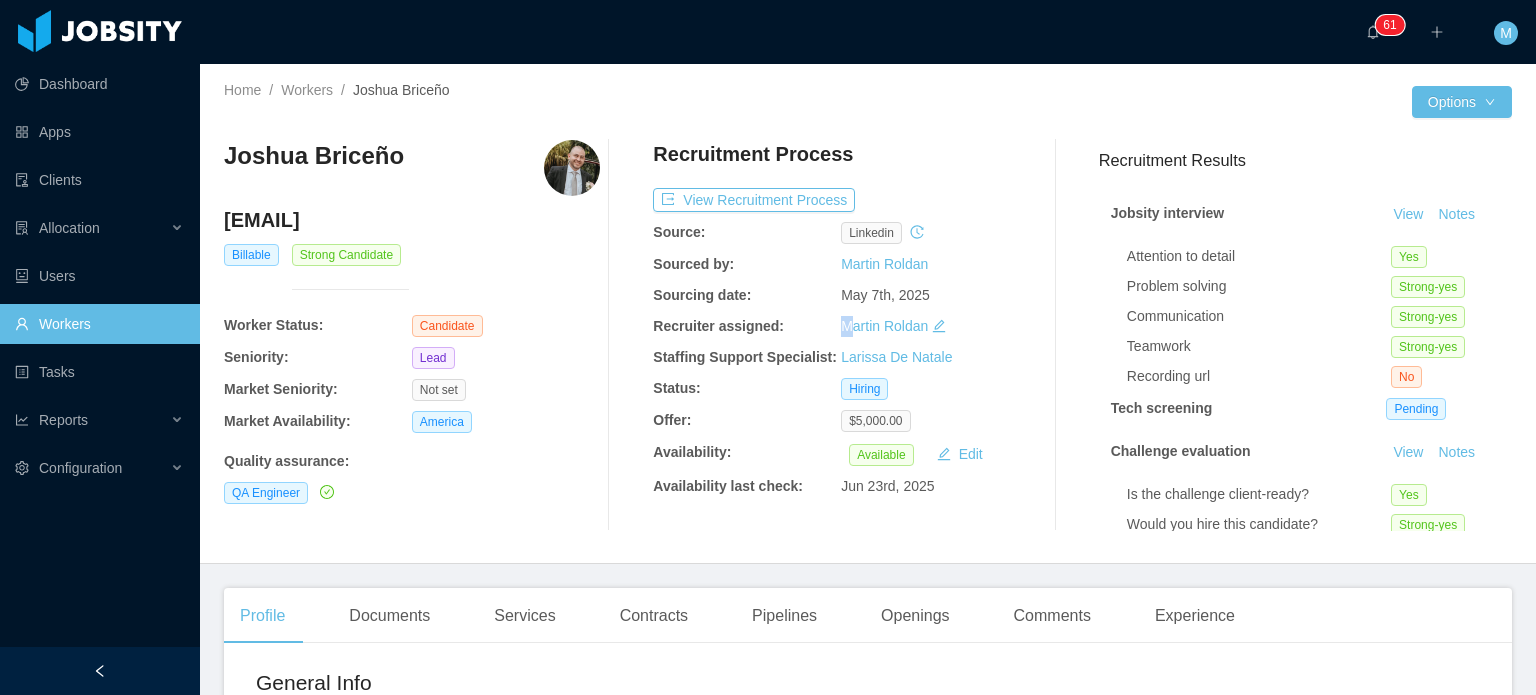 click on "Recruiter assigned:" at bounding box center (747, 326) 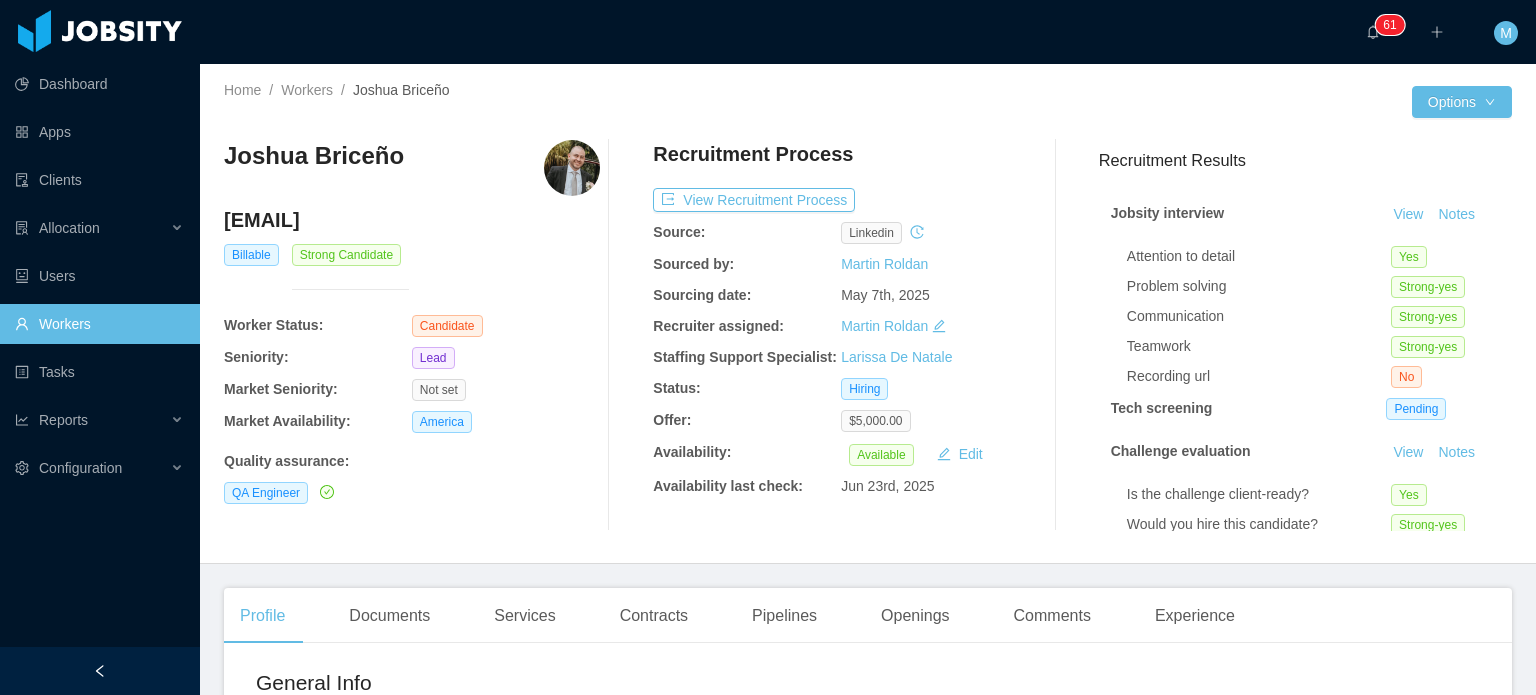click on "Staffing Support Specialist:" at bounding box center [745, 357] 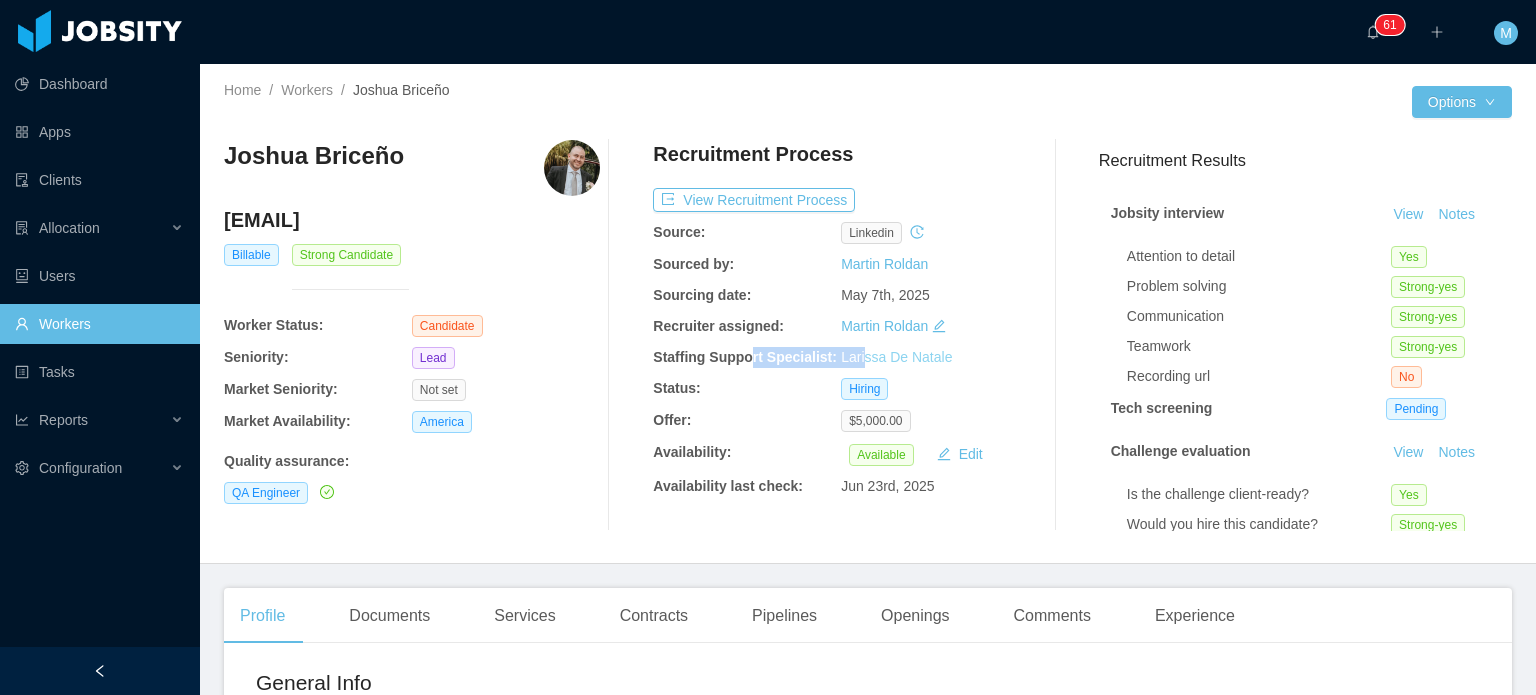 drag, startPoint x: 748, startPoint y: 363, endPoint x: 871, endPoint y: 361, distance: 123.01626 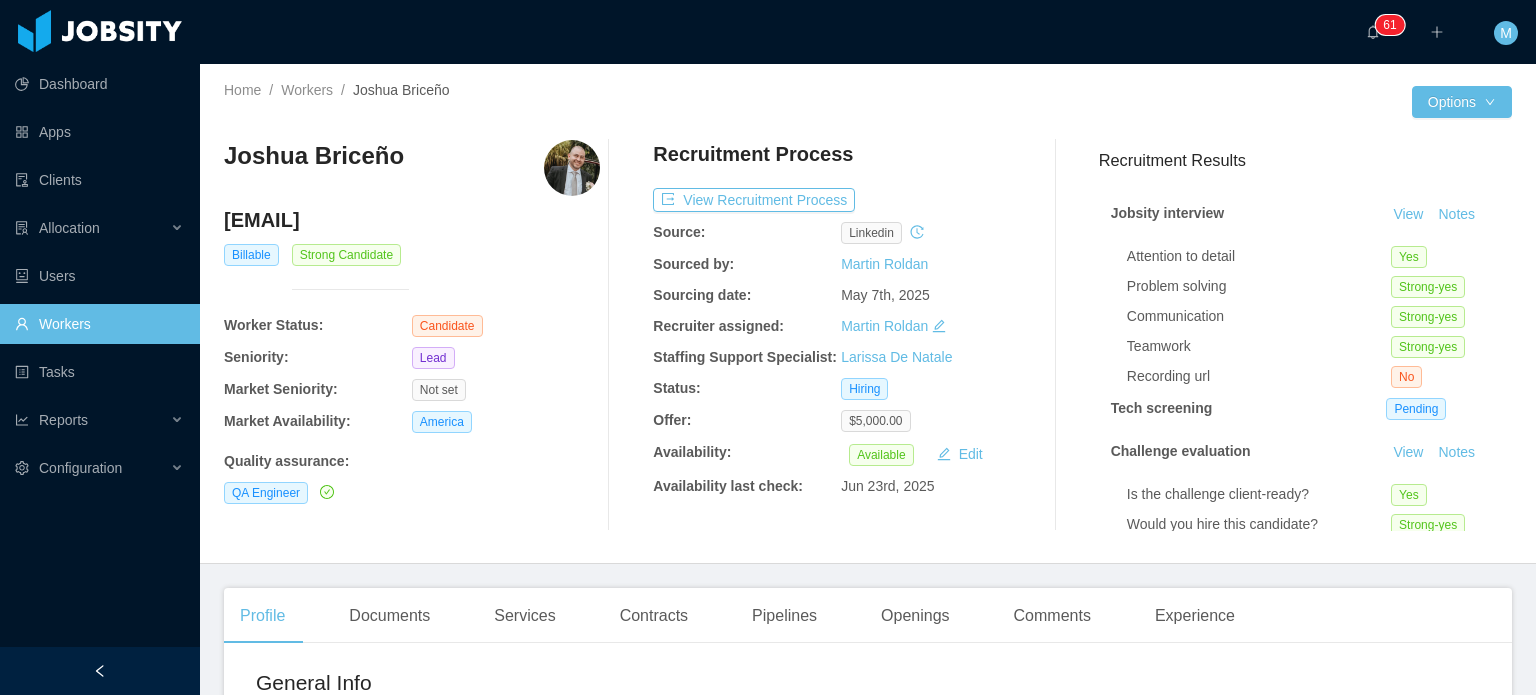 click on "Larissa De Natale" at bounding box center (935, 357) 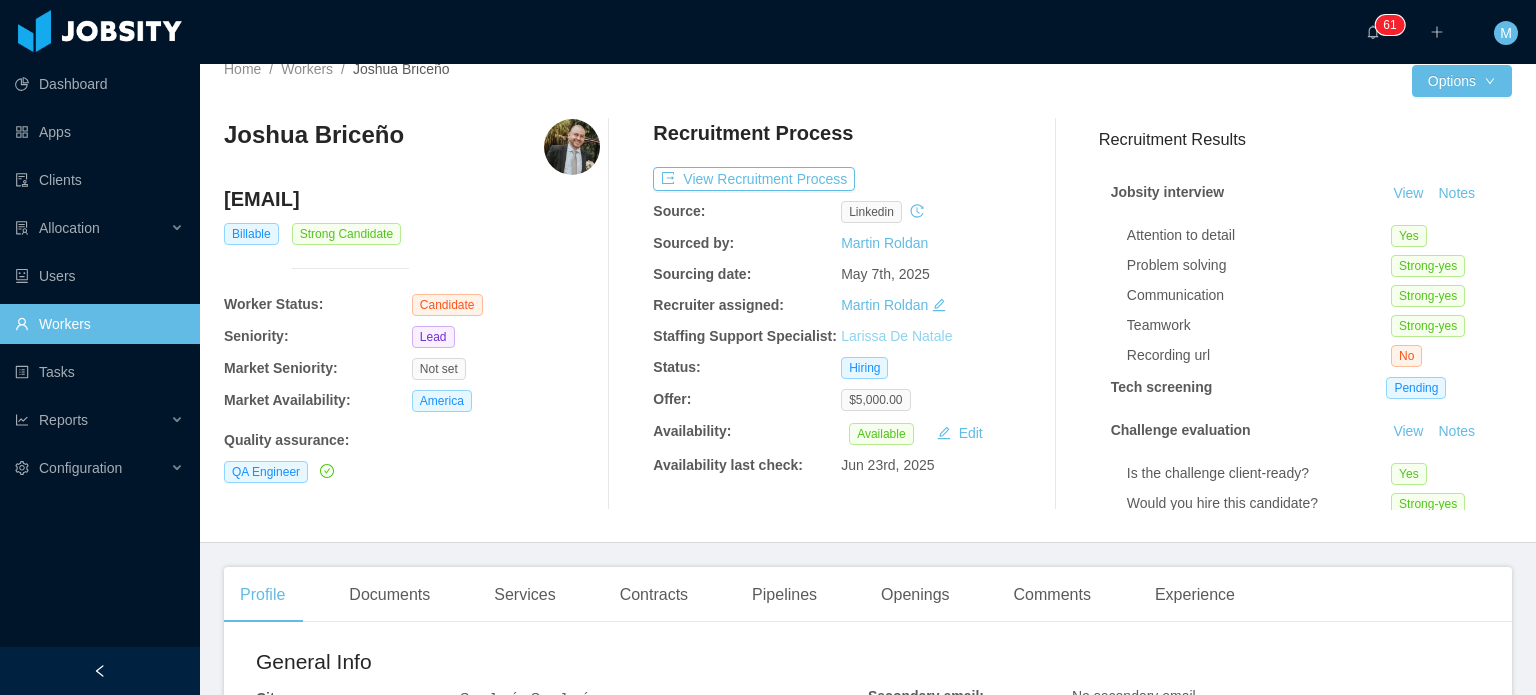 scroll, scrollTop: 0, scrollLeft: 0, axis: both 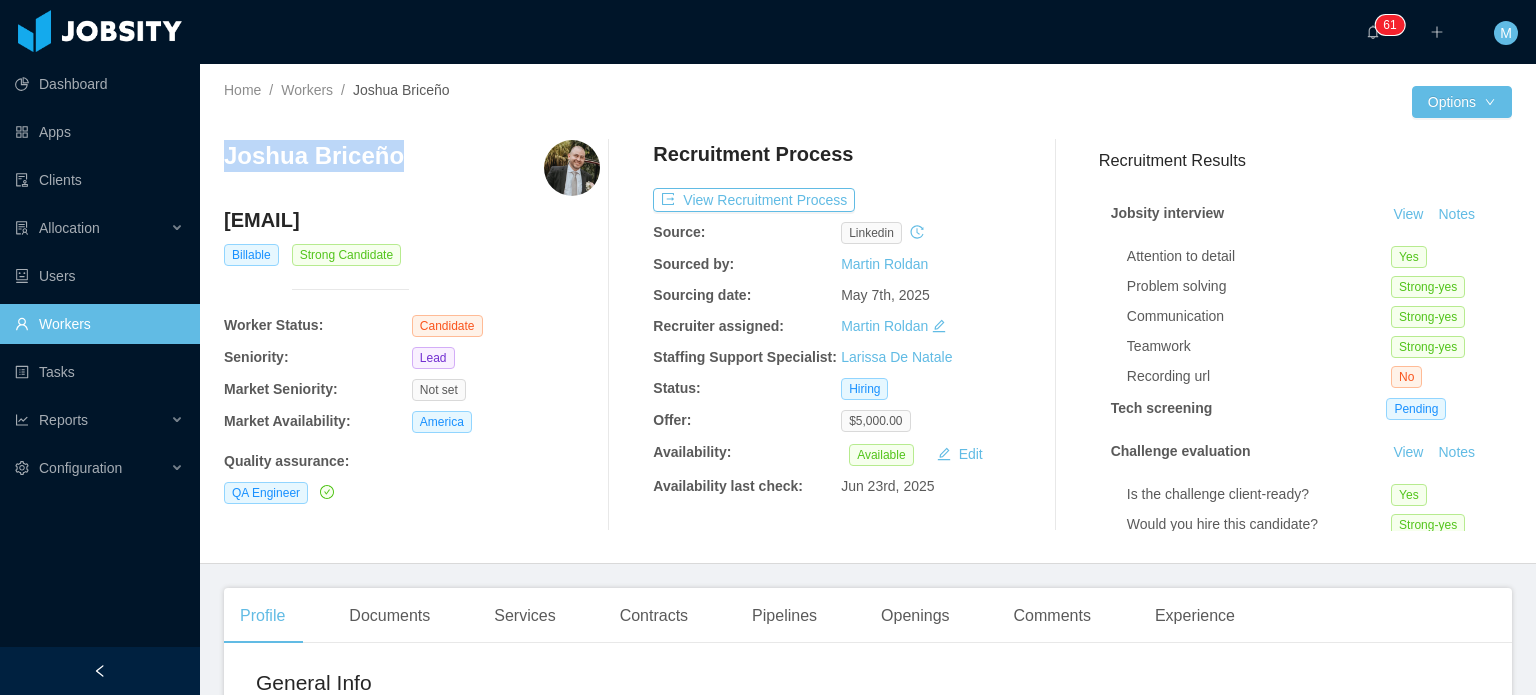 drag, startPoint x: 222, startPoint y: 161, endPoint x: 416, endPoint y: 143, distance: 194.83327 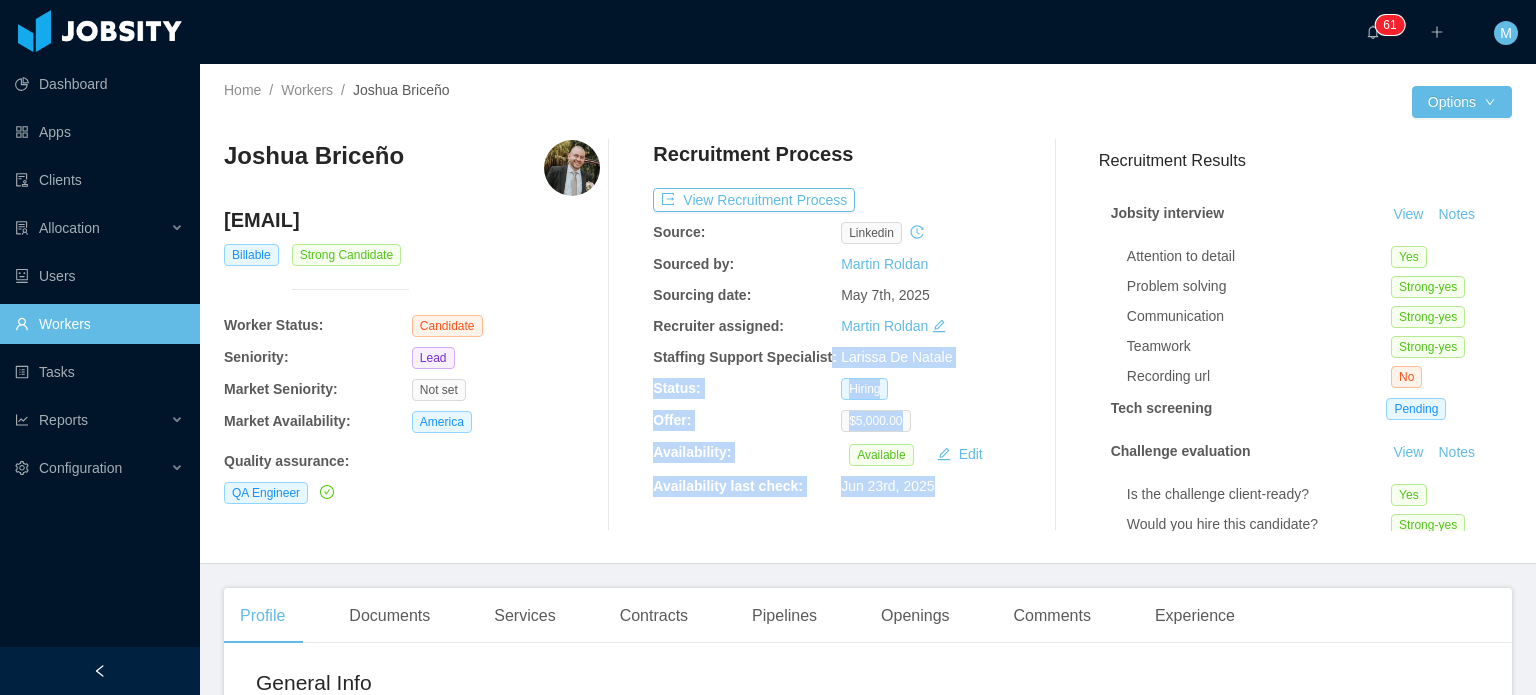 drag, startPoint x: 824, startPoint y: 361, endPoint x: 1024, endPoint y: 362, distance: 200.0025 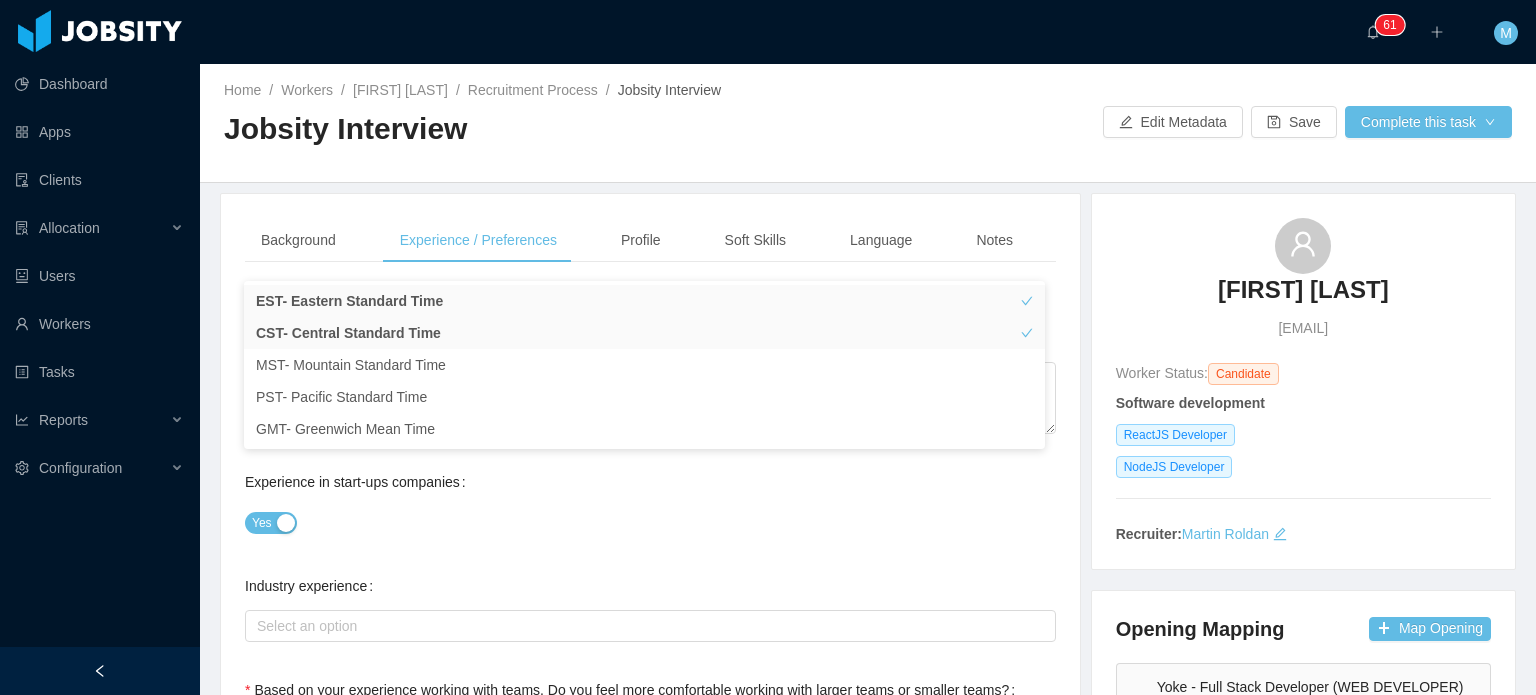 click on "Current Situation and Company/Team Preferences Tell me a little about your expertise and current profile? * Experience in start-ups companies Yes Industry experience Select an option   Based on your experience working with teams. Do you feel more comfortable working with larger teams or smaller teams? Small teams Big teams No preferences Based on your experience working with teams. Do you feel more comfortable working with more structured teams or less structured teams? Little structure More structure No preferences Please explain why you are looking for a change / hearing new opportunities This field required What is it that would make your next position that we can offer, the perfect one for you? / What would be a deal breaker for you? This field required Experience working with INTERNATIONAL companies/clients Yes Has remote experience Yes No Unknown Market Availability Select an option   America   Timezone availability Select an option EST- Eastern Standard Time CST- Central Standard Time   Contractor" at bounding box center [650, 1539] 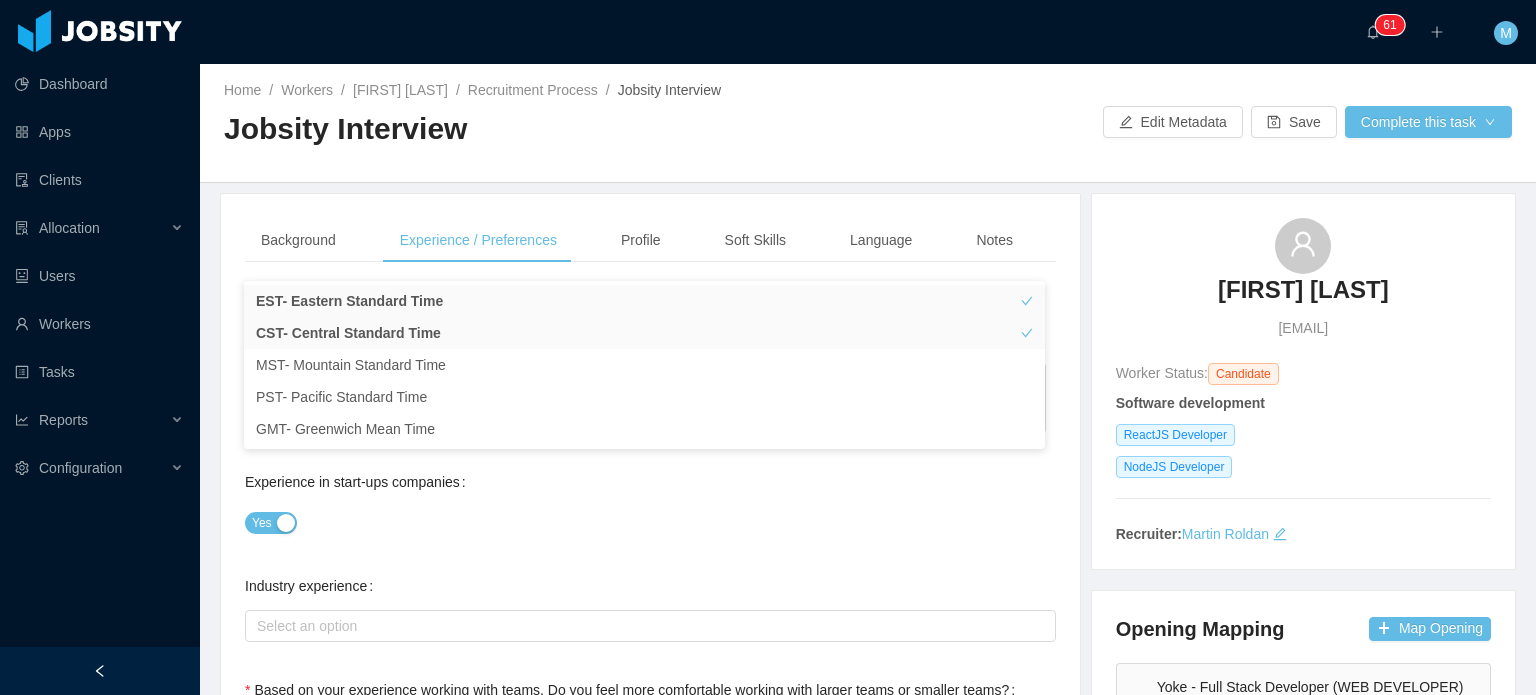 scroll, scrollTop: 0, scrollLeft: 0, axis: both 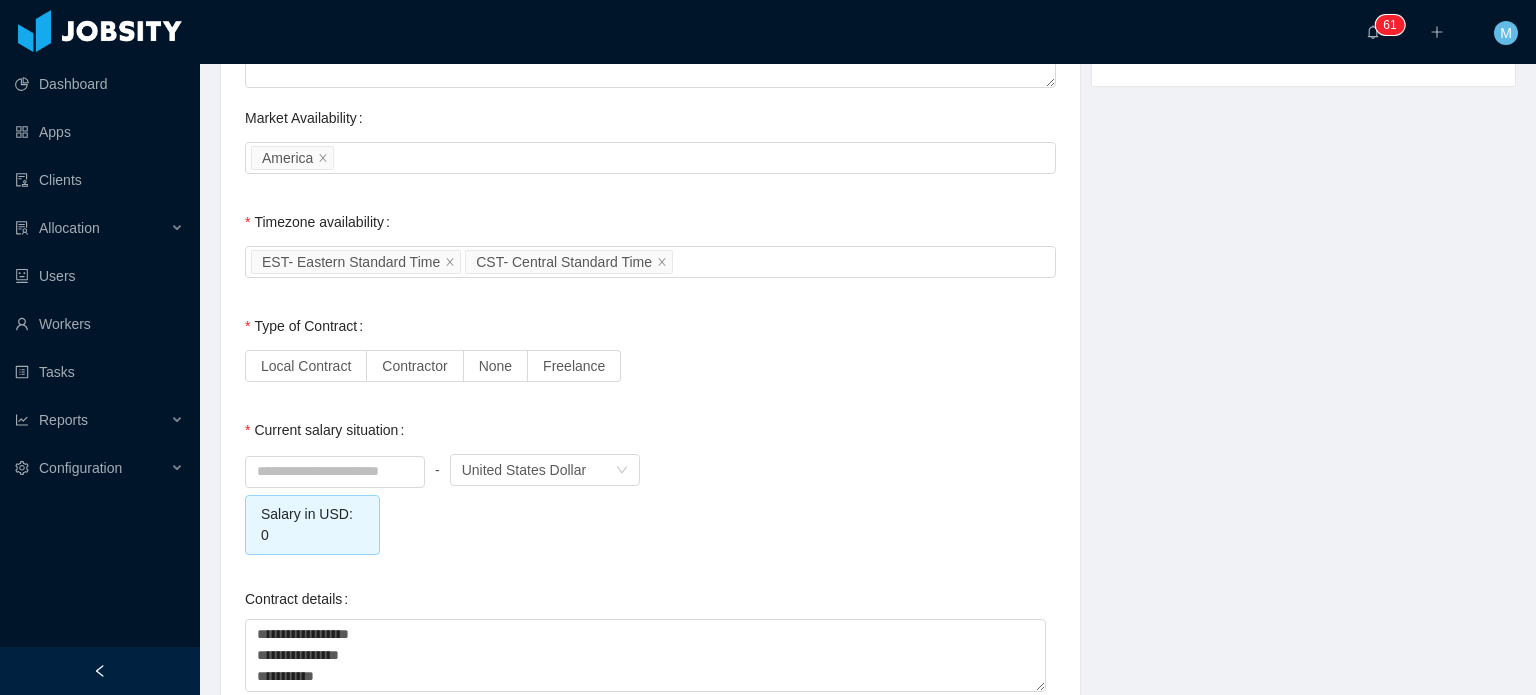 click on "**********" at bounding box center [868, -91] 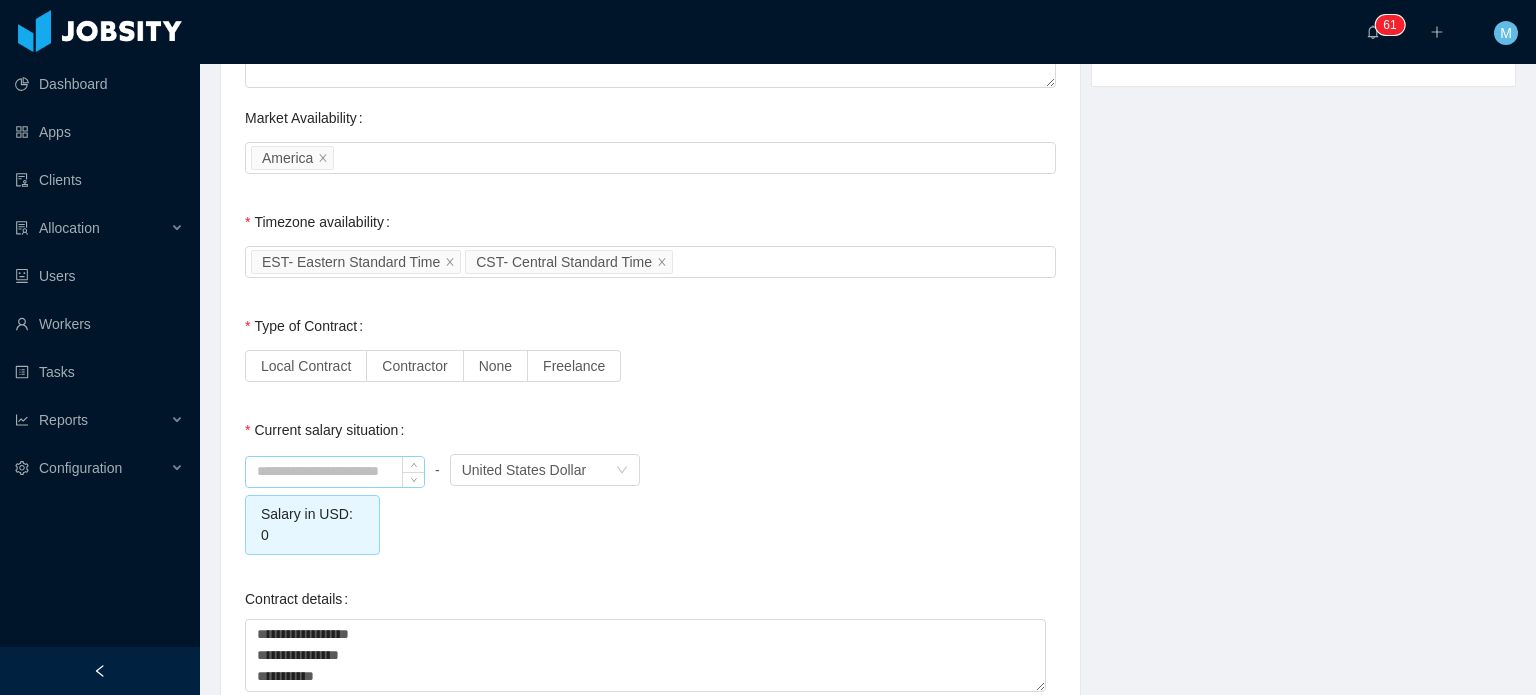 scroll, scrollTop: 1800, scrollLeft: 0, axis: vertical 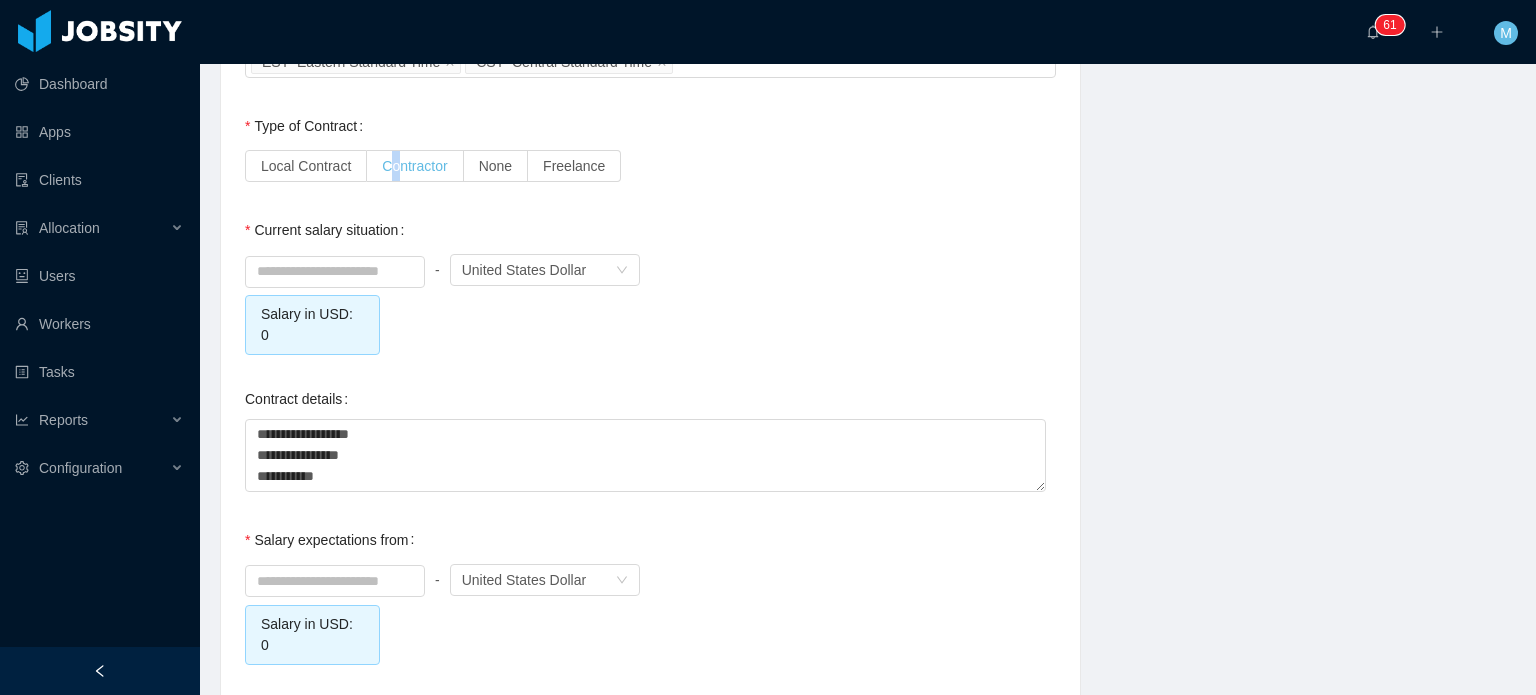 click on "Contractor" at bounding box center (414, 166) 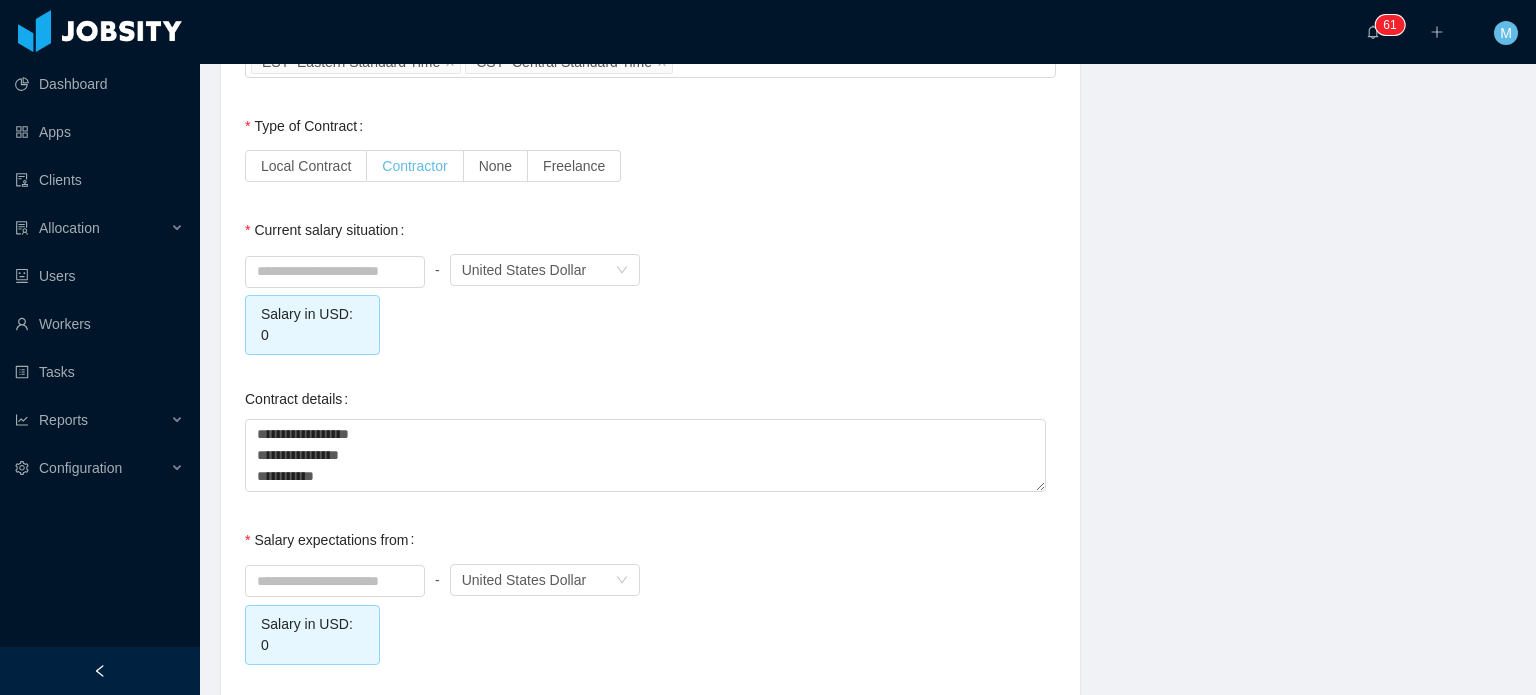 click on "Contractor" at bounding box center [414, 166] 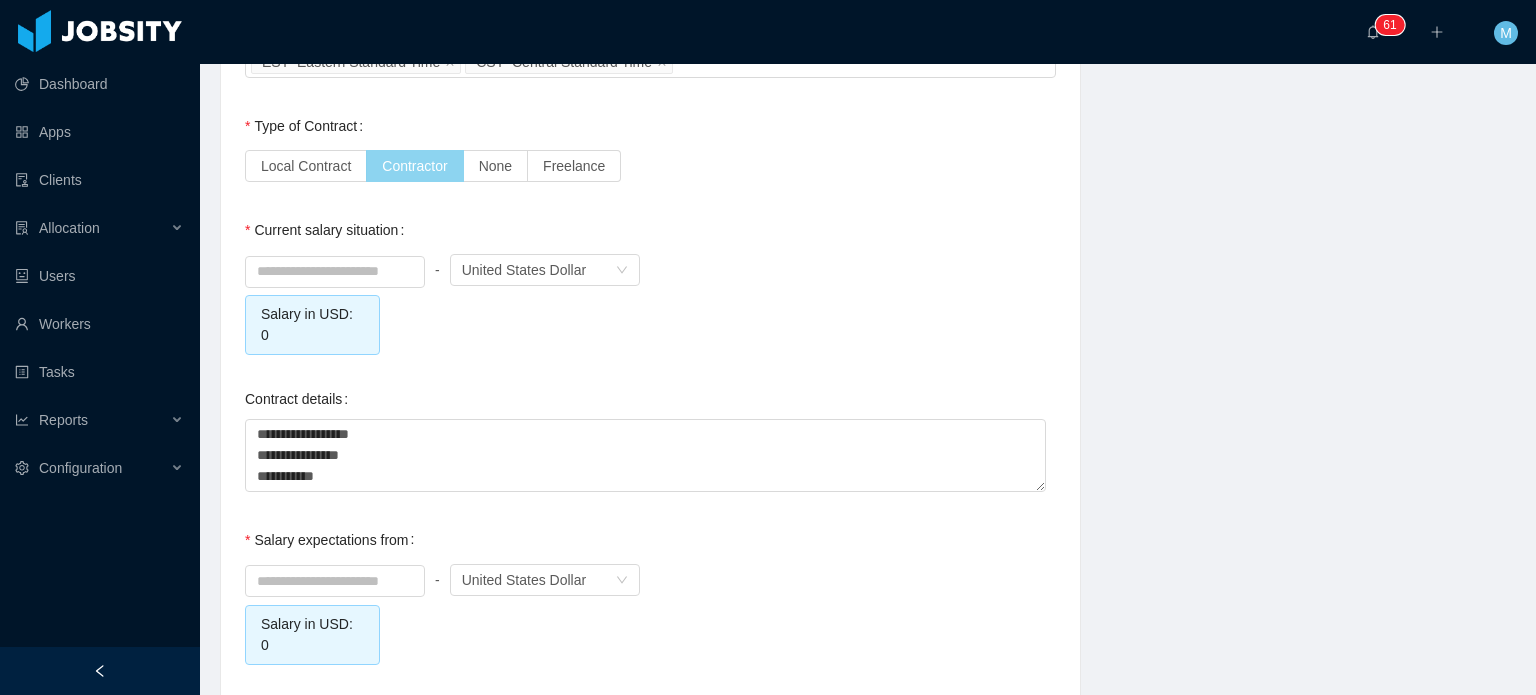 click on "Contractor" at bounding box center (414, 166) 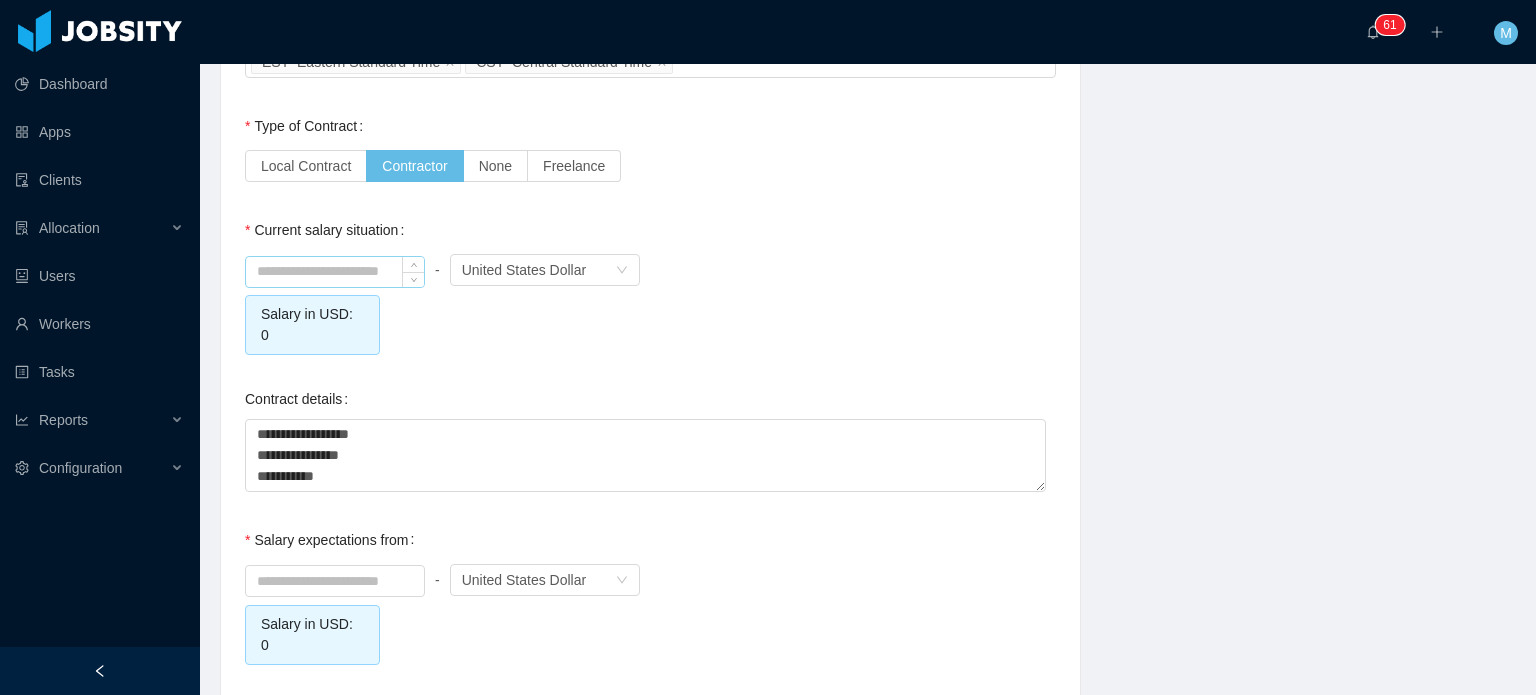click at bounding box center [335, 272] 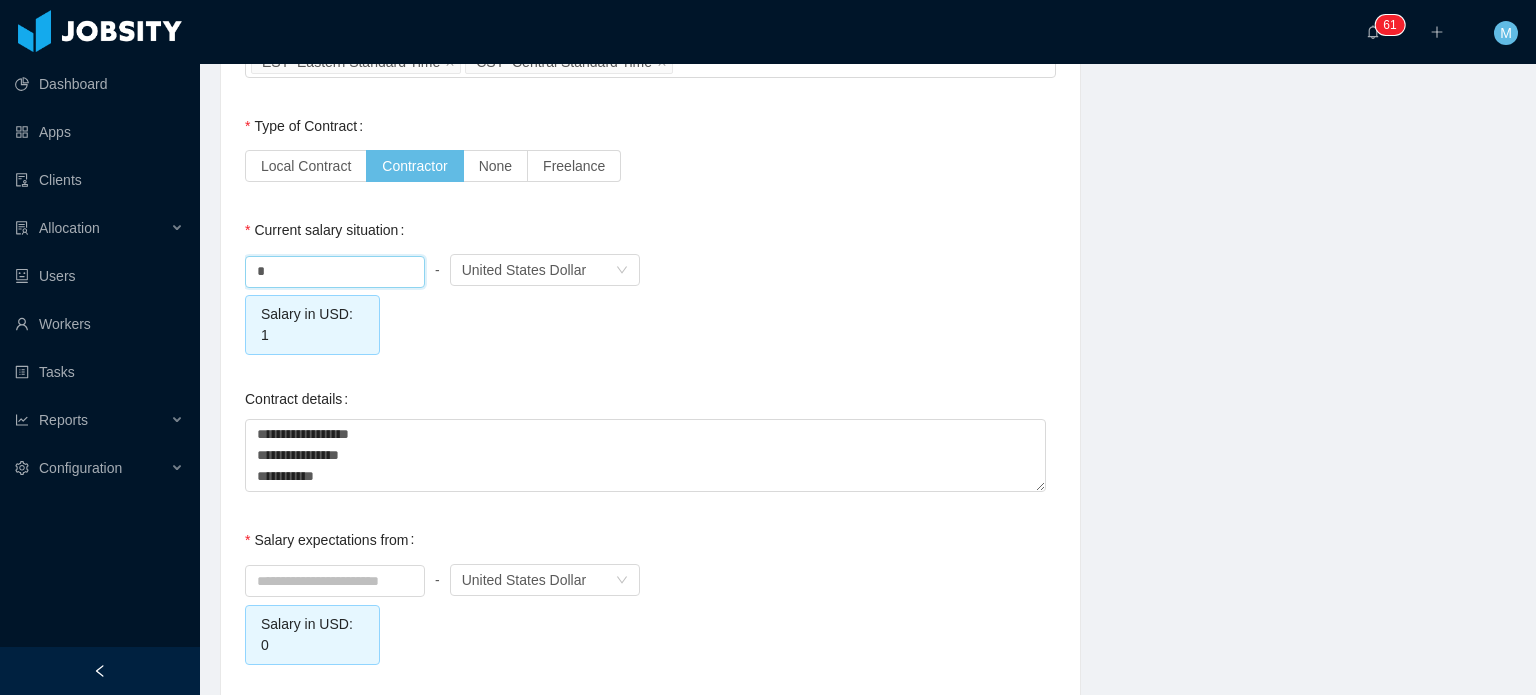 drag, startPoint x: 755, startPoint y: 322, endPoint x: 372, endPoint y: 250, distance: 389.70886 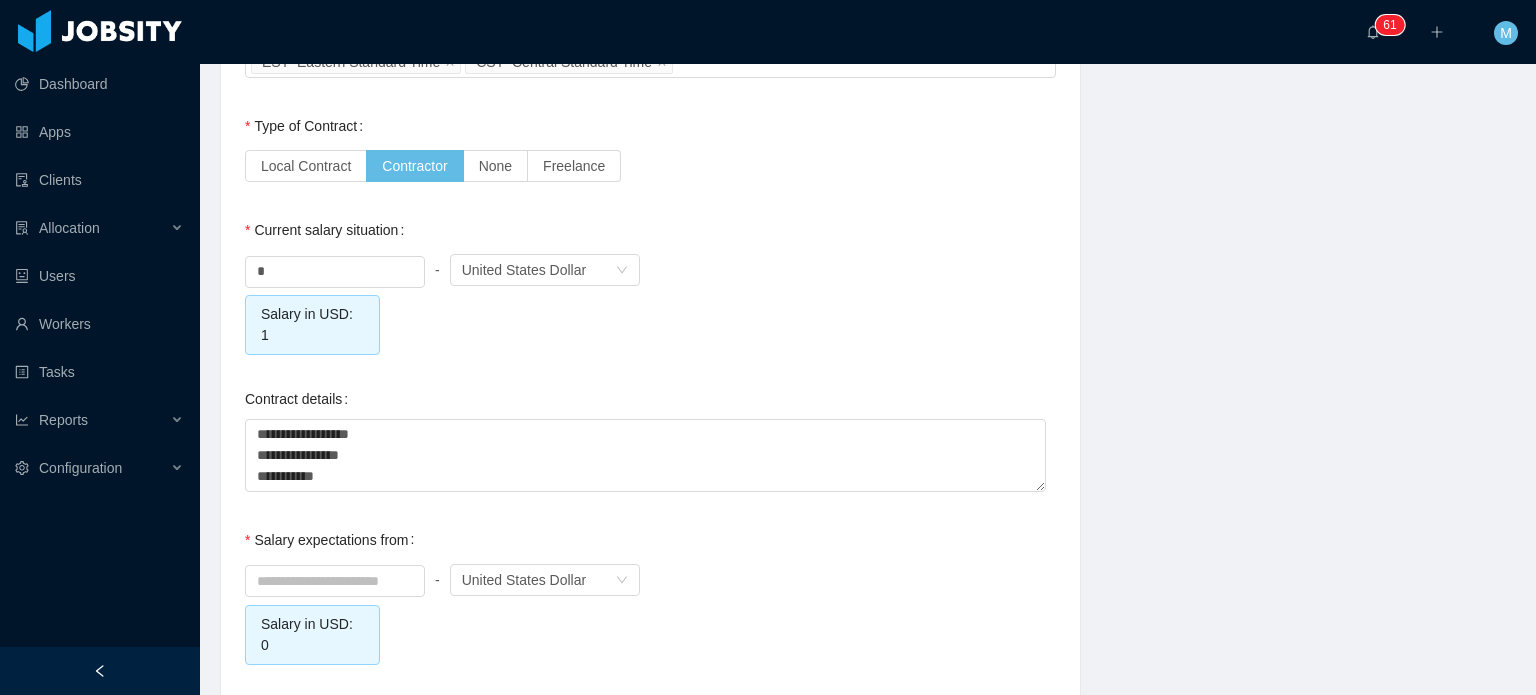 type on "****" 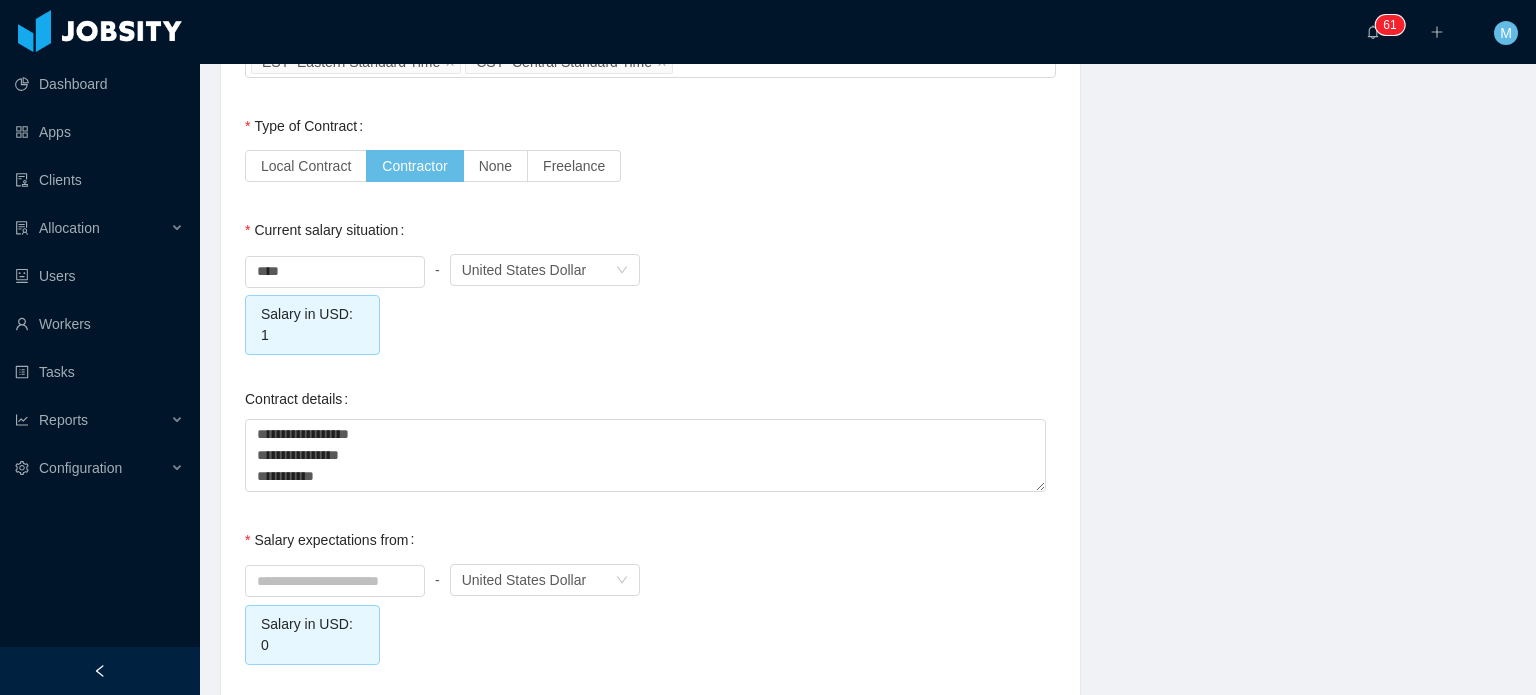 scroll, scrollTop: 1900, scrollLeft: 0, axis: vertical 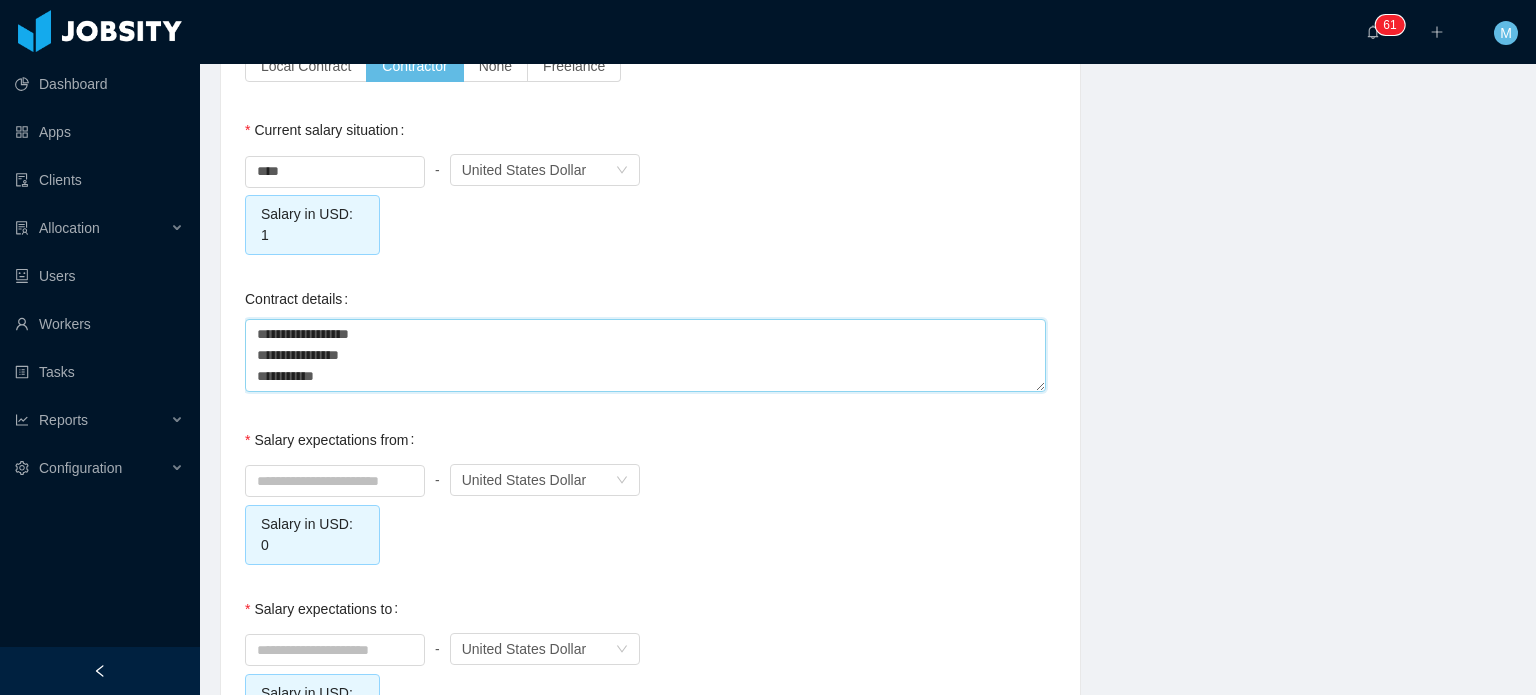 click on "**********" at bounding box center (645, 355) 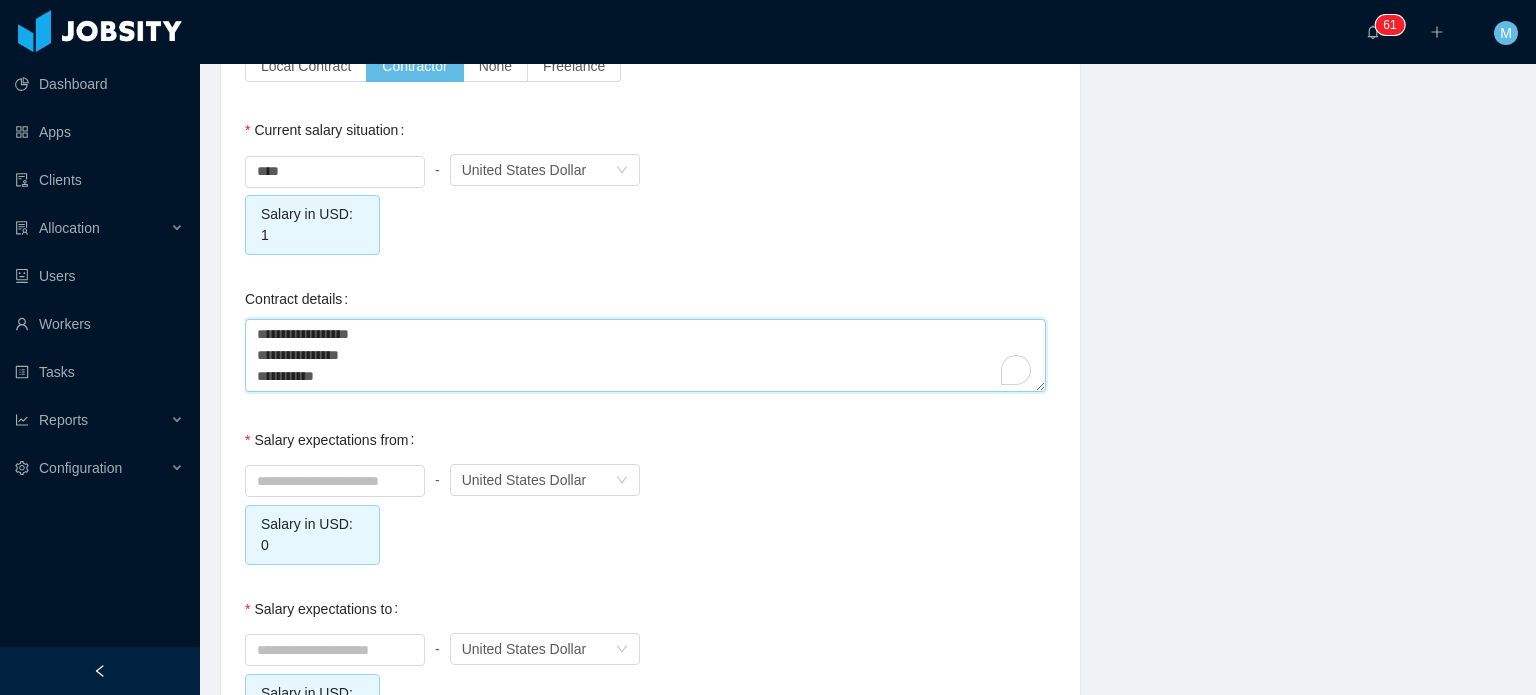 type 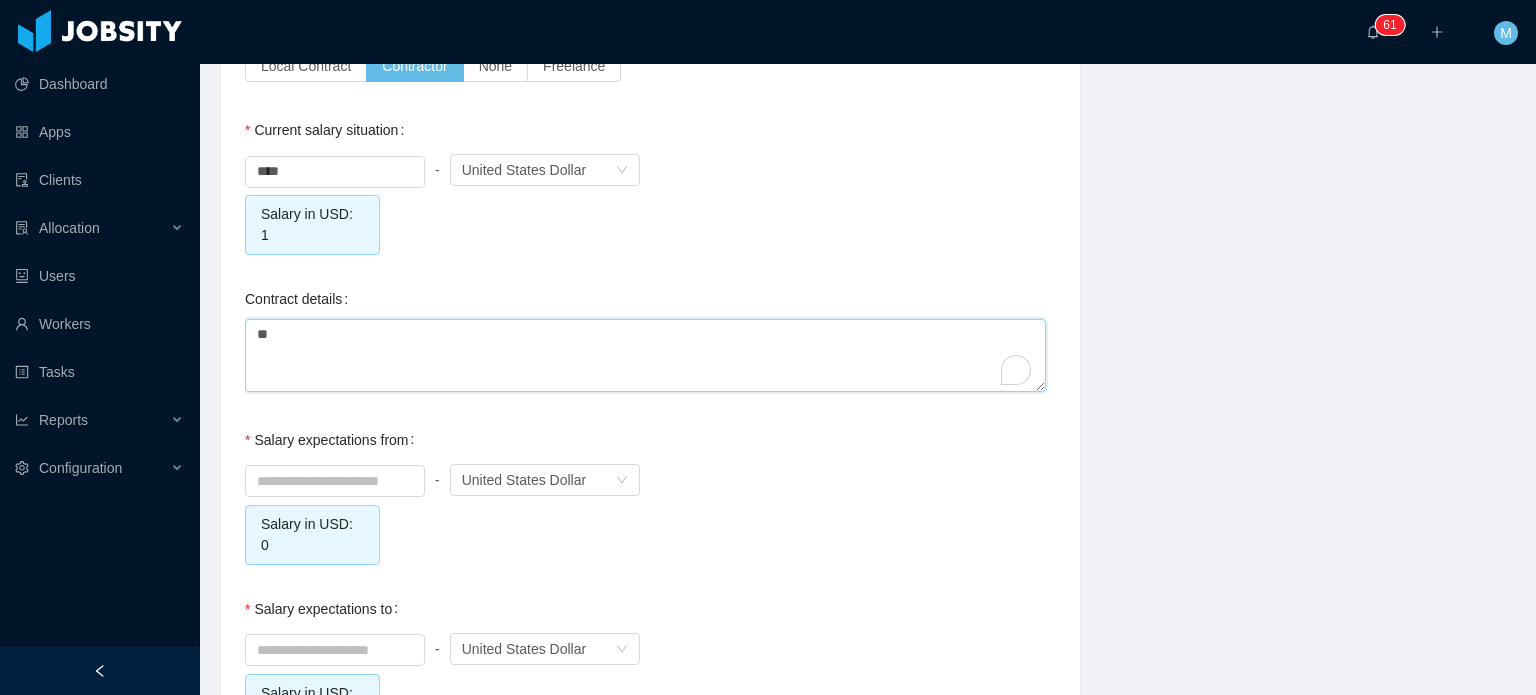 type on "**" 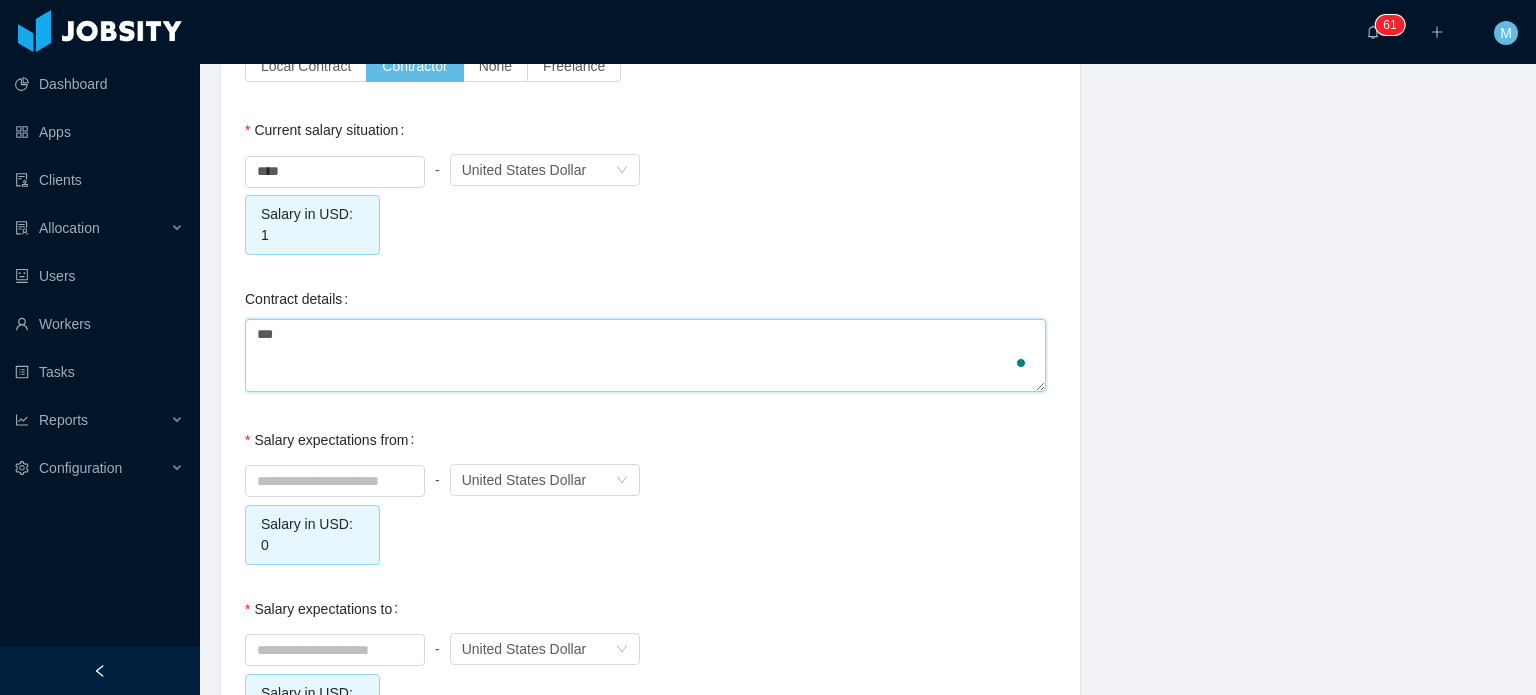 type 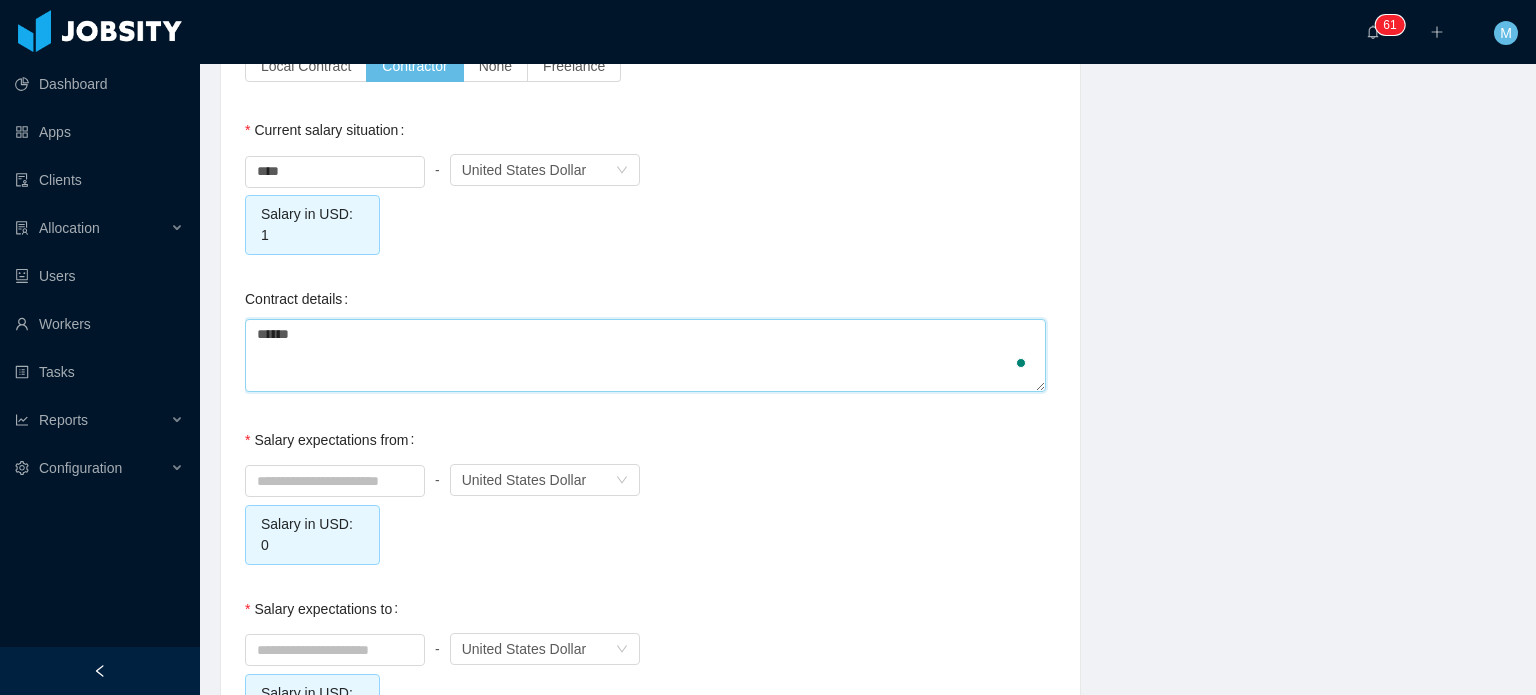 type on "**" 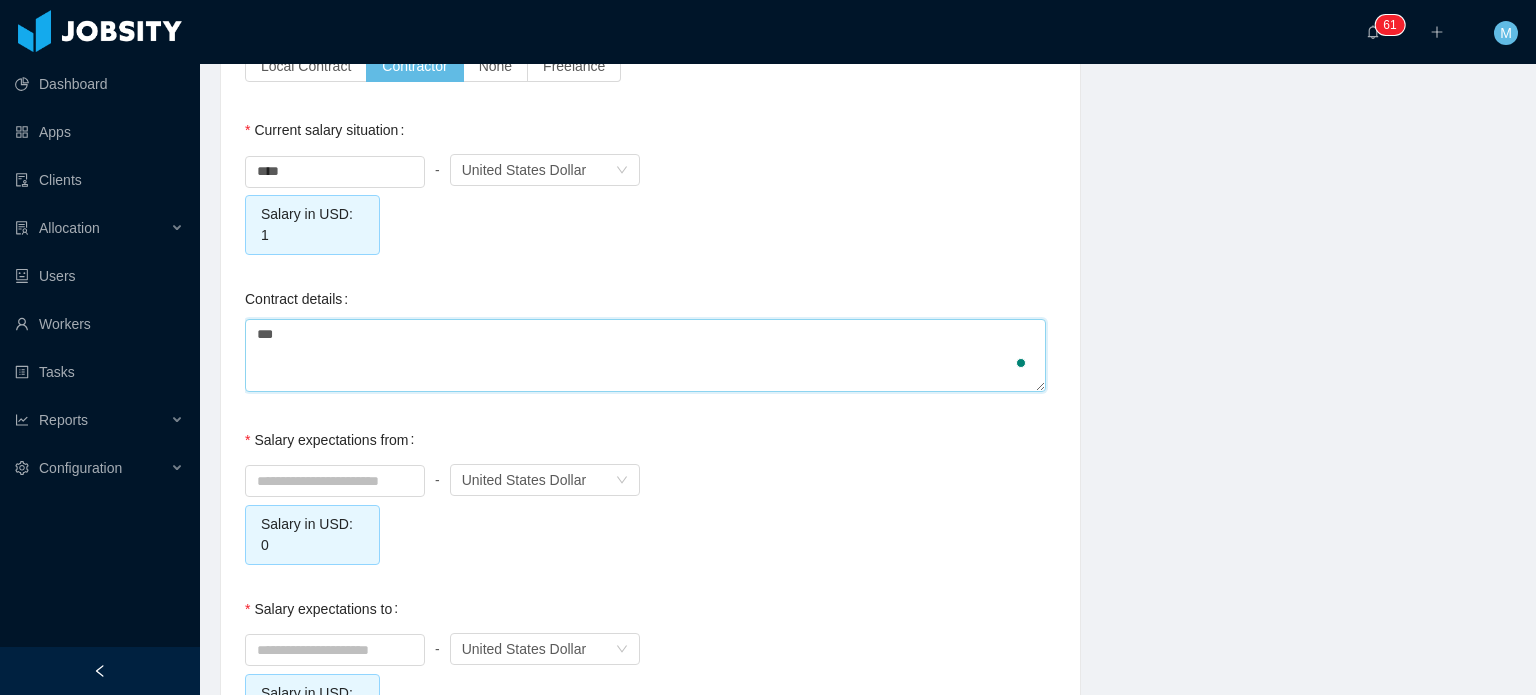 type 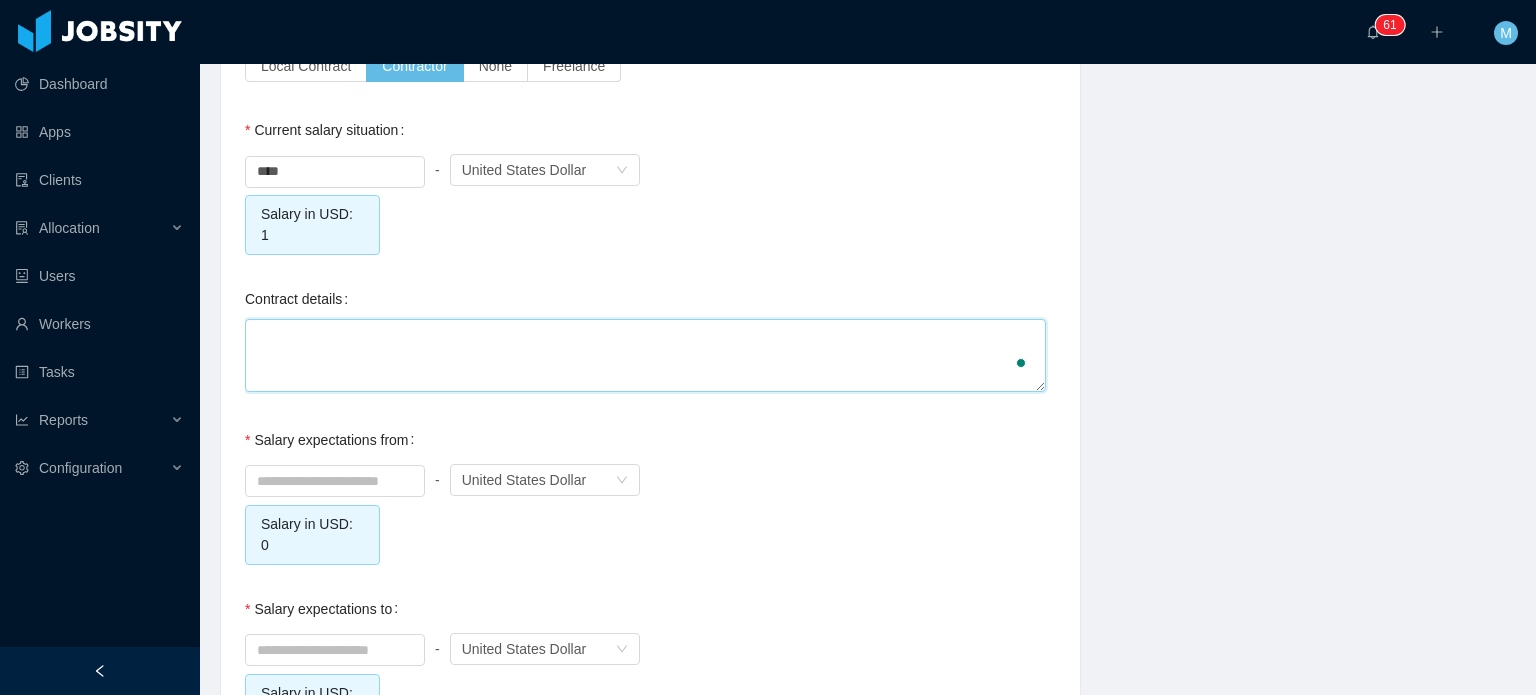 type 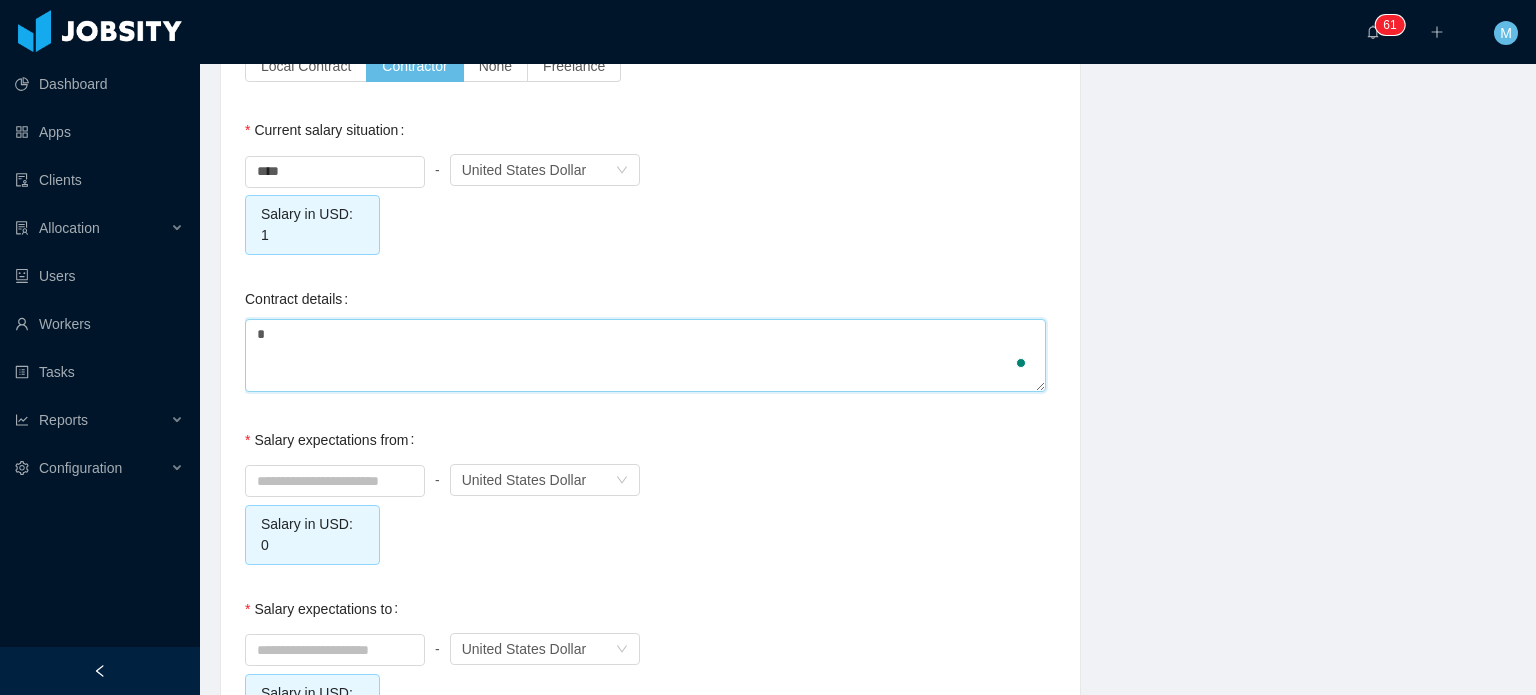 type on "**" 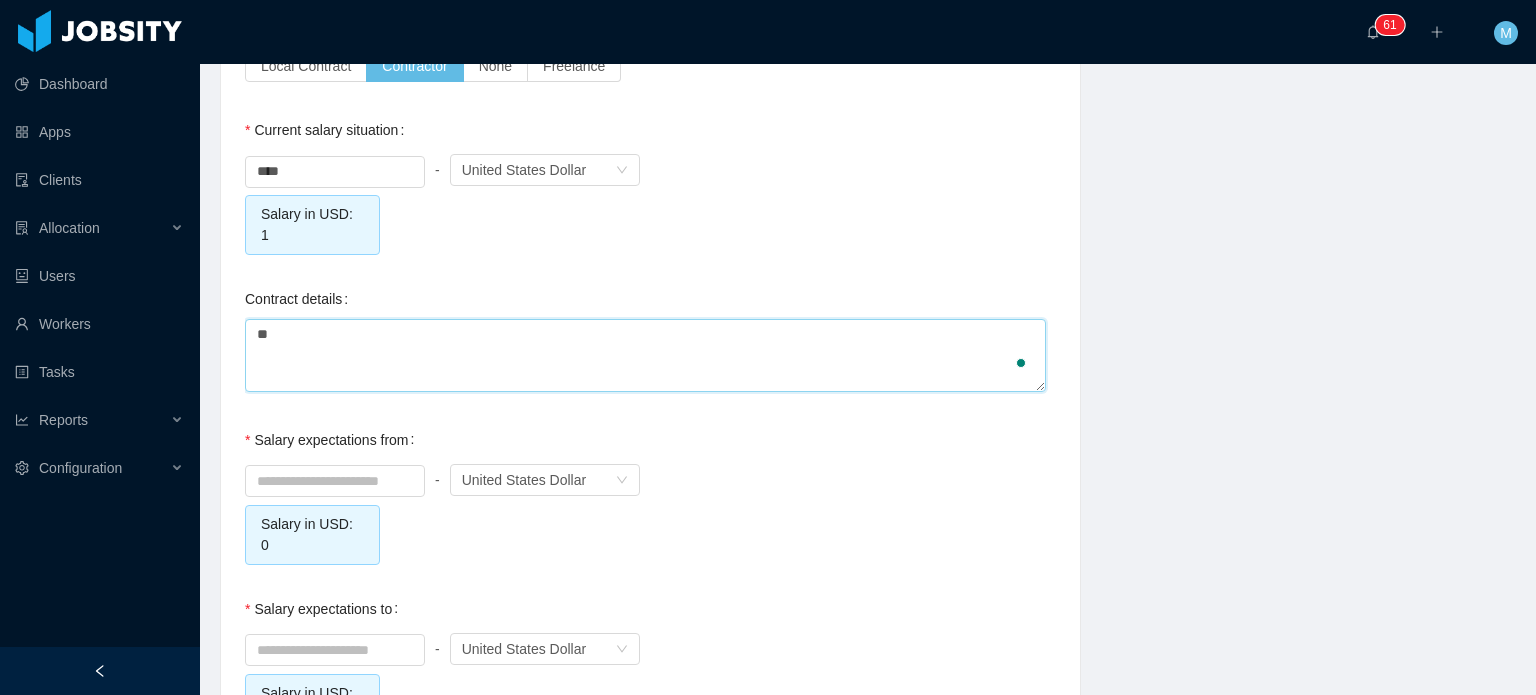 type 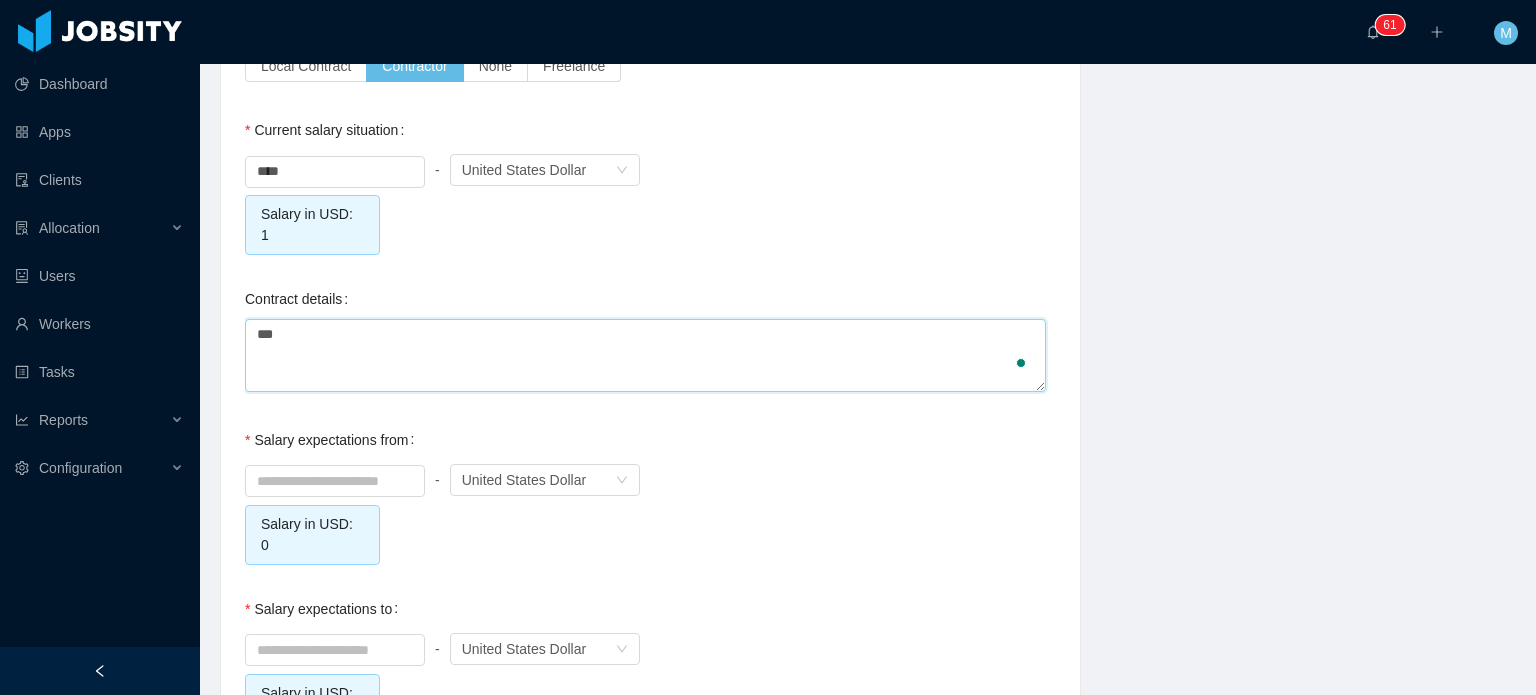 type 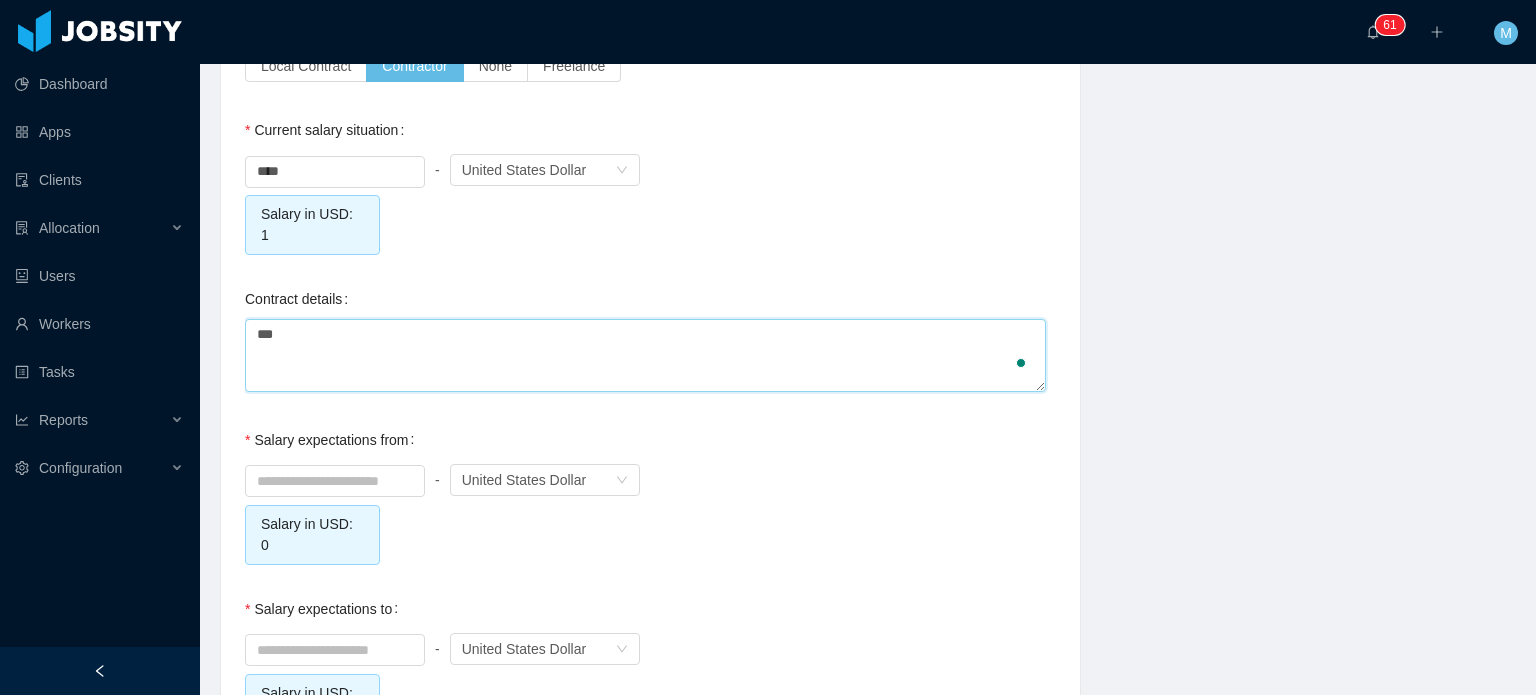 type on "****" 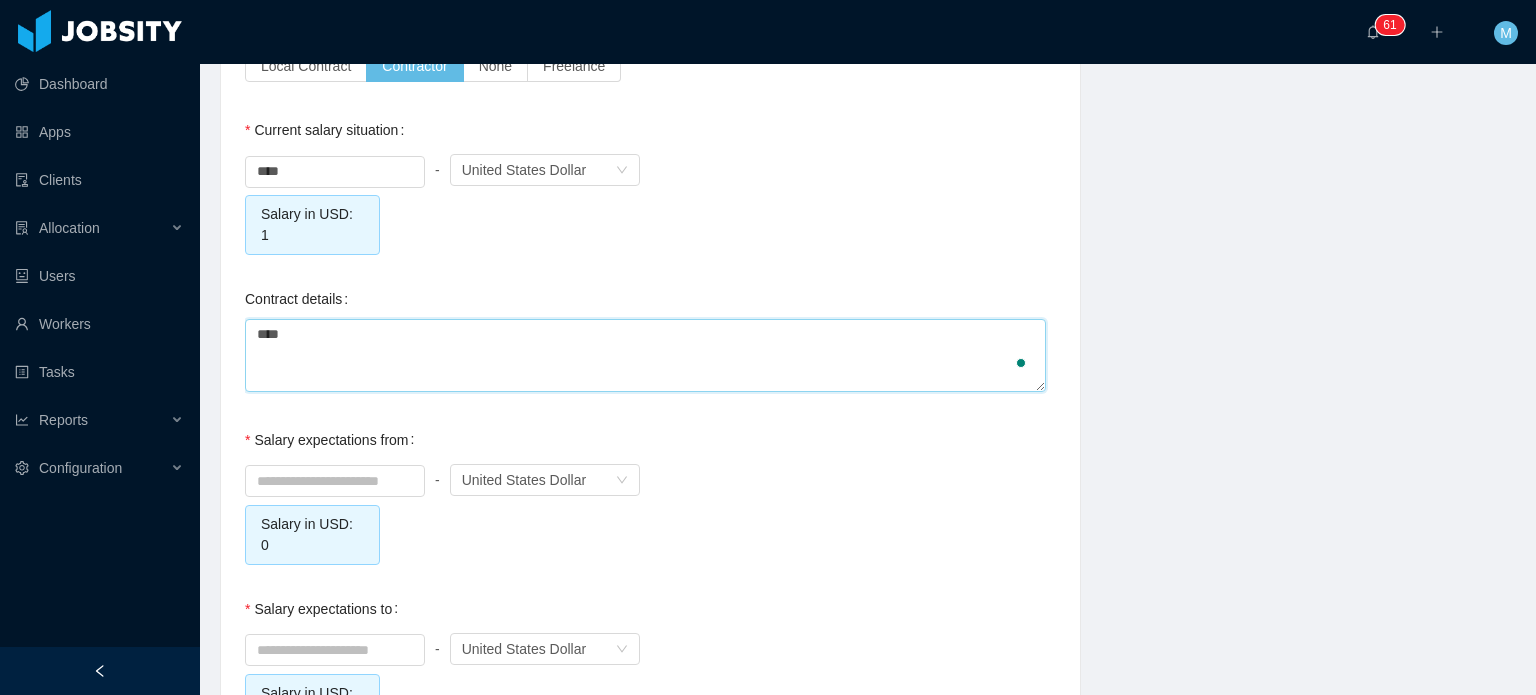type on "*****" 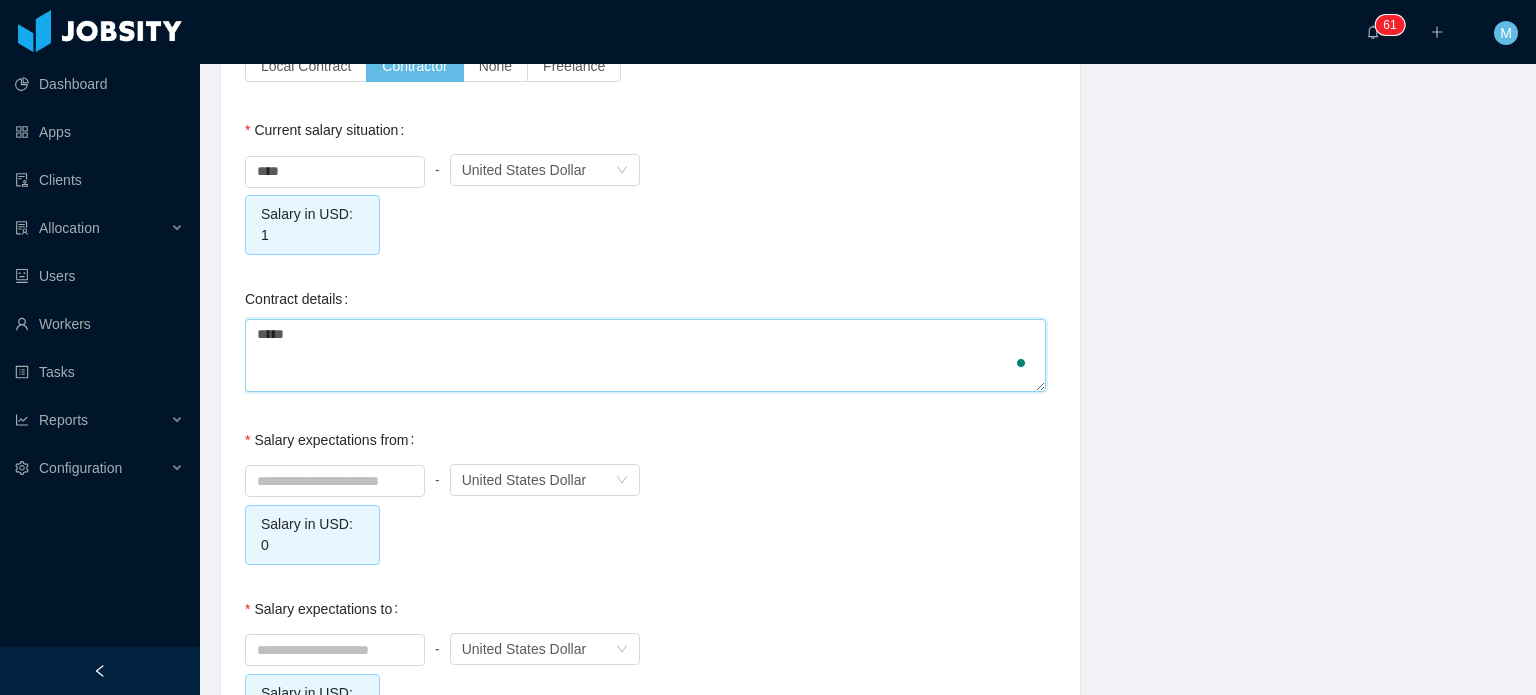 type 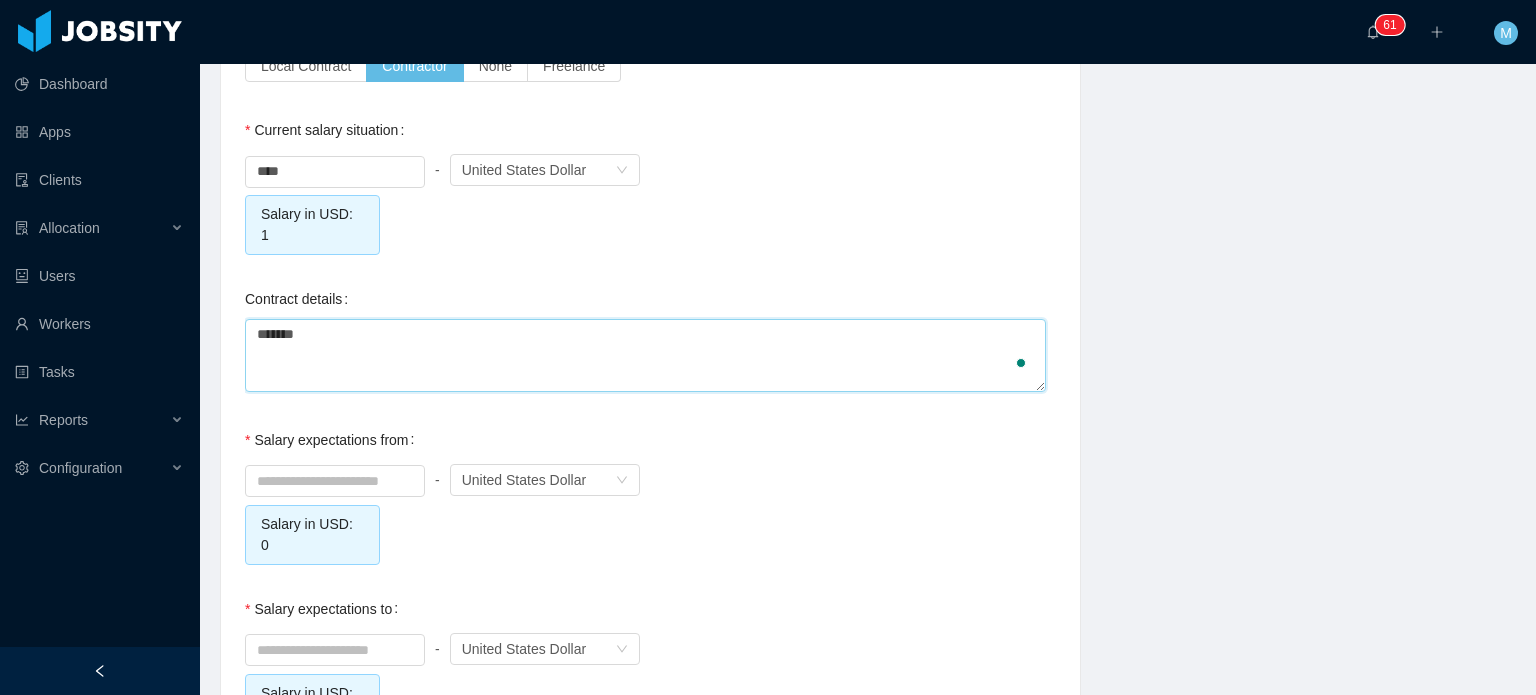 type on "********" 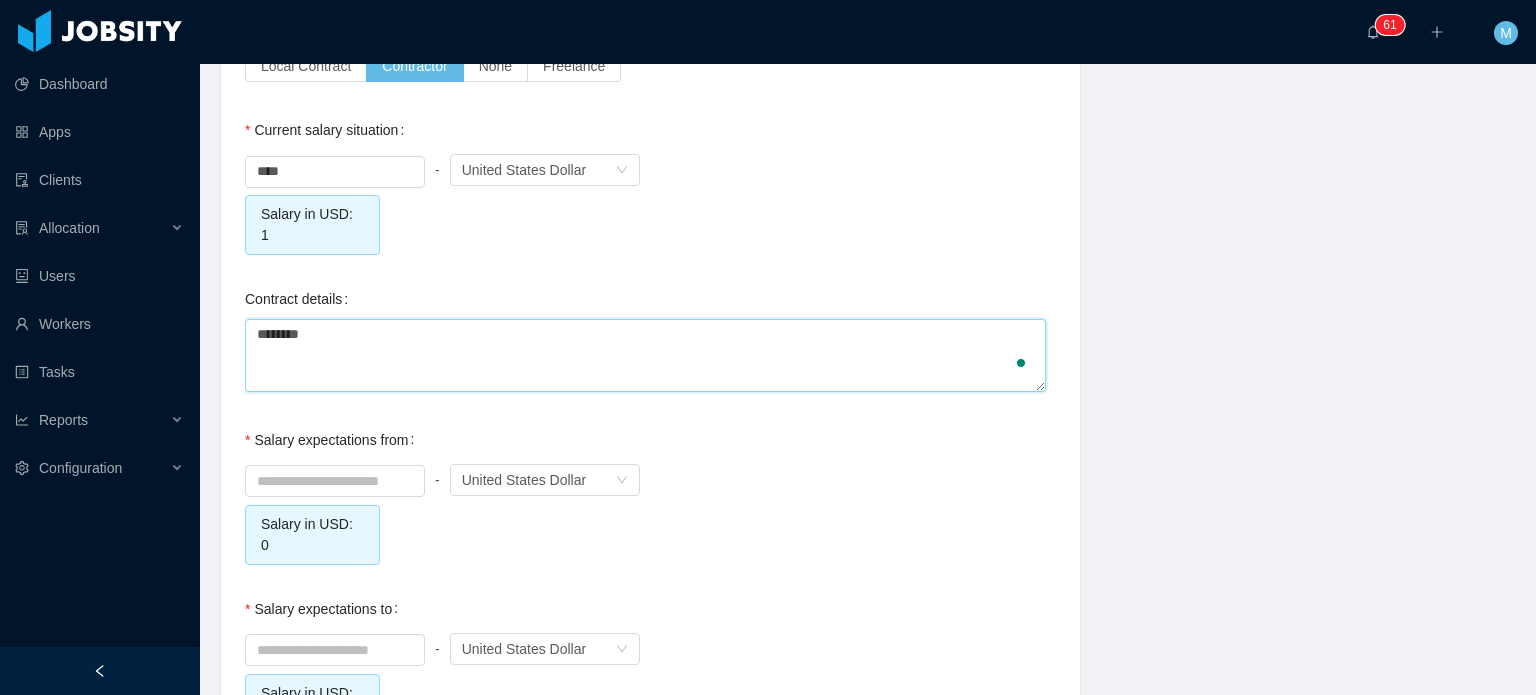 type 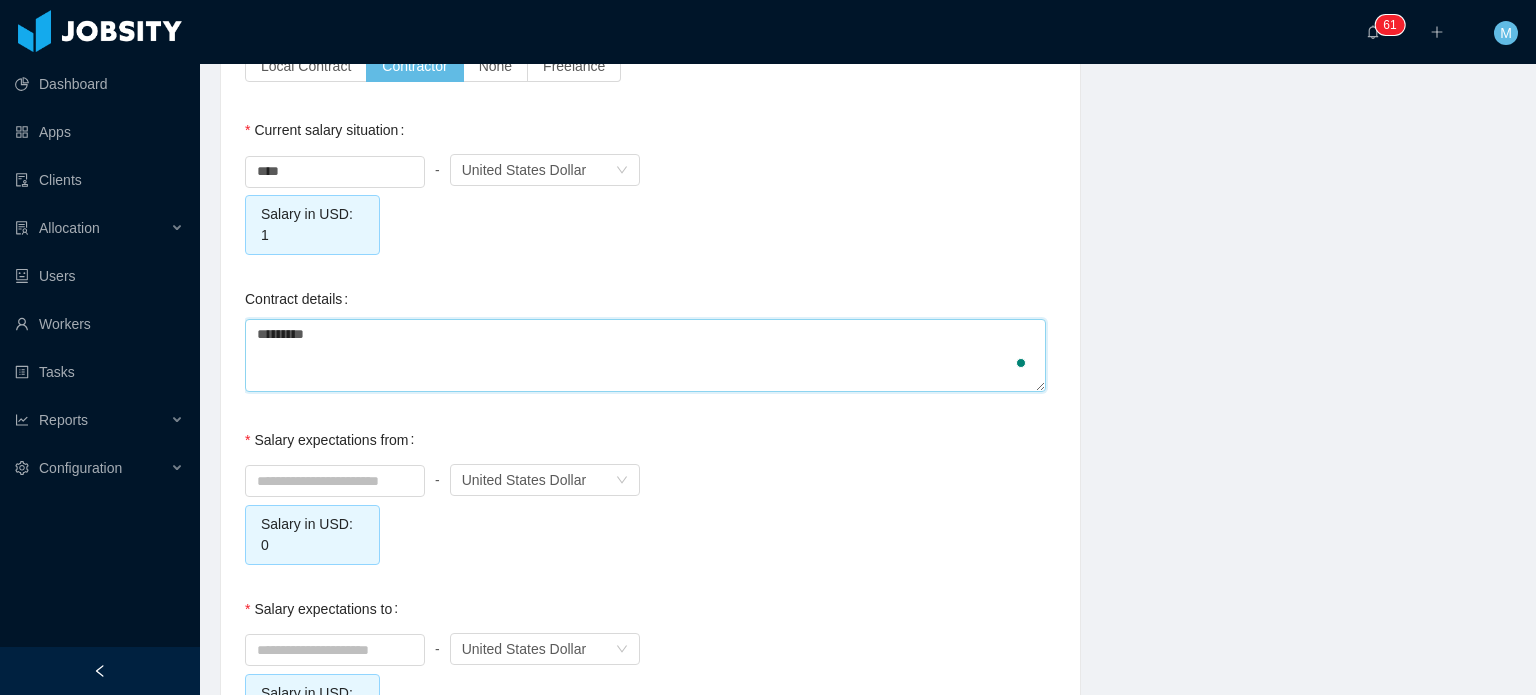 type 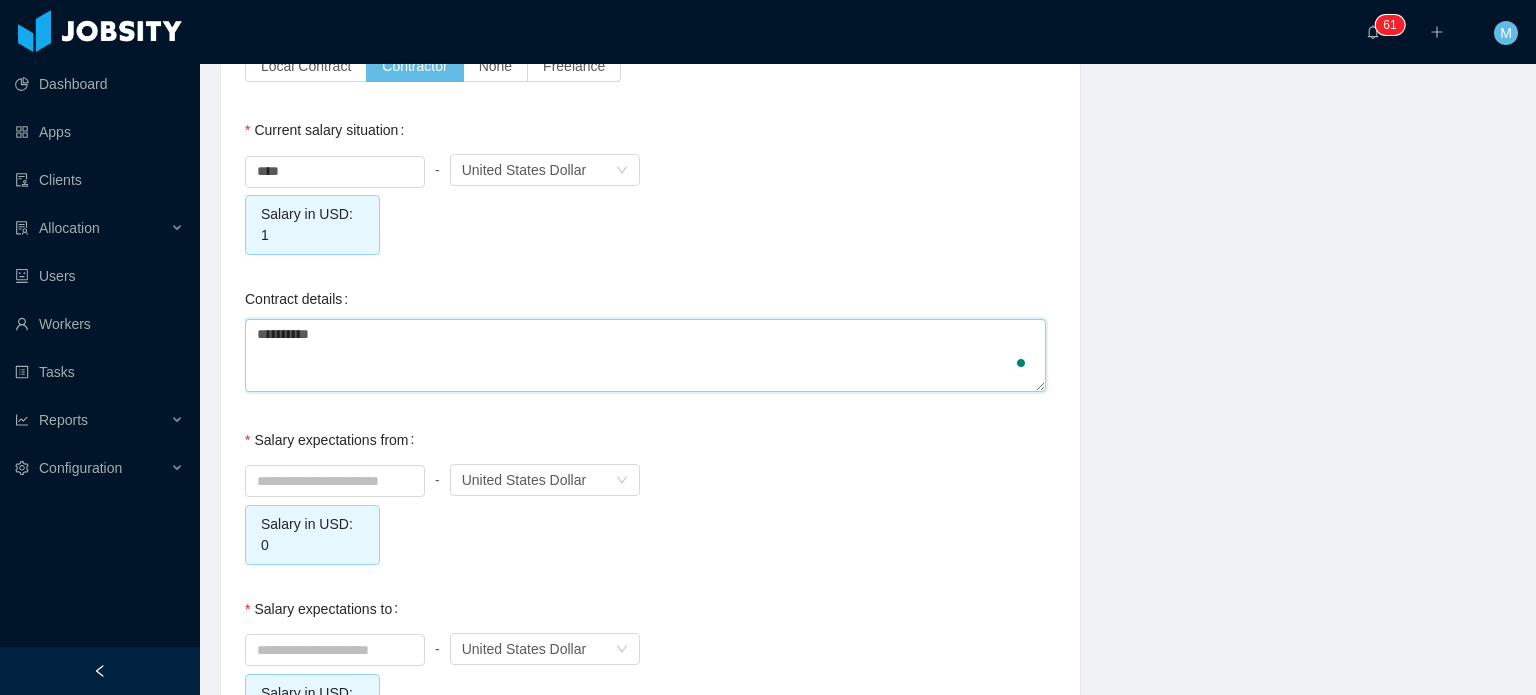 type 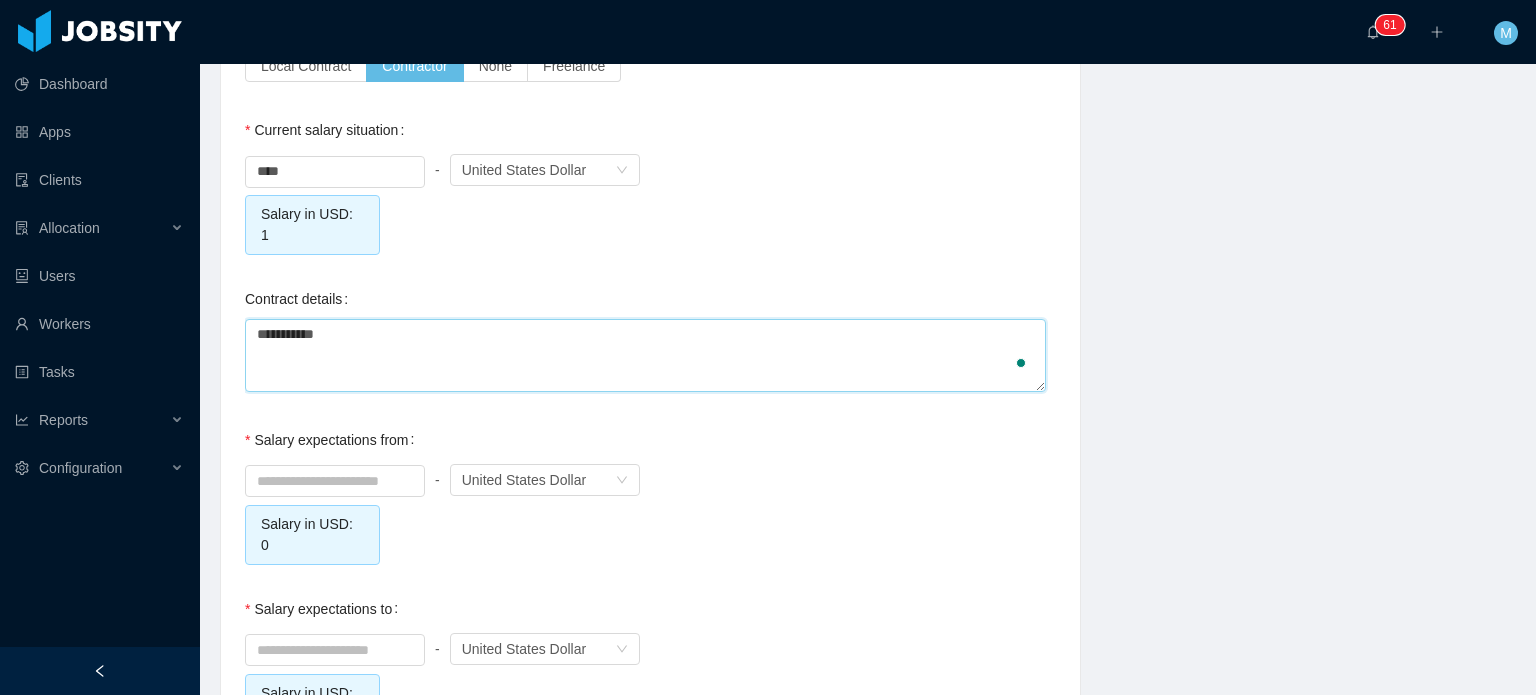 type 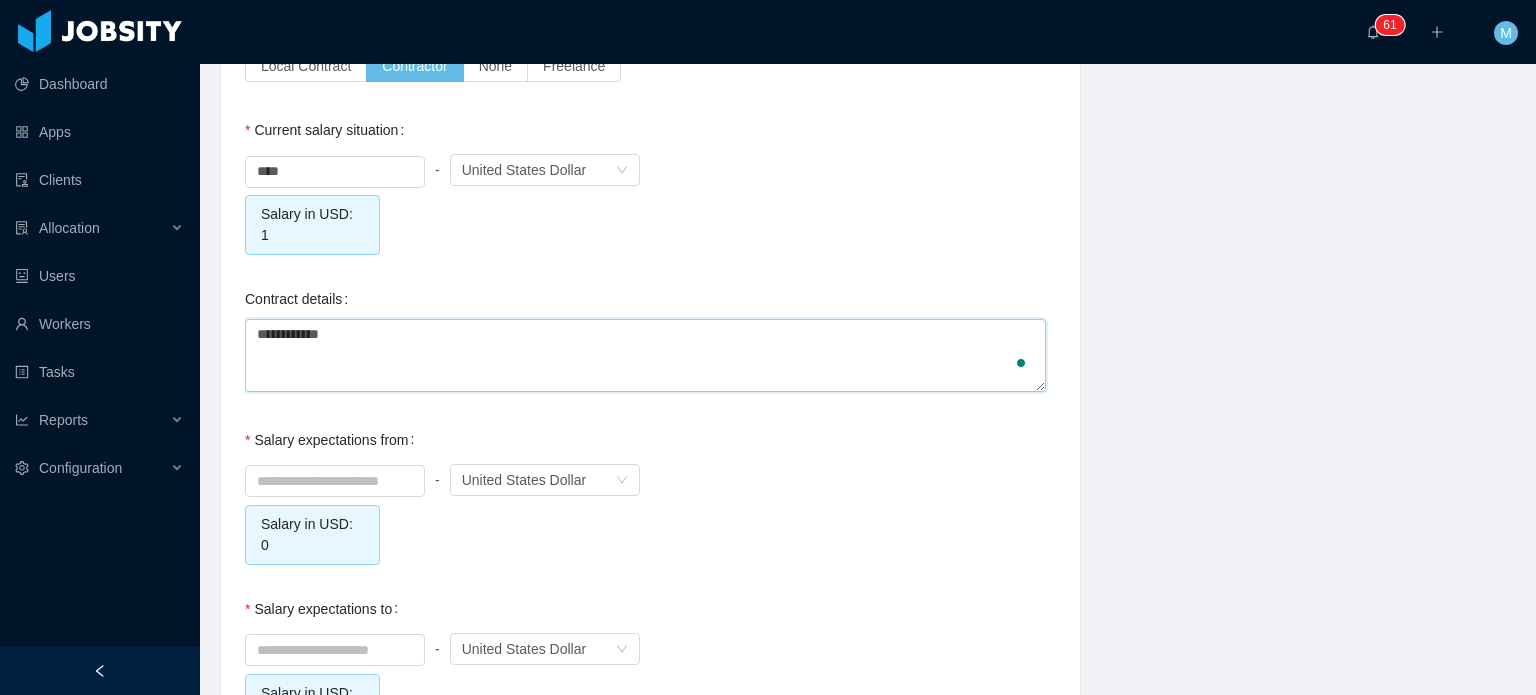 type 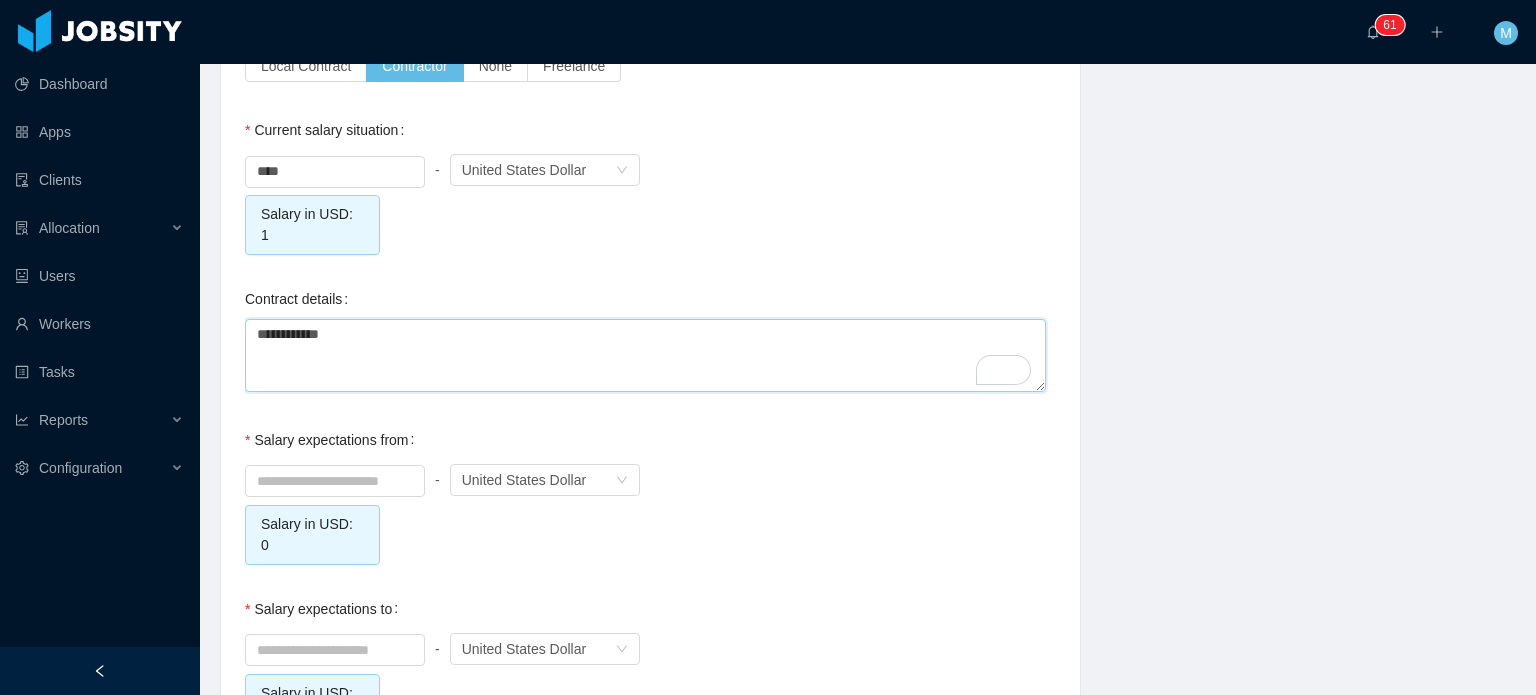 type on "**********" 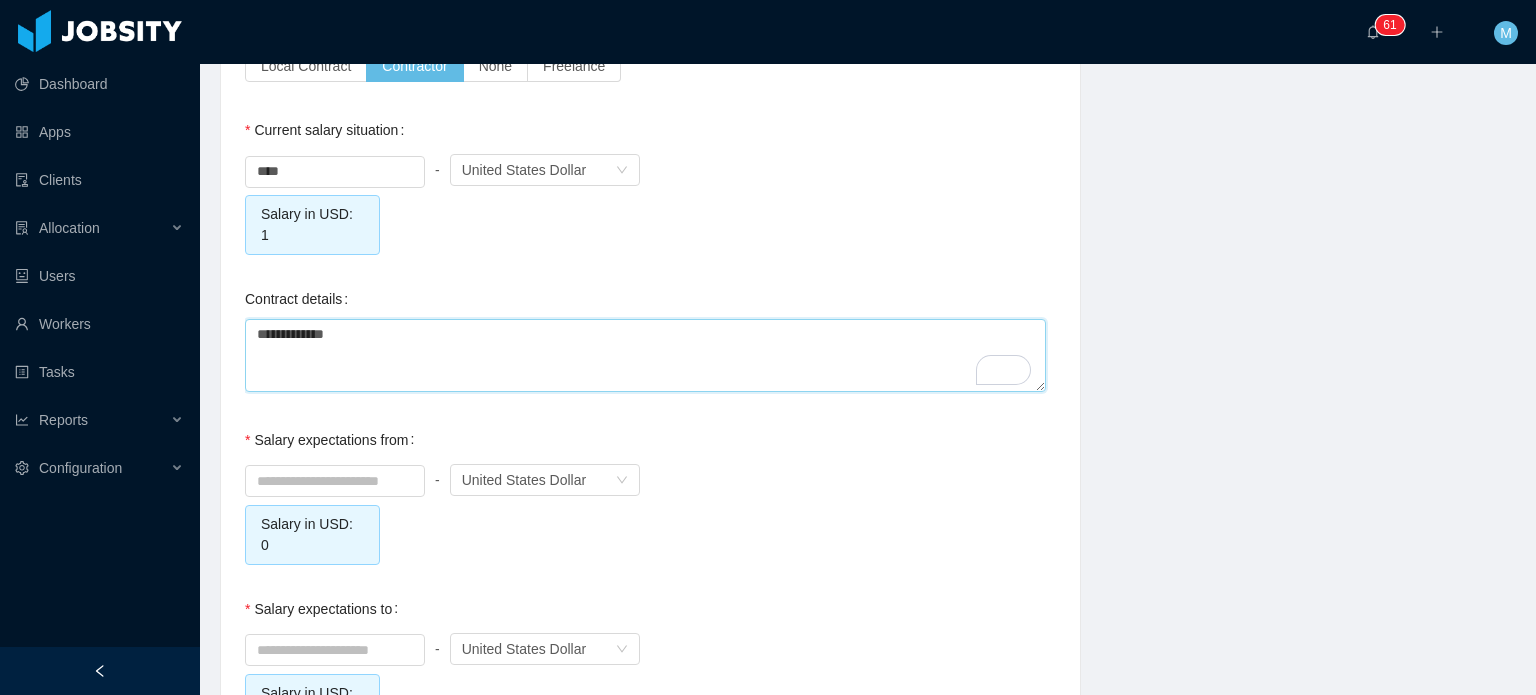 type on "**********" 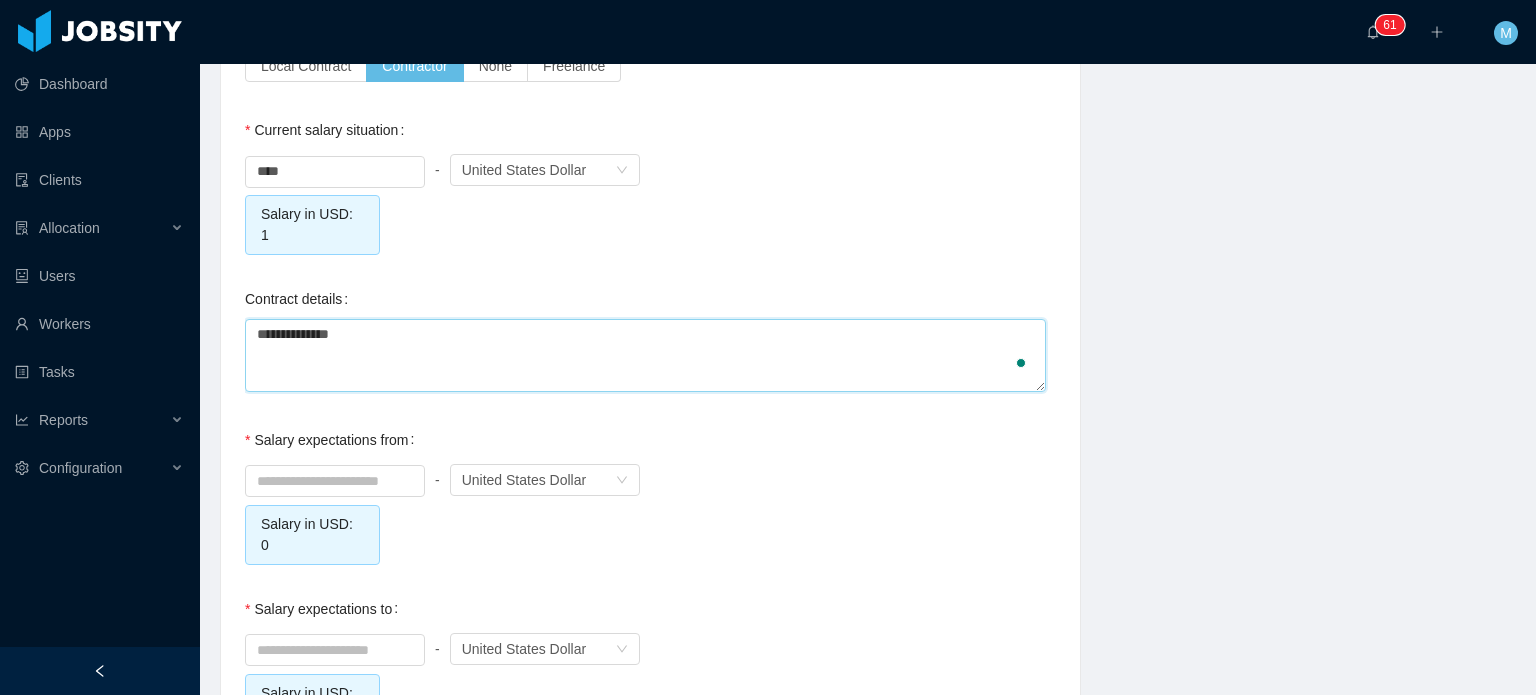 type on "**********" 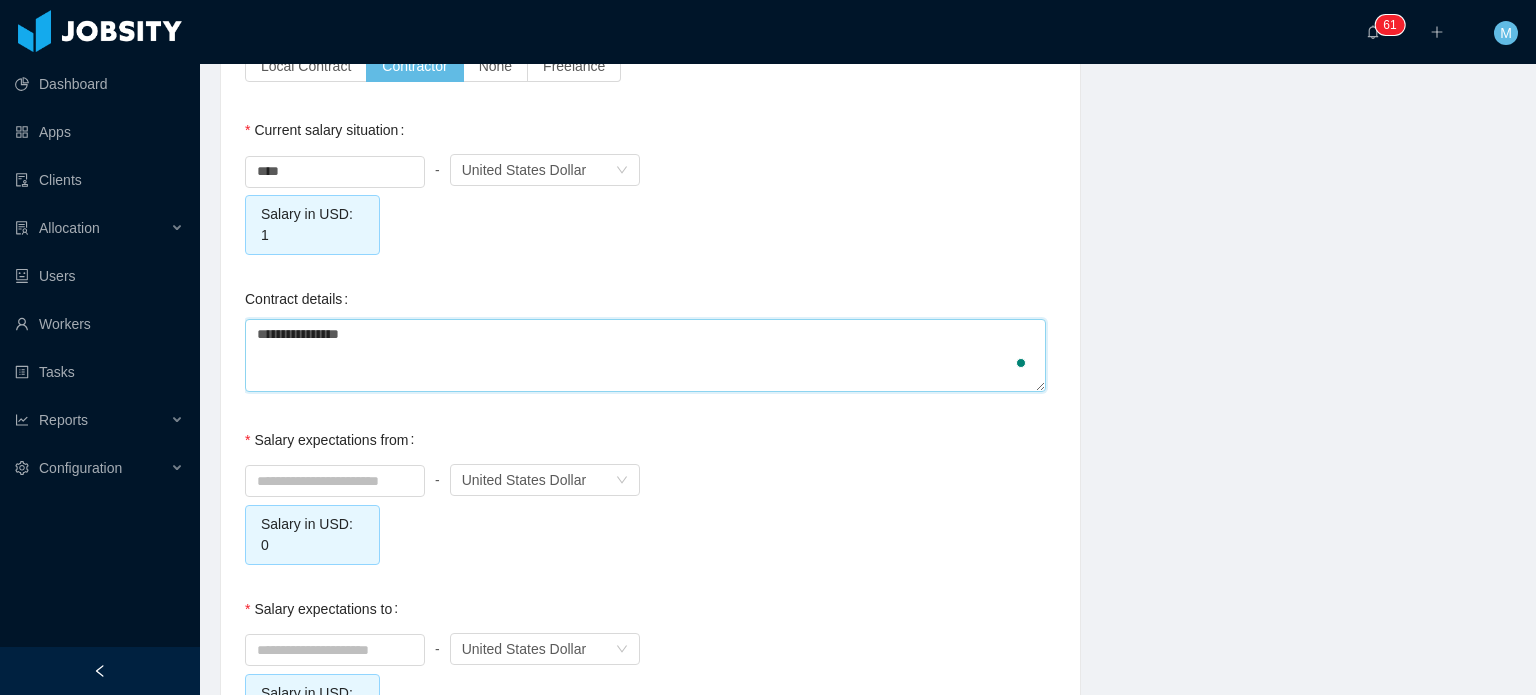 type on "**********" 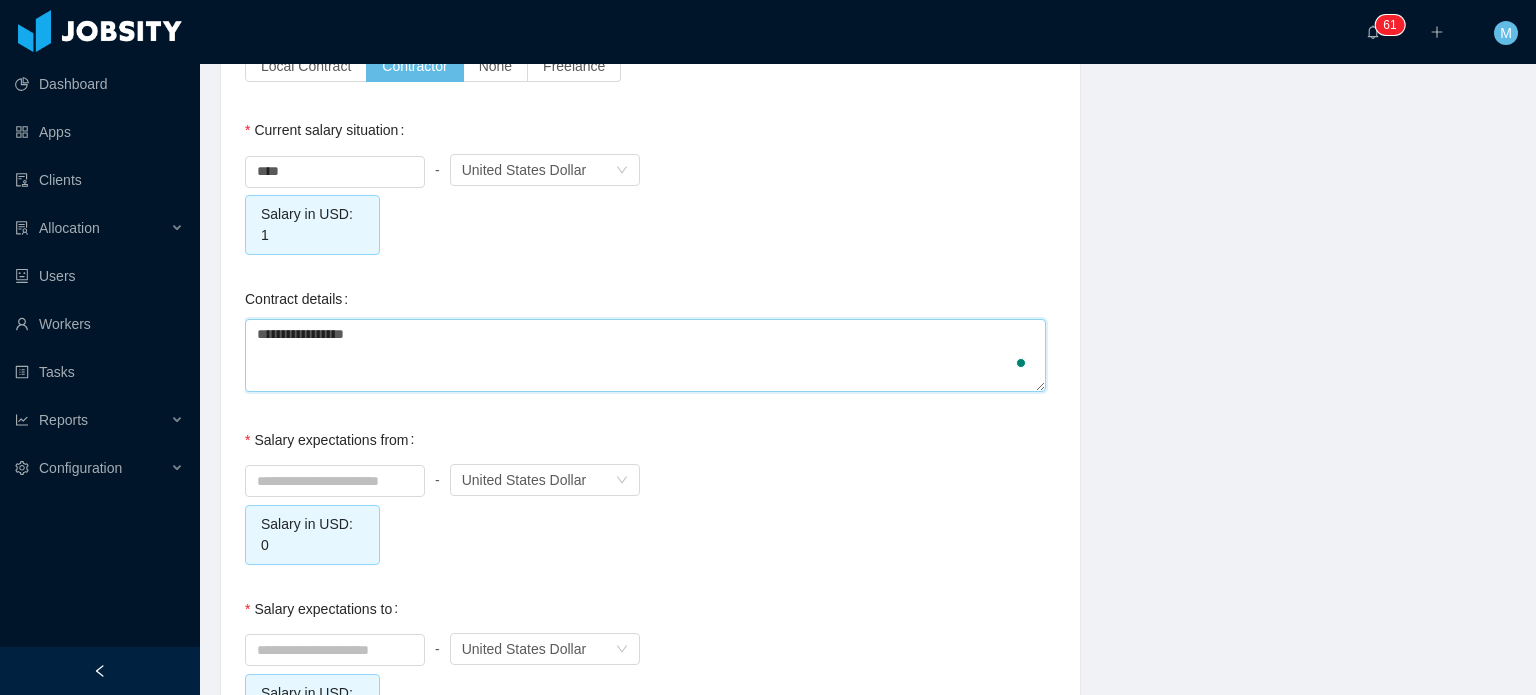 type 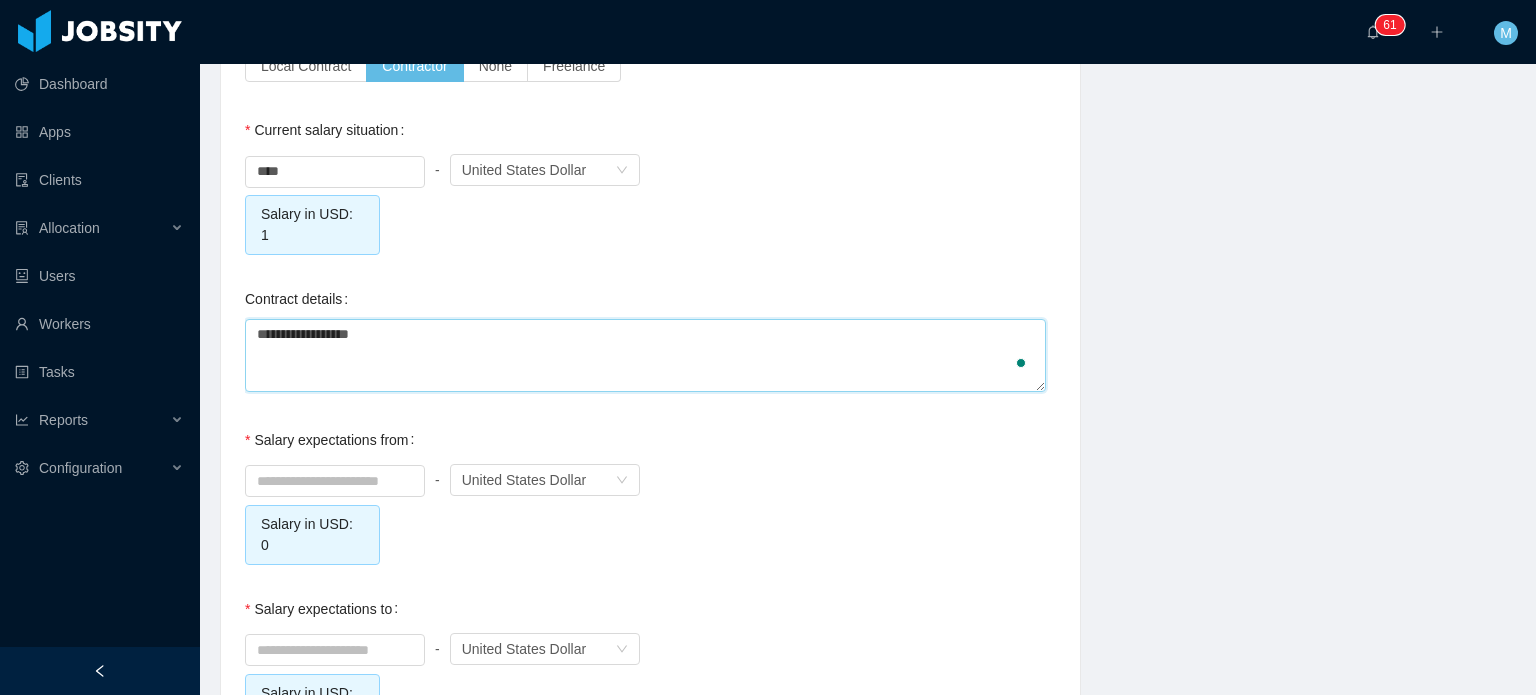 type on "**********" 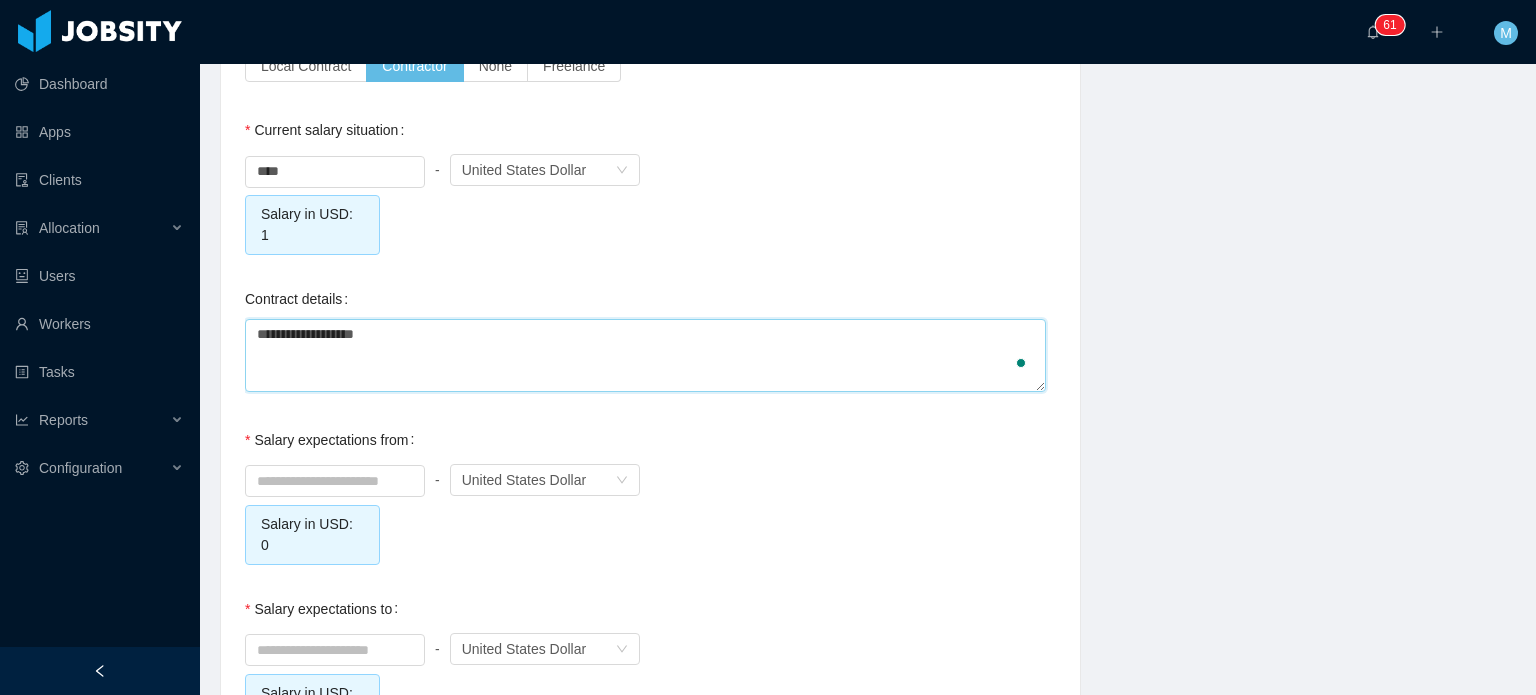 type 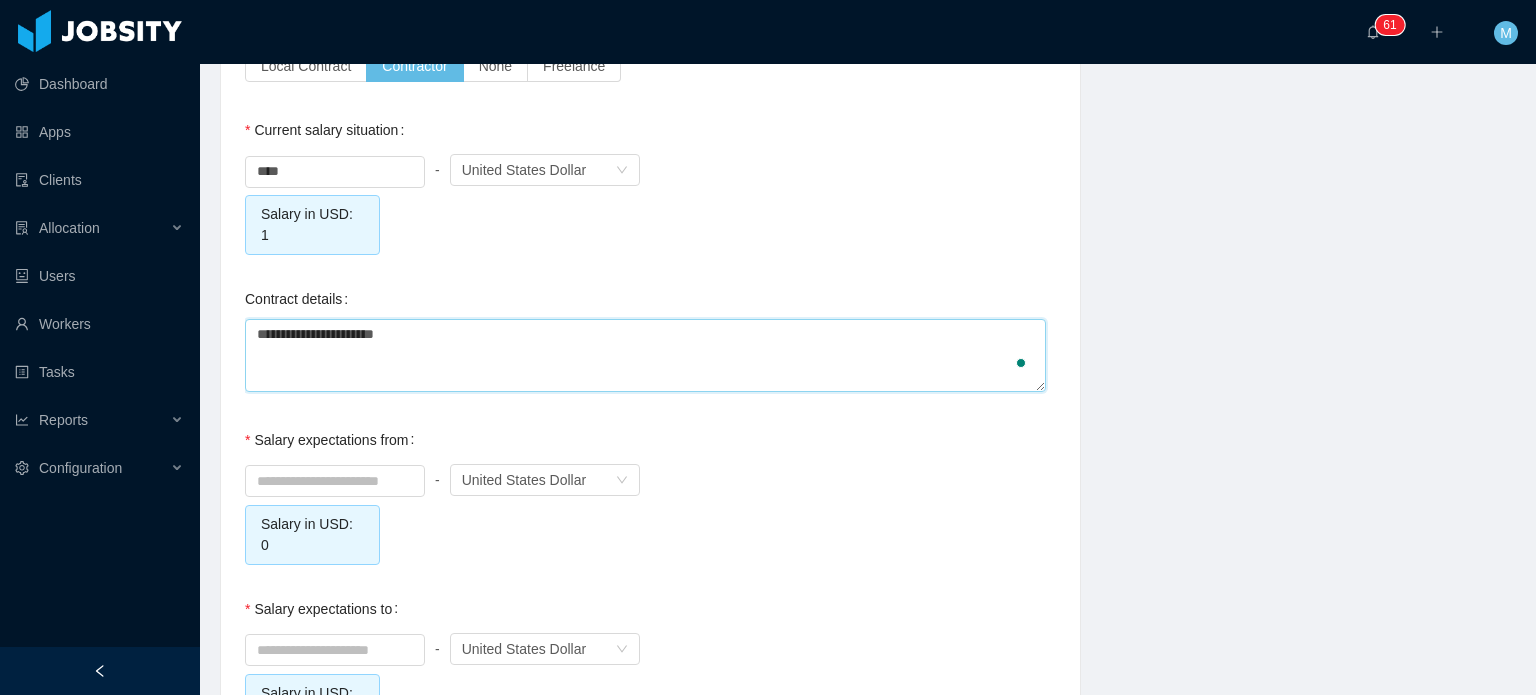 type on "**********" 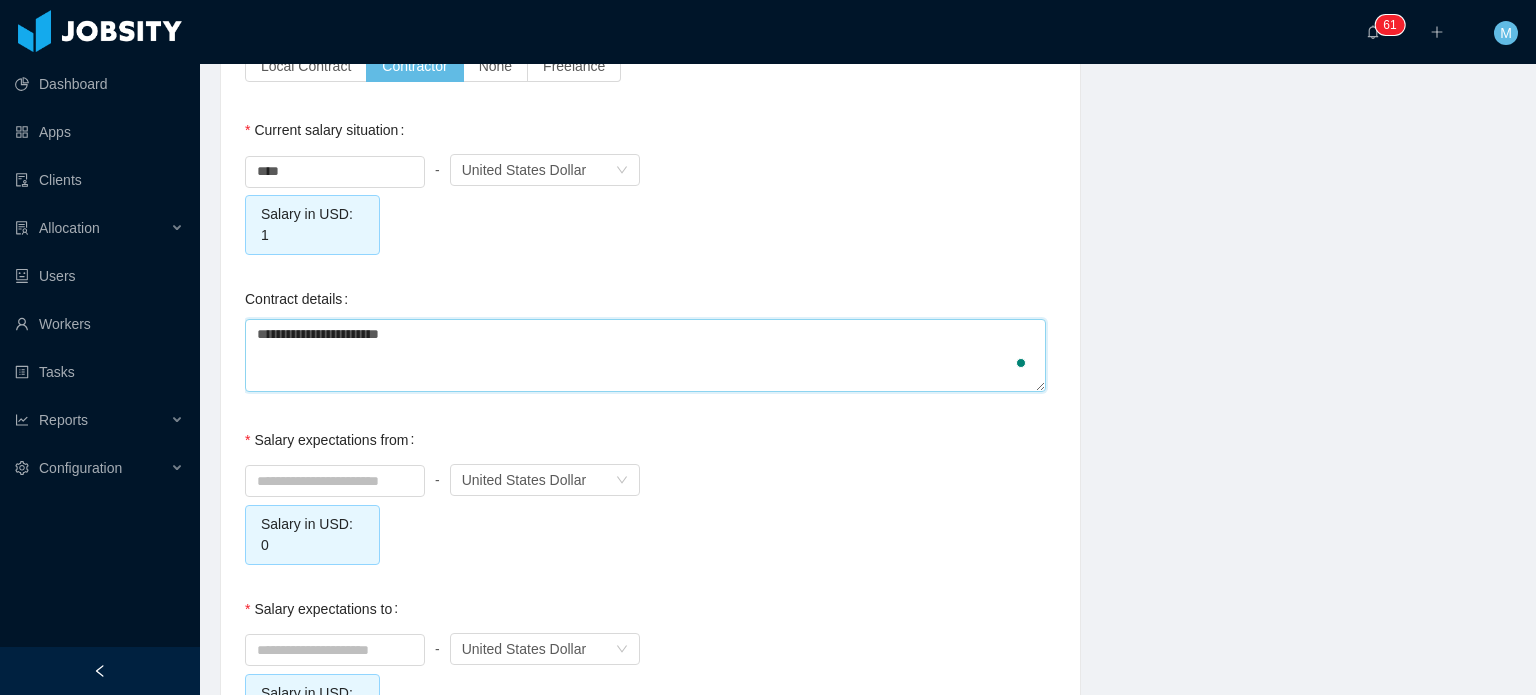 type 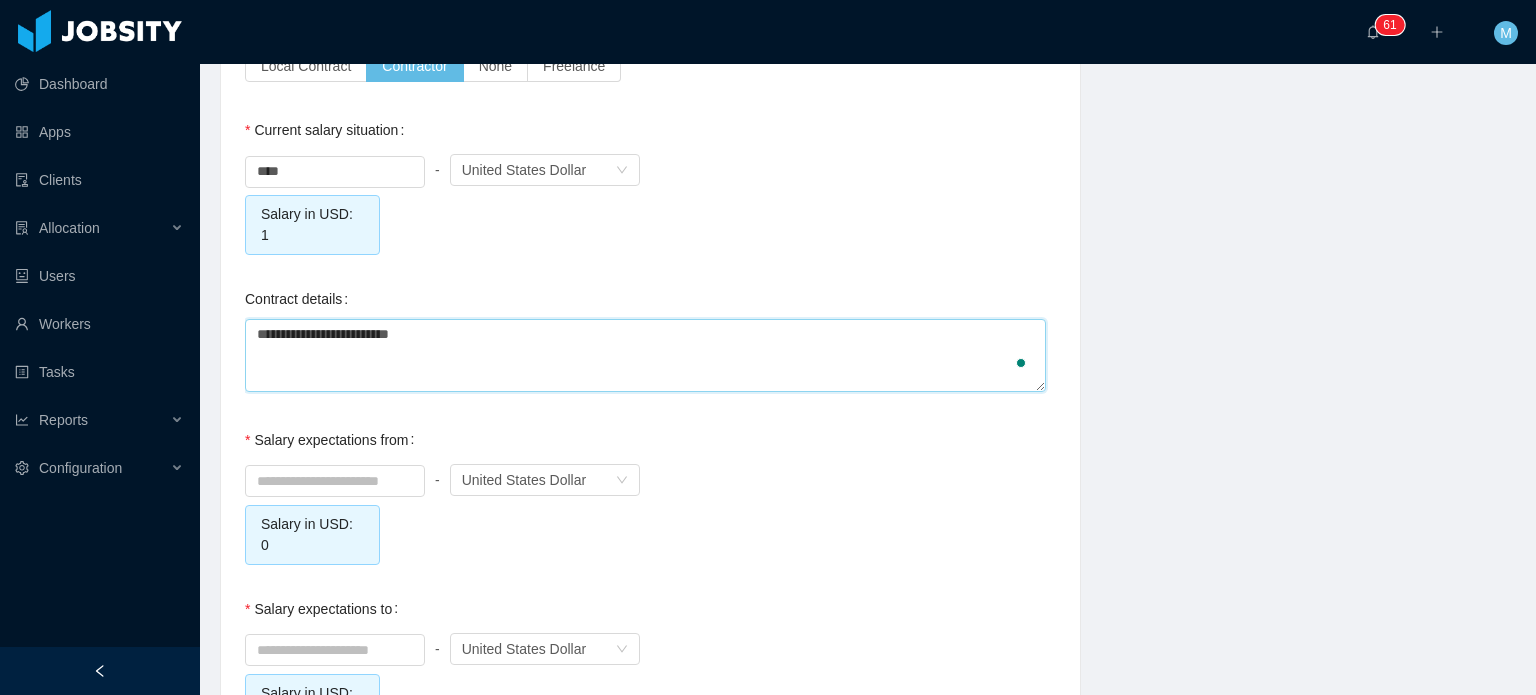 type on "**********" 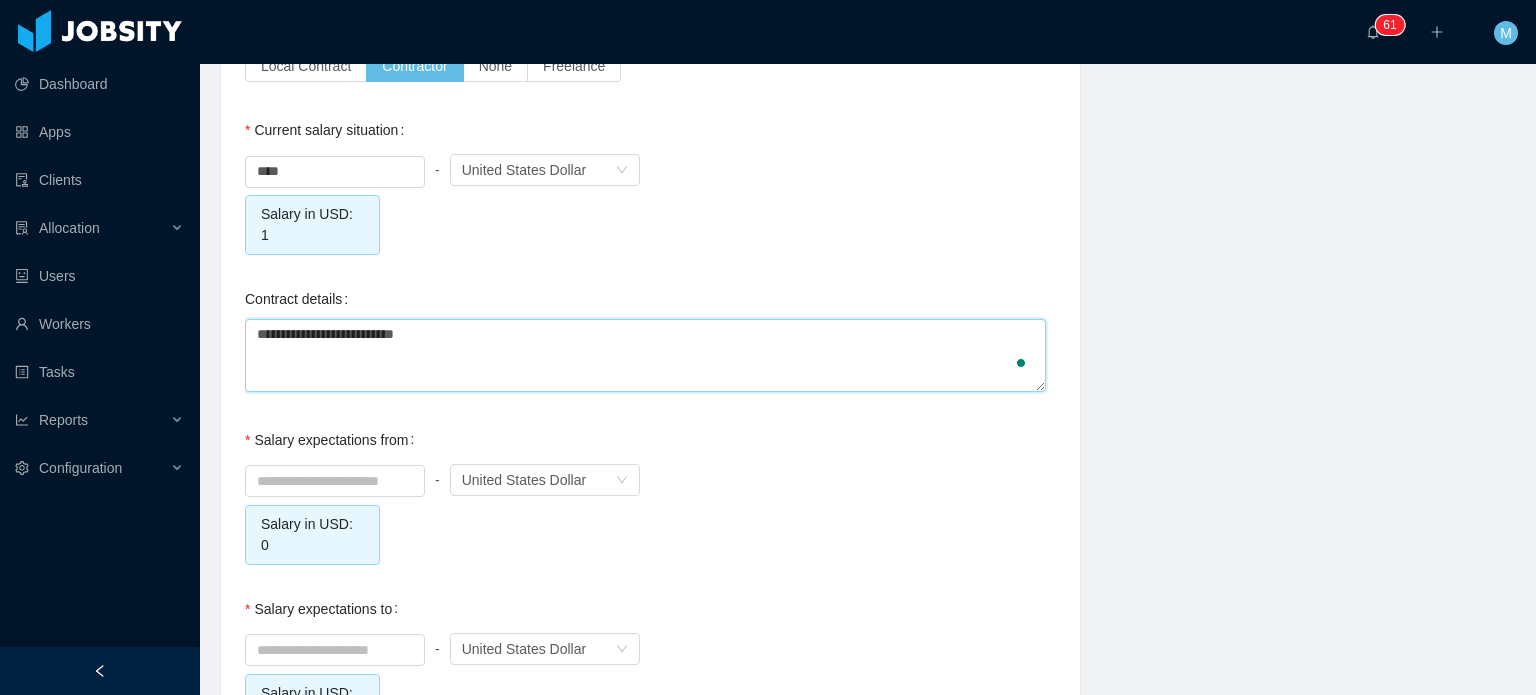 type 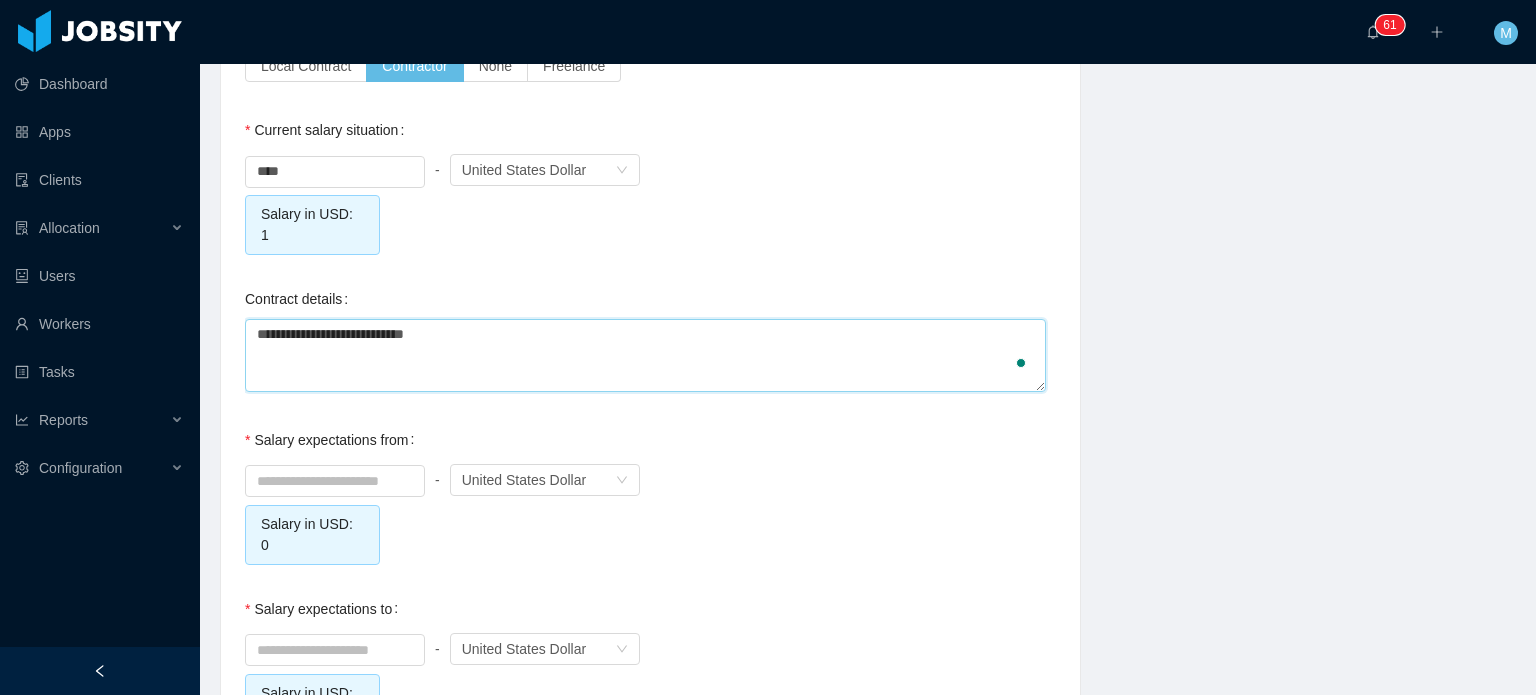 type on "**********" 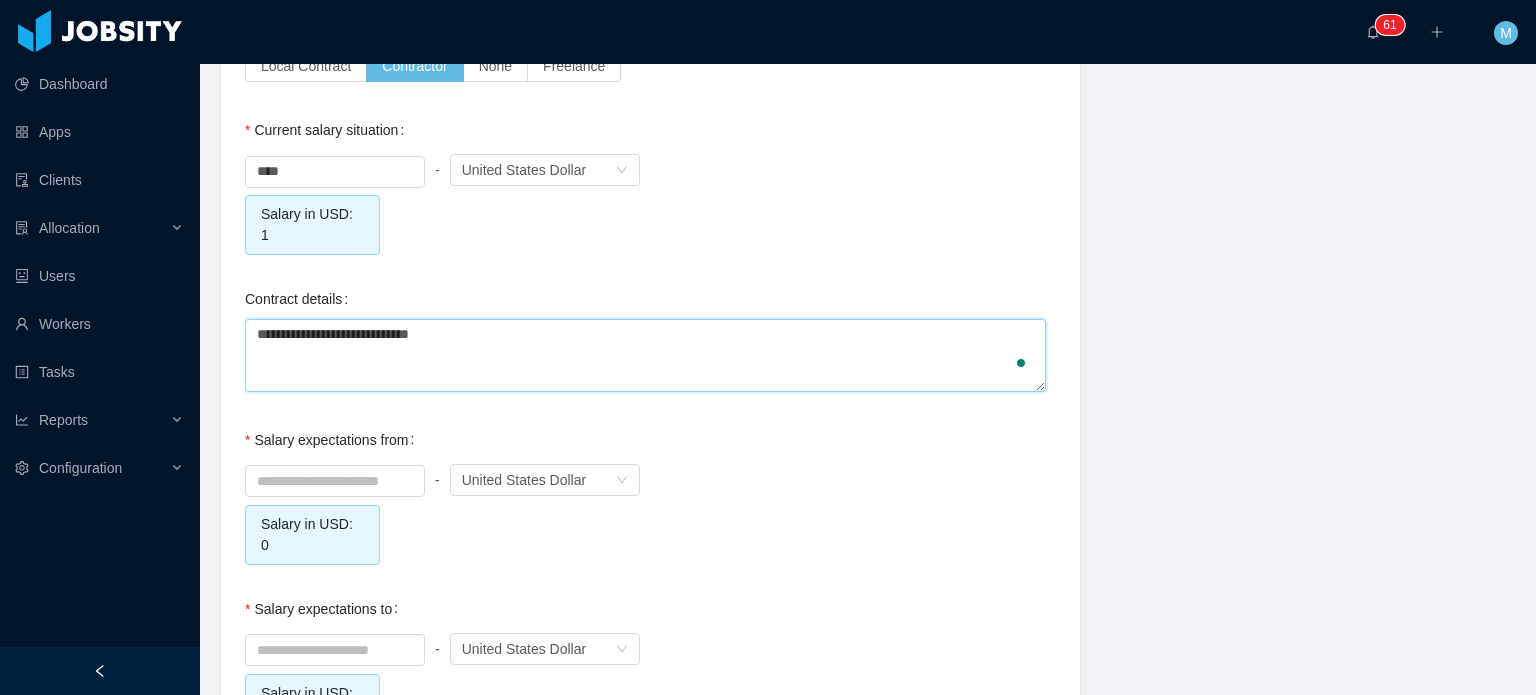 type 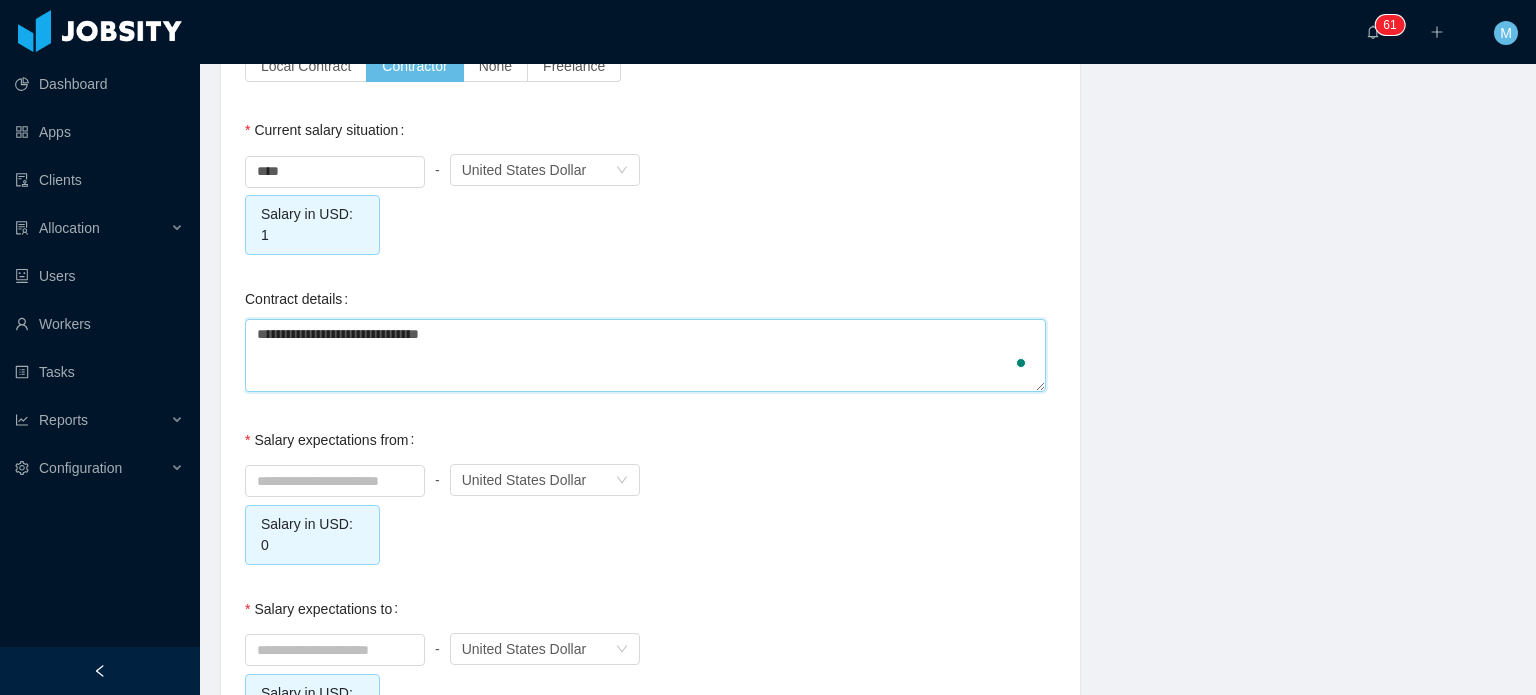 type on "**********" 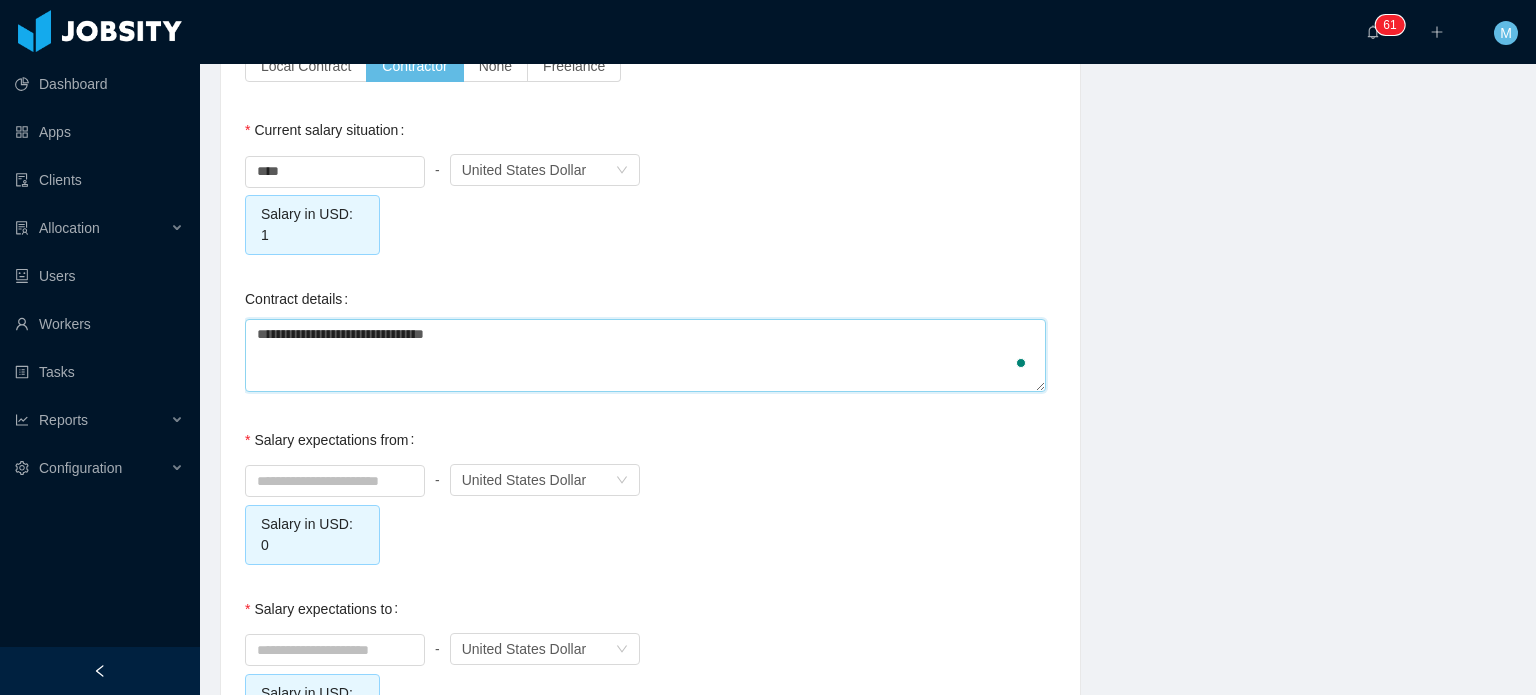 scroll, scrollTop: 2048, scrollLeft: 0, axis: vertical 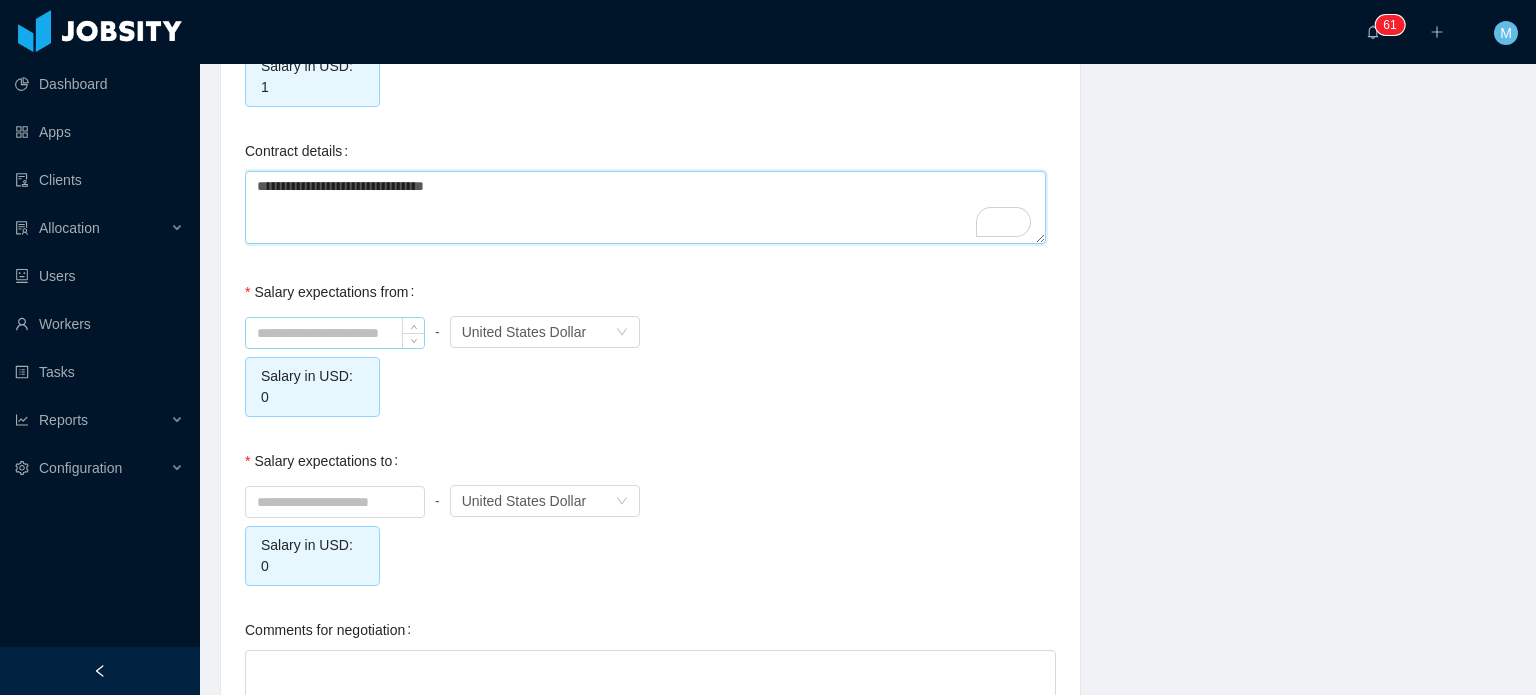 type on "**********" 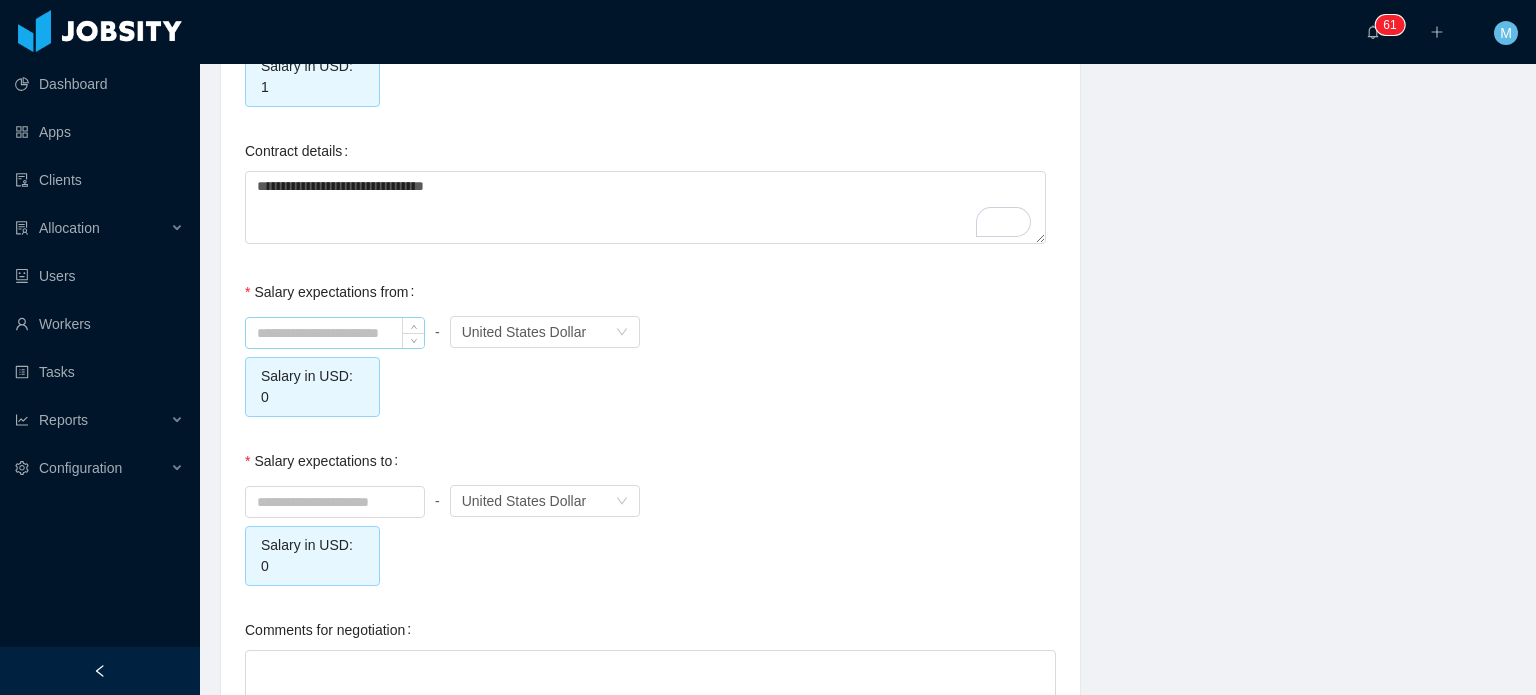 click at bounding box center [335, 333] 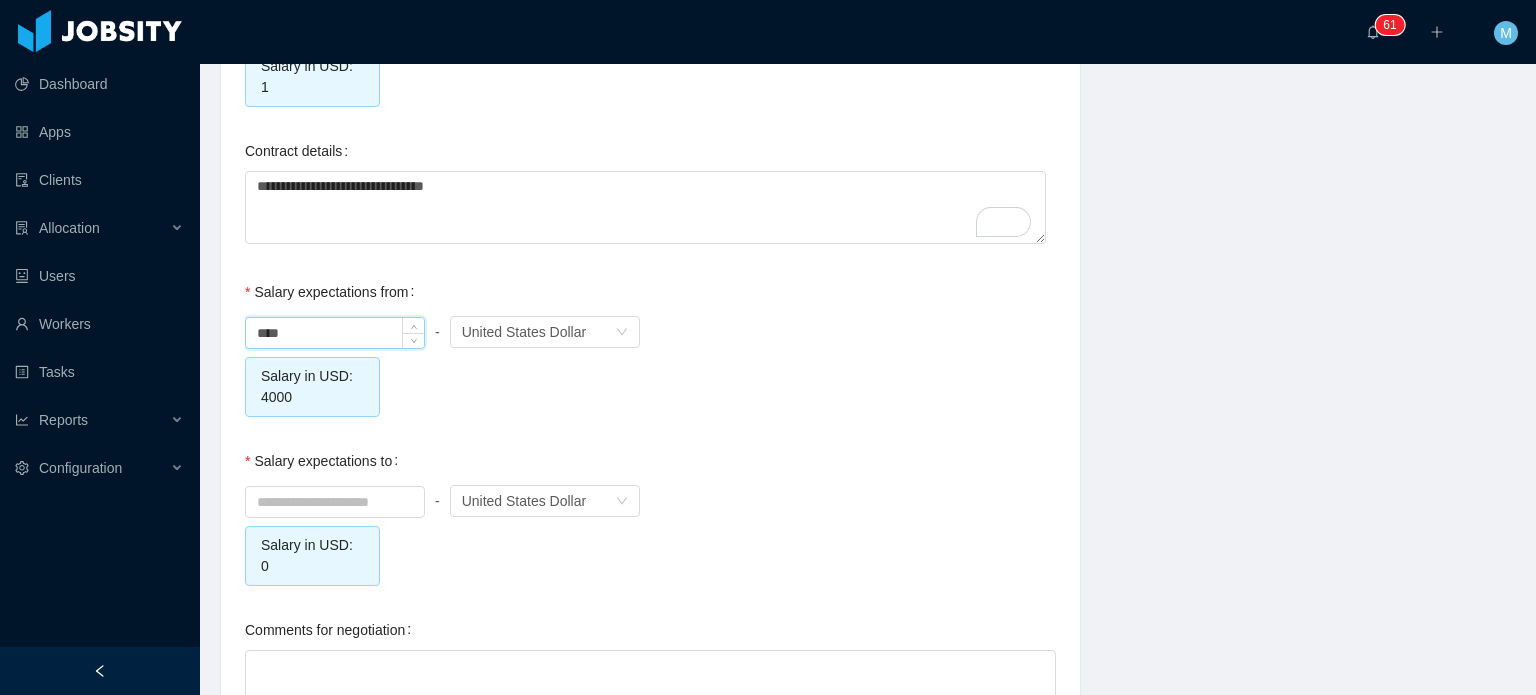 click on "****" at bounding box center [335, 333] 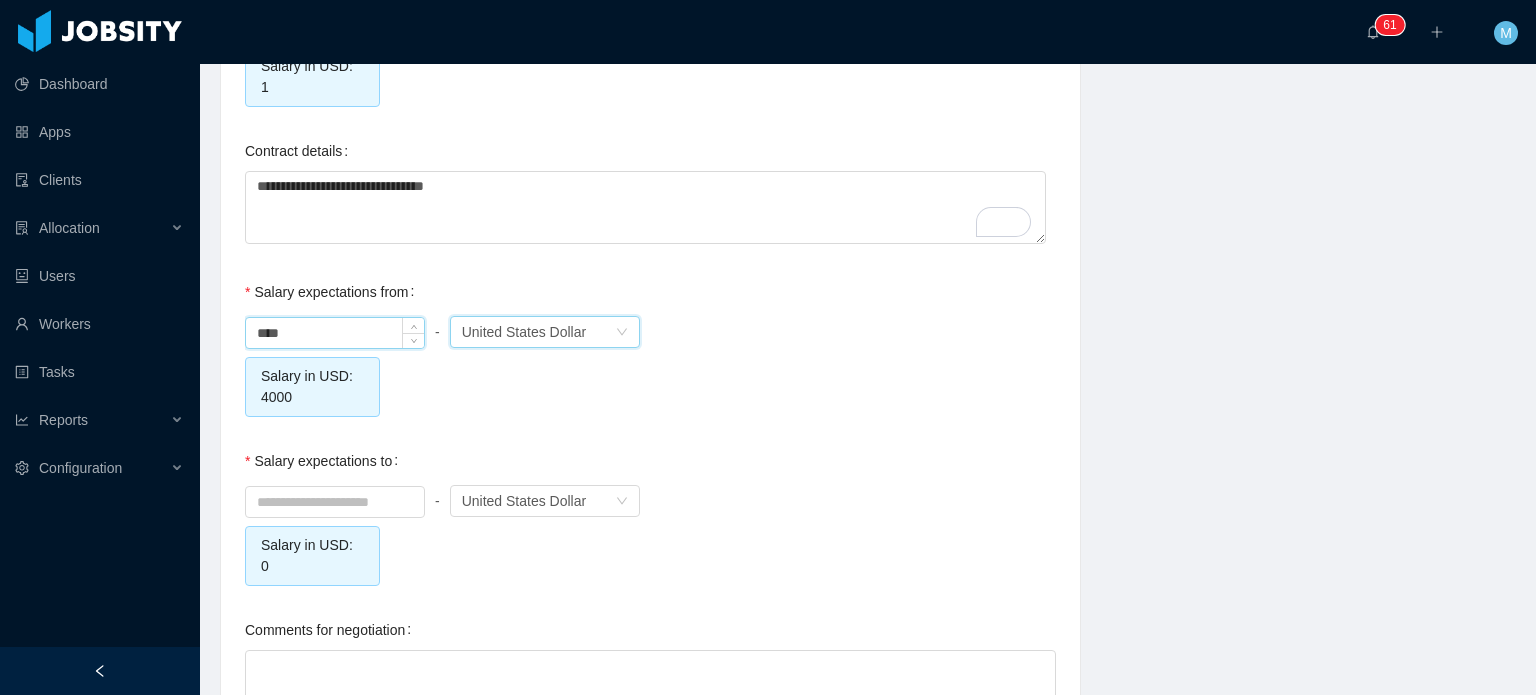 type on "*******" 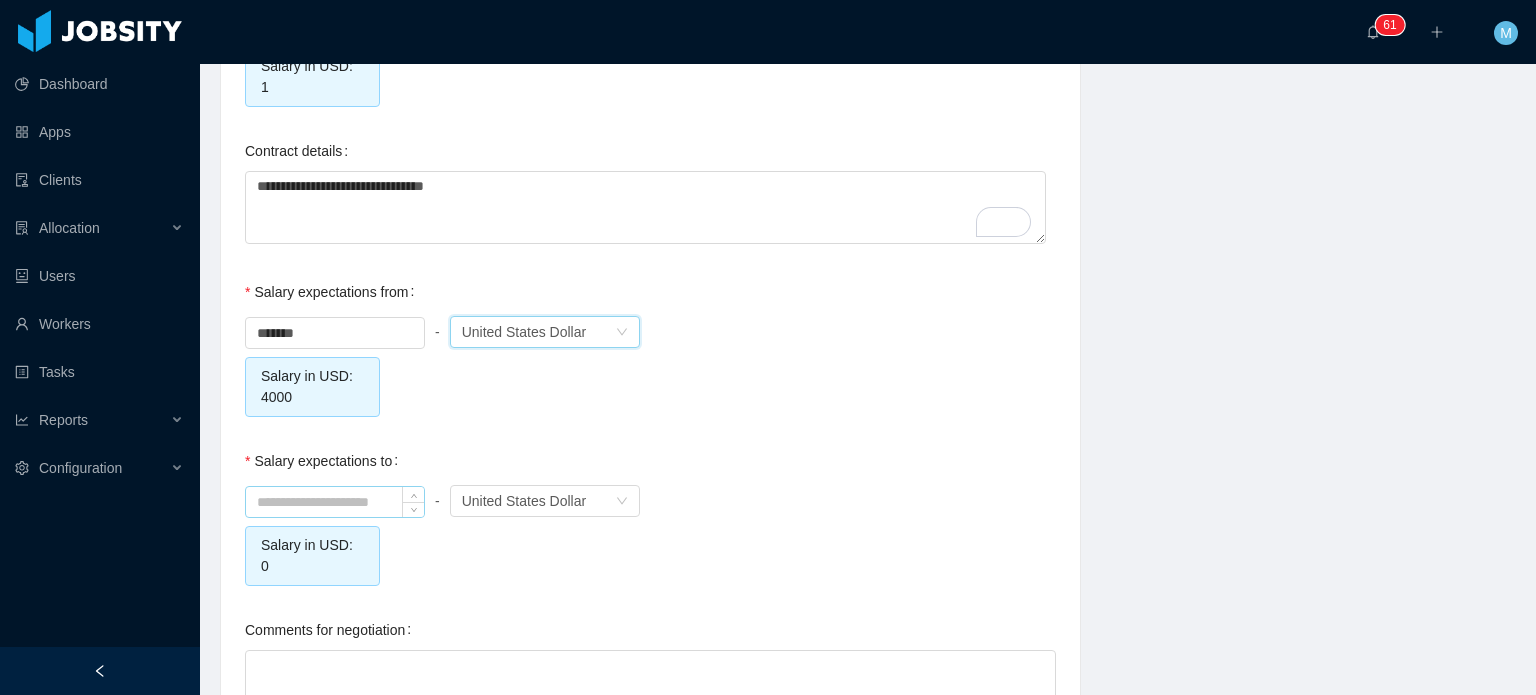 click at bounding box center [335, 502] 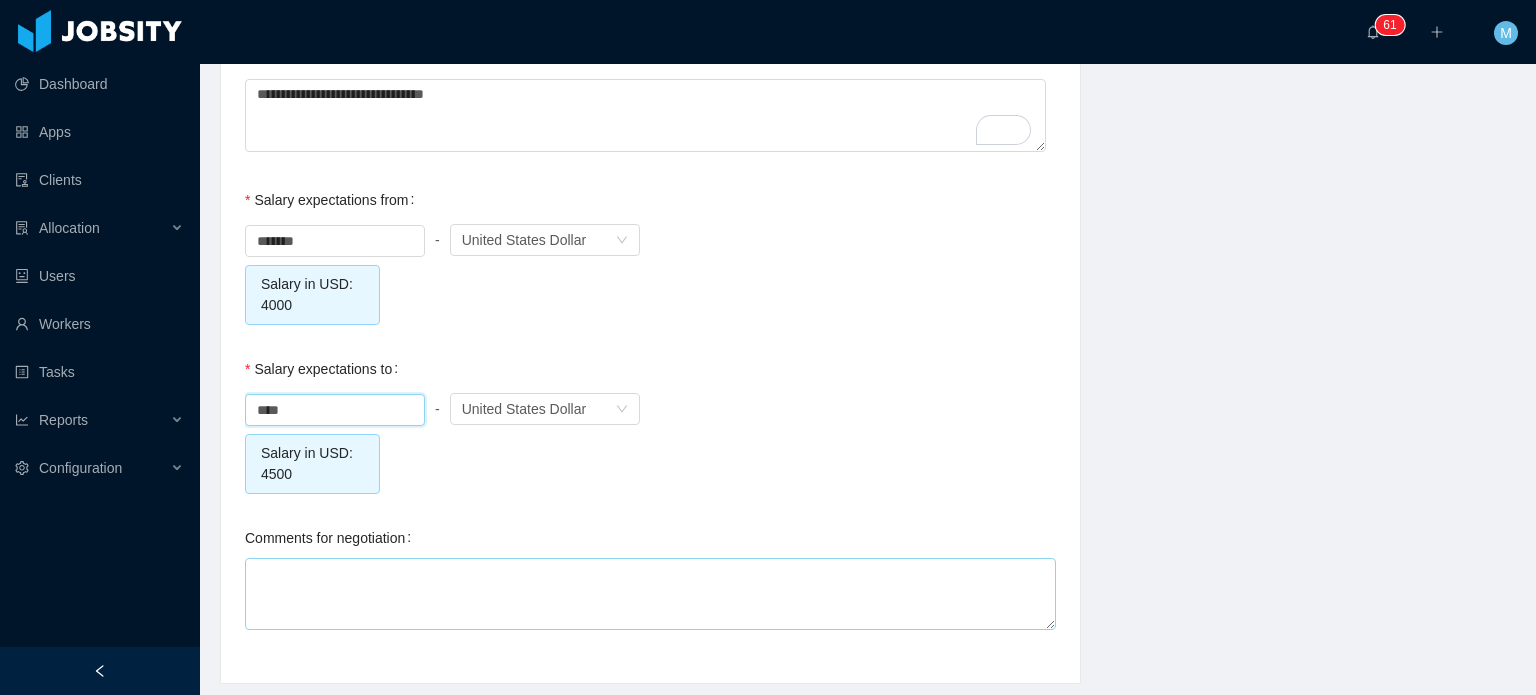 scroll, scrollTop: 2140, scrollLeft: 0, axis: vertical 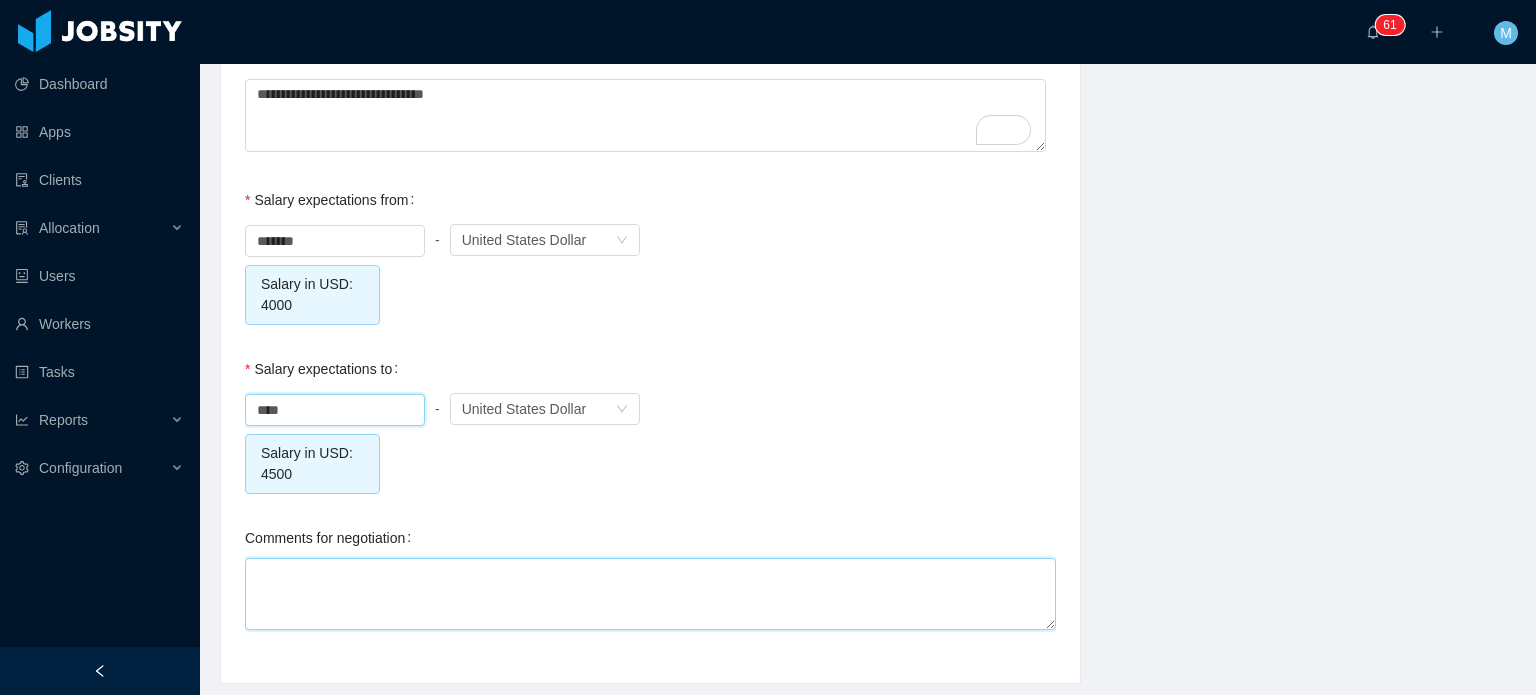 click on "Comments for negotiation" at bounding box center [650, 594] 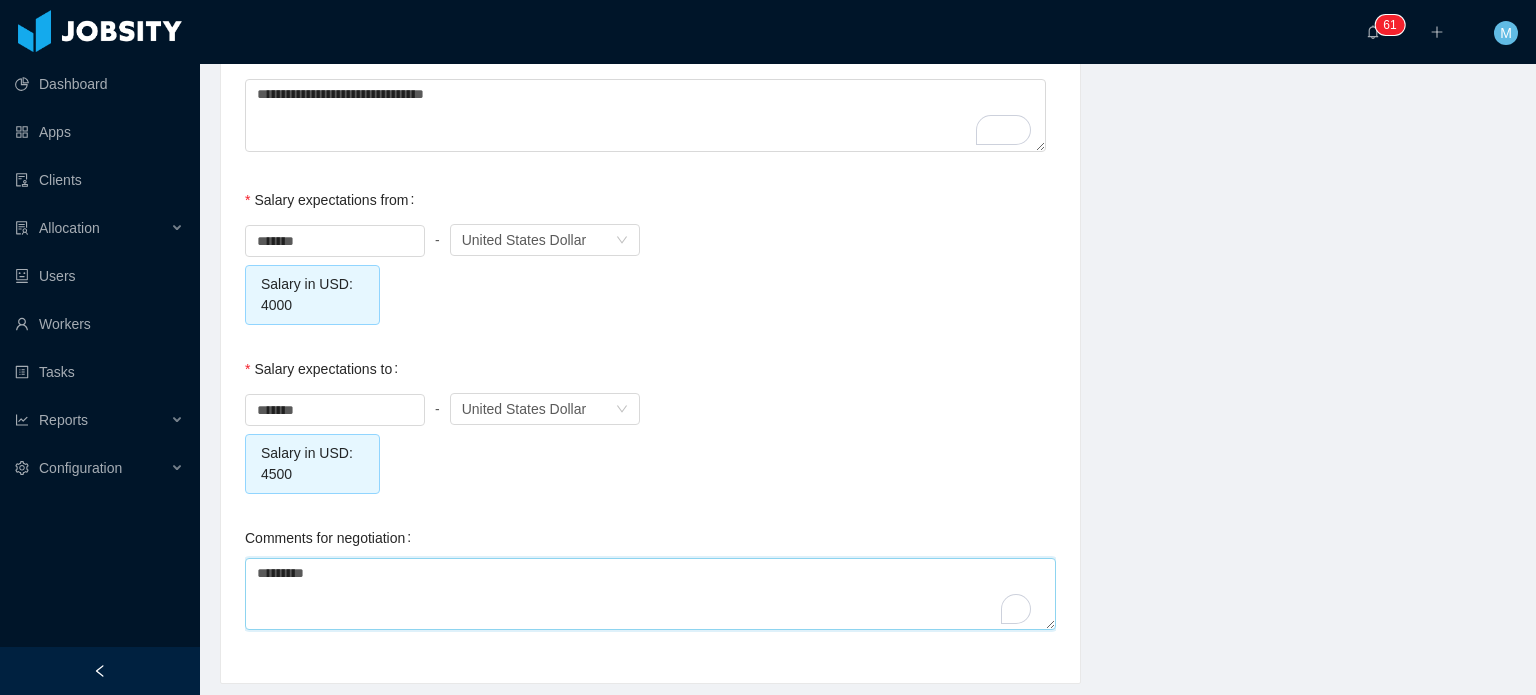 type on "**********" 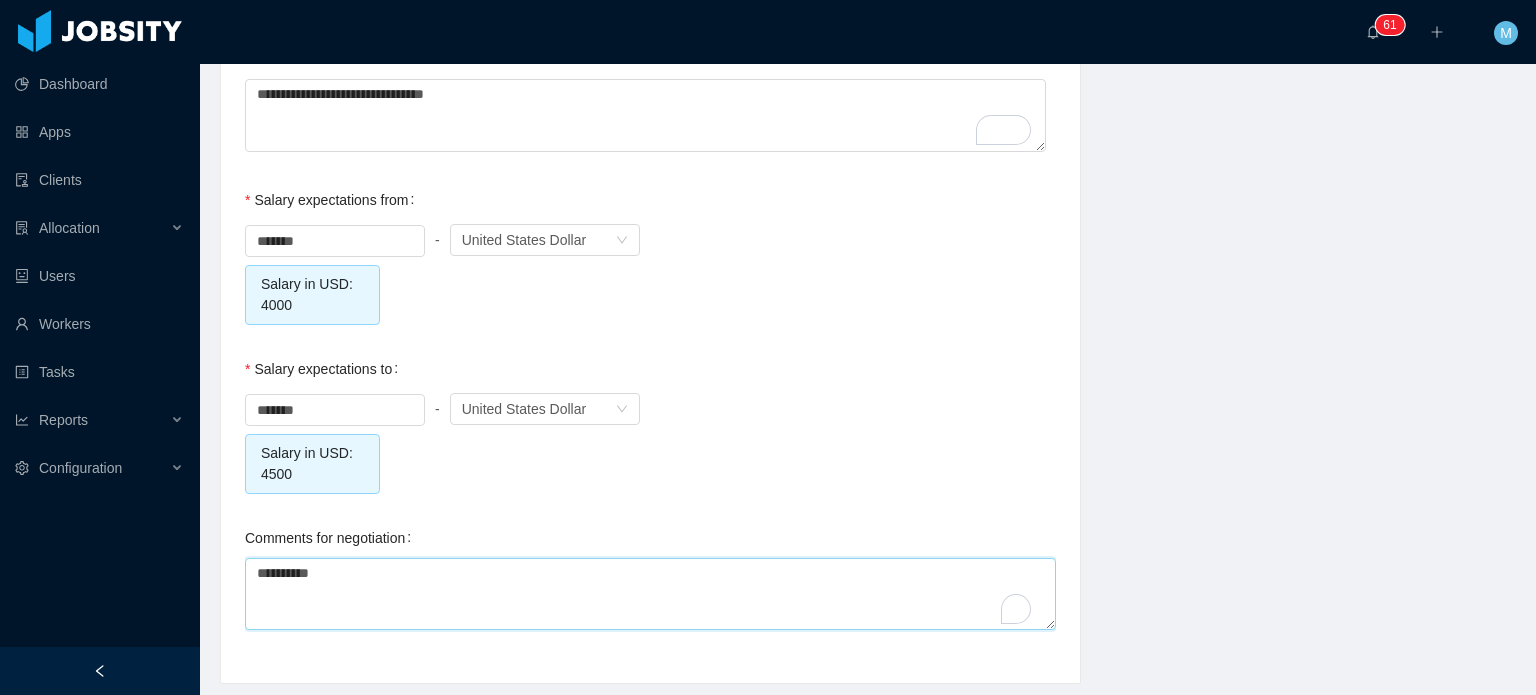 type 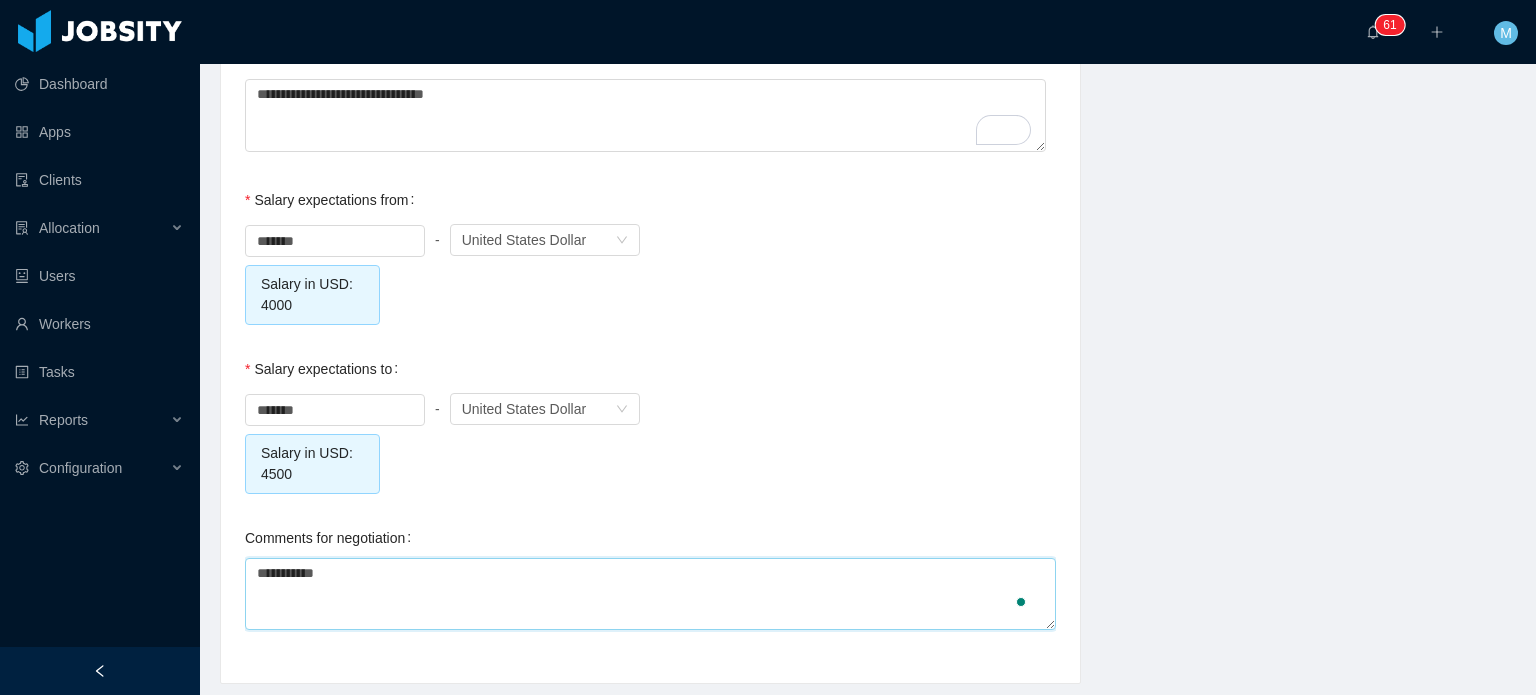 type 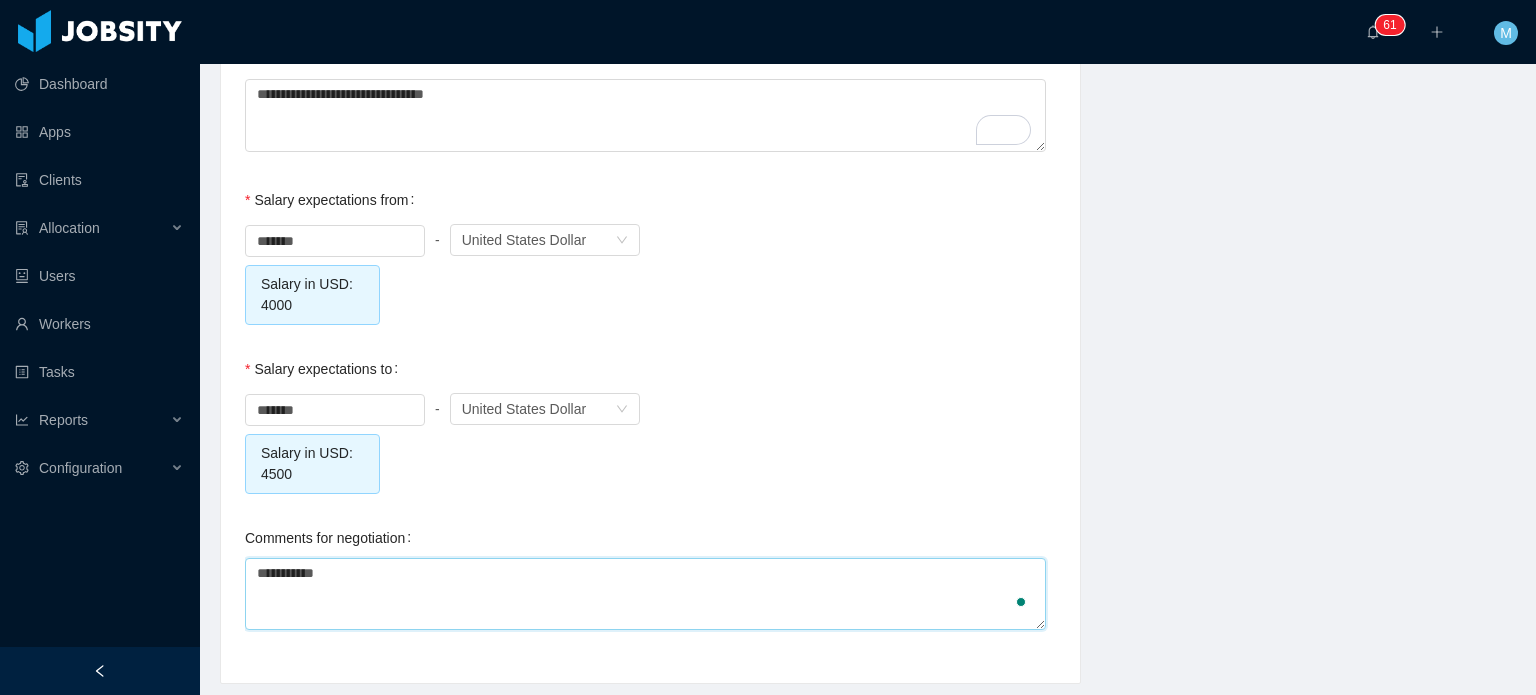 type on "**********" 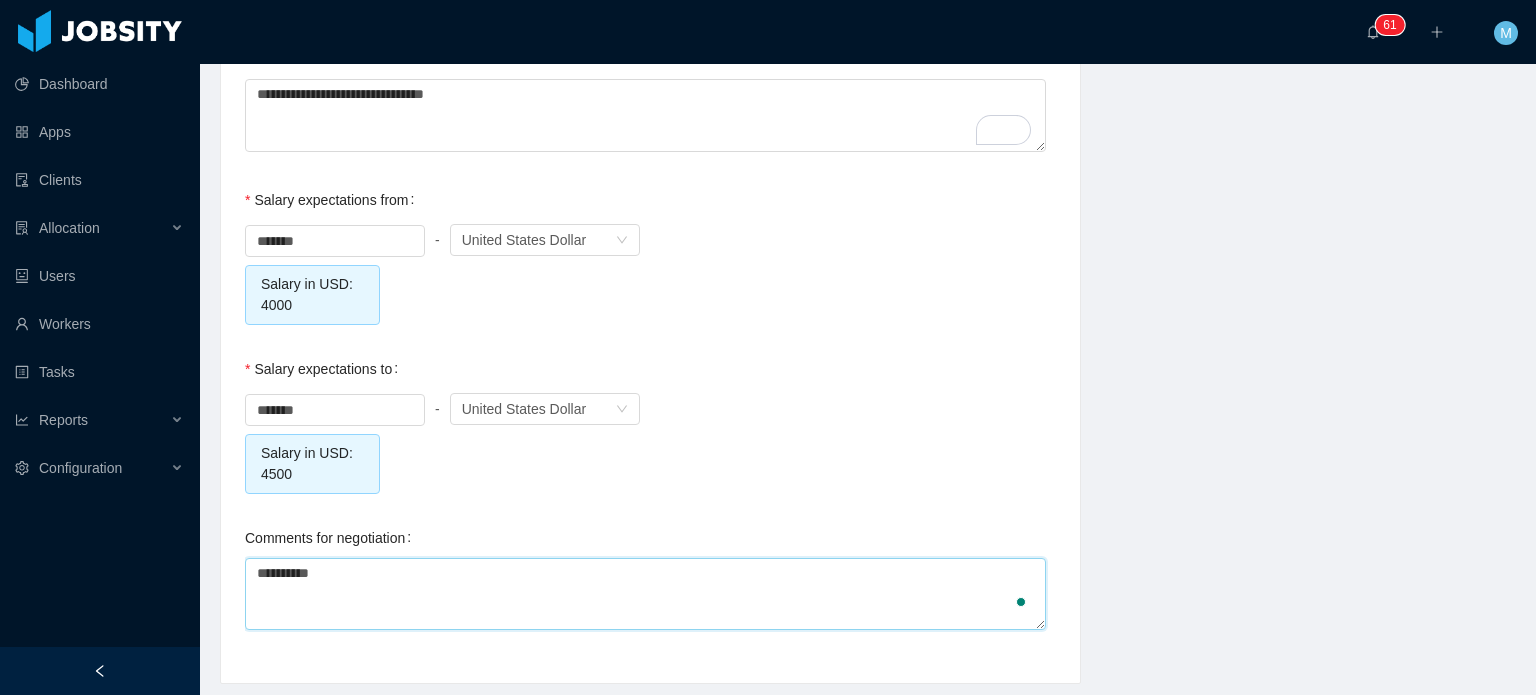 type 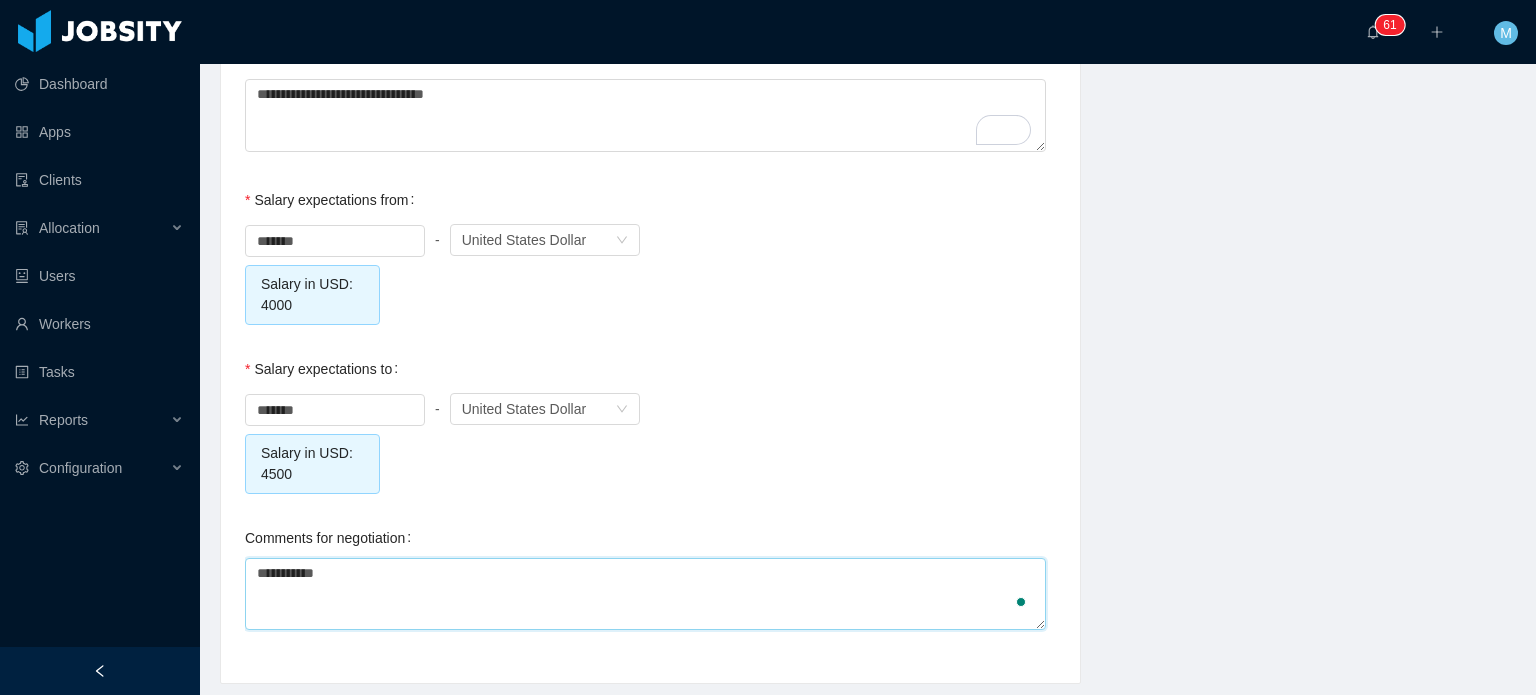 type on "**********" 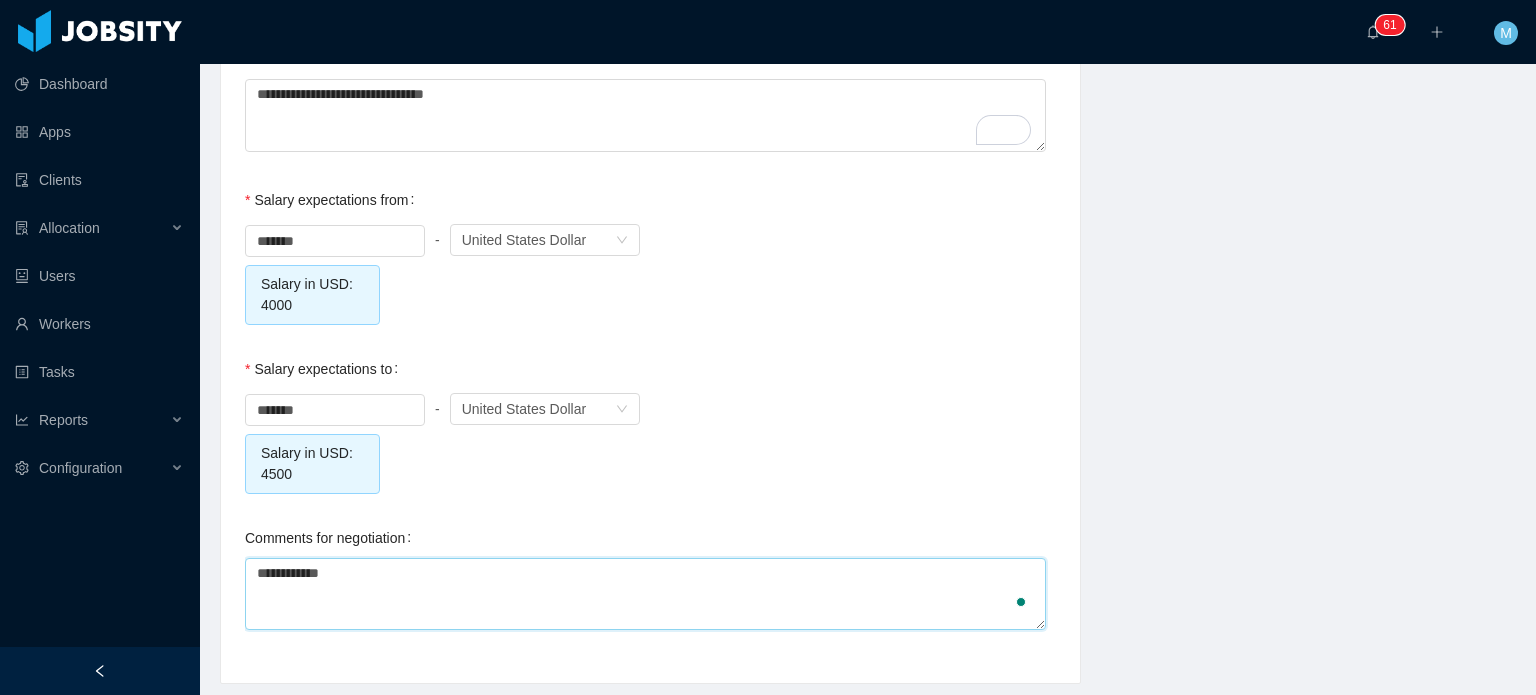 type 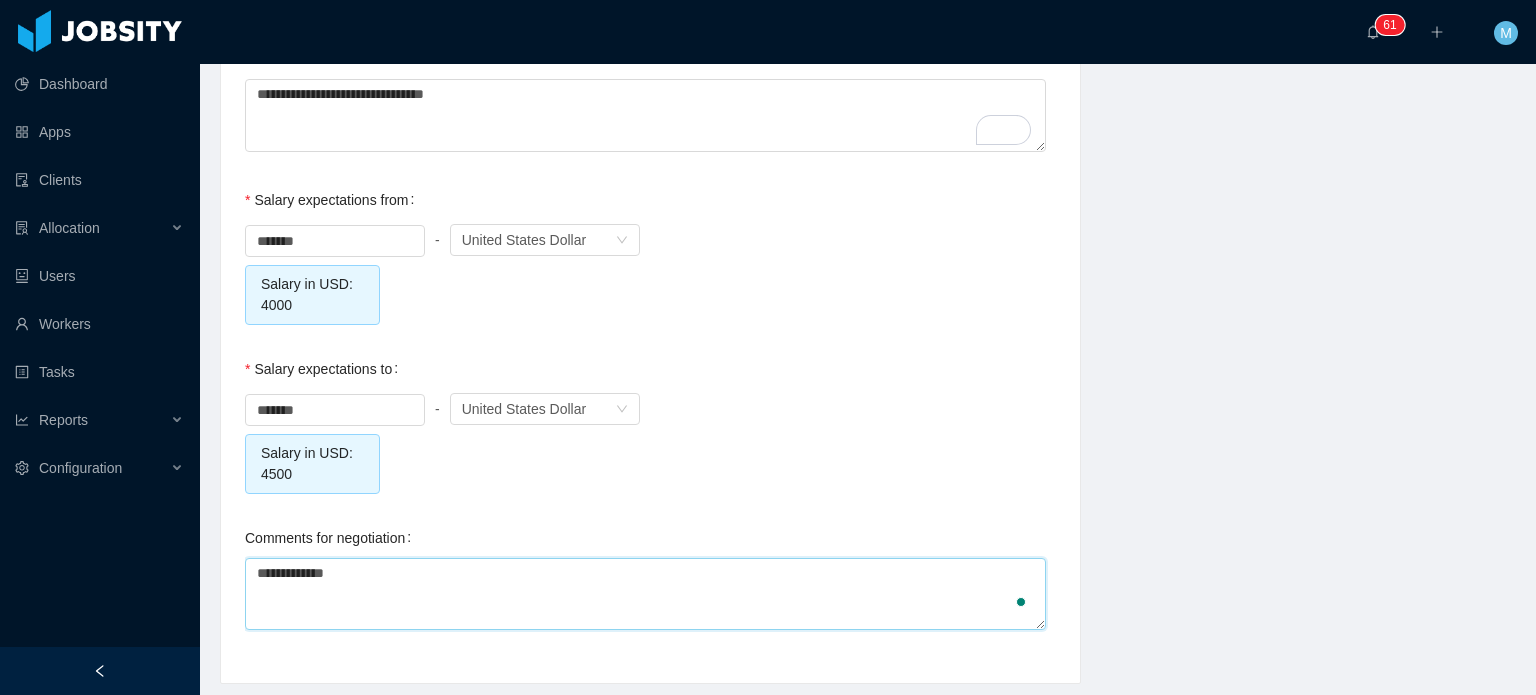 type 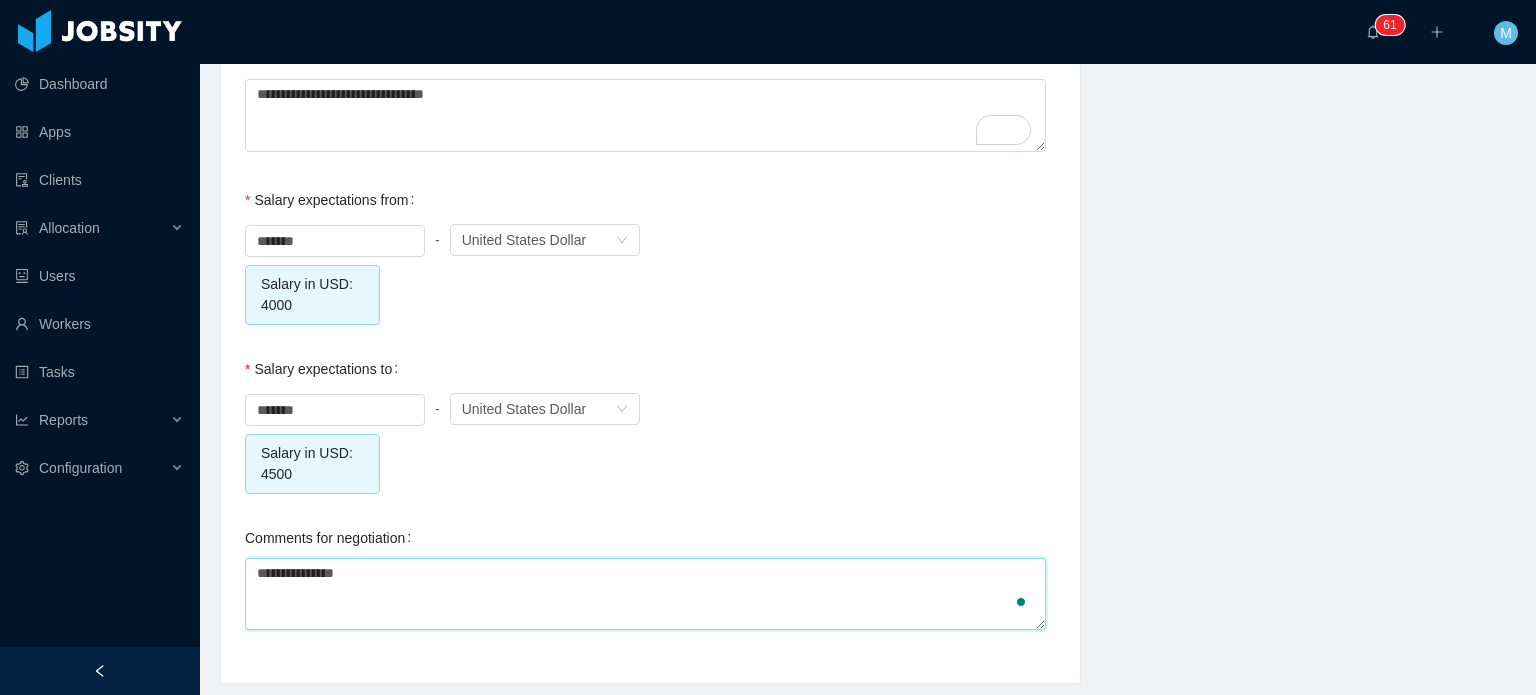 type on "**********" 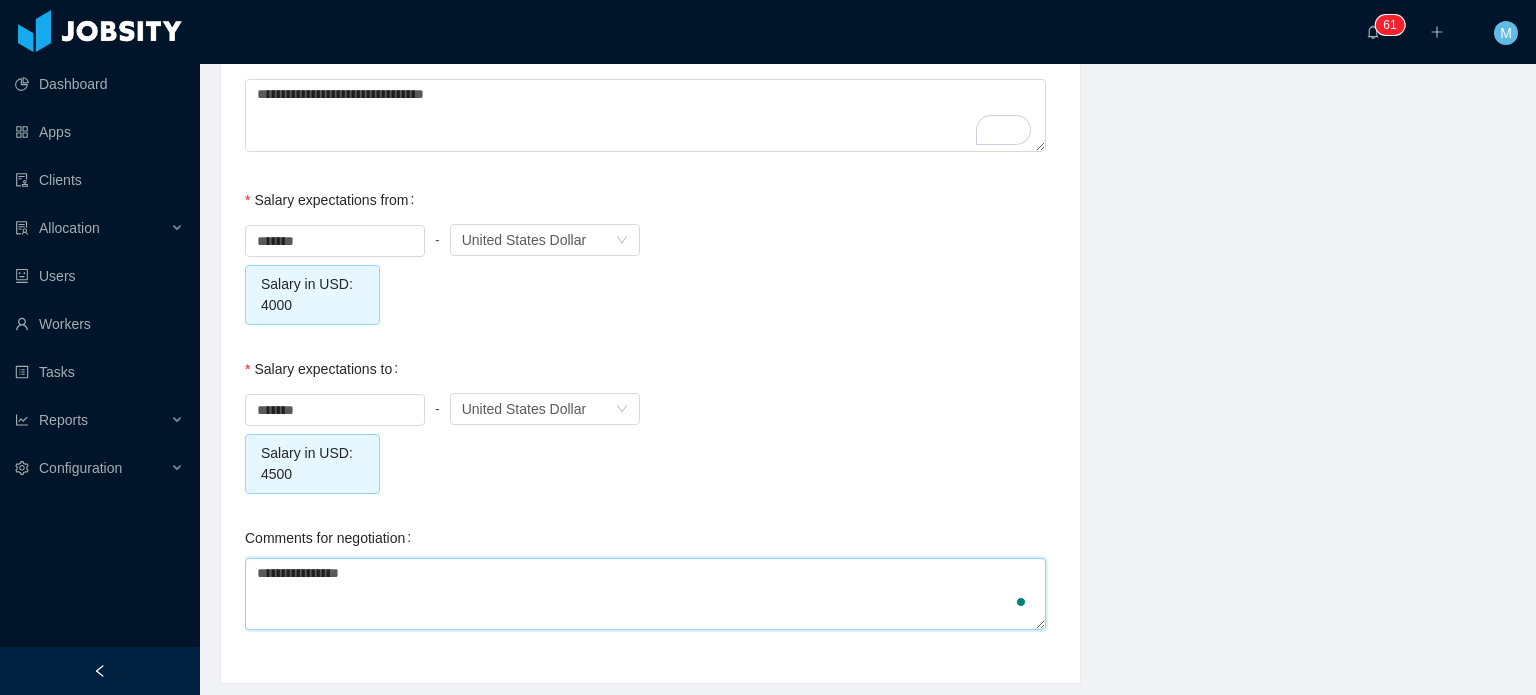 type 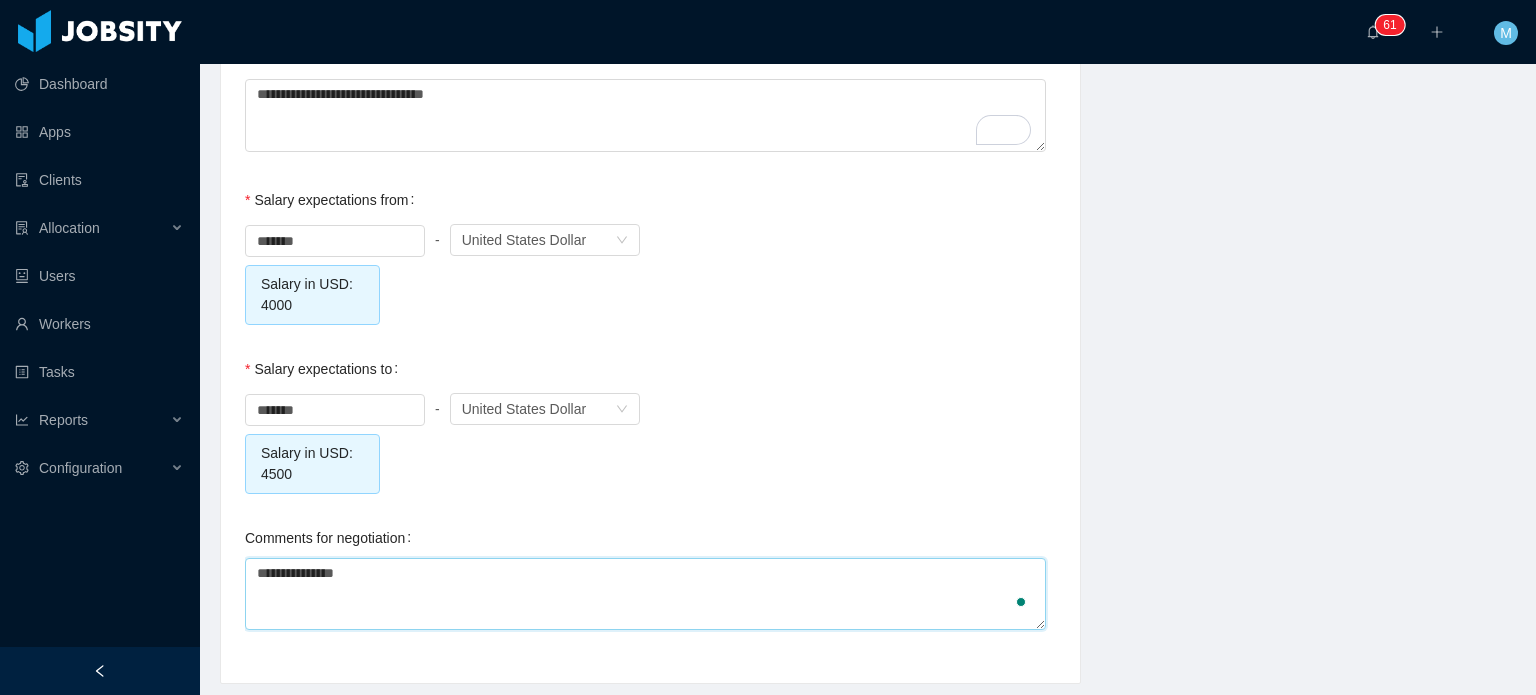 type 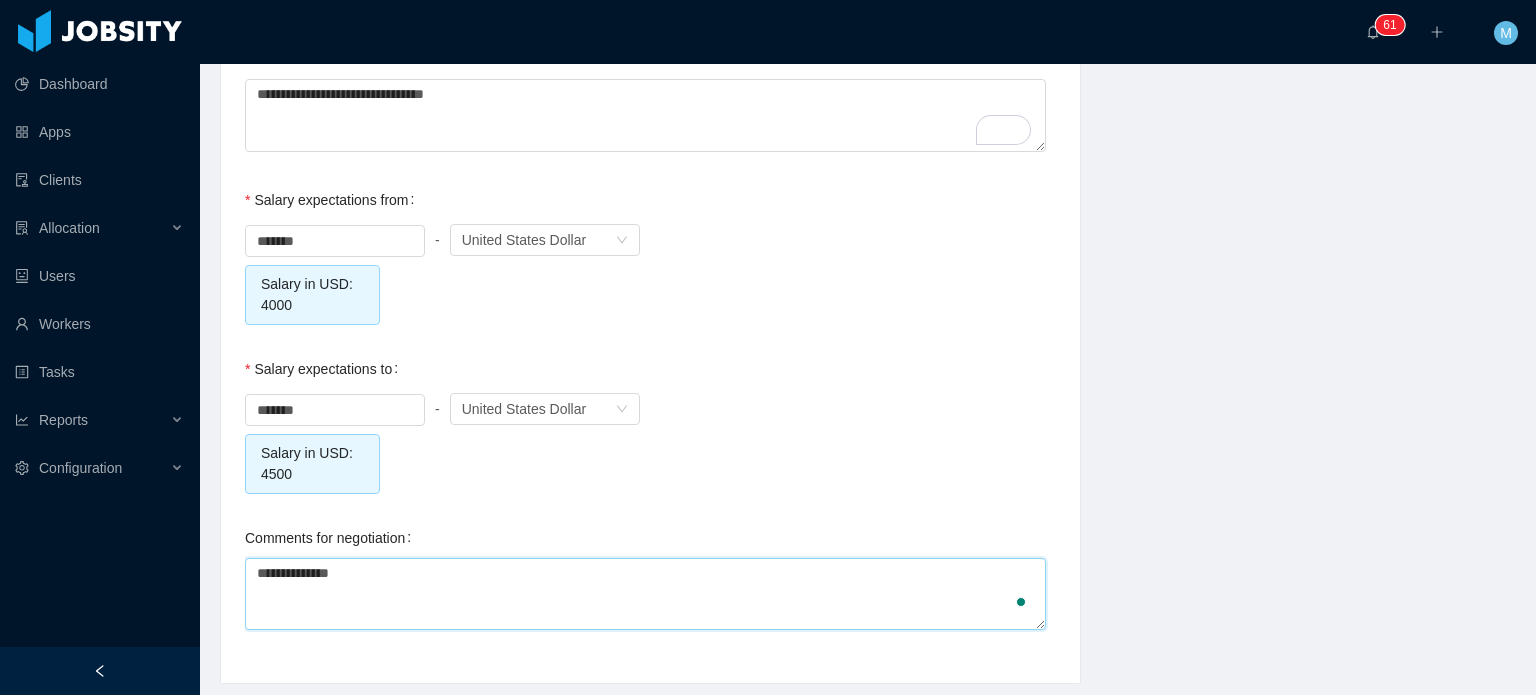 type 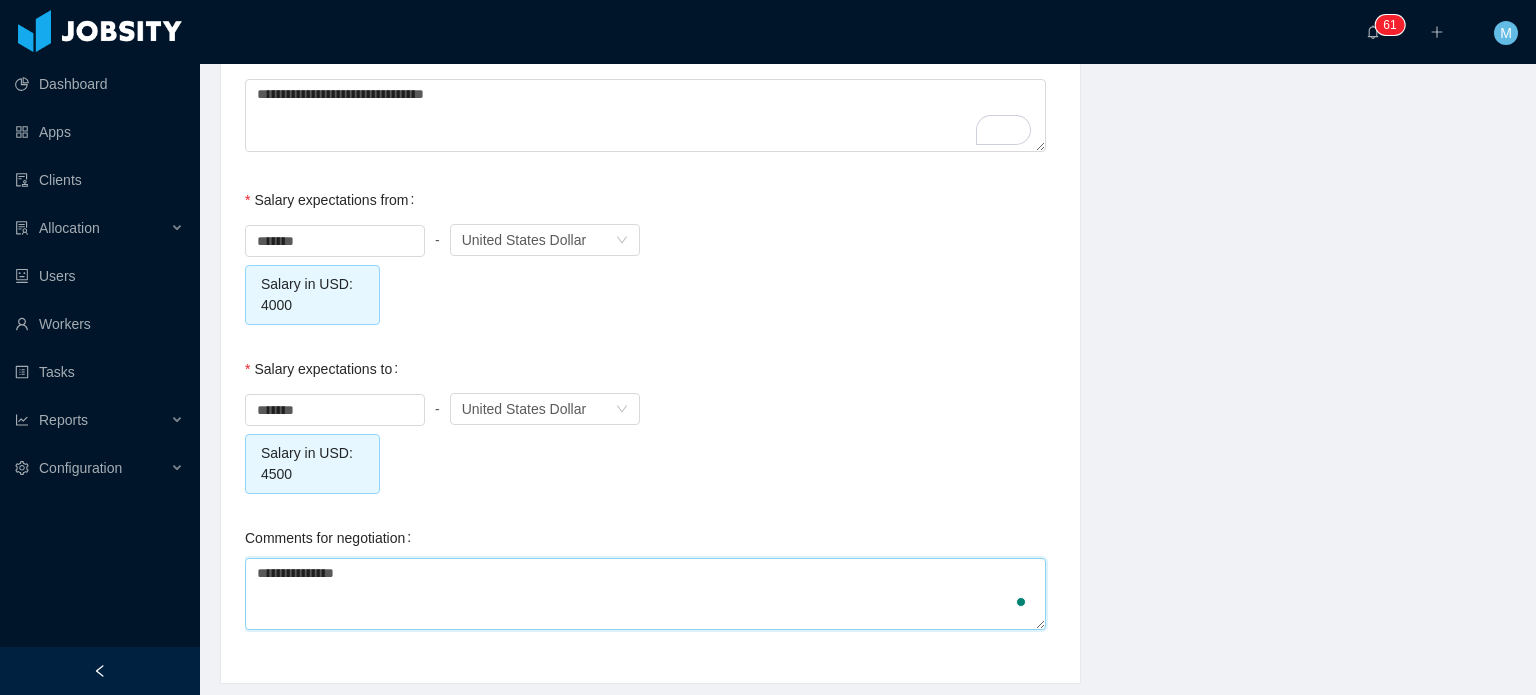 type on "**********" 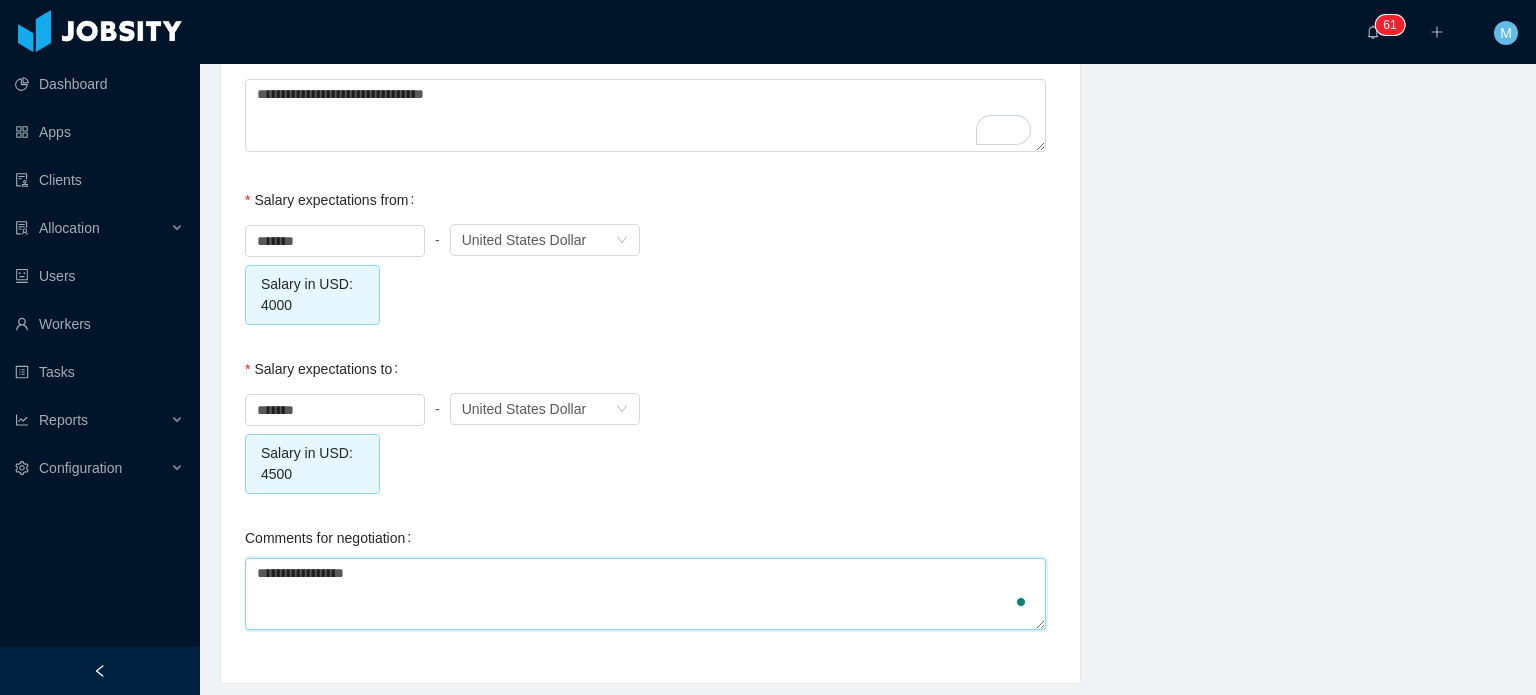 type on "**********" 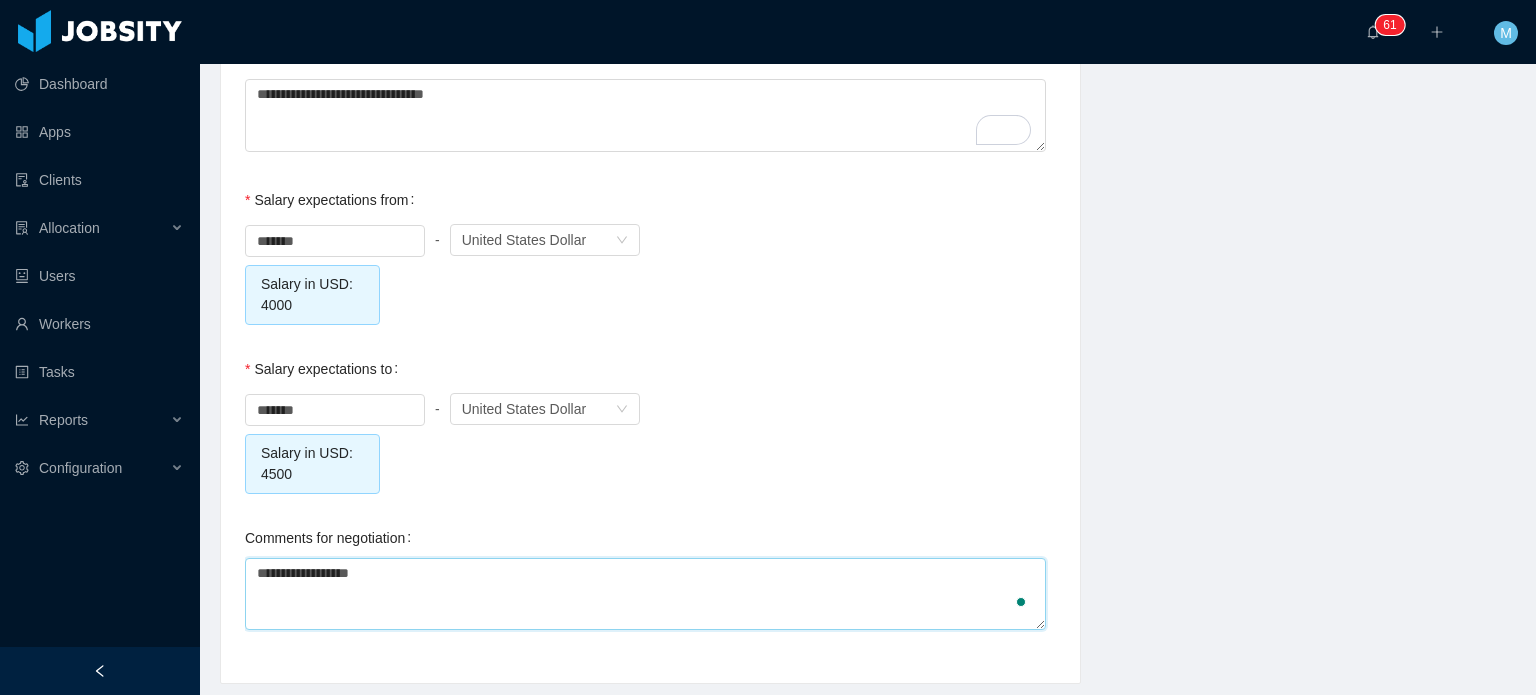 type 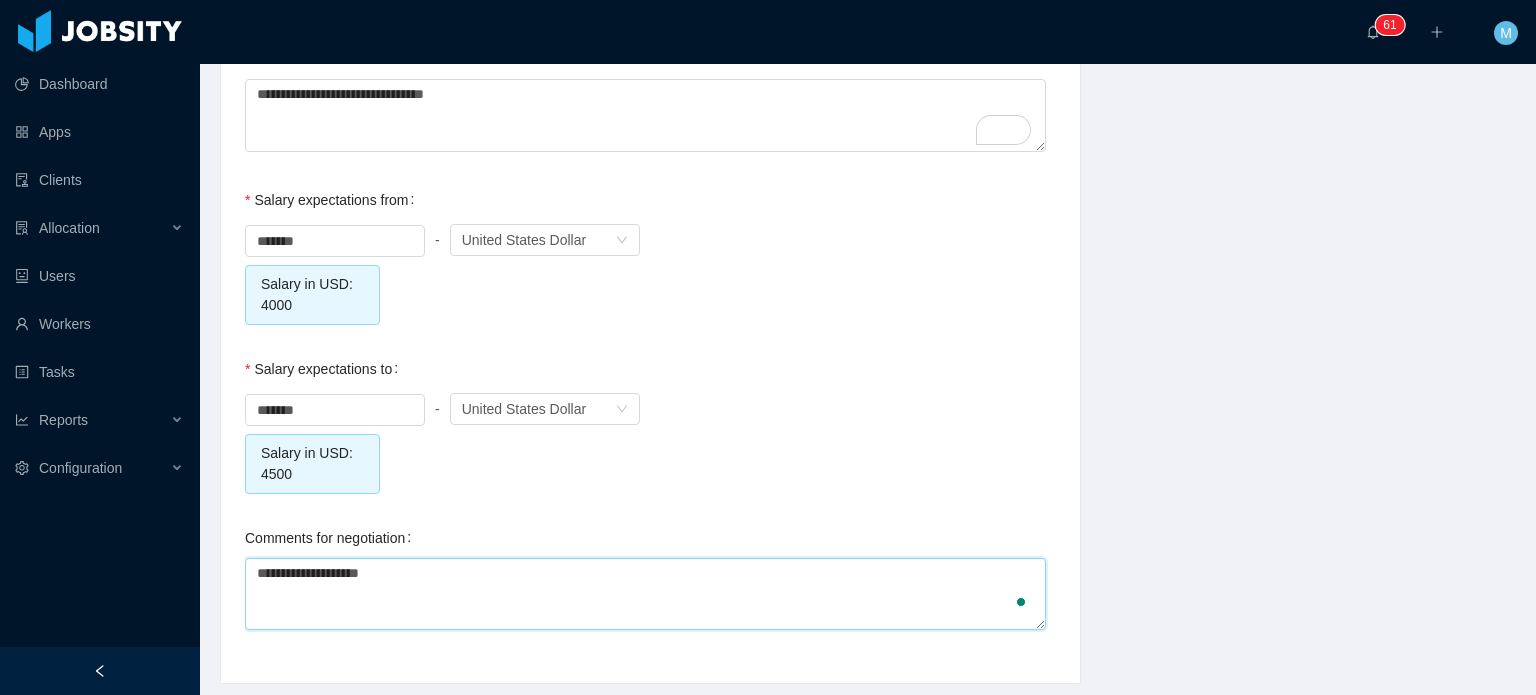type on "**********" 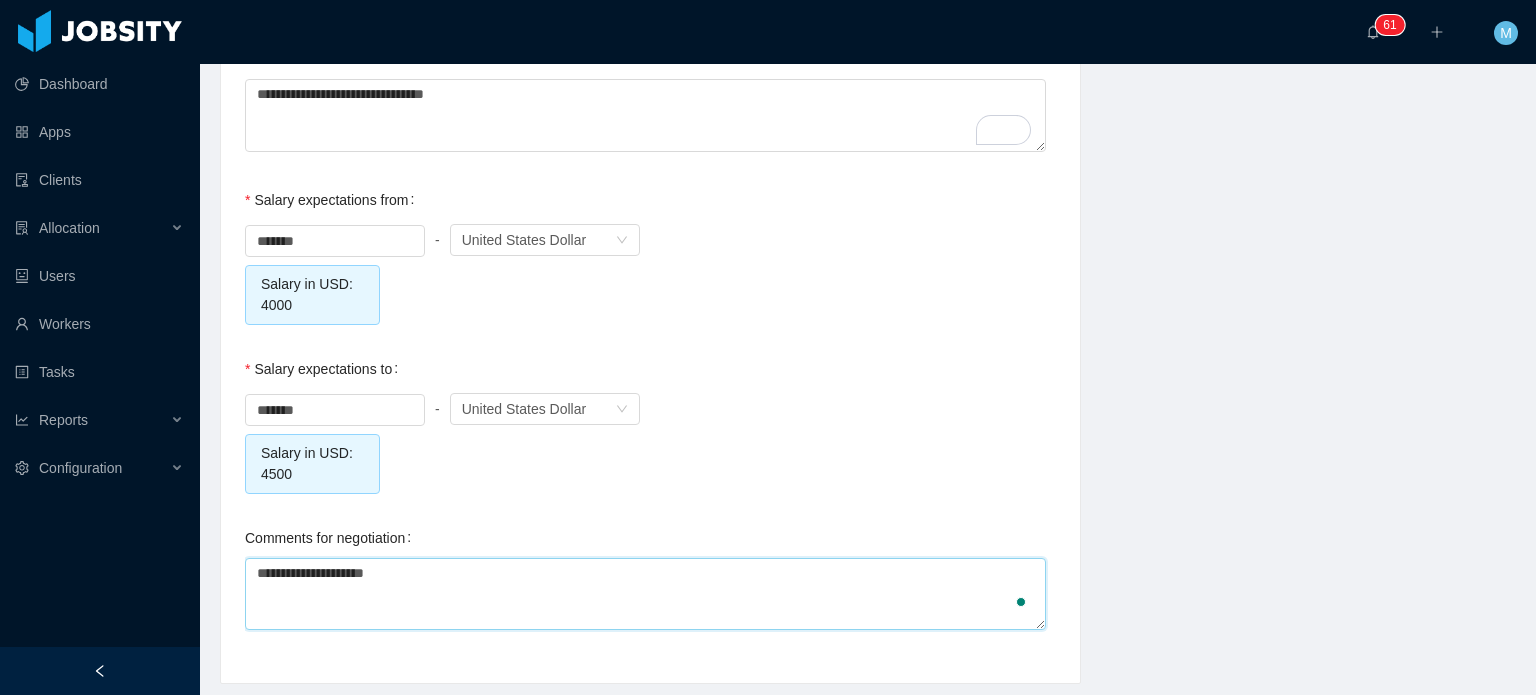 type 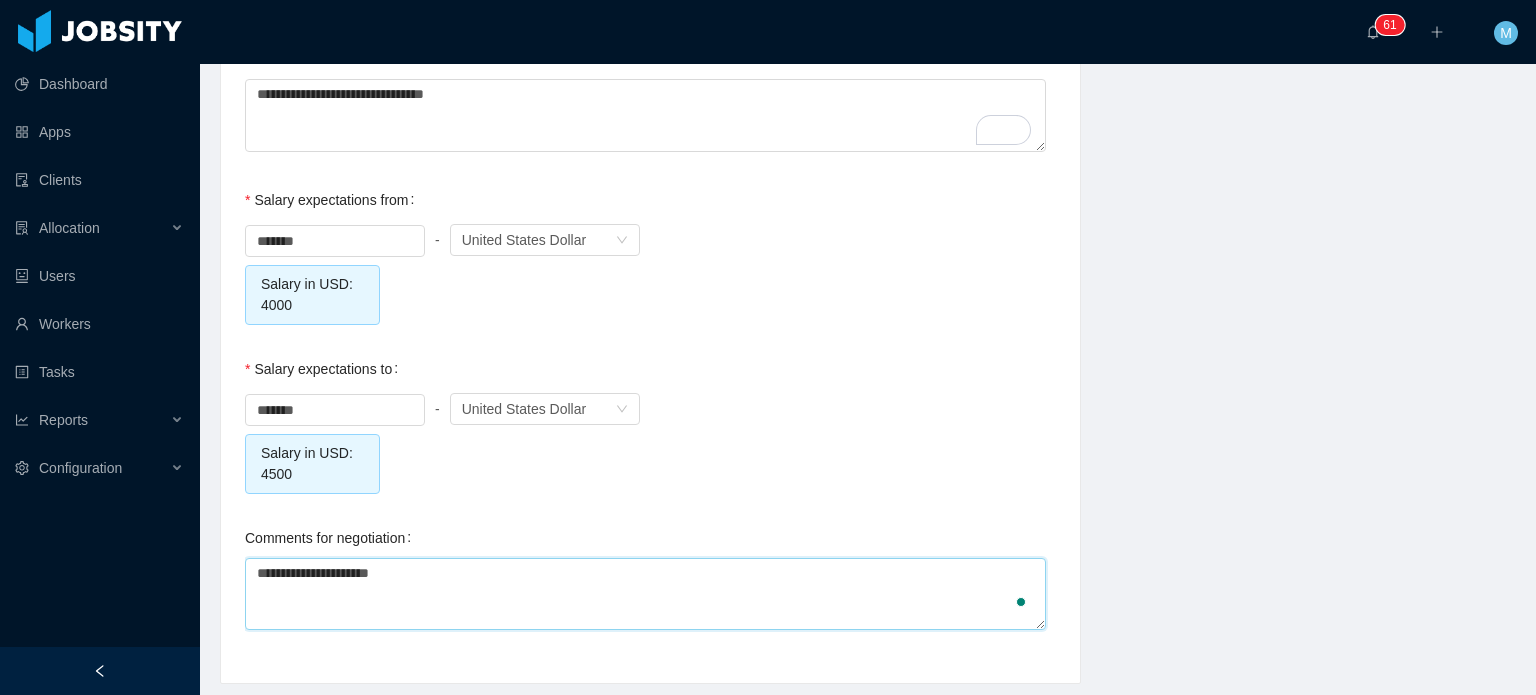 type 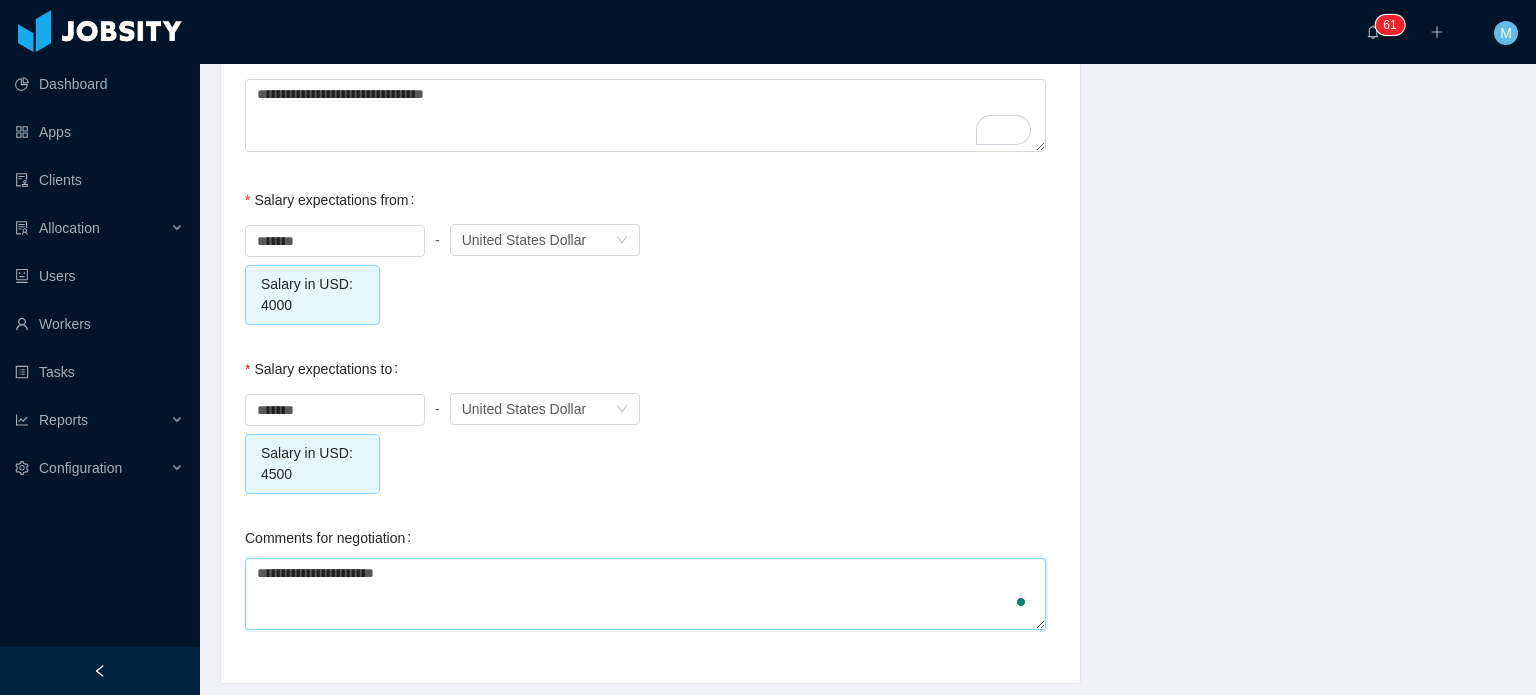 type on "**********" 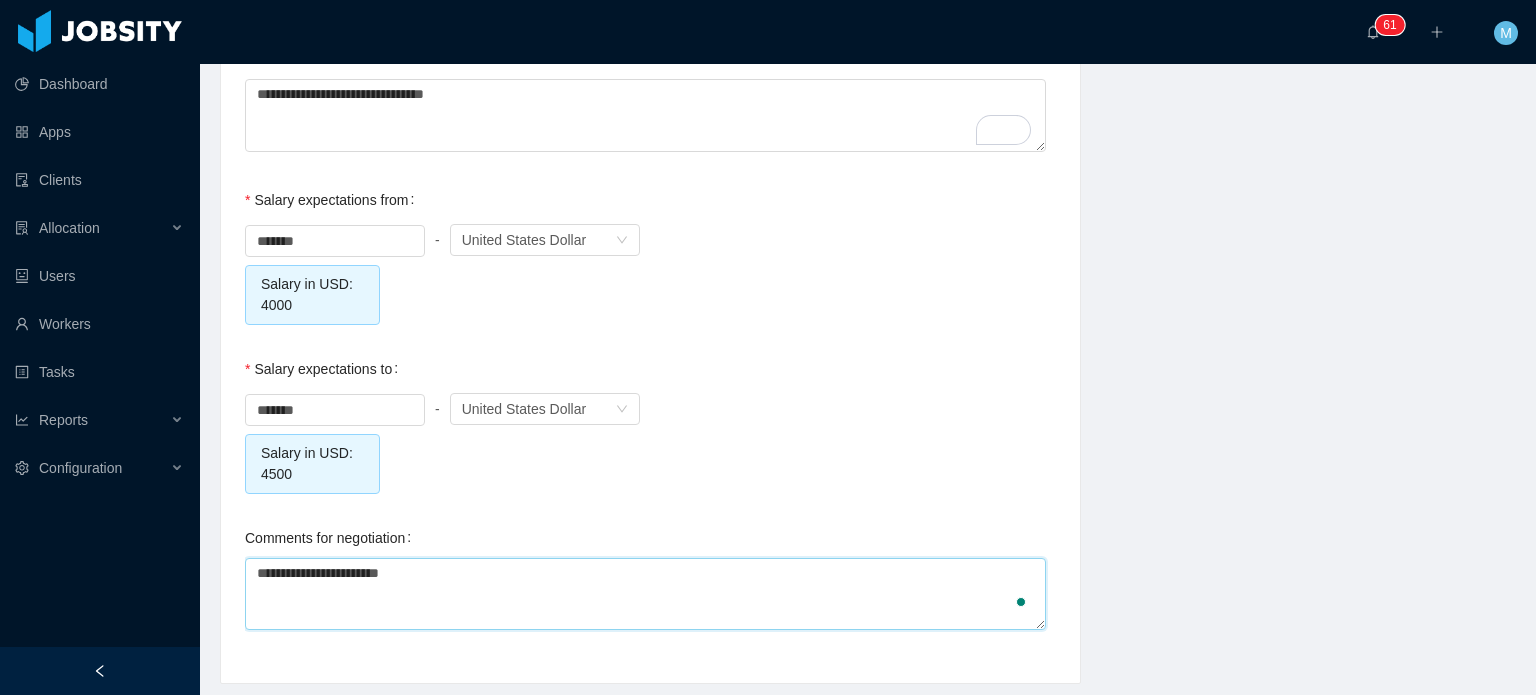 type on "**********" 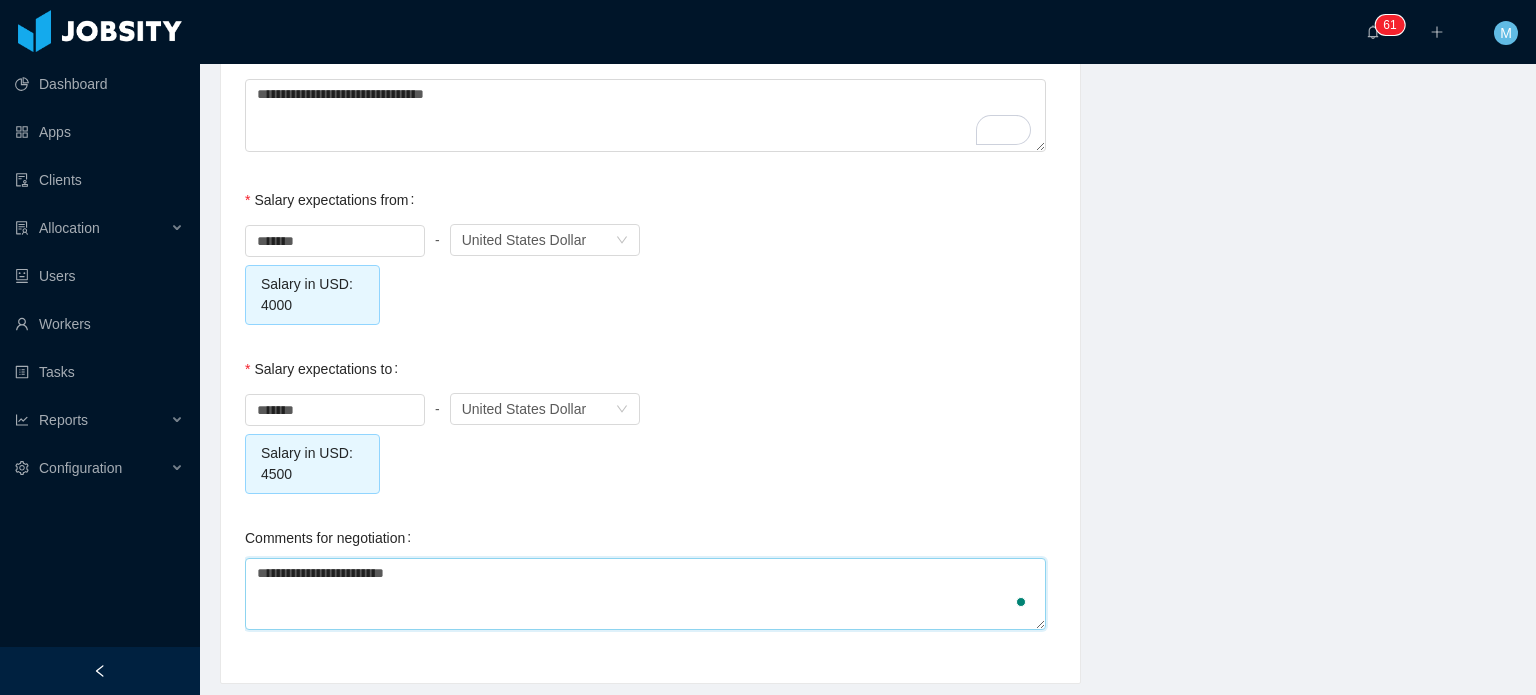 type 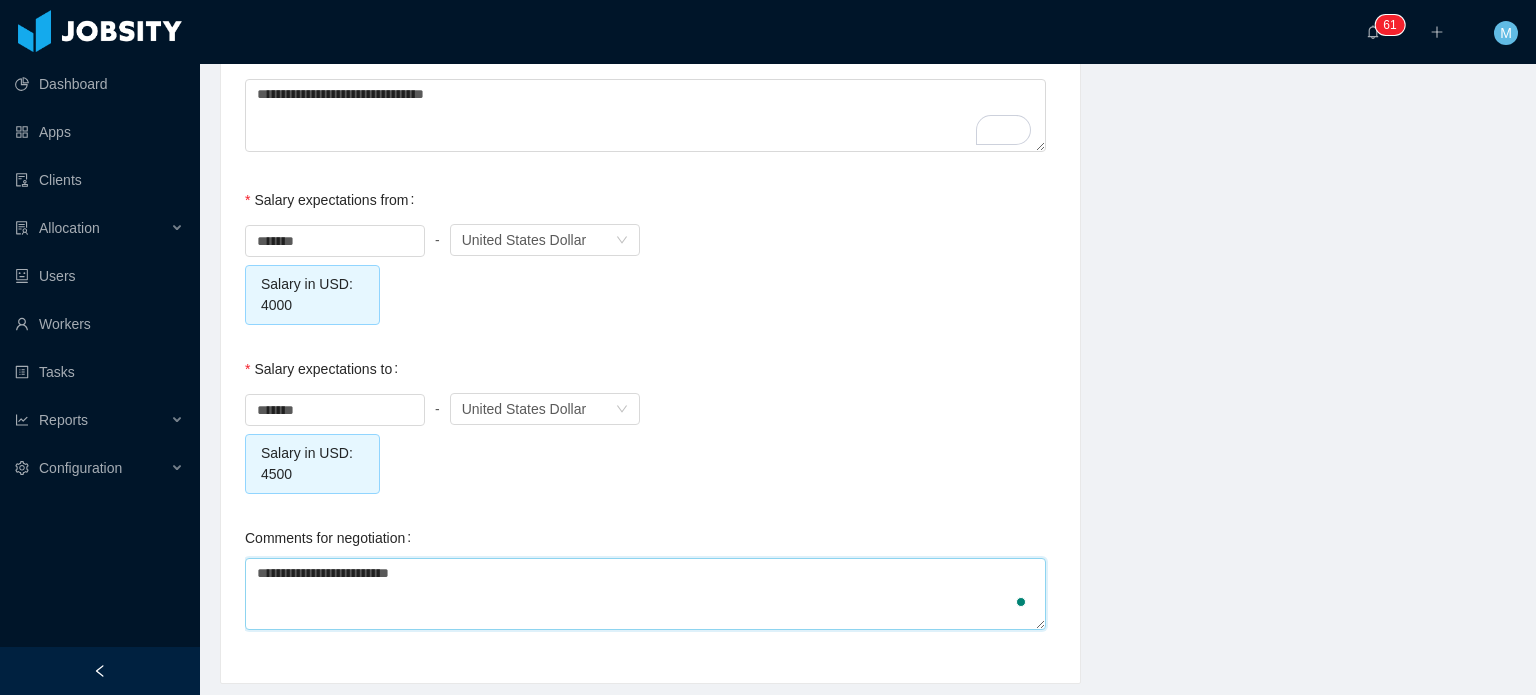 type 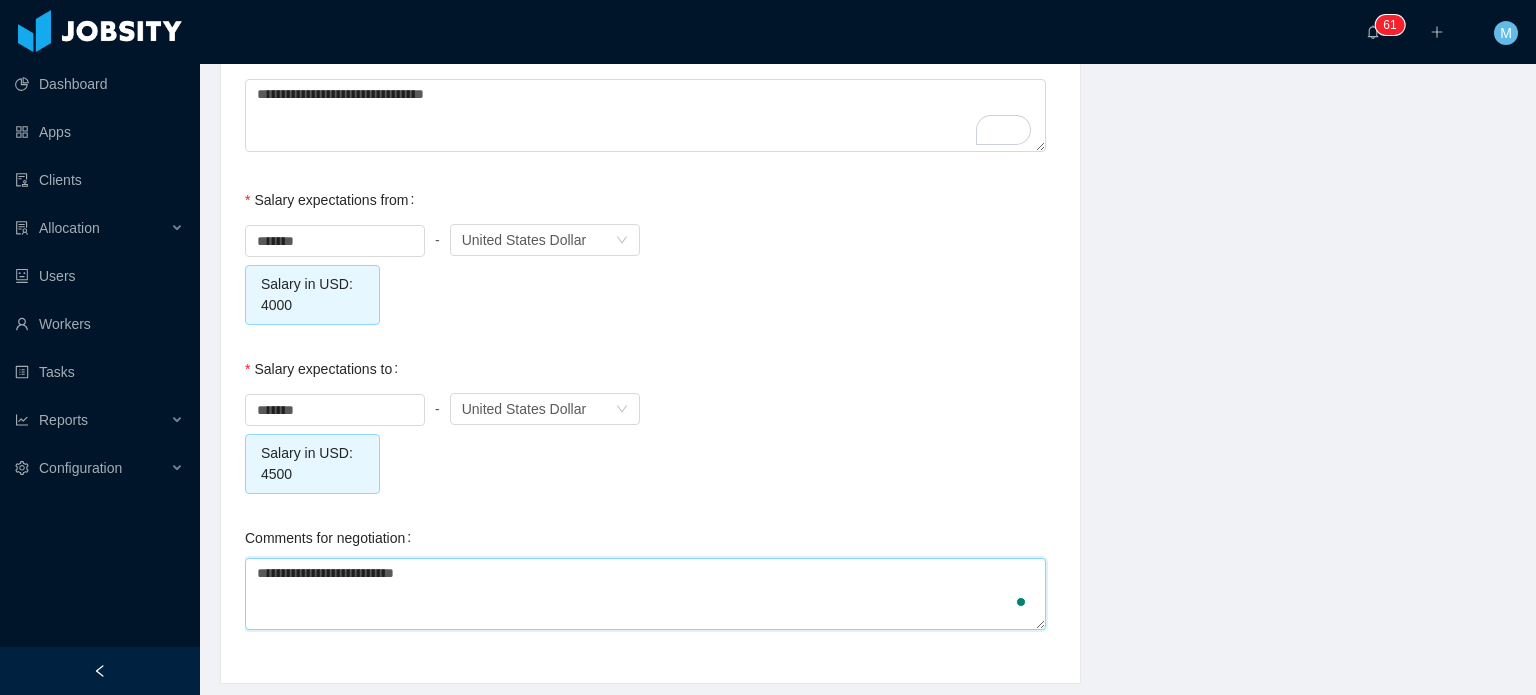 type on "**********" 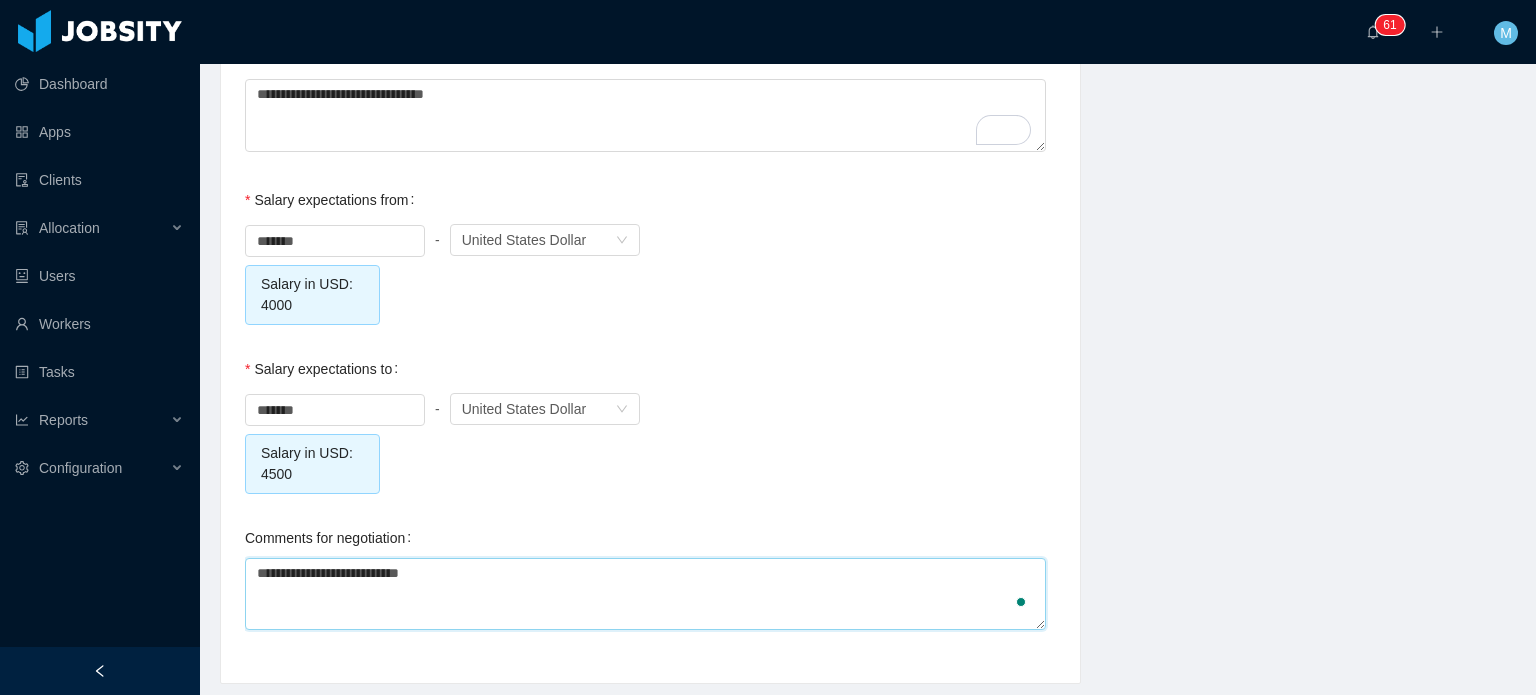 type 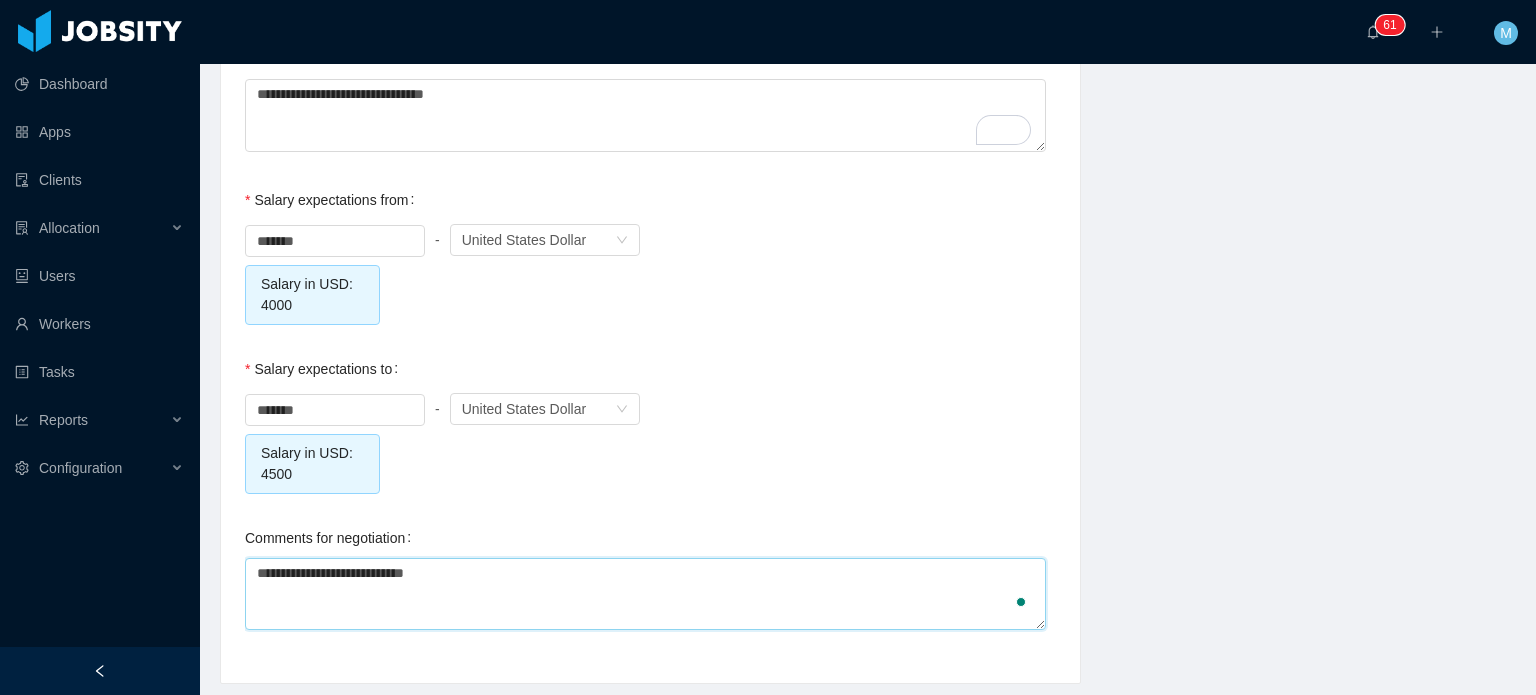 type 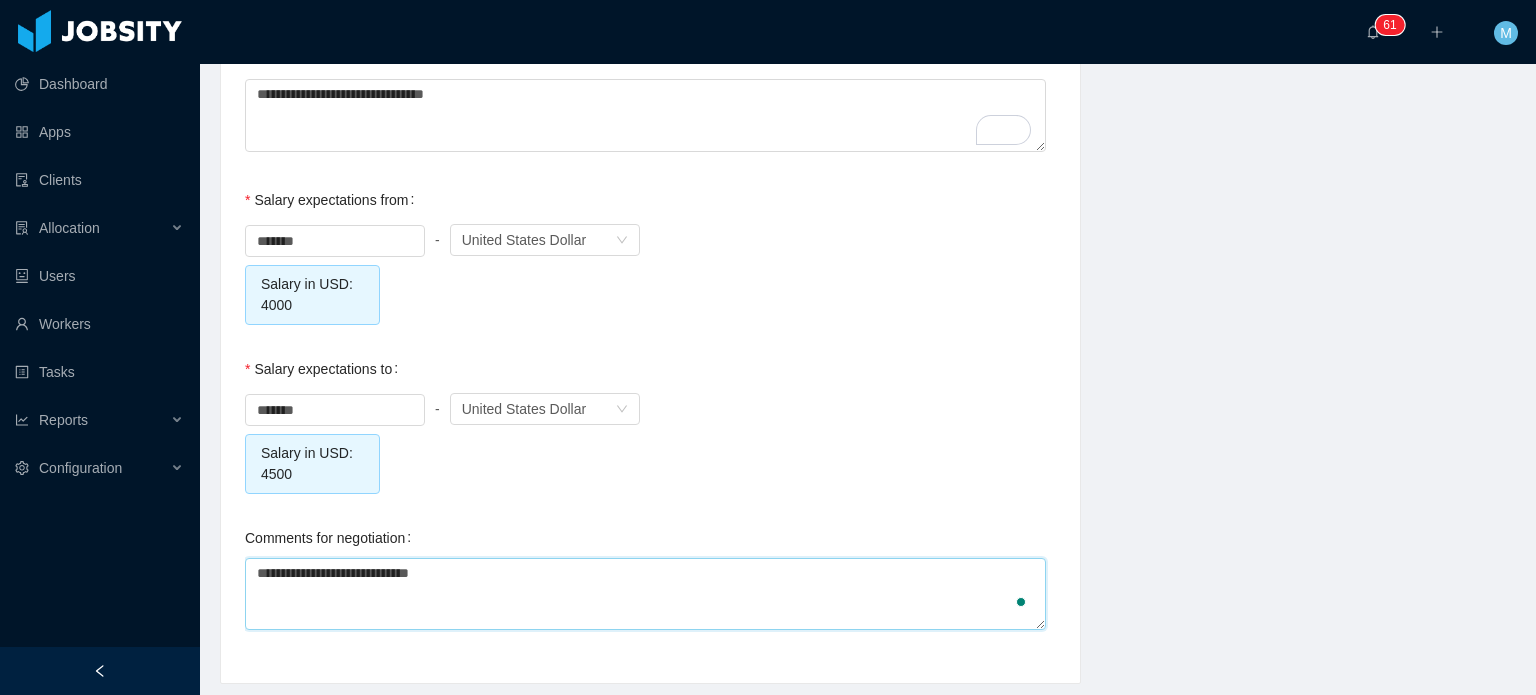type on "**********" 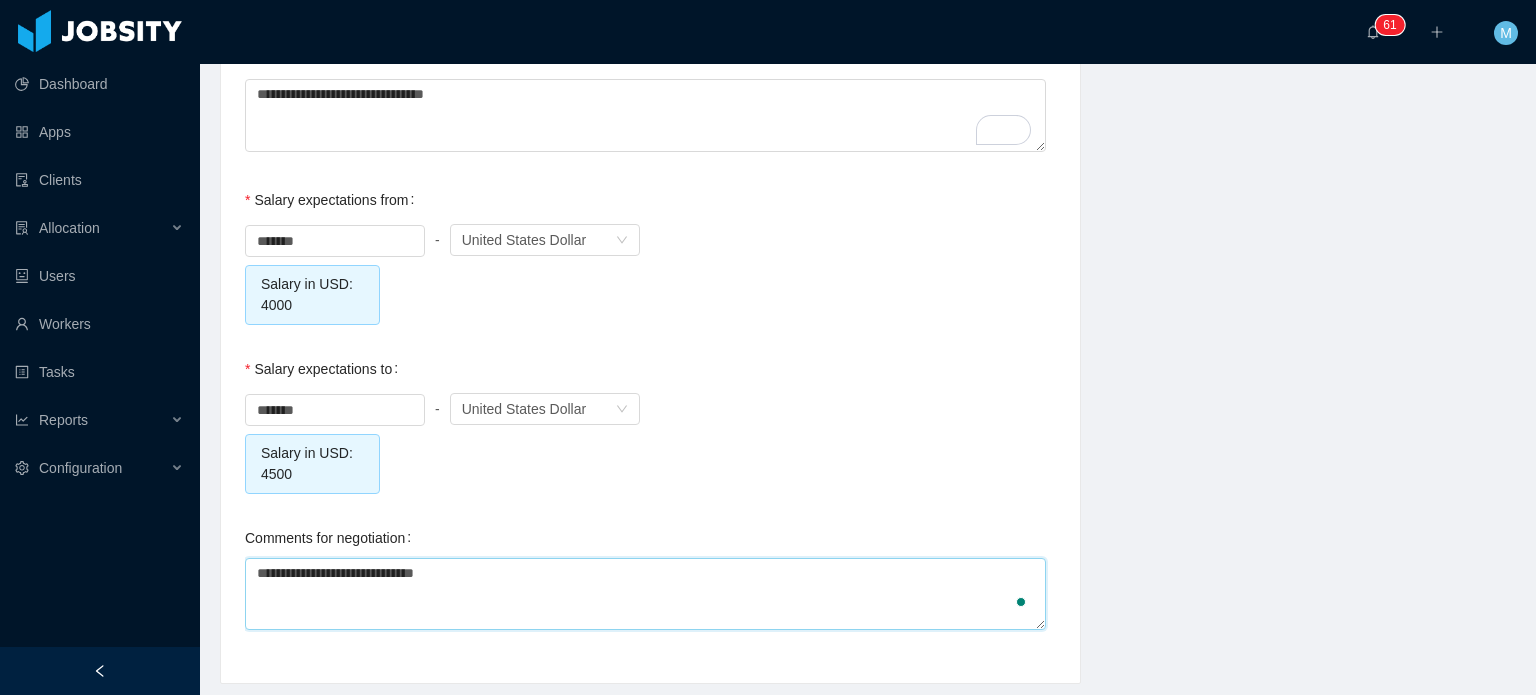 type 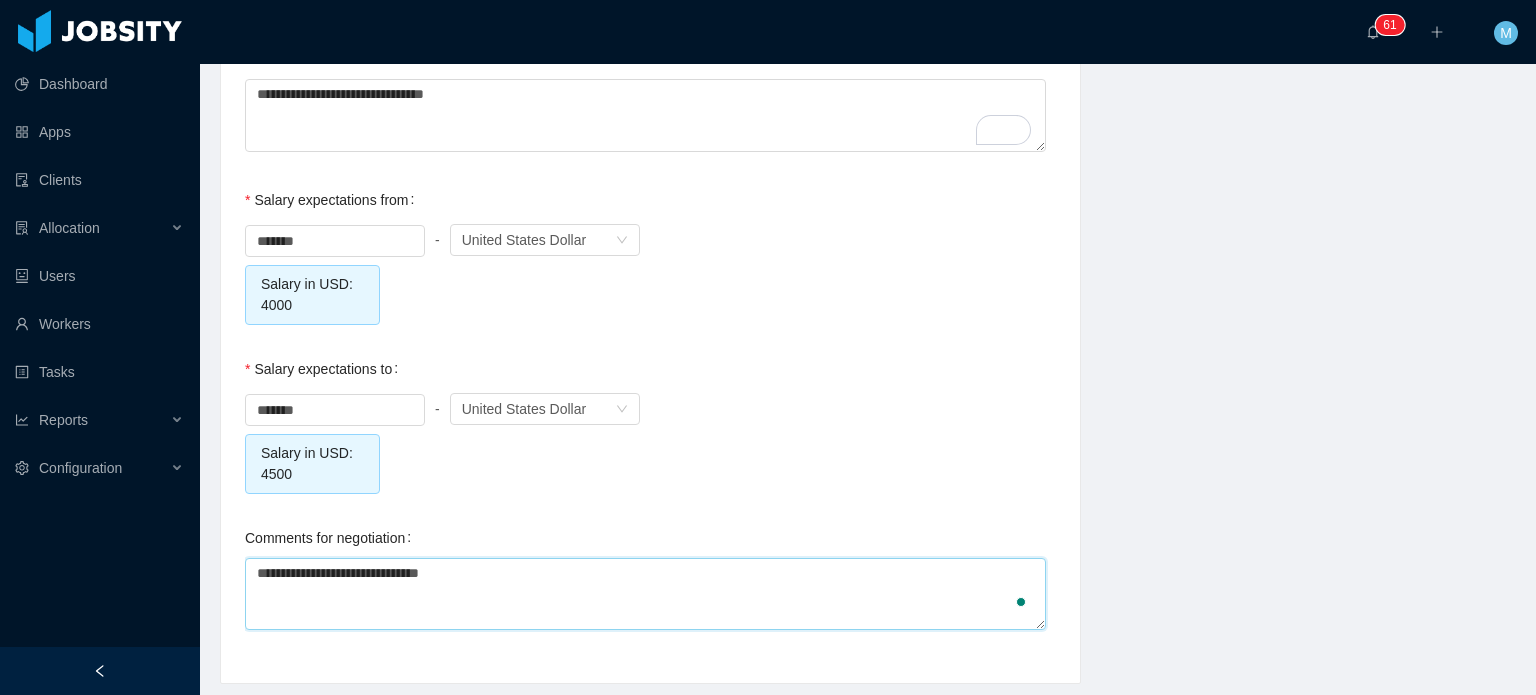 type on "**********" 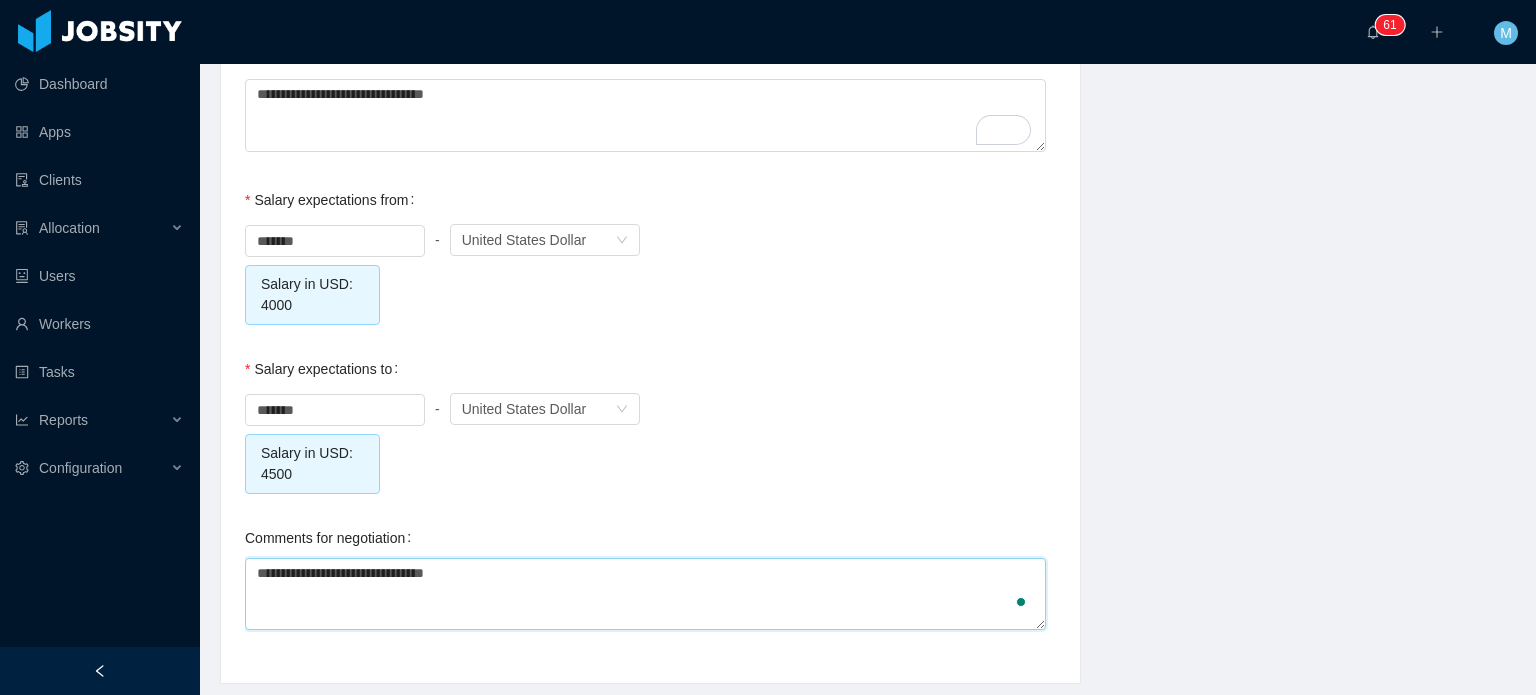 type 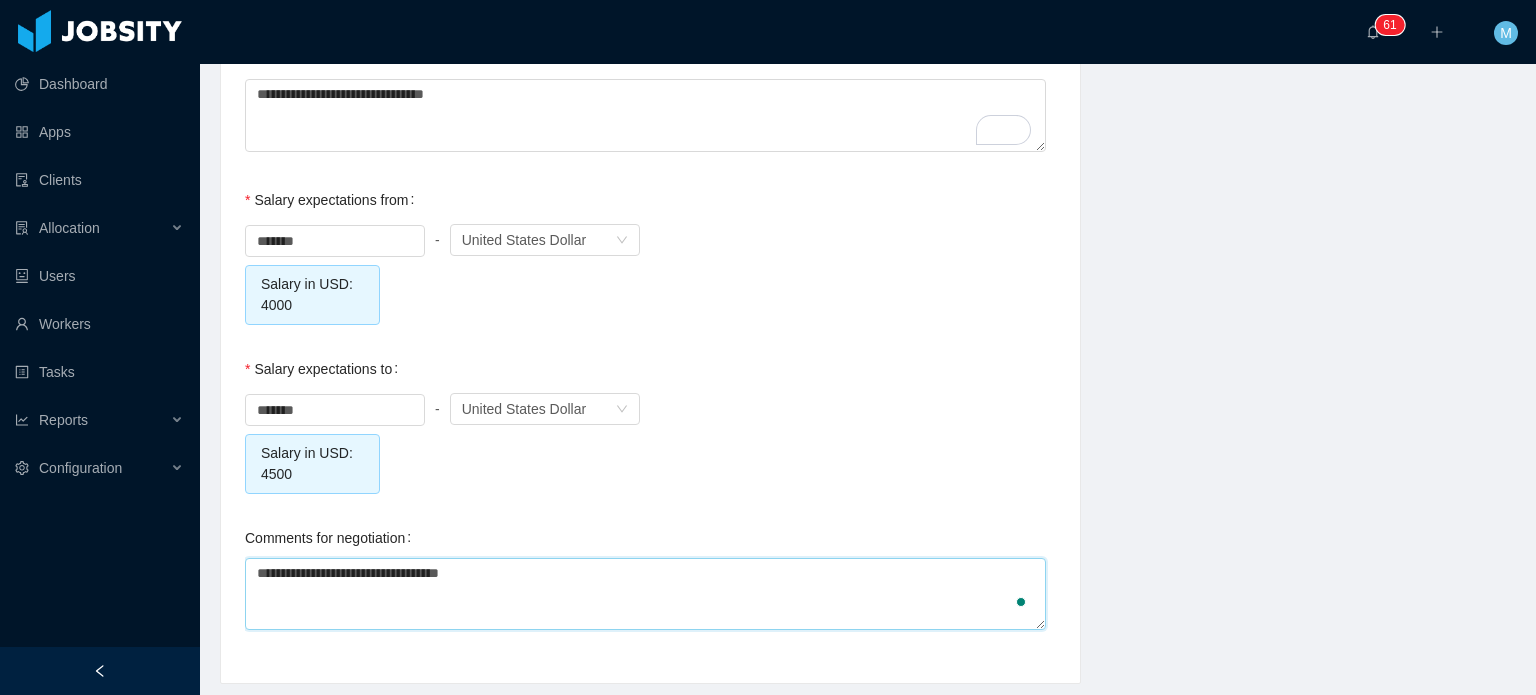 type on "**********" 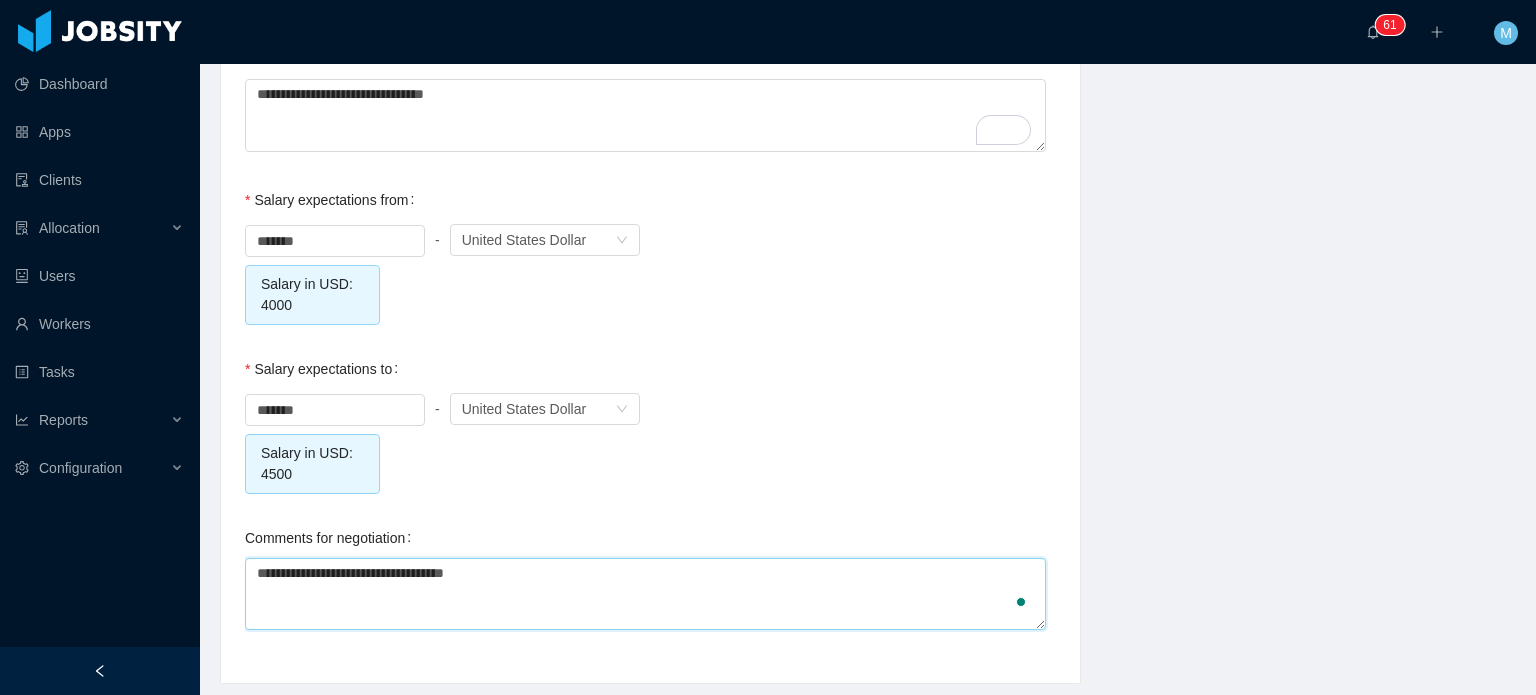 type 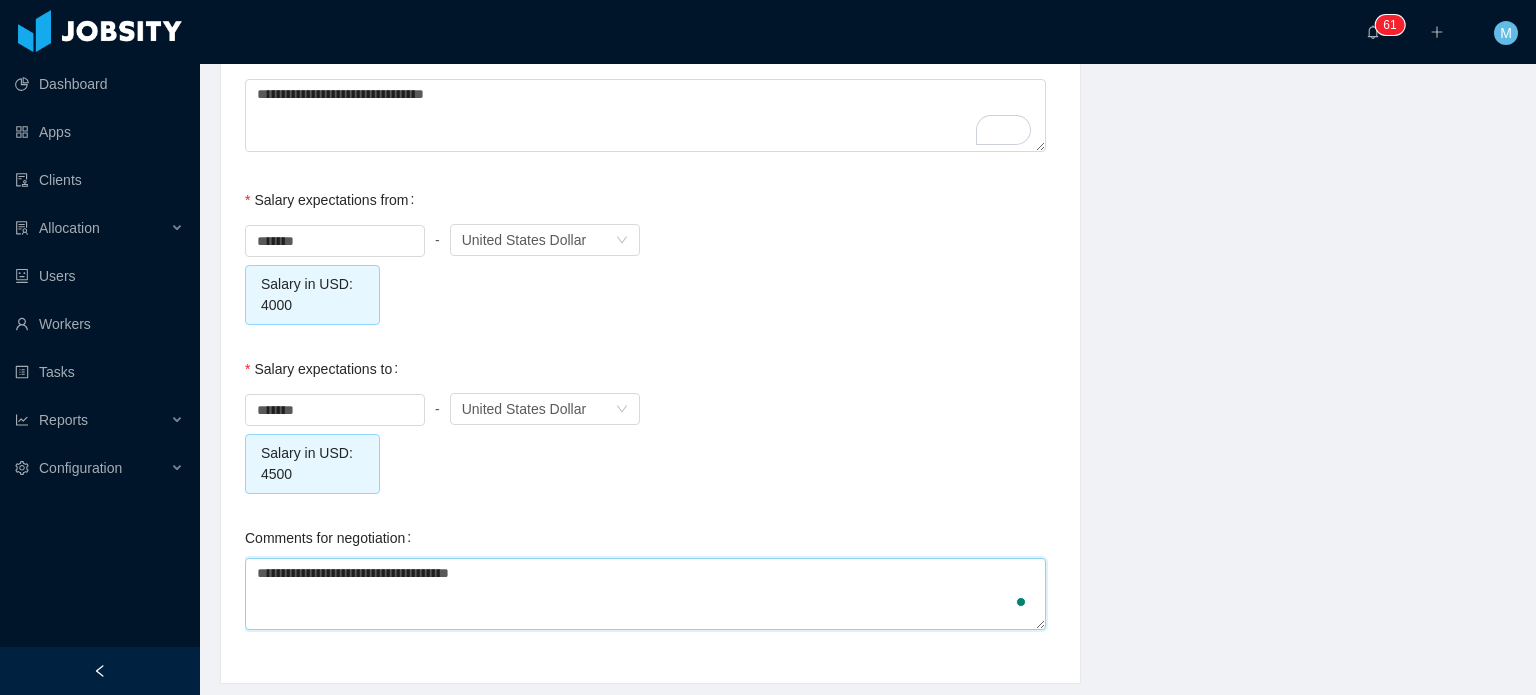 type 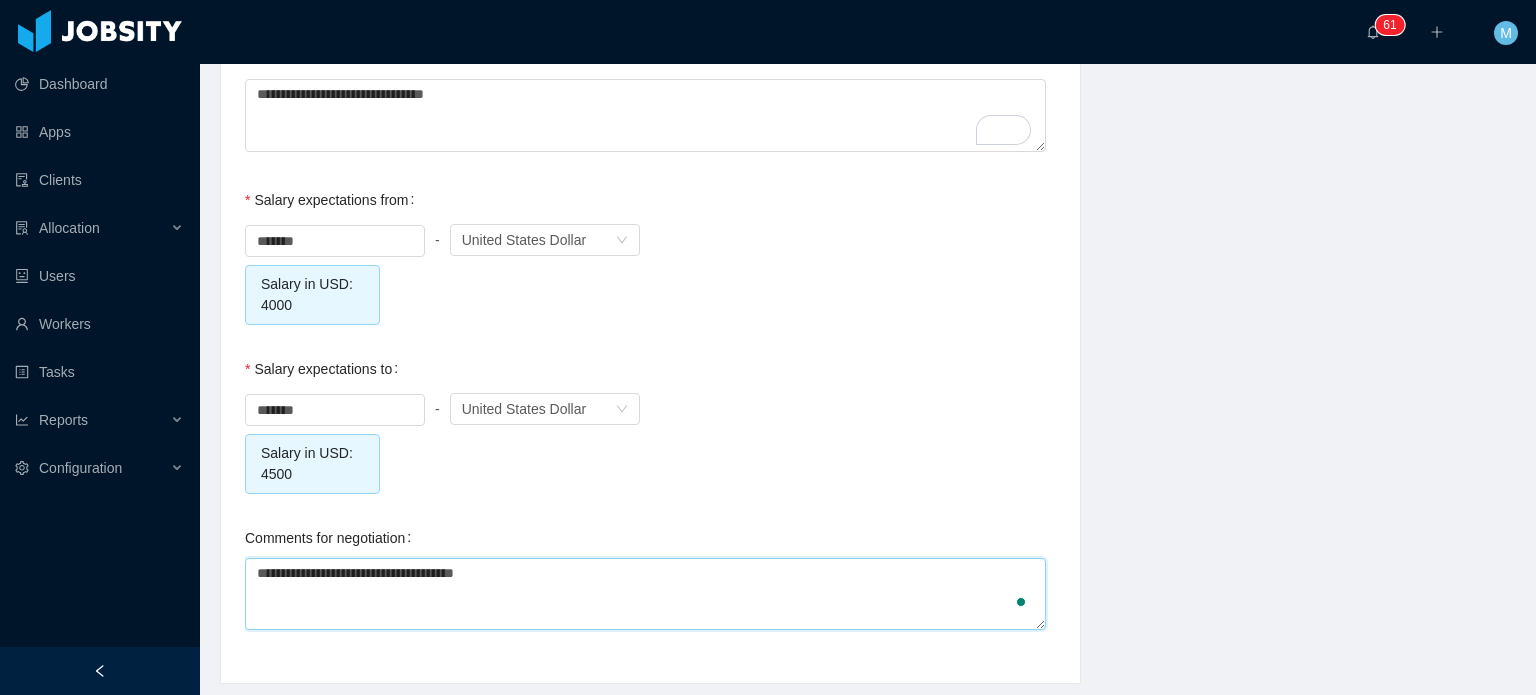 type on "**********" 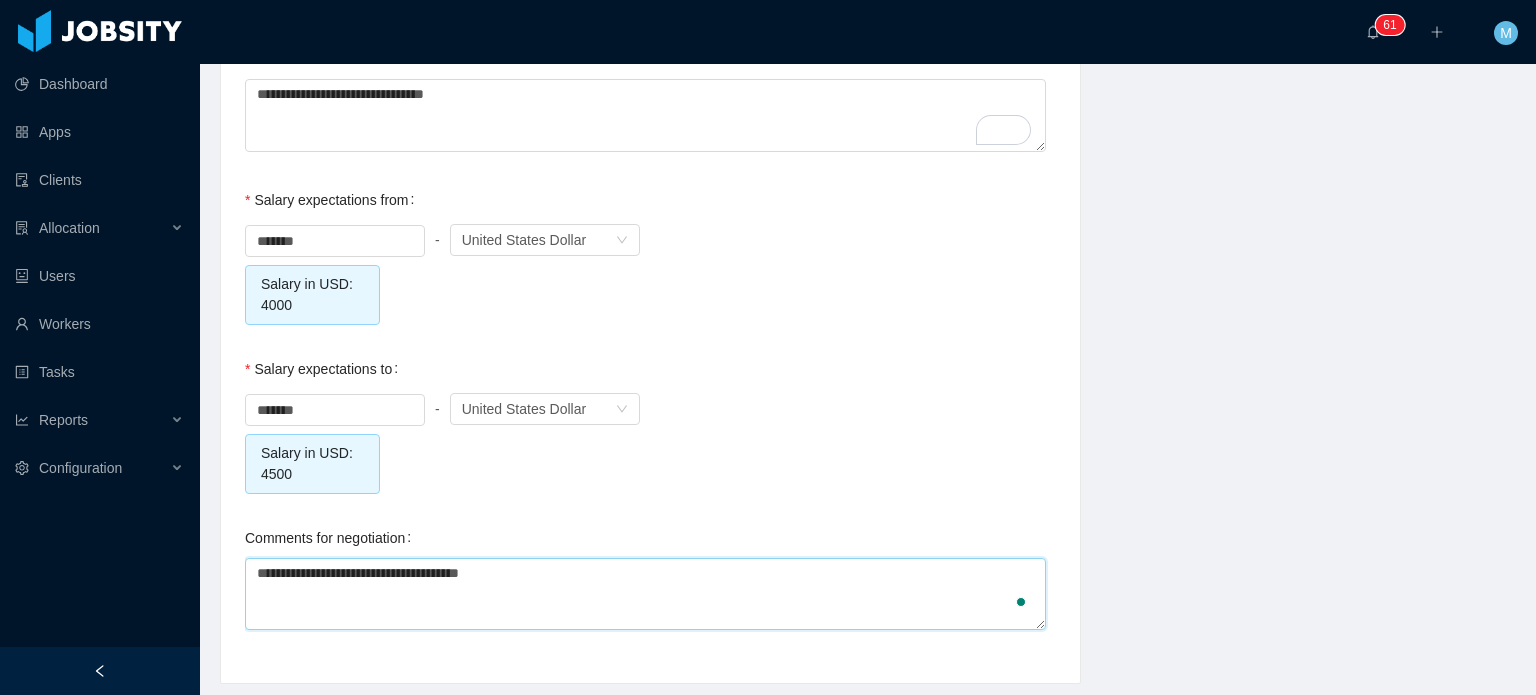 type 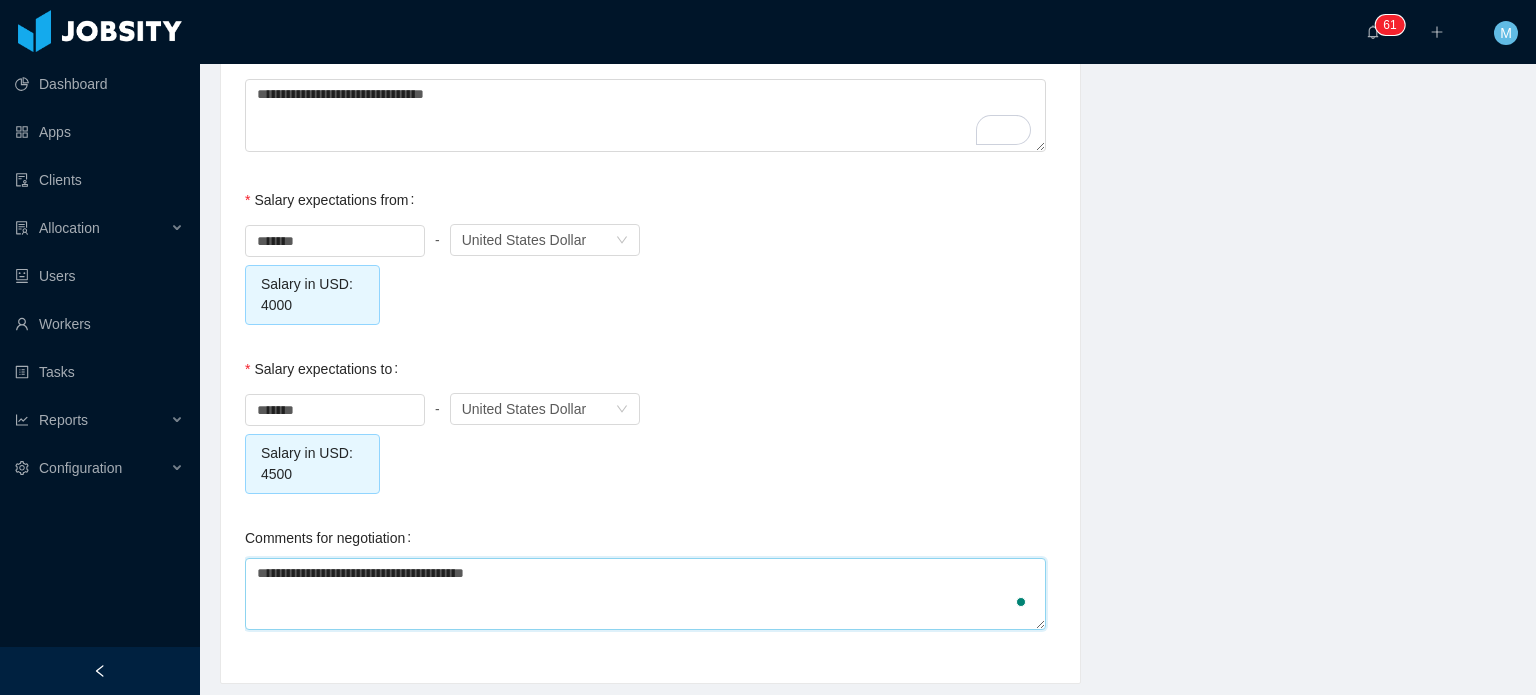 type on "**********" 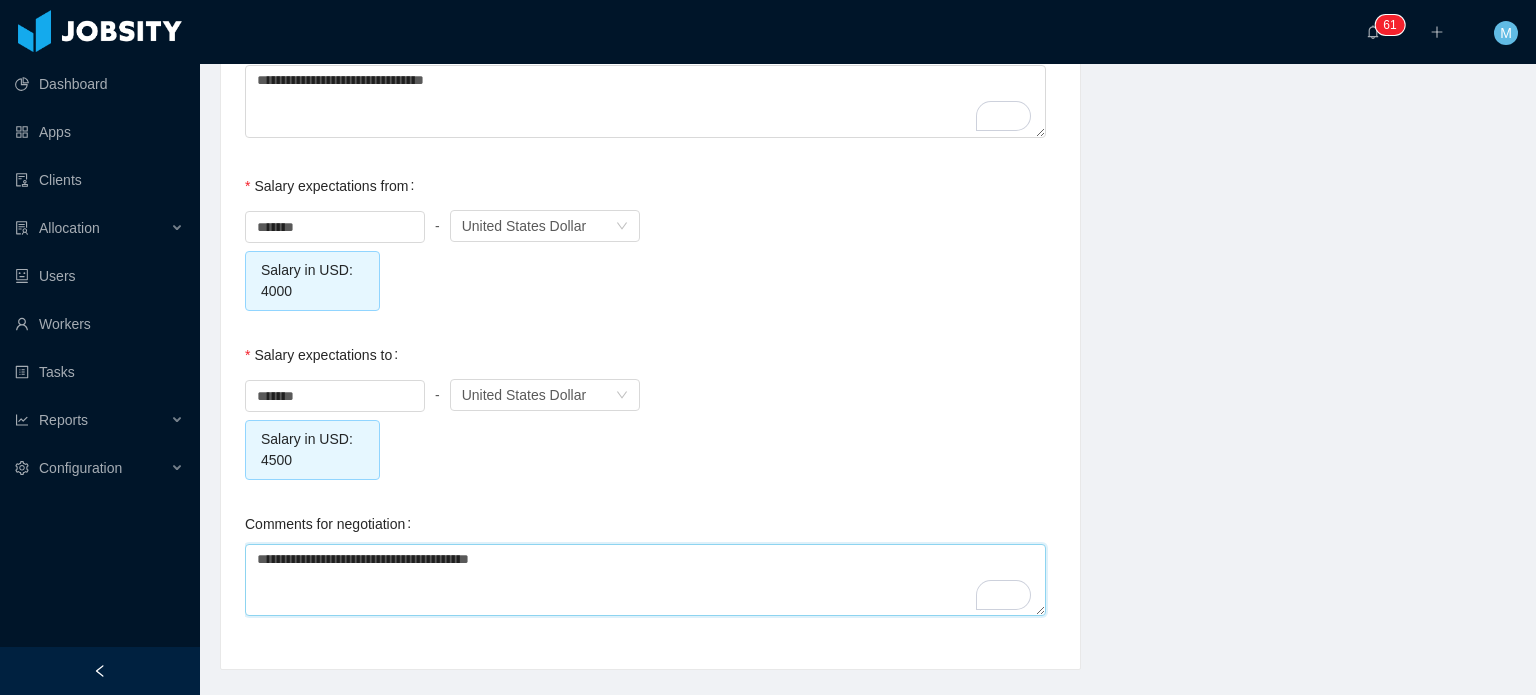 scroll, scrollTop: 2175, scrollLeft: 0, axis: vertical 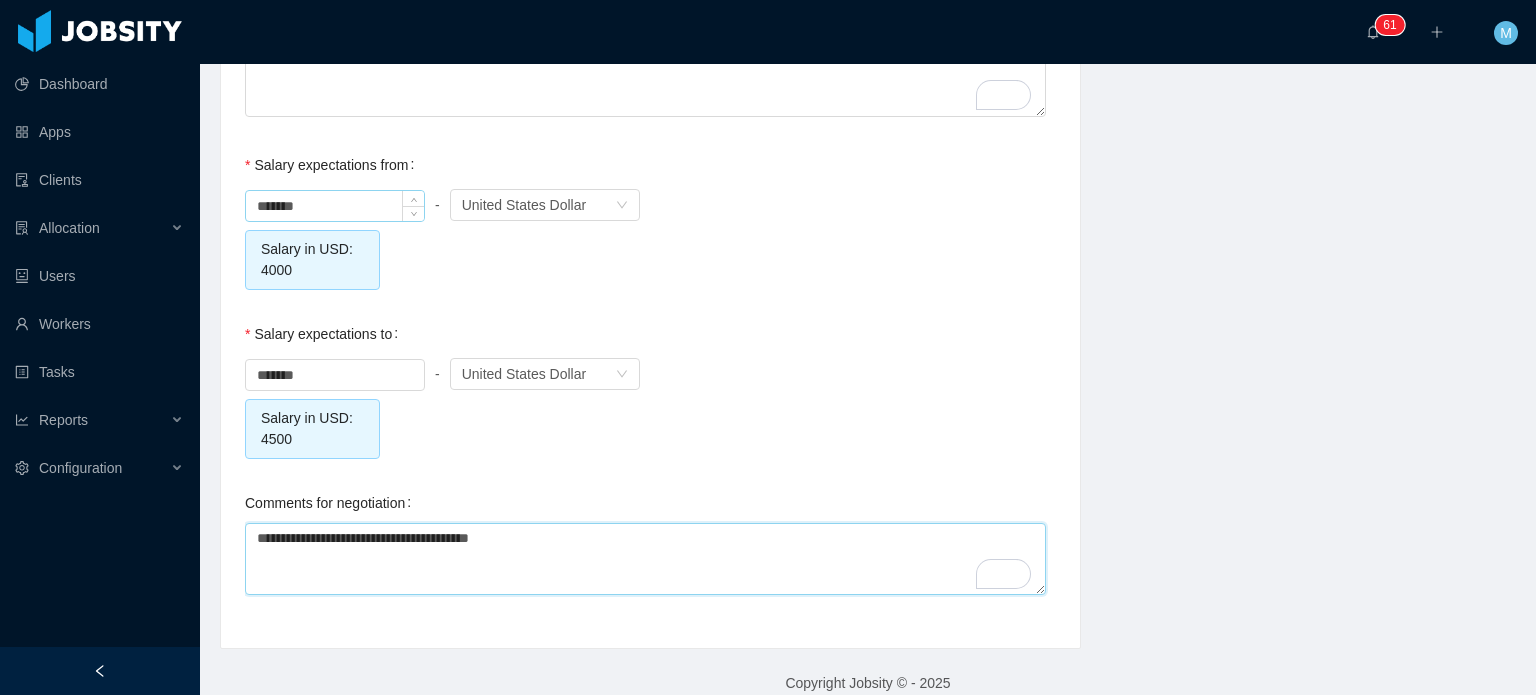 type on "**********" 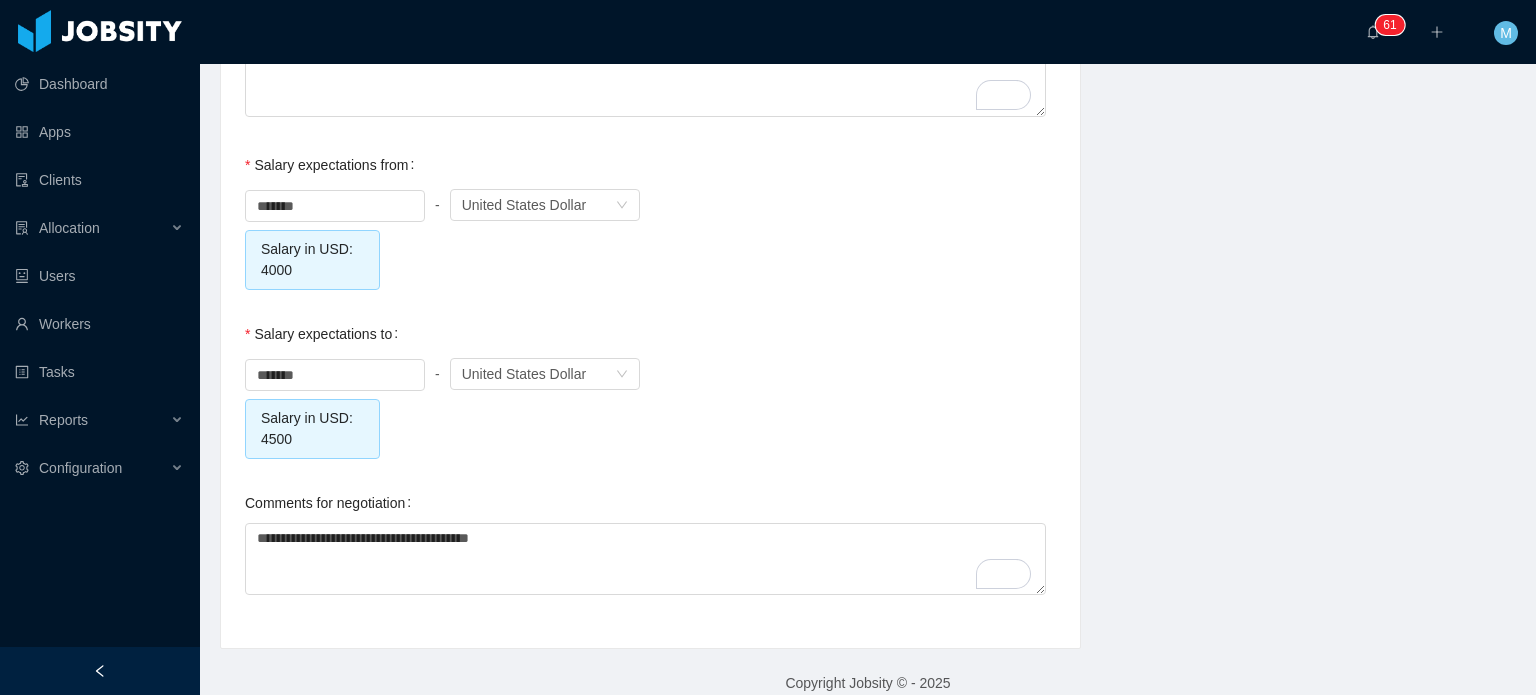 drag, startPoint x: 348, startPoint y: 177, endPoint x: 507, endPoint y: 199, distance: 160.5148 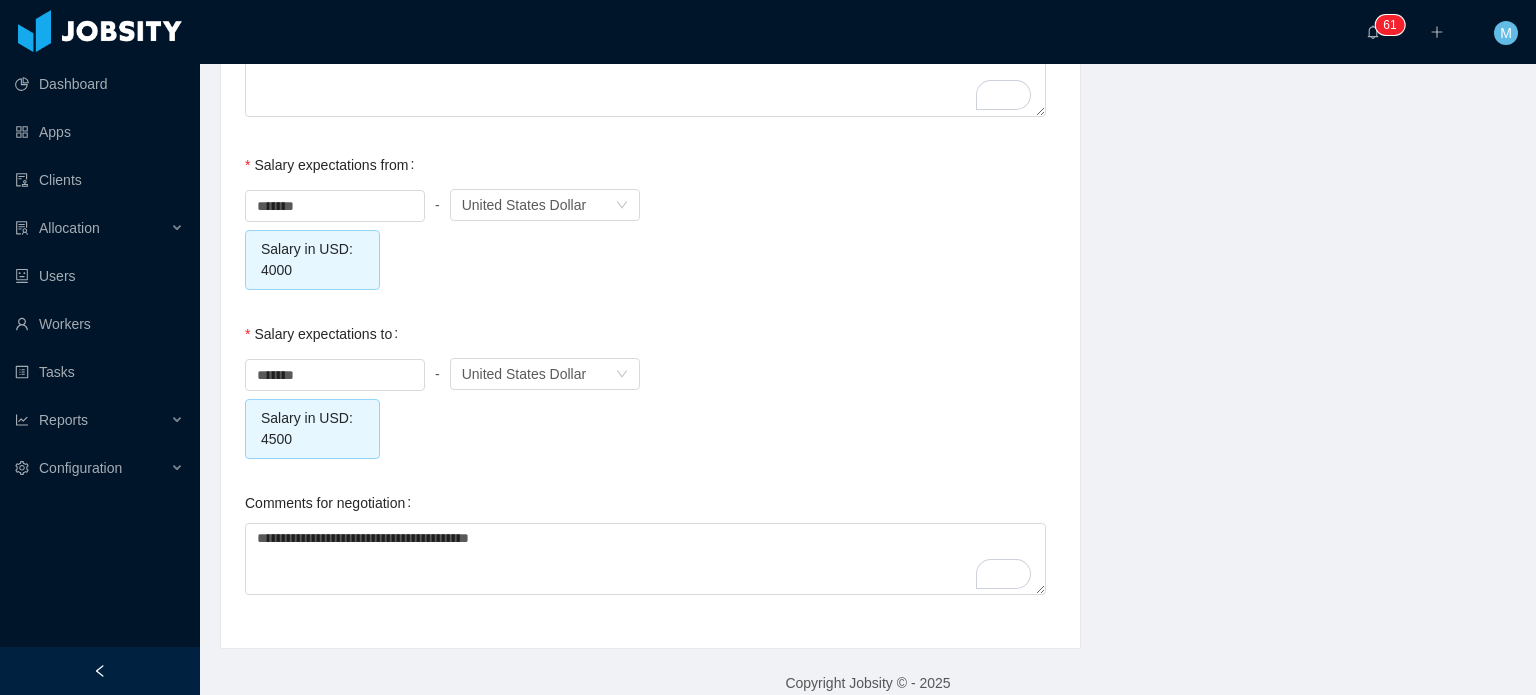 click on "Salary expectations from ******* - Currency United States Dollar   Salary in USD: 4000" at bounding box center (650, 217) 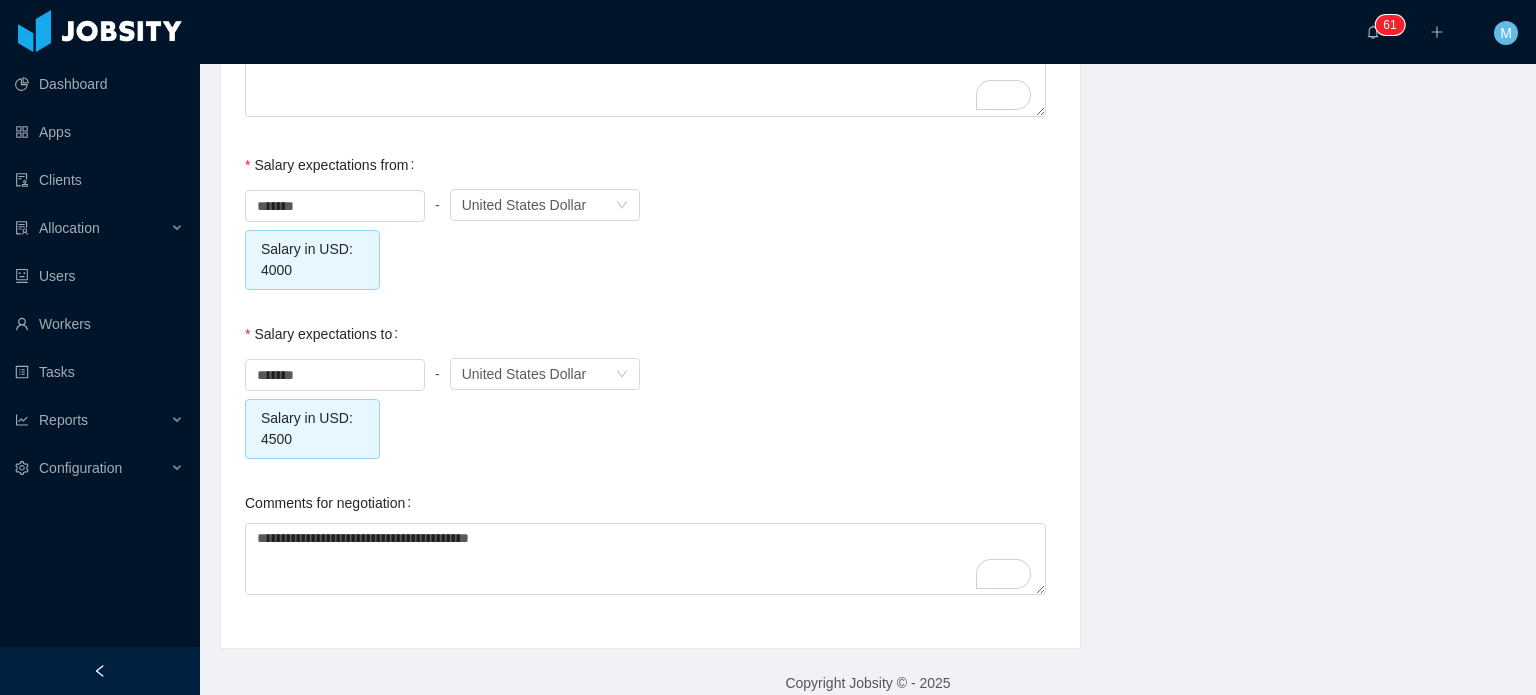 click on "Salary expectations from ******* - Currency United States Dollar   Salary in USD: 4000" at bounding box center [650, 217] 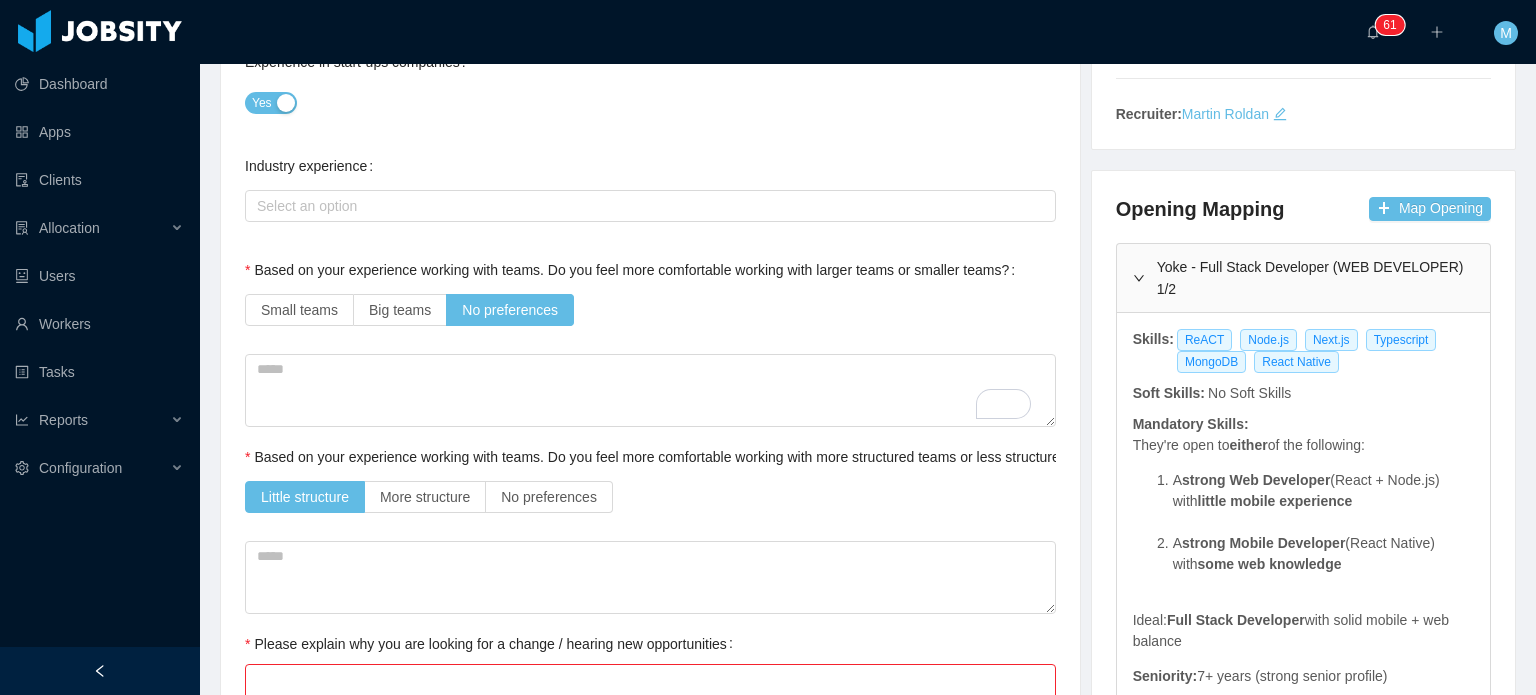 scroll, scrollTop: 0, scrollLeft: 0, axis: both 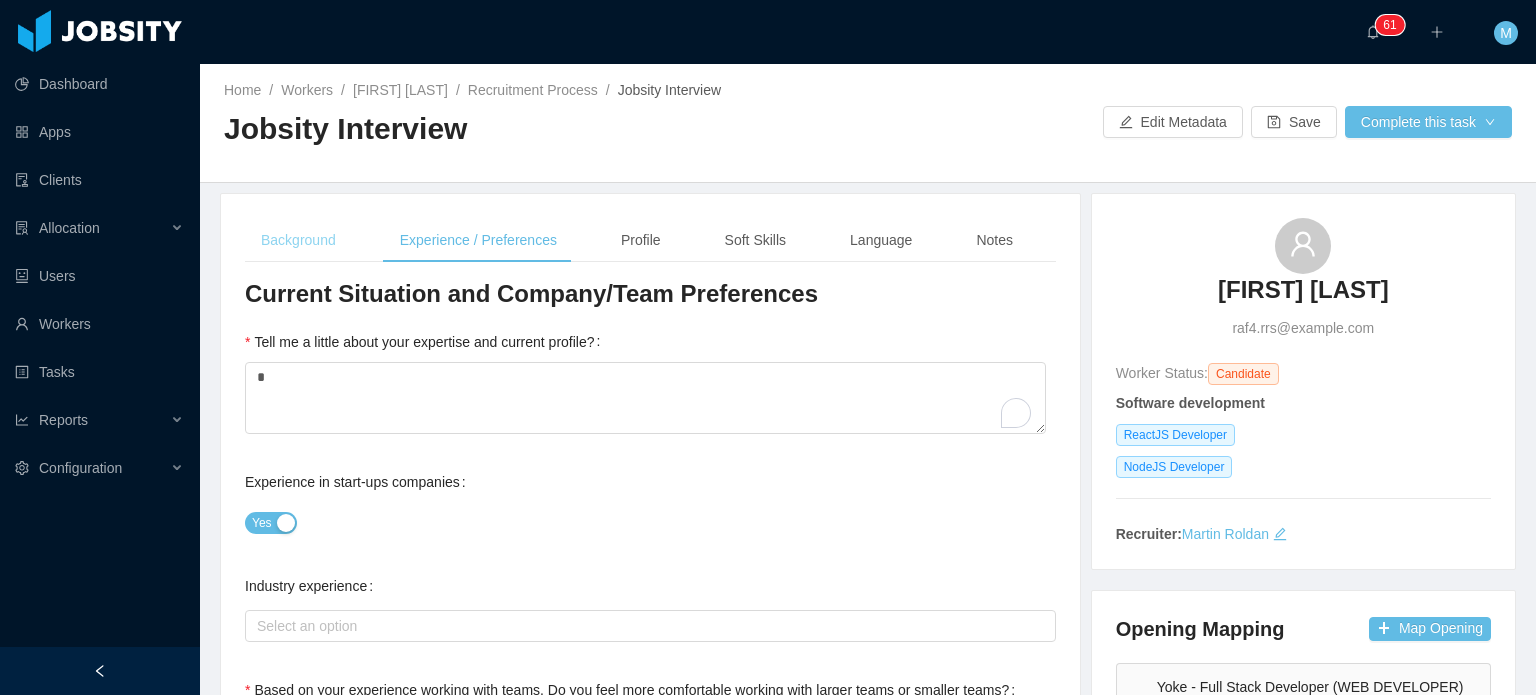 click on "Background" at bounding box center [298, 240] 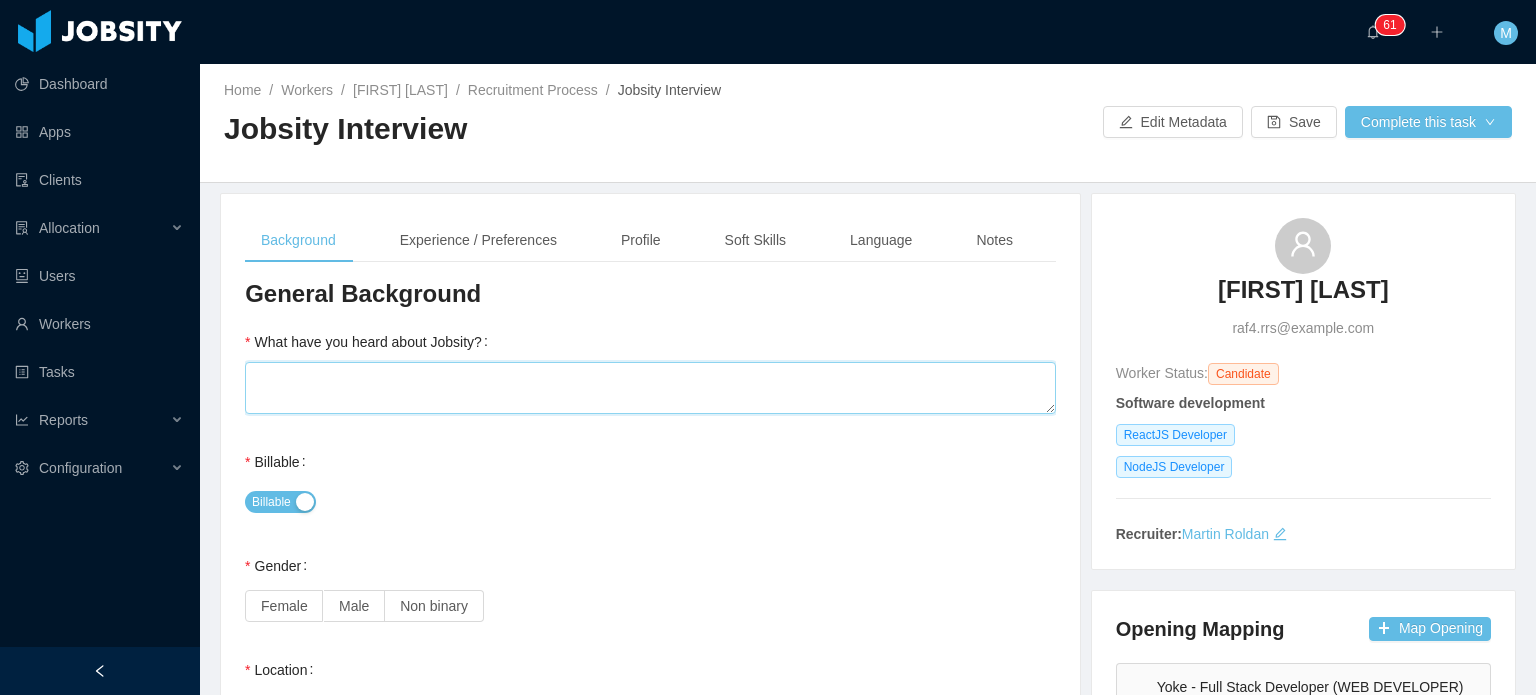 click on "What have you heard about Jobsity?" at bounding box center [650, 388] 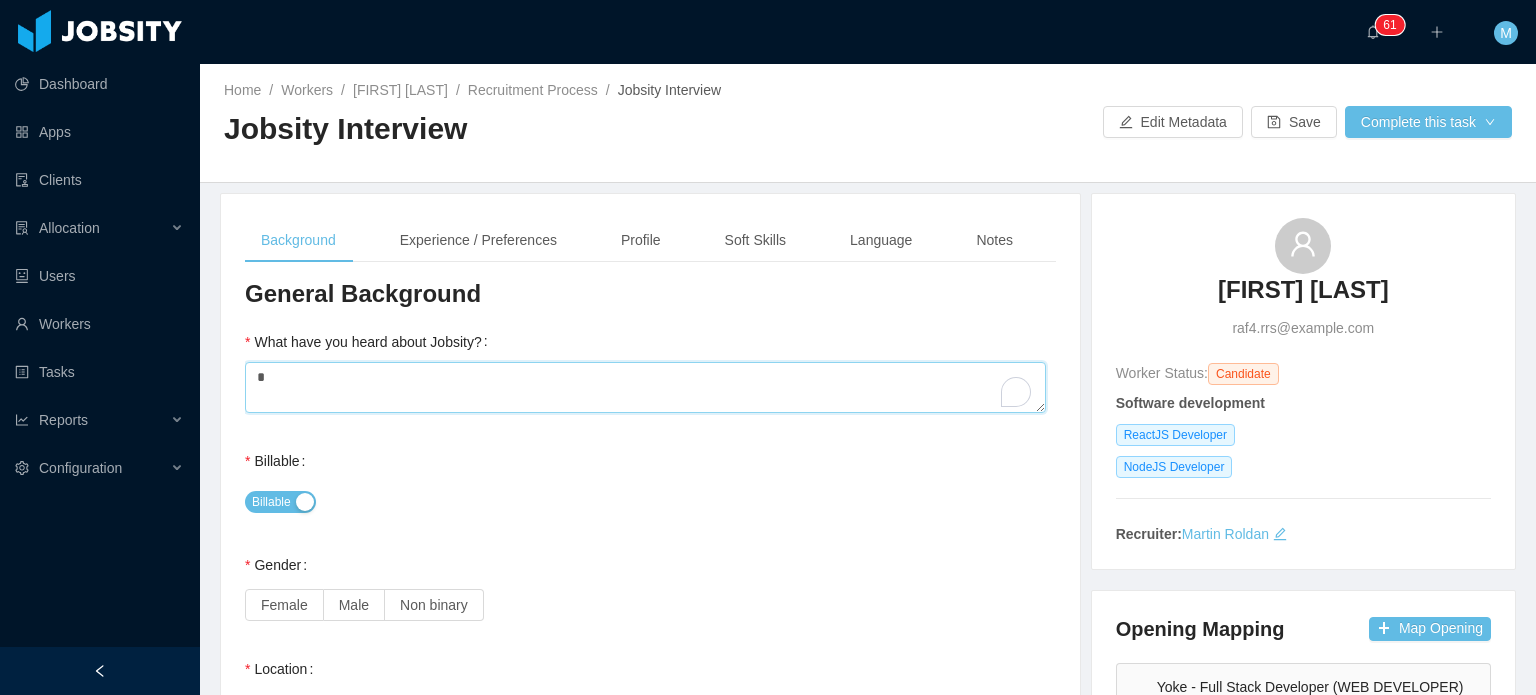 scroll, scrollTop: 220, scrollLeft: 0, axis: vertical 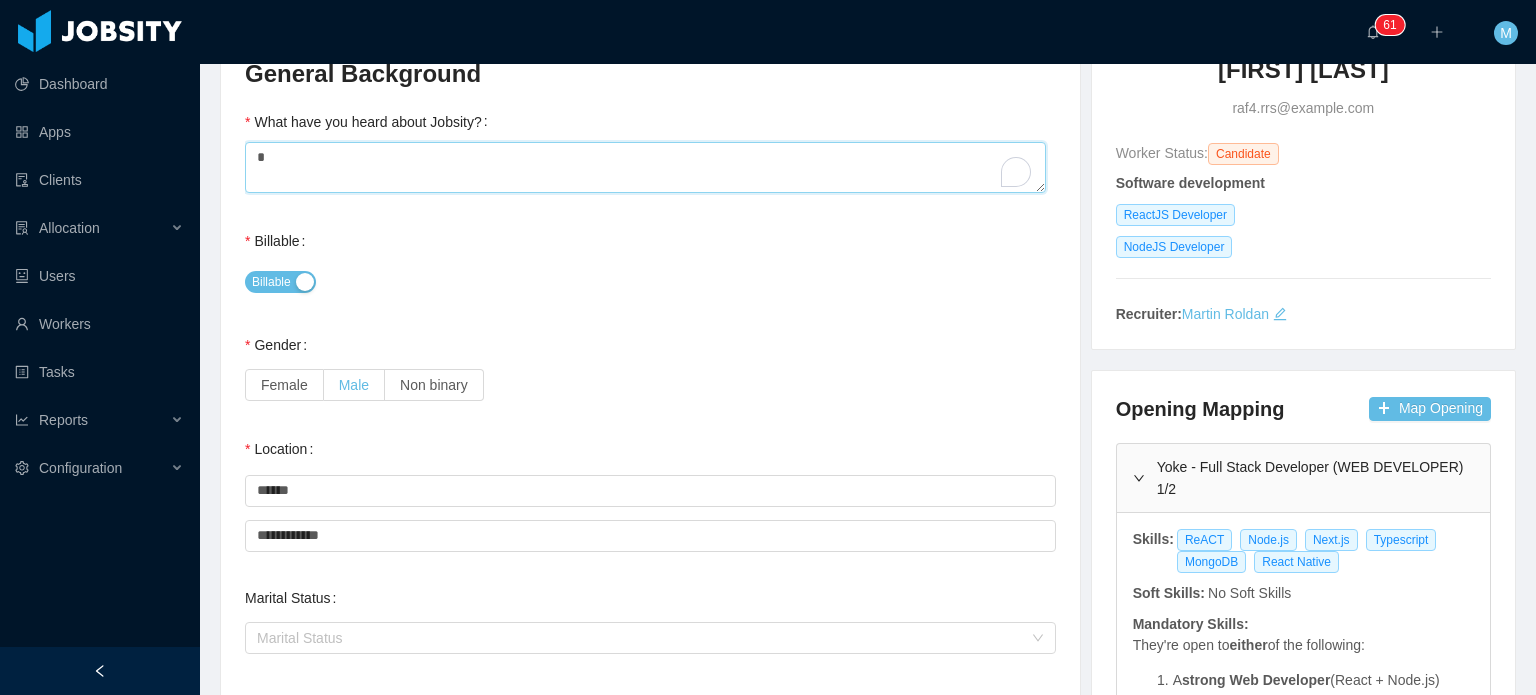 type on "*" 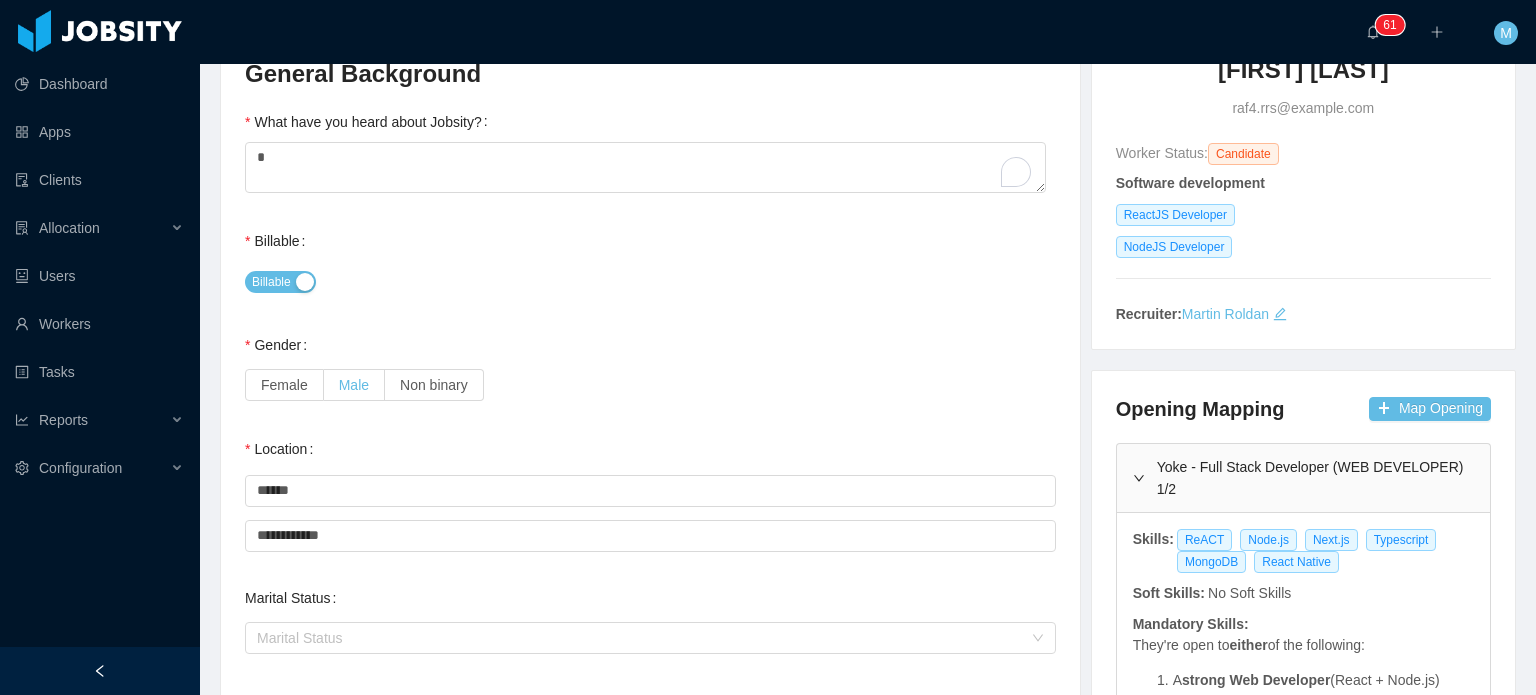 click on "Male" at bounding box center [354, 385] 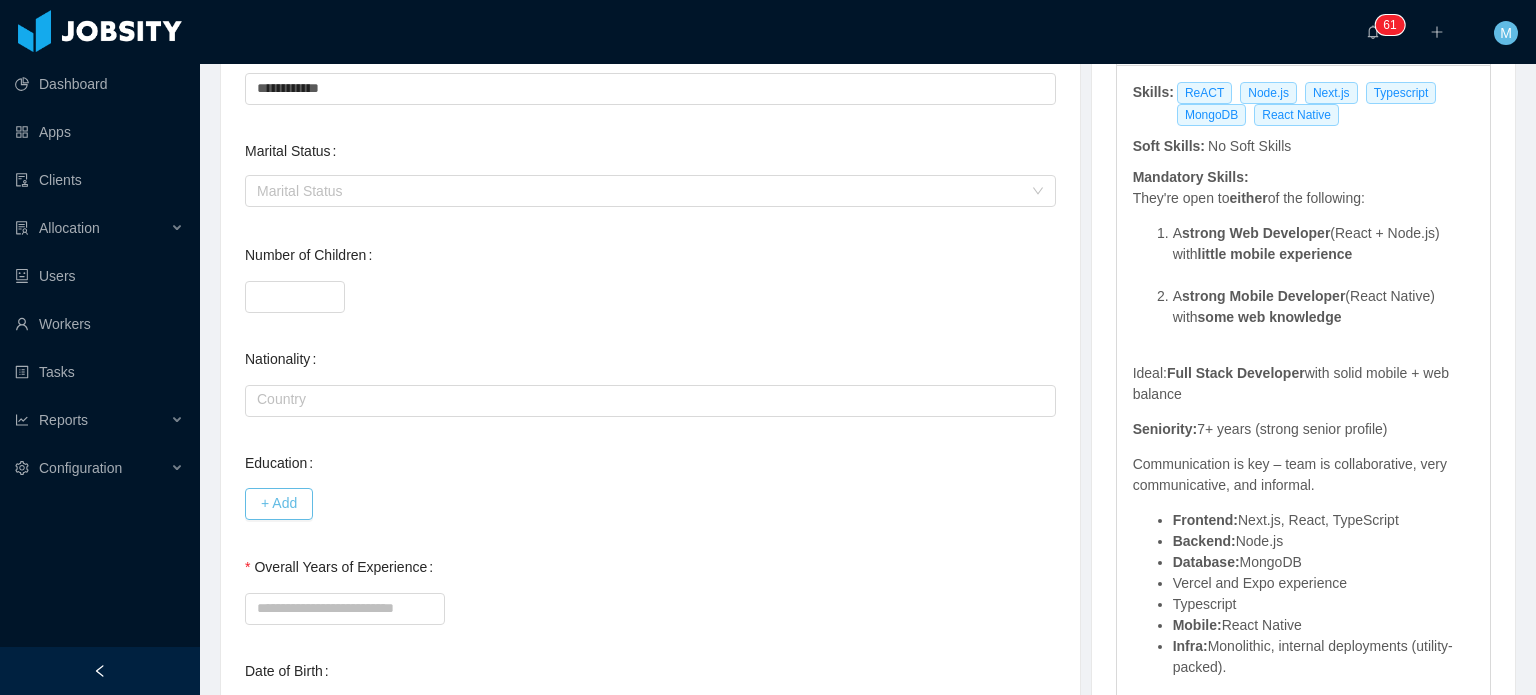scroll, scrollTop: 768, scrollLeft: 0, axis: vertical 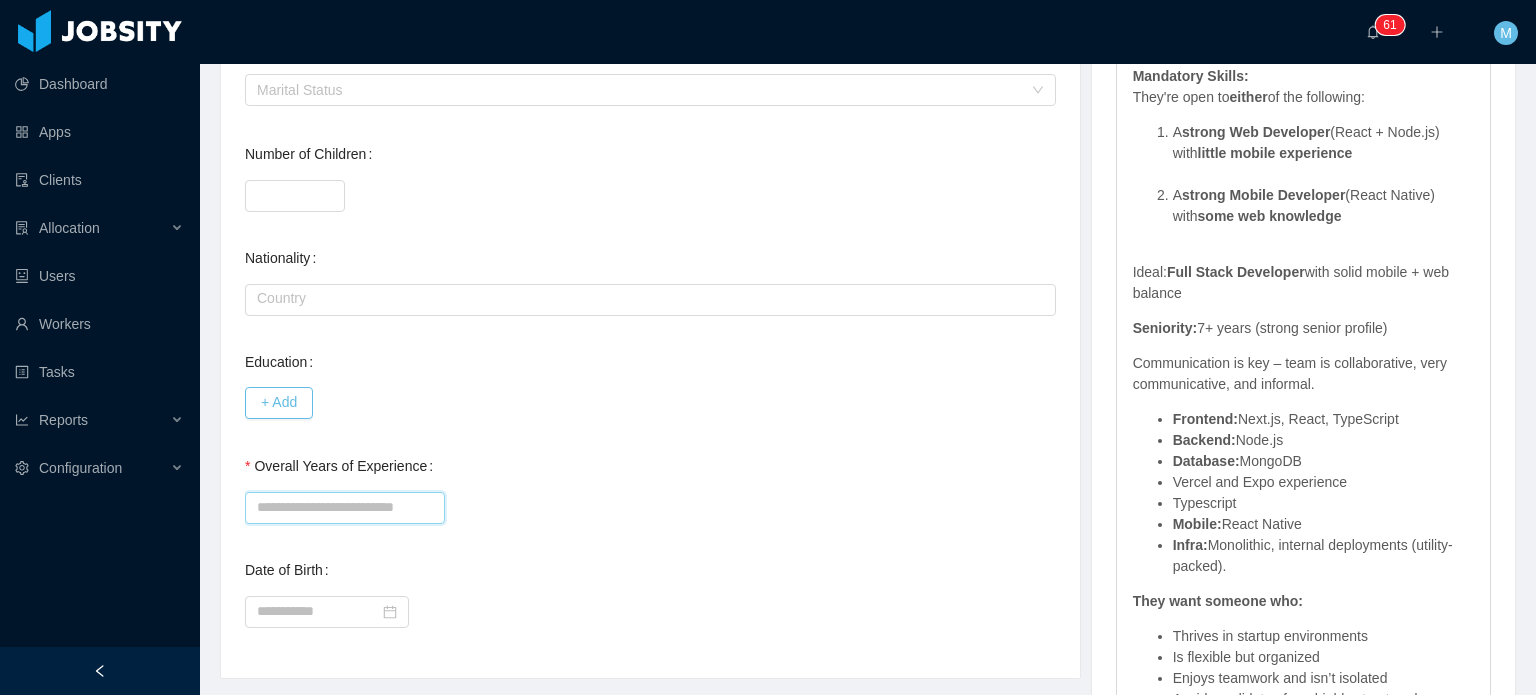 click on "Overall Years of Experience" at bounding box center [345, 508] 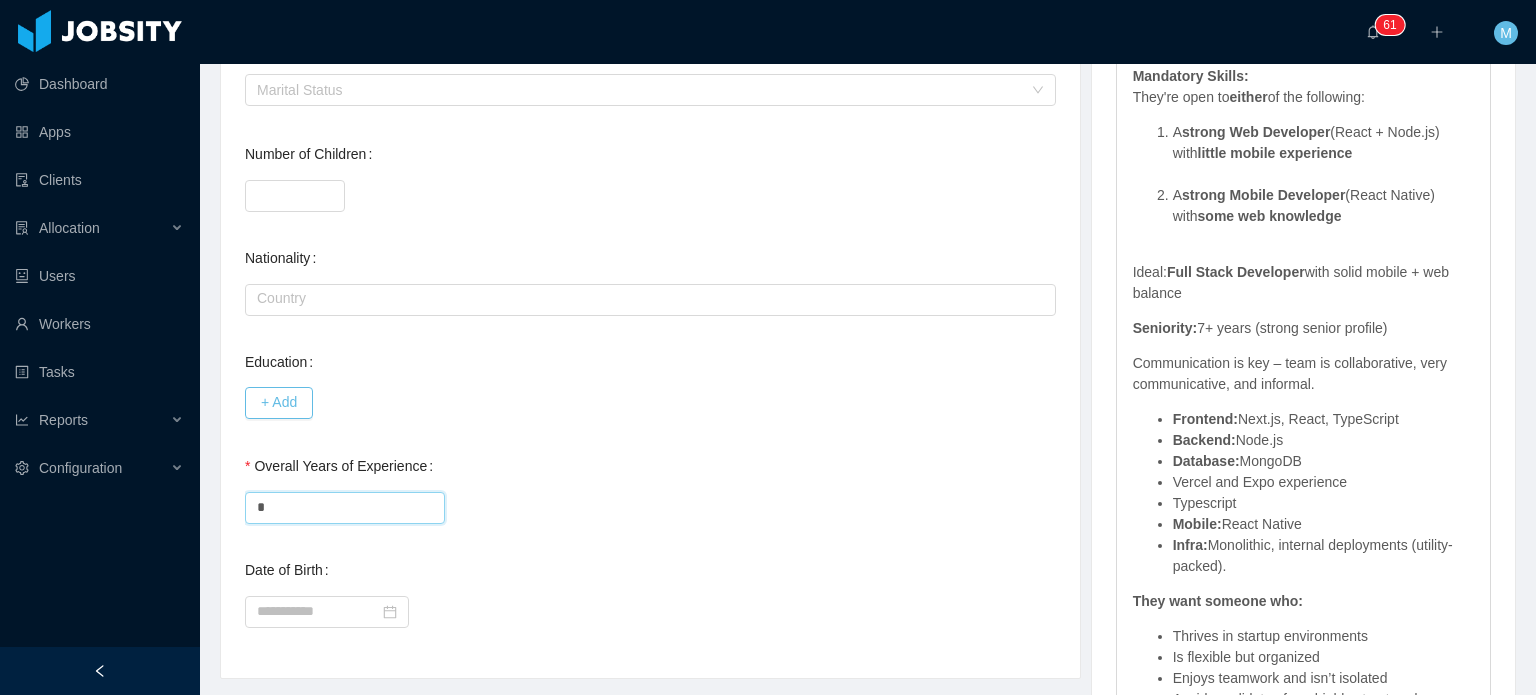 type on "*" 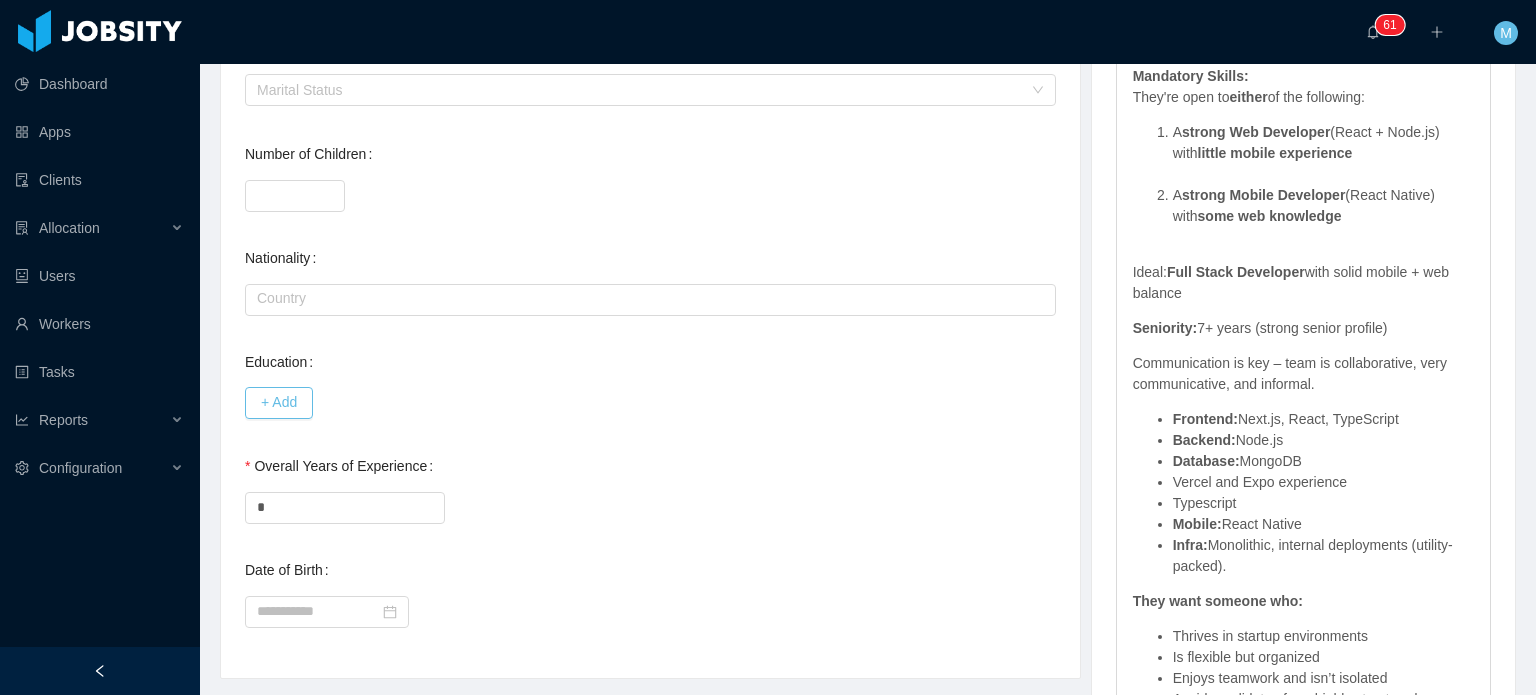 click on "*" at bounding box center (650, 506) 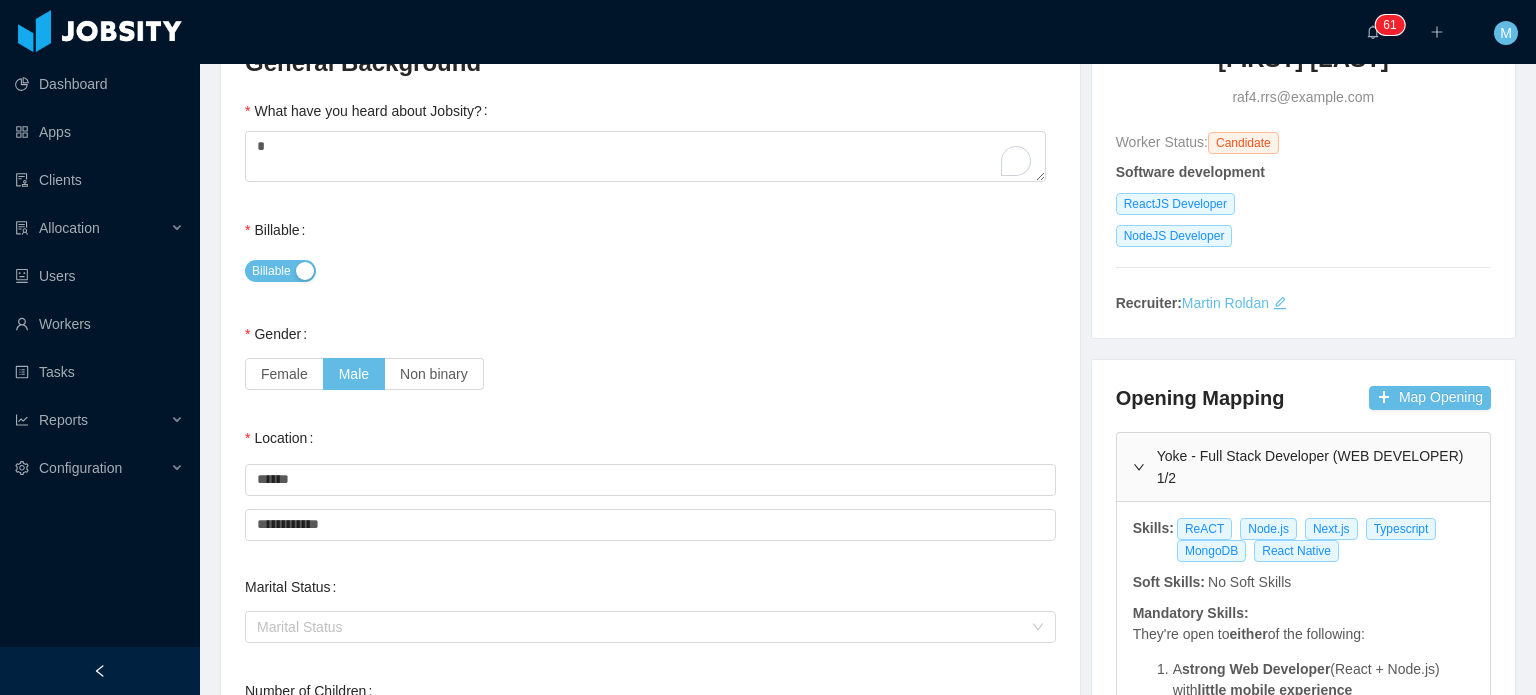 scroll, scrollTop: 0, scrollLeft: 0, axis: both 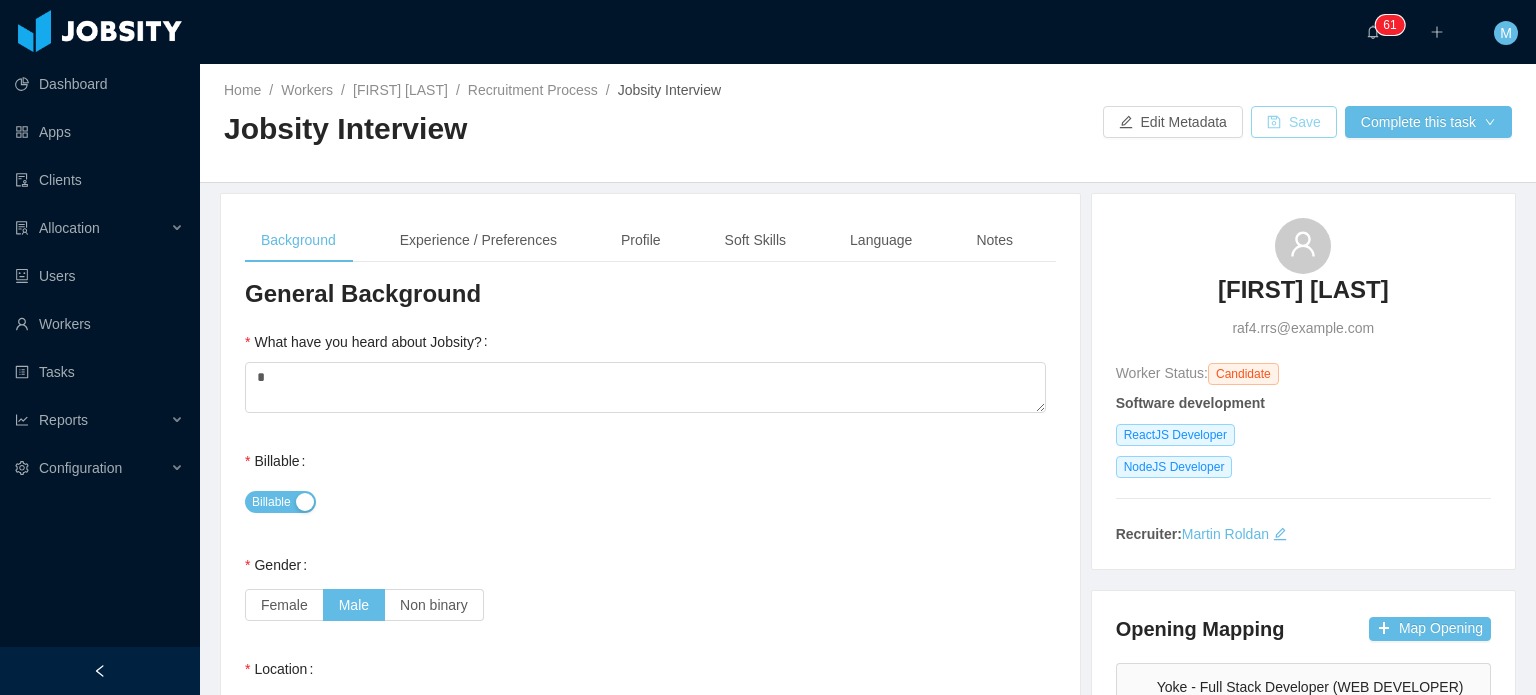 click on "Save" at bounding box center [1294, 122] 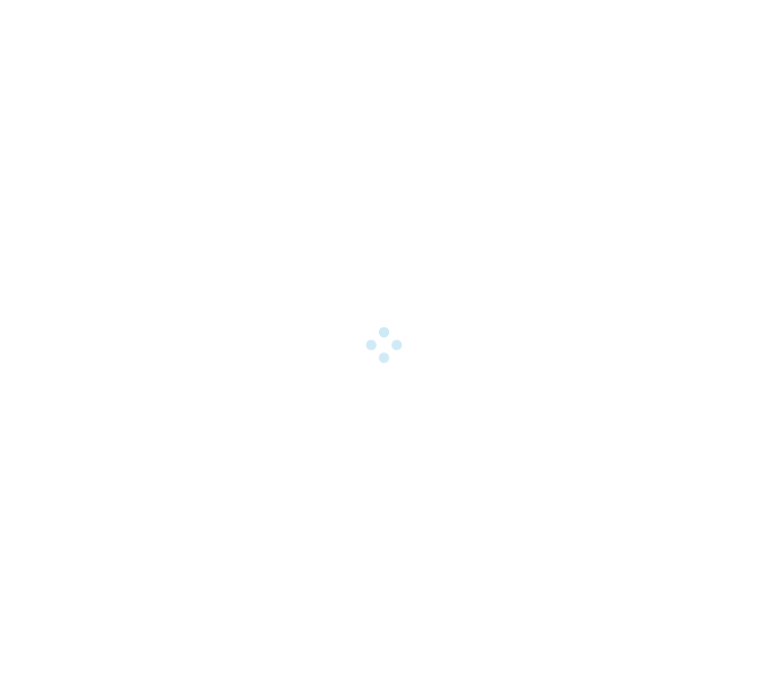 scroll, scrollTop: 0, scrollLeft: 0, axis: both 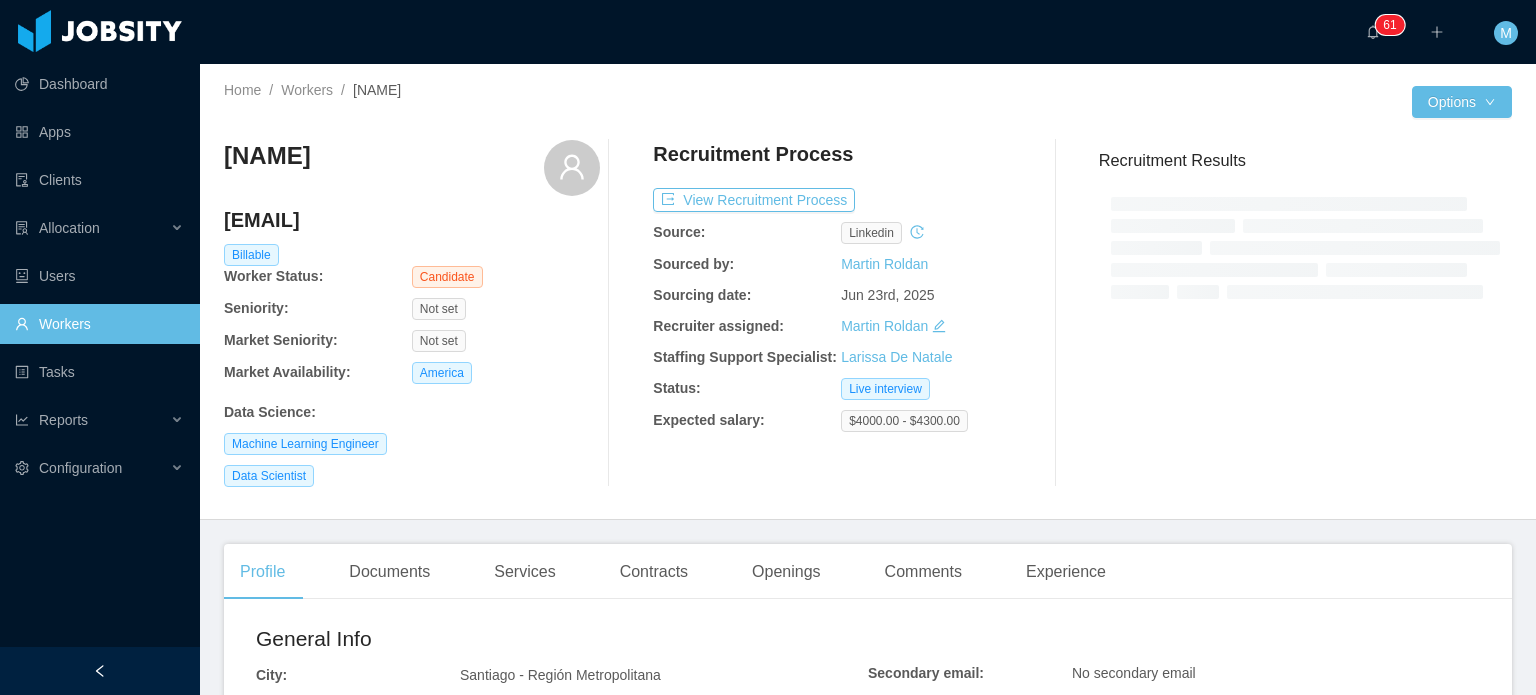click on "Recruitment Process View Recruitment Process  Source: linkedin Sourced by: [NAME] Sourcing date: [MONTH] [DAY], [YEAR] Recruiter assigned: [NAME]   Staffing Support Specialist: [NAME] Status: Live interview Expected salary: $4000.00 - $4300.00" at bounding box center (841, 313) 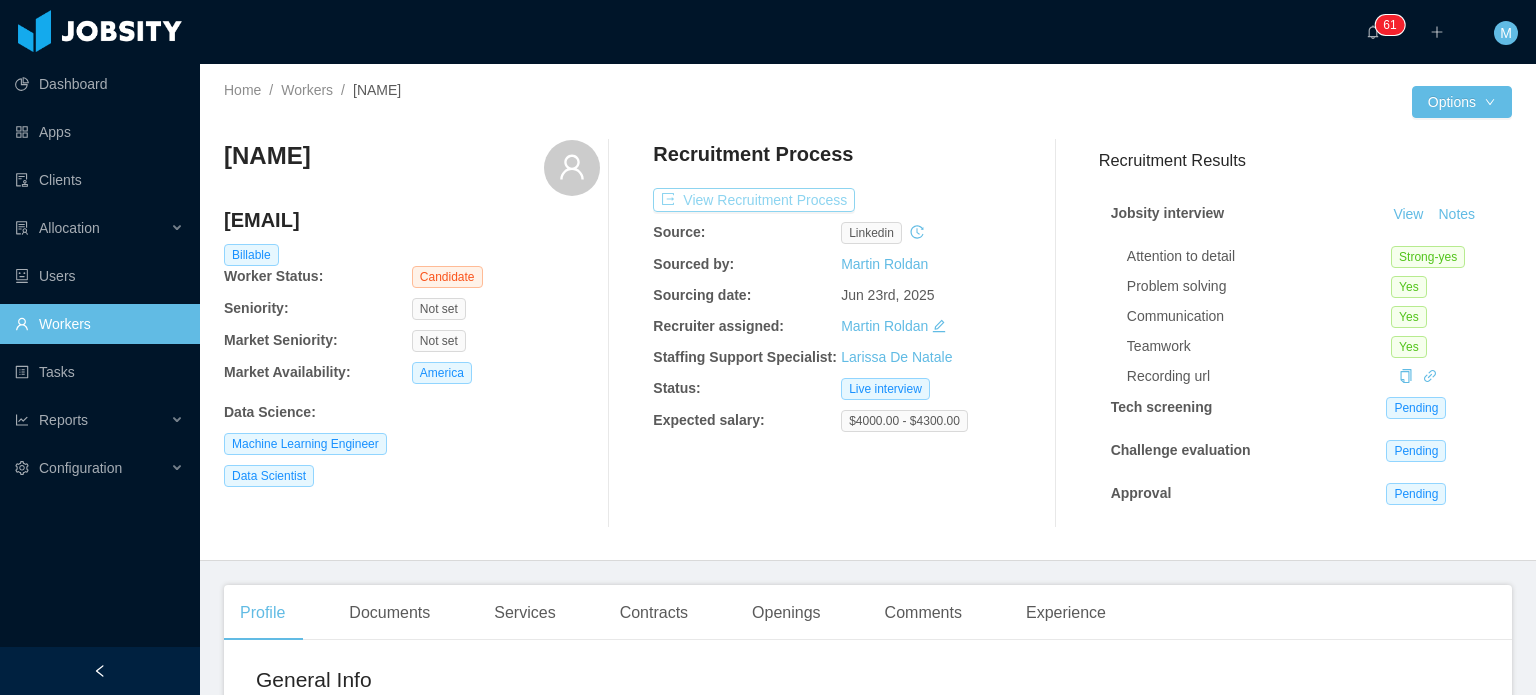 click on "View Recruitment Process" at bounding box center [754, 200] 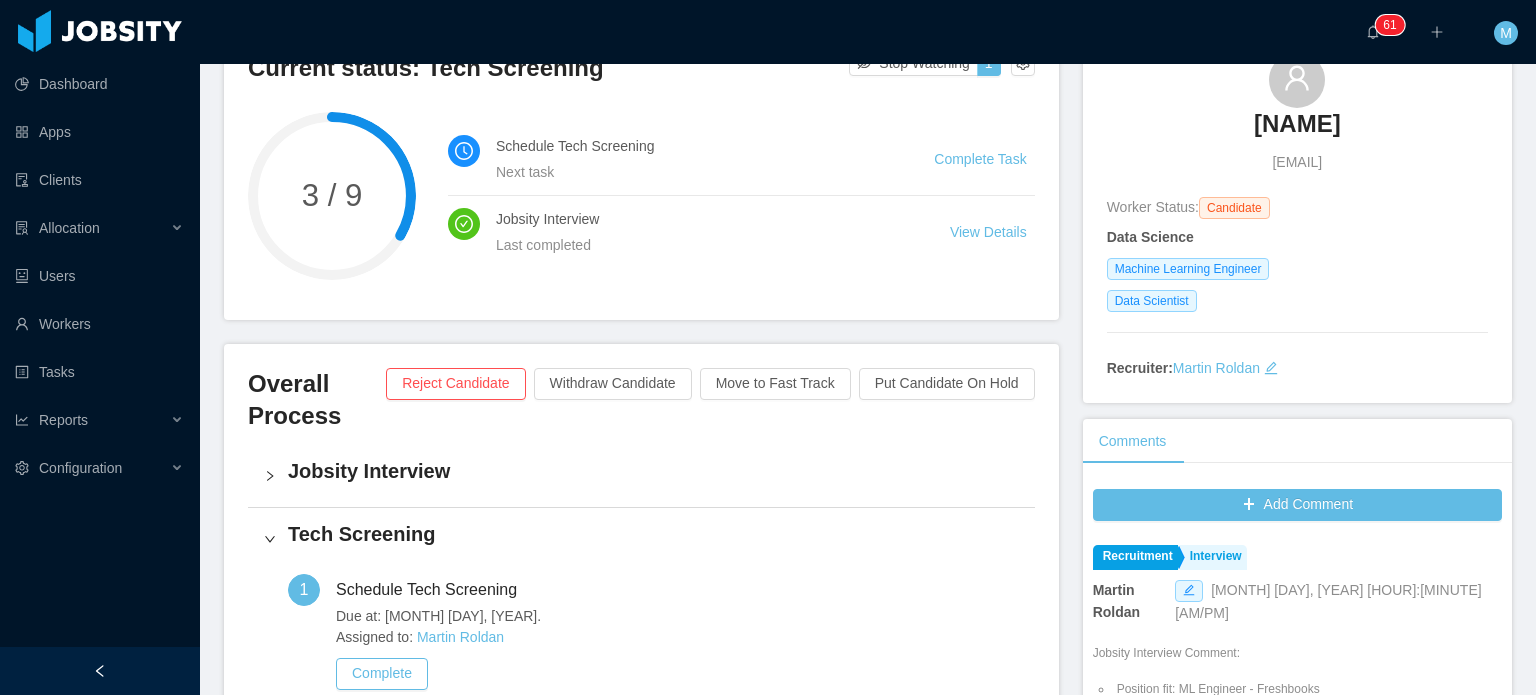 scroll, scrollTop: 400, scrollLeft: 0, axis: vertical 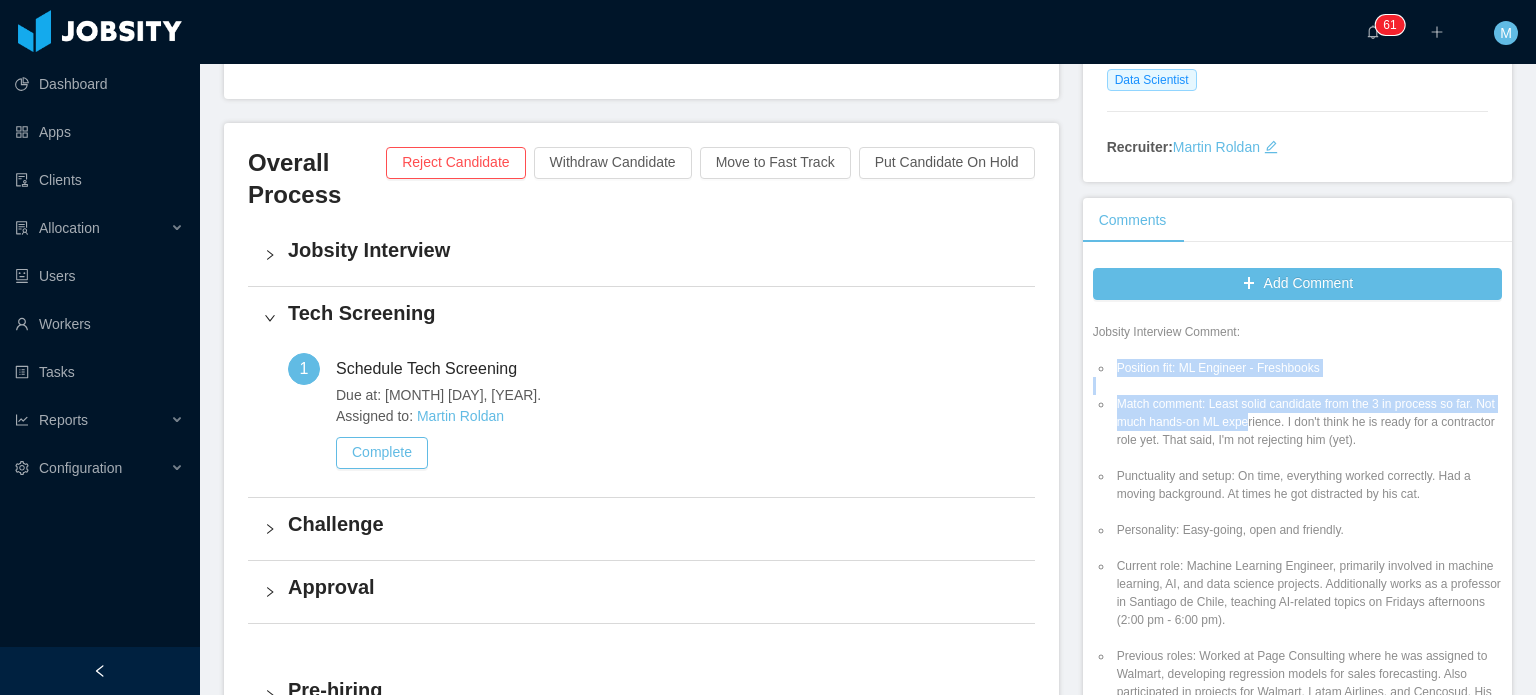 drag, startPoint x: 1127, startPoint y: 357, endPoint x: 1260, endPoint y: 399, distance: 139.47401 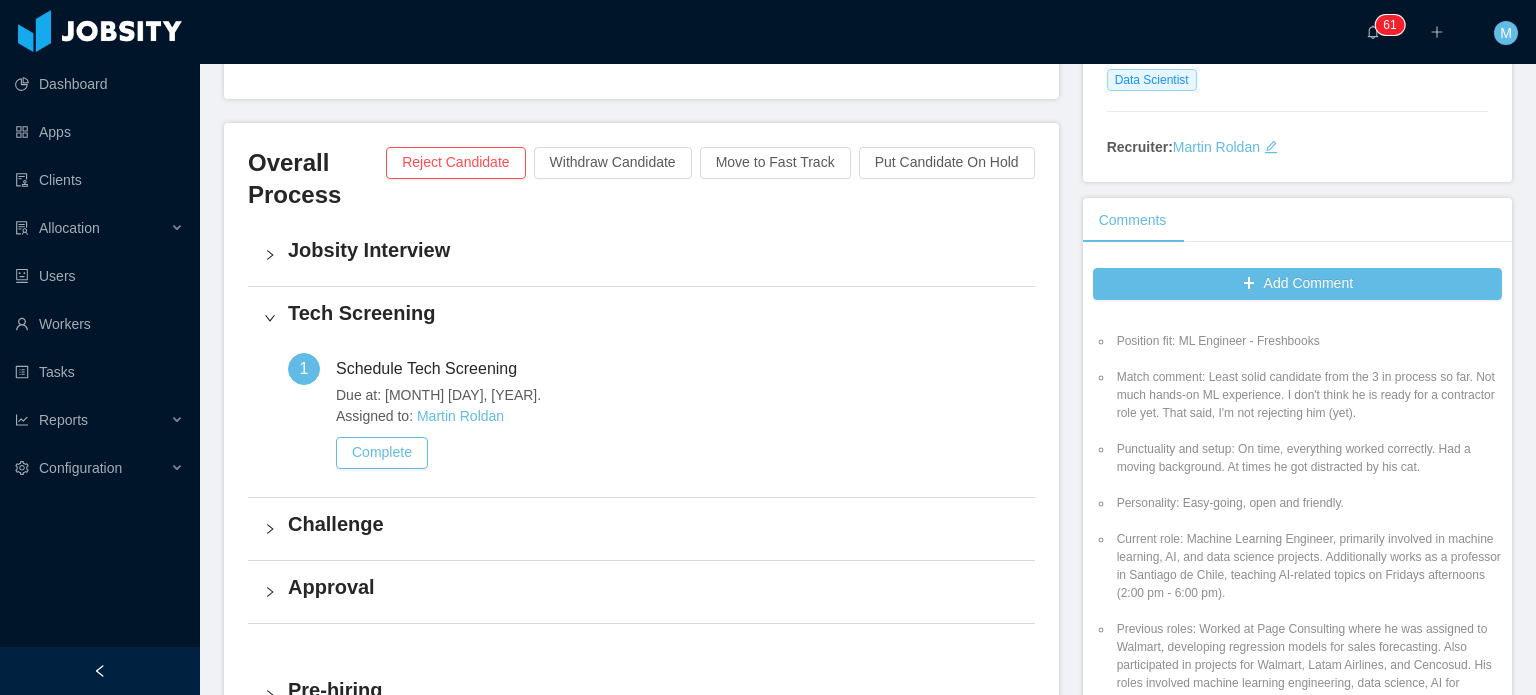scroll, scrollTop: 100, scrollLeft: 0, axis: vertical 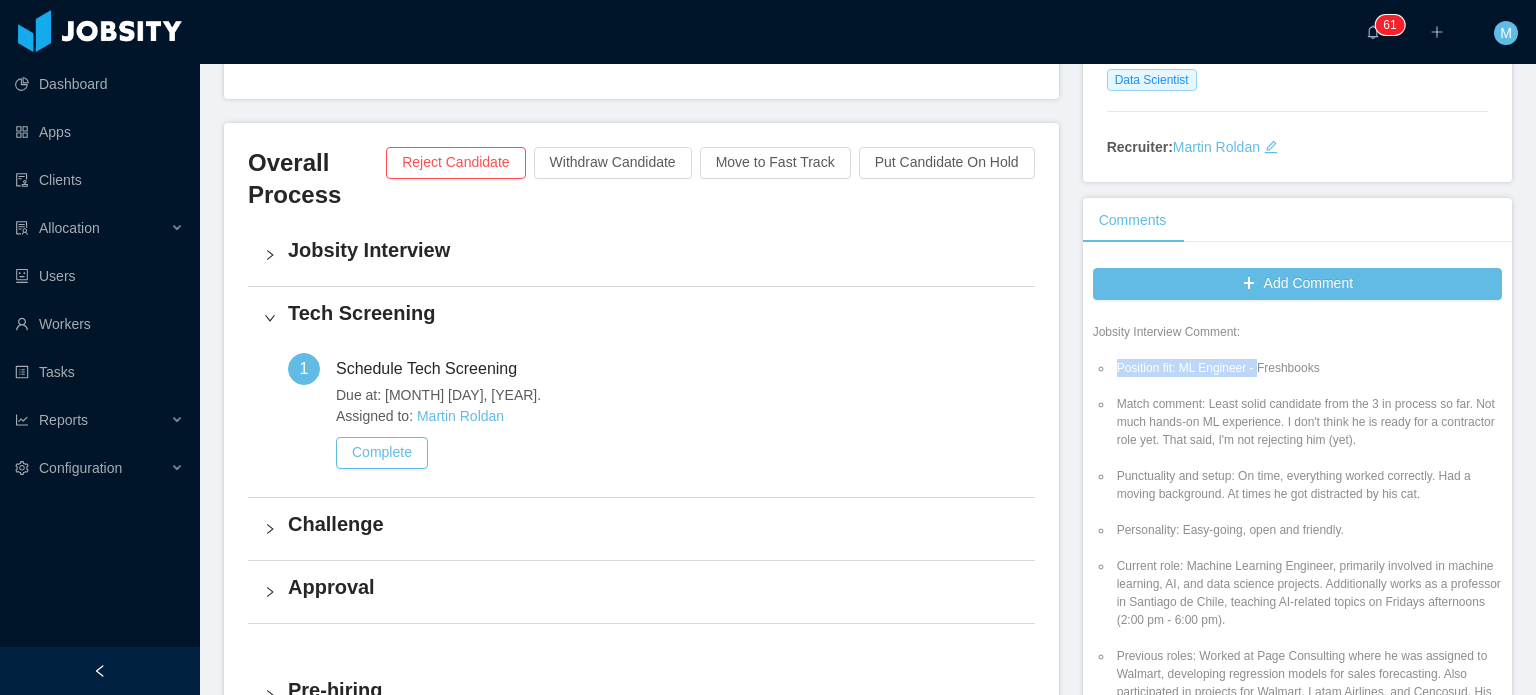 drag, startPoint x: 1211, startPoint y: 356, endPoint x: 1247, endPoint y: 351, distance: 36.345562 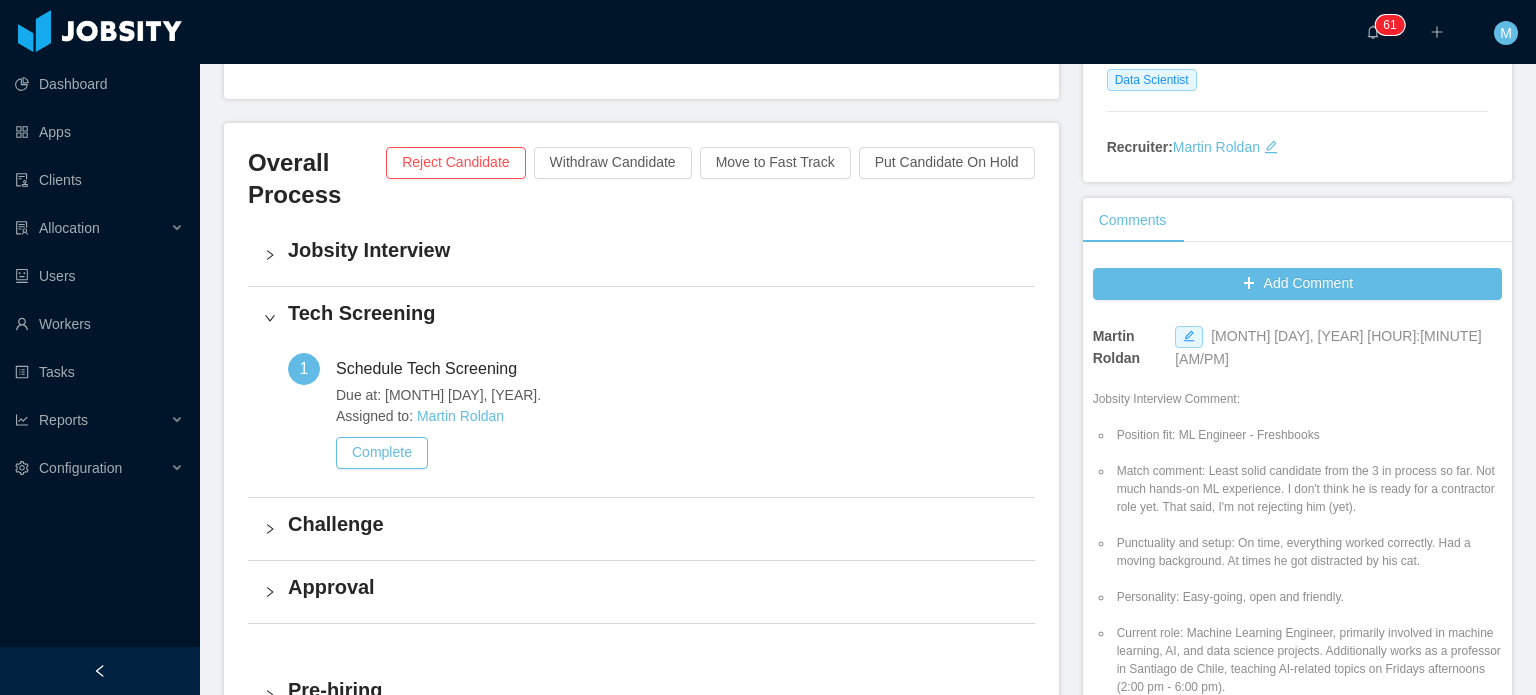 scroll, scrollTop: 0, scrollLeft: 0, axis: both 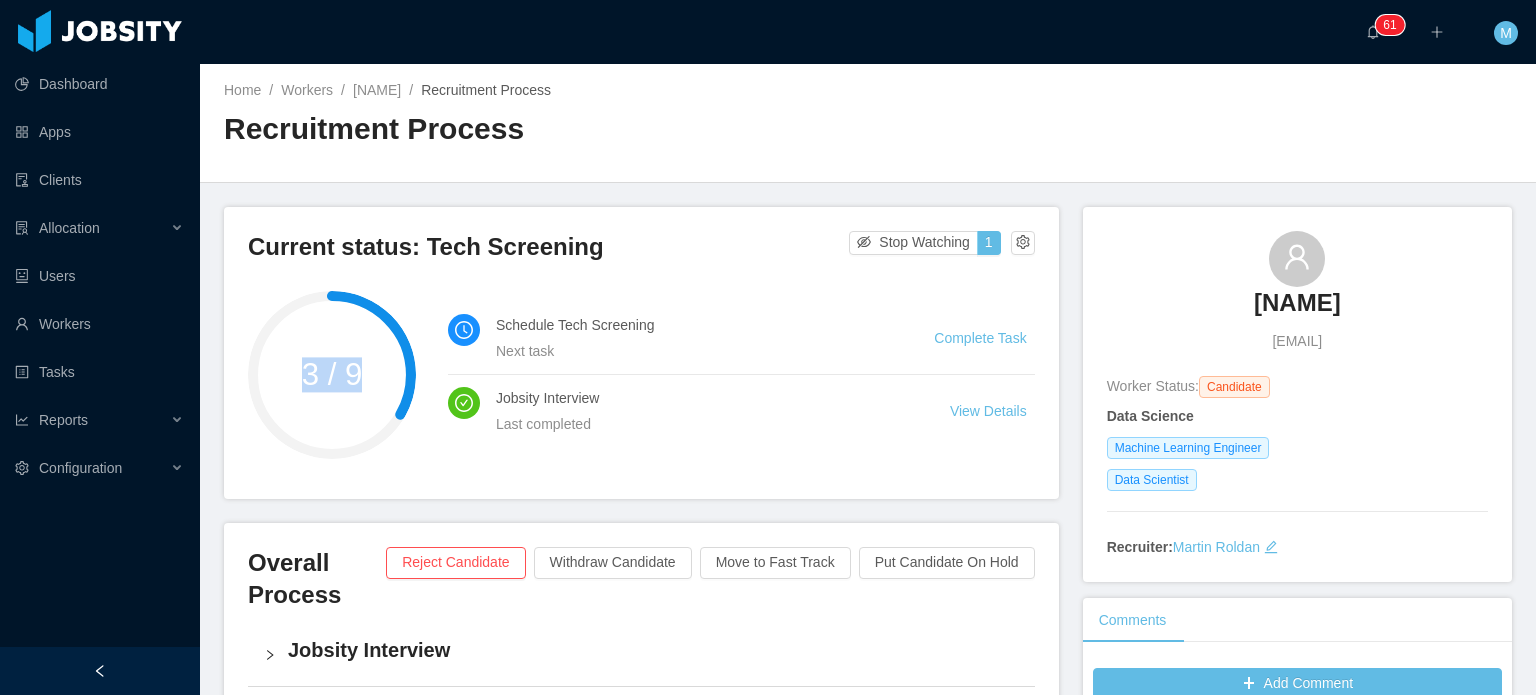 drag, startPoint x: 303, startPoint y: 380, endPoint x: 364, endPoint y: 380, distance: 61 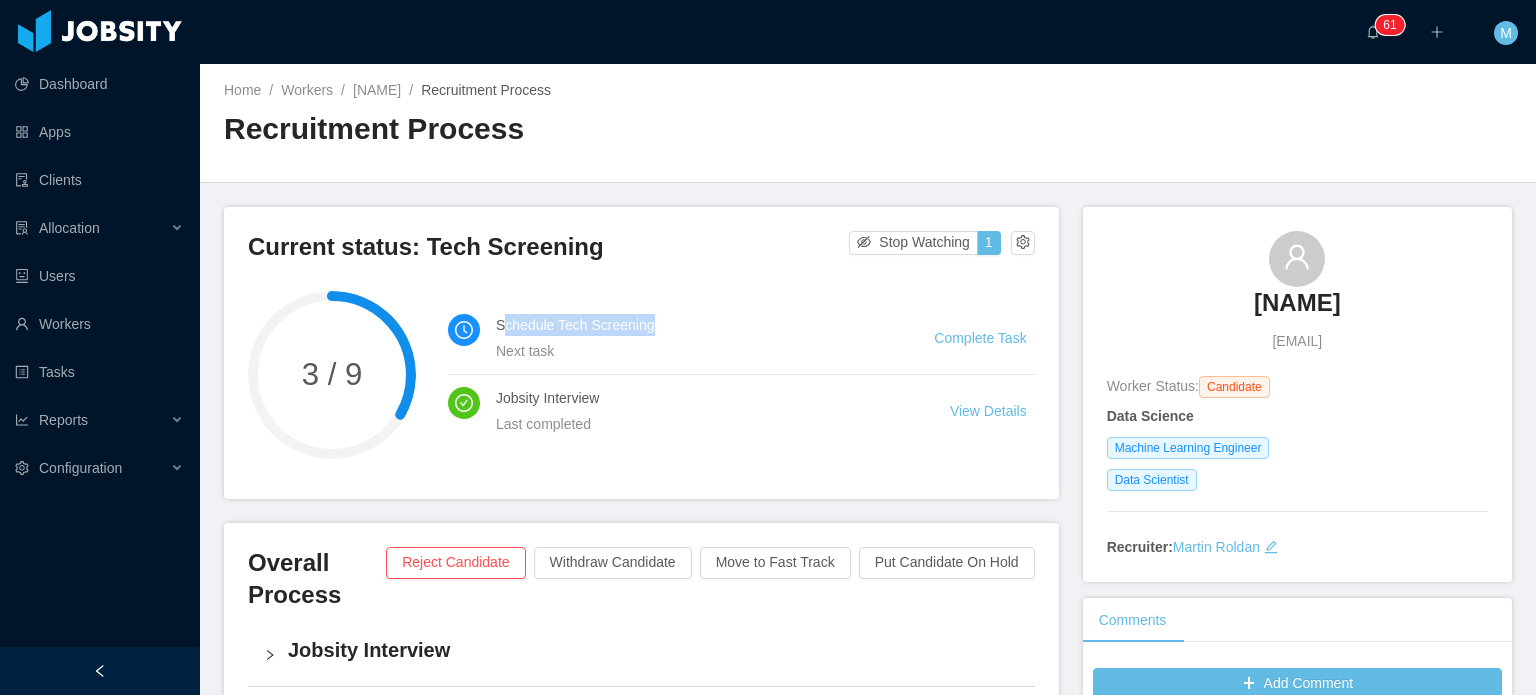 drag, startPoint x: 503, startPoint y: 324, endPoint x: 687, endPoint y: 327, distance: 184.02446 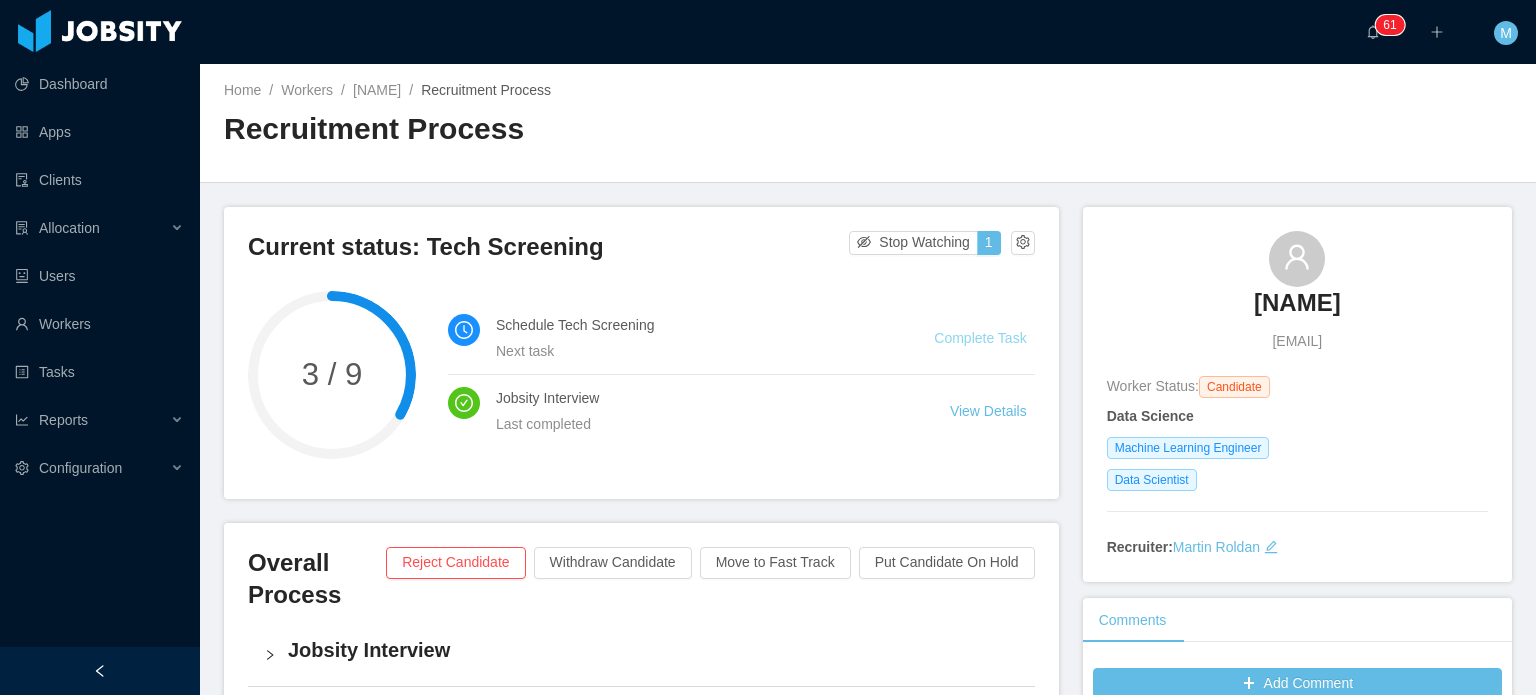 click on "Complete Task" at bounding box center [980, 338] 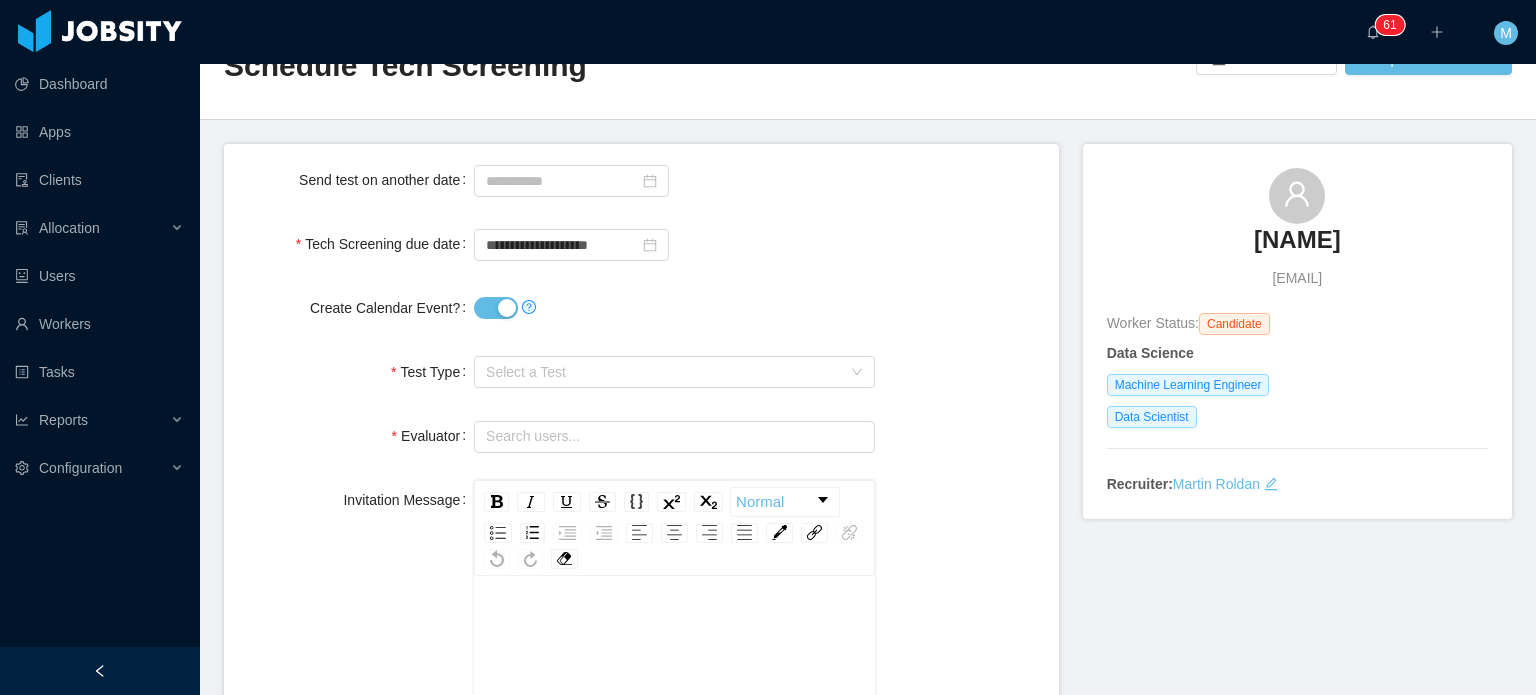 scroll, scrollTop: 64, scrollLeft: 0, axis: vertical 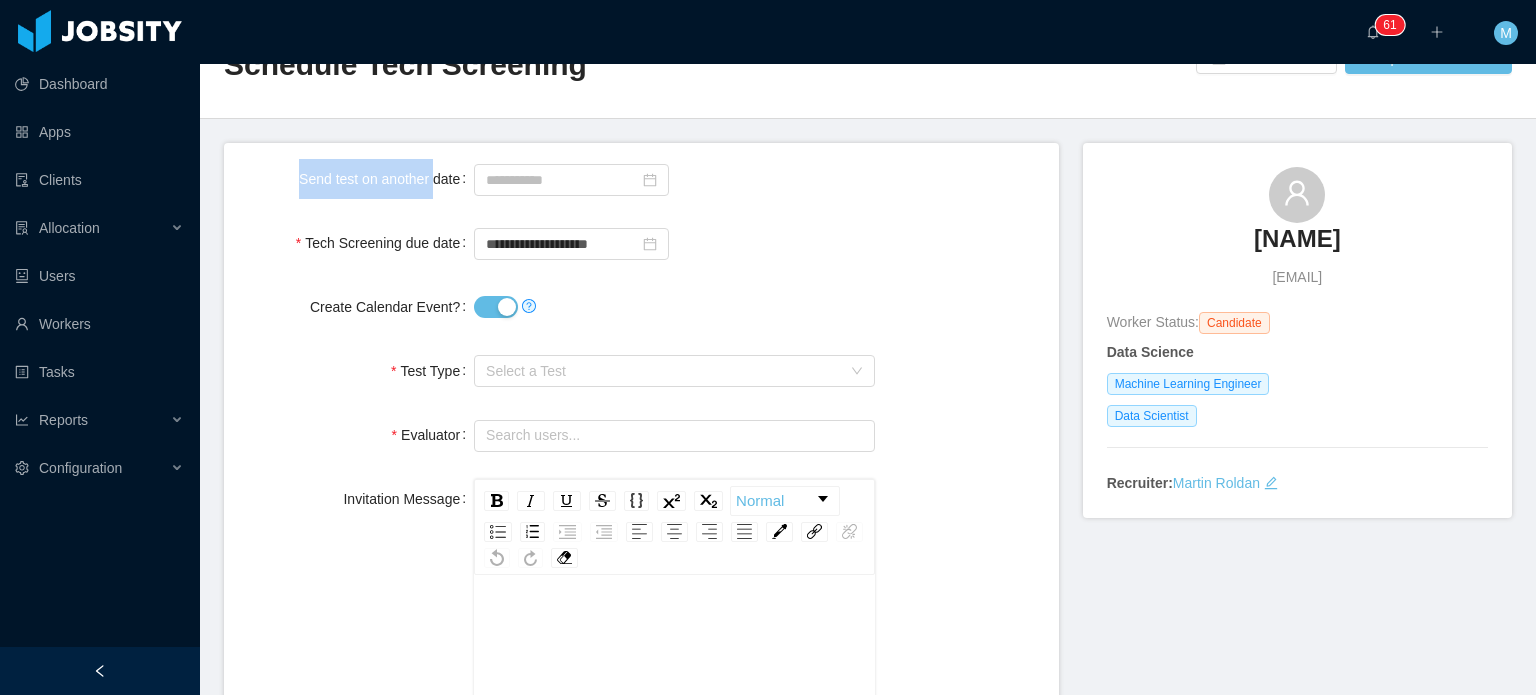 drag, startPoint x: 284, startPoint y: 174, endPoint x: 428, endPoint y: 172, distance: 144.01389 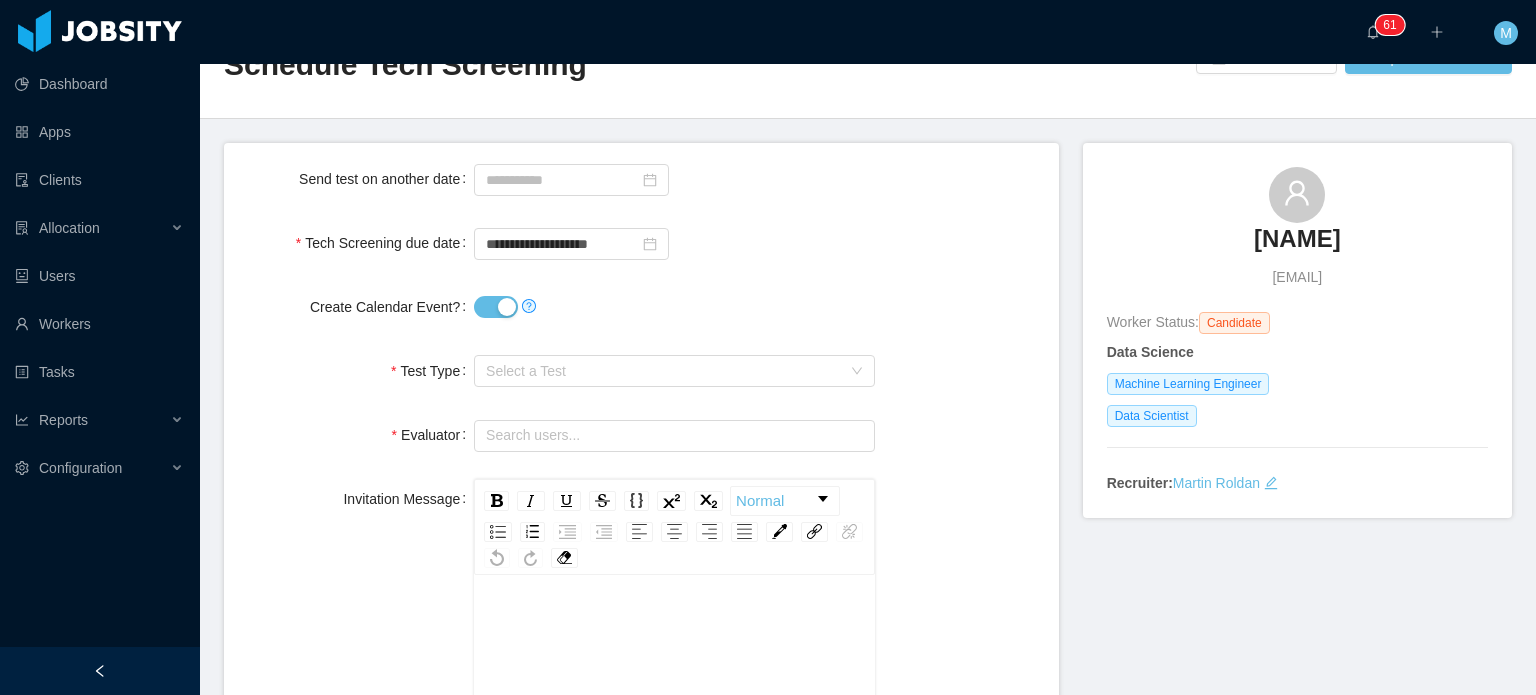 click on "Send test on another date" at bounding box center (386, 179) 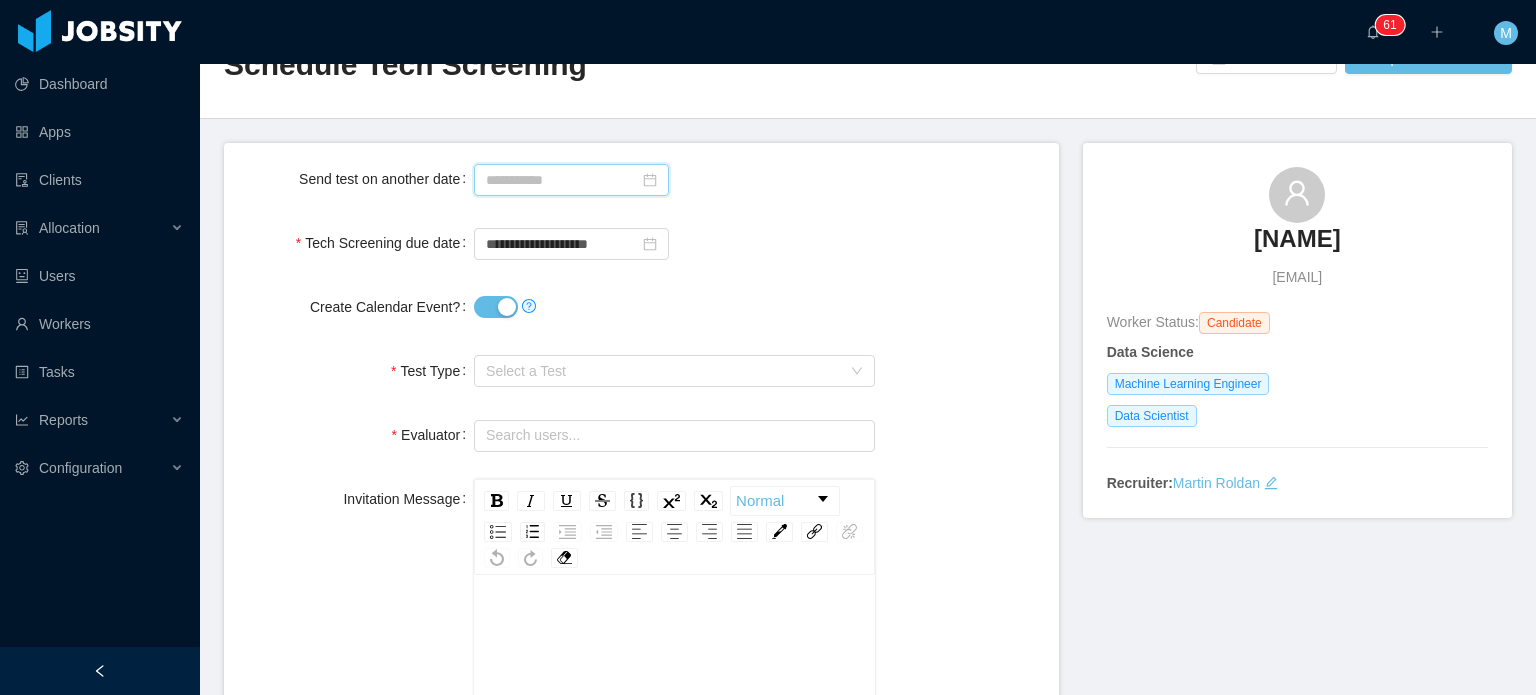 click at bounding box center (571, 180) 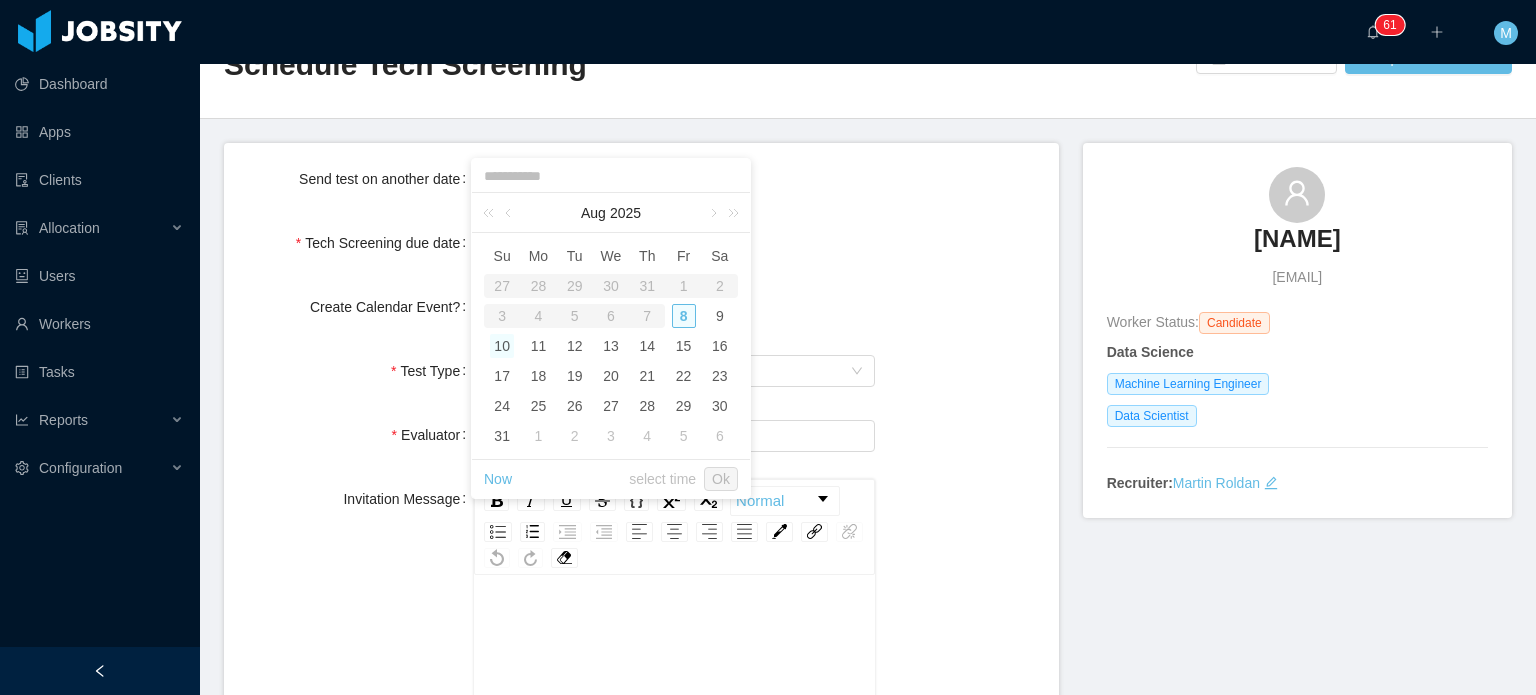 click on "10" at bounding box center [502, 346] 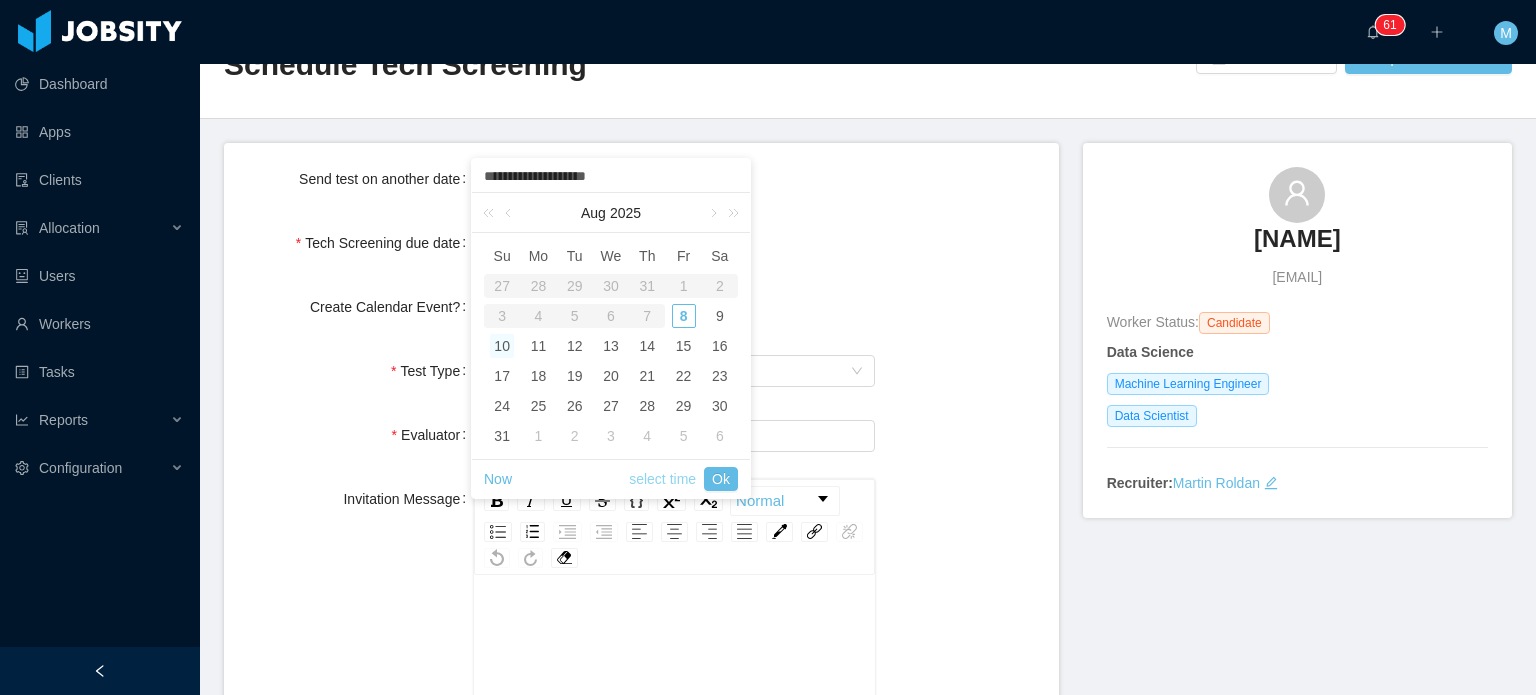 click on "select time" at bounding box center (662, 479) 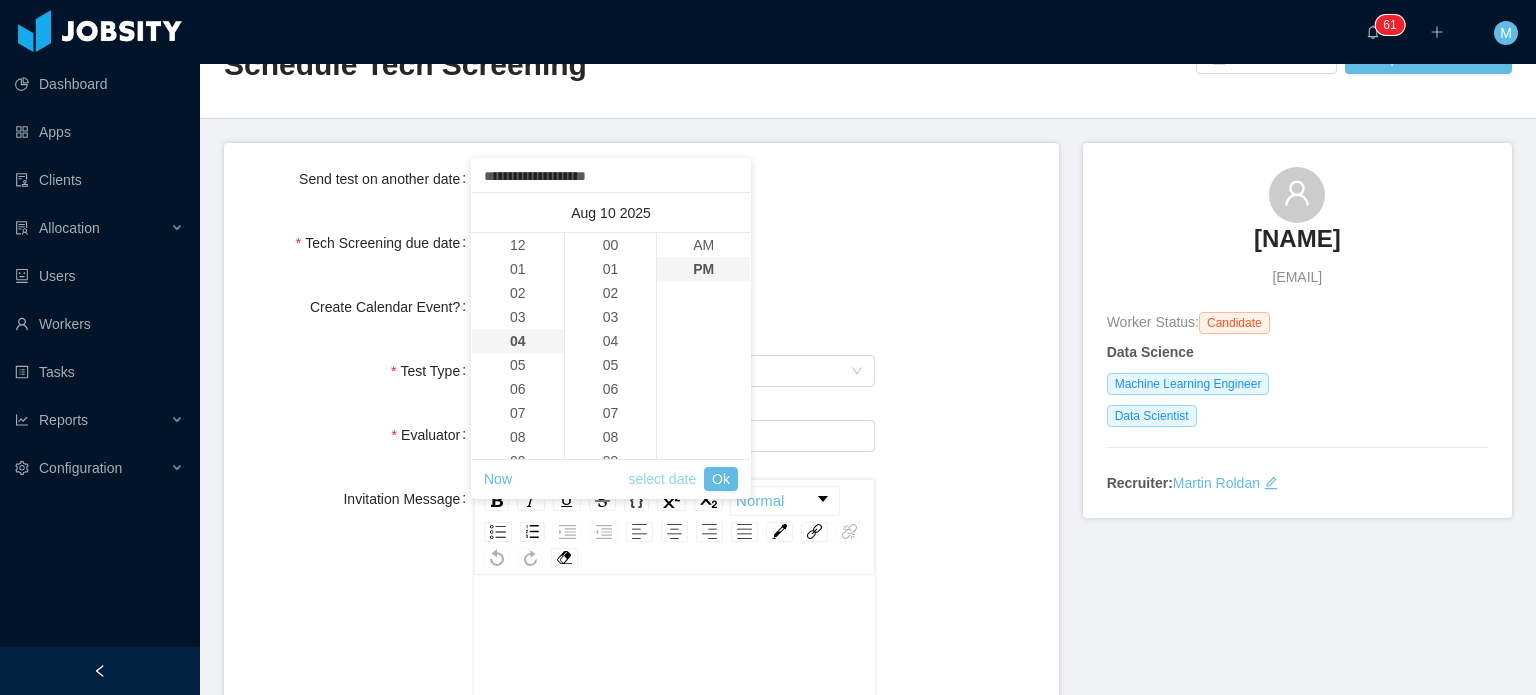 scroll, scrollTop: 96, scrollLeft: 0, axis: vertical 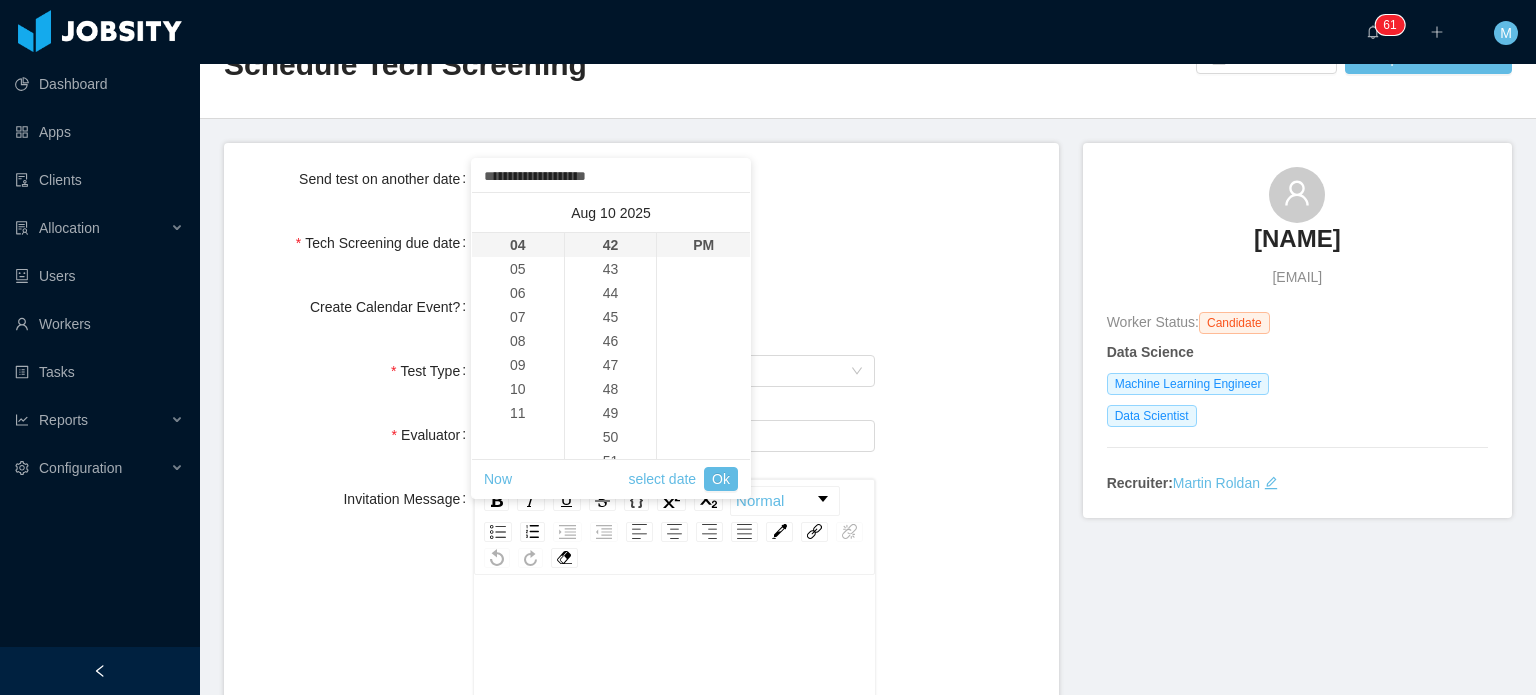 drag, startPoint x: 568, startPoint y: 187, endPoint x: 605, endPoint y: 186, distance: 37.01351 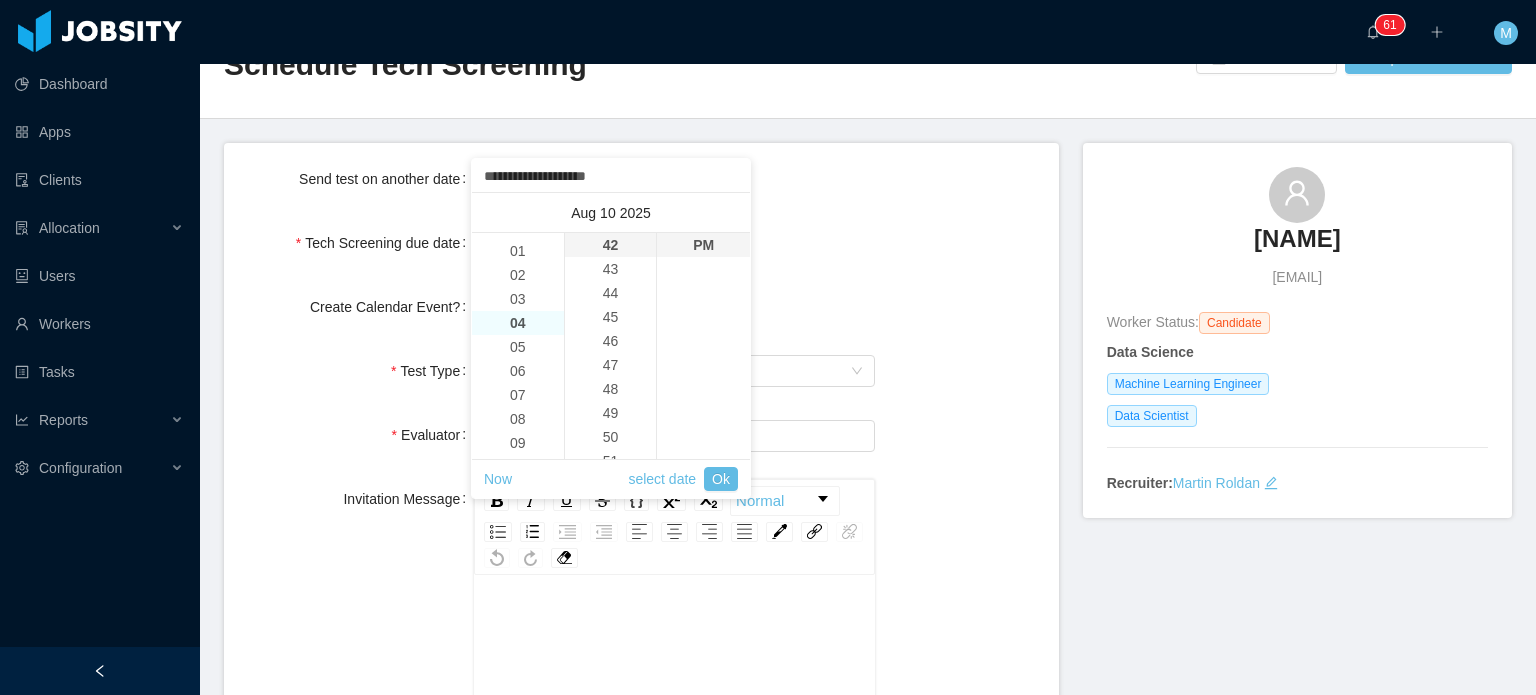scroll, scrollTop: 19, scrollLeft: 0, axis: vertical 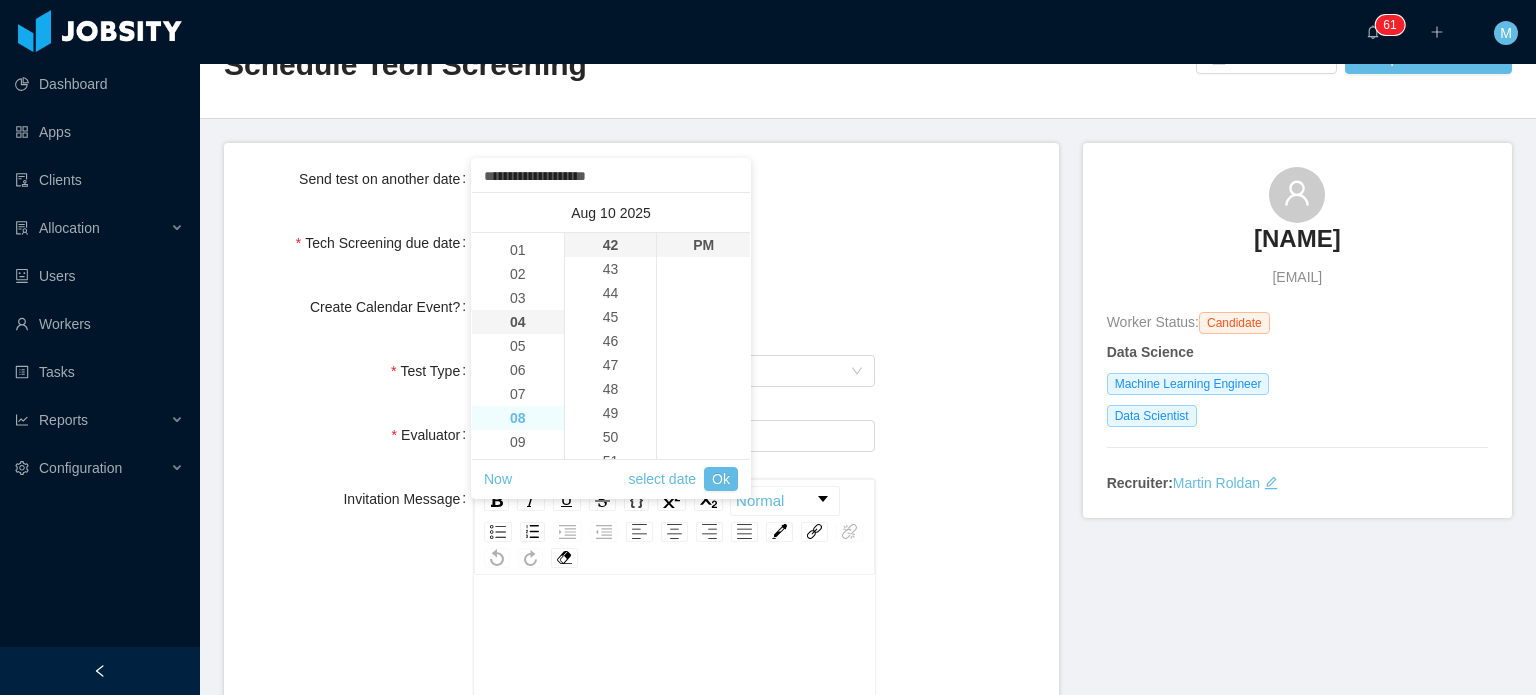 click on "08" at bounding box center [518, 418] 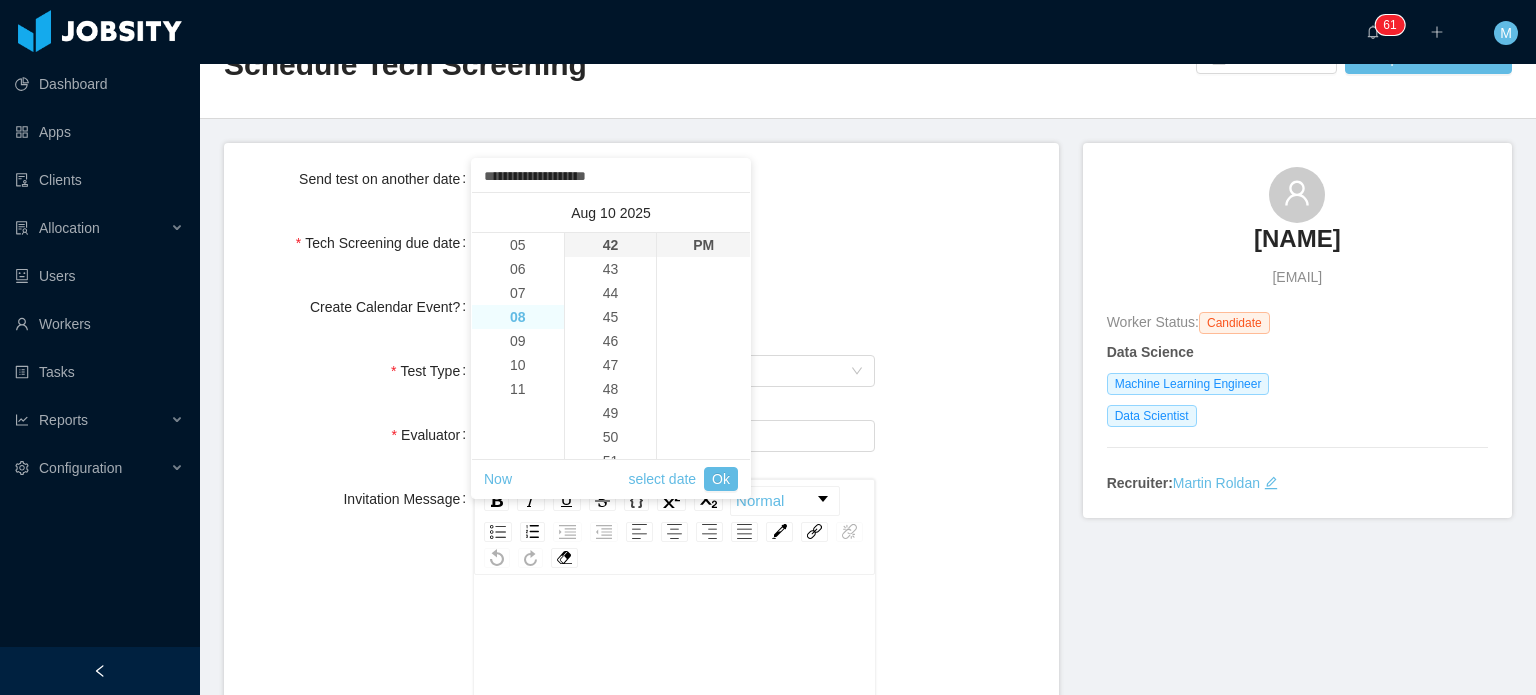 scroll, scrollTop: 192, scrollLeft: 0, axis: vertical 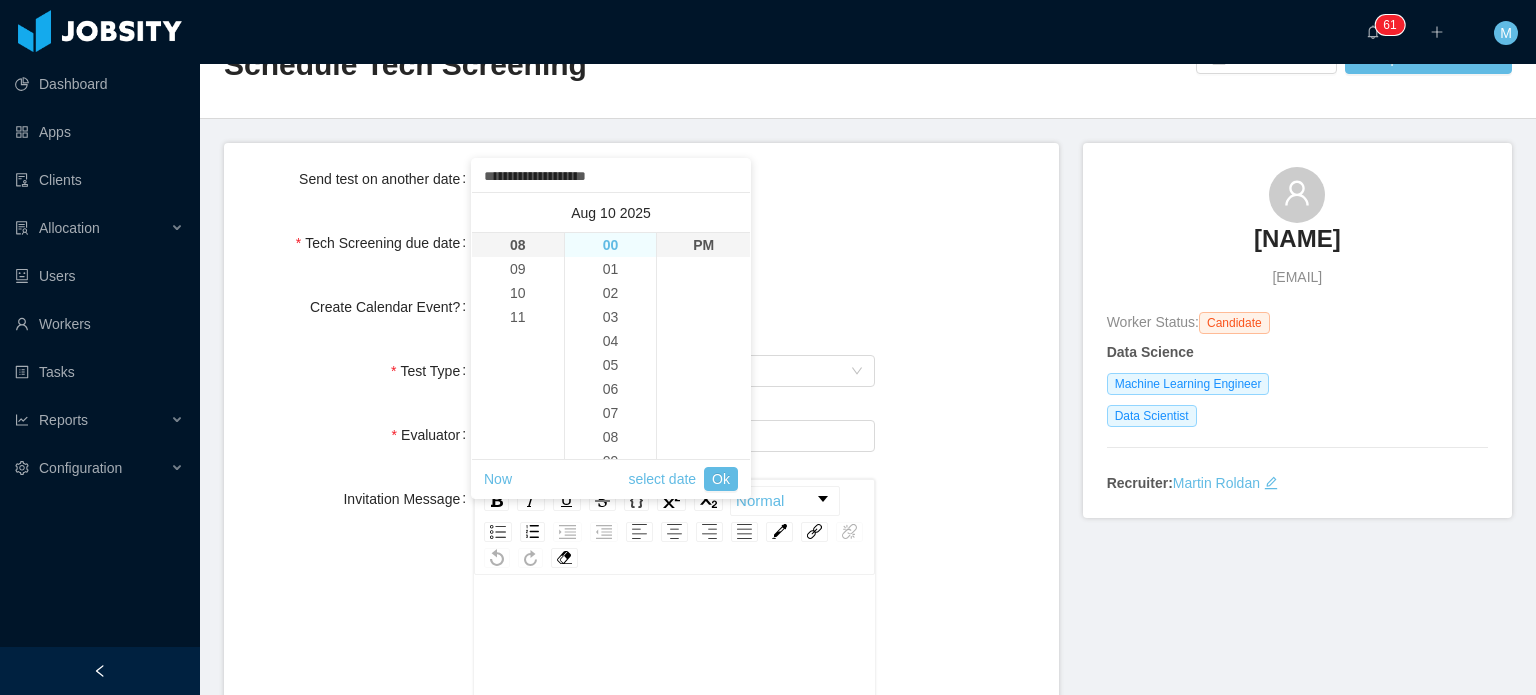 click on "00" at bounding box center (611, 245) 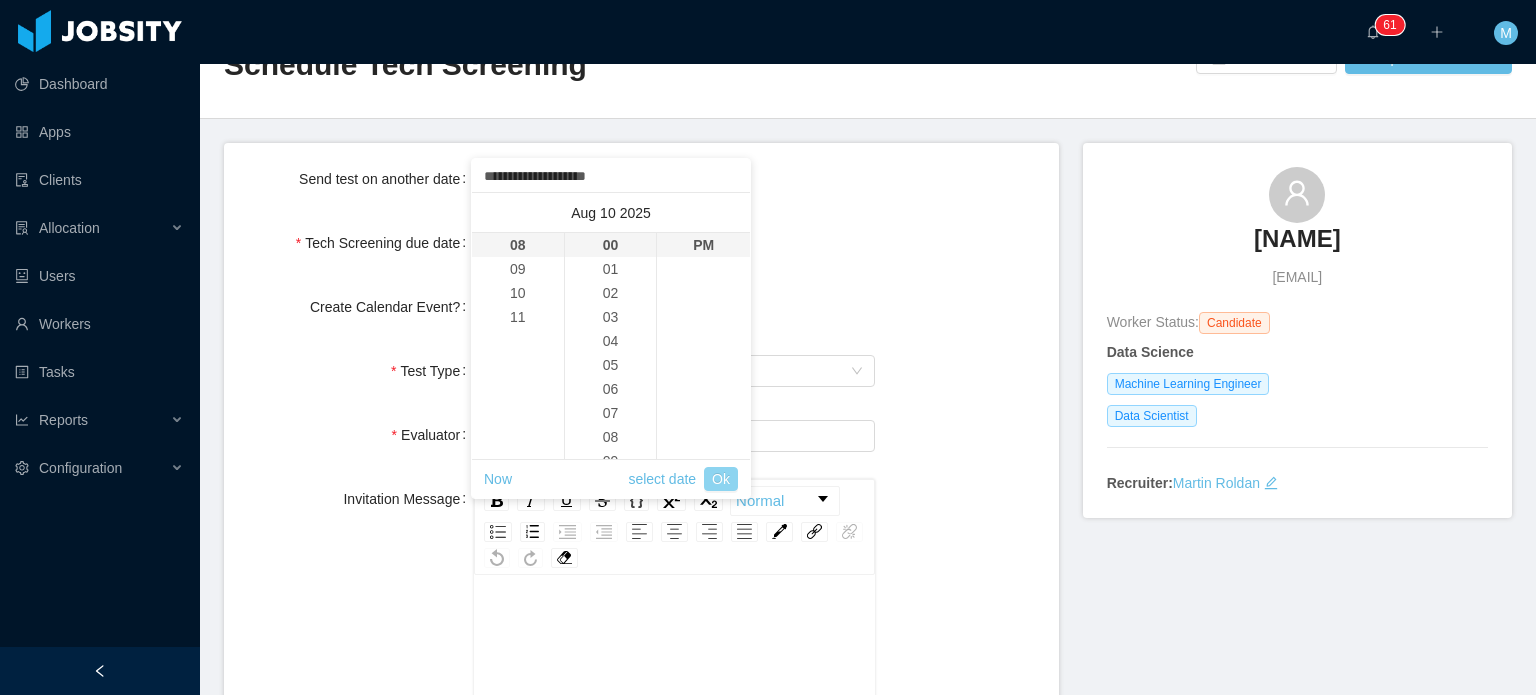 click on "Ok" at bounding box center (721, 479) 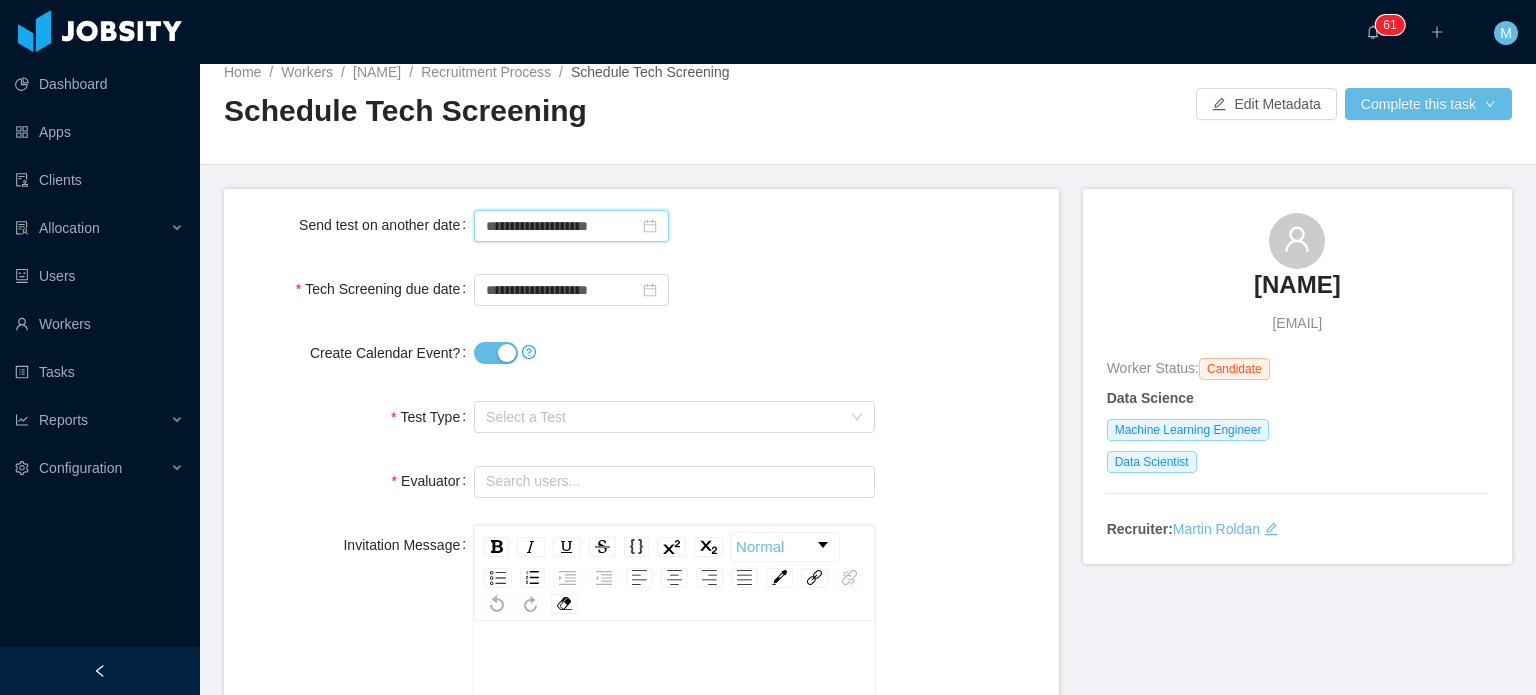 scroll, scrollTop: 0, scrollLeft: 0, axis: both 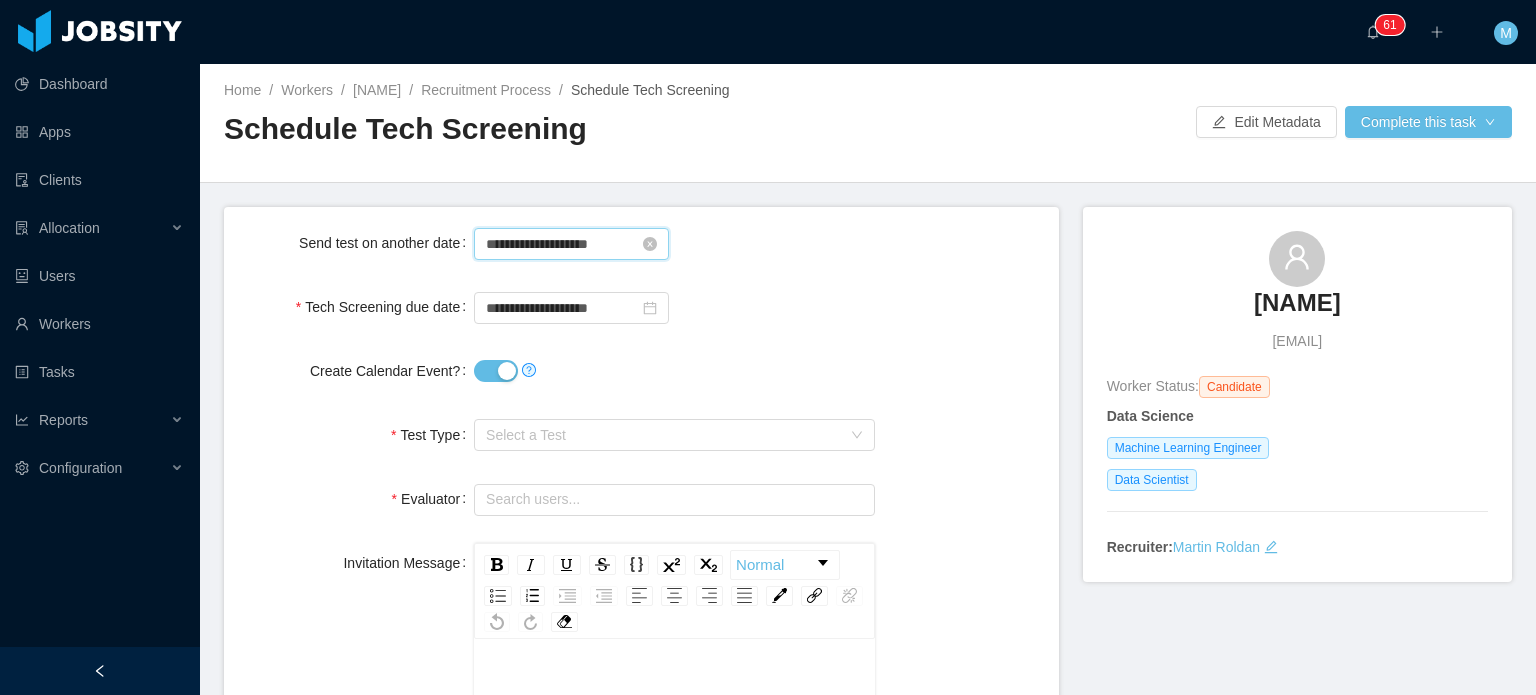 click on "**********" at bounding box center [571, 244] 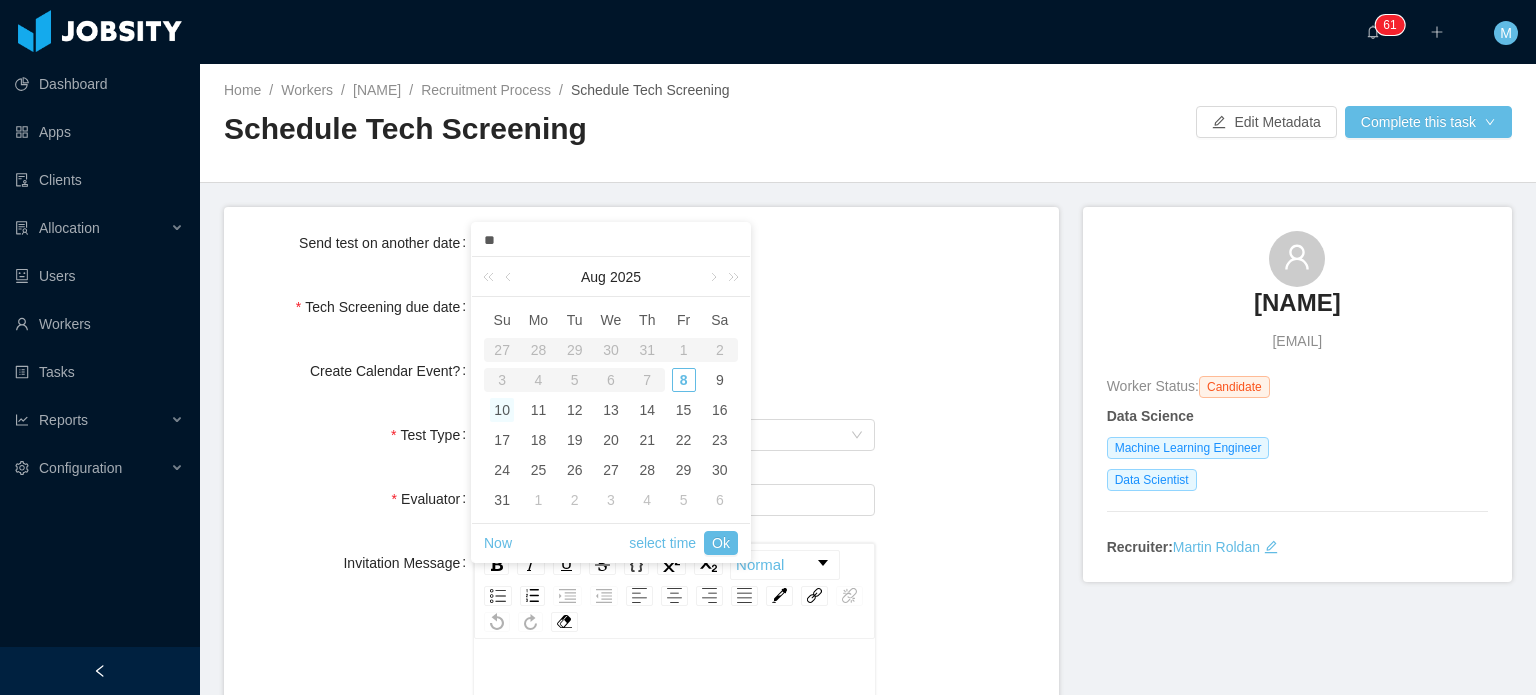 type on "*" 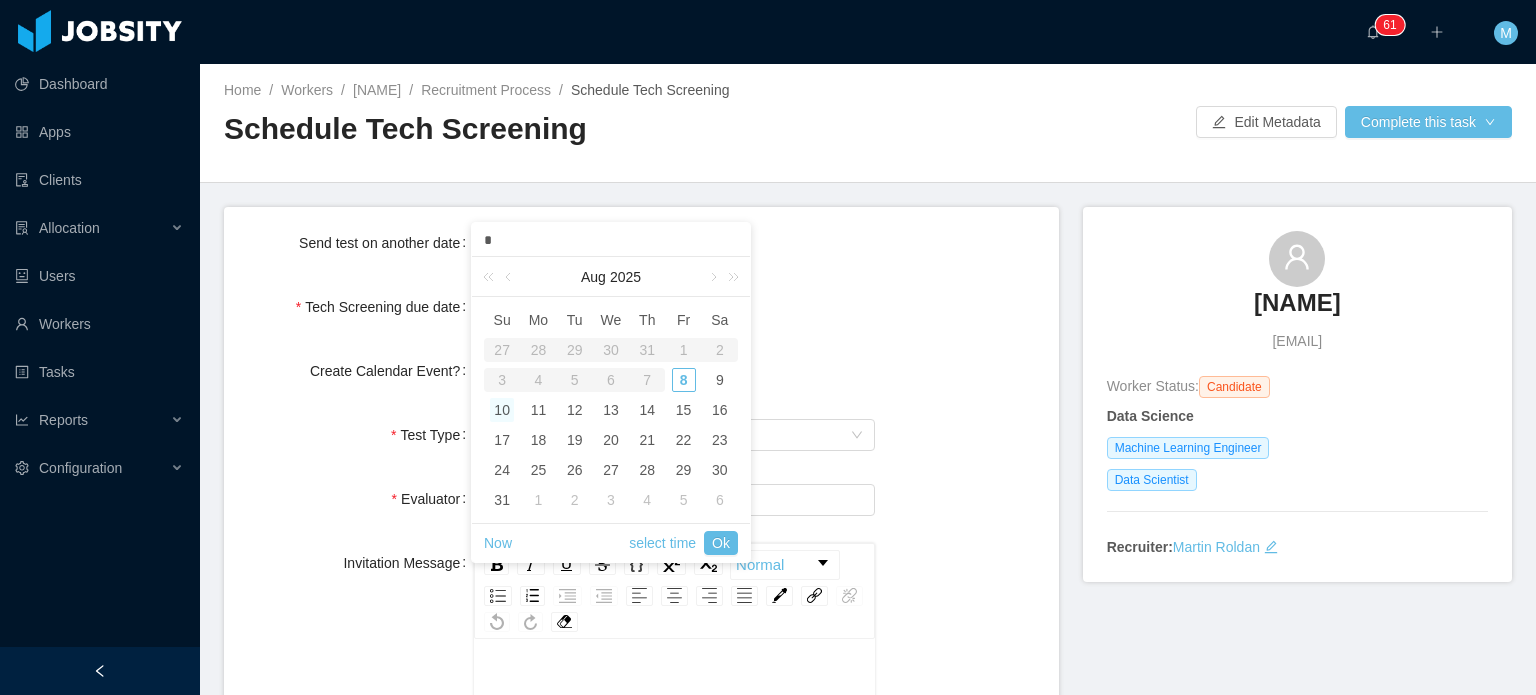 type 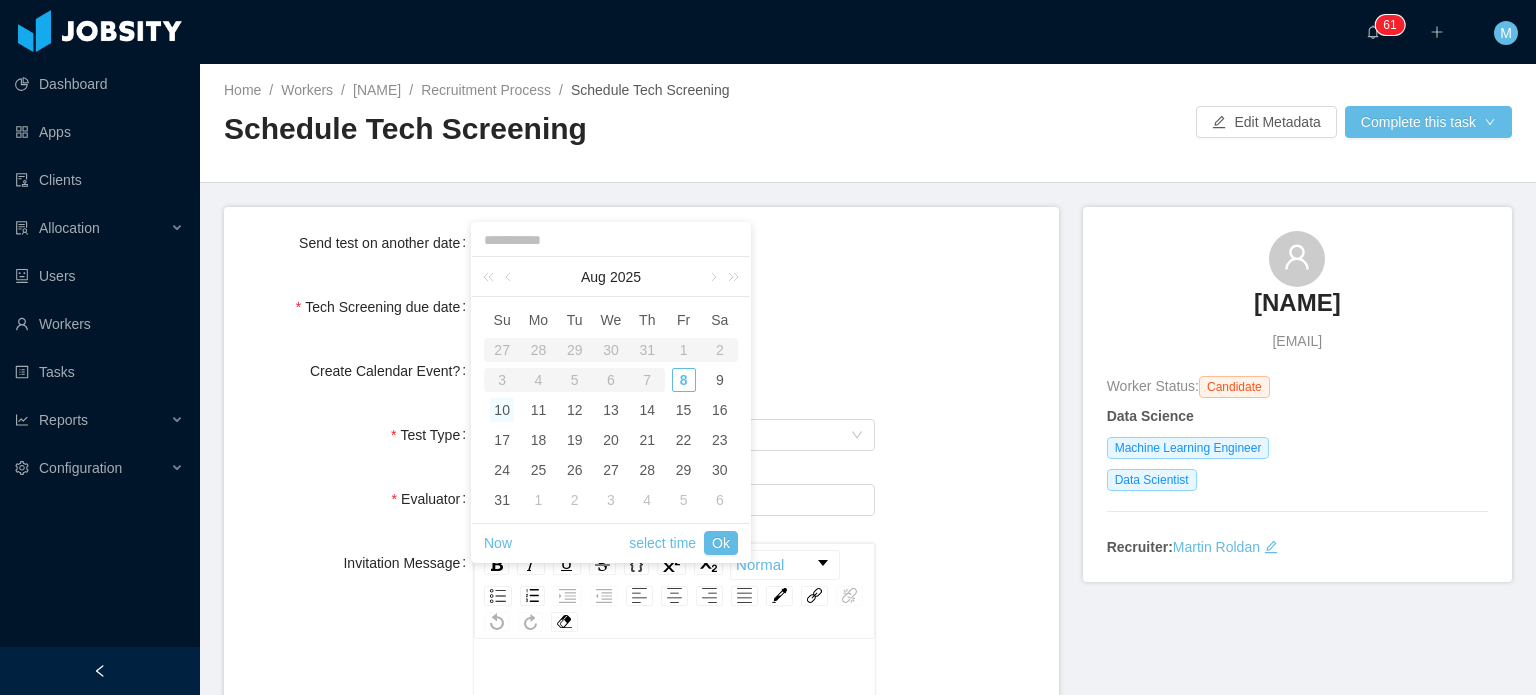 type 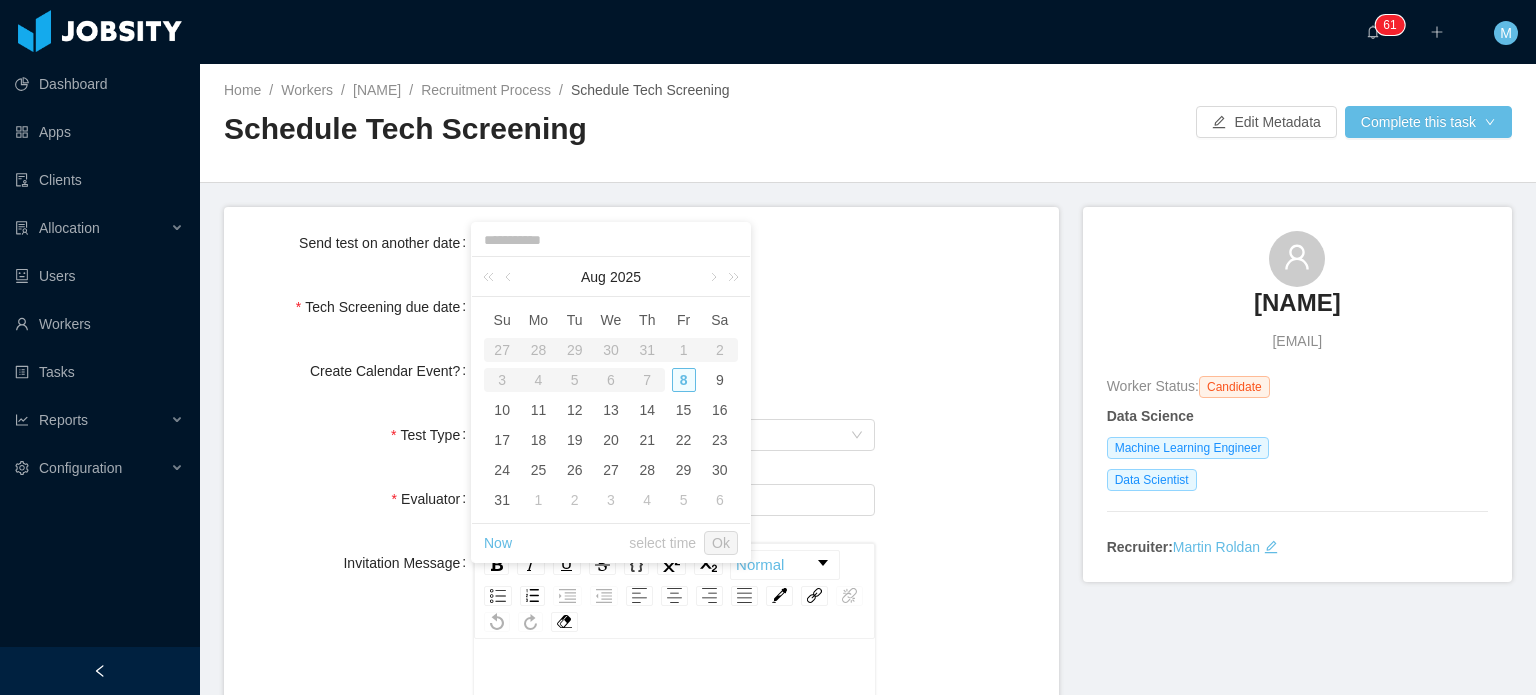 type 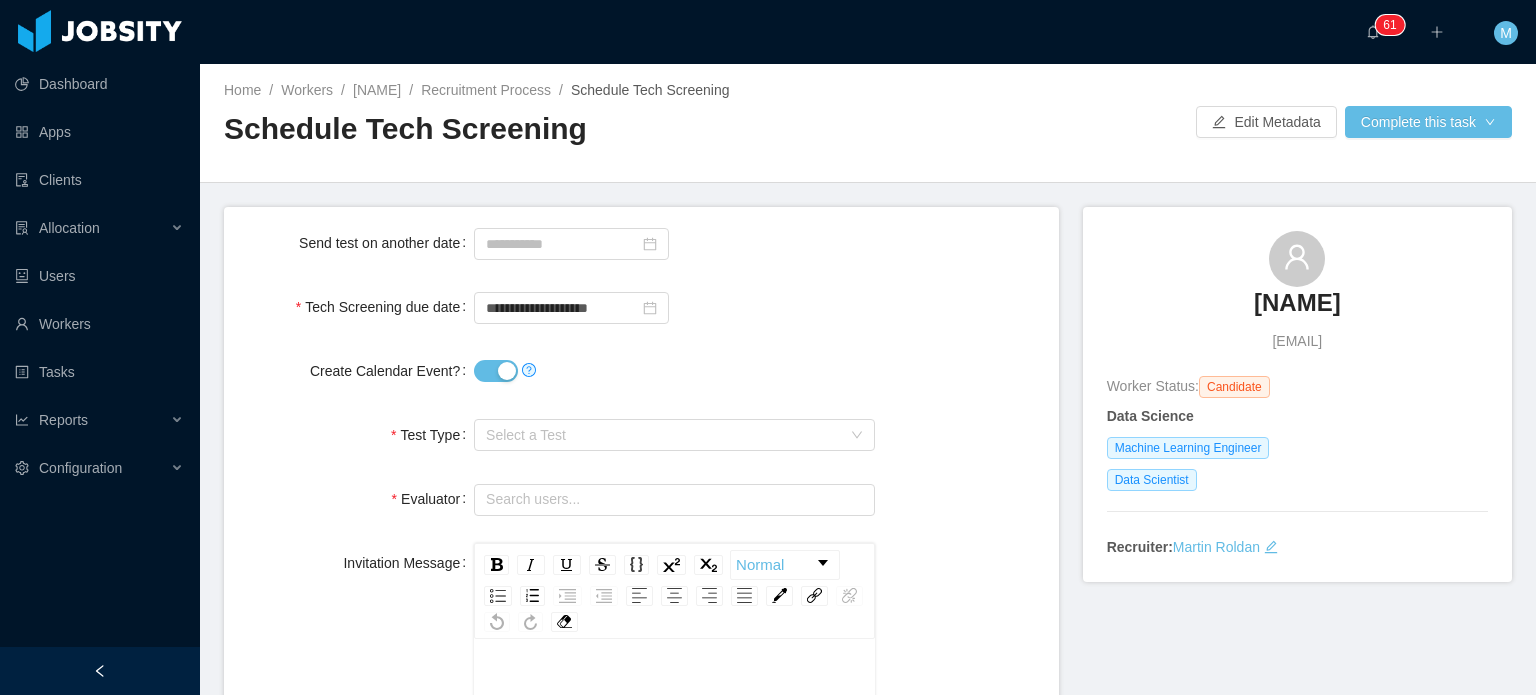 click on "Home / Workers / [NAME] / Recruitment Process / Schedule Tech Screening / Schedule Tech Screening Edit Metadata Complete this task" at bounding box center [868, 123] 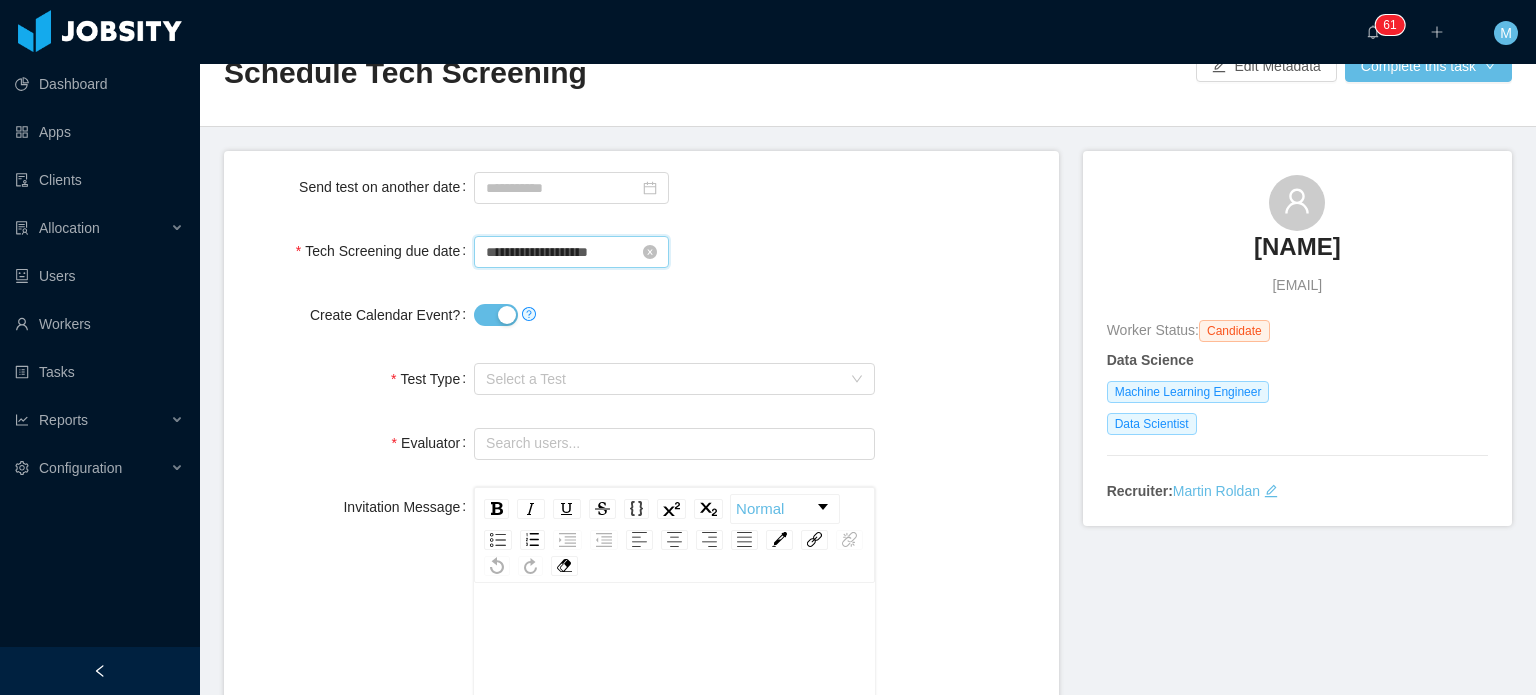 click on "**********" at bounding box center [571, 252] 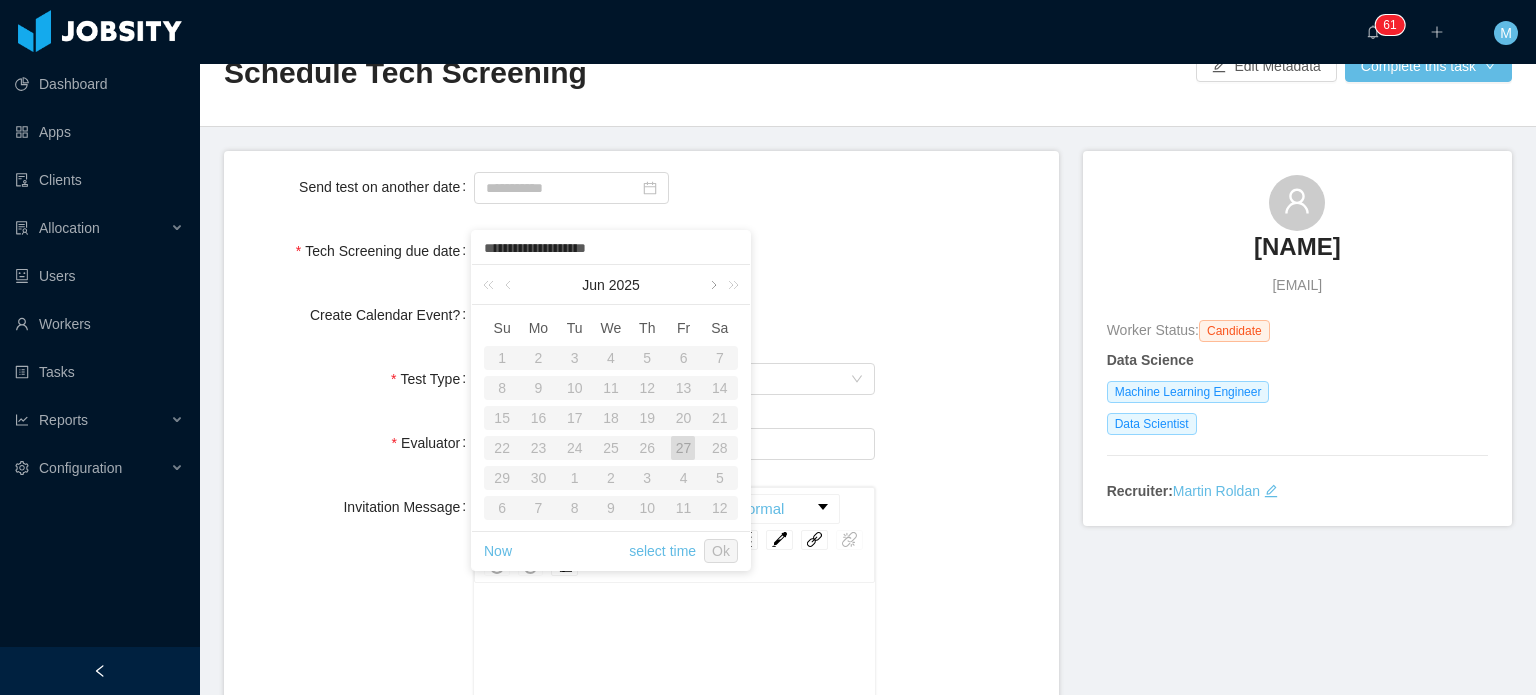 click at bounding box center [712, 285] 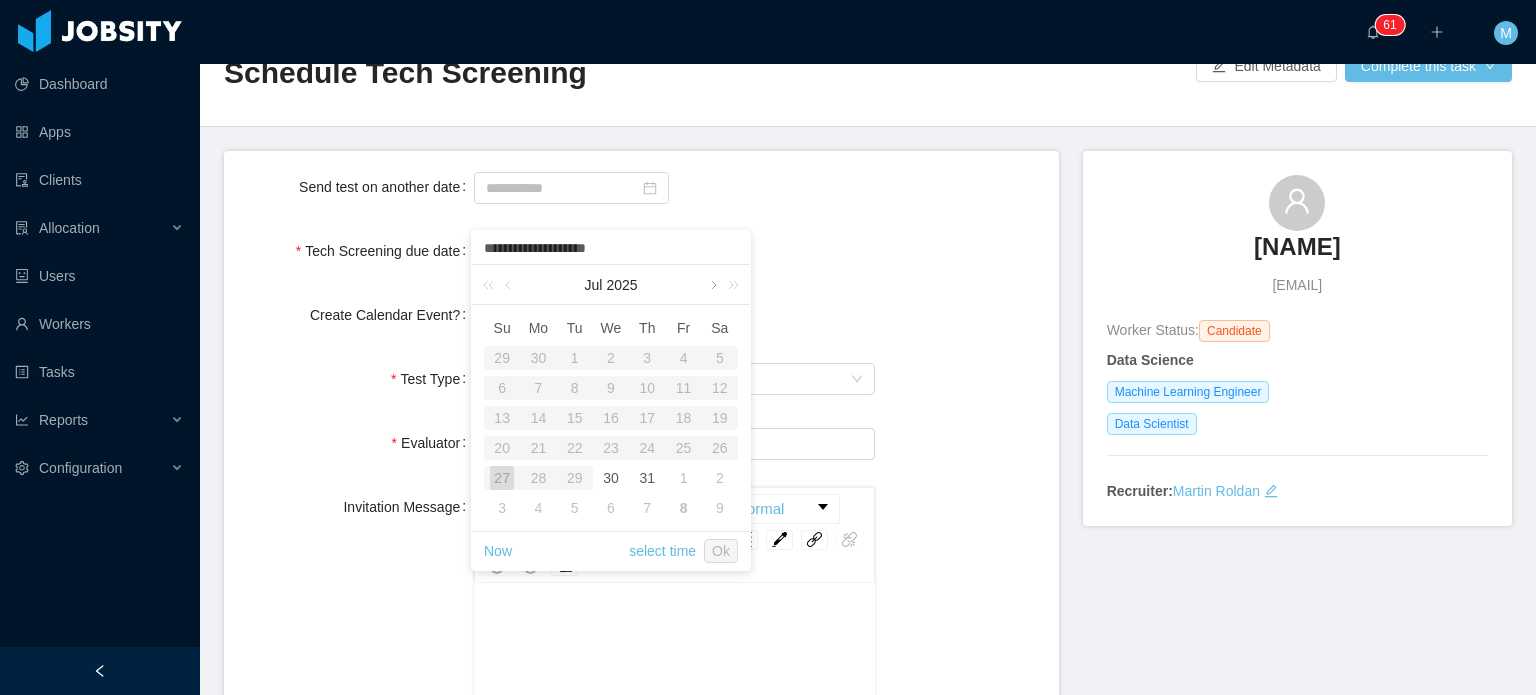 click at bounding box center (712, 285) 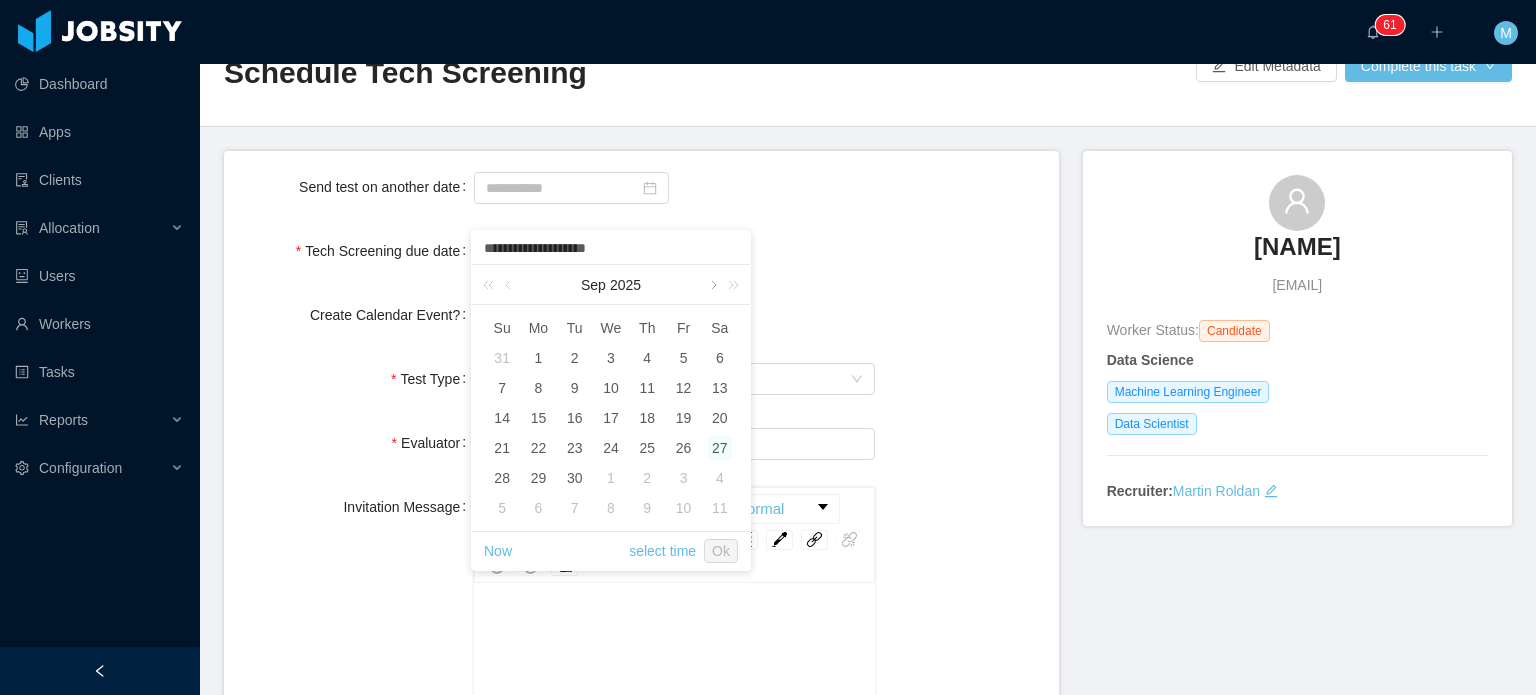 click at bounding box center [712, 285] 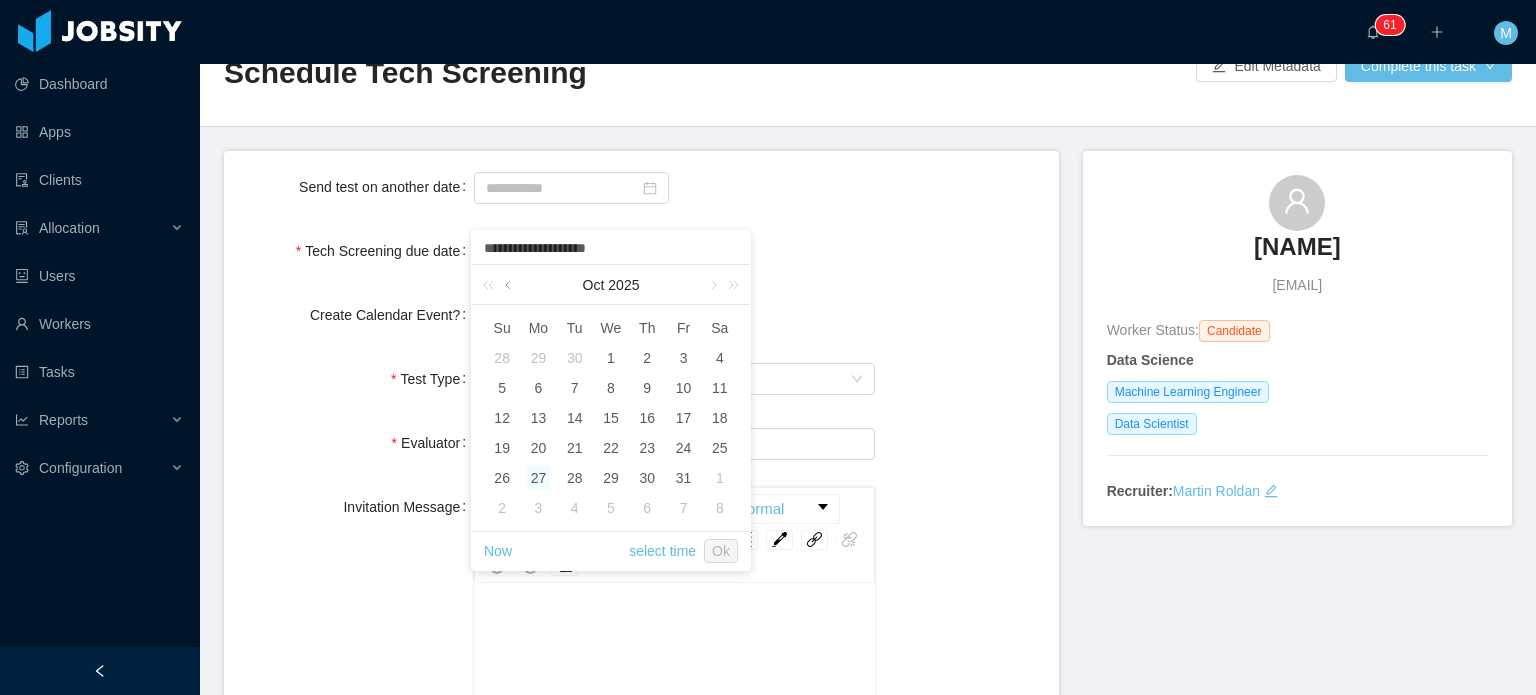 click at bounding box center (510, 285) 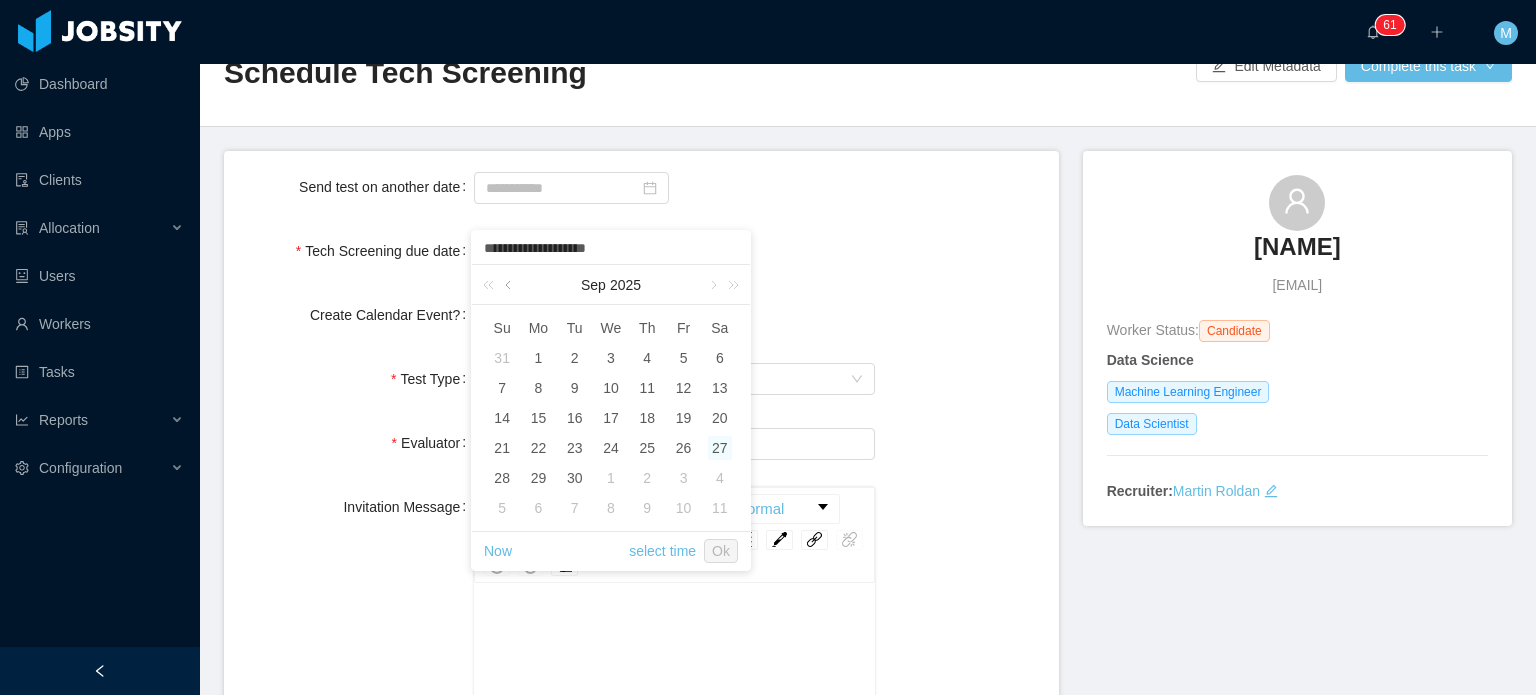 click at bounding box center [510, 285] 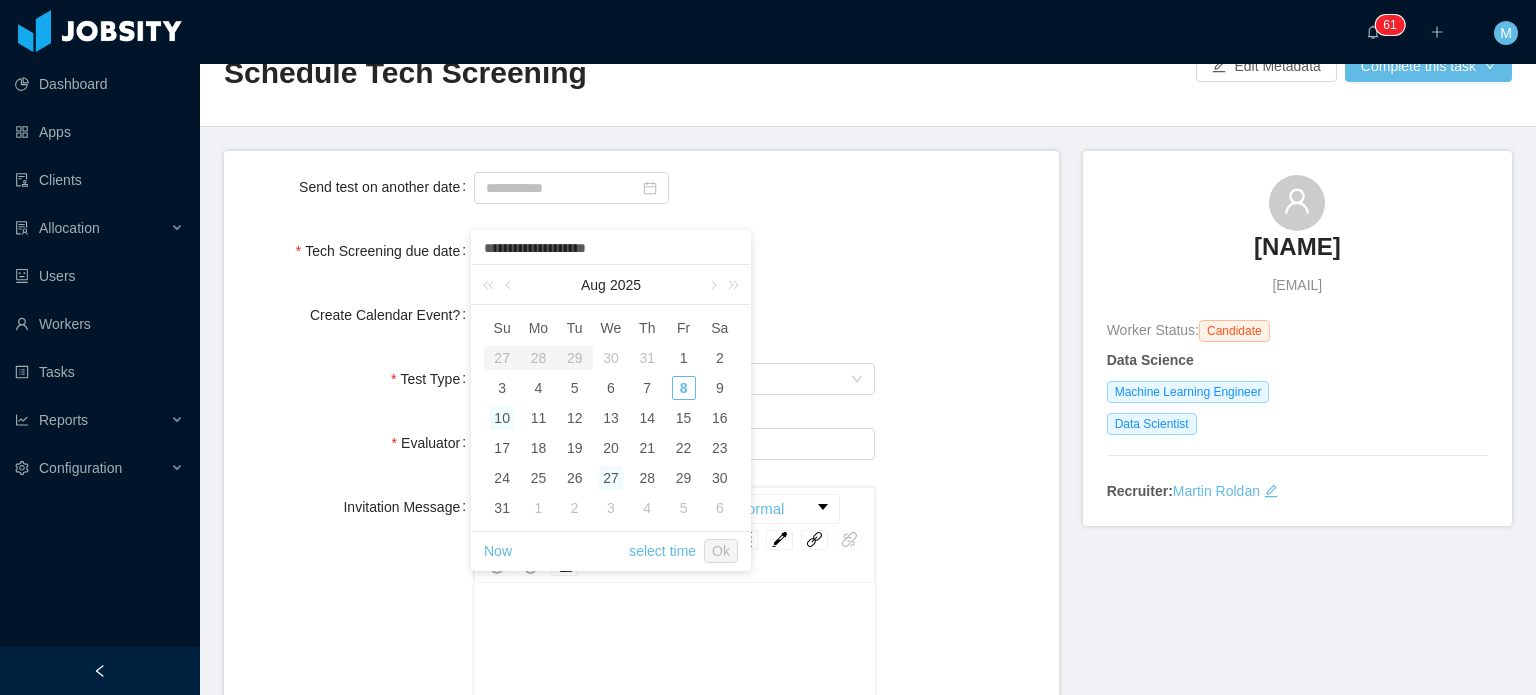 click on "10" at bounding box center [502, 418] 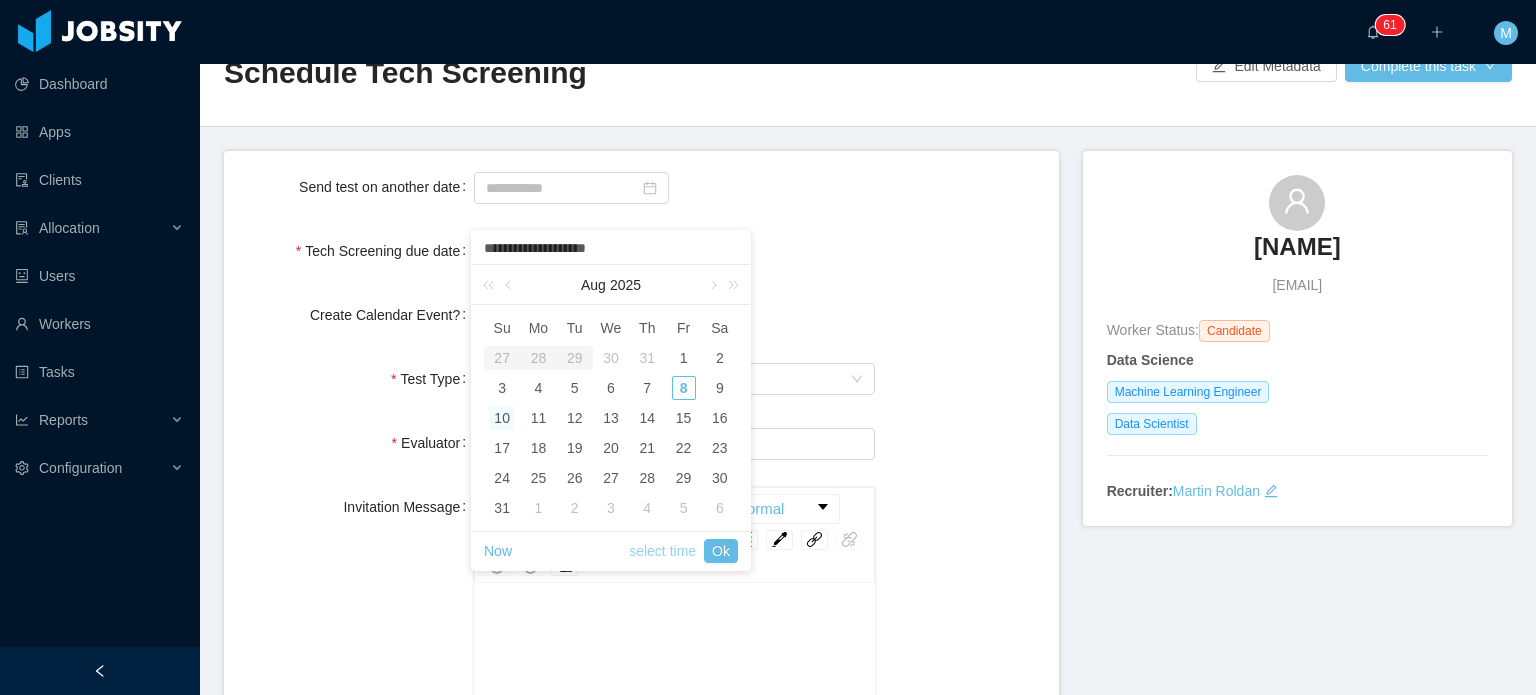 click on "select time" at bounding box center (662, 551) 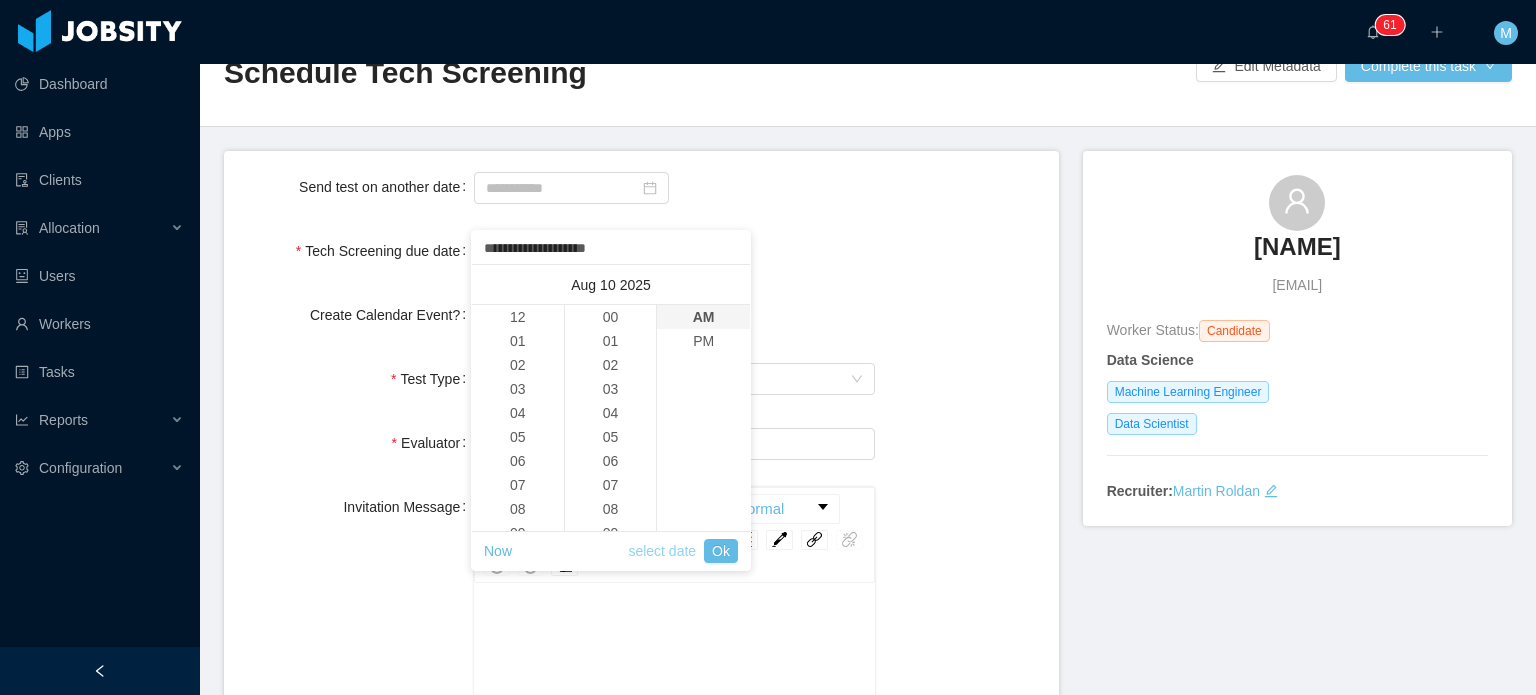 scroll, scrollTop: 264, scrollLeft: 0, axis: vertical 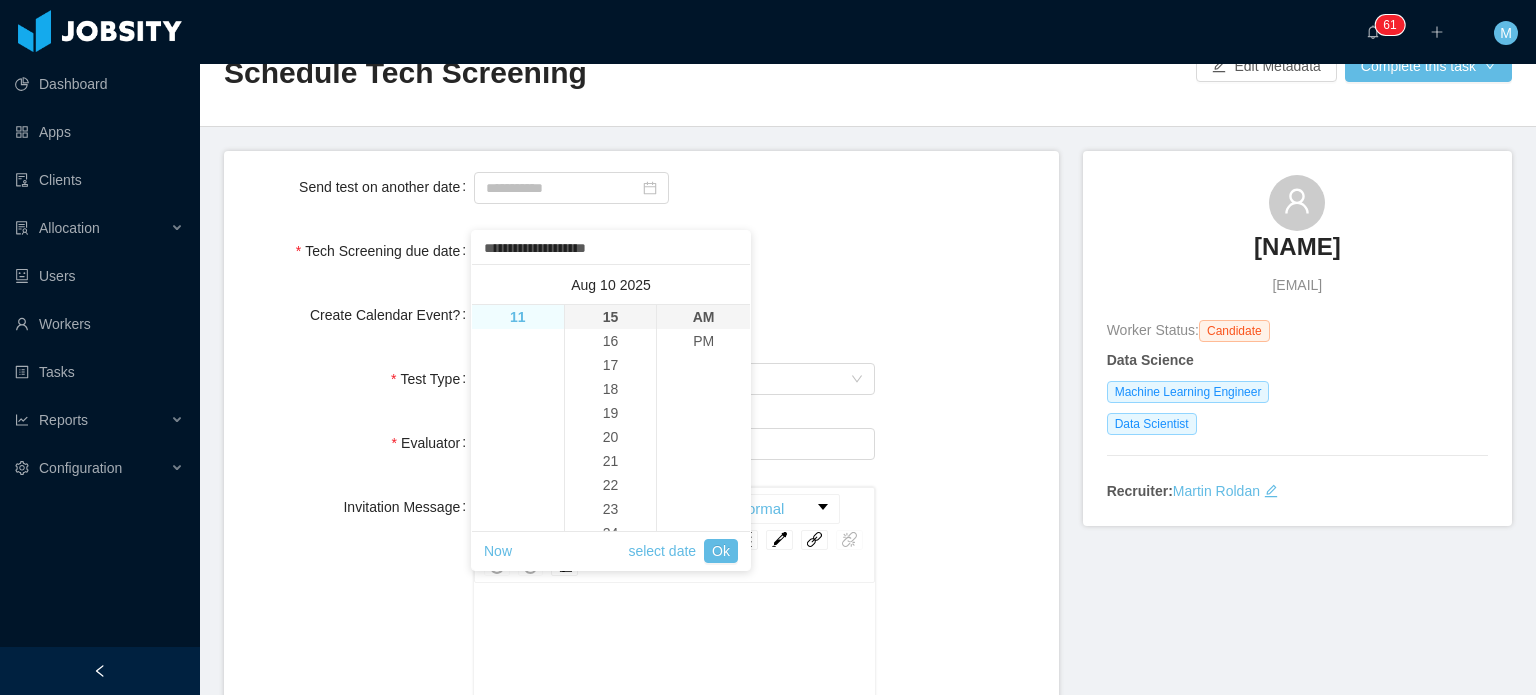 click on "11" at bounding box center (518, 317) 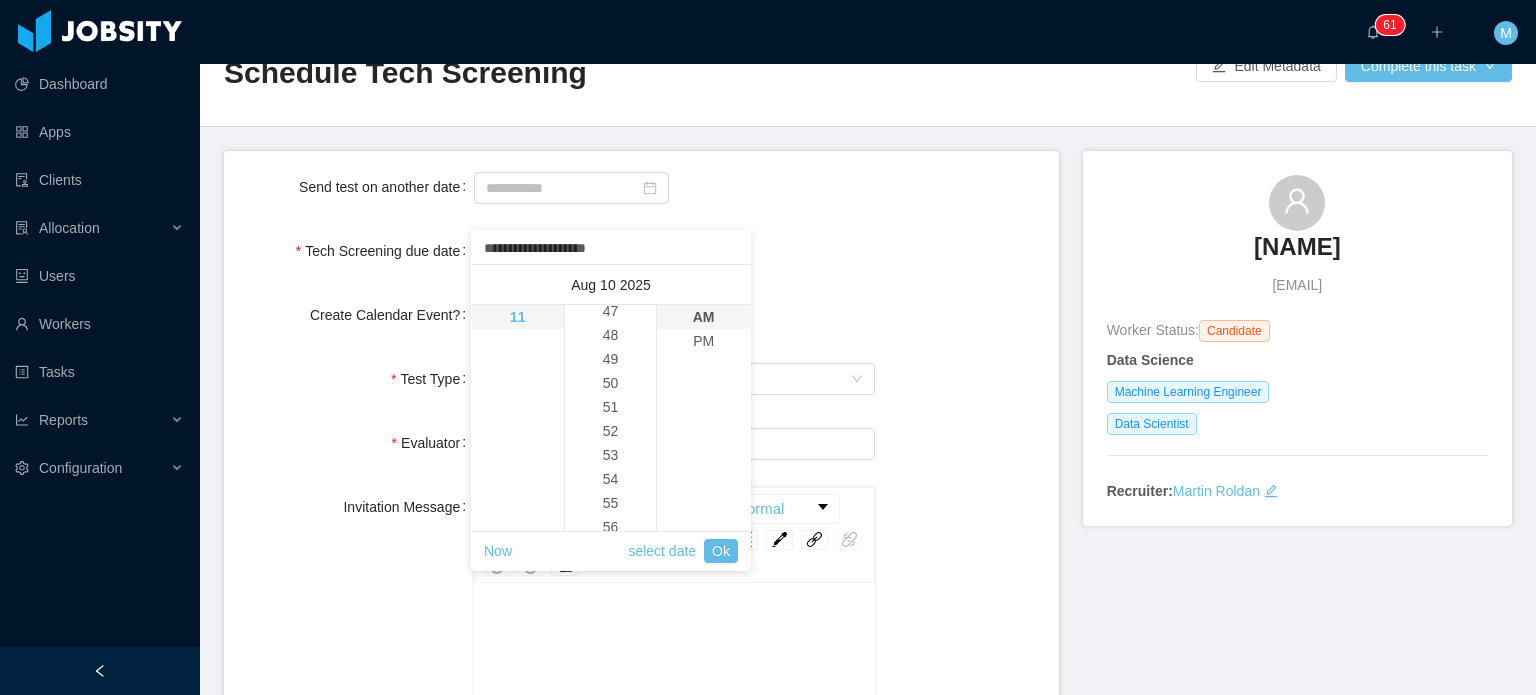 scroll, scrollTop: 1416, scrollLeft: 0, axis: vertical 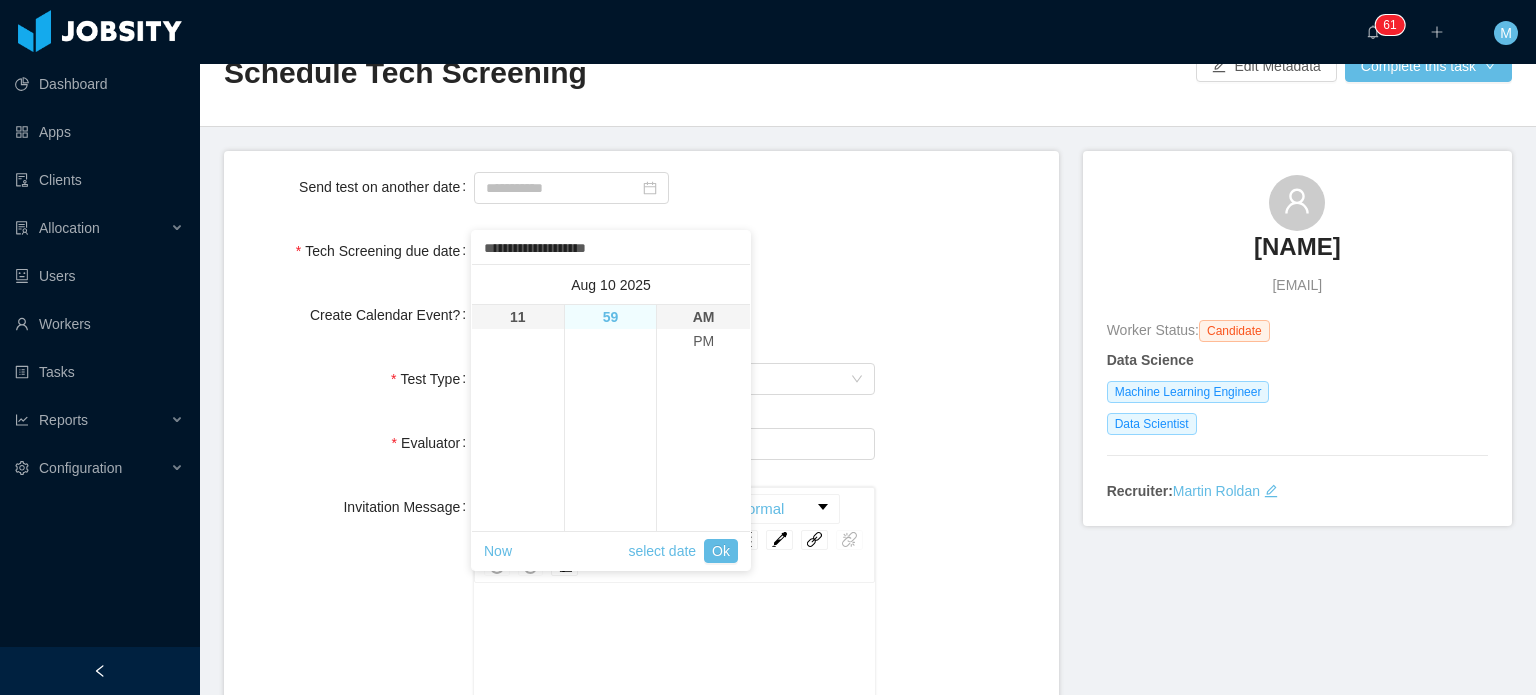 click on "59" at bounding box center [611, 317] 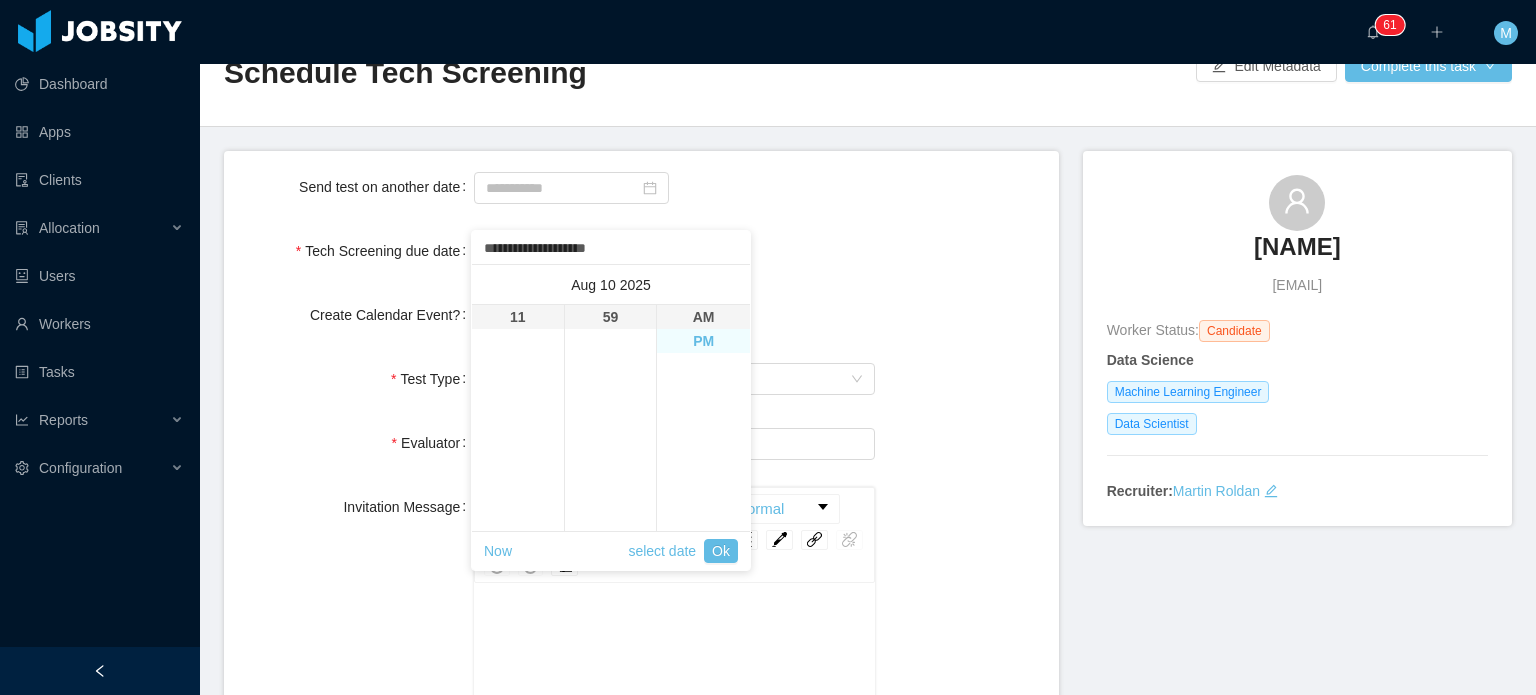 click on "PM" at bounding box center [703, 341] 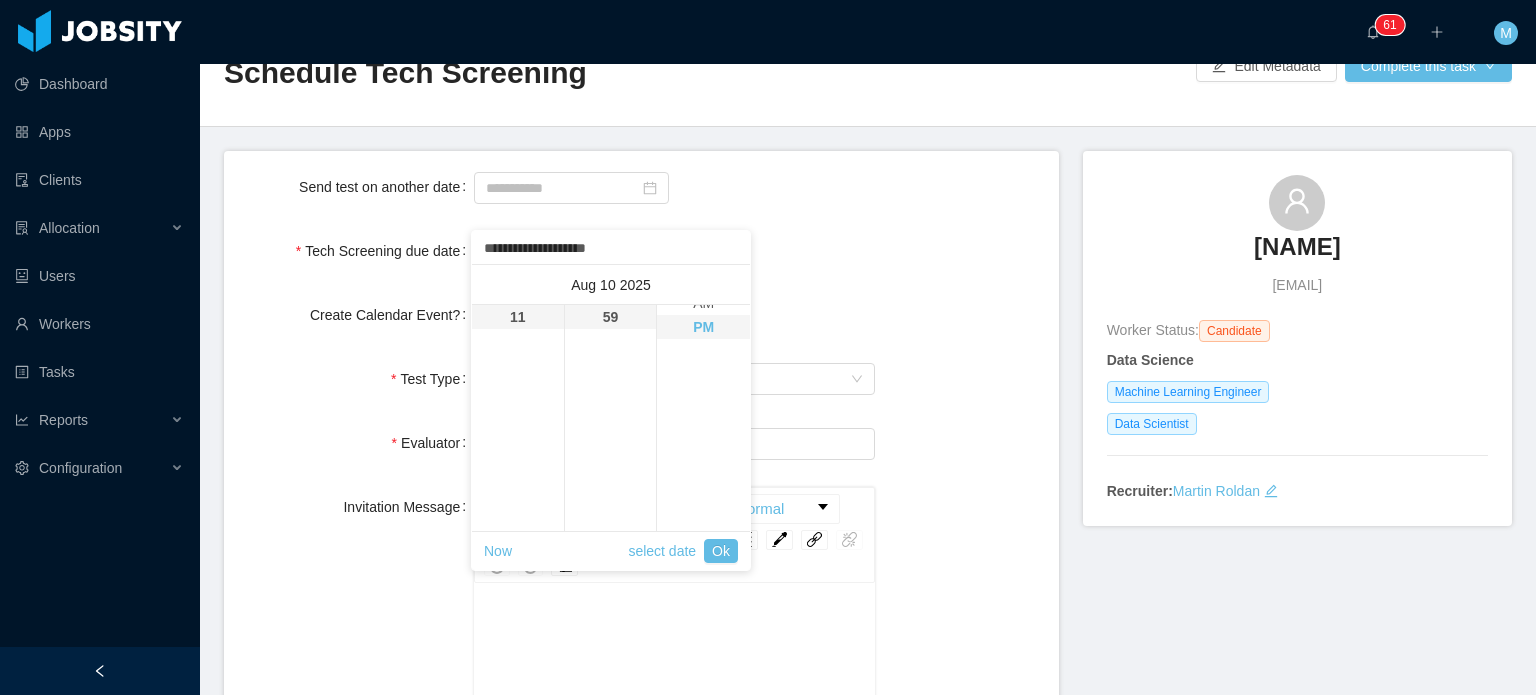 scroll, scrollTop: 24, scrollLeft: 0, axis: vertical 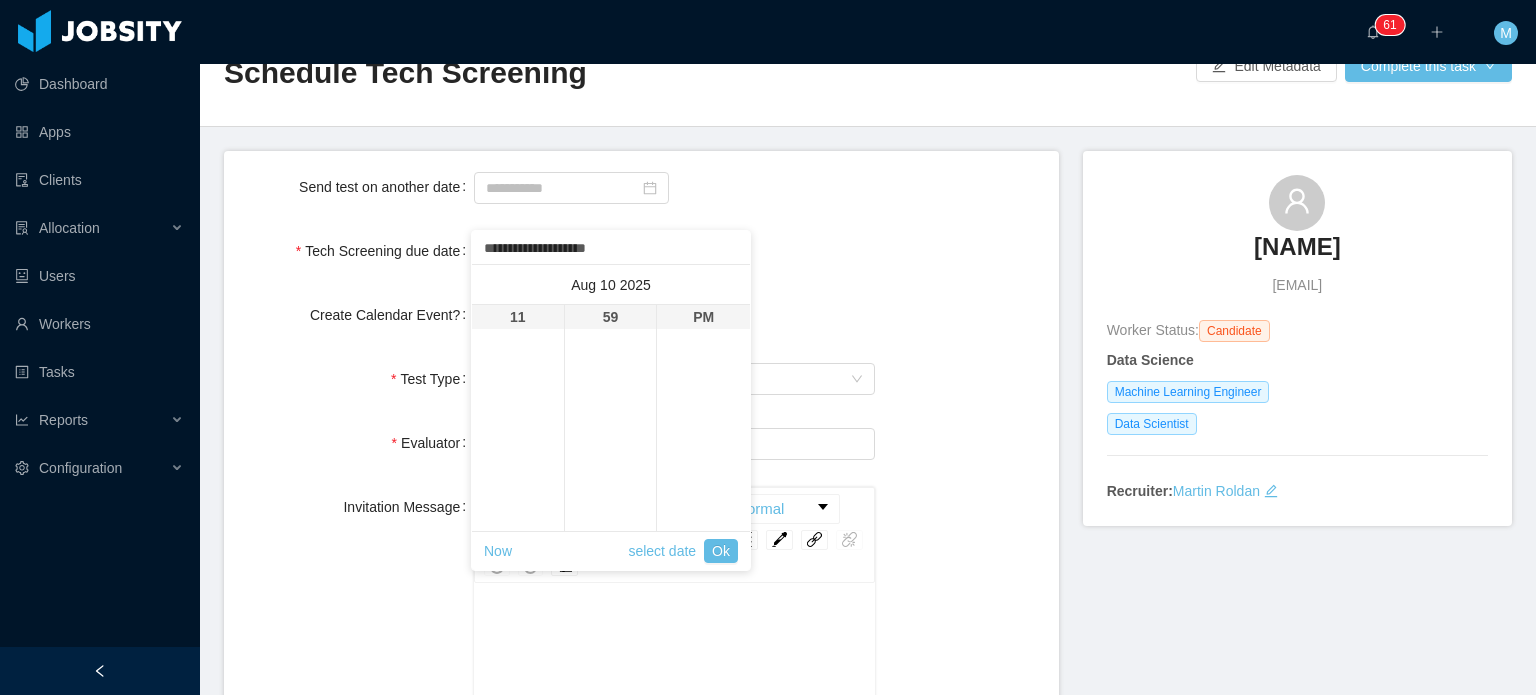 click on "**********" at bounding box center [641, 856] 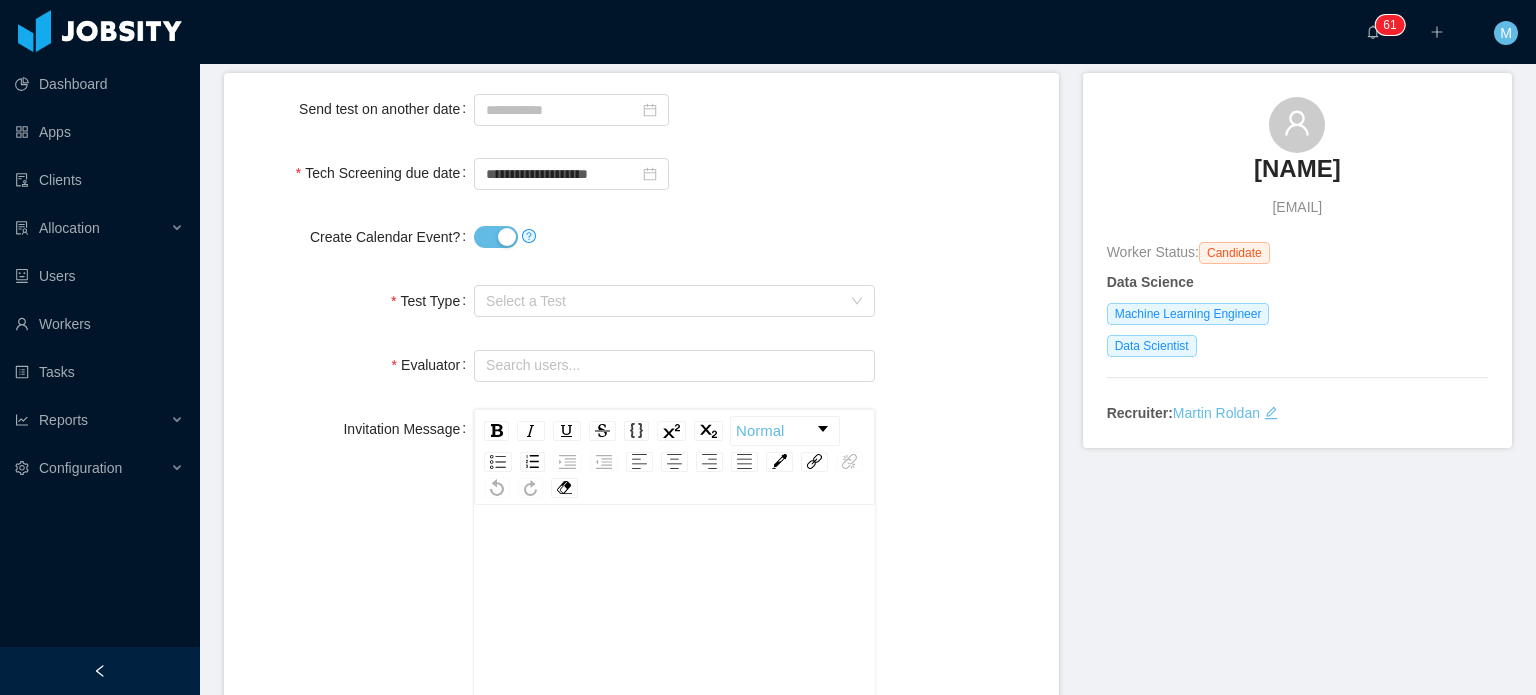 scroll, scrollTop: 139, scrollLeft: 0, axis: vertical 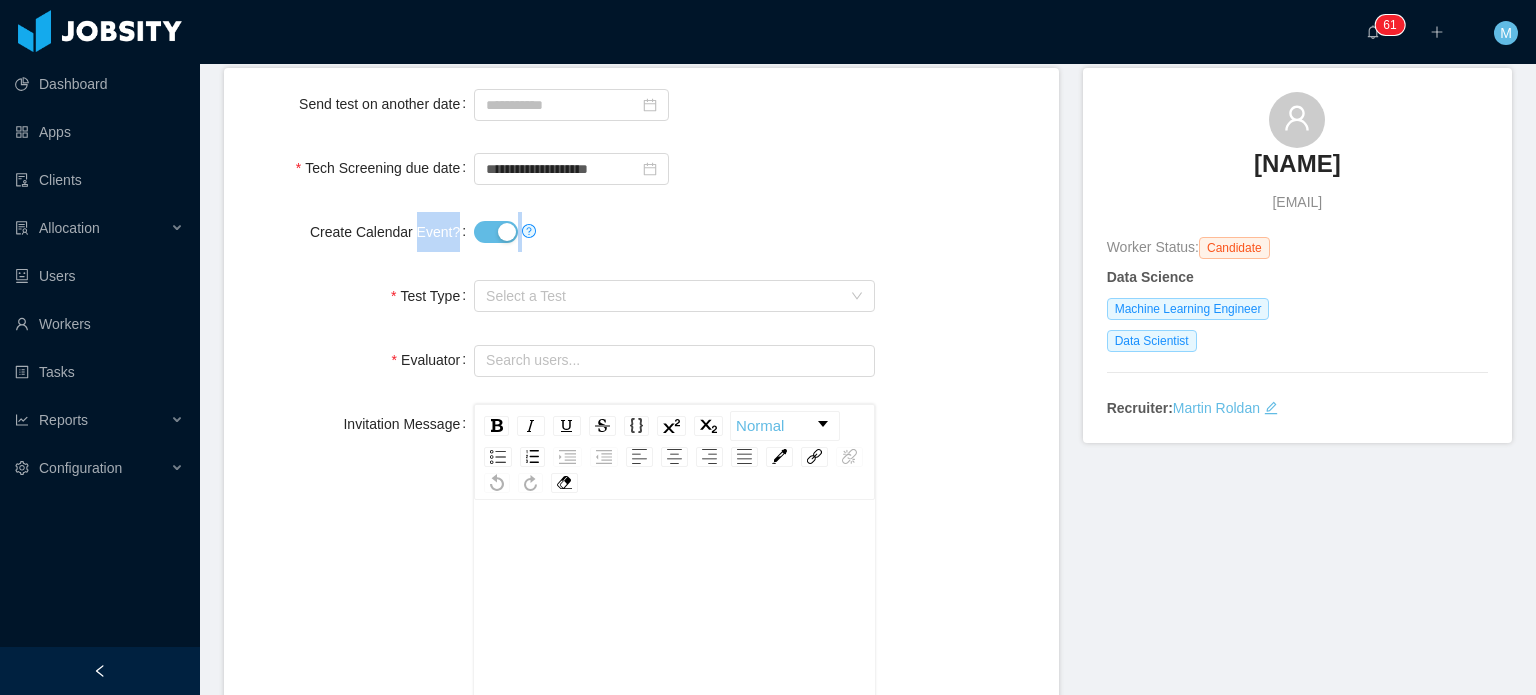 drag, startPoint x: 417, startPoint y: 235, endPoint x: 543, endPoint y: 230, distance: 126.09917 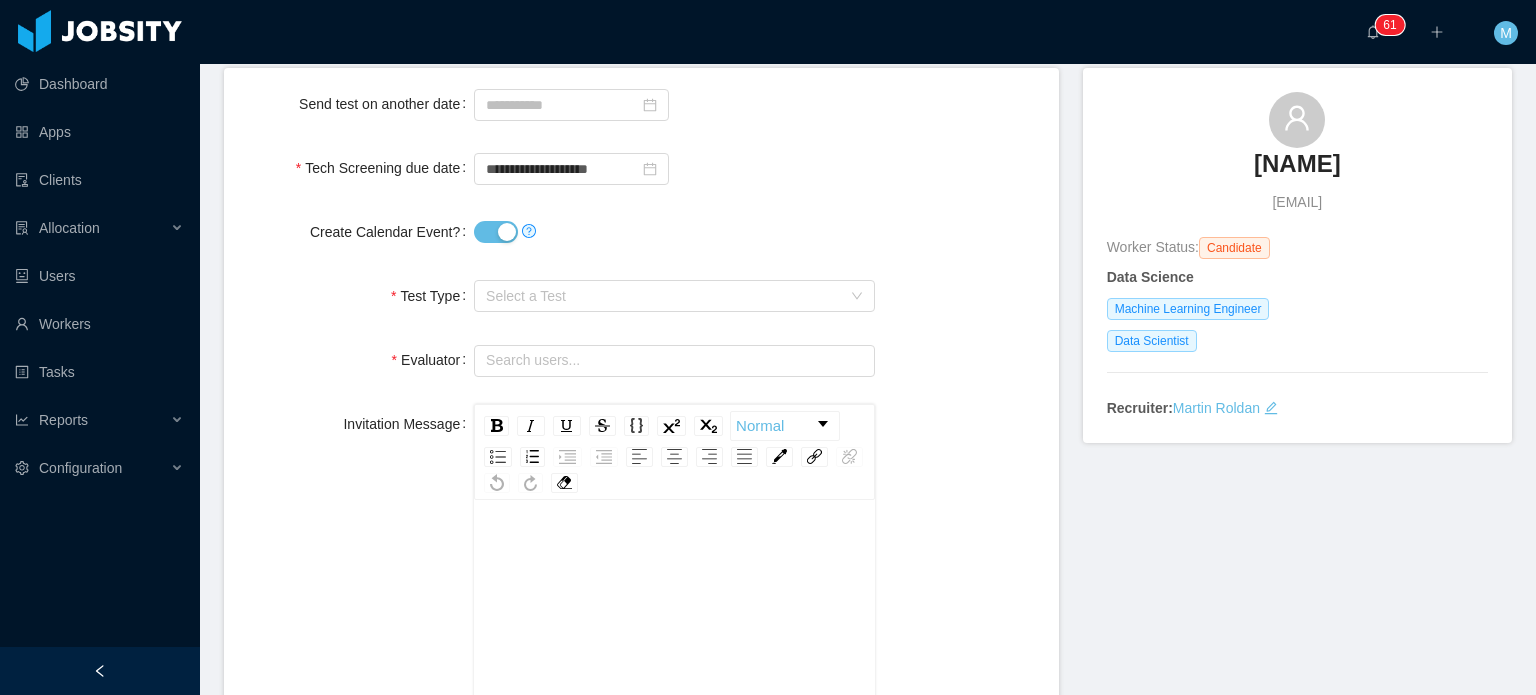 click on "Test Type Select a Test" at bounding box center [641, 296] 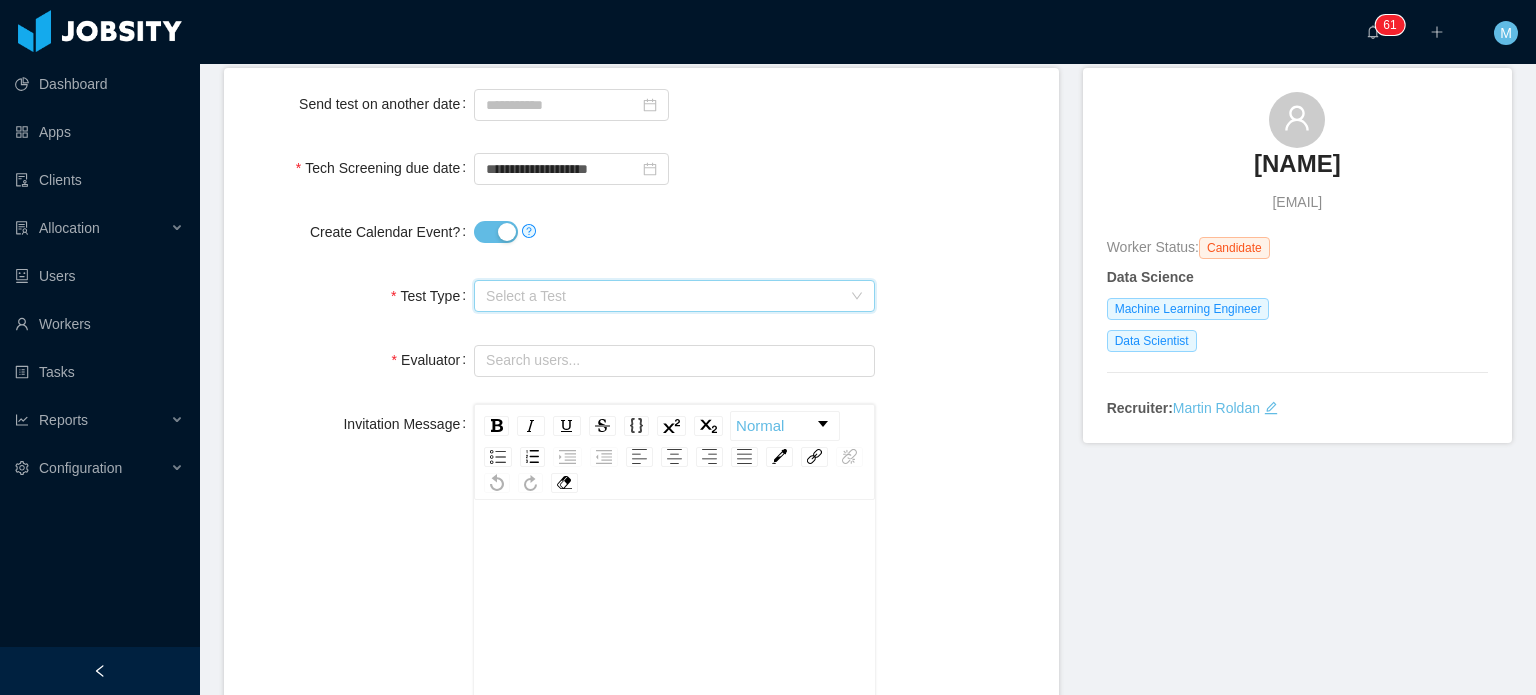 click on "Select a Test" at bounding box center [668, 296] 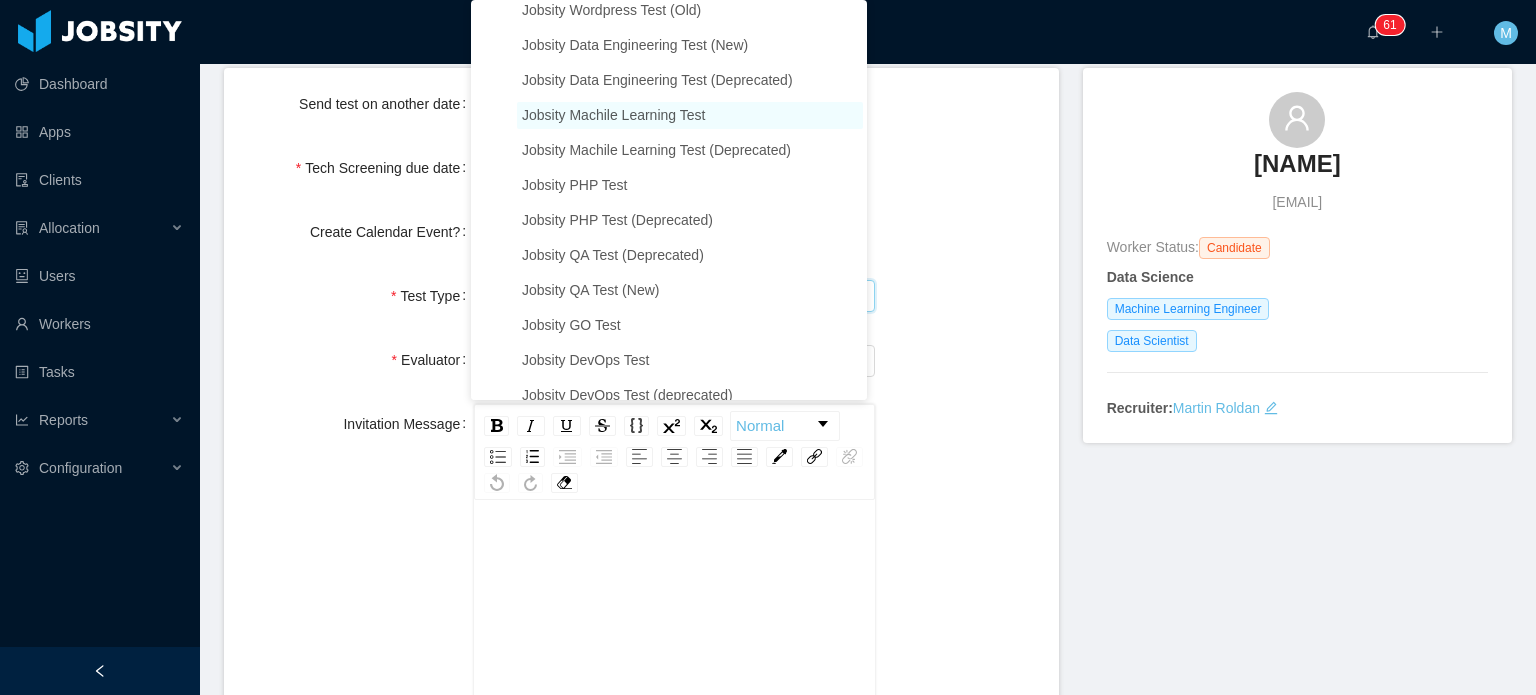 scroll, scrollTop: 2771, scrollLeft: 0, axis: vertical 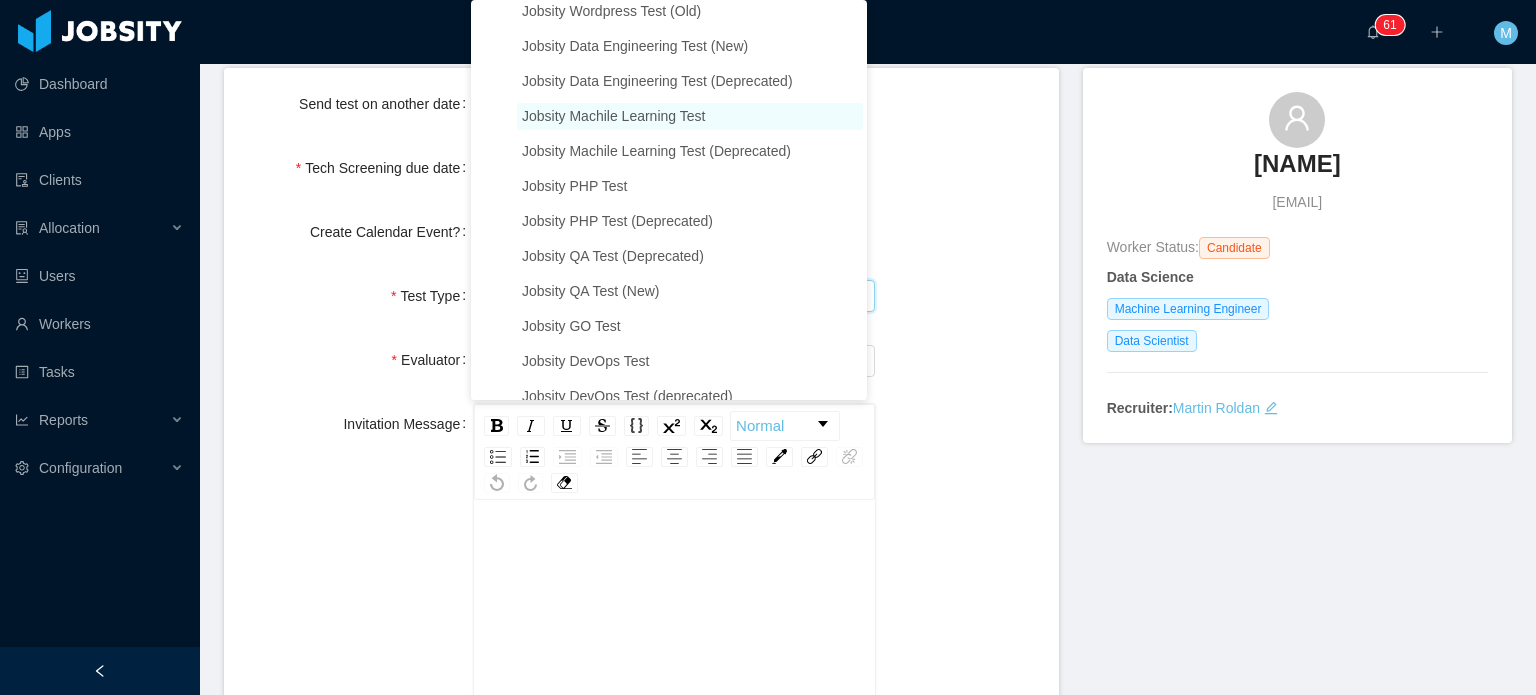 click on "Jobsity Machile Learning Test" at bounding box center [613, 116] 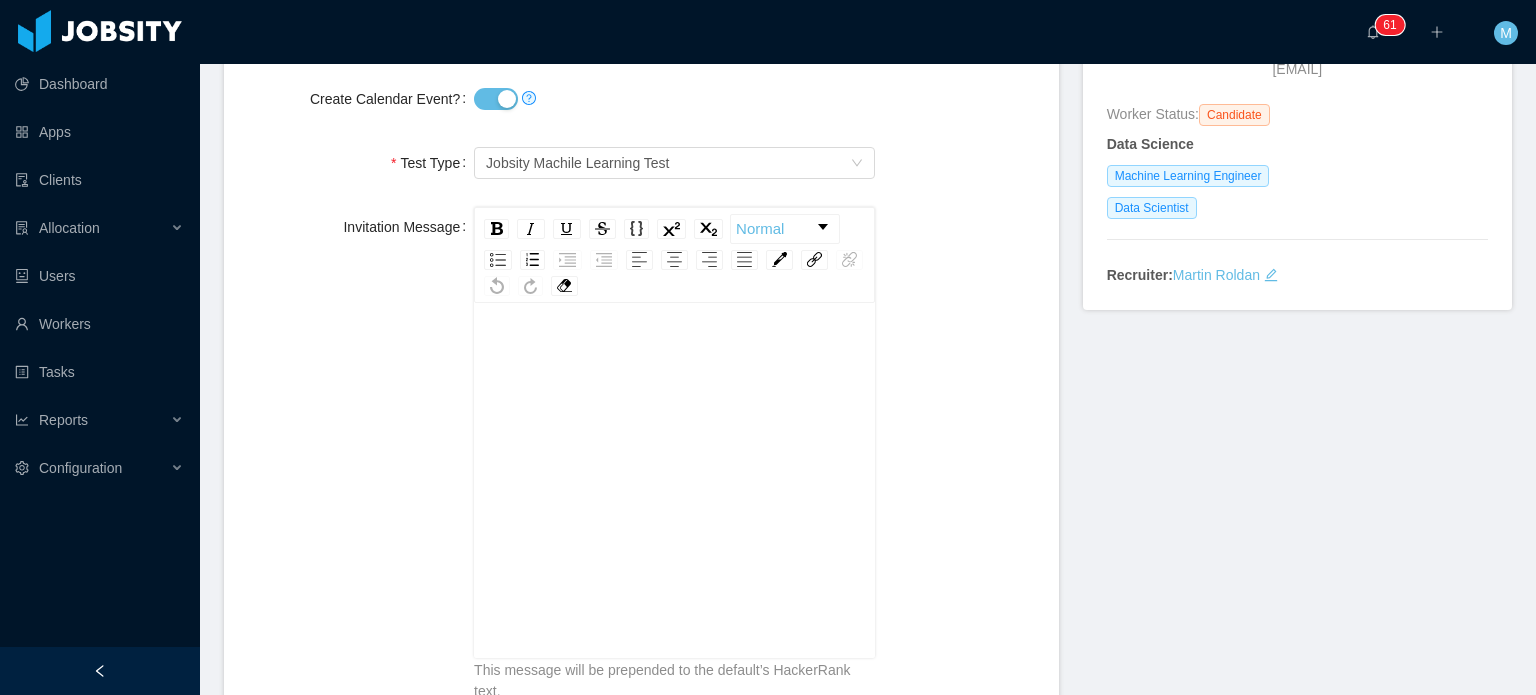 scroll, scrollTop: 270, scrollLeft: 0, axis: vertical 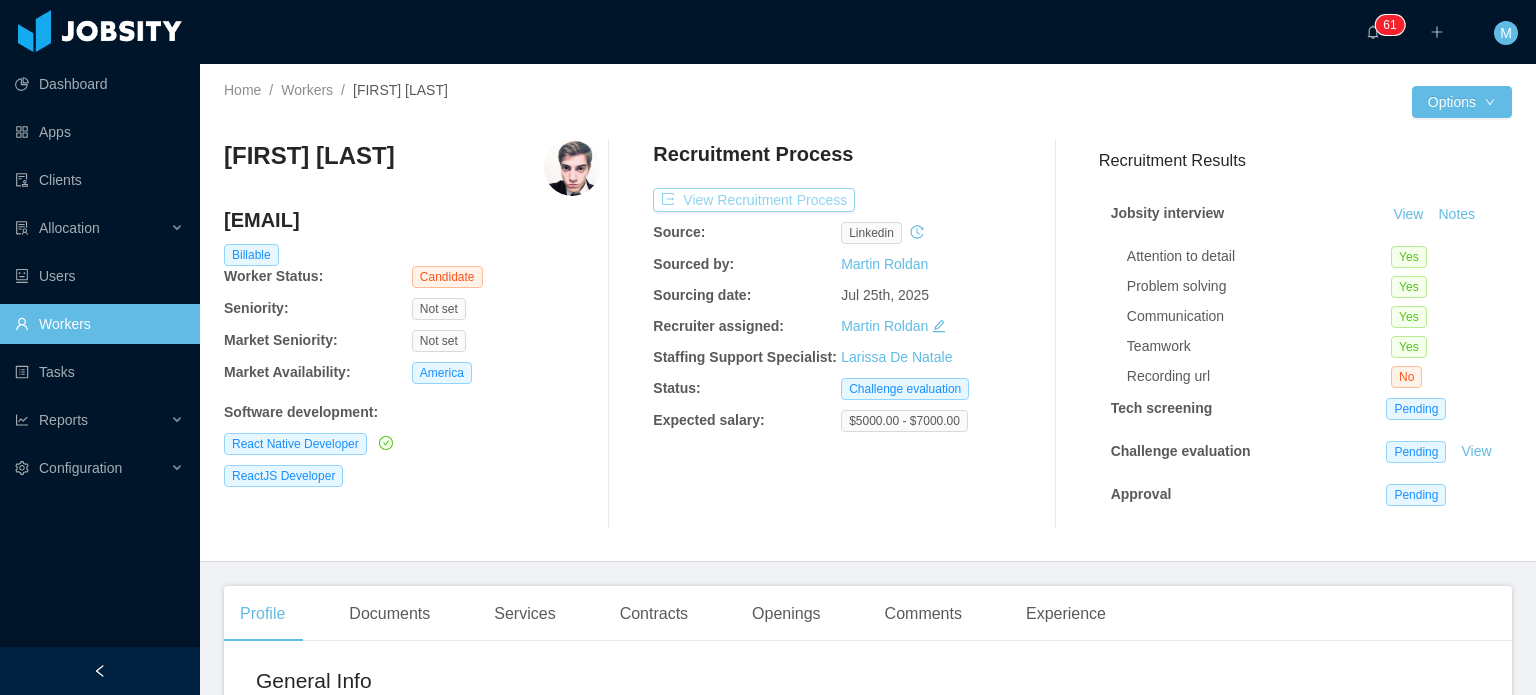 click on "View Recruitment Process" at bounding box center (754, 200) 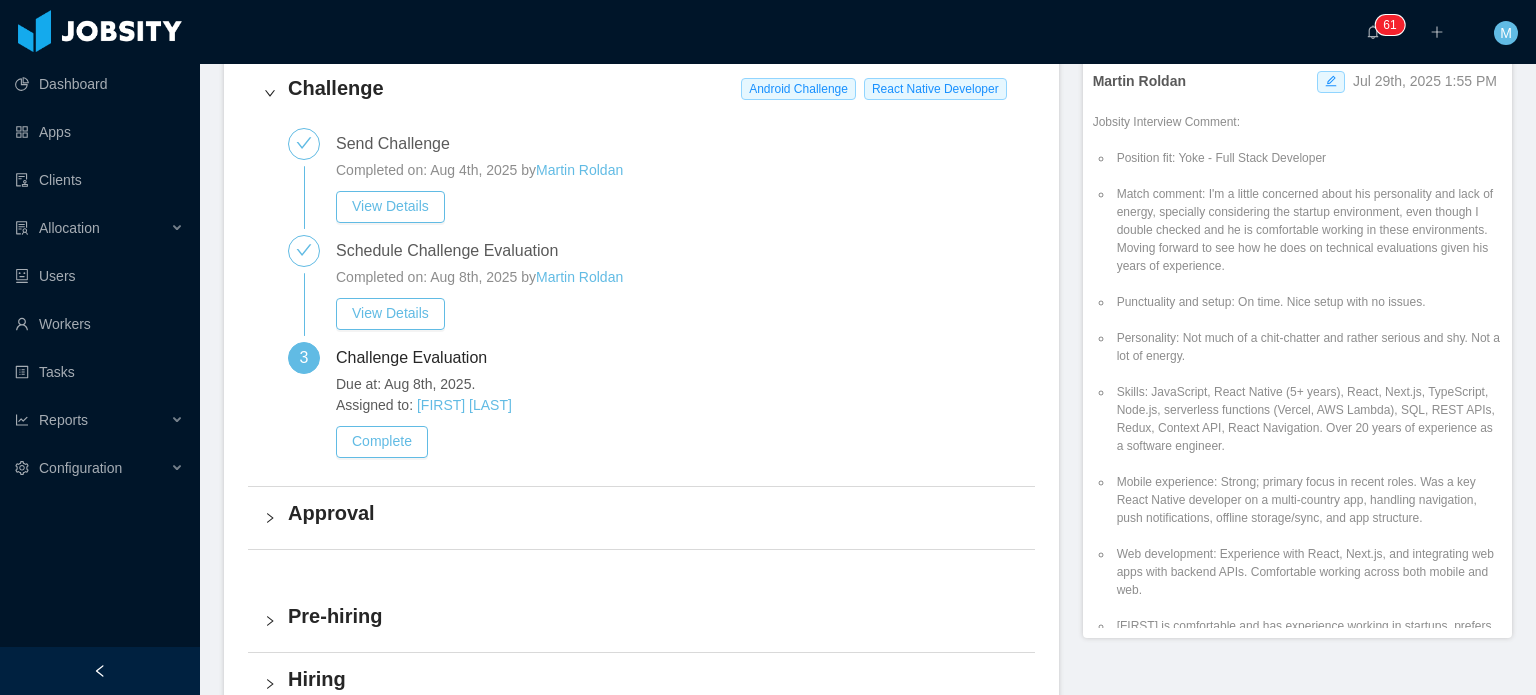 scroll, scrollTop: 700, scrollLeft: 0, axis: vertical 